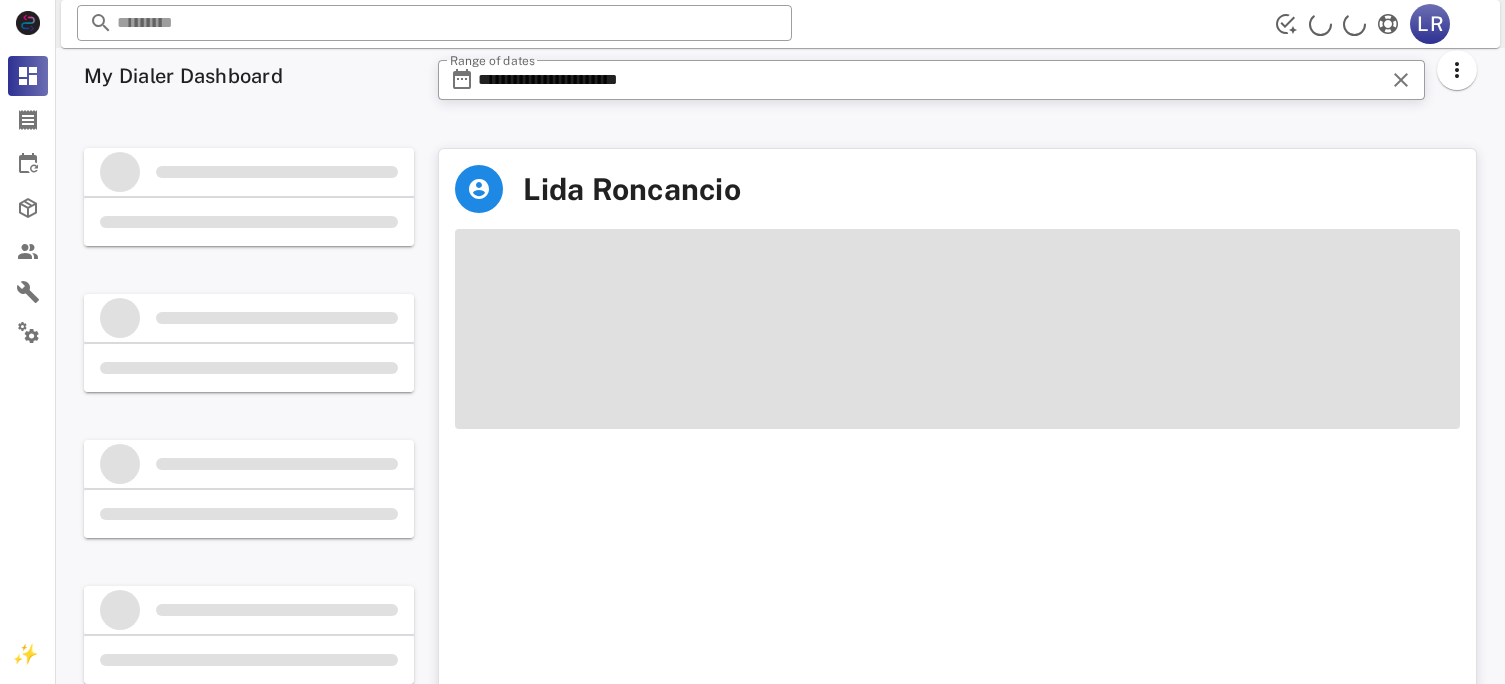 scroll, scrollTop: 0, scrollLeft: 0, axis: both 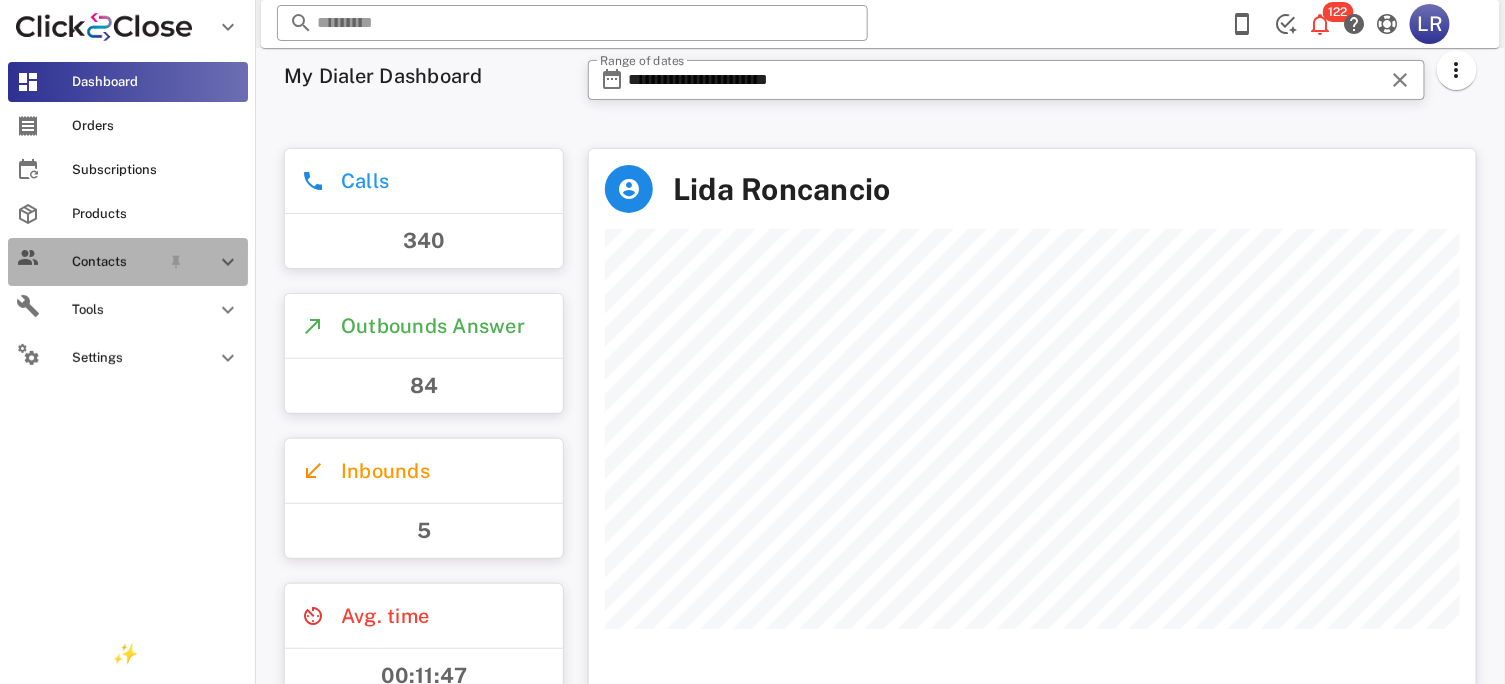 click on "Contacts" at bounding box center (116, 262) 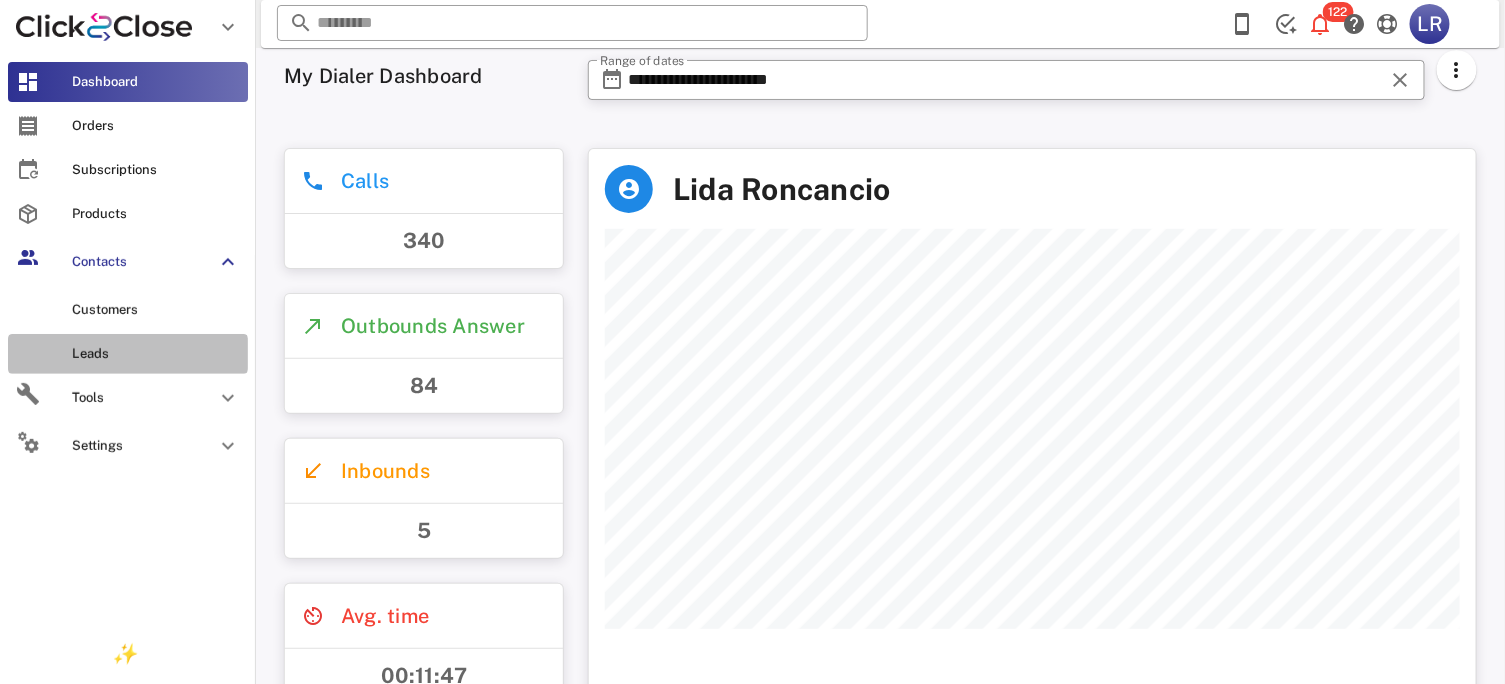 click on "Leads" at bounding box center [156, 354] 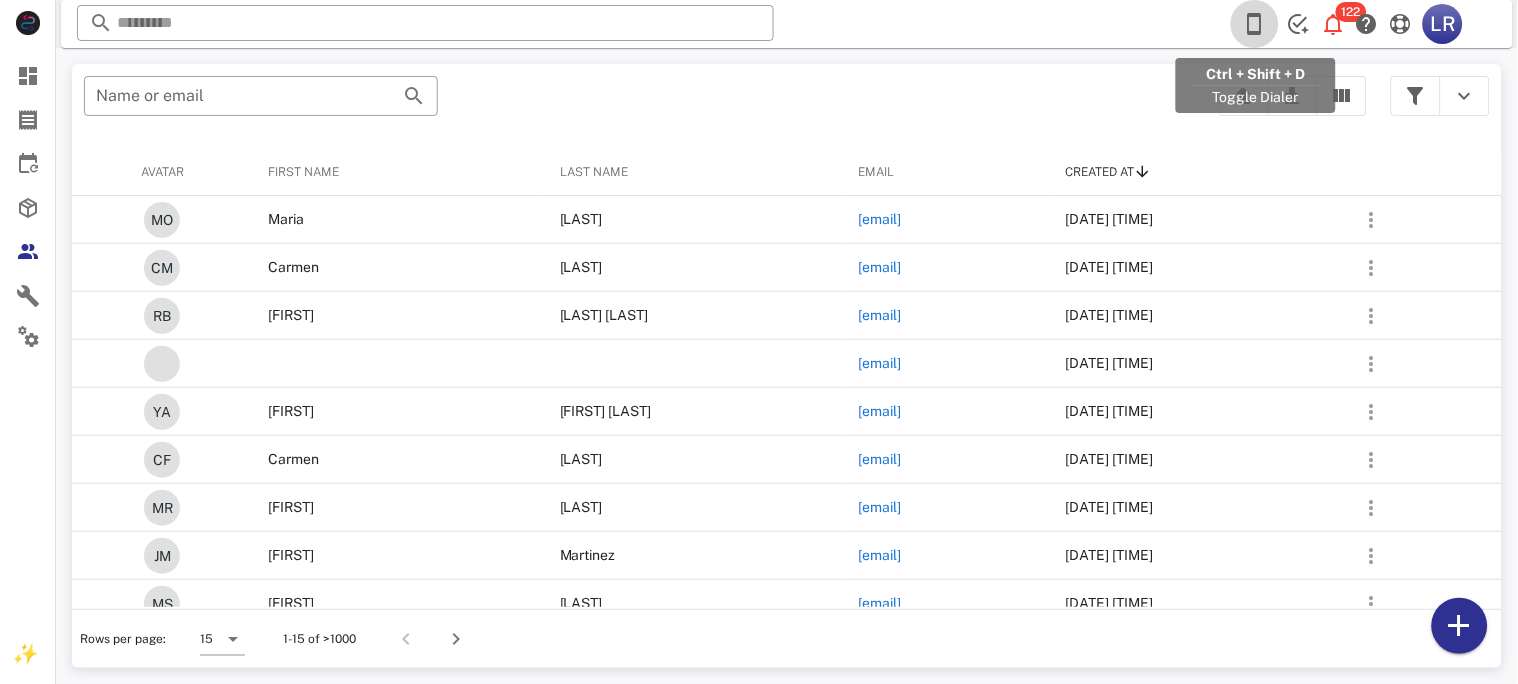click at bounding box center (1255, 24) 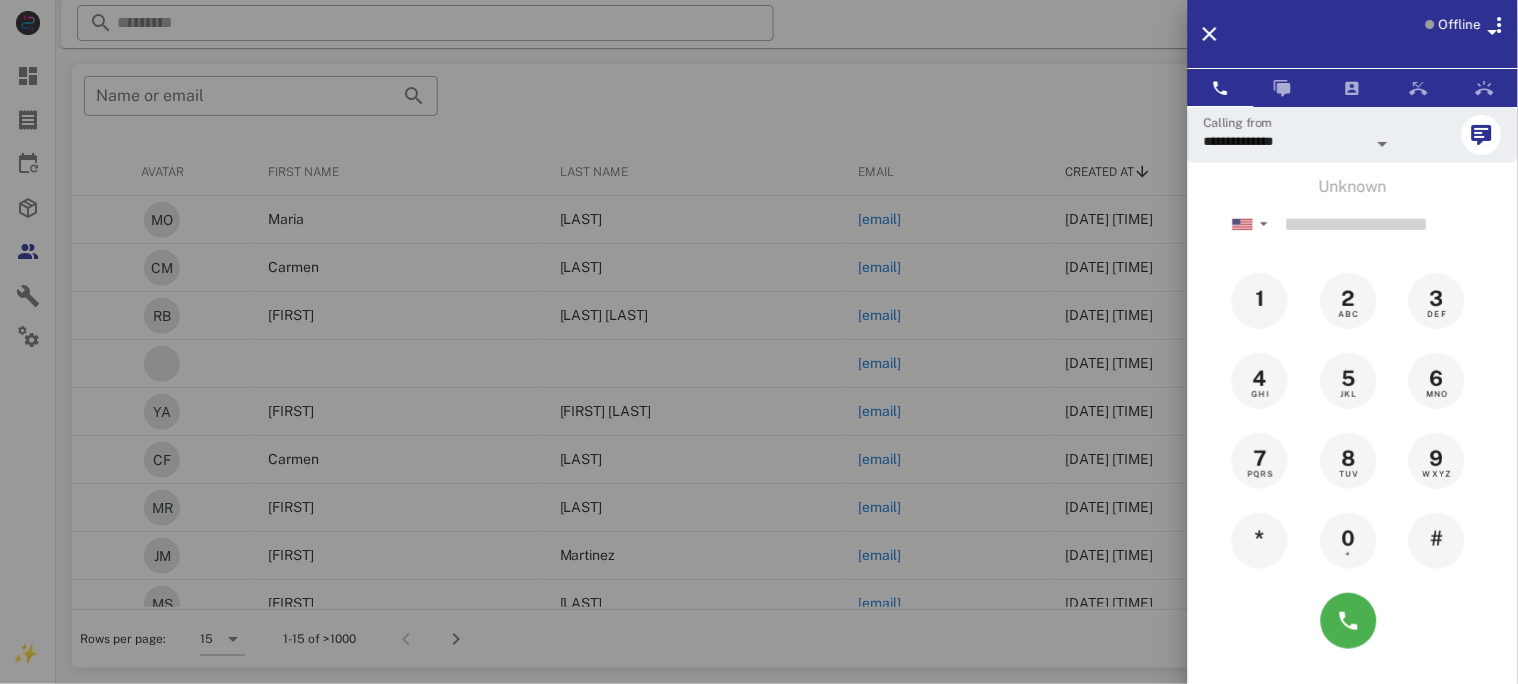 click on "Offline" at bounding box center (1460, 25) 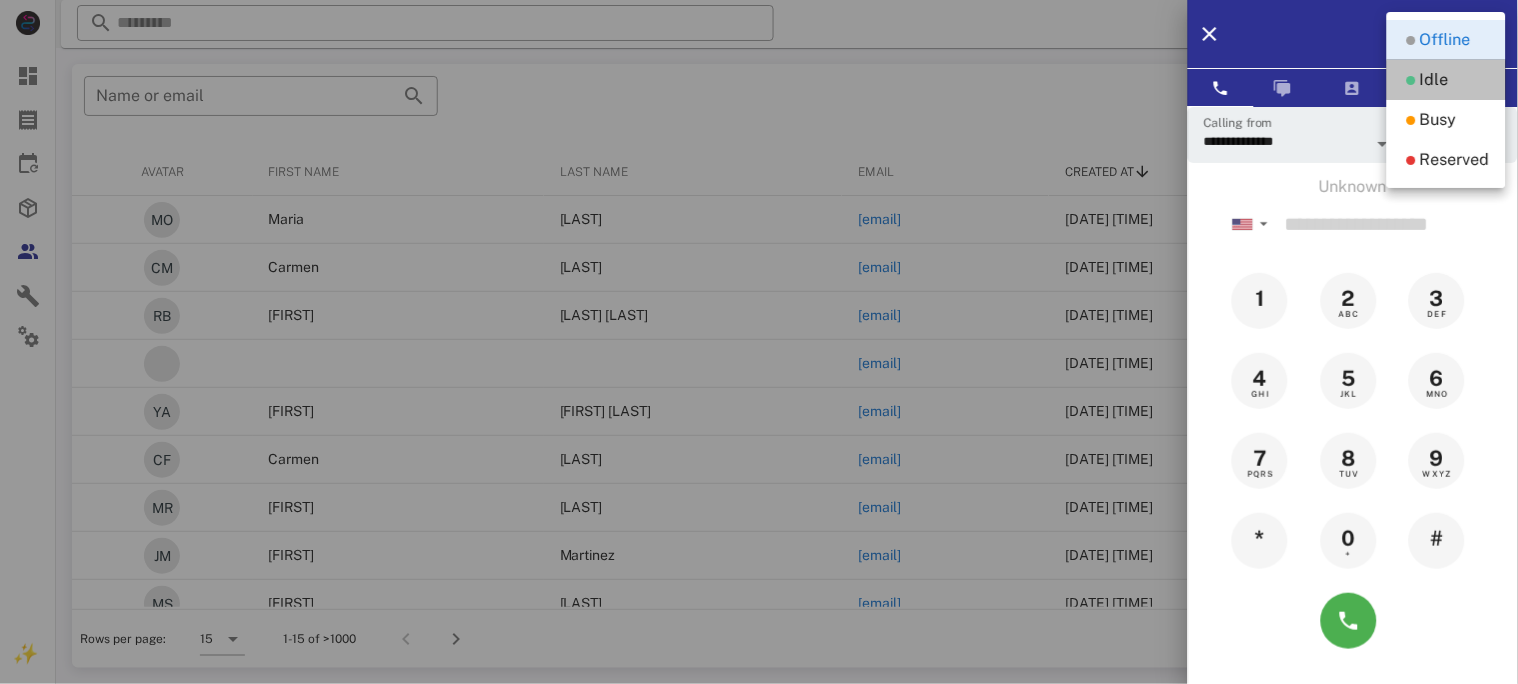 click on "Idle" at bounding box center (1434, 80) 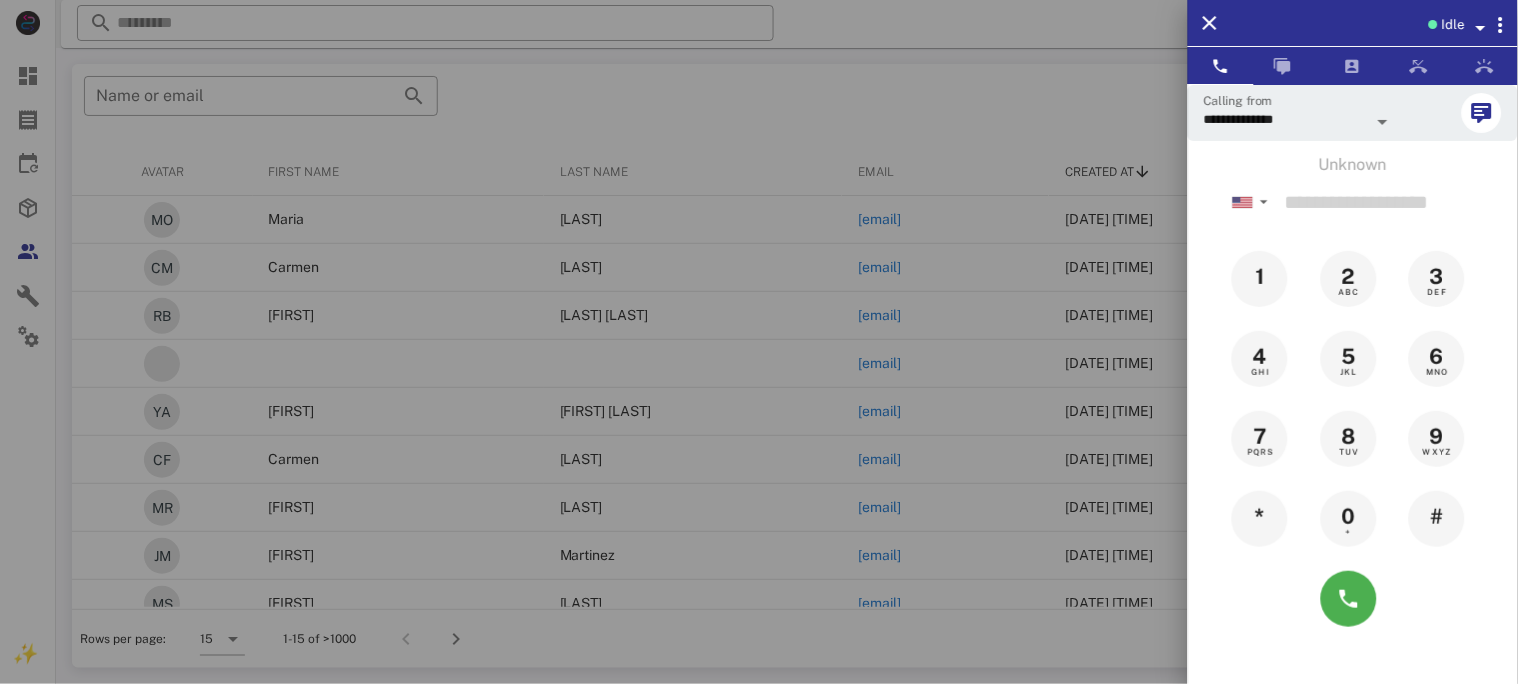 click at bounding box center (759, 342) 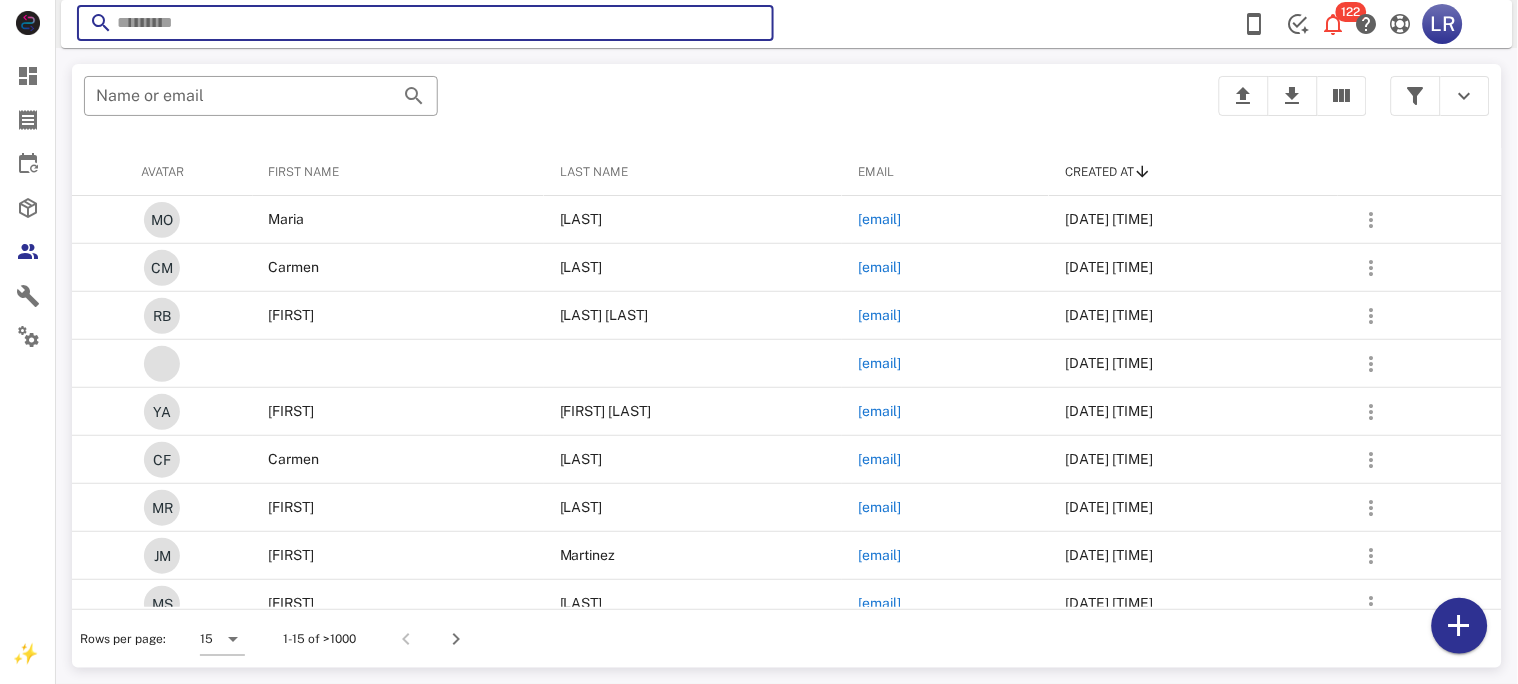click at bounding box center (425, 23) 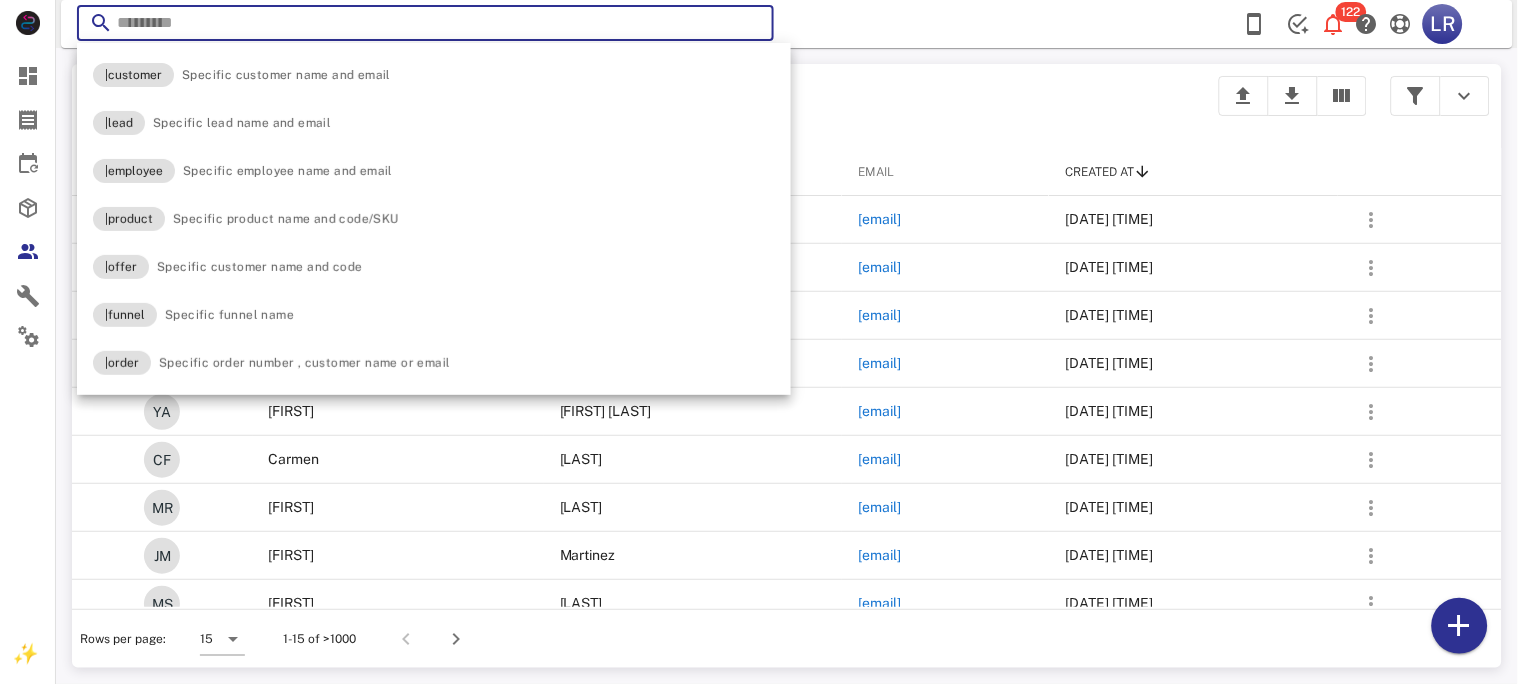 paste on "**********" 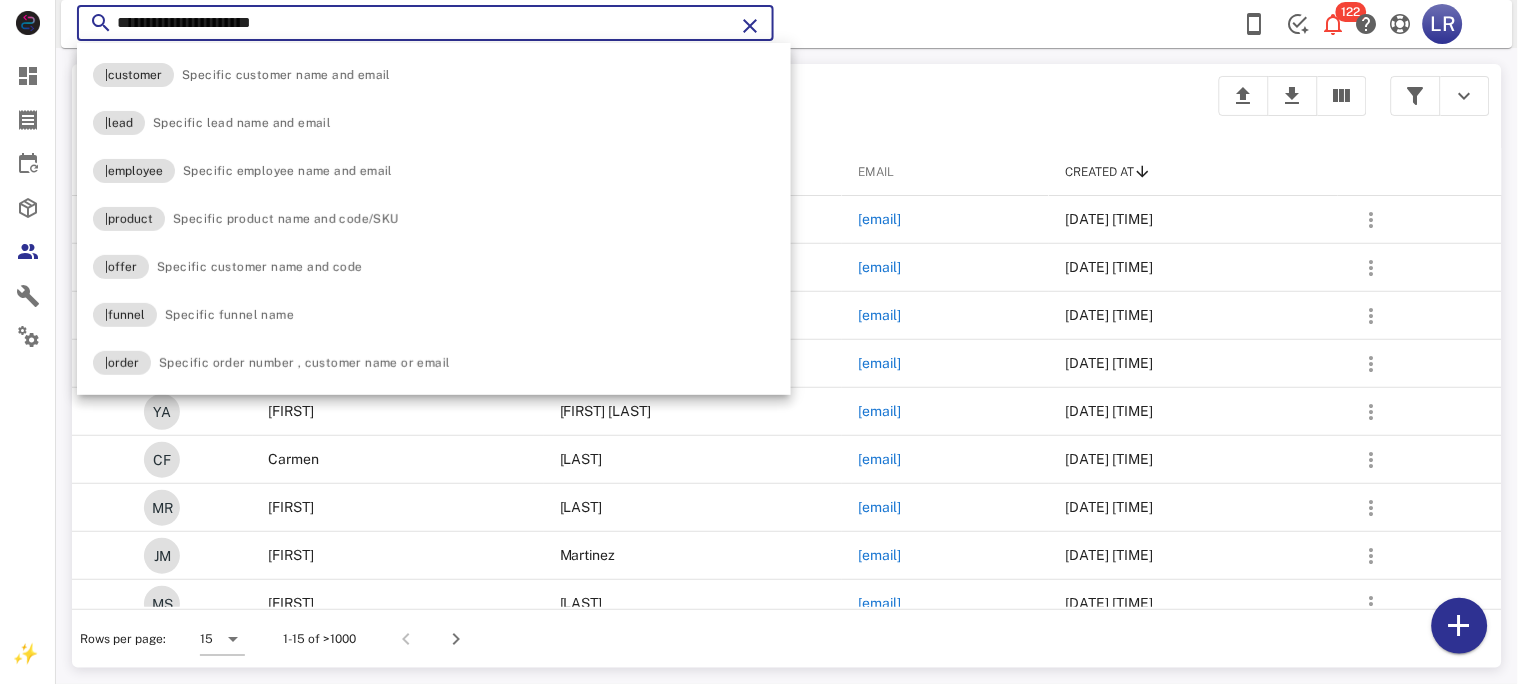 type on "**********" 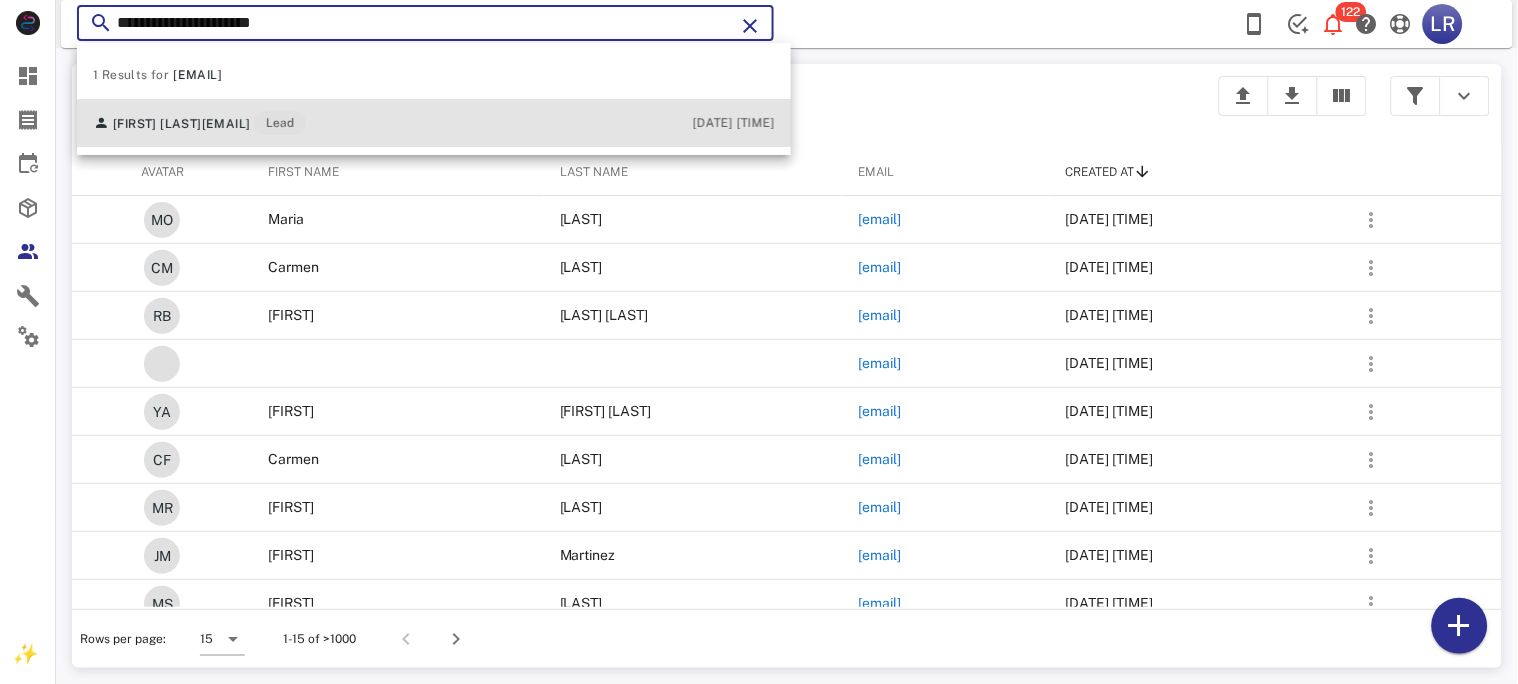 click on "[EMAIL]" at bounding box center (226, 124) 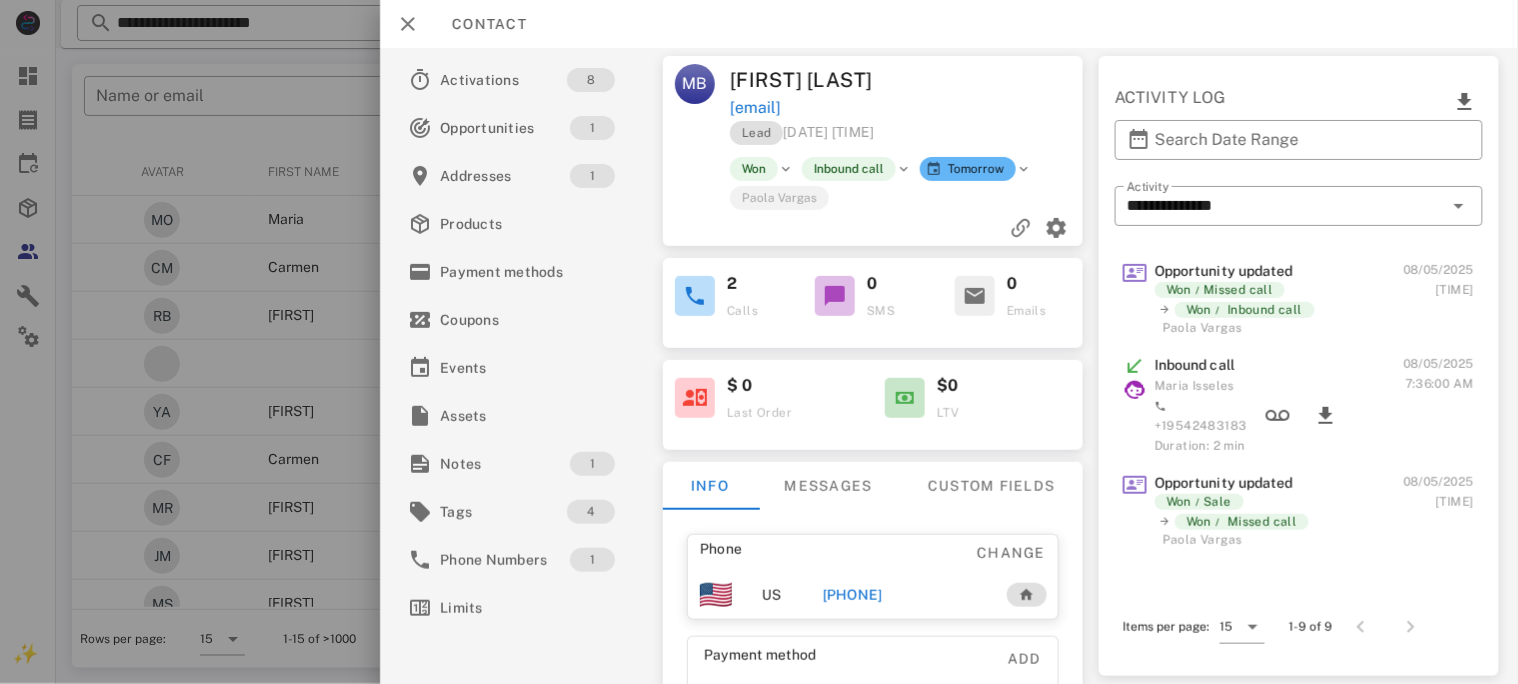 click on "[PHONE]" at bounding box center [852, 595] 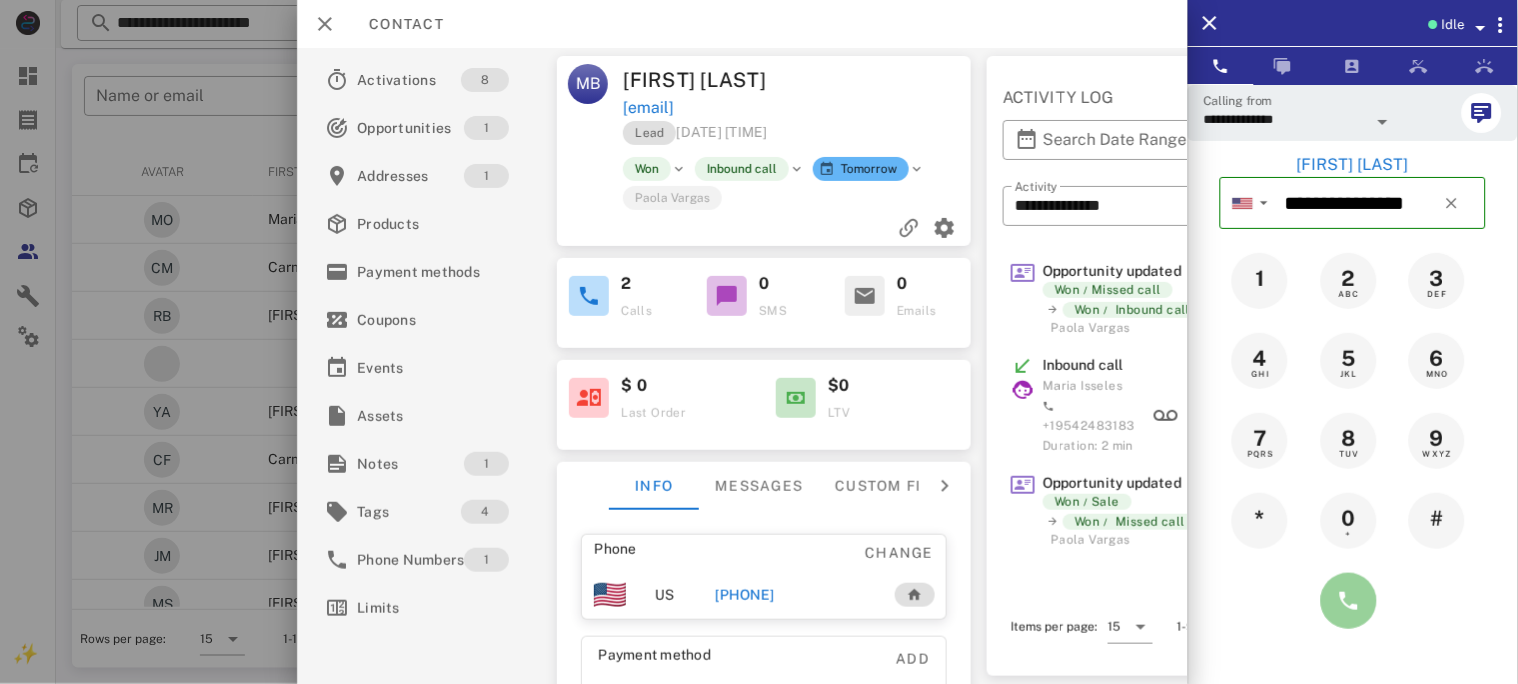 click at bounding box center [1349, 601] 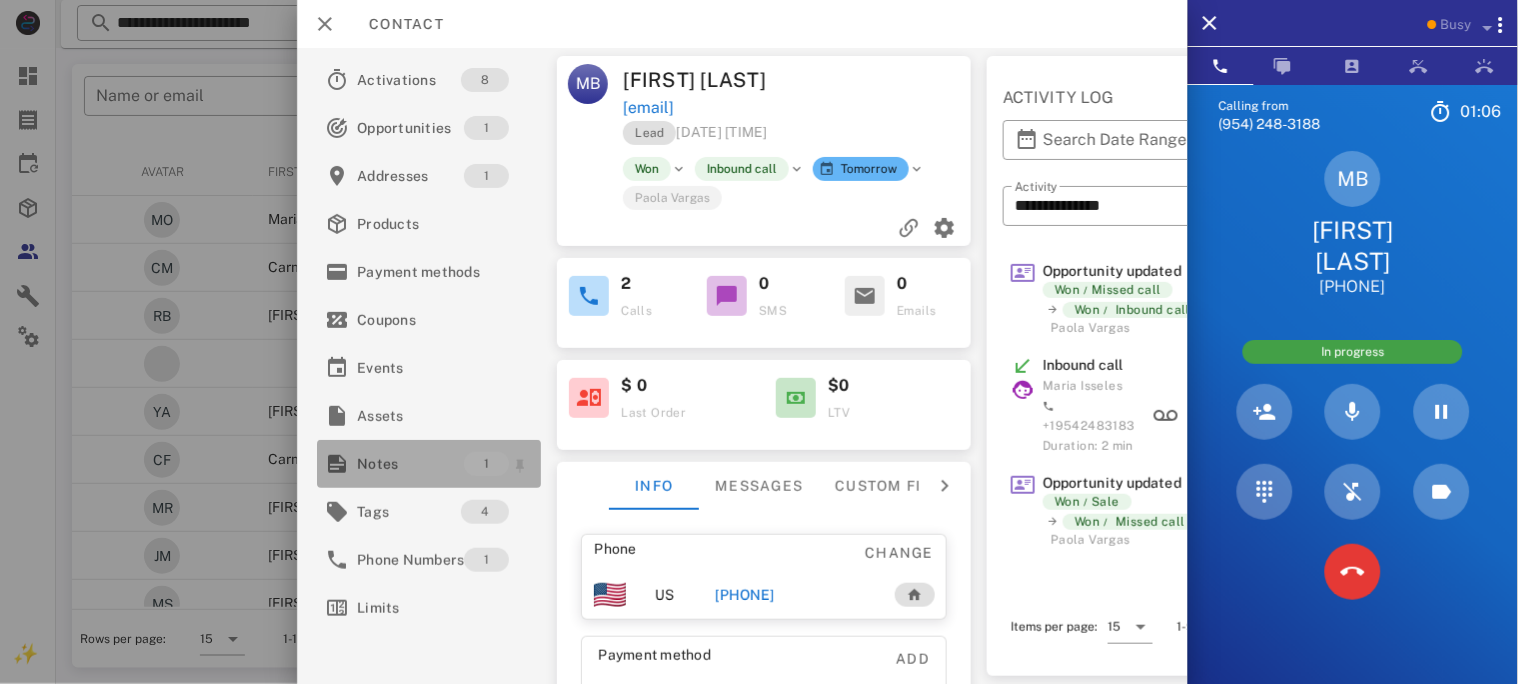 click on "Notes" at bounding box center (410, 464) 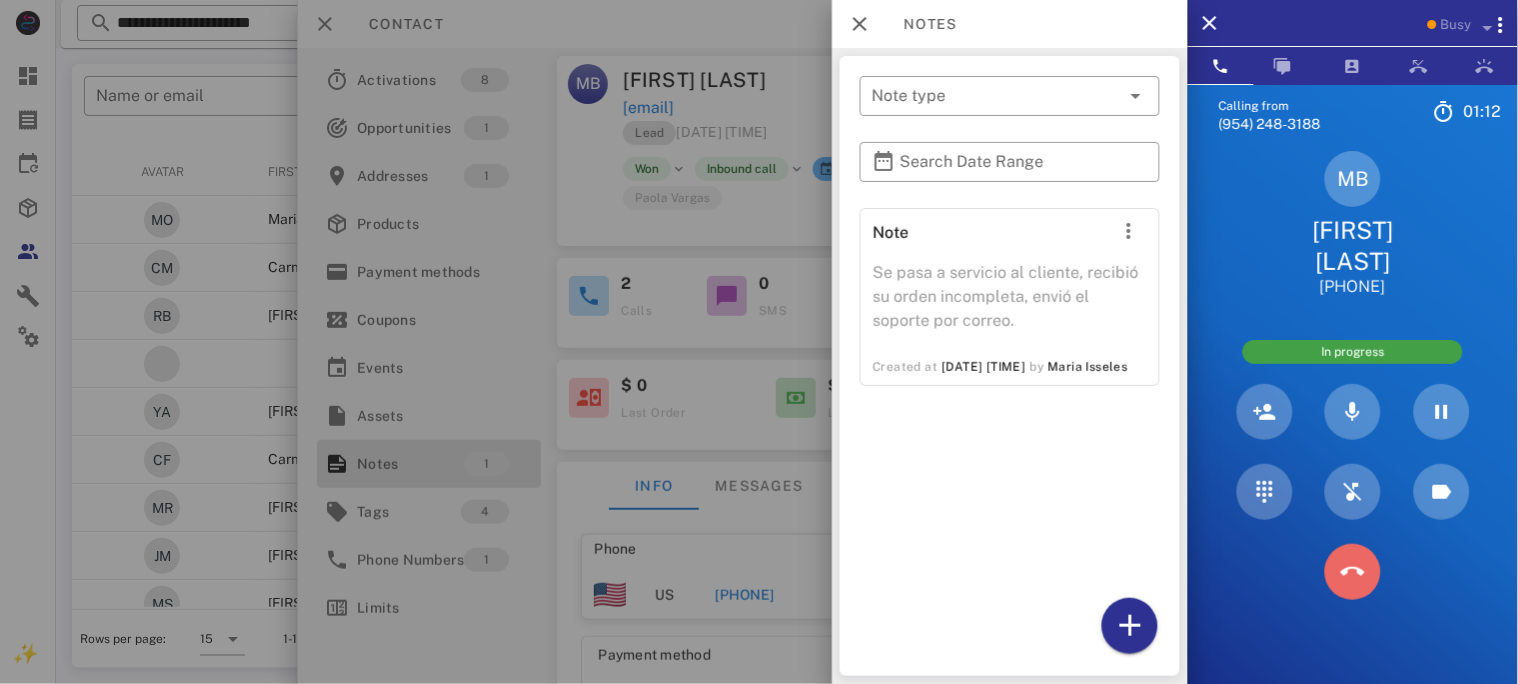 click at bounding box center [1353, 572] 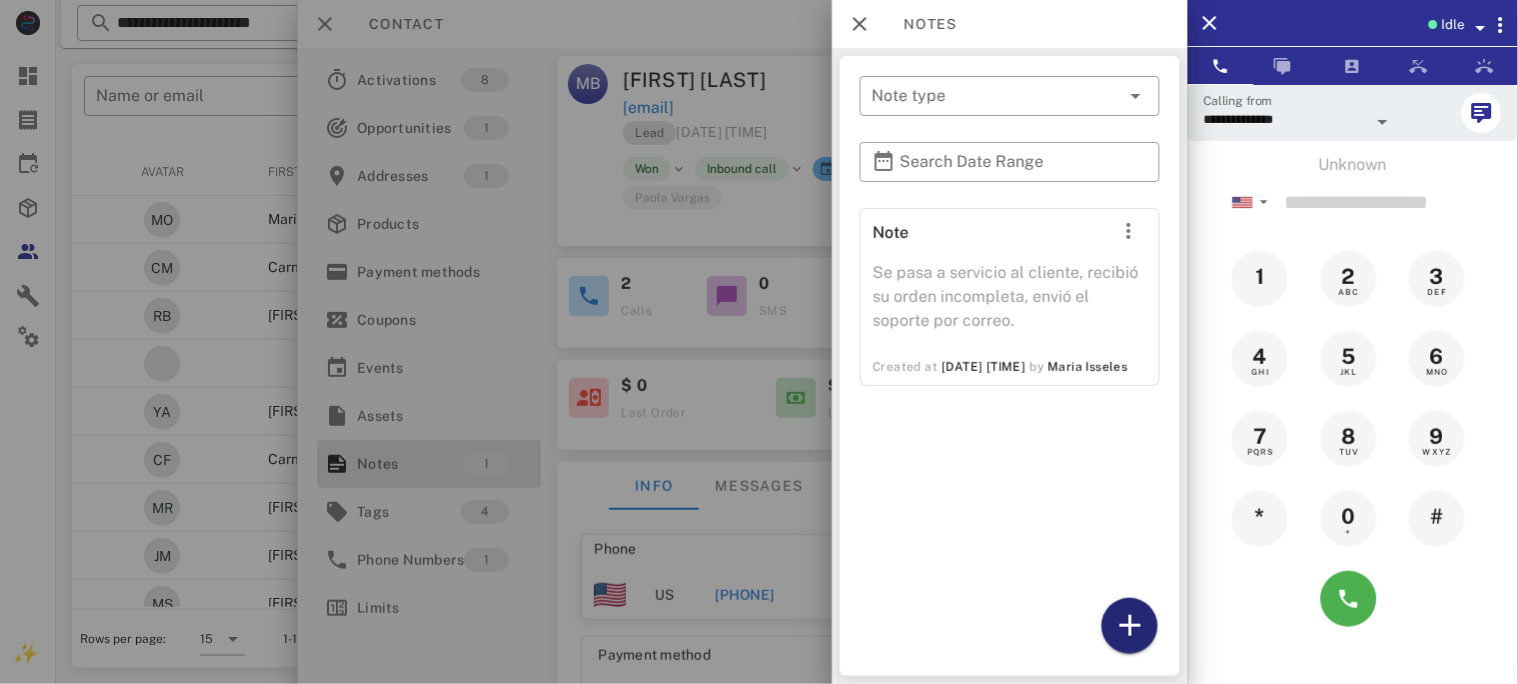 click at bounding box center [1130, 626] 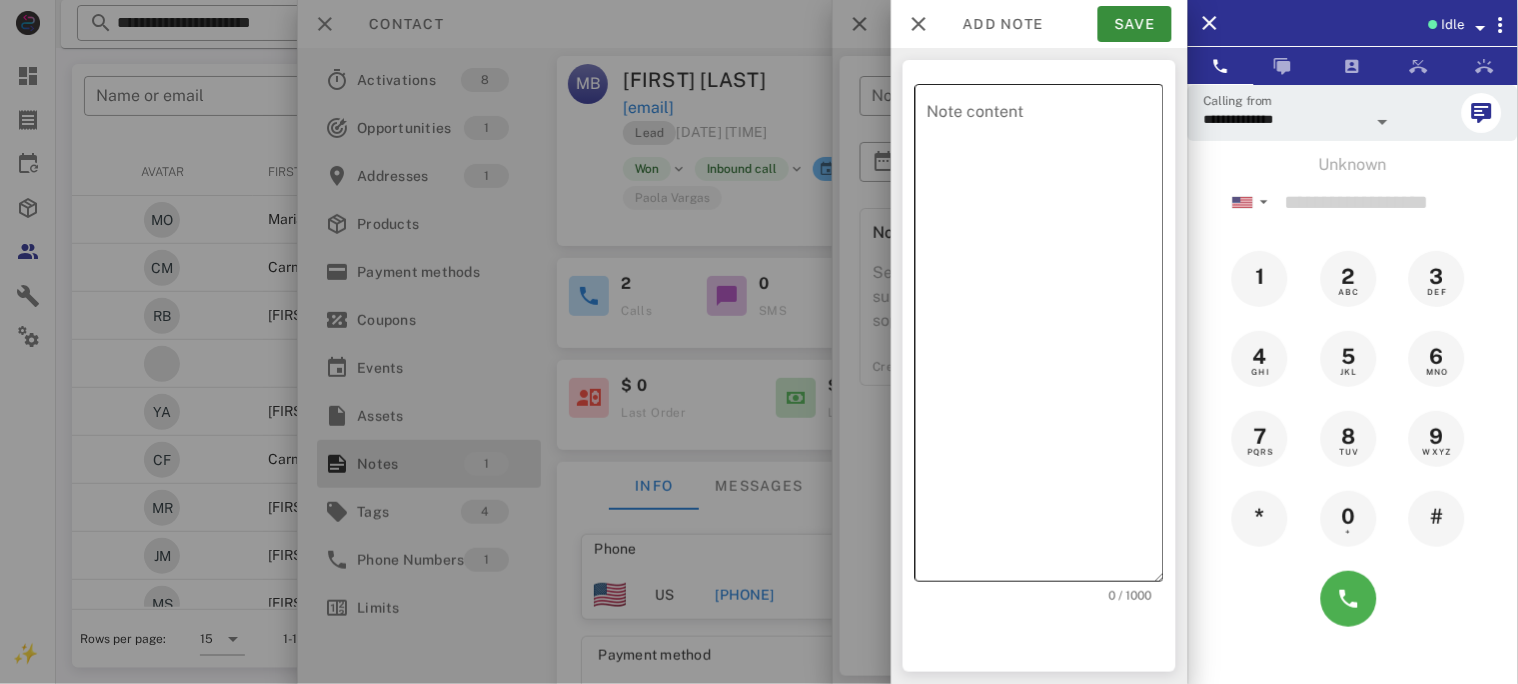 click on "Note content" at bounding box center (1045, 338) 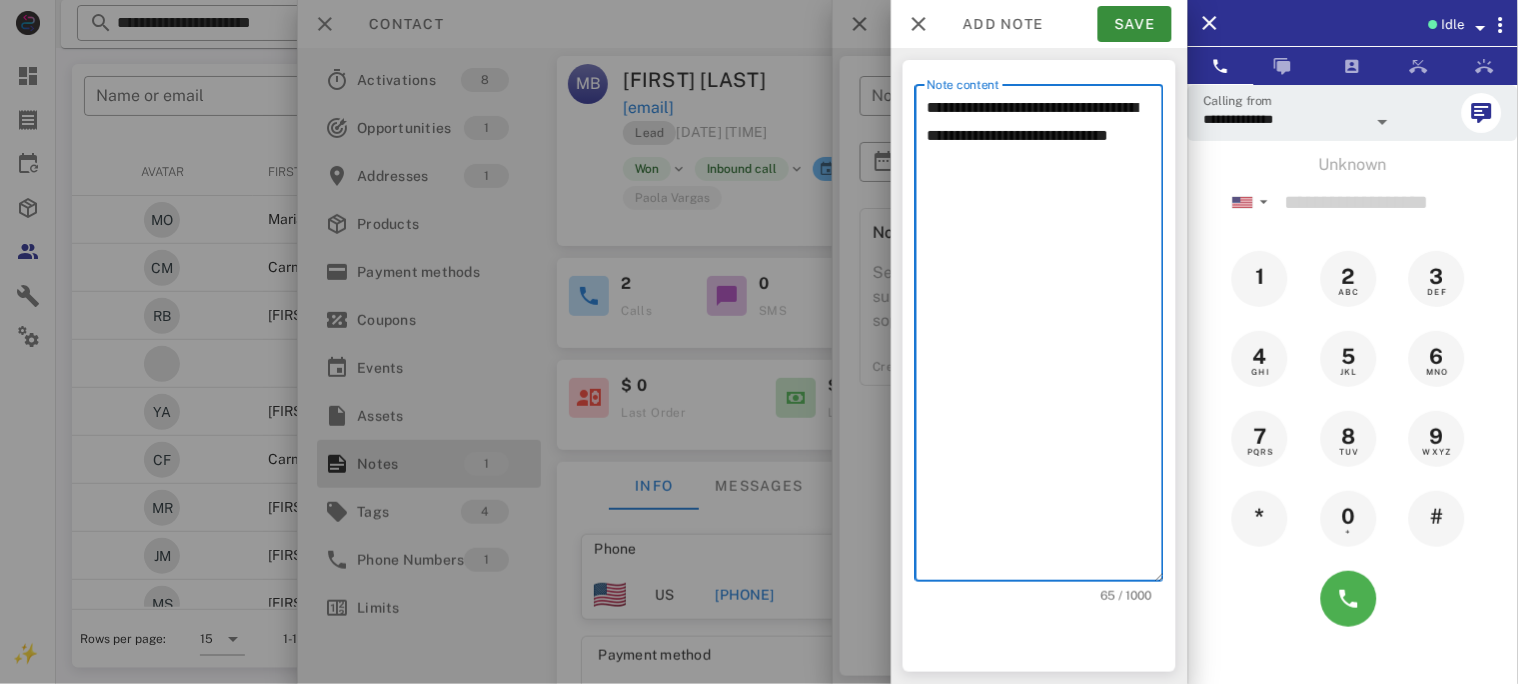 paste on "**********" 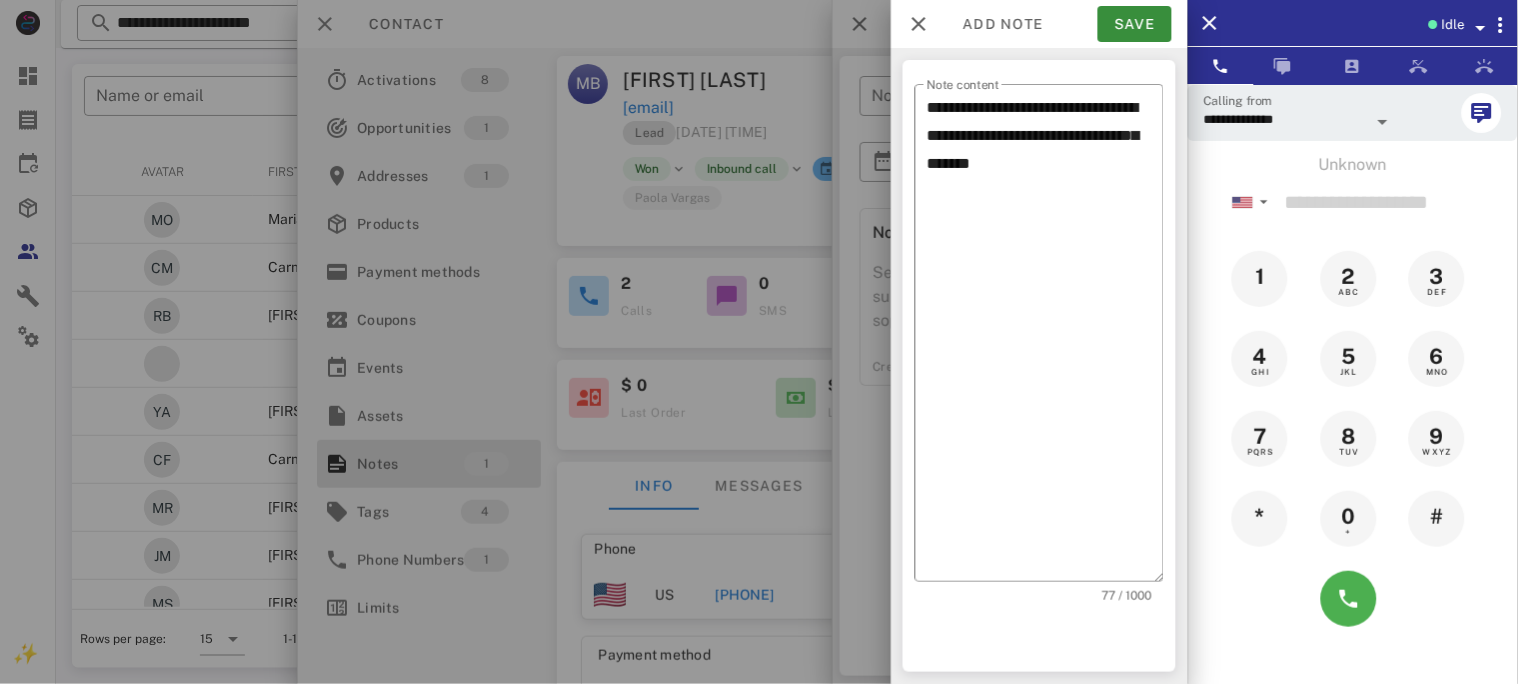click on "**********" at bounding box center [1353, 362] 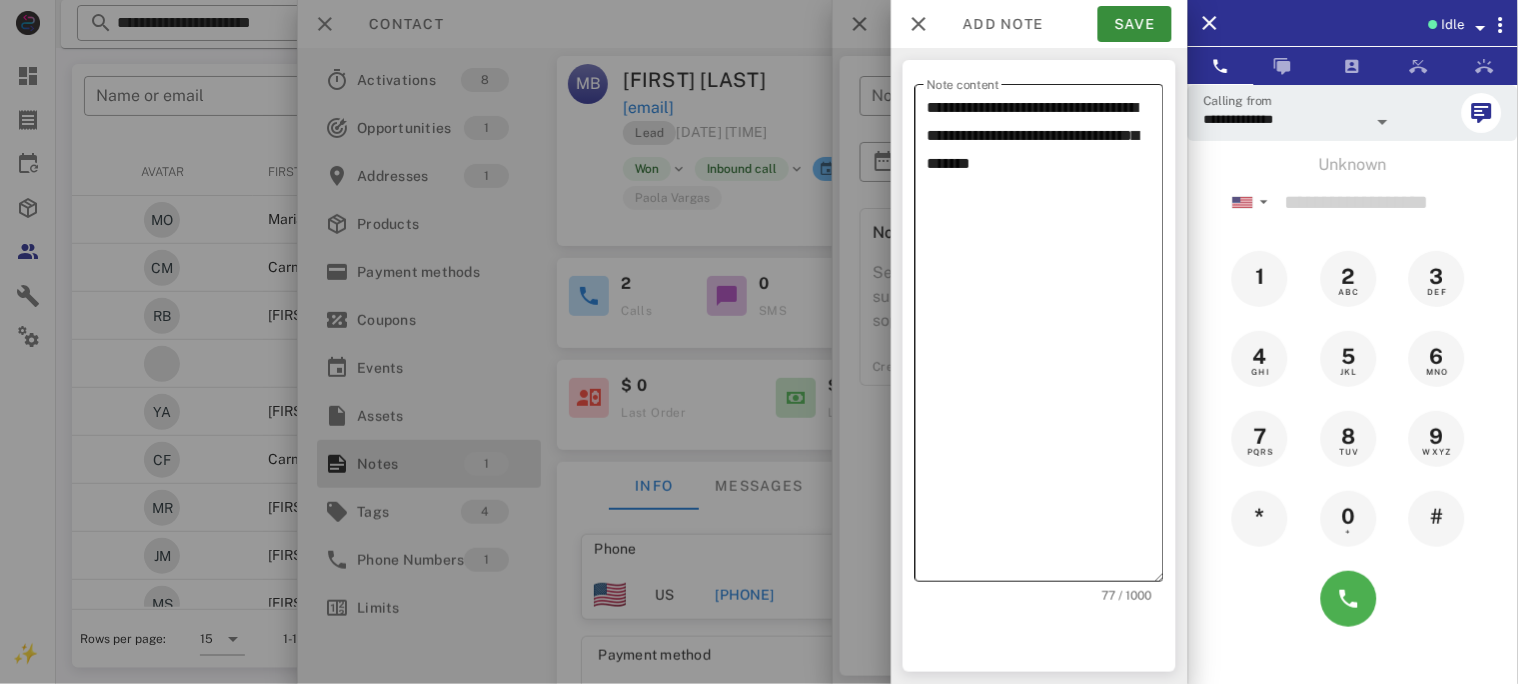 click on "**********" at bounding box center [1045, 338] 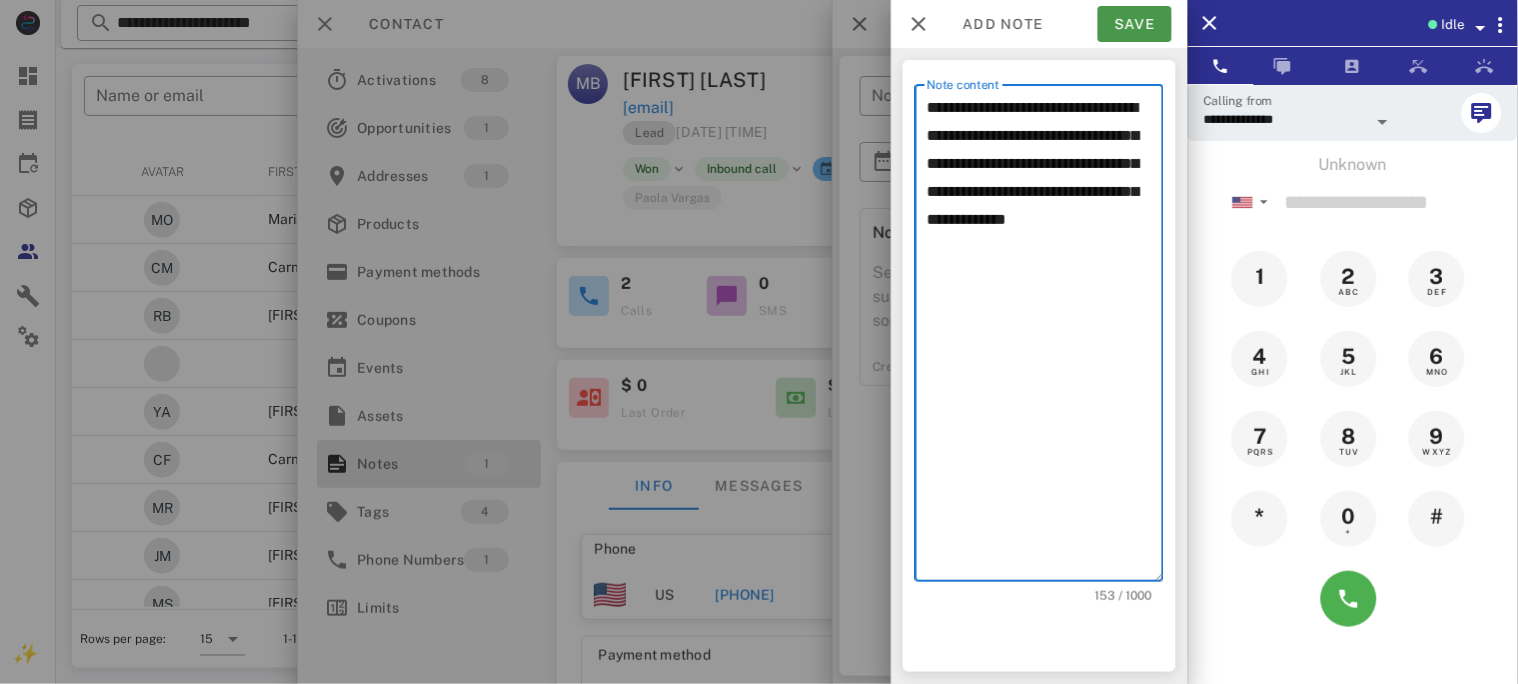 type on "**********" 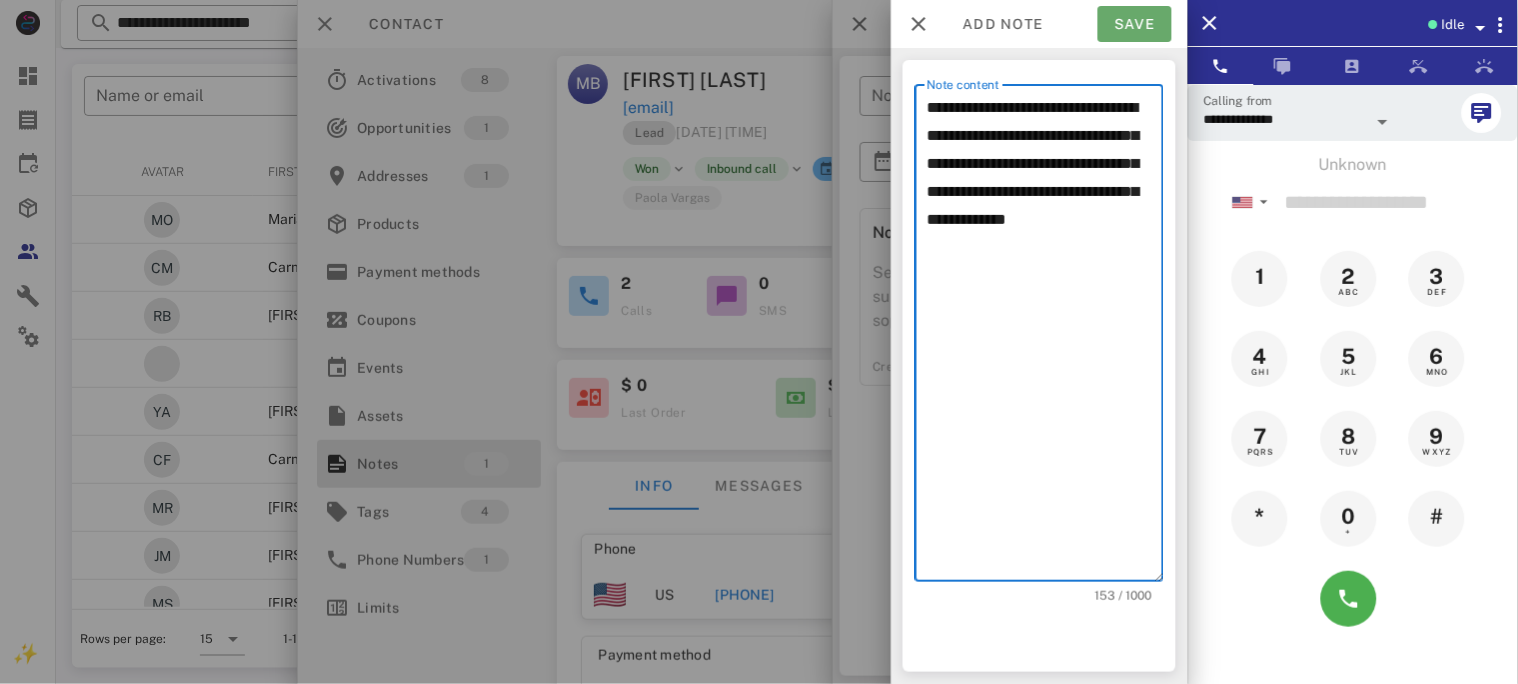 click on "Save" at bounding box center (1135, 24) 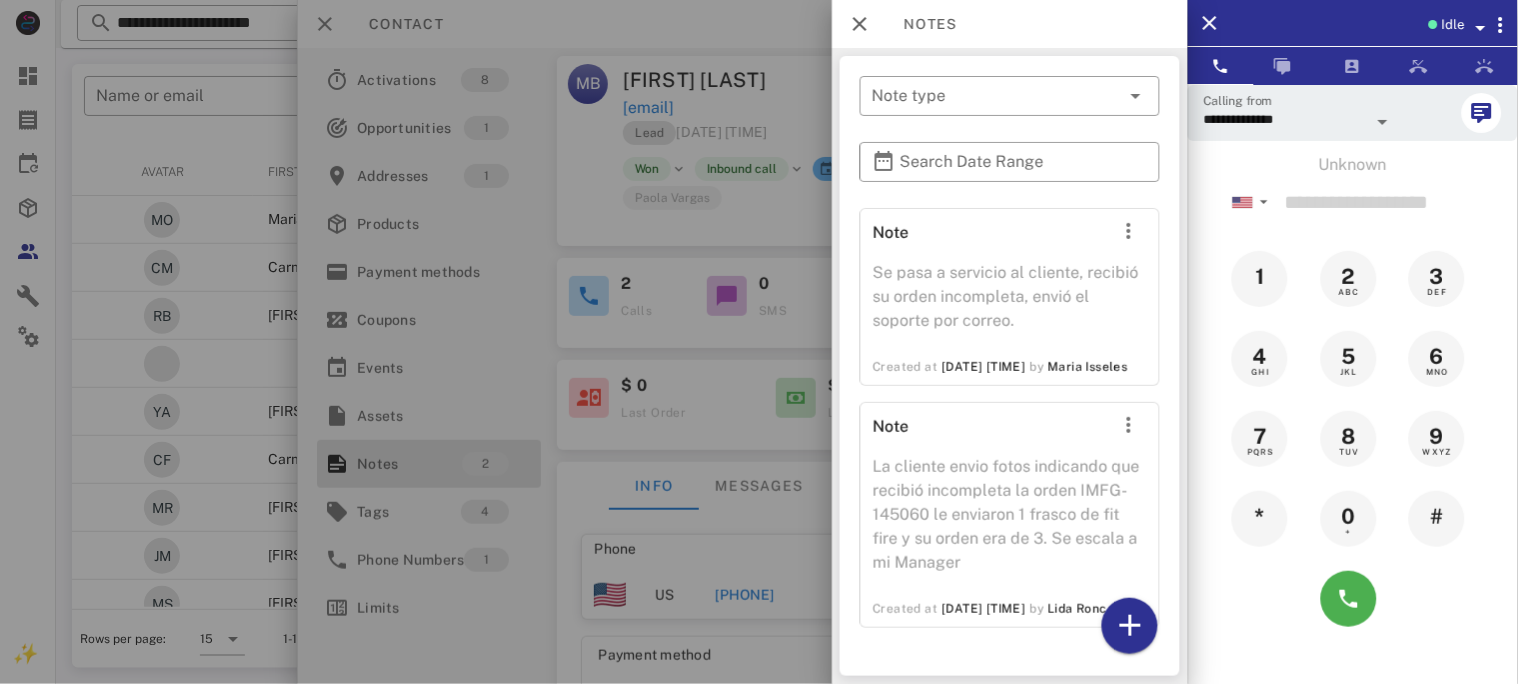 scroll, scrollTop: 28, scrollLeft: 0, axis: vertical 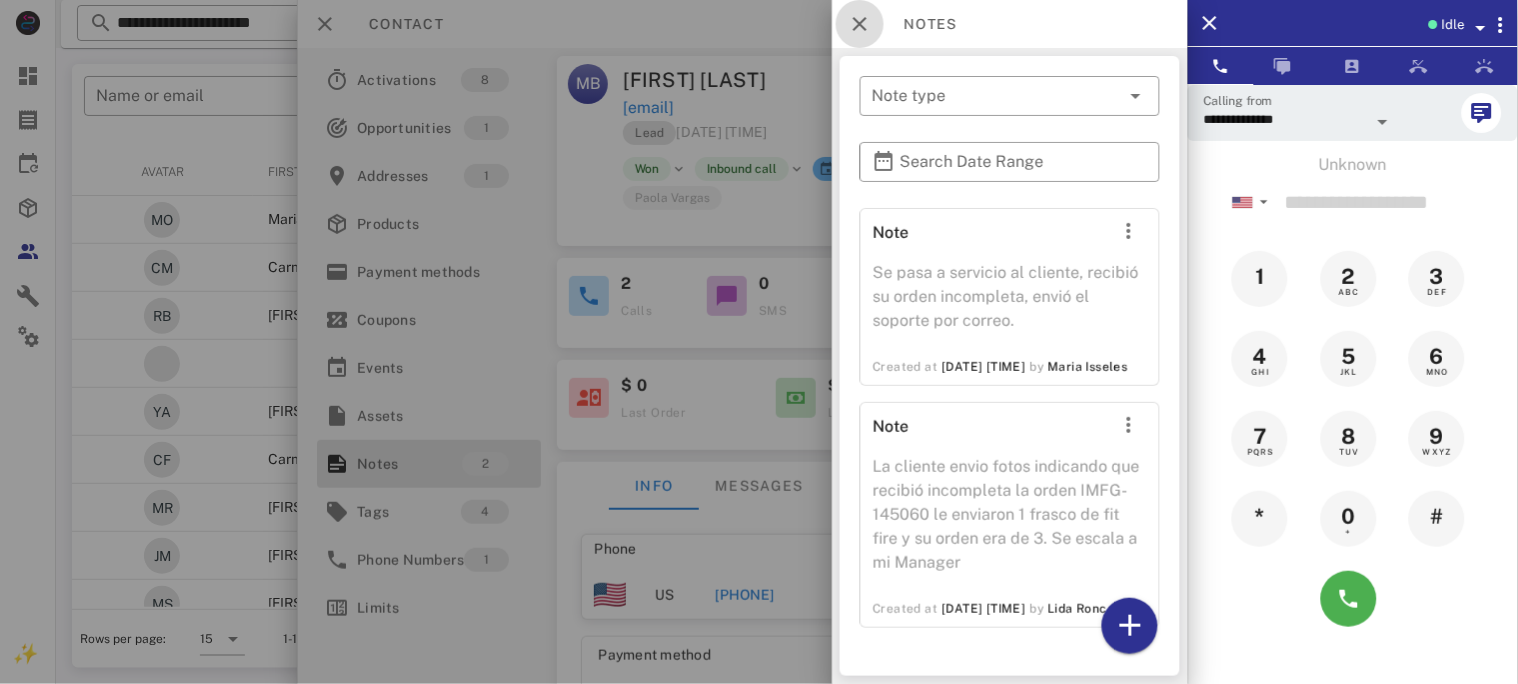 click at bounding box center (860, 24) 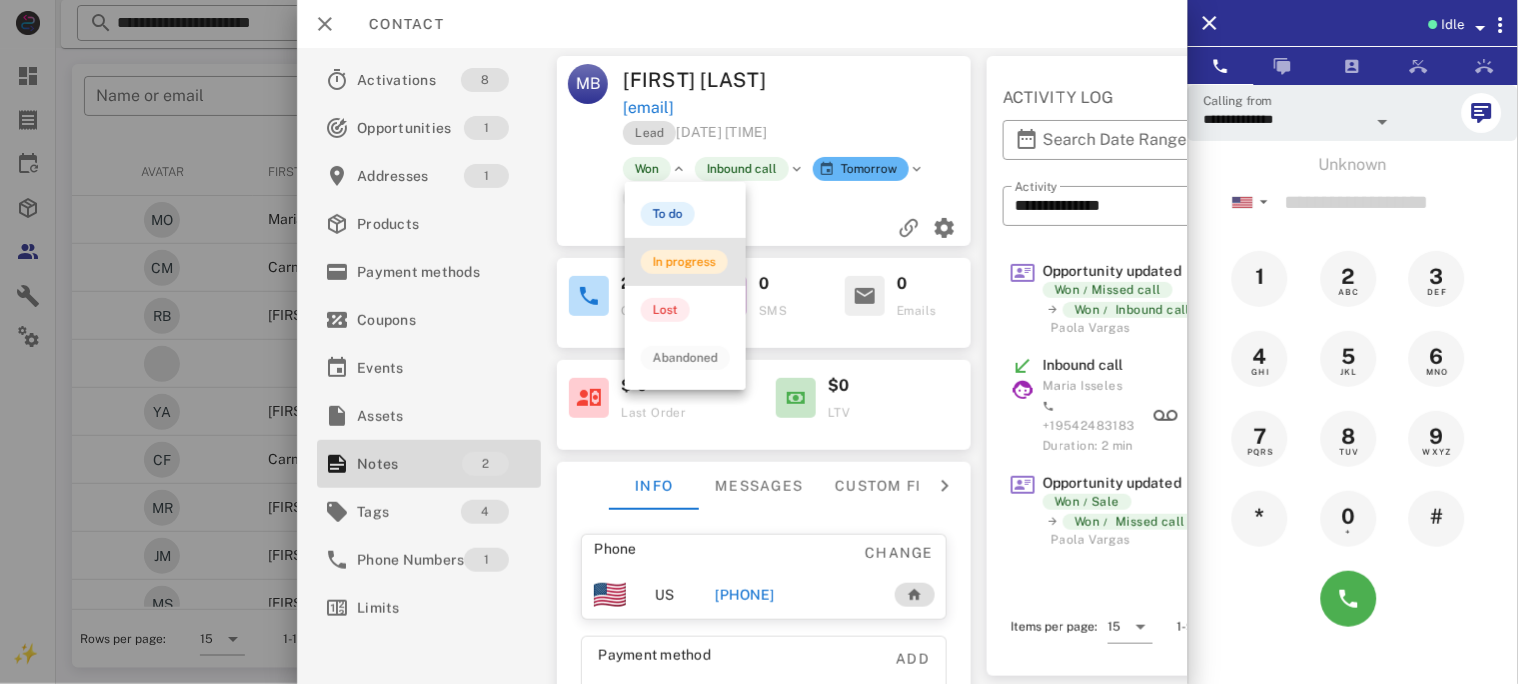 click on "In progress" at bounding box center (684, 262) 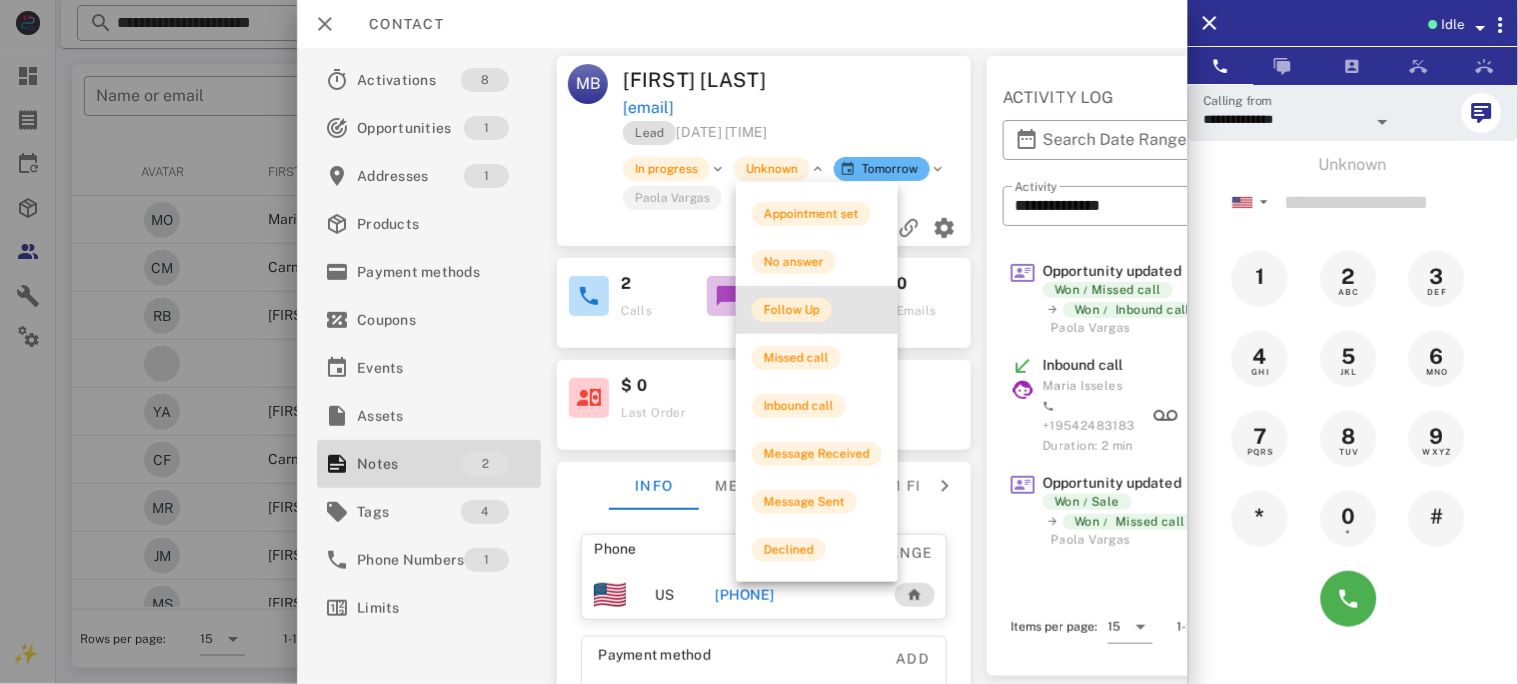 click on "Follow Up" at bounding box center (792, 310) 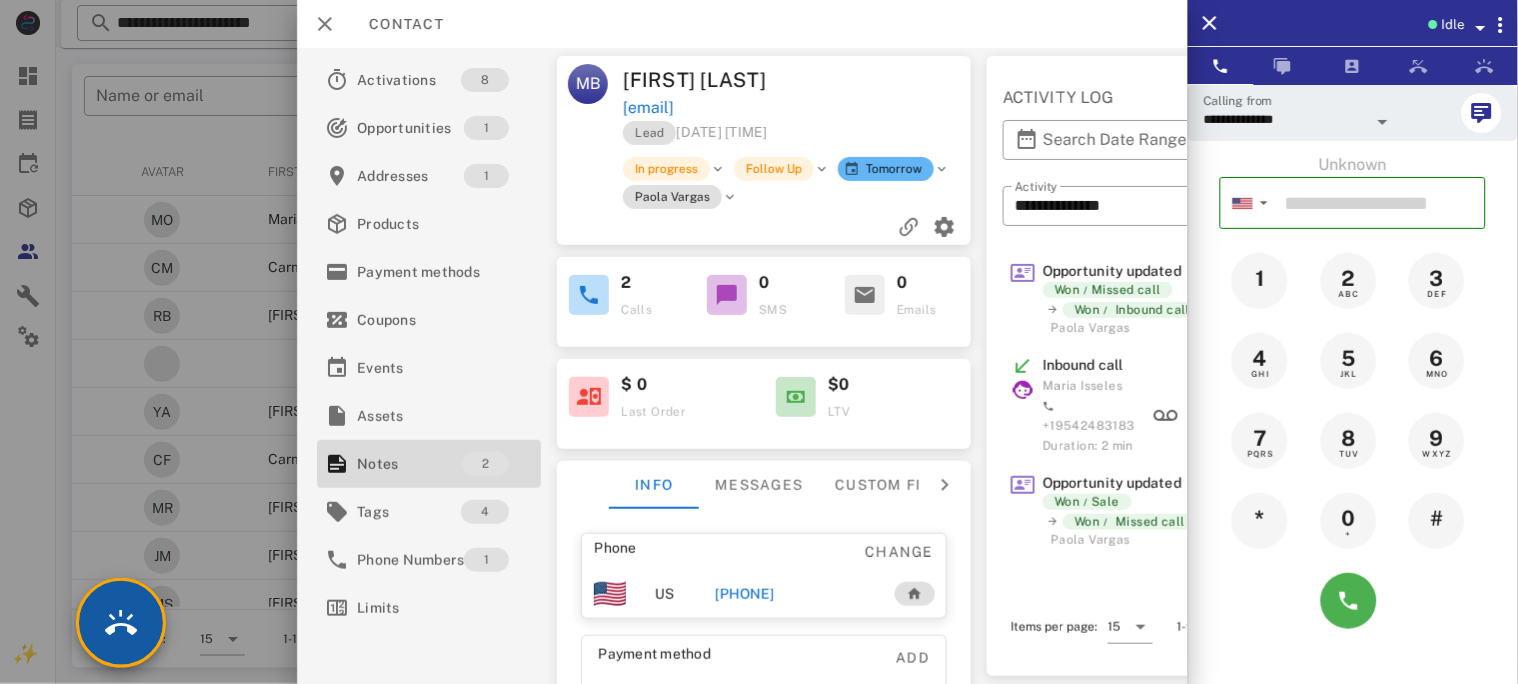 click at bounding box center [121, 623] 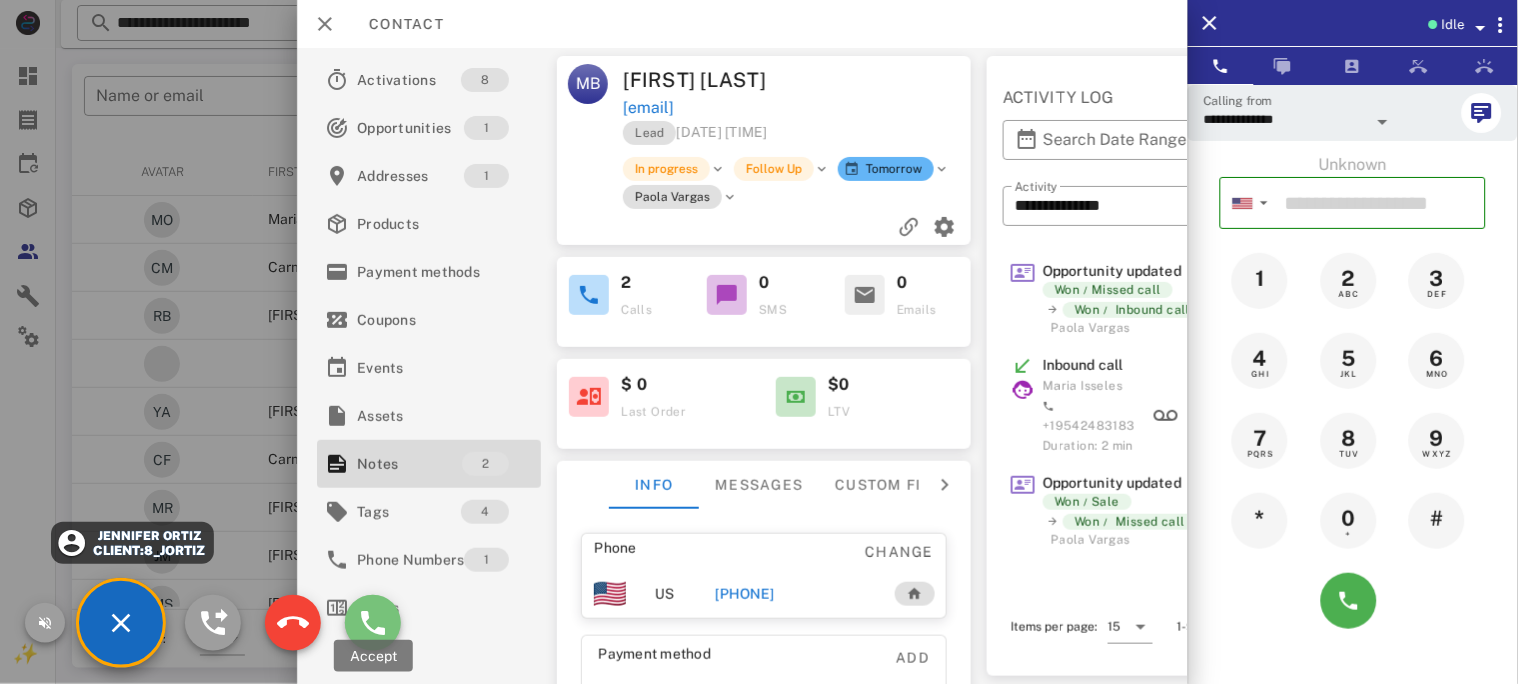 click at bounding box center [373, 623] 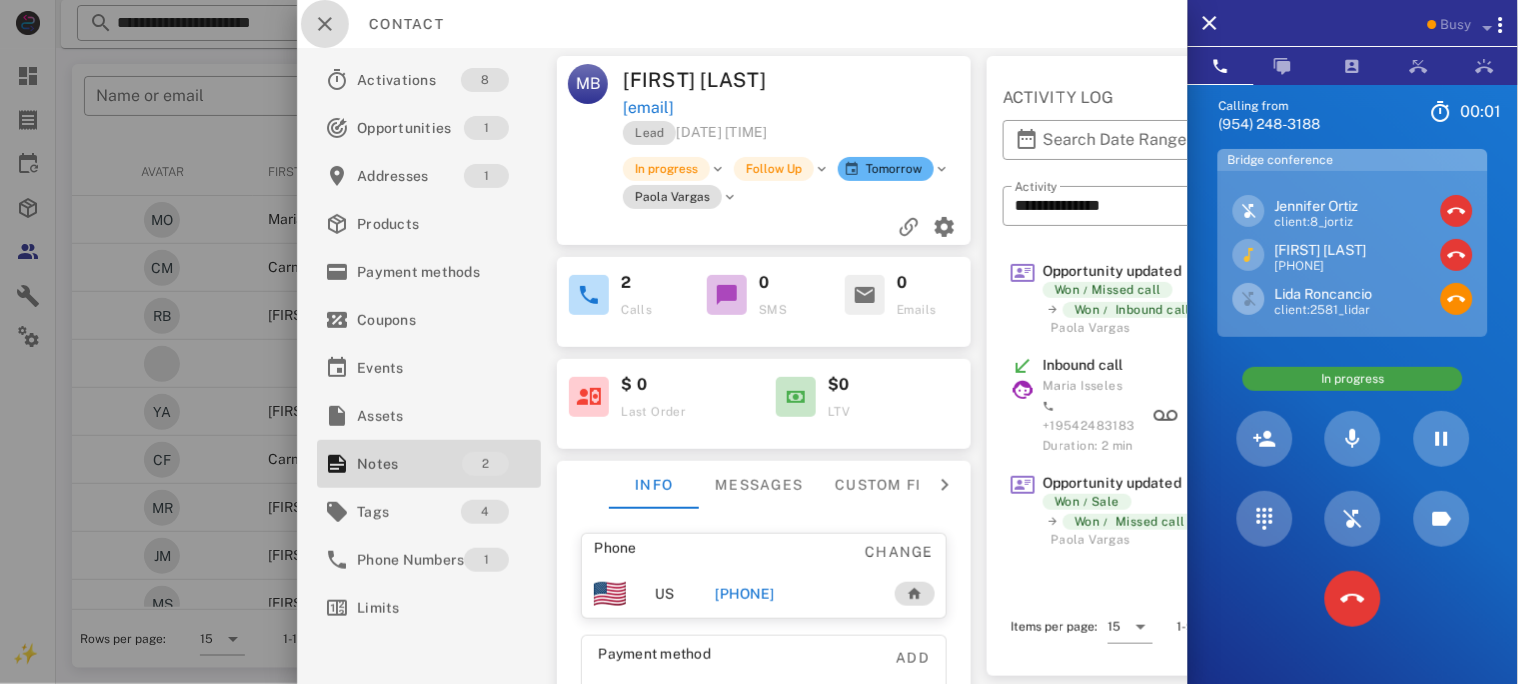 click at bounding box center [325, 24] 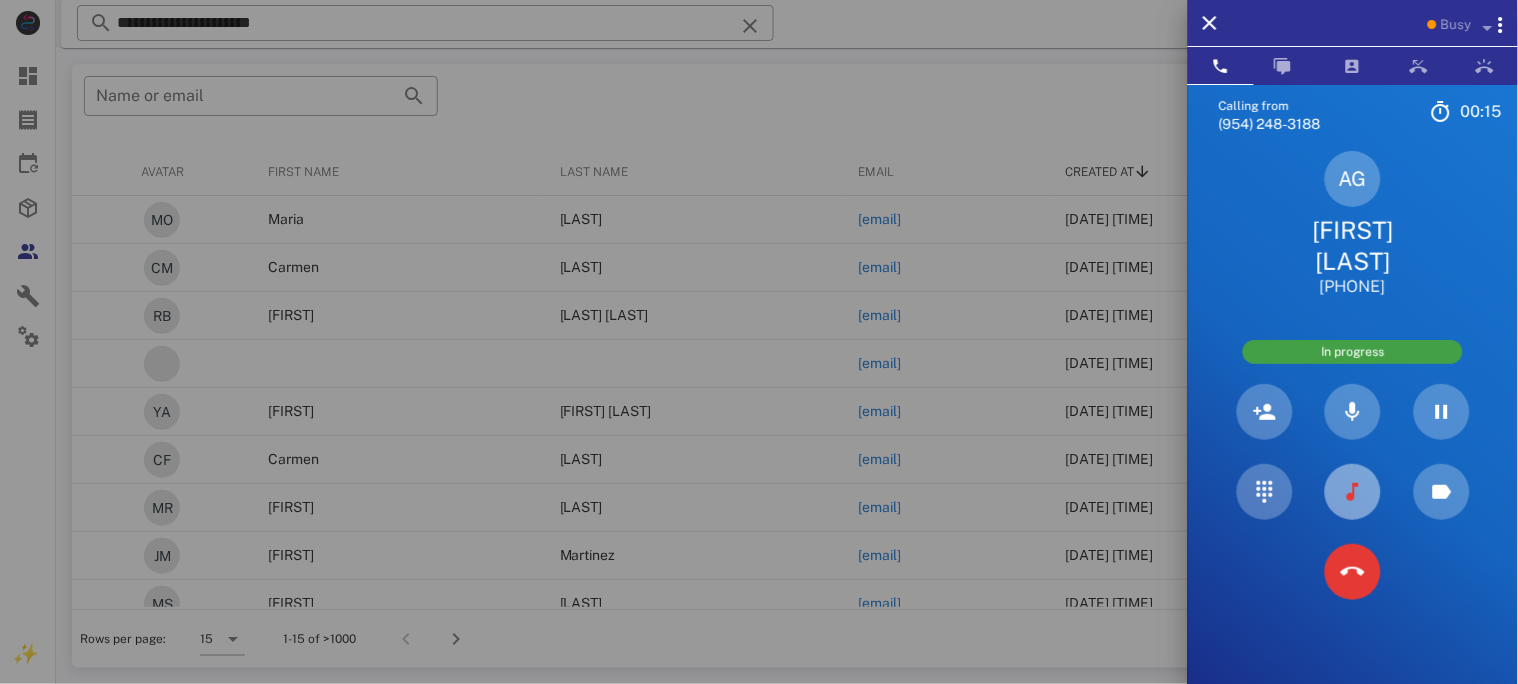 click at bounding box center [1353, 492] 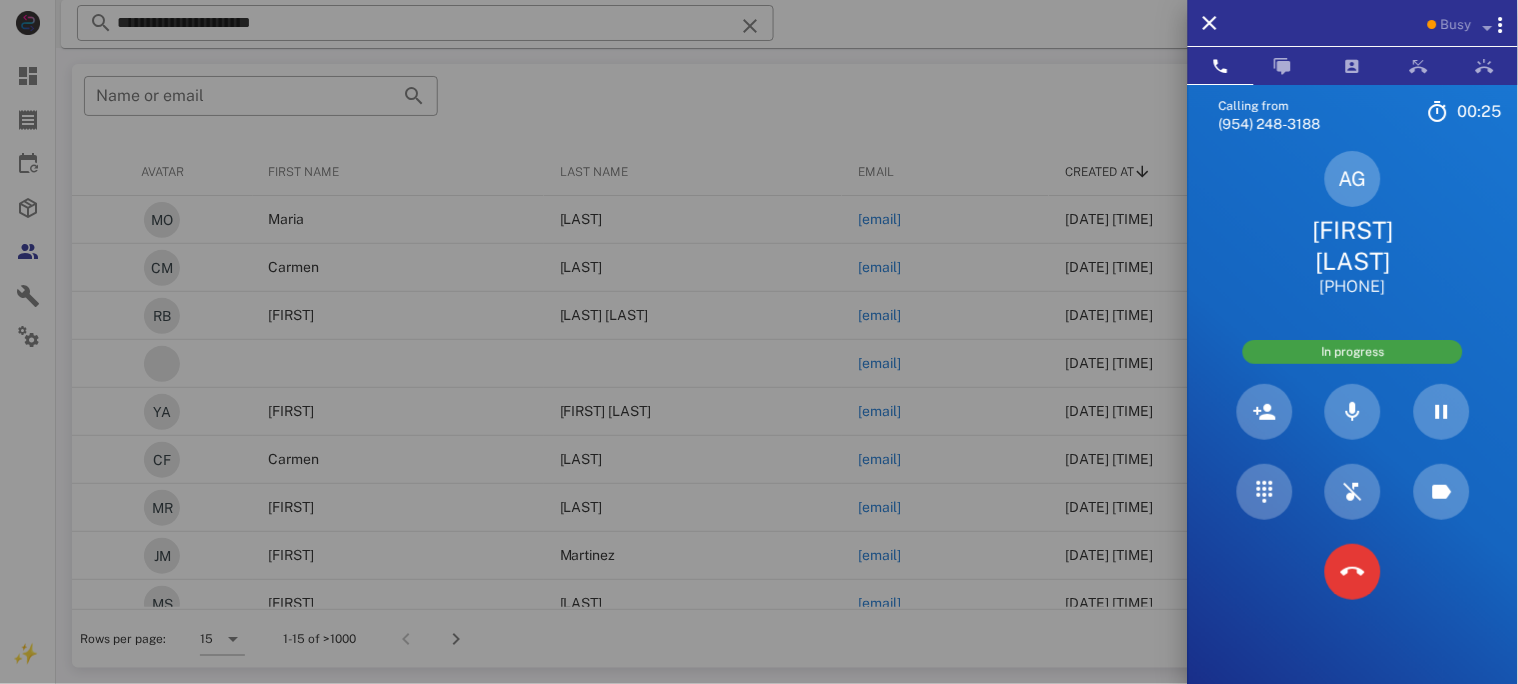 click on "[FIRST] [LAST]" at bounding box center [1353, 246] 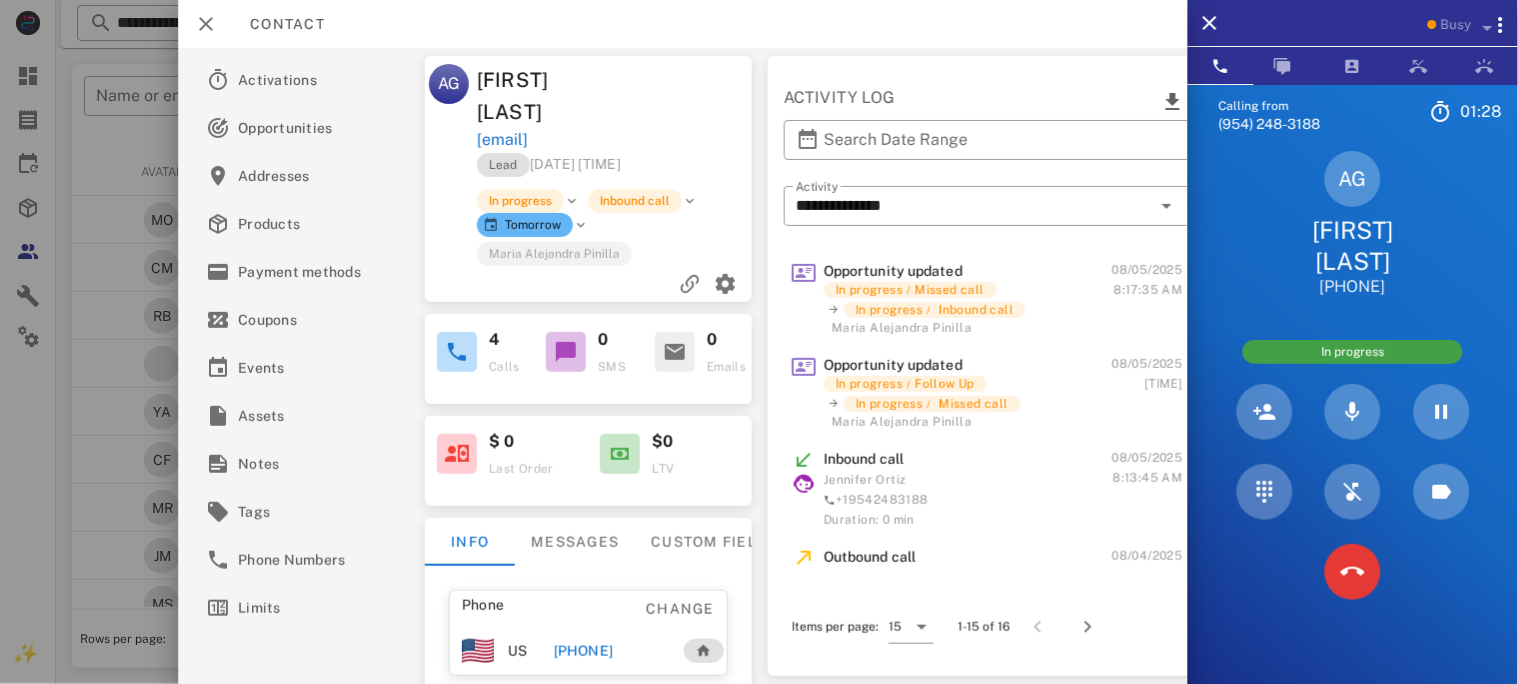 drag, startPoint x: 659, startPoint y: 620, endPoint x: 563, endPoint y: 620, distance: 96 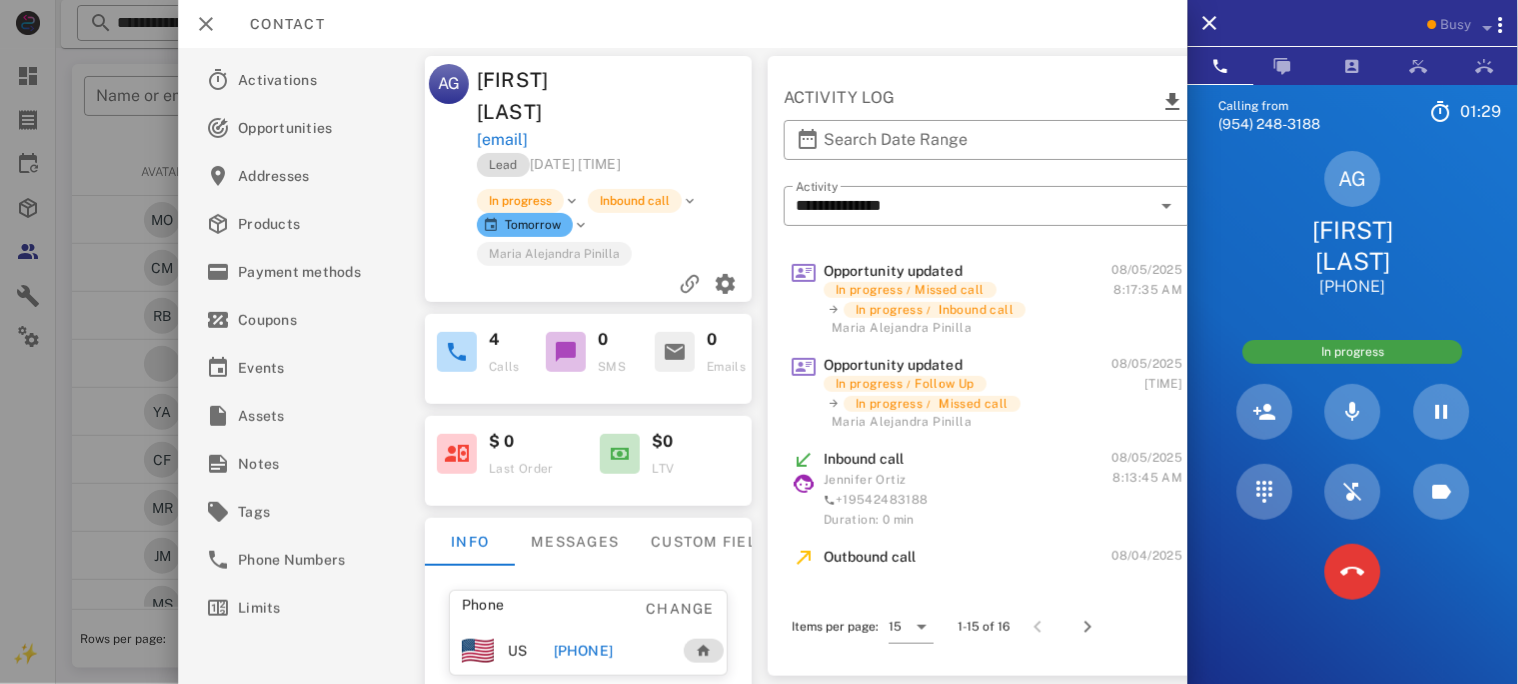 copy on "[NUMBER]" 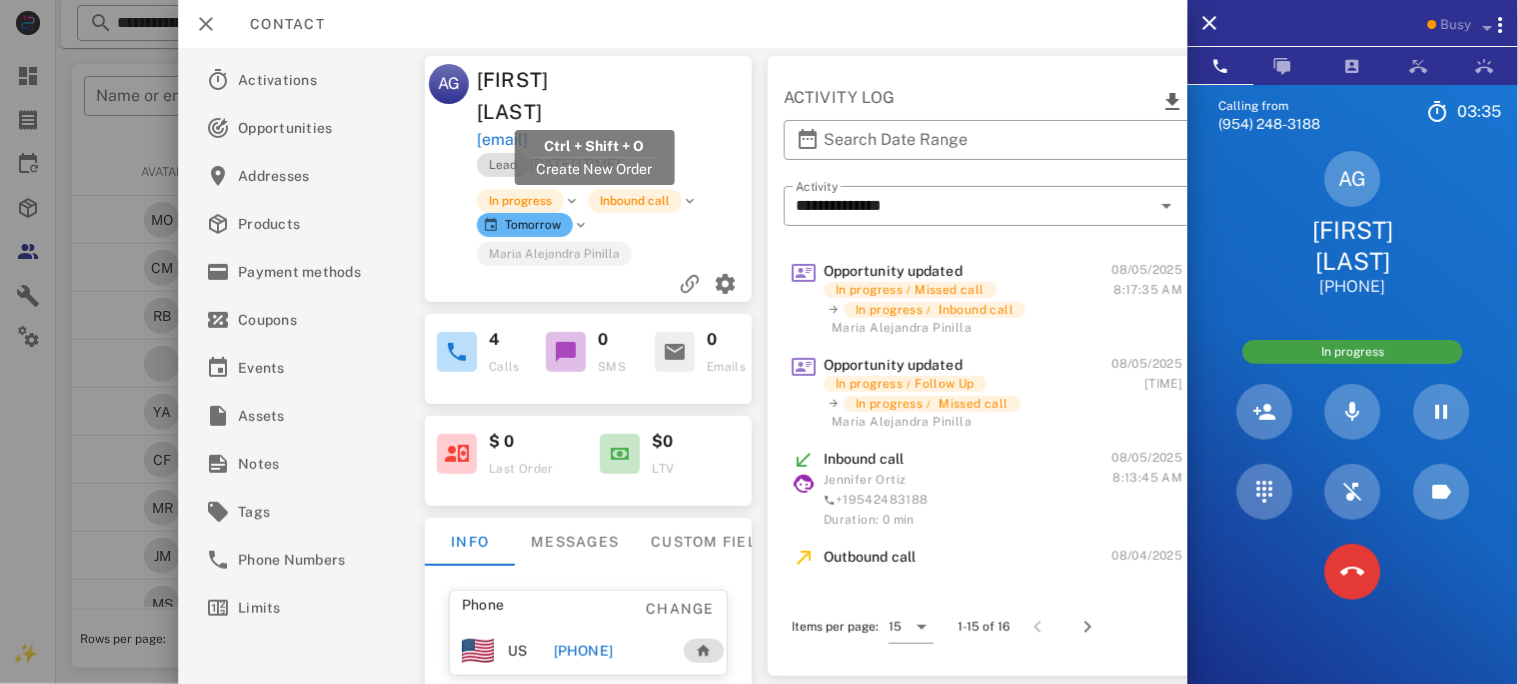 drag, startPoint x: 727, startPoint y: 102, endPoint x: 478, endPoint y: 118, distance: 249.51352 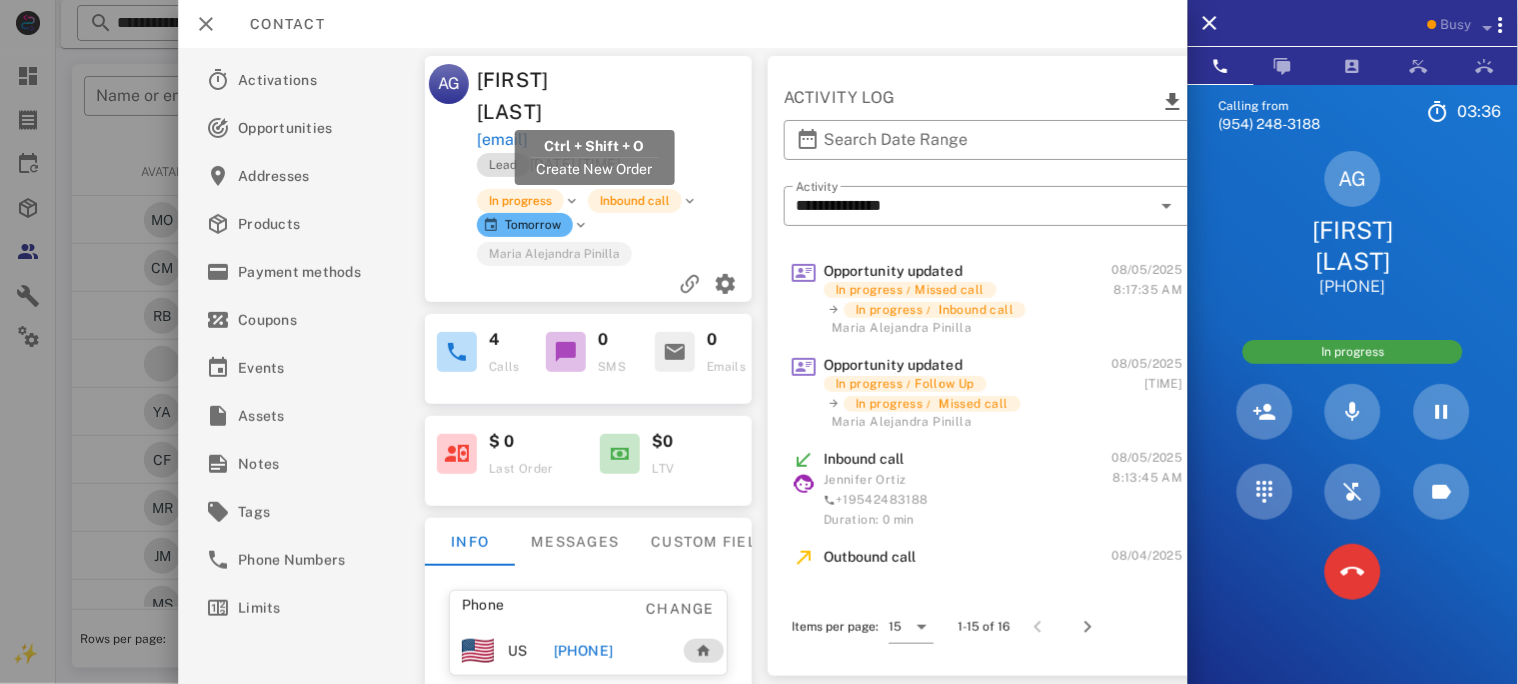 copy on "[EMAIL]" 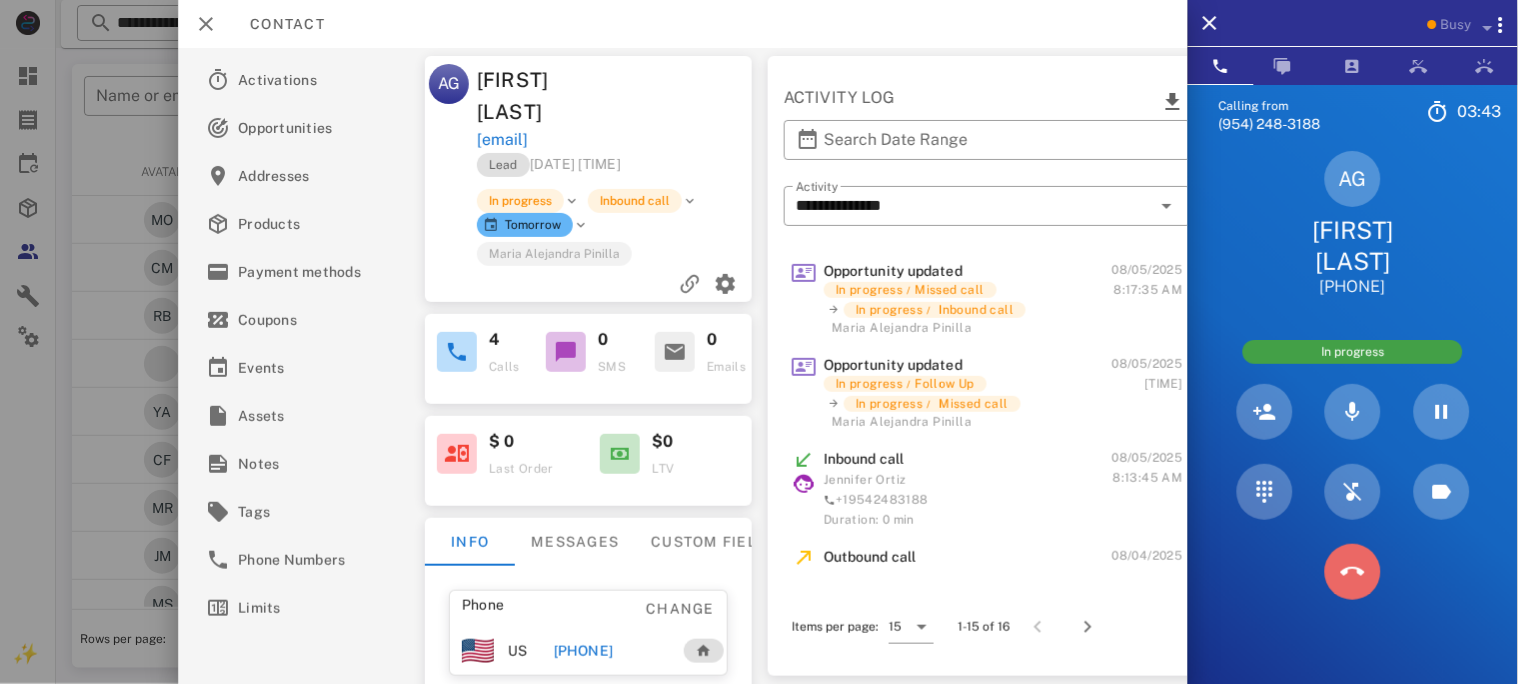 click at bounding box center [1353, 572] 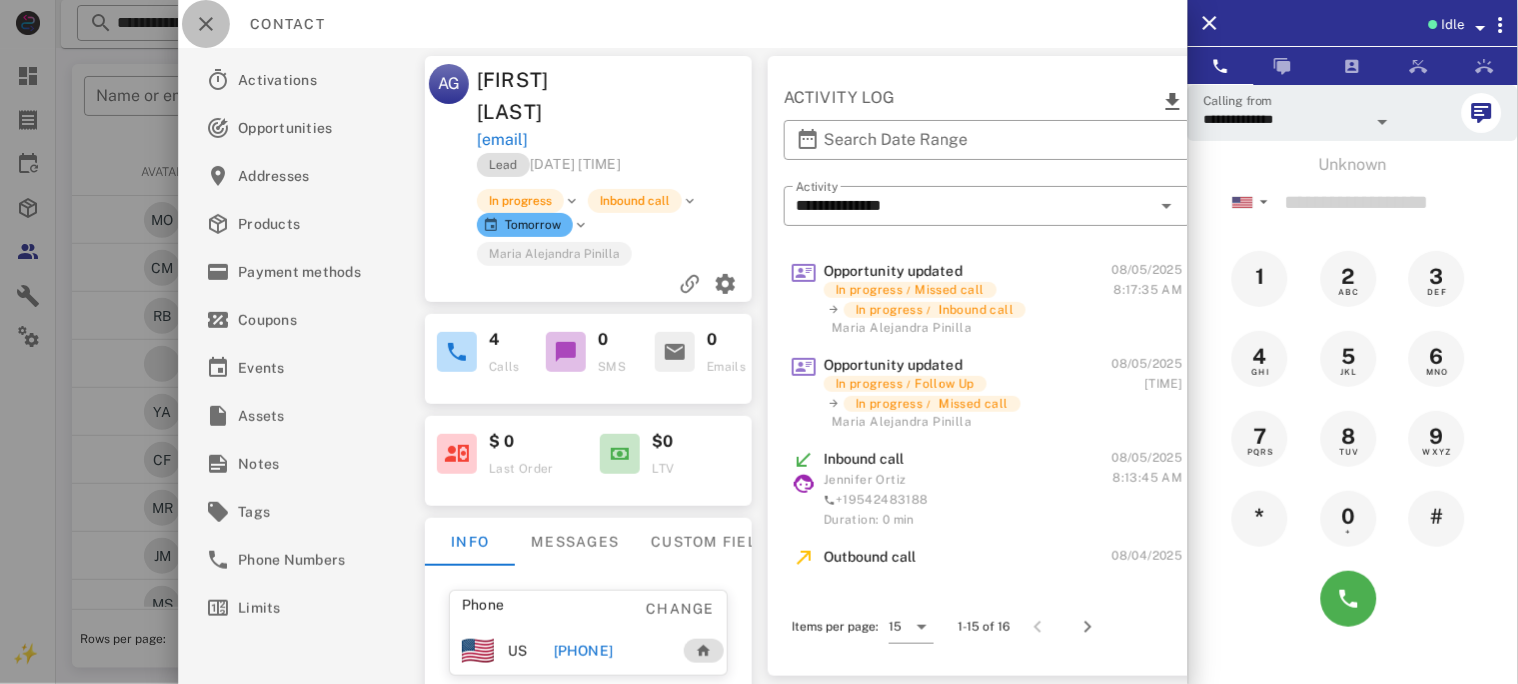 click at bounding box center (206, 24) 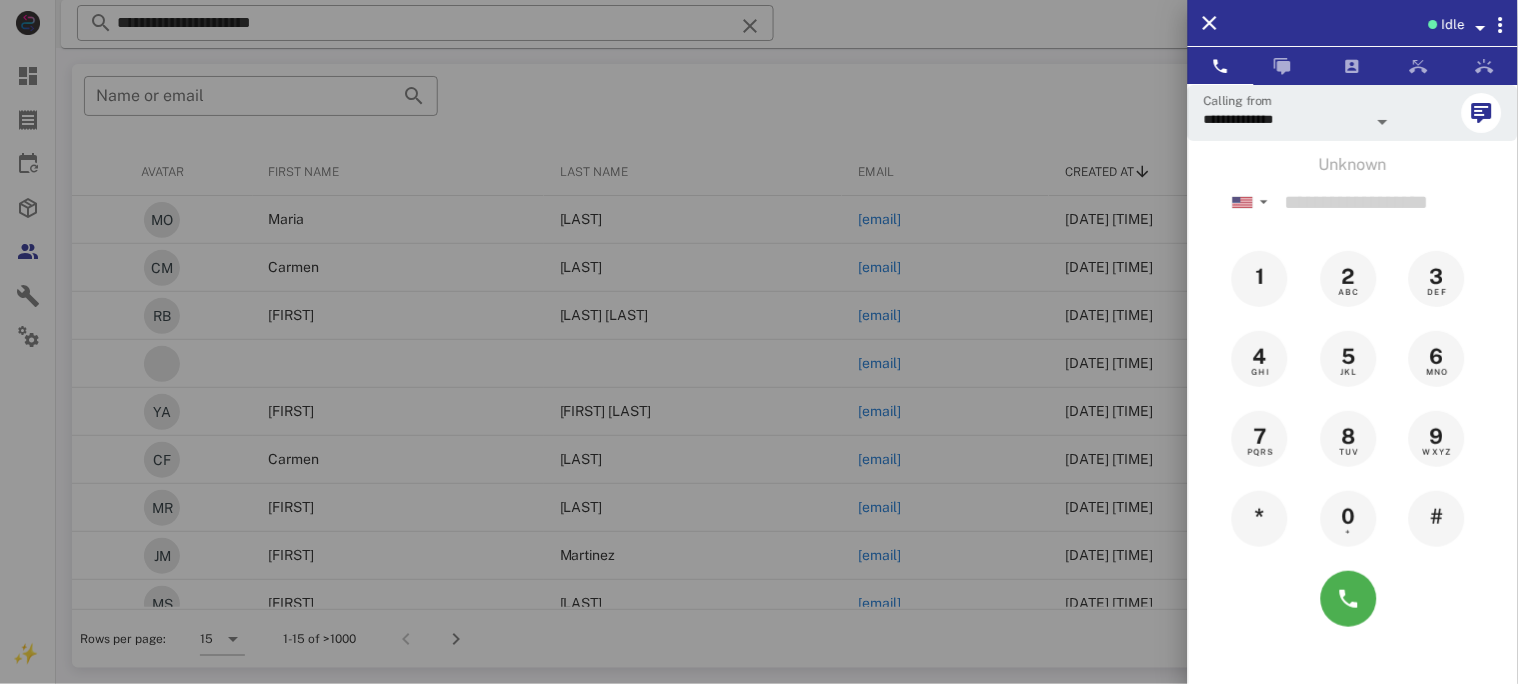 click at bounding box center [759, 342] 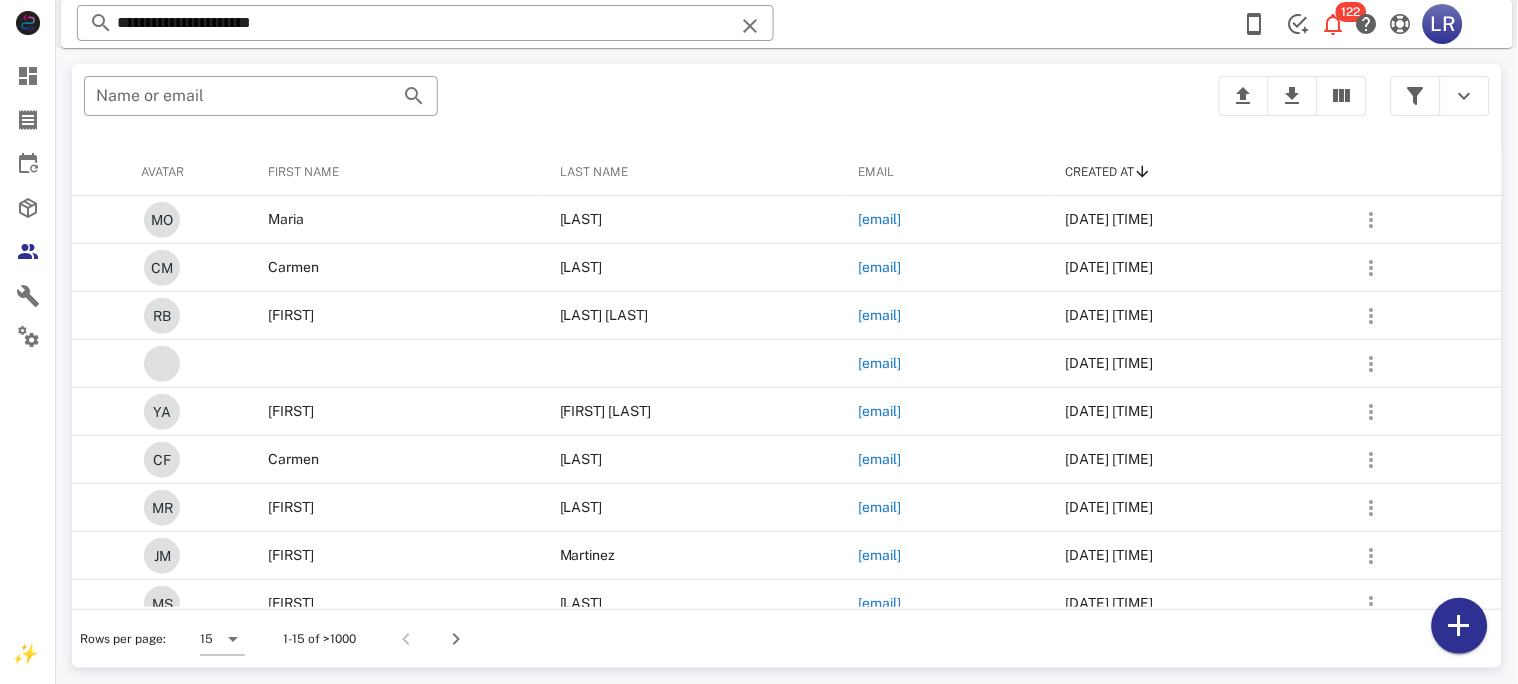 click at bounding box center [750, 26] 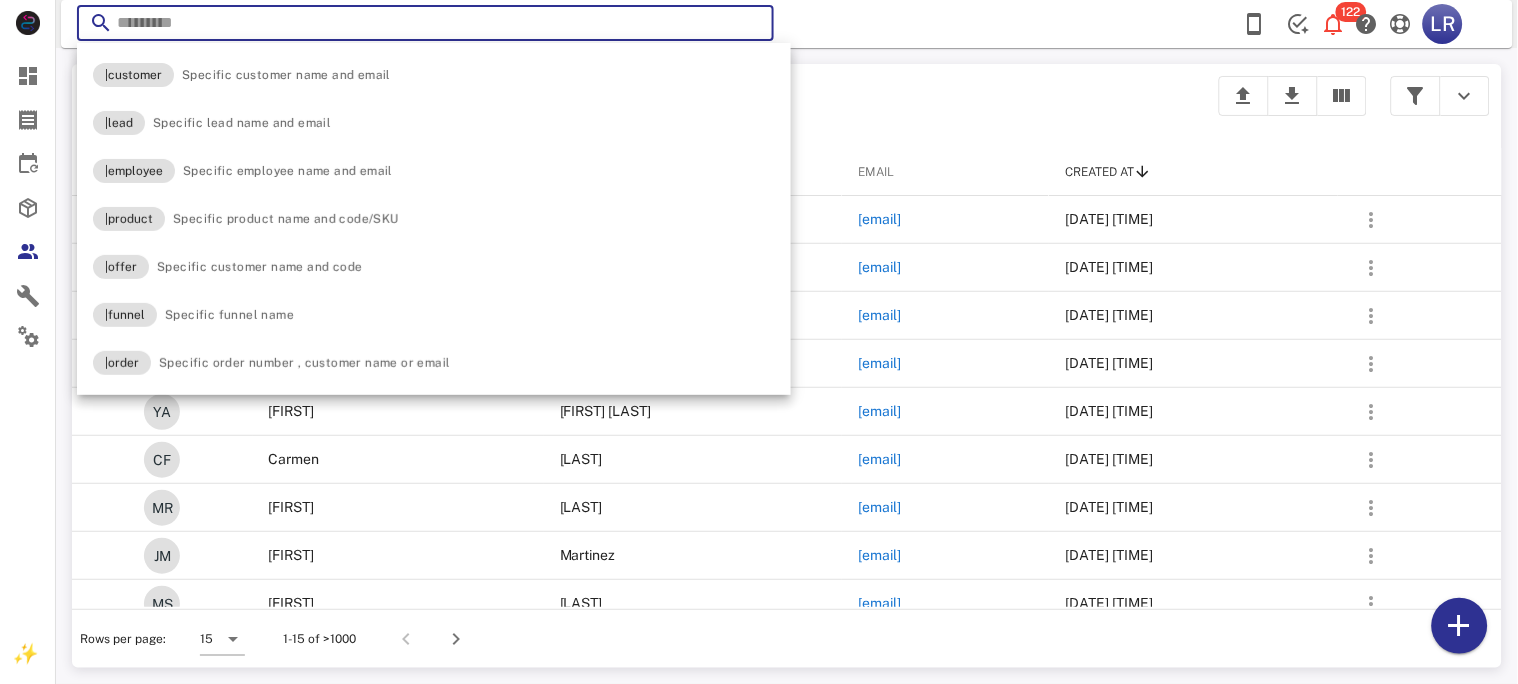 paste on "**********" 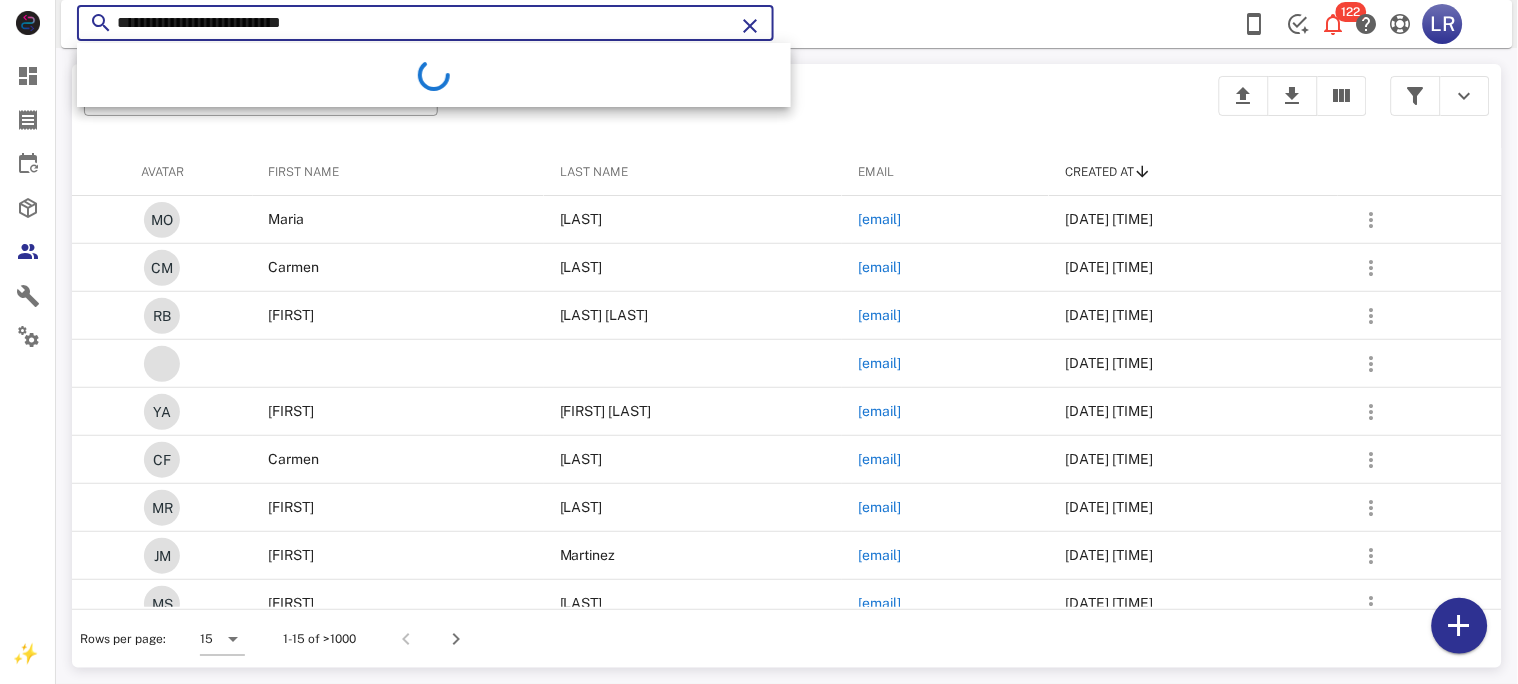 type on "**********" 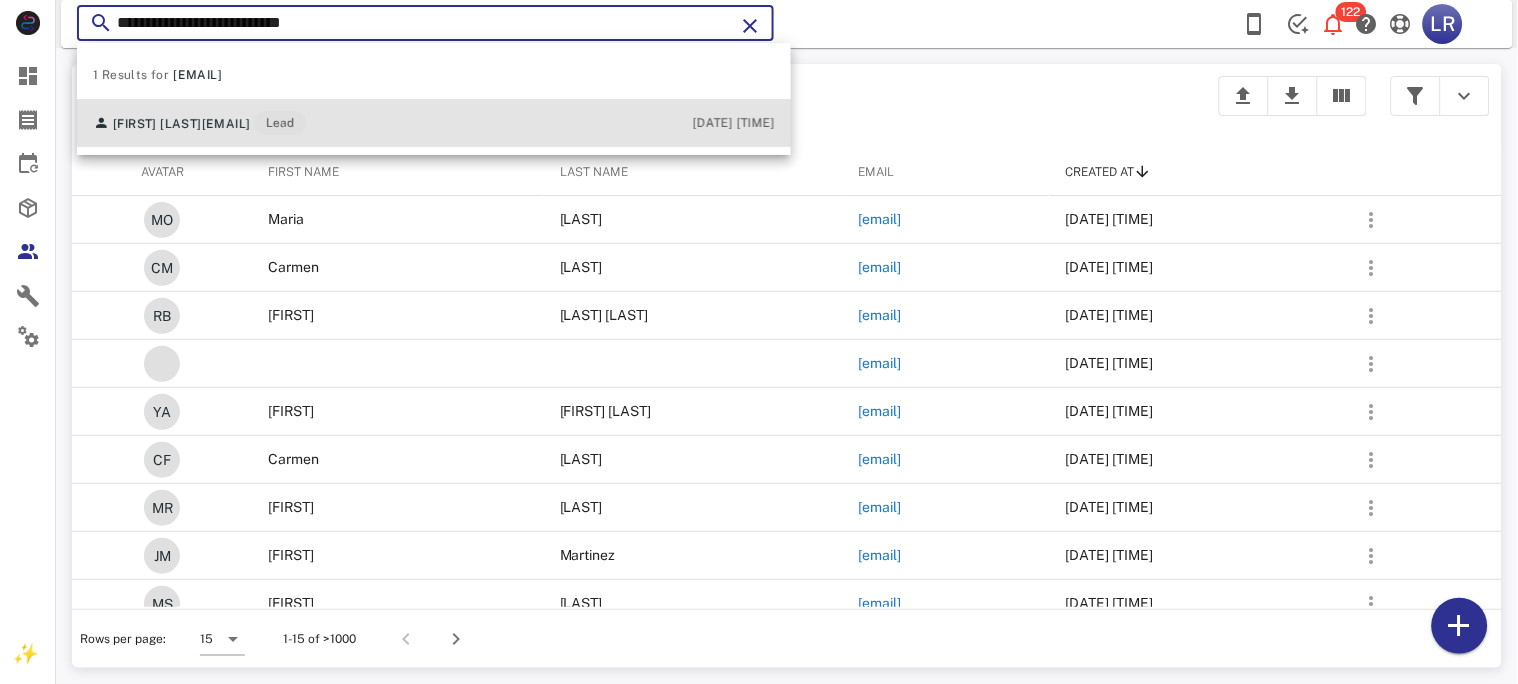 click on "[EMAIL]" at bounding box center (226, 124) 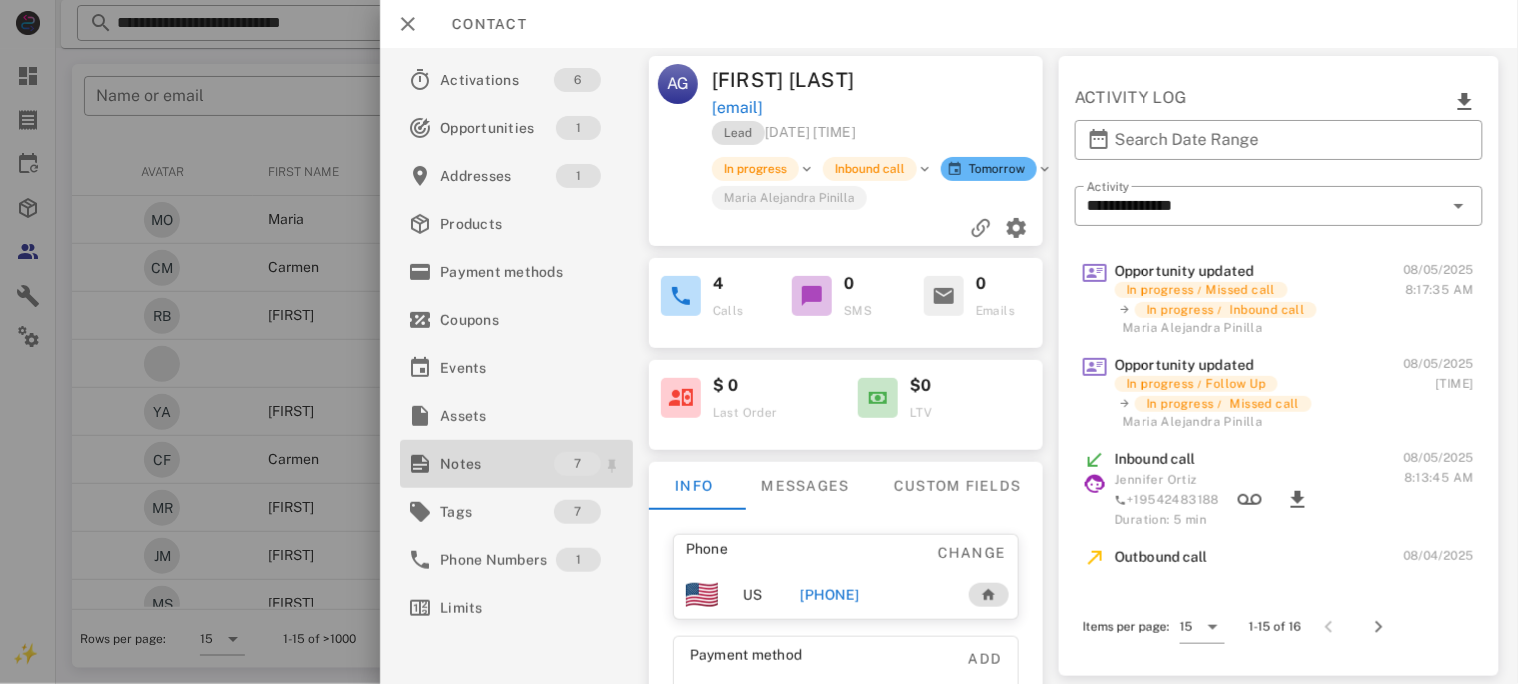 click on "Notes" at bounding box center [497, 464] 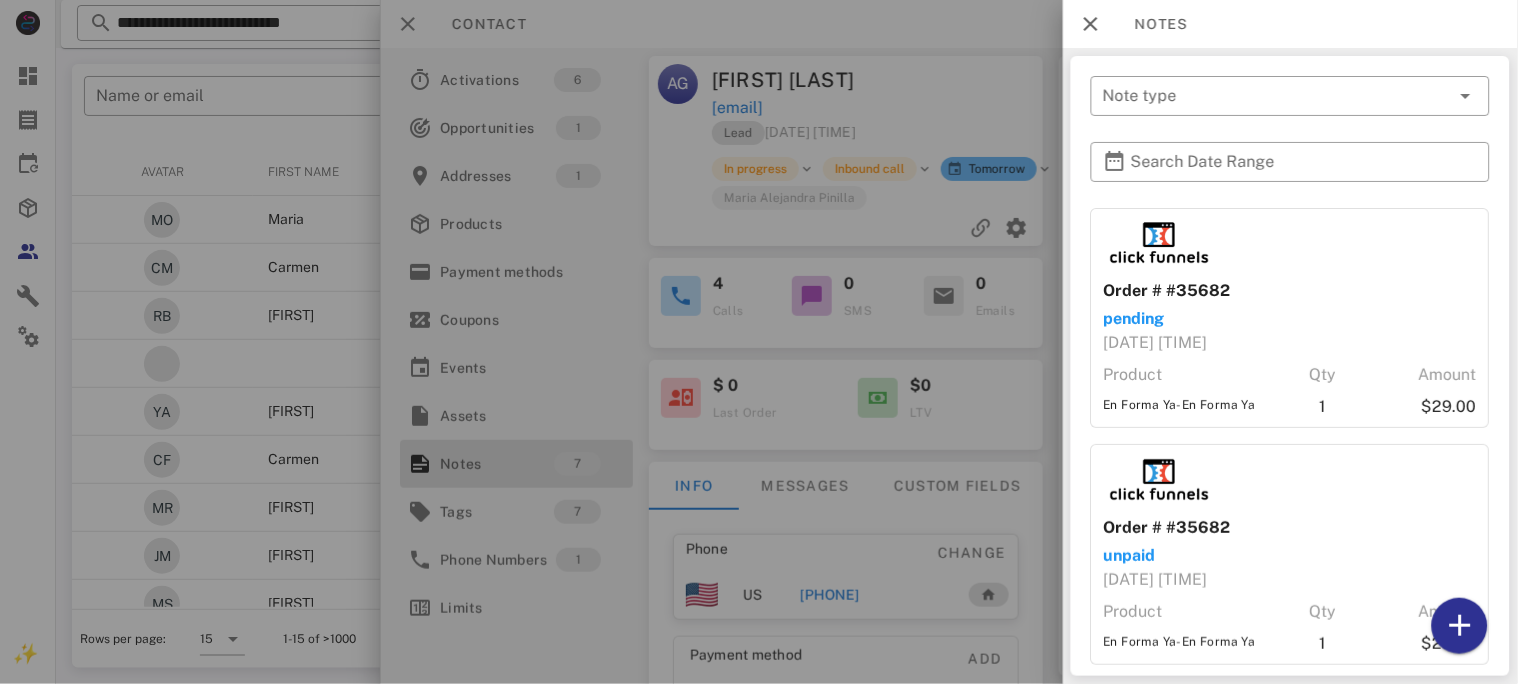 scroll, scrollTop: 533, scrollLeft: 0, axis: vertical 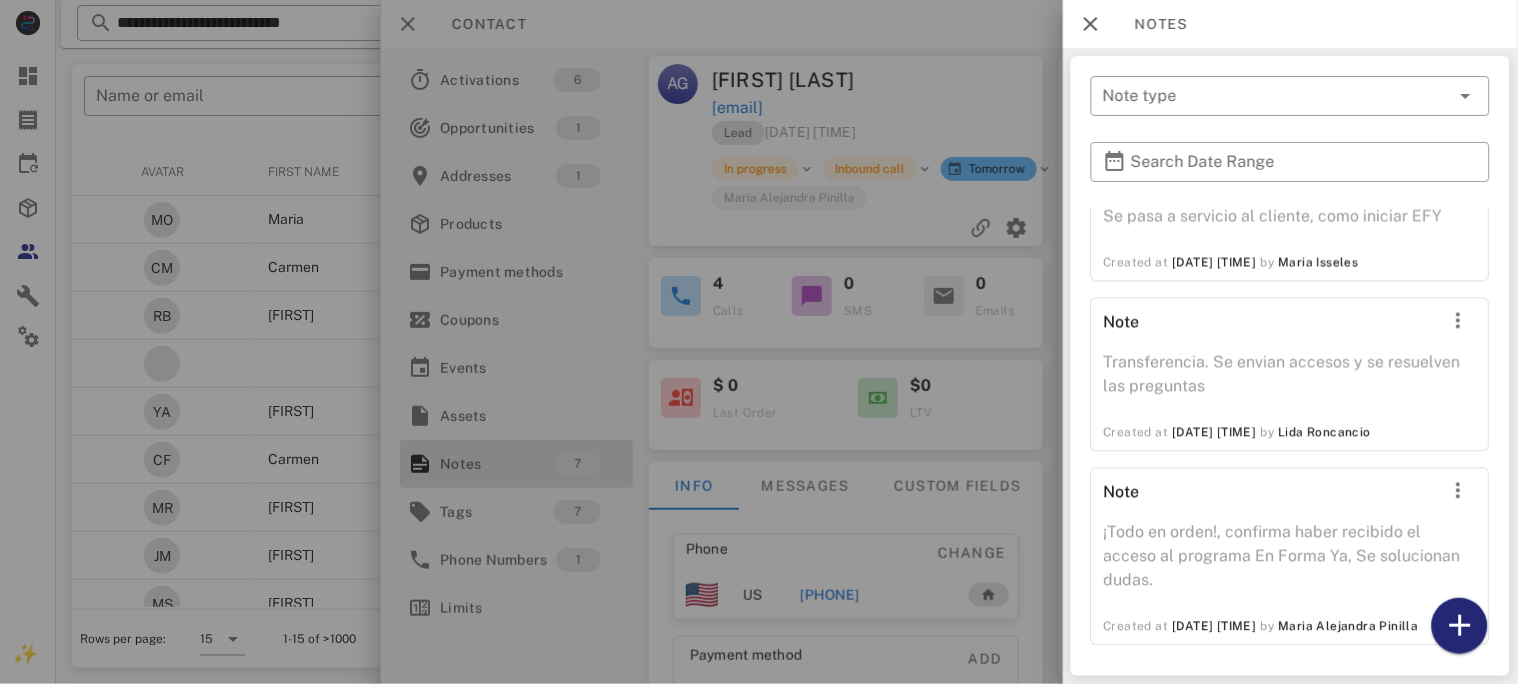 click at bounding box center (1460, 626) 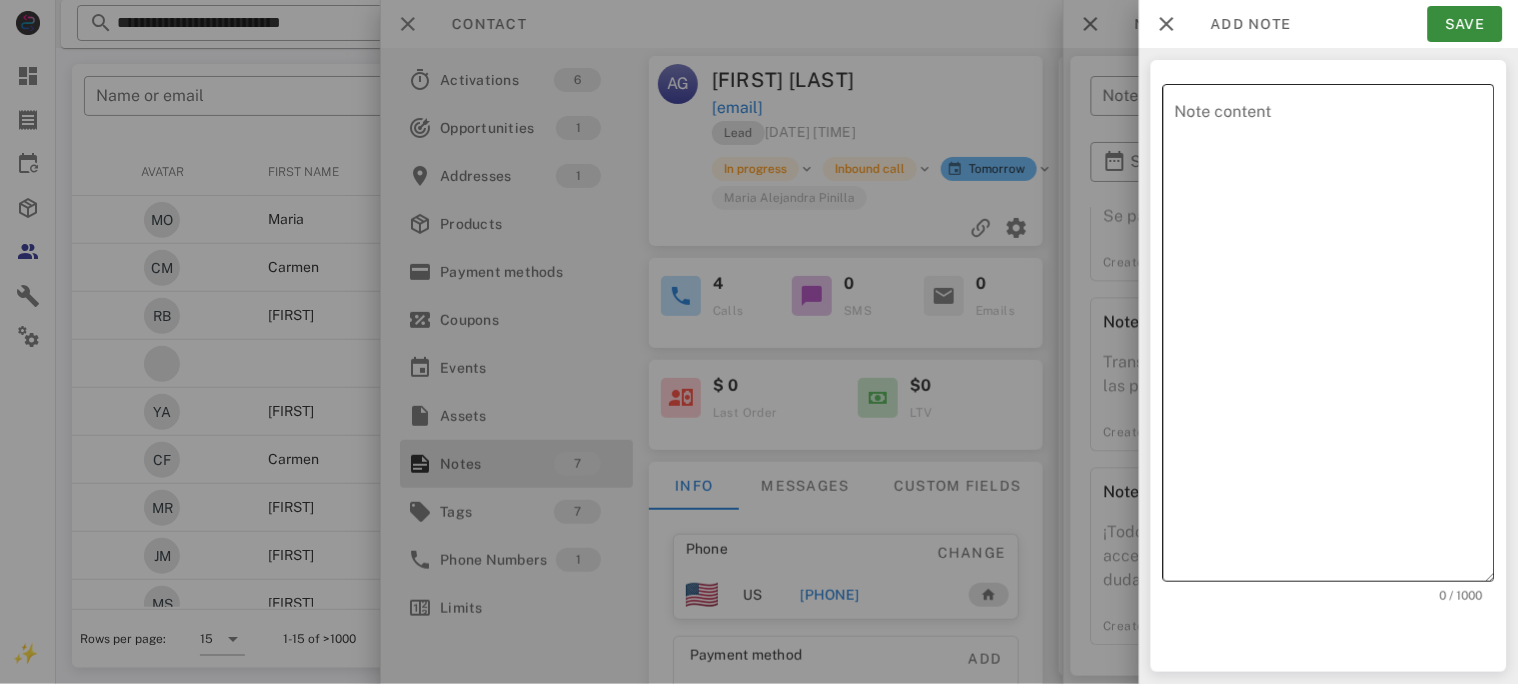 click on "Note content" at bounding box center (1335, 338) 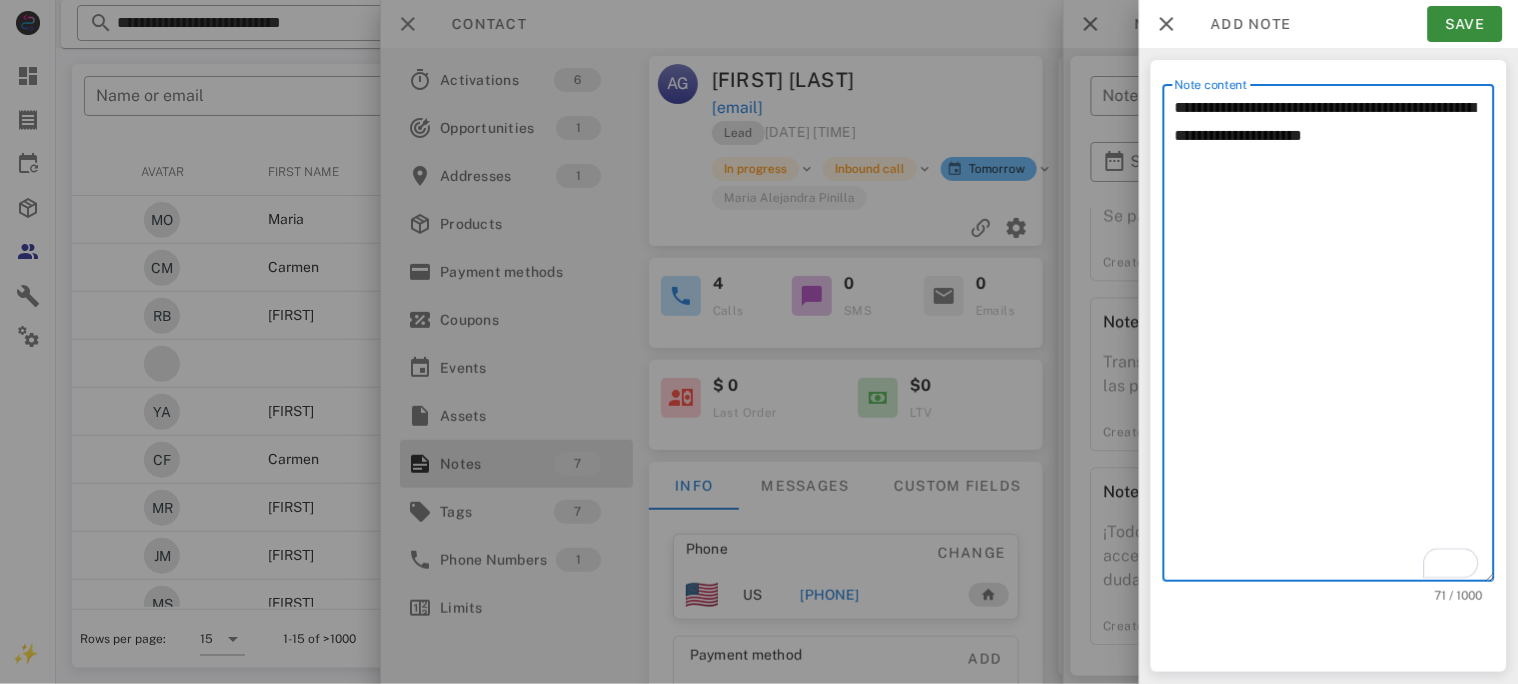 click on "**********" at bounding box center (1329, 366) 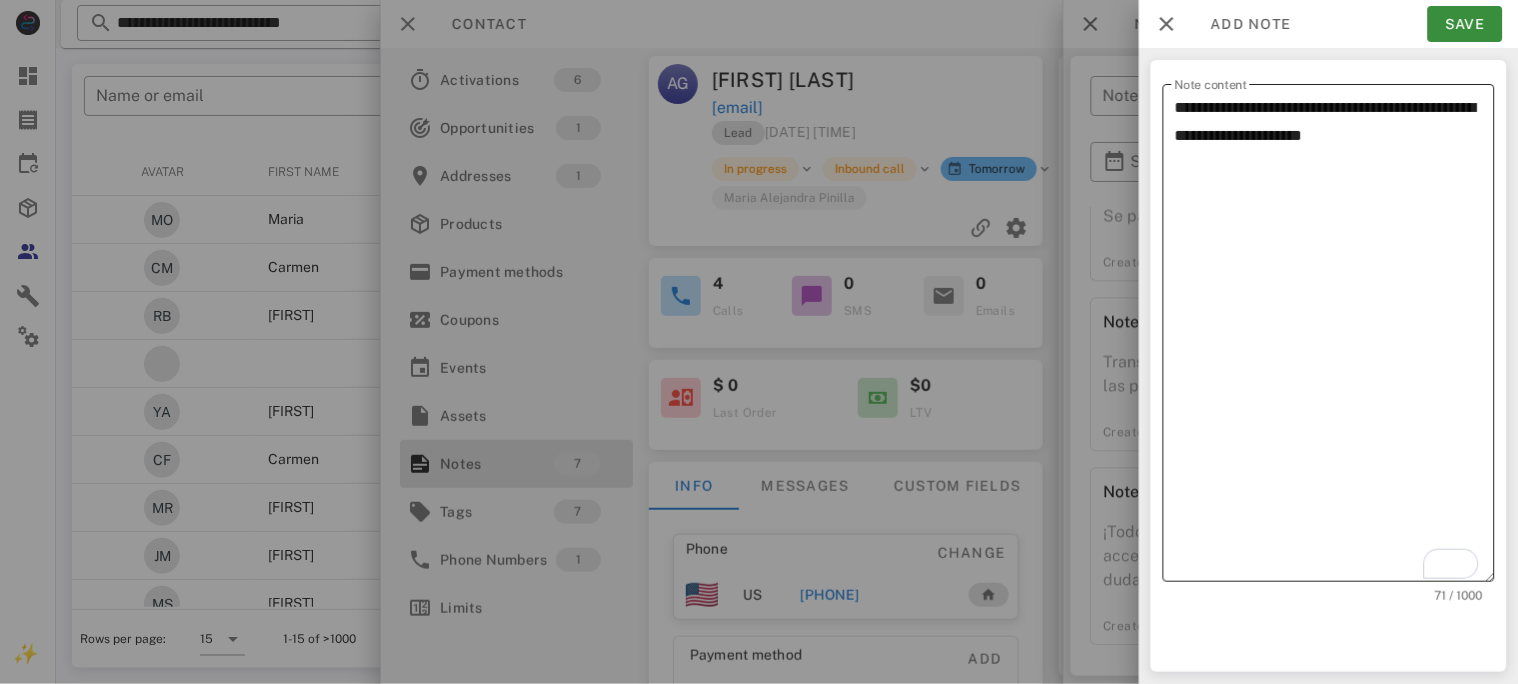 click on "**********" at bounding box center [1335, 338] 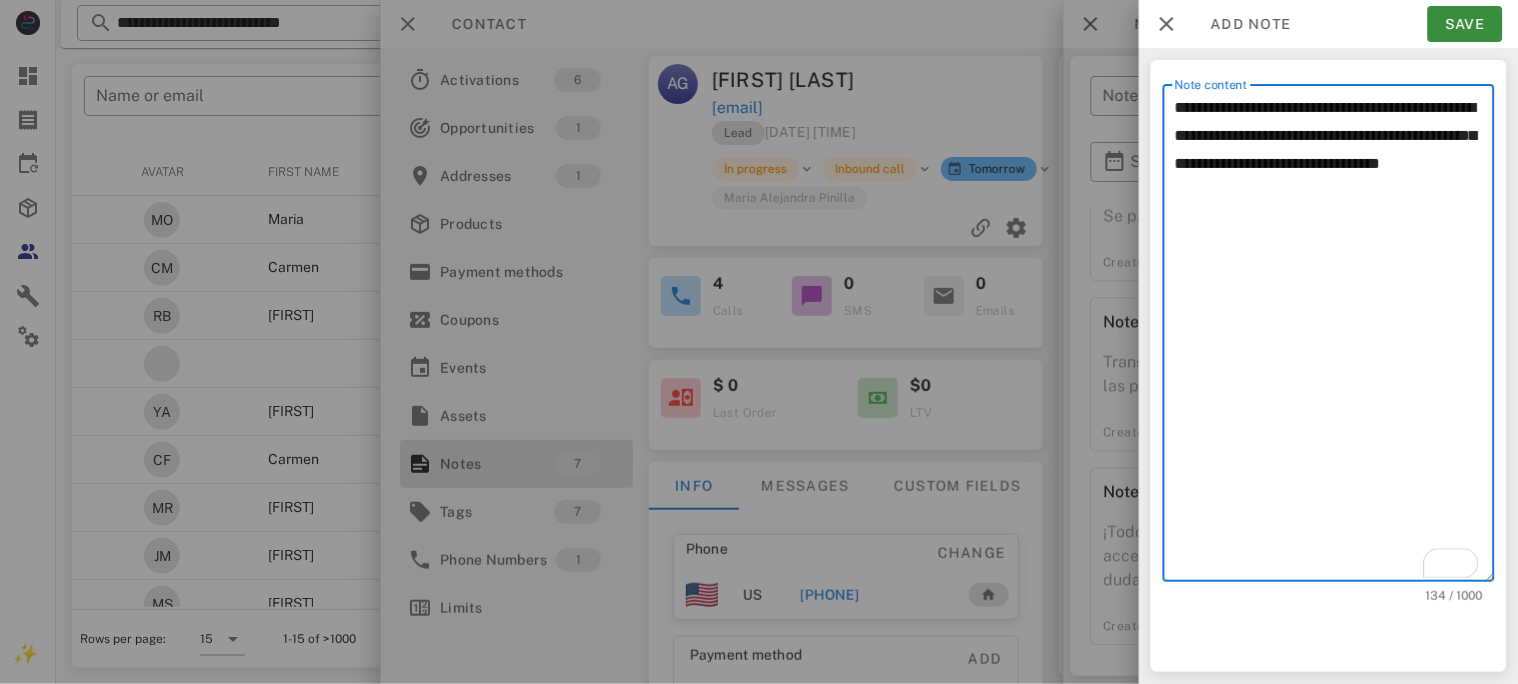 click on "**********" at bounding box center (1335, 338) 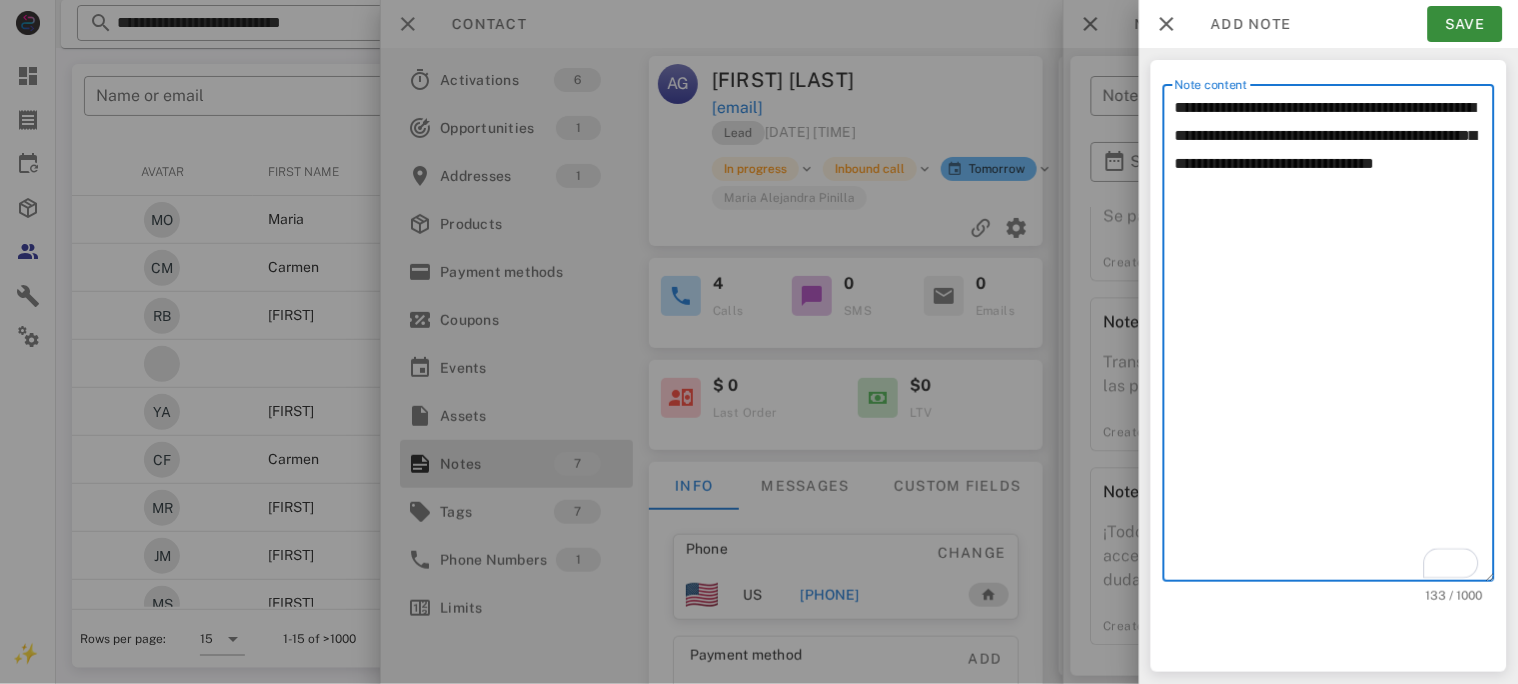 click on "**********" at bounding box center [1335, 338] 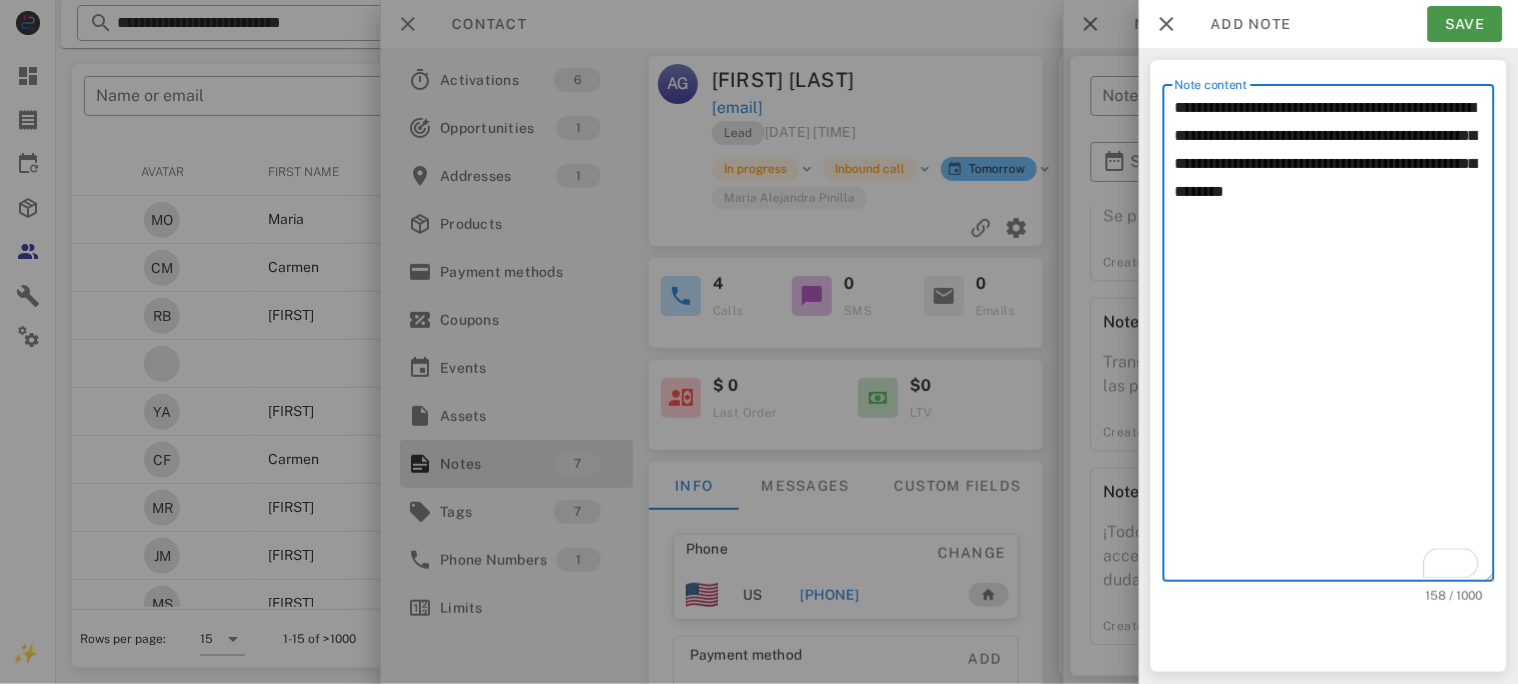 type on "**********" 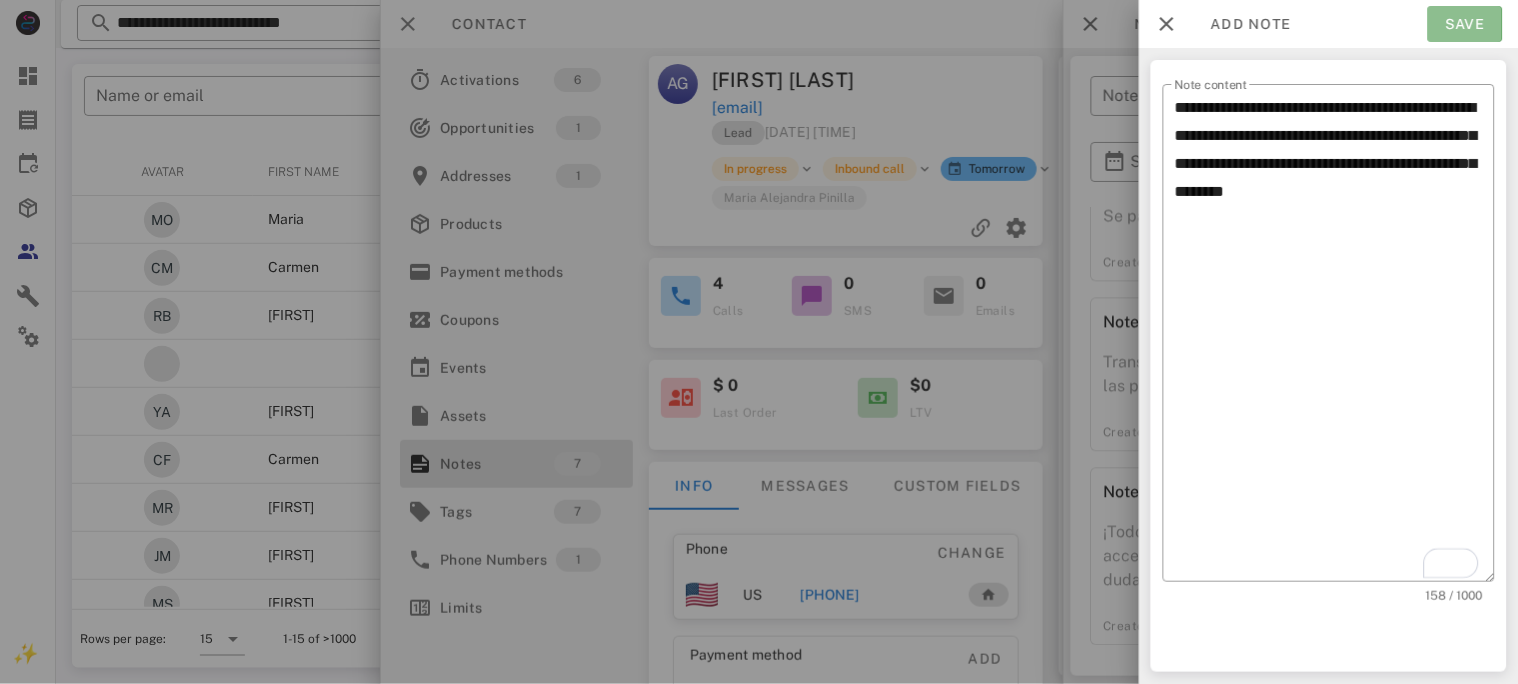 click on "Save" at bounding box center (1465, 24) 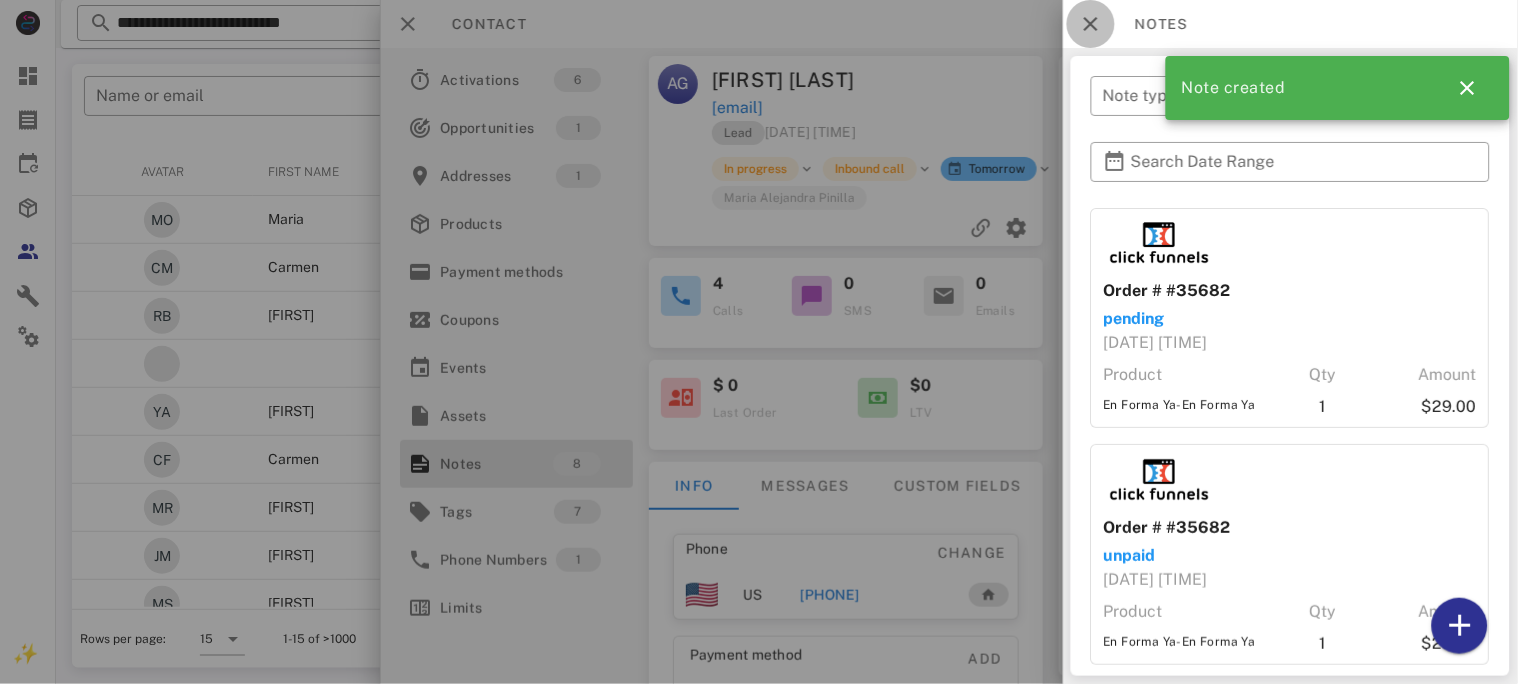 click at bounding box center (1091, 24) 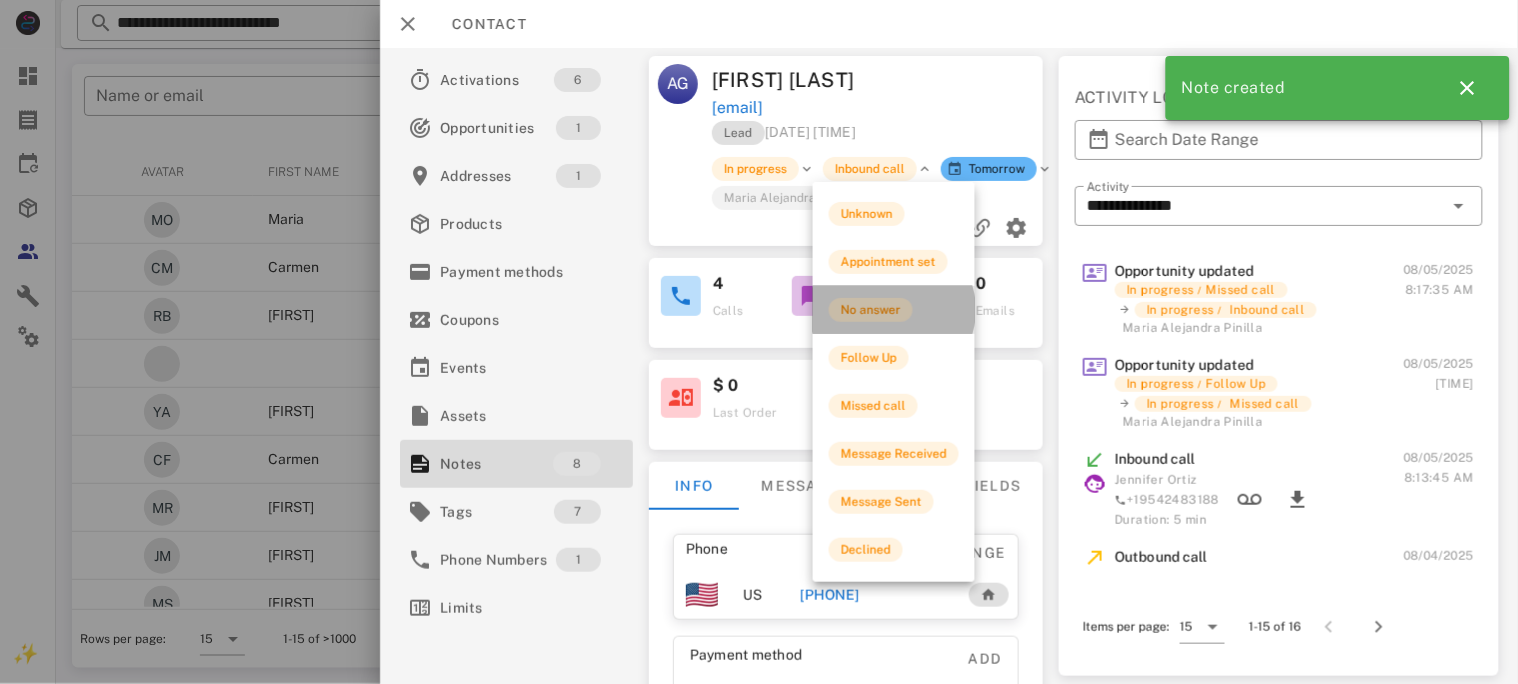 click on "No answer" at bounding box center [871, 310] 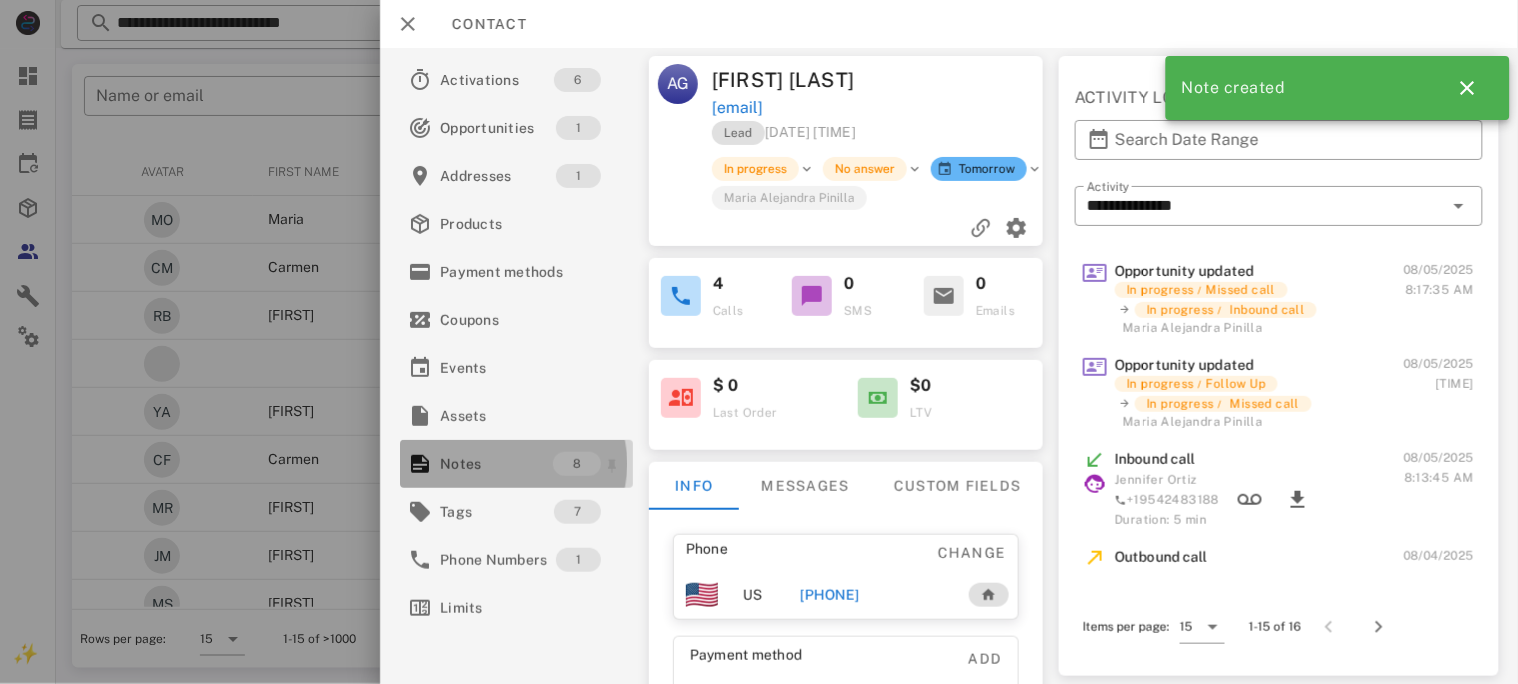 click on "Notes" at bounding box center [496, 464] 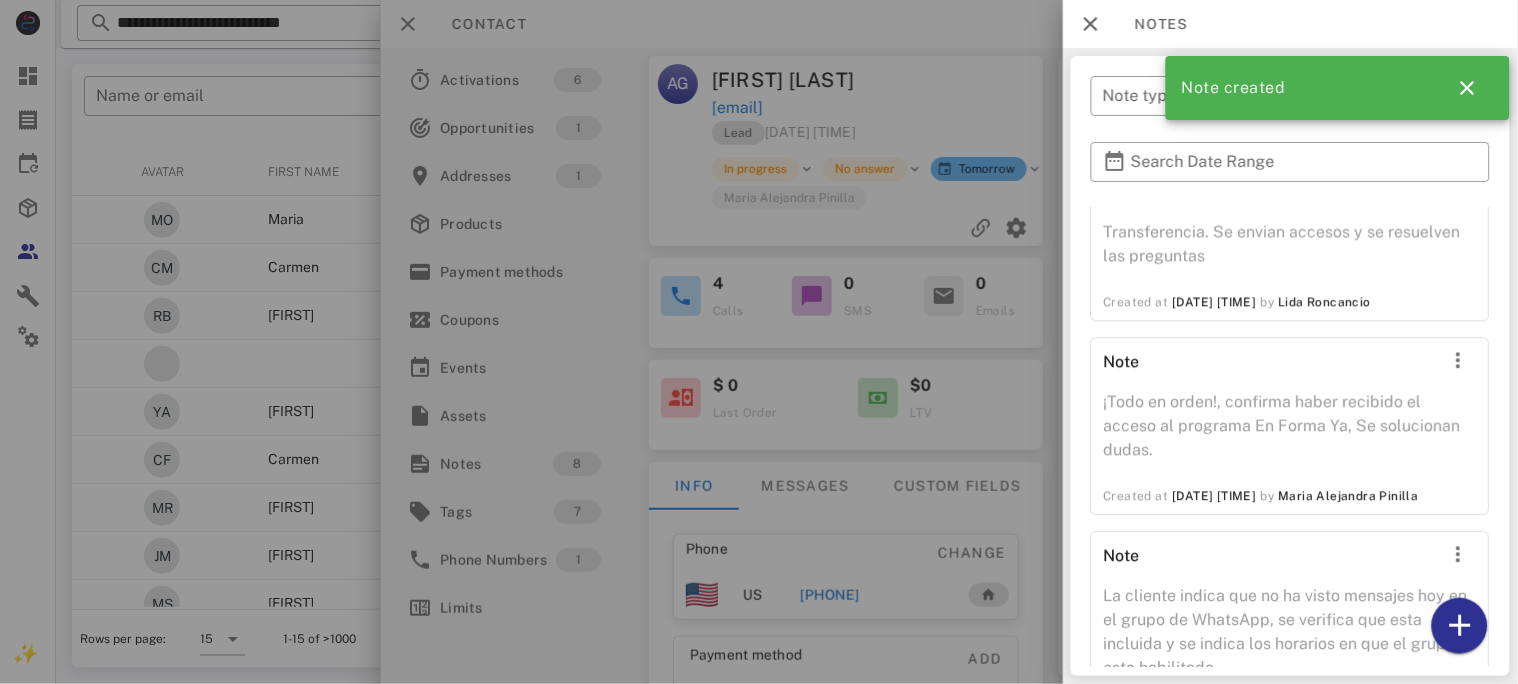 scroll, scrollTop: 1220, scrollLeft: 0, axis: vertical 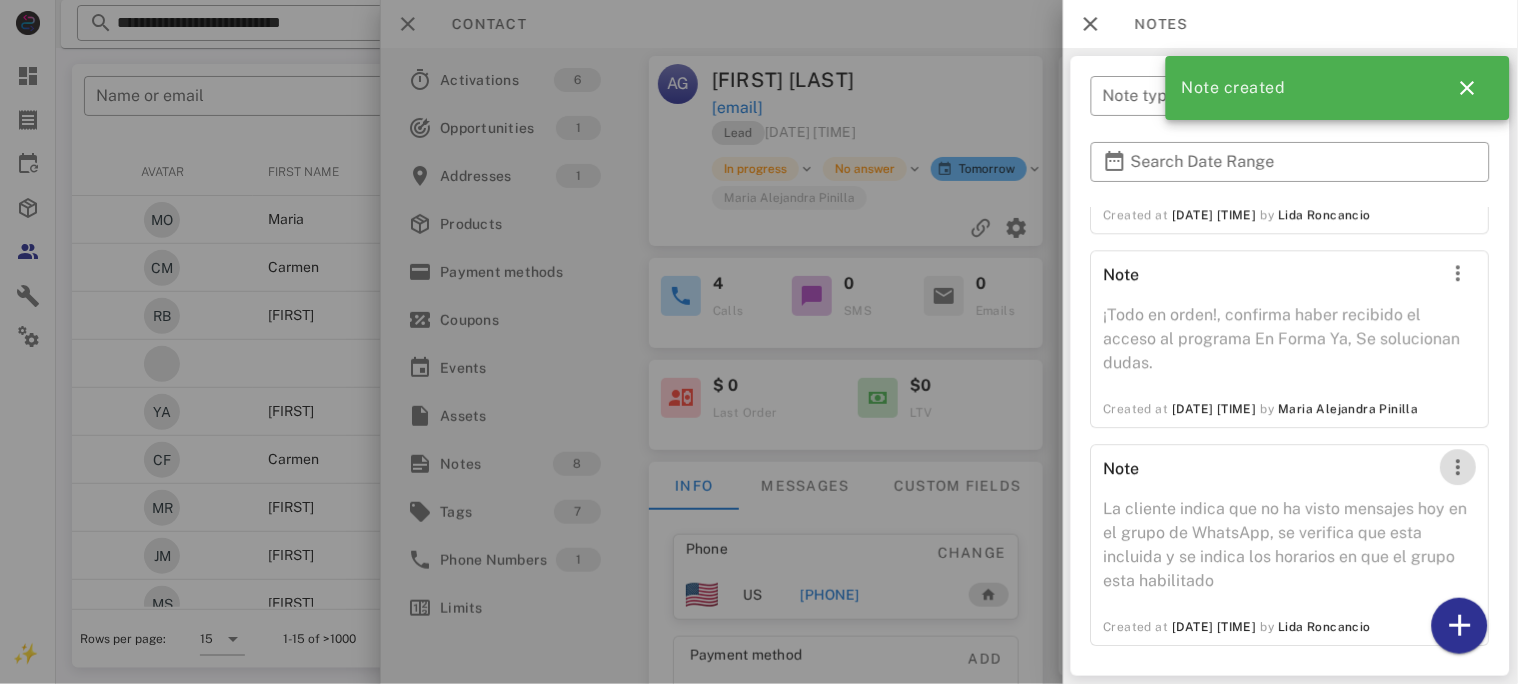 click at bounding box center [1459, 467] 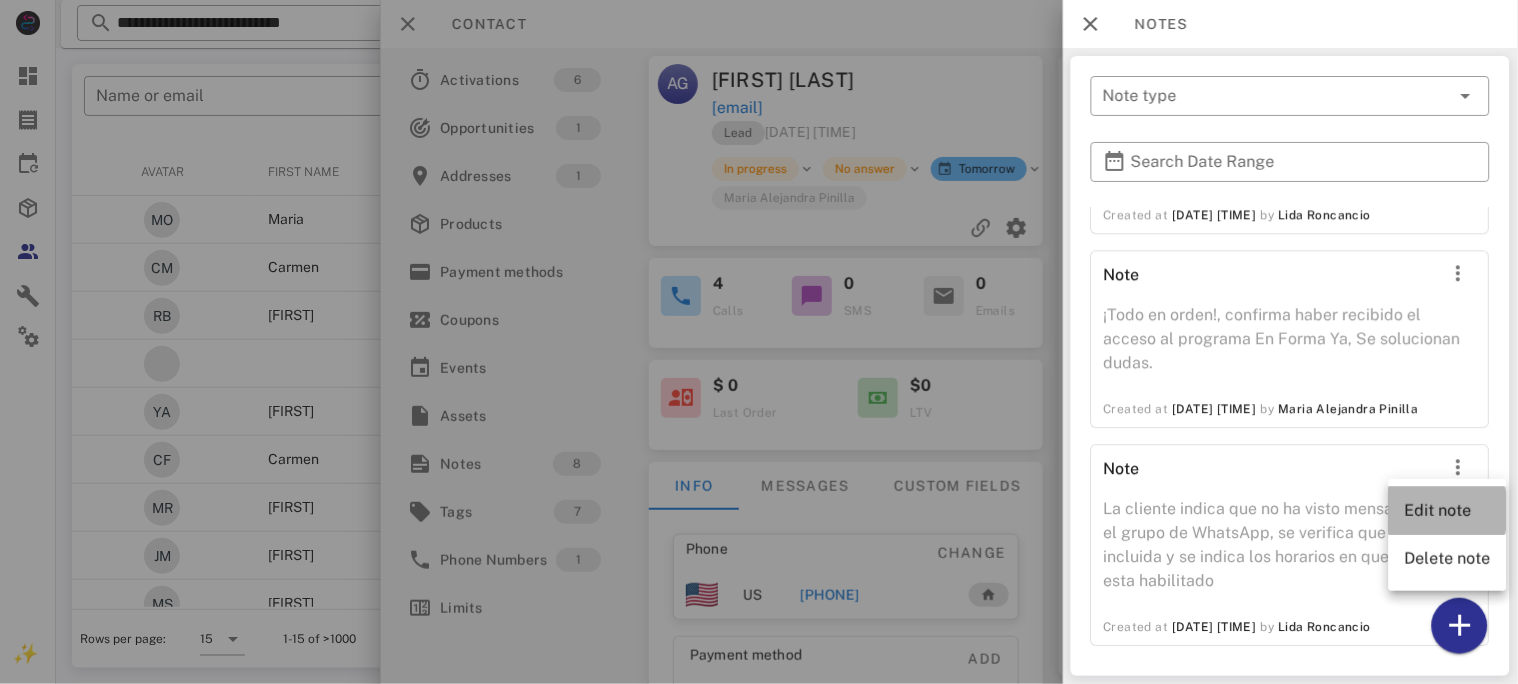 click on "Edit note" at bounding box center [1448, 510] 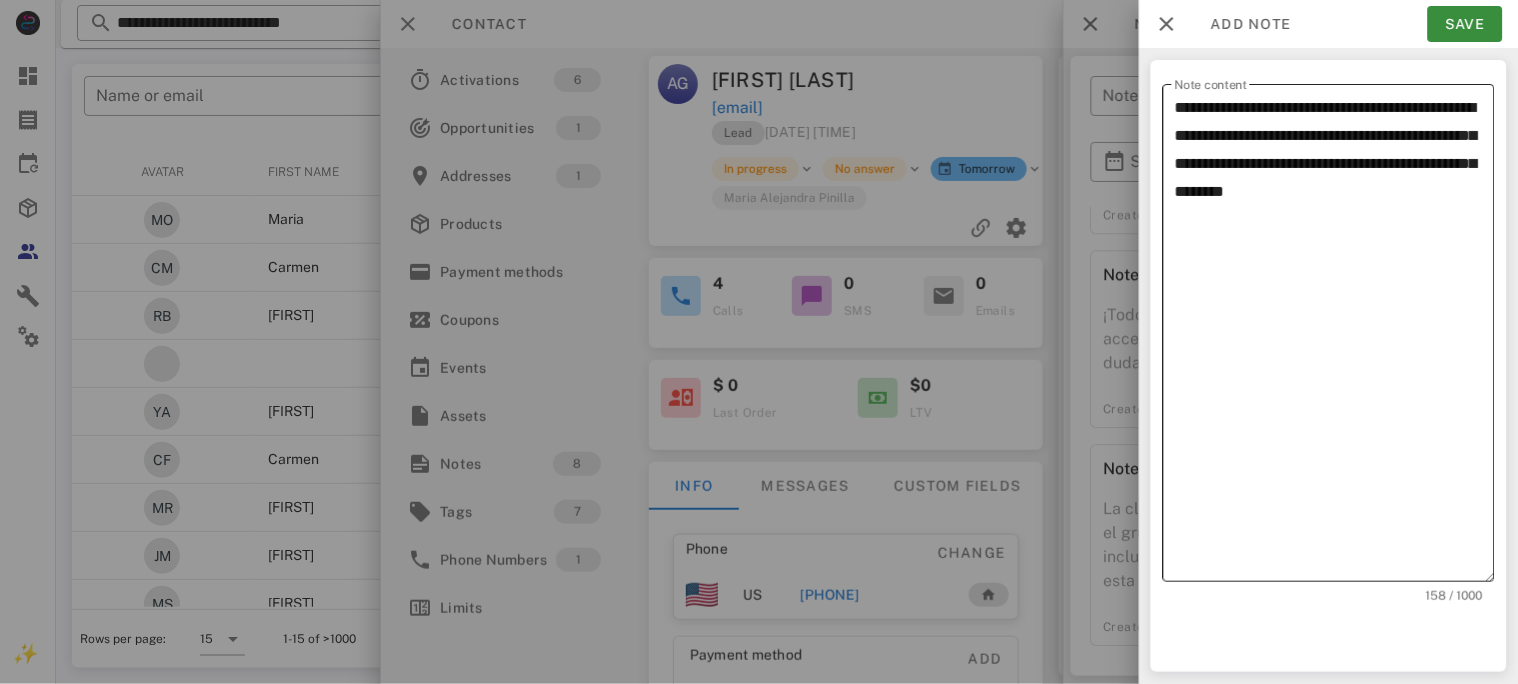 click on "**********" at bounding box center [1335, 338] 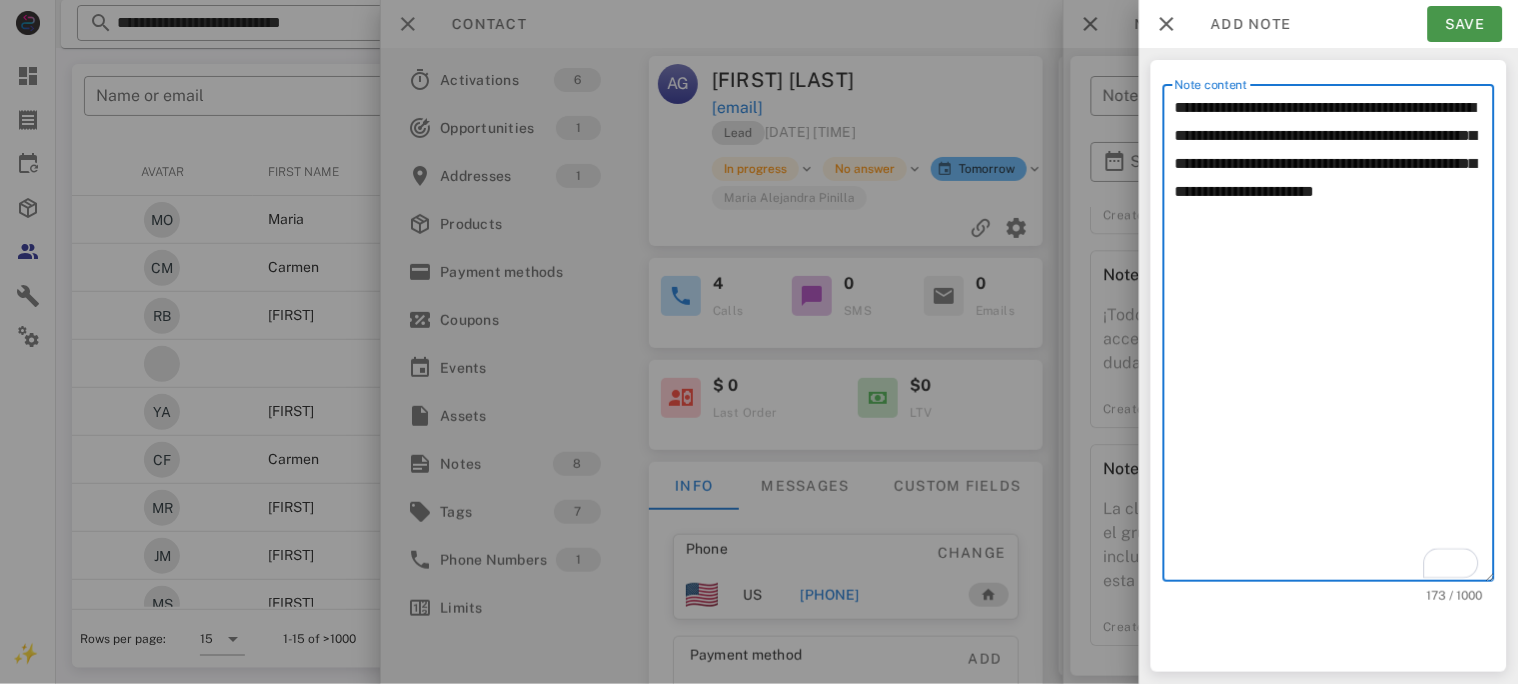 type on "**********" 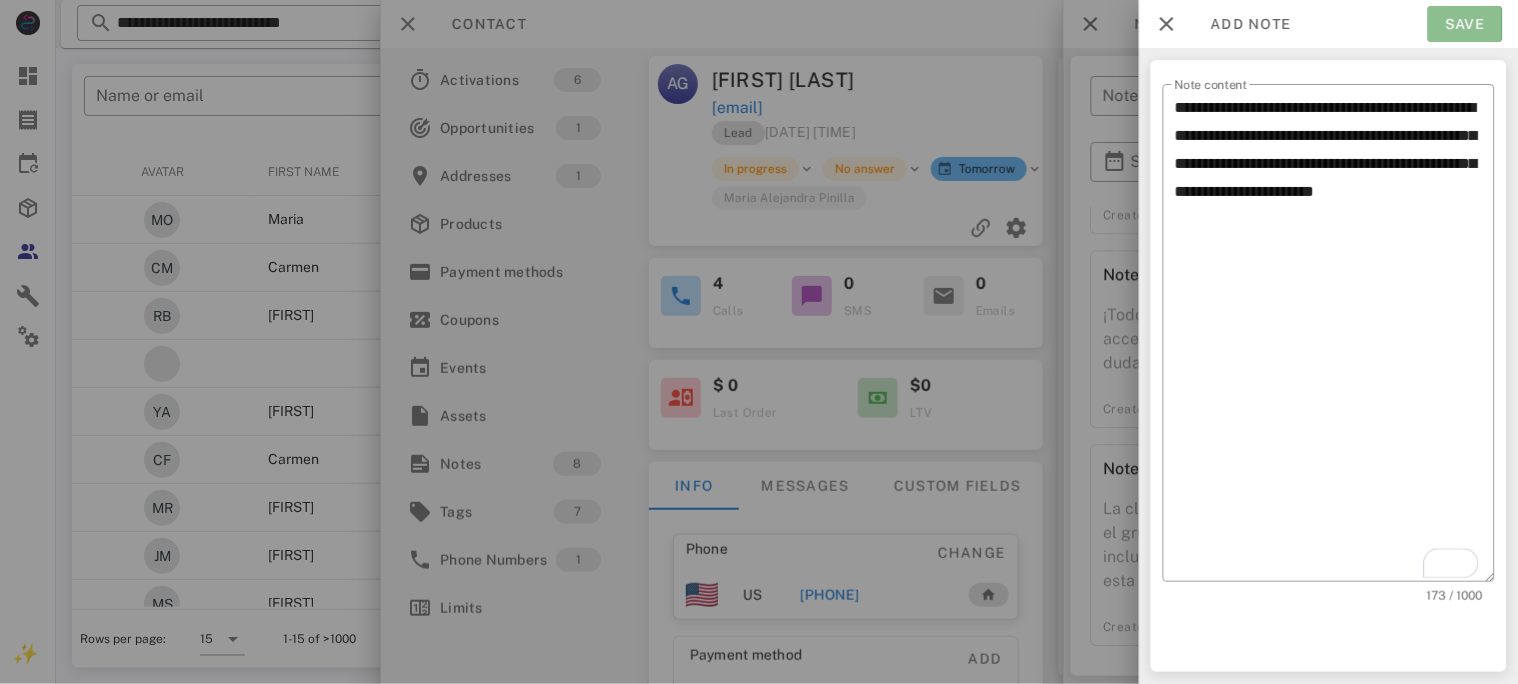 click on "Save" at bounding box center (1465, 24) 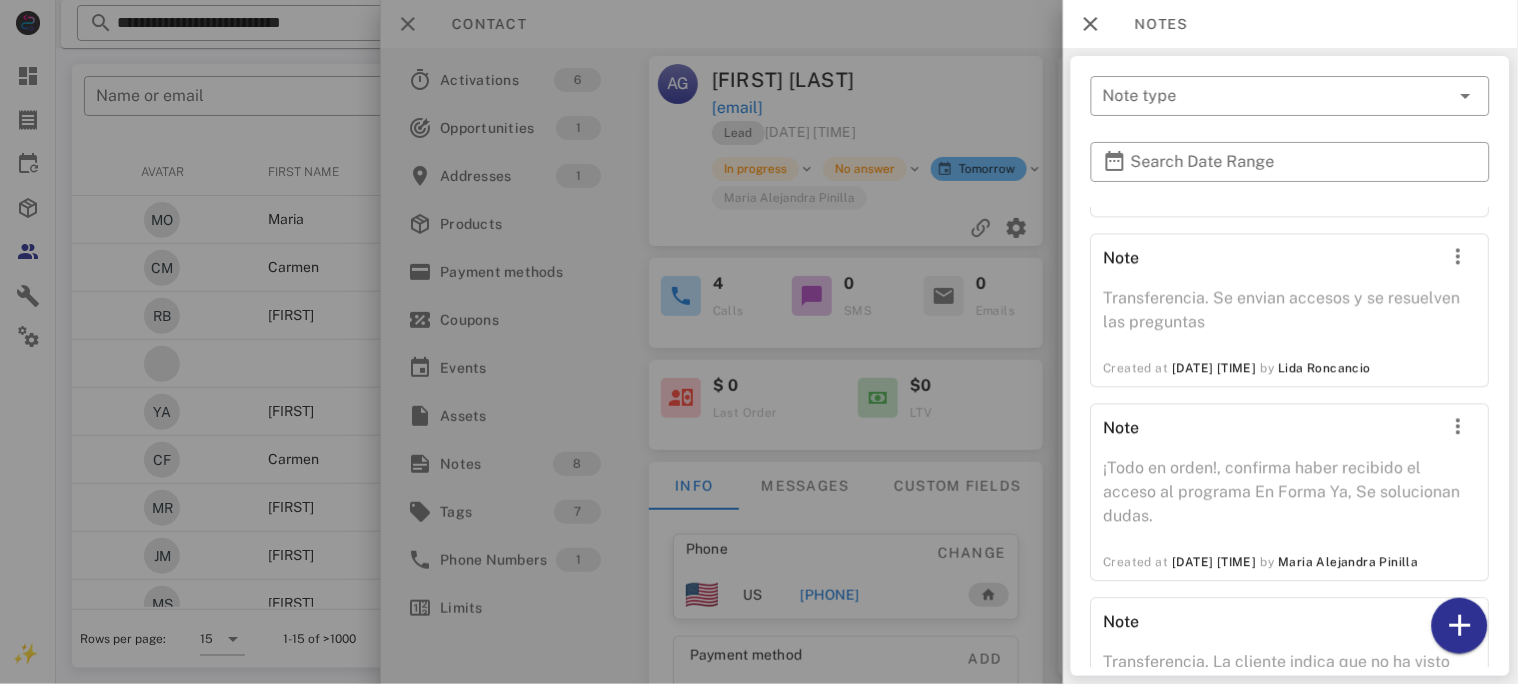 scroll, scrollTop: 1220, scrollLeft: 0, axis: vertical 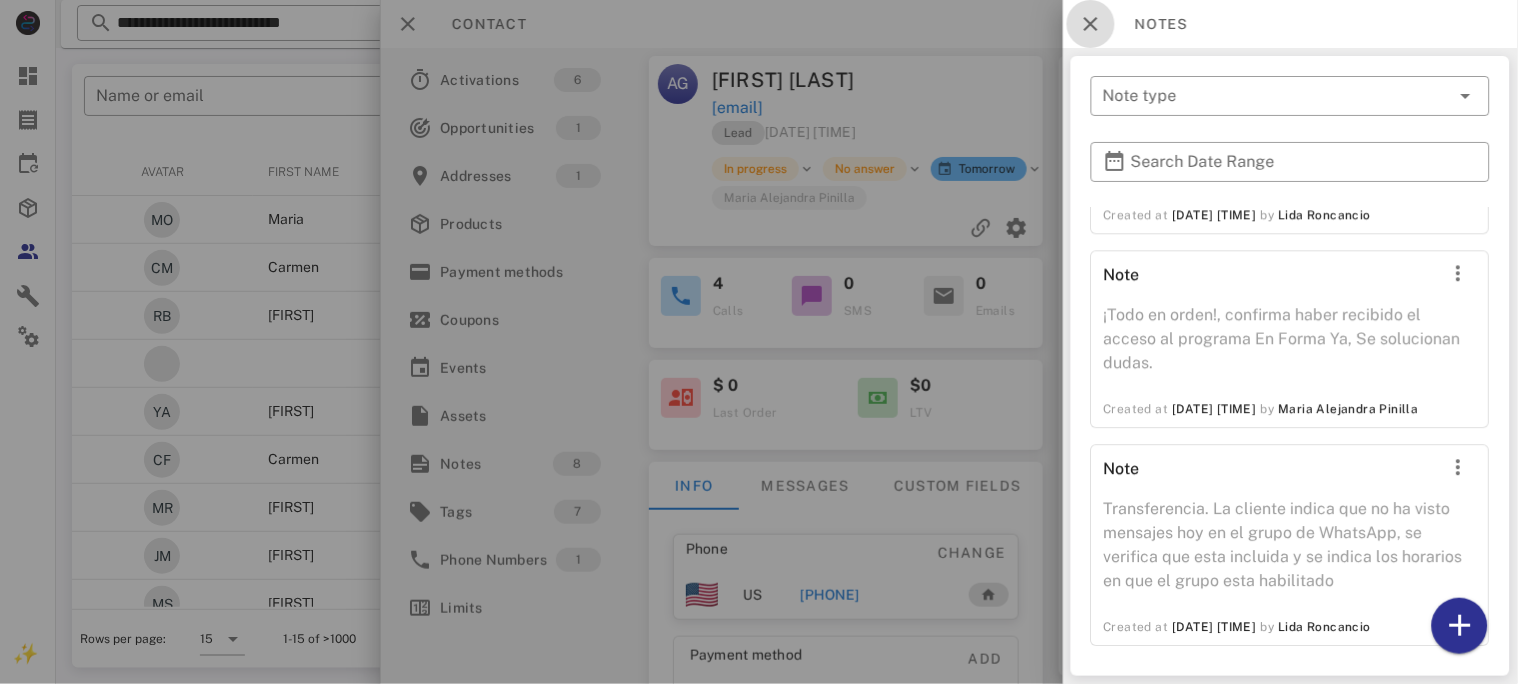click at bounding box center (1091, 24) 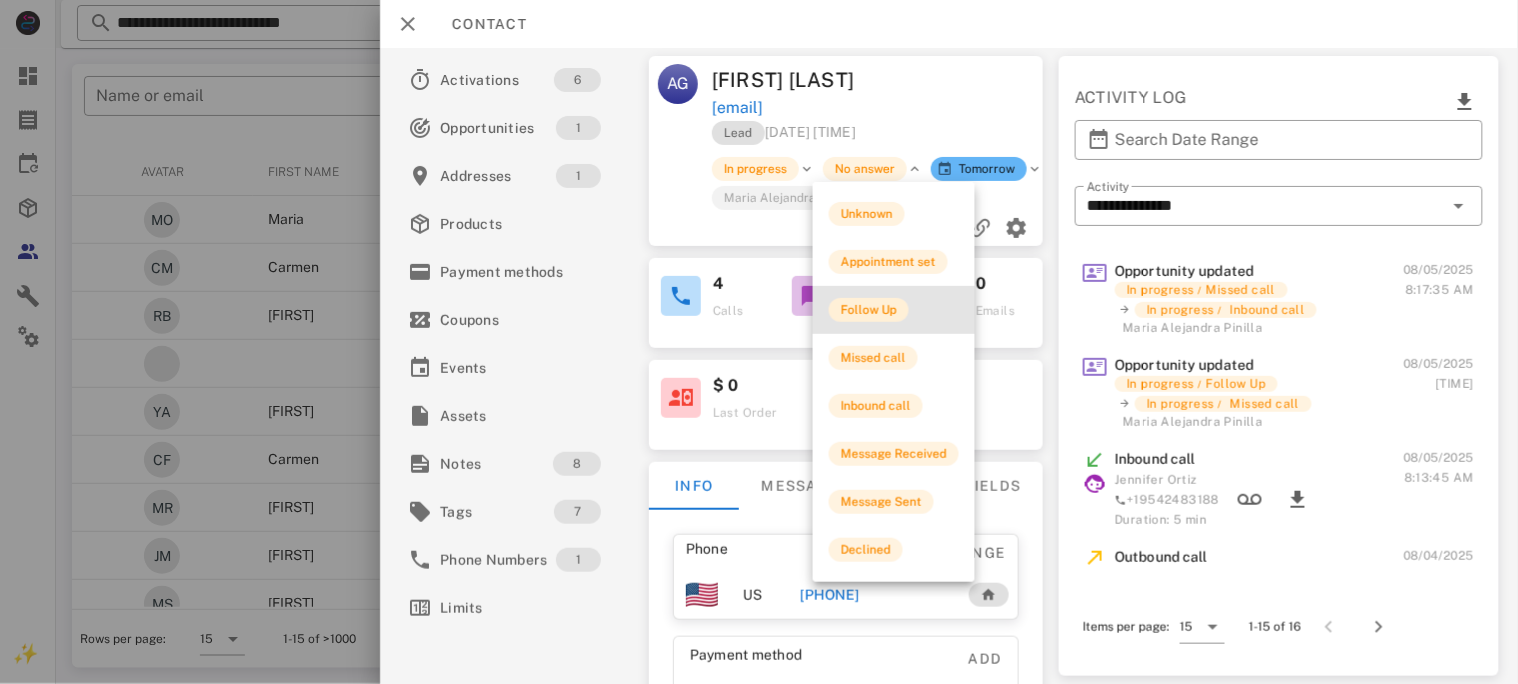 click on "Follow Up" at bounding box center [869, 310] 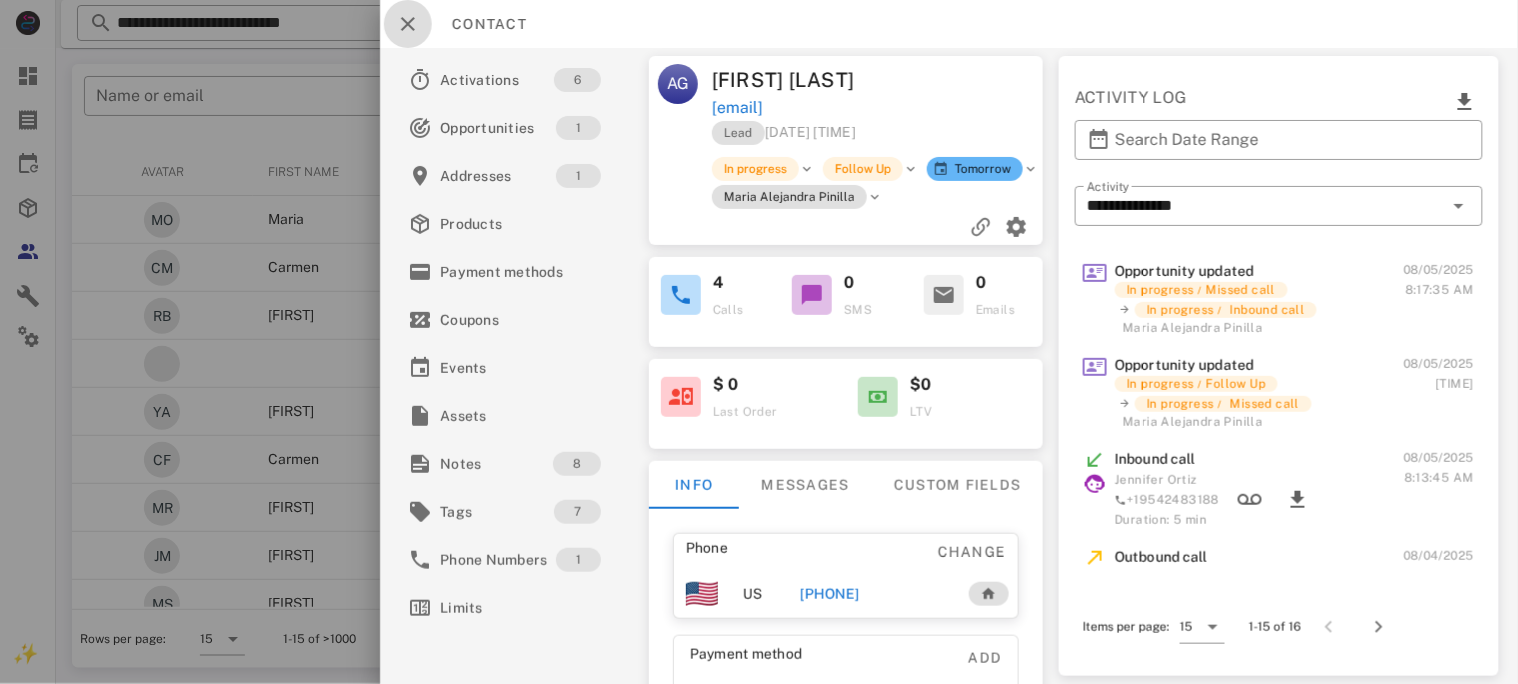 click at bounding box center (408, 24) 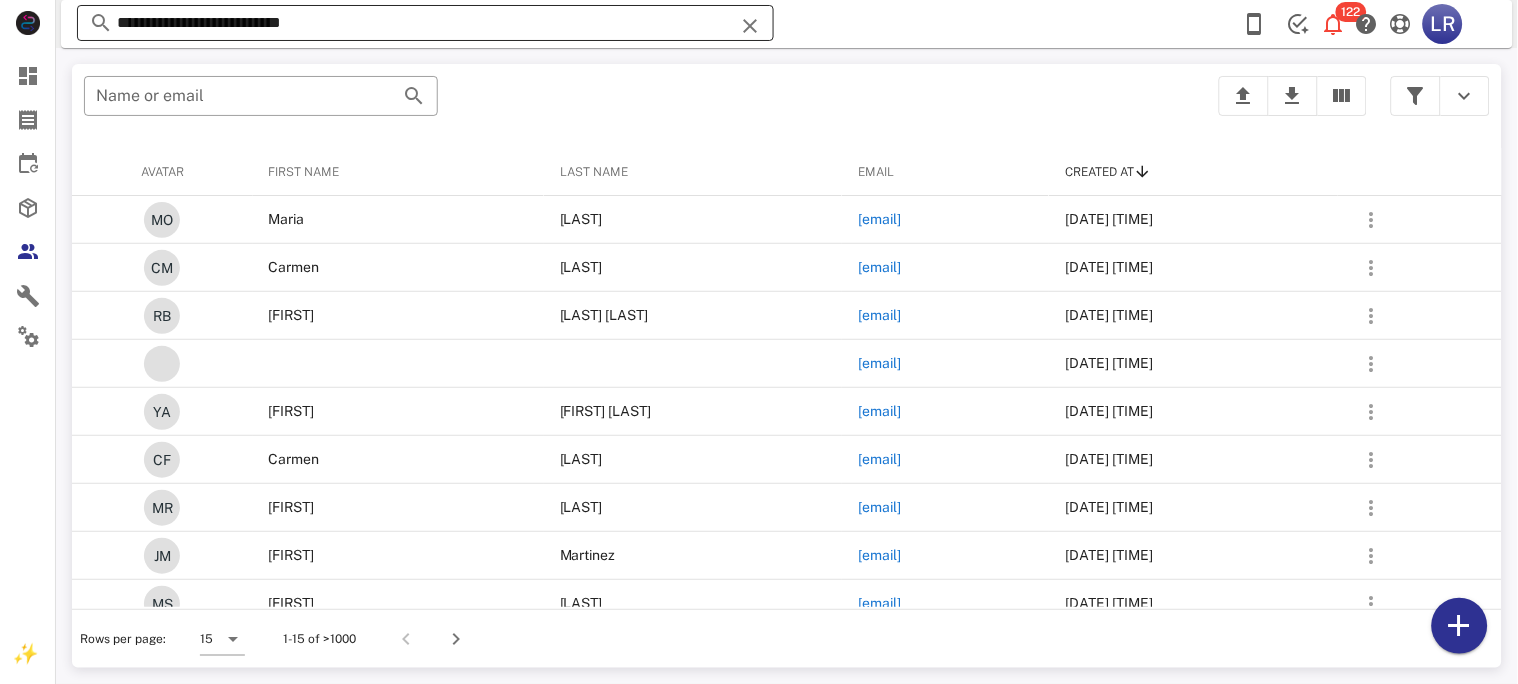 click at bounding box center (750, 26) 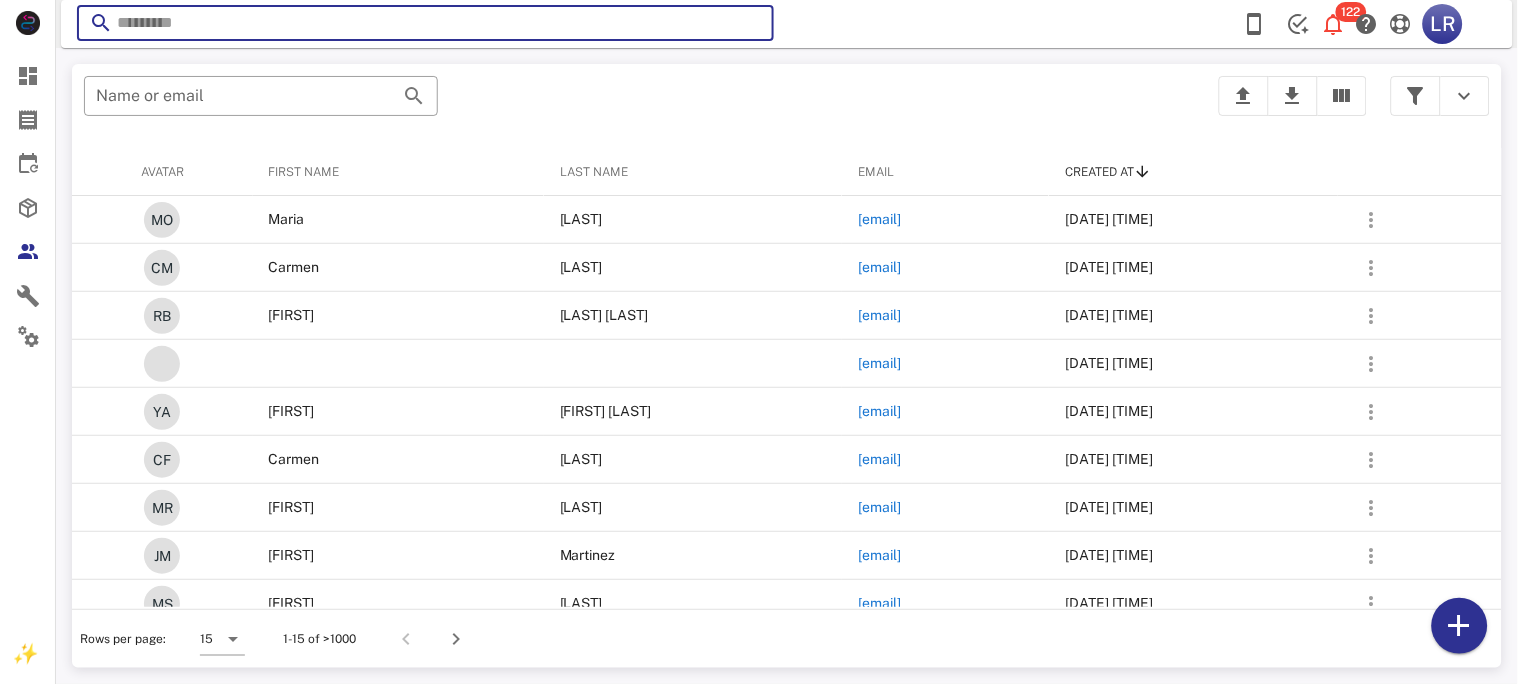 click at bounding box center (750, 26) 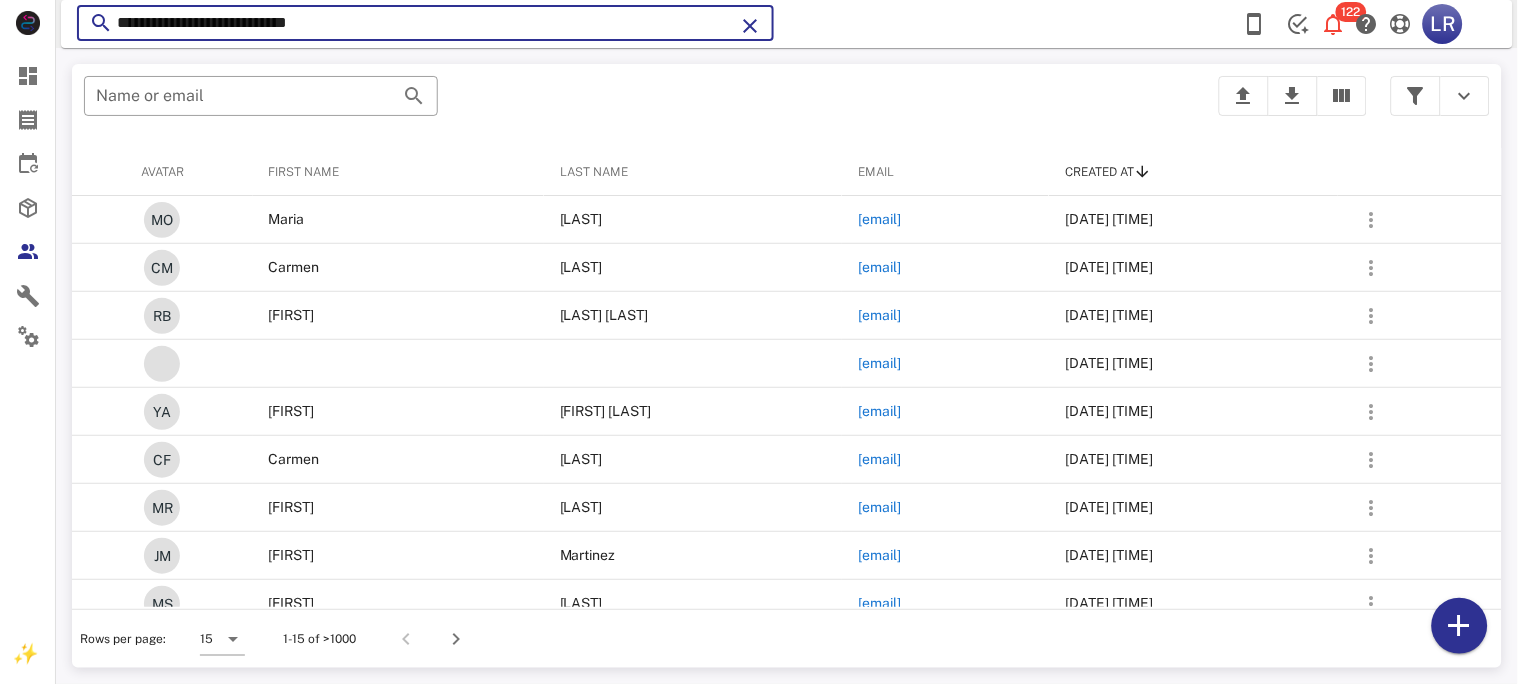 type on "**********" 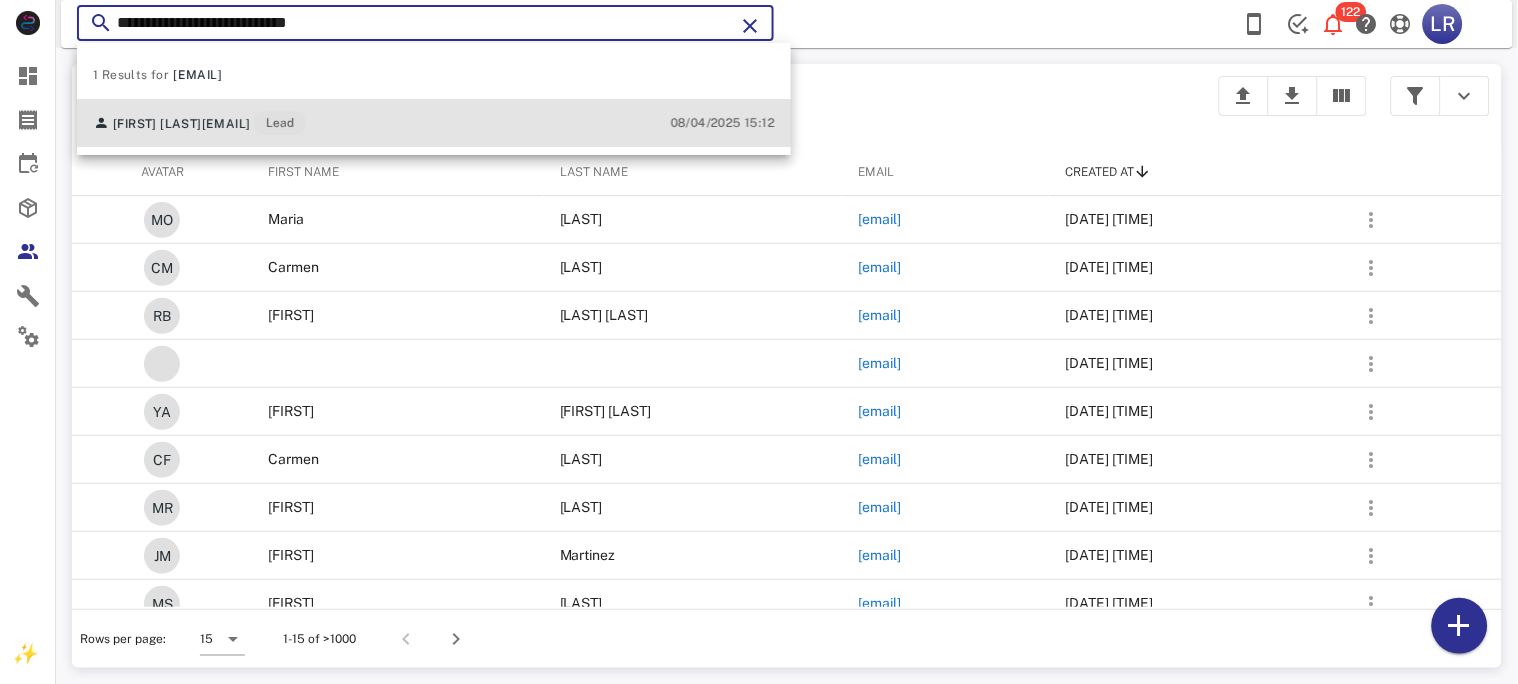 click on "[EMAIL]" at bounding box center [226, 124] 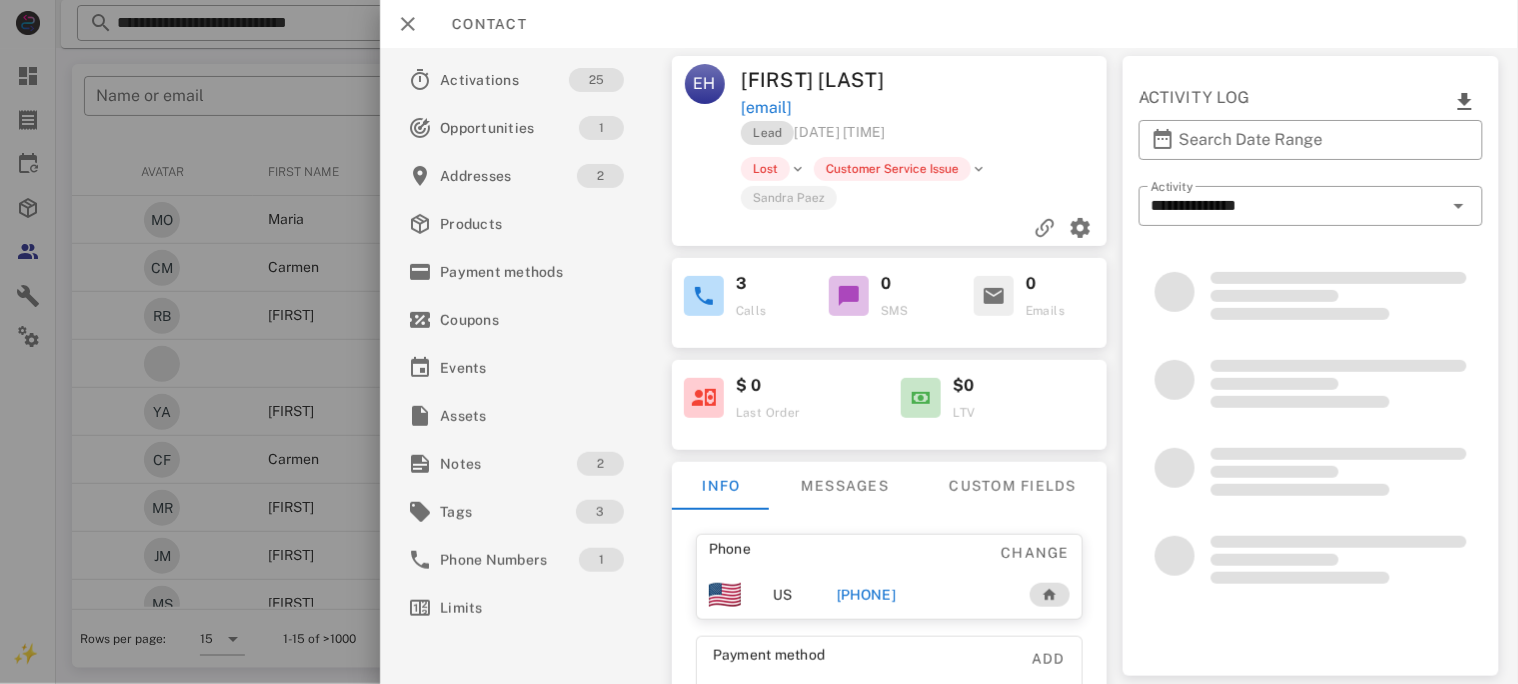 click on "[PHONE]" at bounding box center [865, 595] 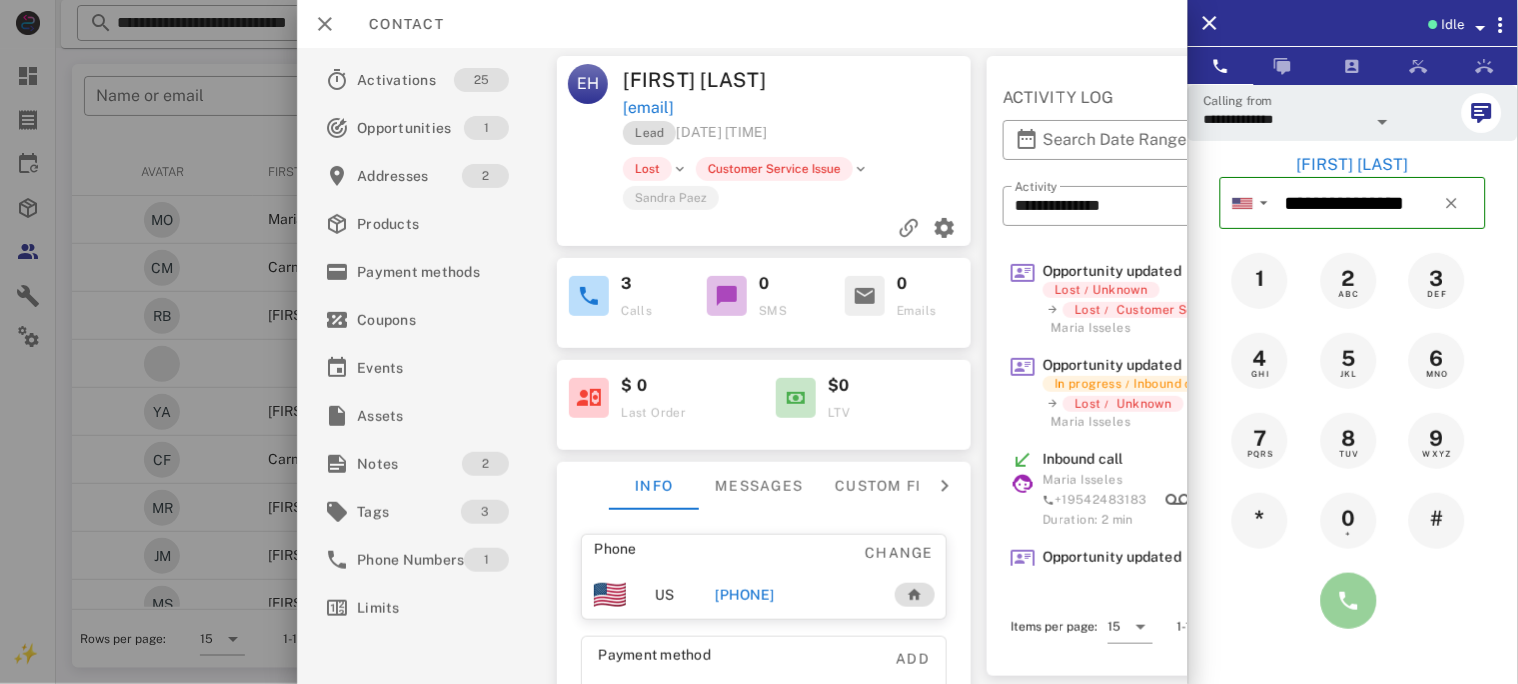 click at bounding box center (1349, 601) 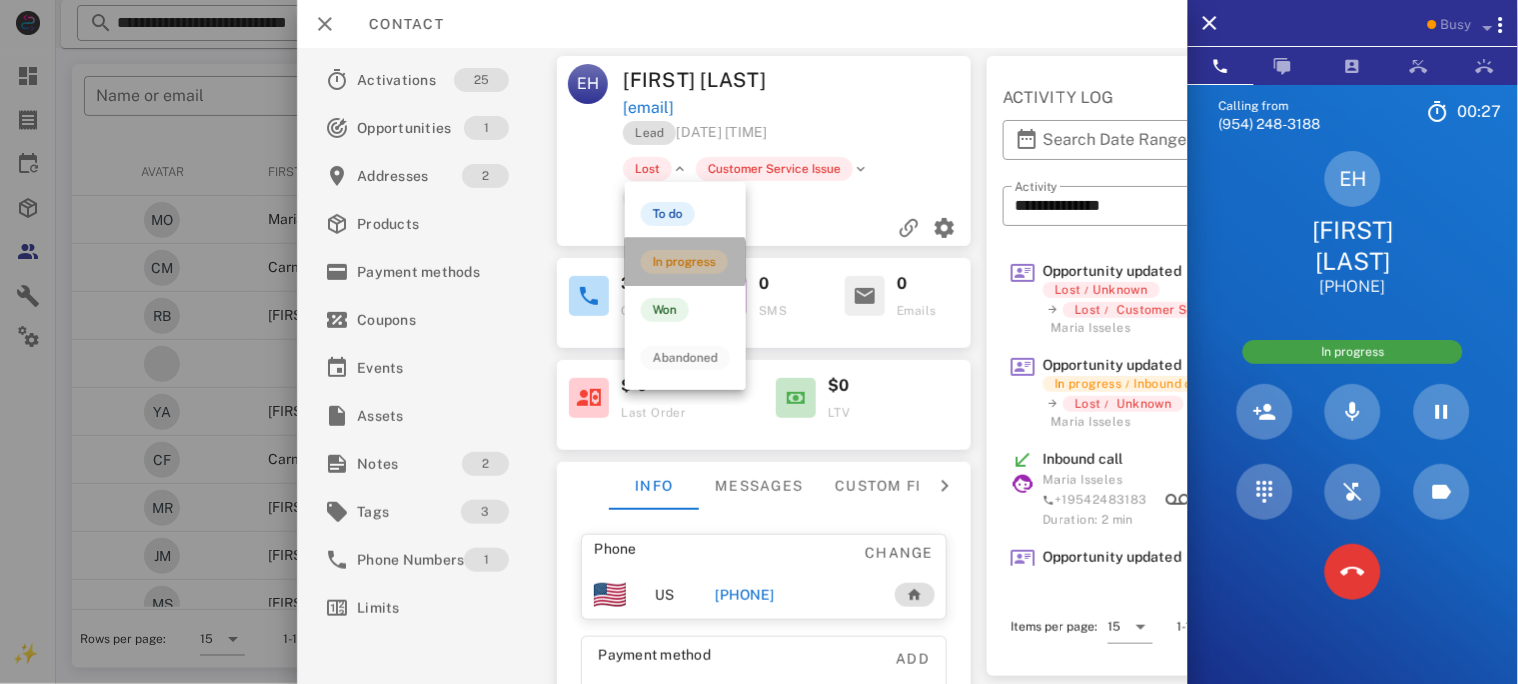 click on "In progress" at bounding box center [684, 262] 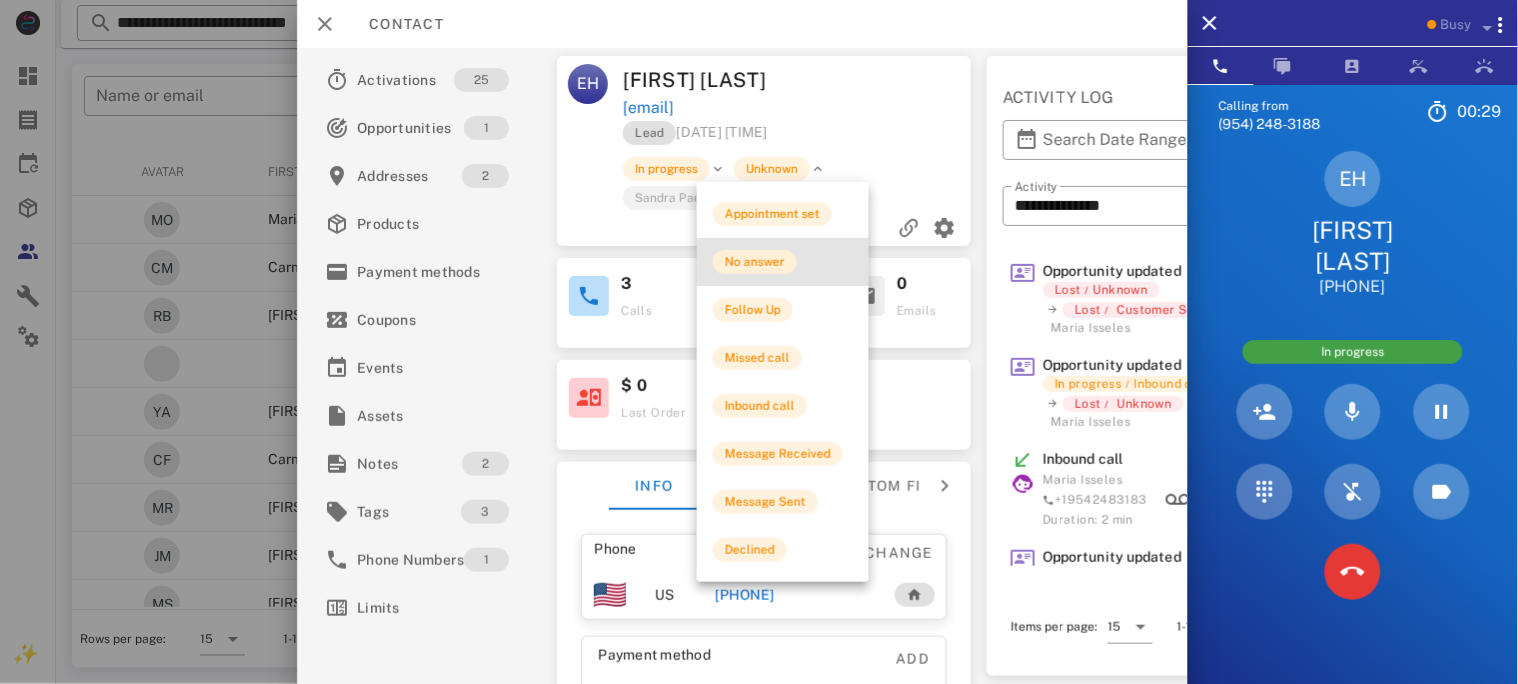 click on "No answer" at bounding box center [755, 262] 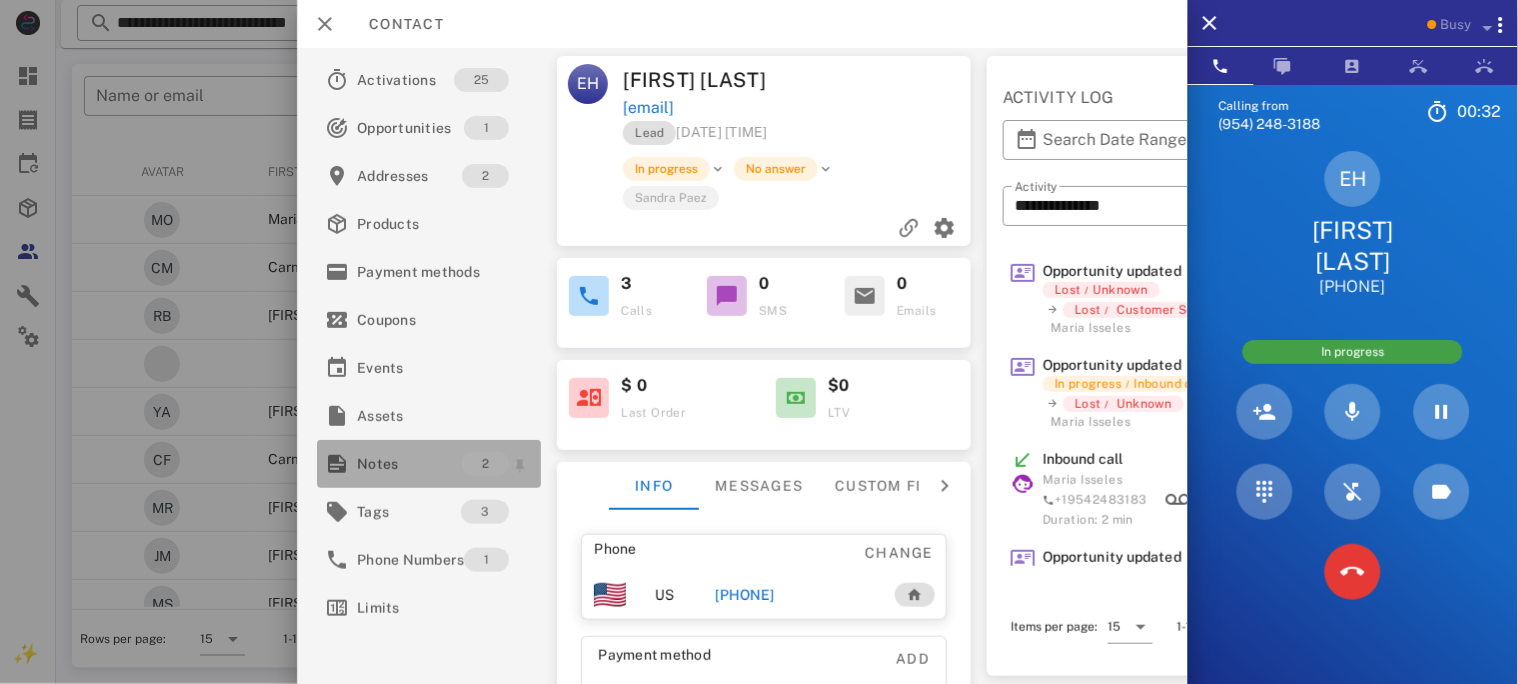 click on "Notes" at bounding box center (409, 464) 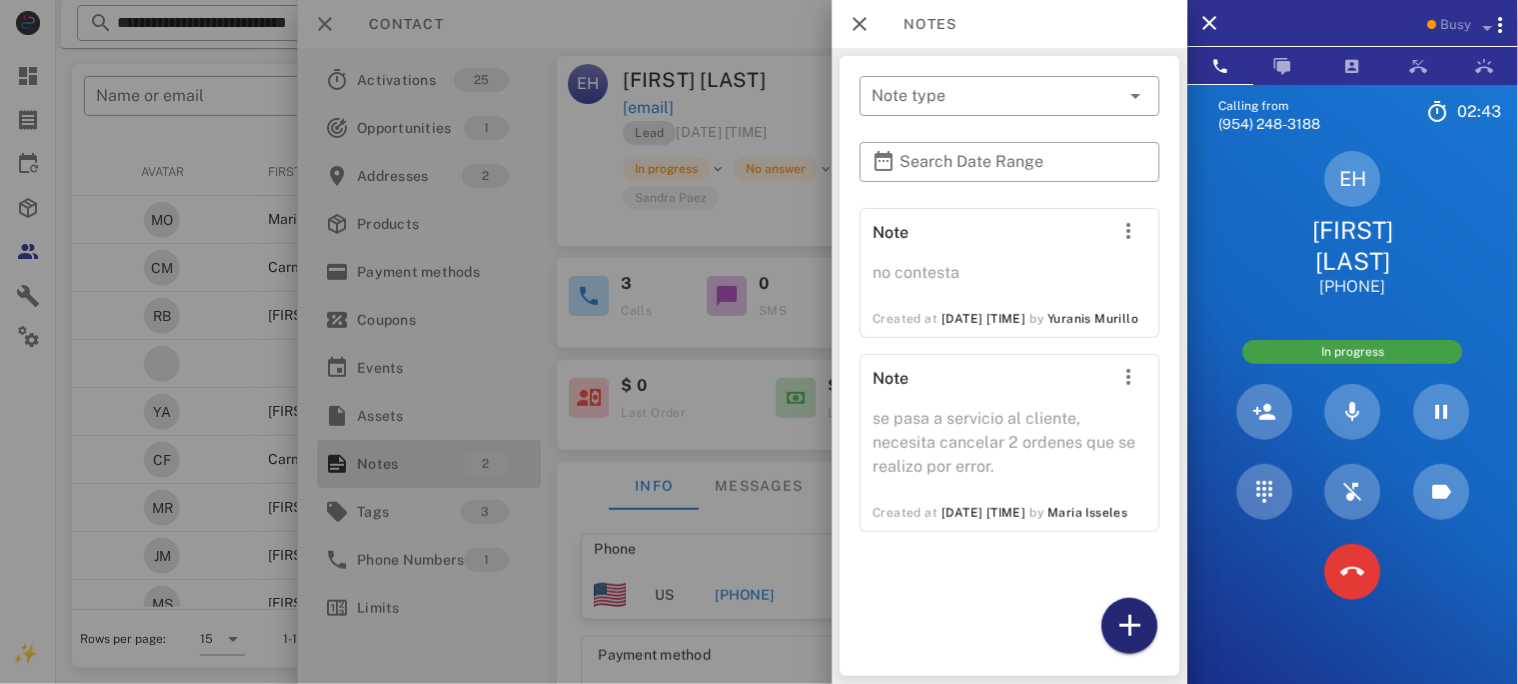 click at bounding box center (1130, 626) 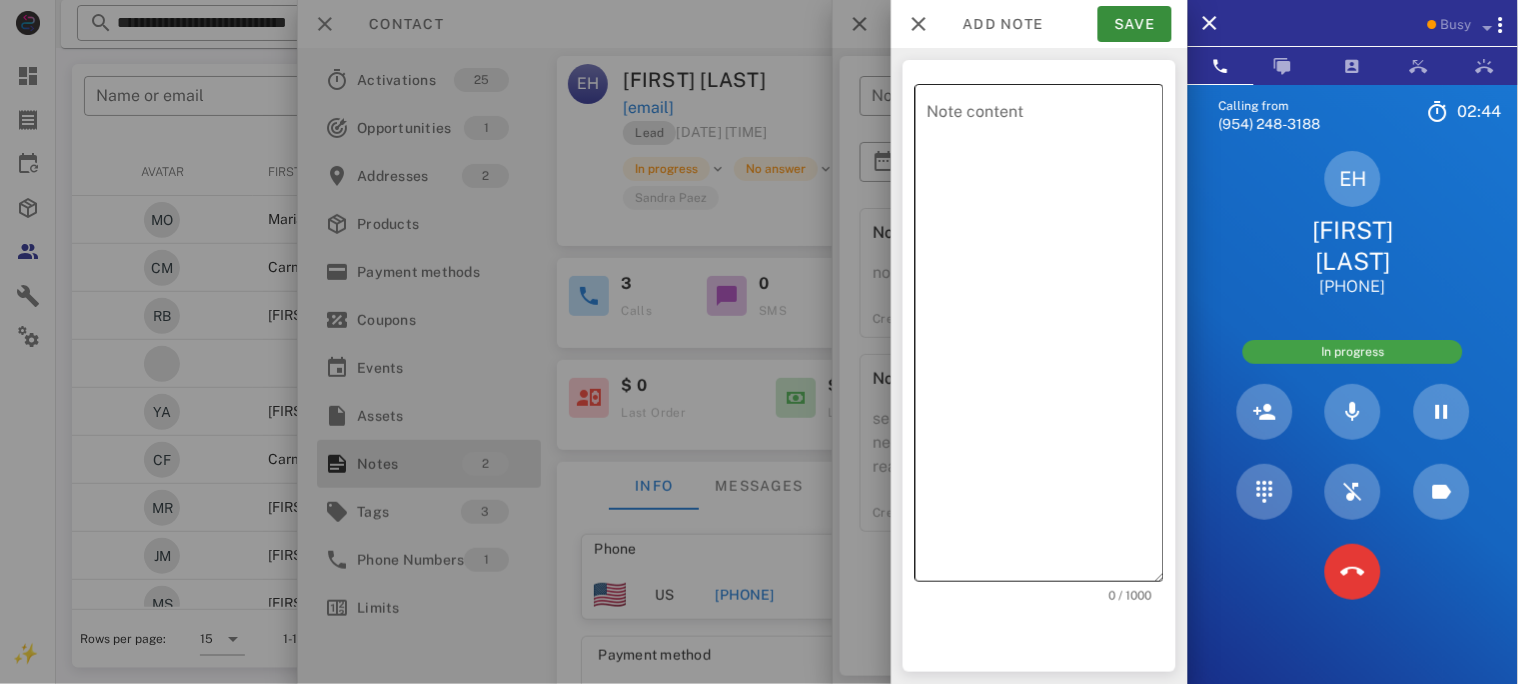 click on "Note content" at bounding box center [1045, 338] 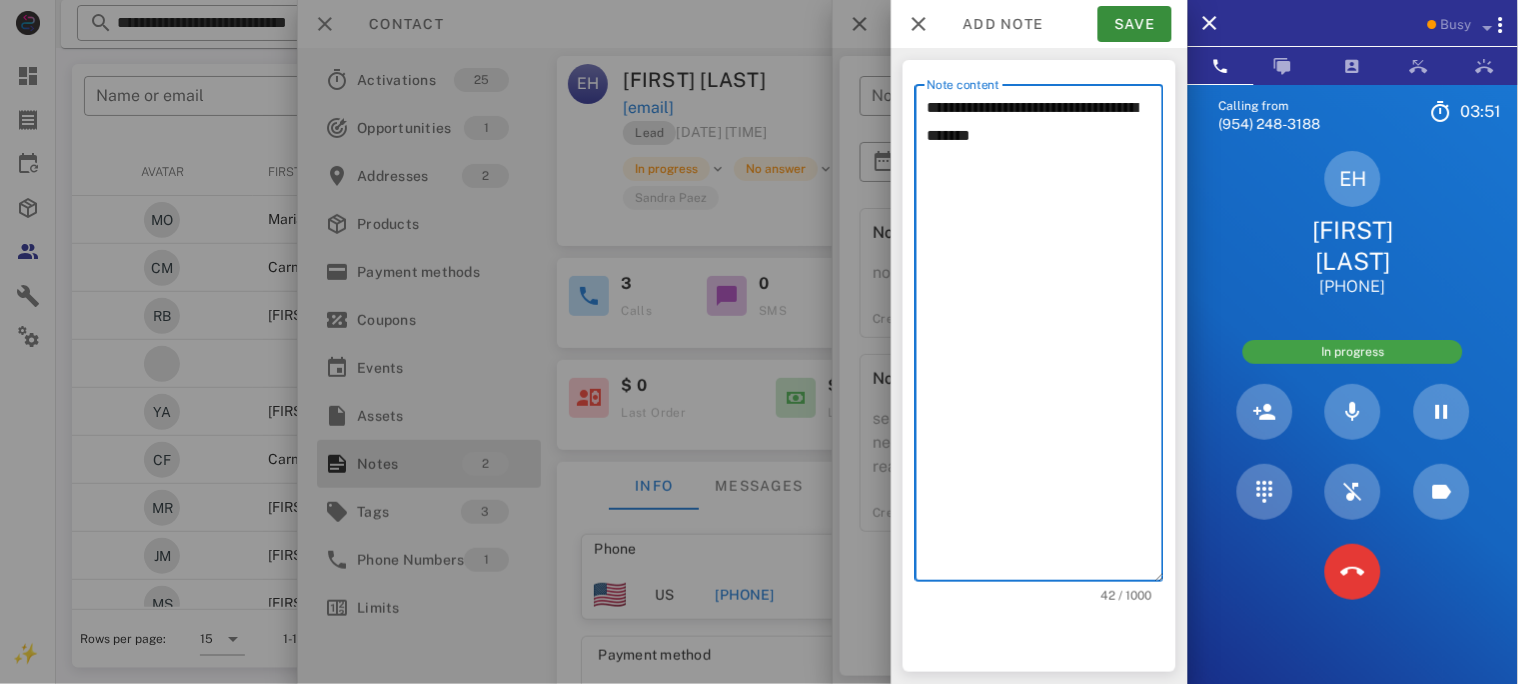 click on "**********" at bounding box center (1045, 338) 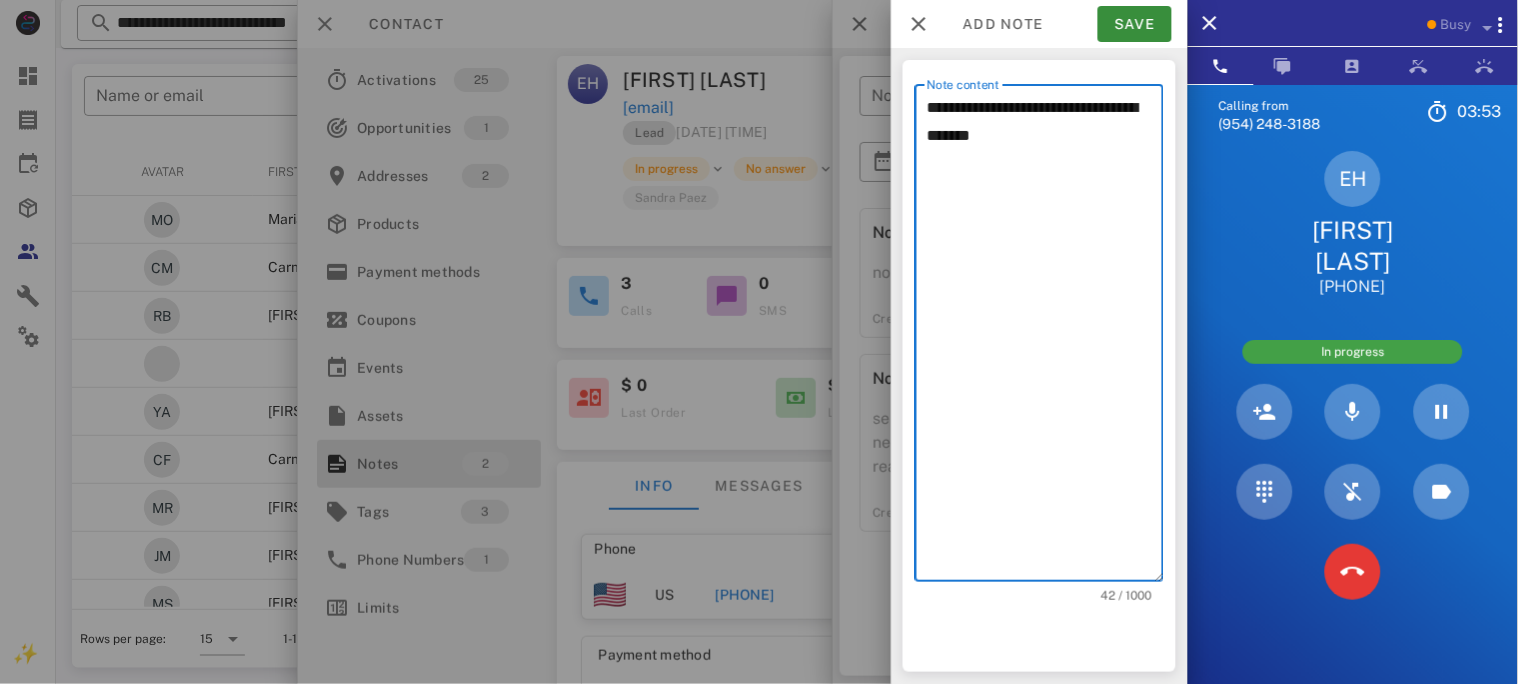 paste on "**********" 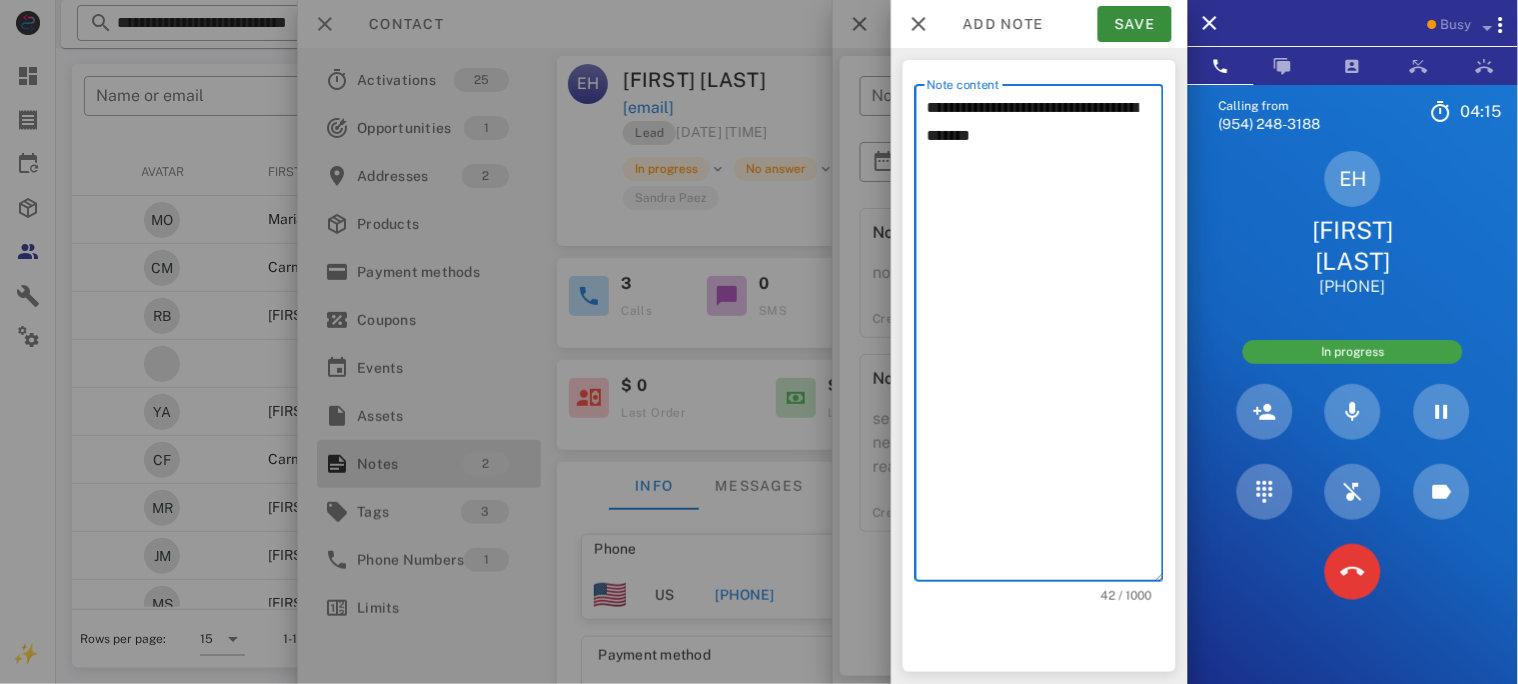 click on "**********" at bounding box center (1045, 338) 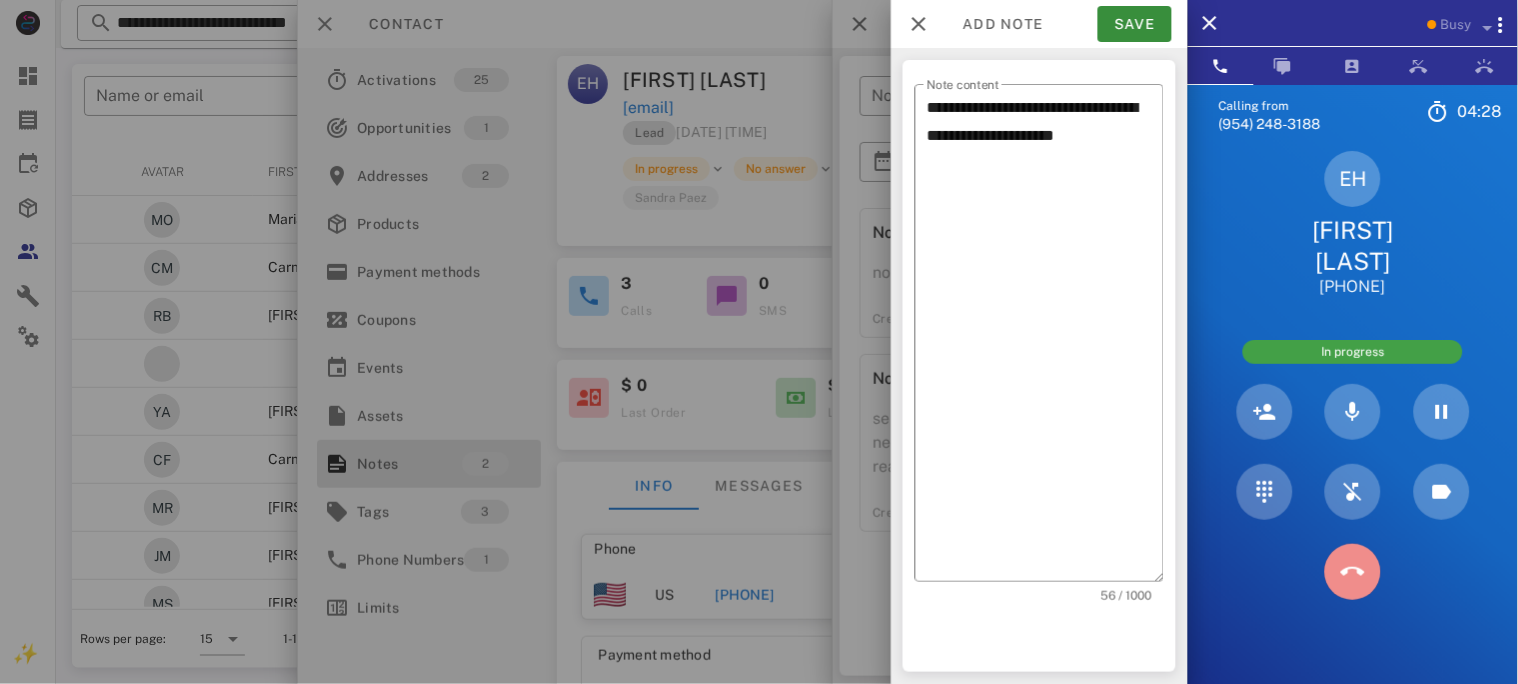 click at bounding box center (1353, 572) 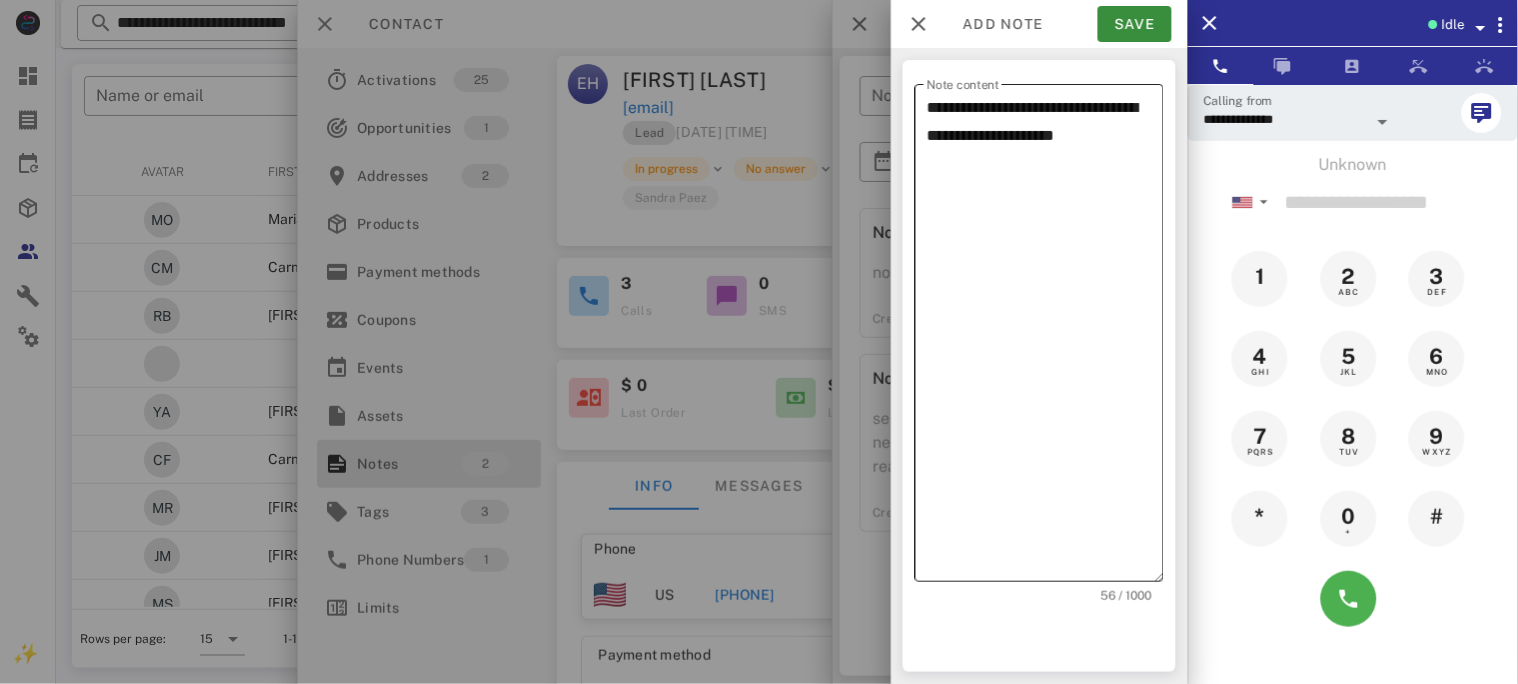 click on "**********" at bounding box center (1045, 338) 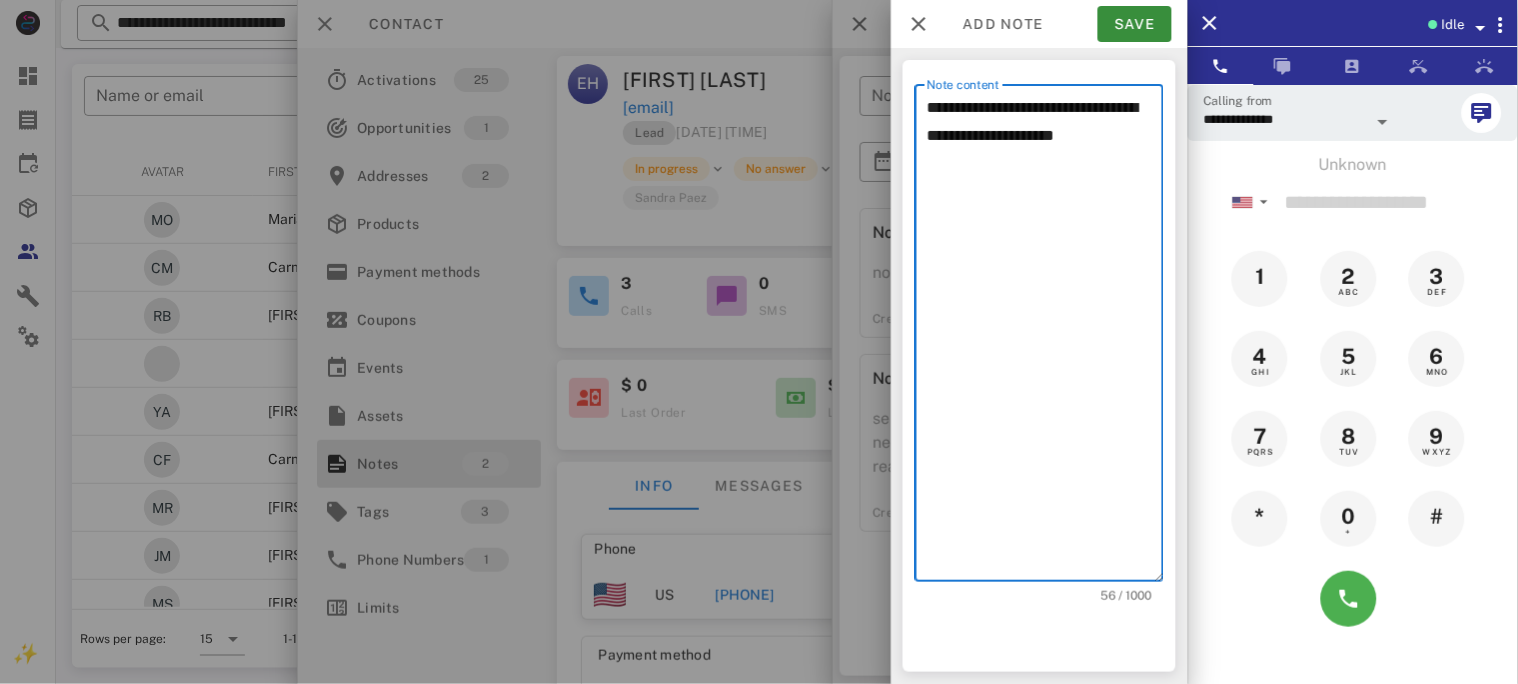 paste on "**********" 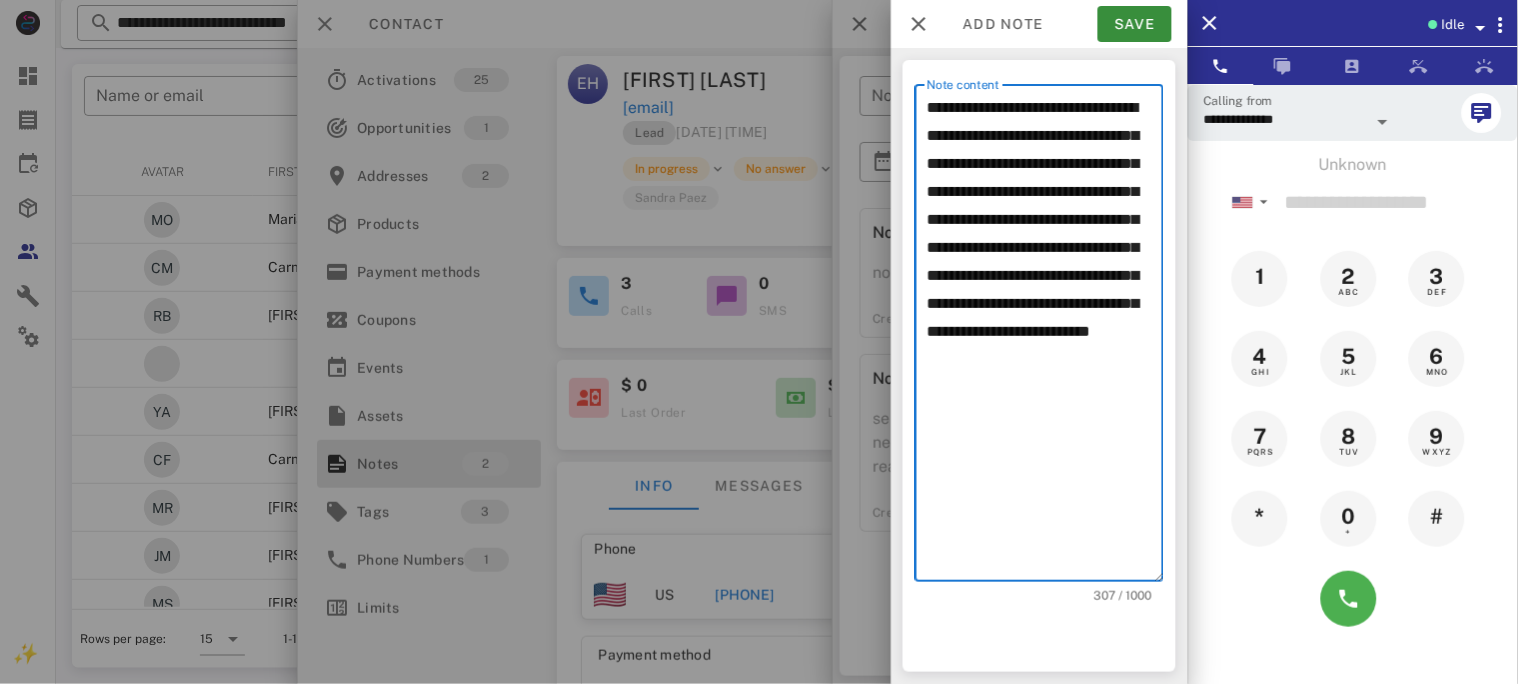 drag, startPoint x: 1017, startPoint y: 134, endPoint x: 1028, endPoint y: 165, distance: 32.89377 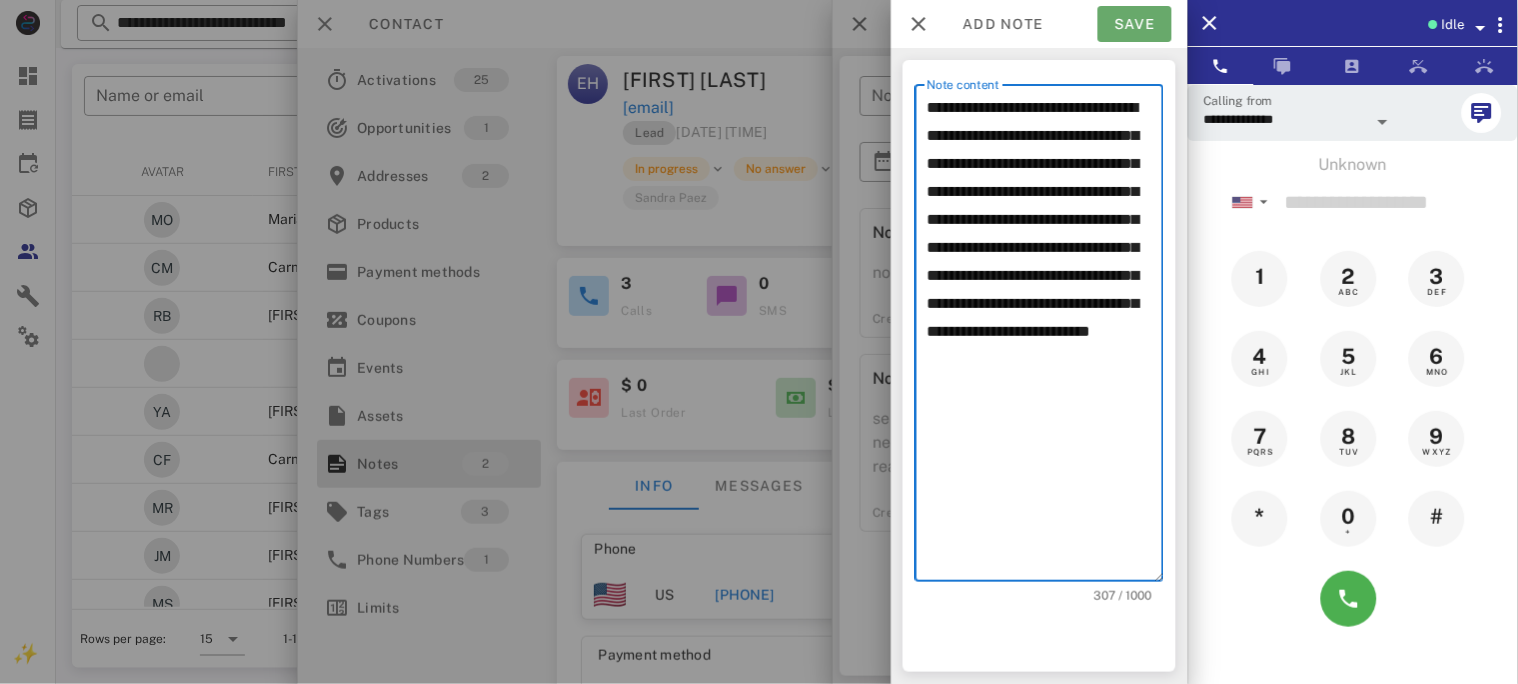 click on "Save" at bounding box center (1135, 24) 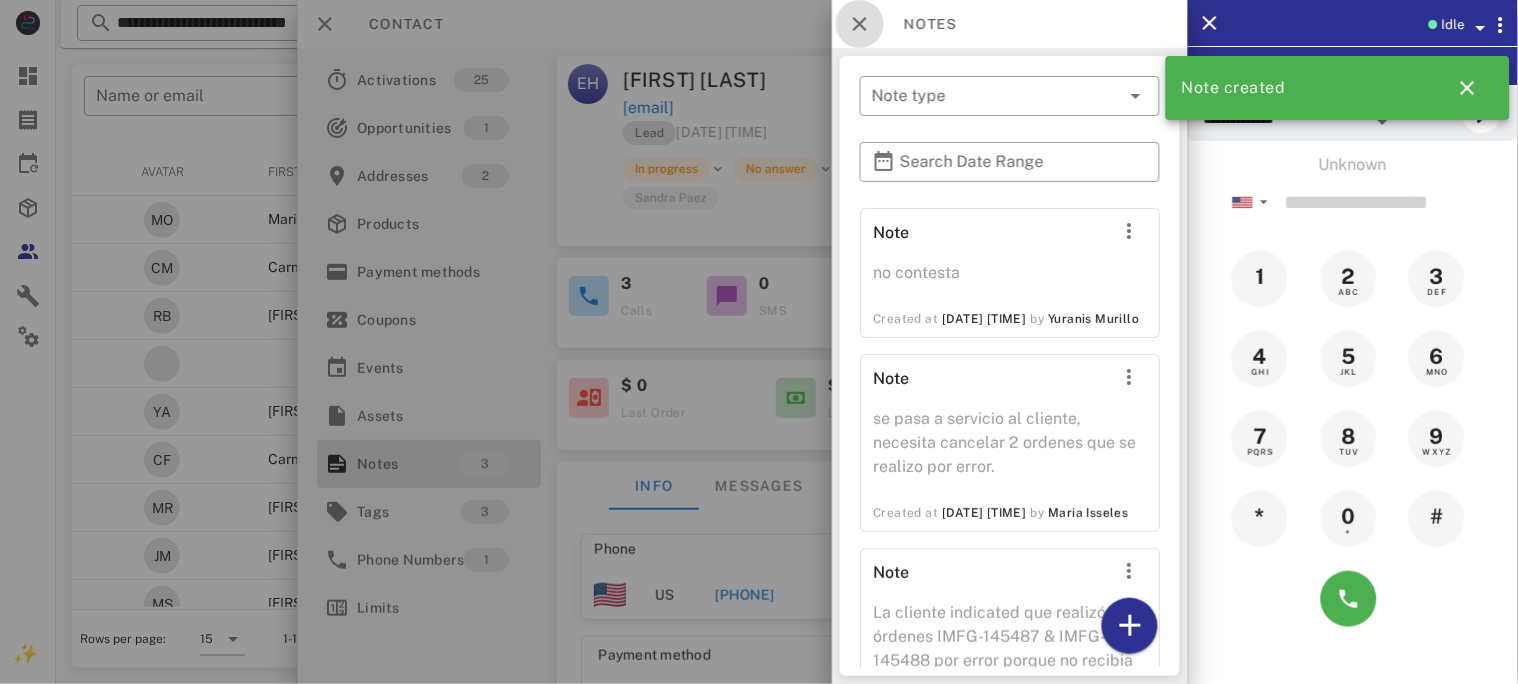 click at bounding box center (860, 24) 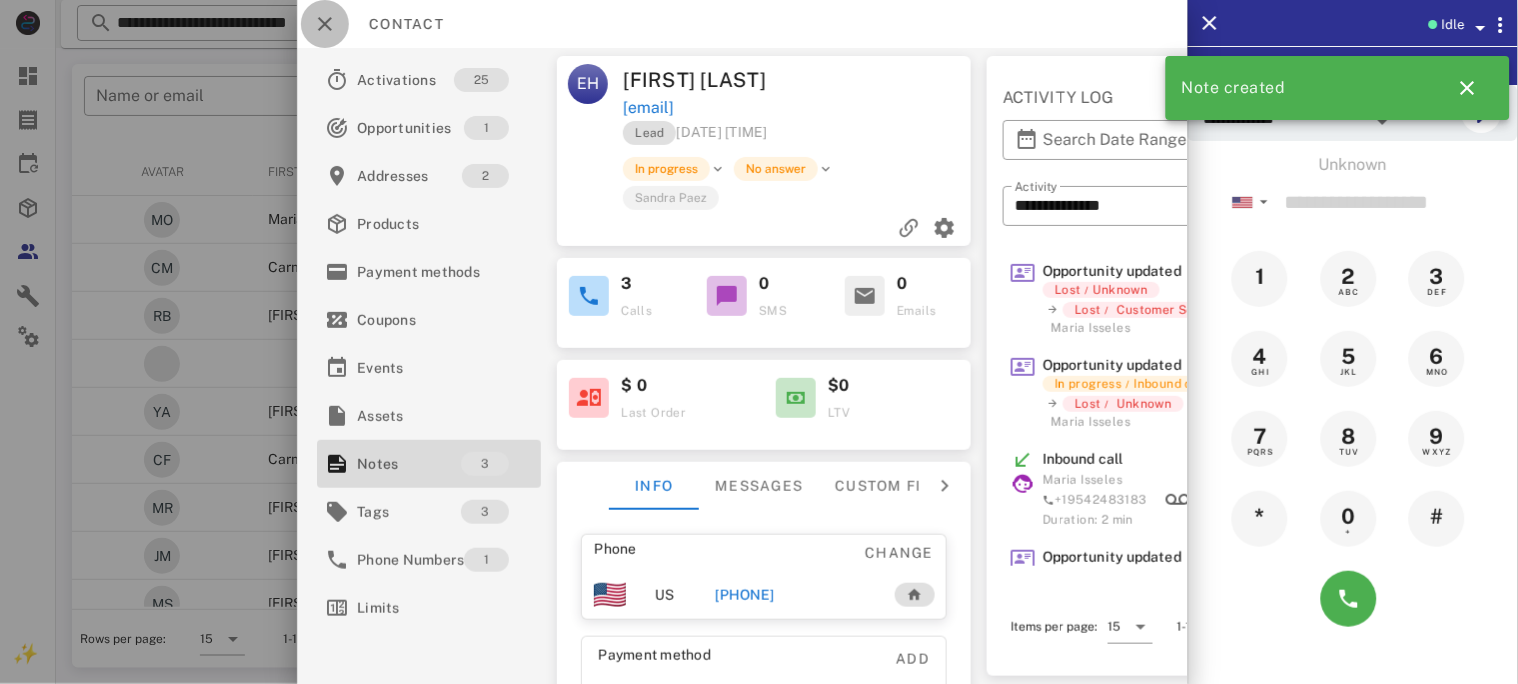 click at bounding box center (325, 24) 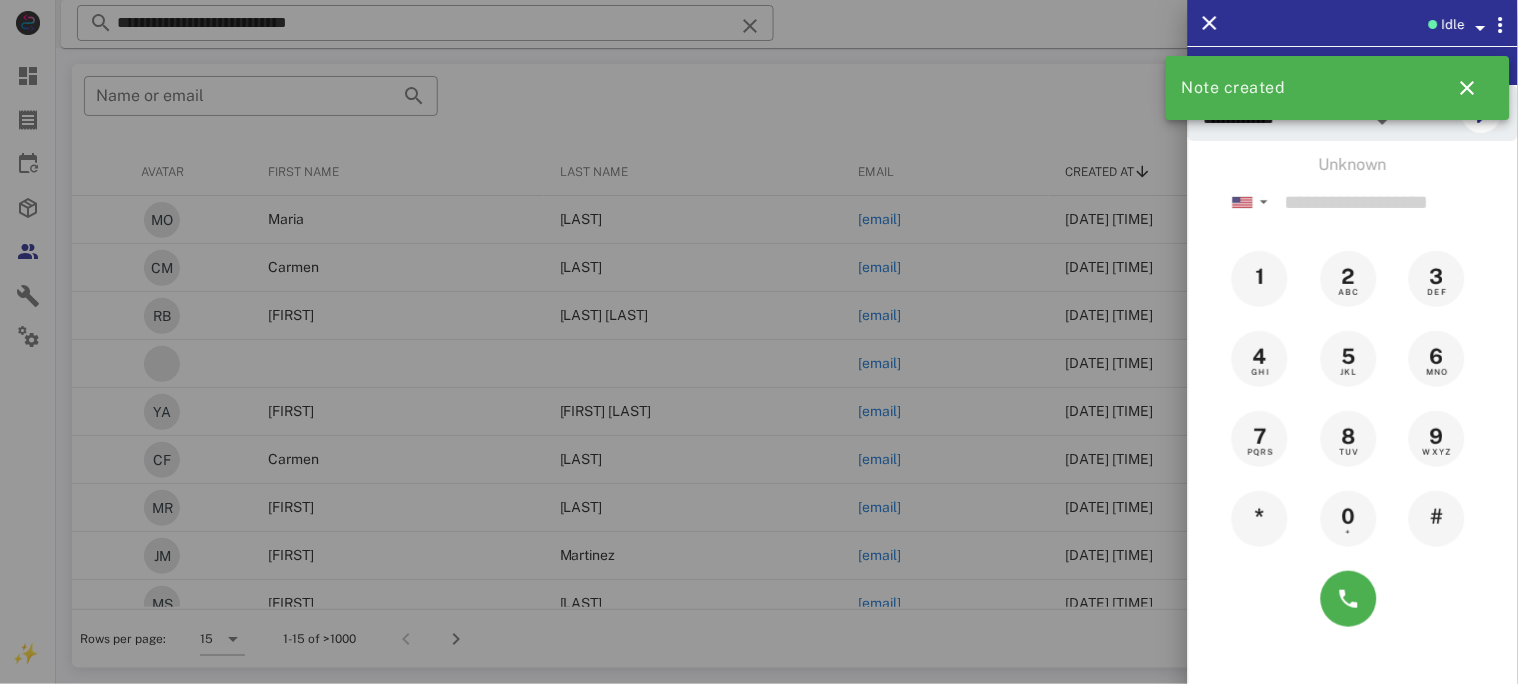click at bounding box center [759, 342] 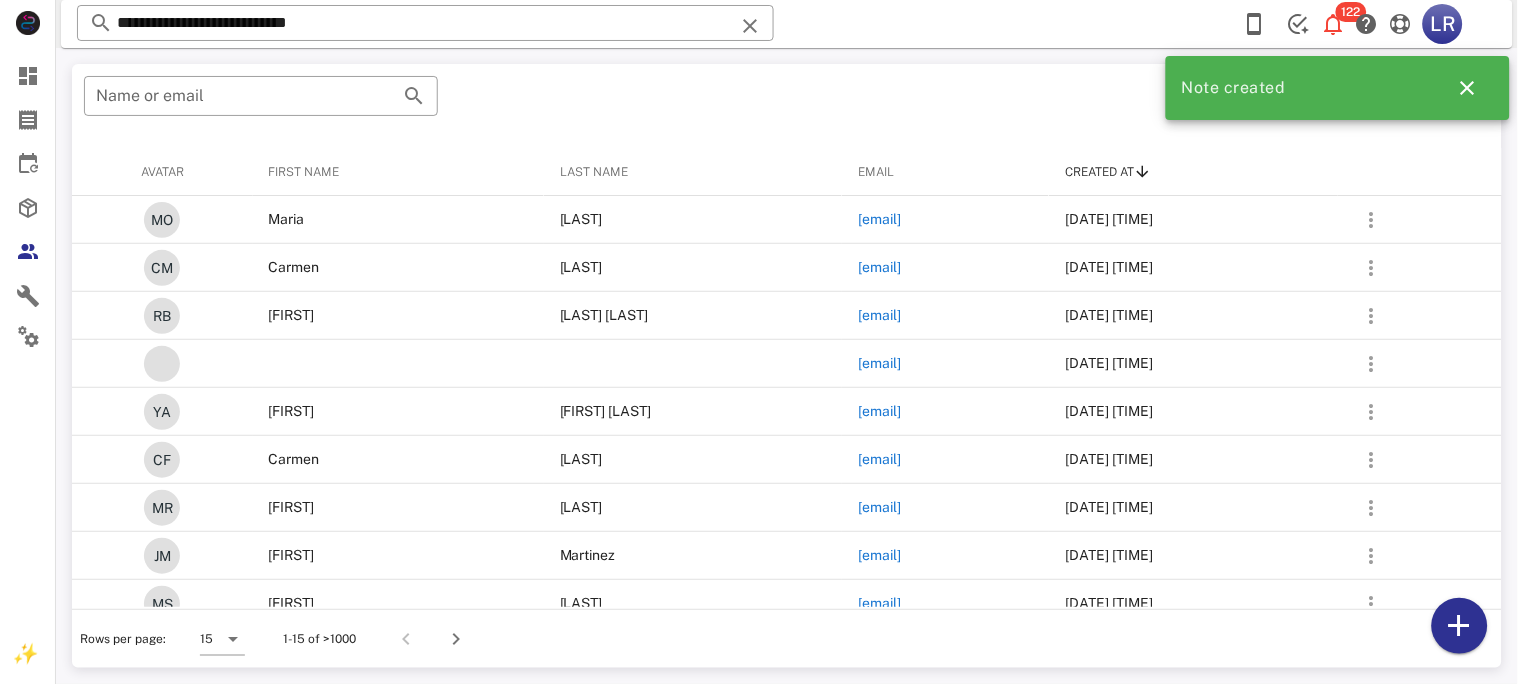 click at bounding box center (750, 26) 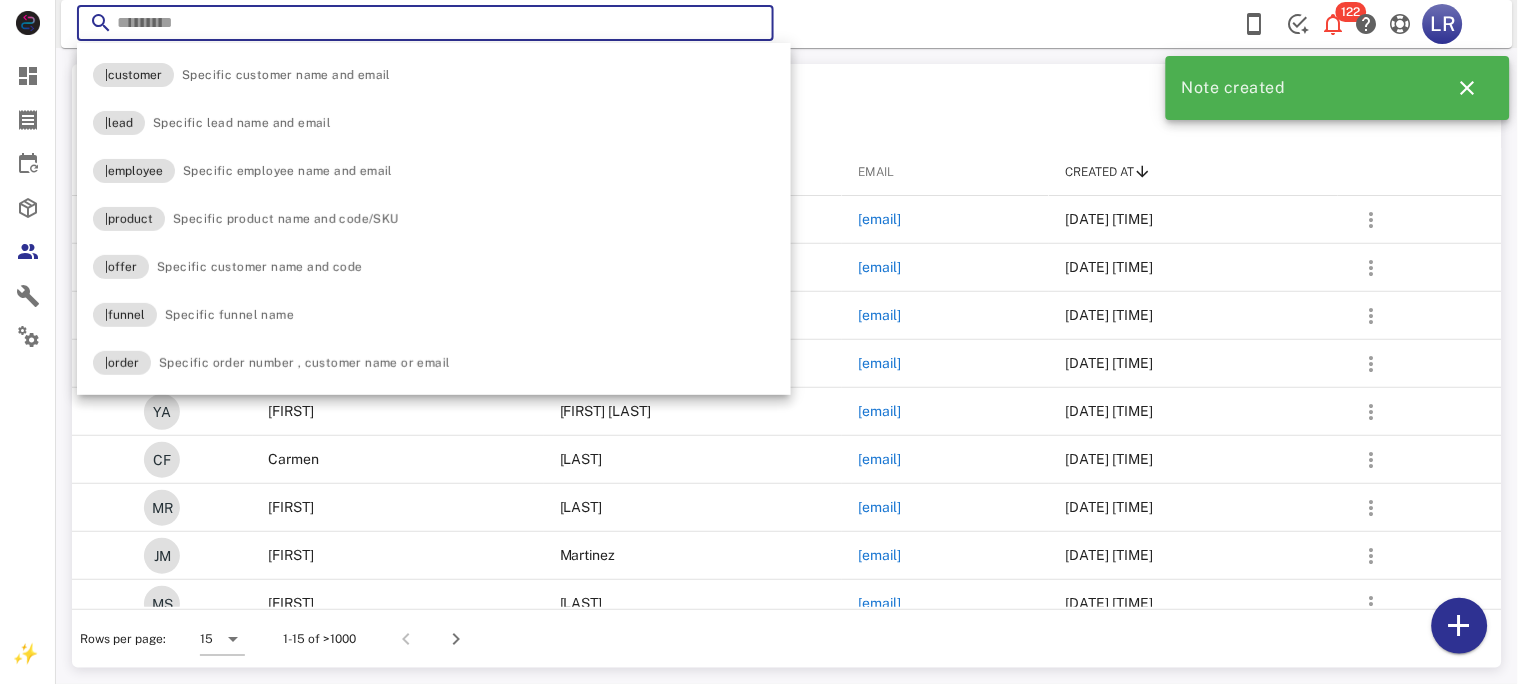 paste on "**********" 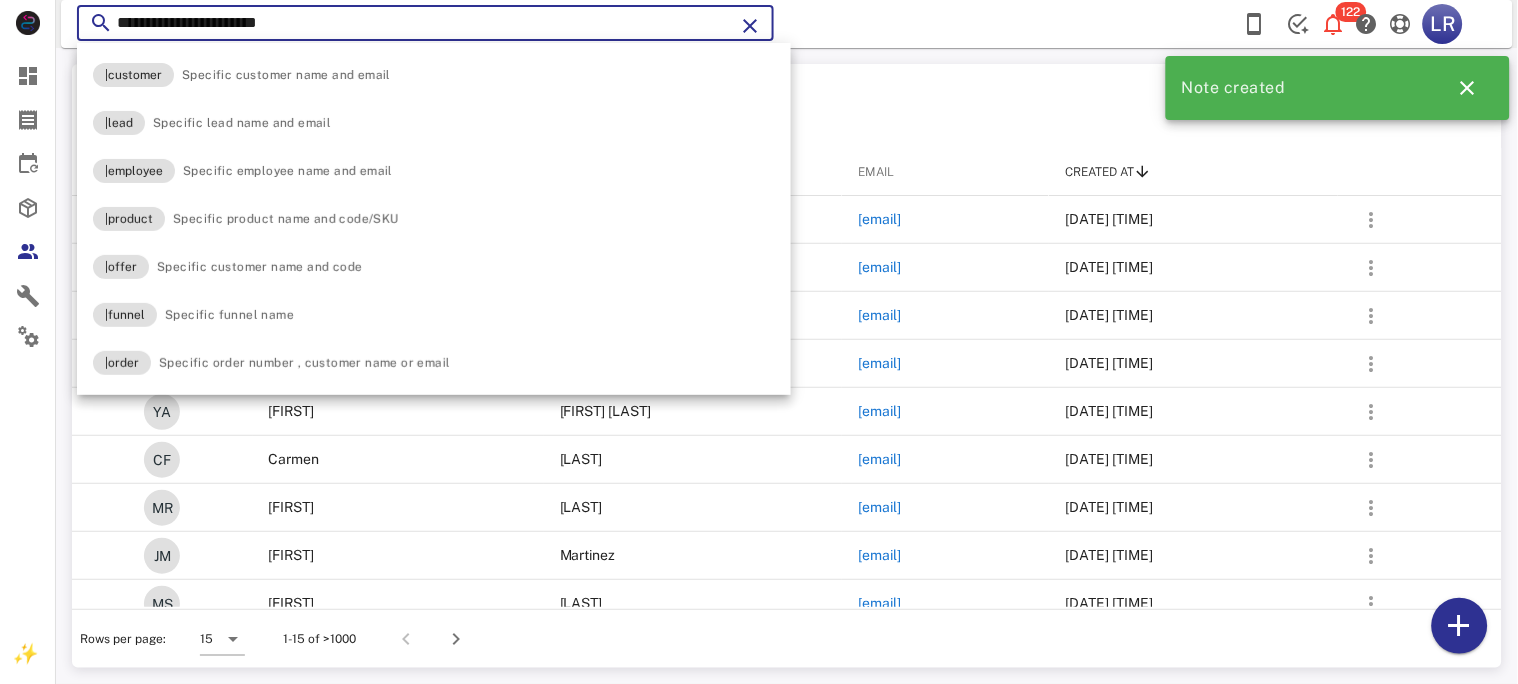 type on "**********" 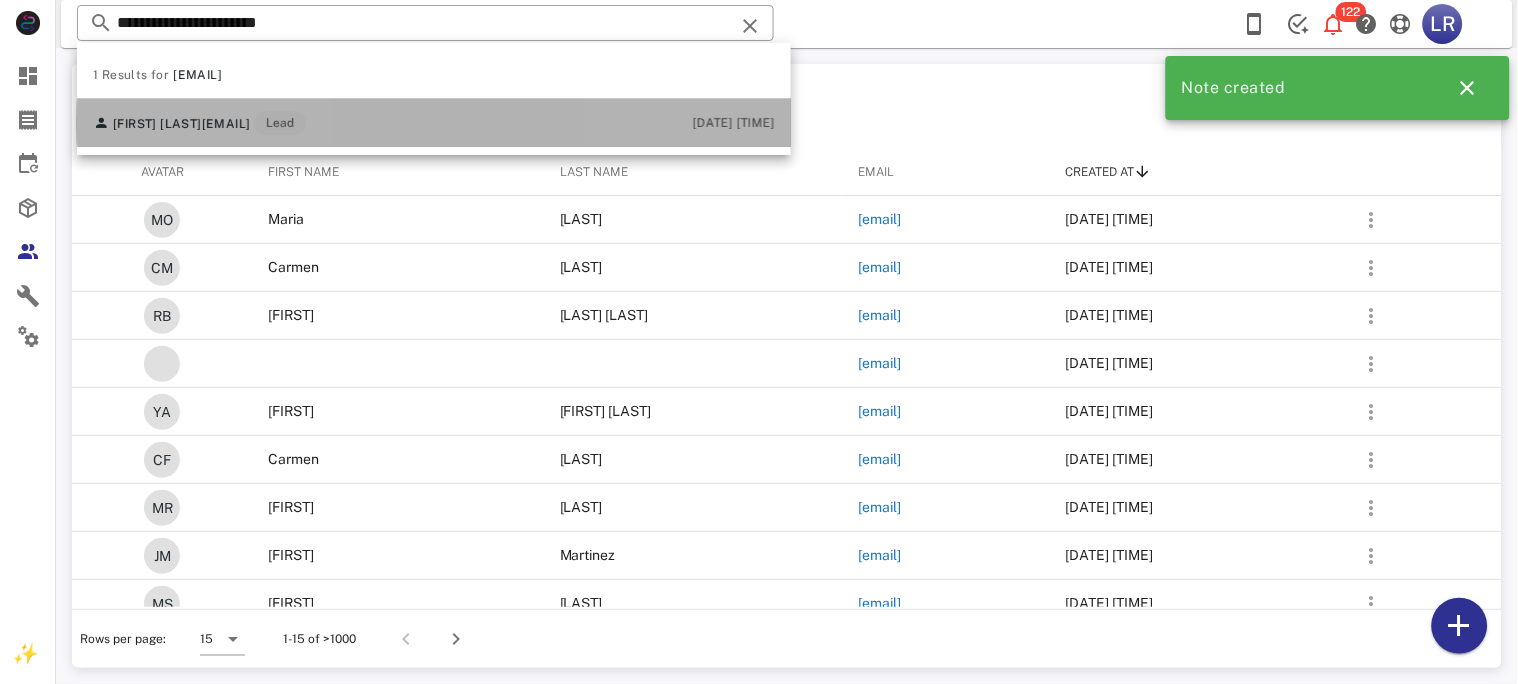 click on "[FIRST] [LAST]" at bounding box center [157, 124] 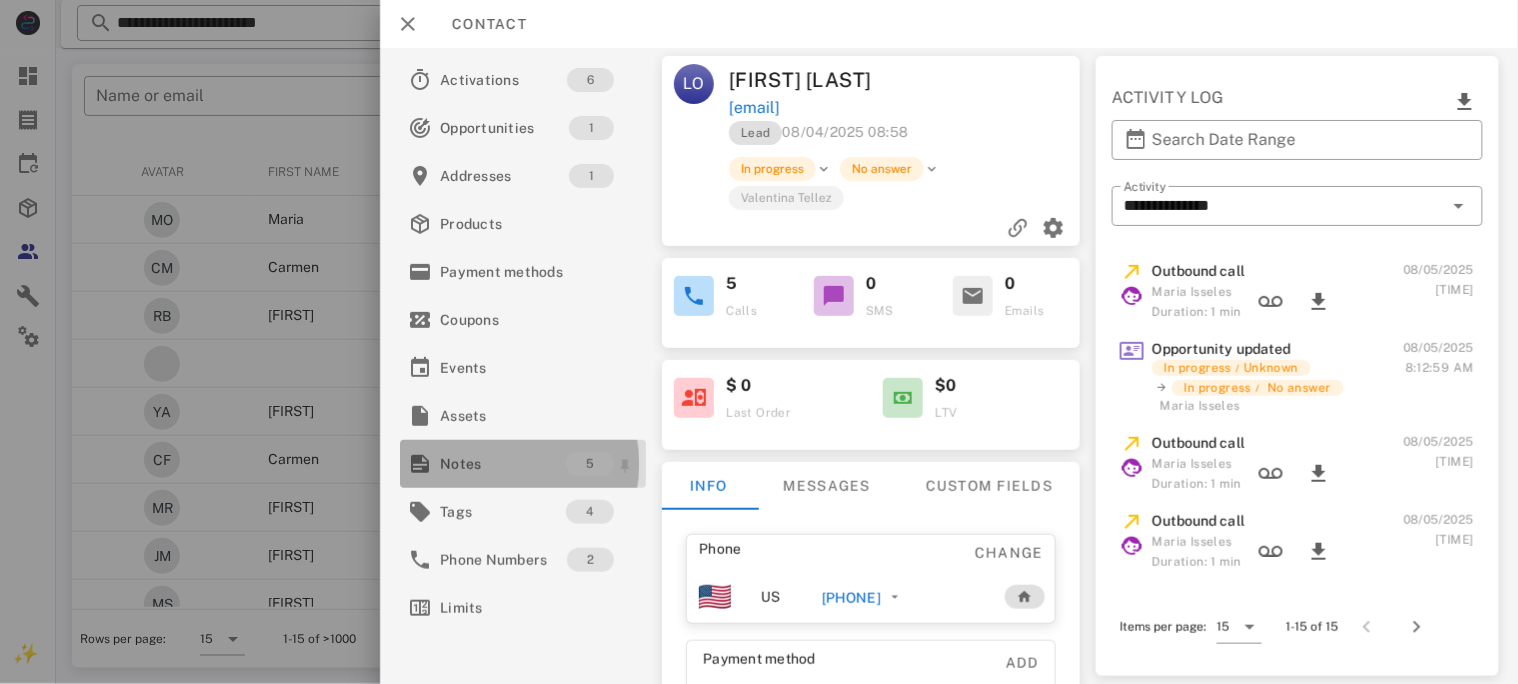 click on "Notes" at bounding box center (503, 464) 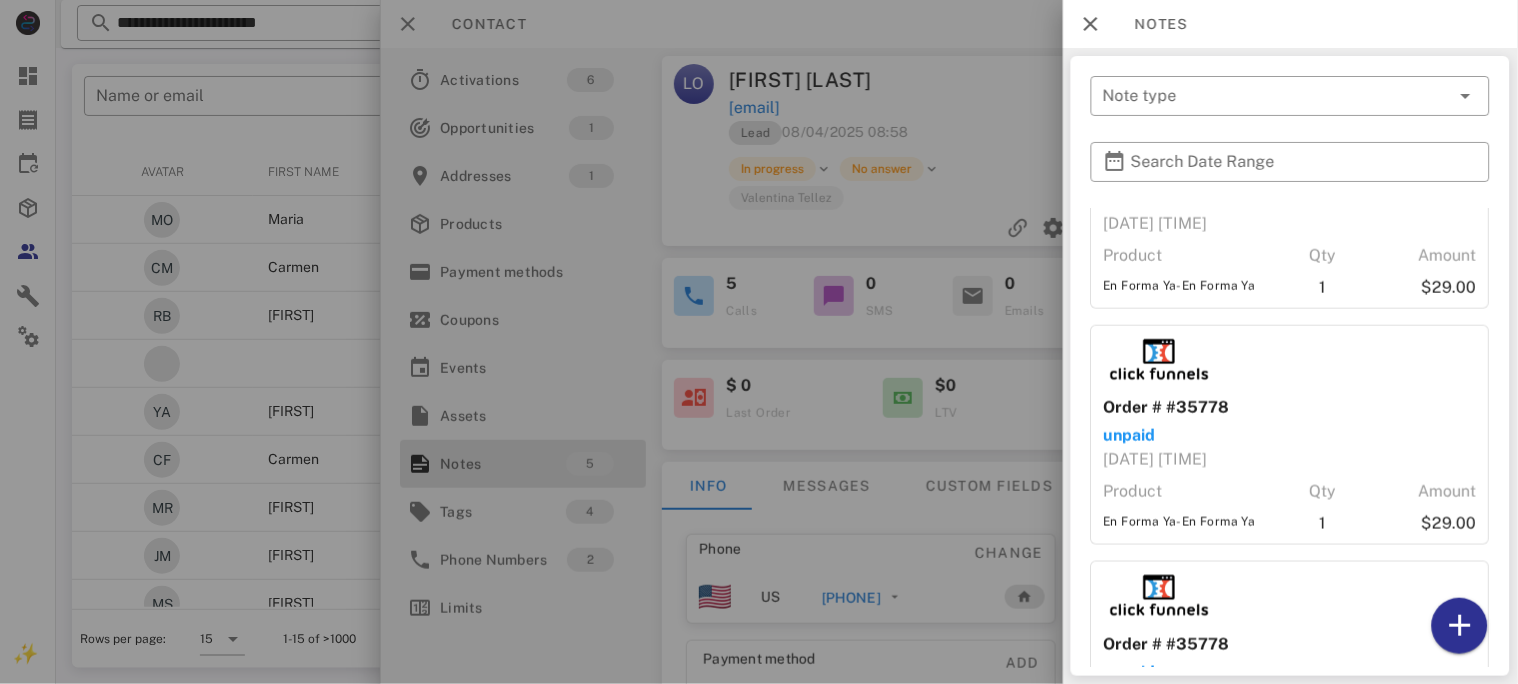 scroll, scrollTop: 637, scrollLeft: 0, axis: vertical 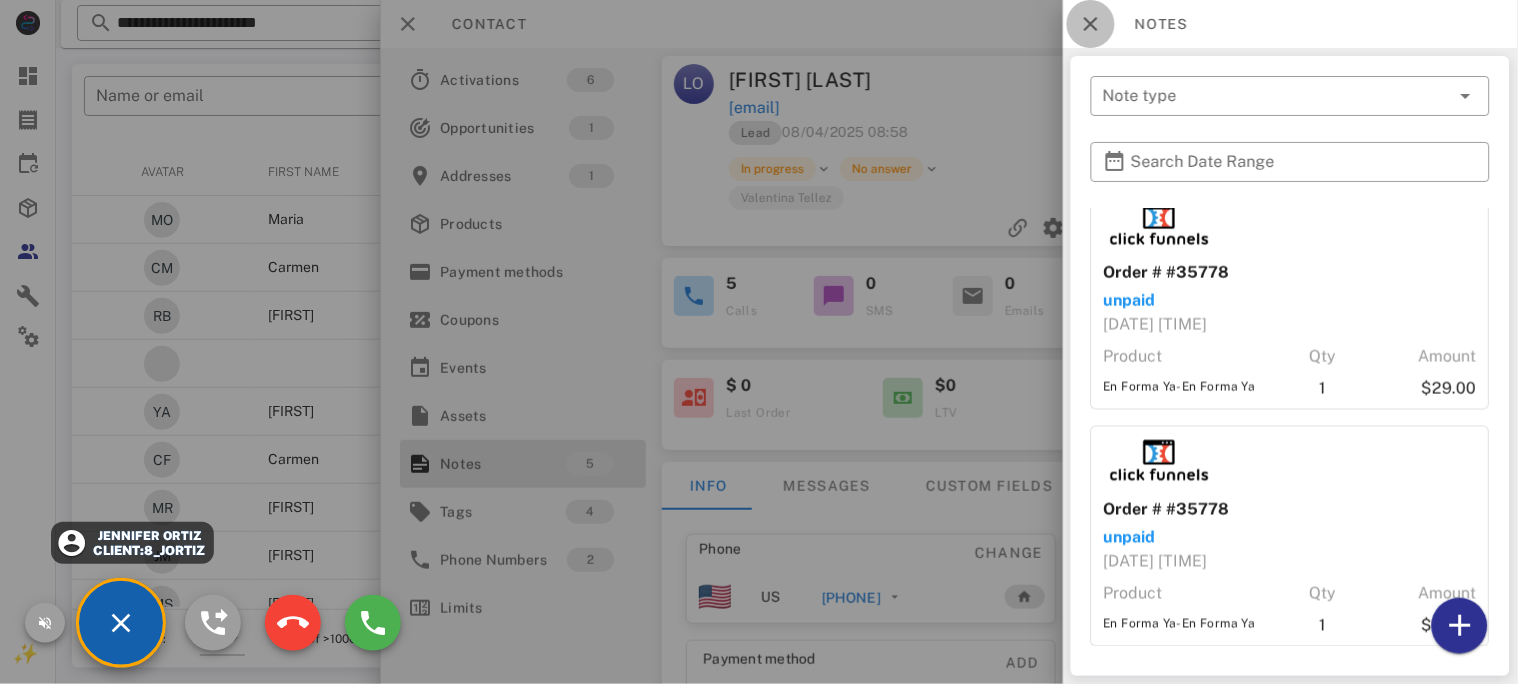 click at bounding box center (1091, 24) 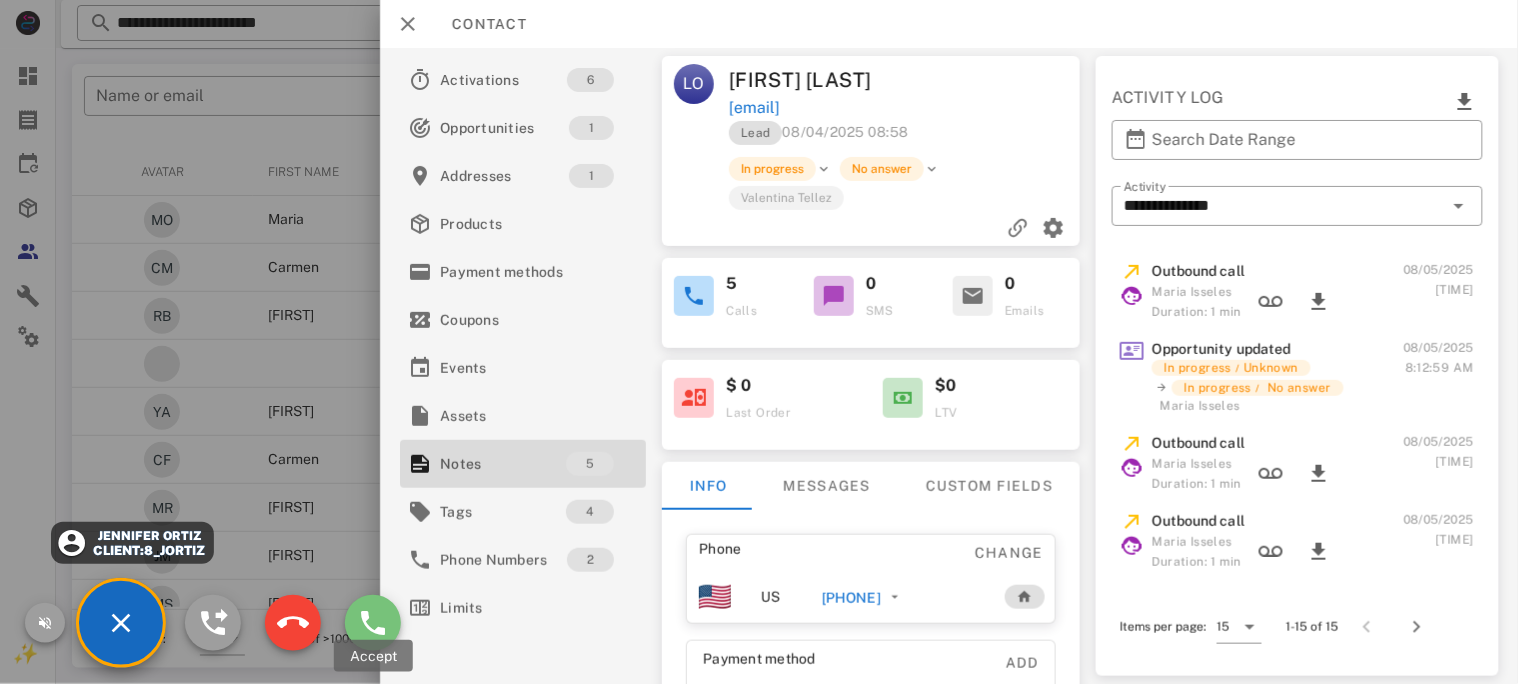 click at bounding box center (373, 623) 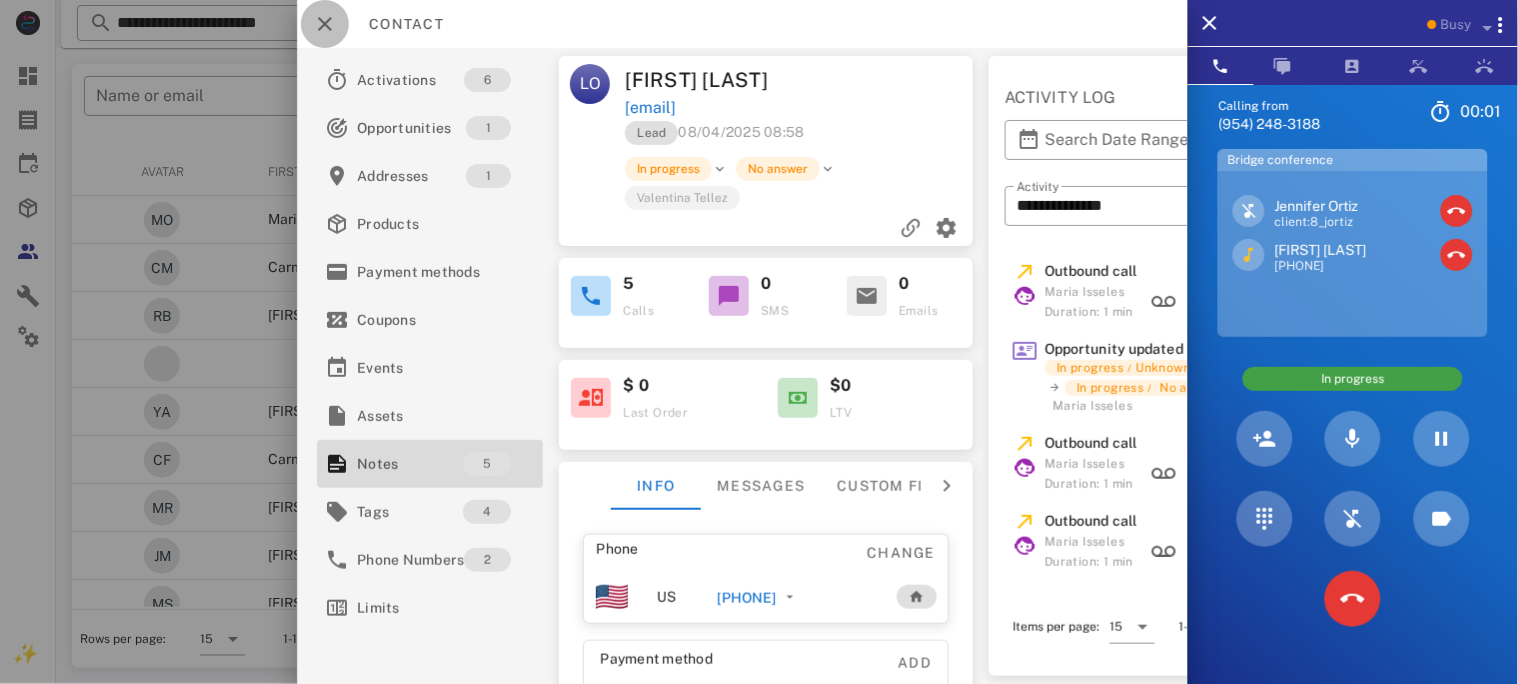 click at bounding box center [325, 24] 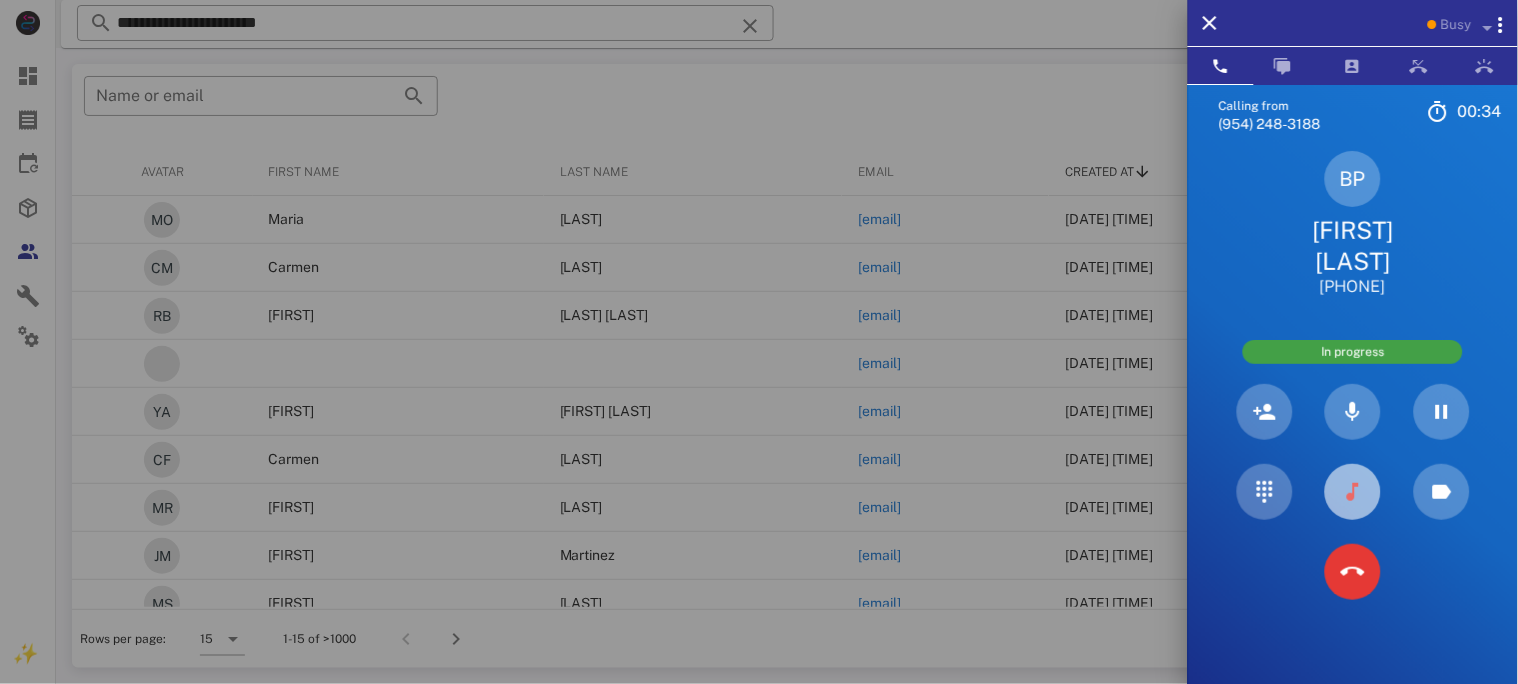 click at bounding box center [1353, 492] 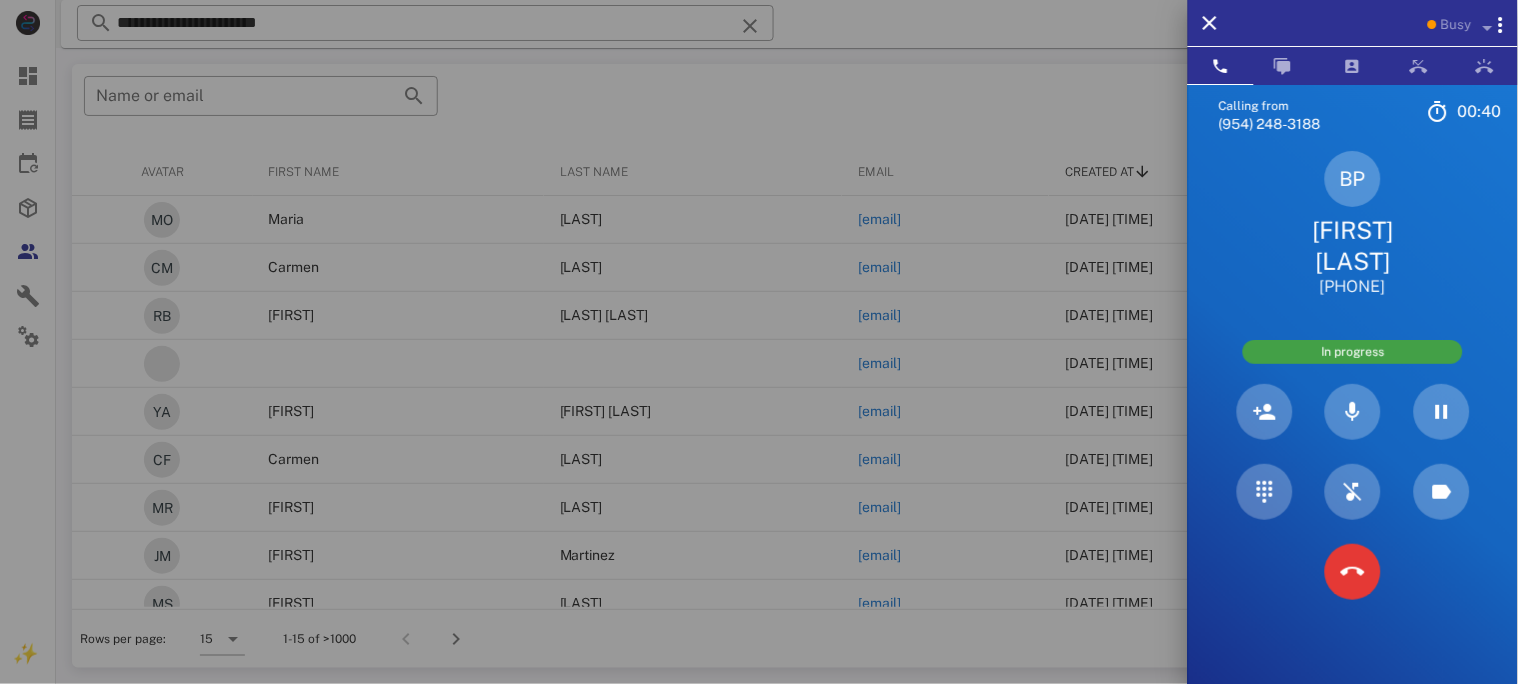click on "[FIRST] [LAST]" at bounding box center [1353, 246] 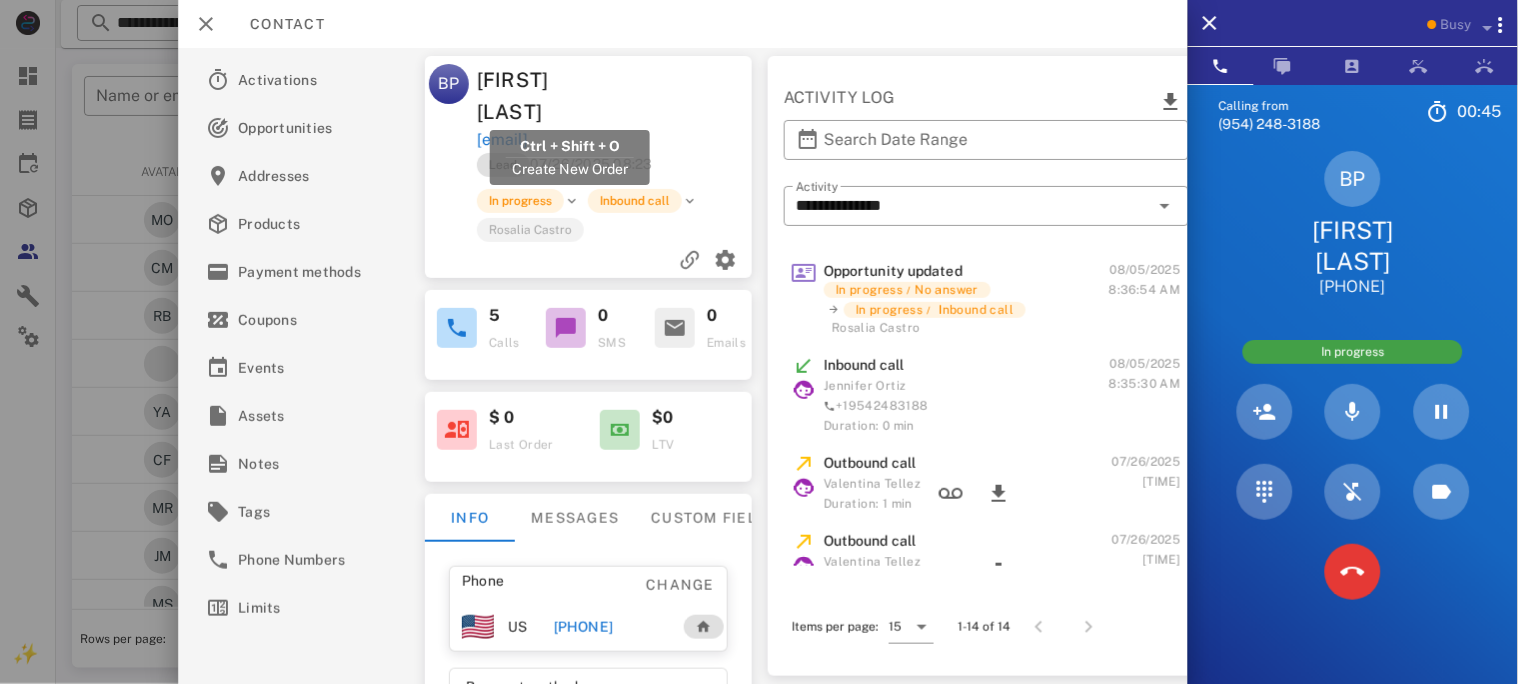 drag, startPoint x: 678, startPoint y: 109, endPoint x: 476, endPoint y: 112, distance: 202.02228 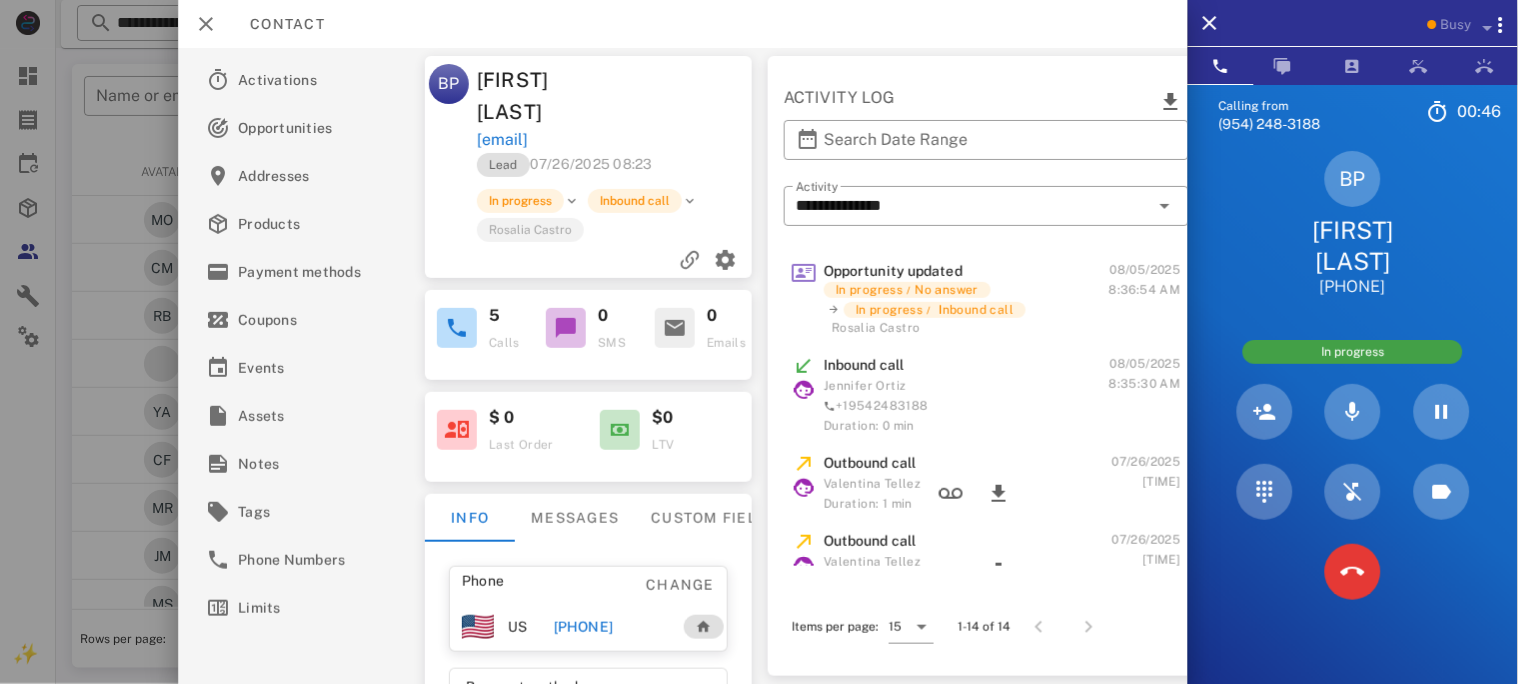 copy on "[EMAIL]" 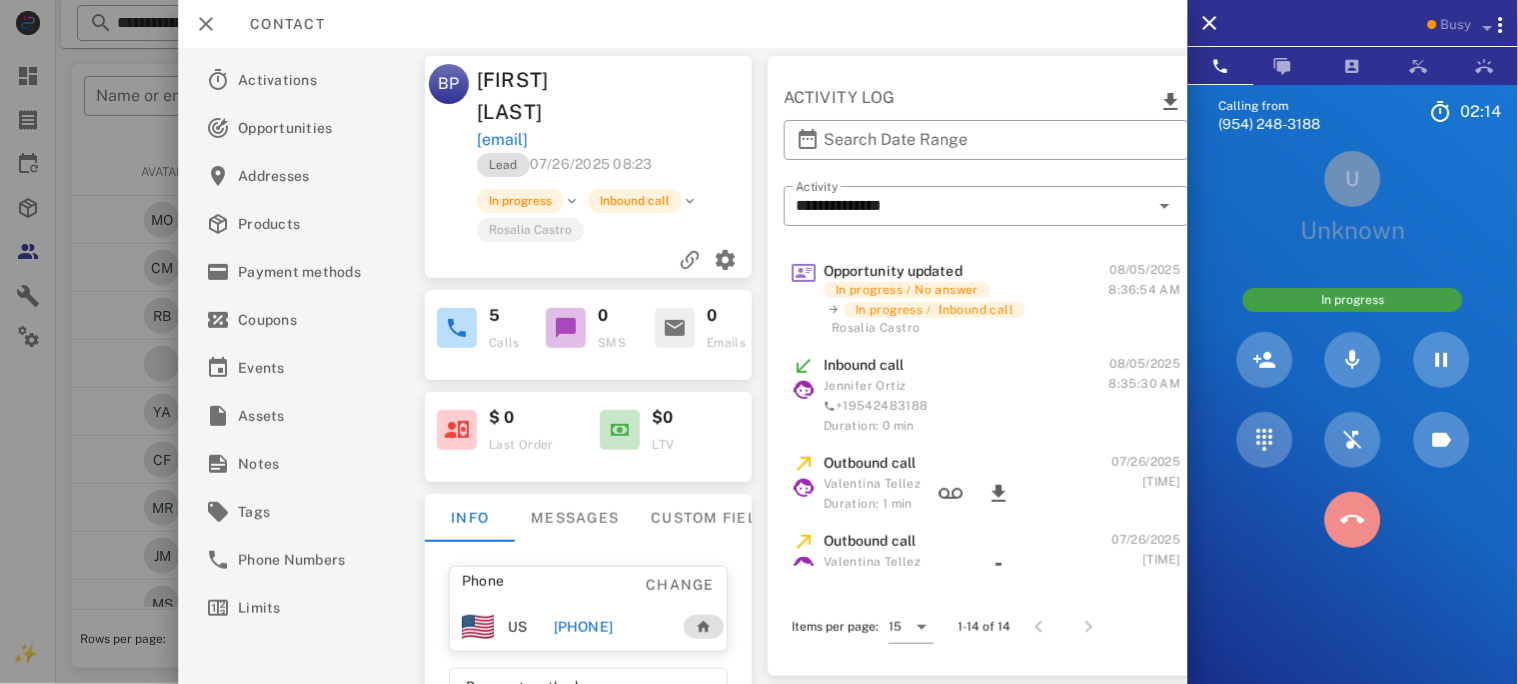 click at bounding box center (1353, 520) 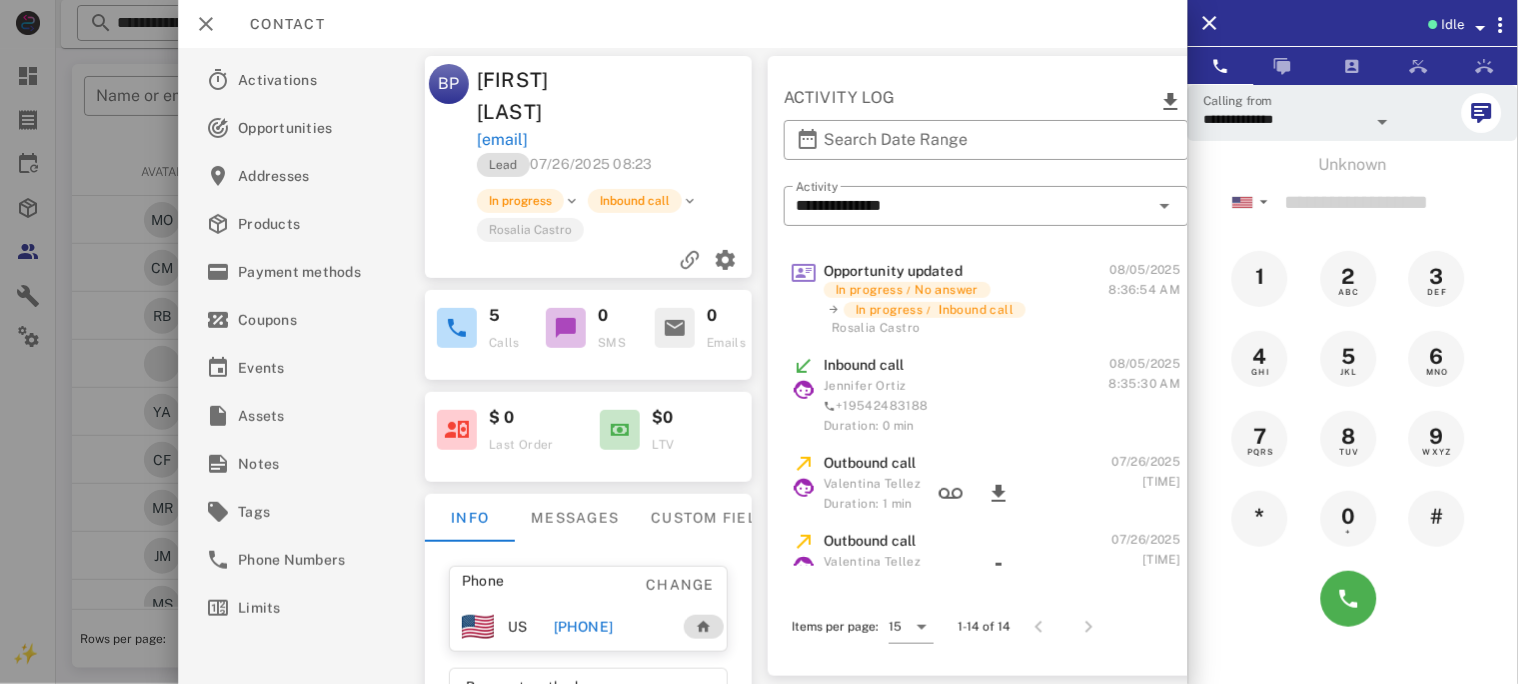 click on "[PHONE]" at bounding box center [583, 627] 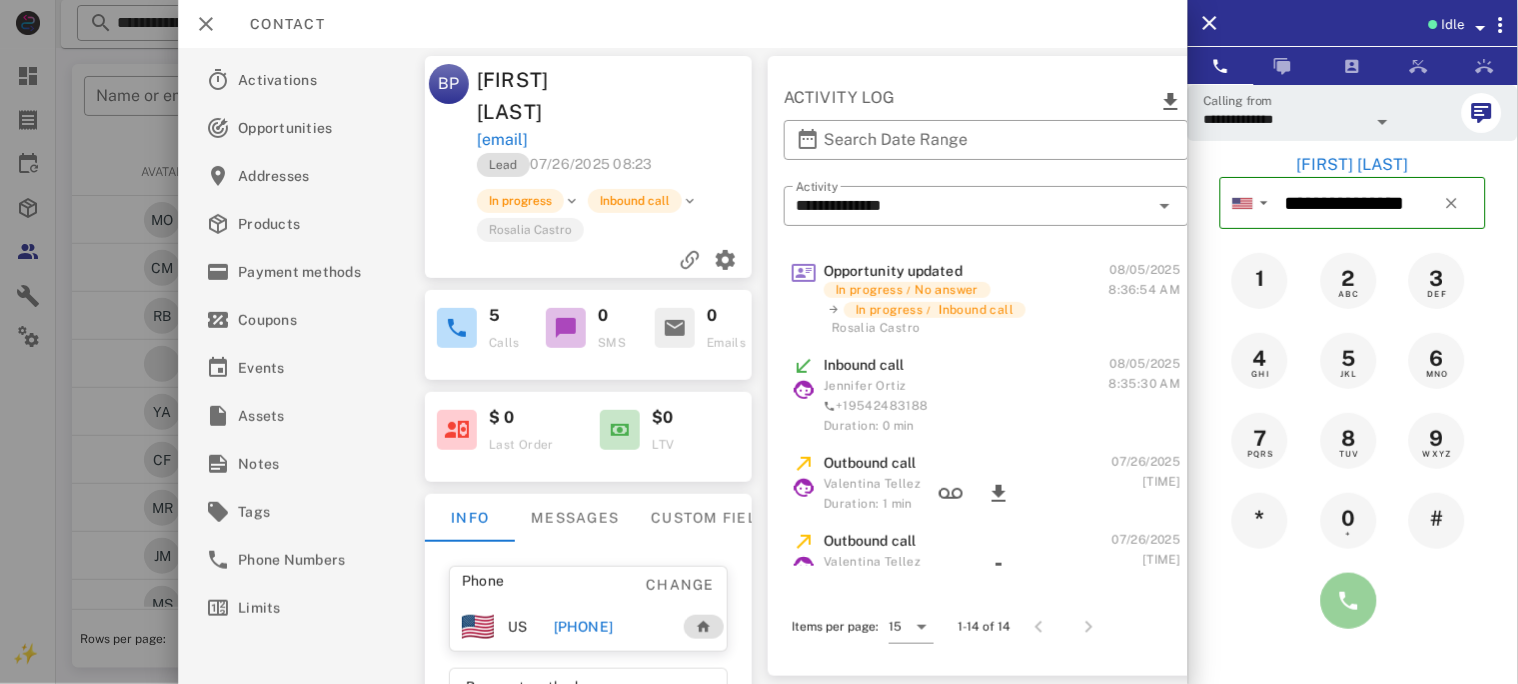 click at bounding box center (1349, 601) 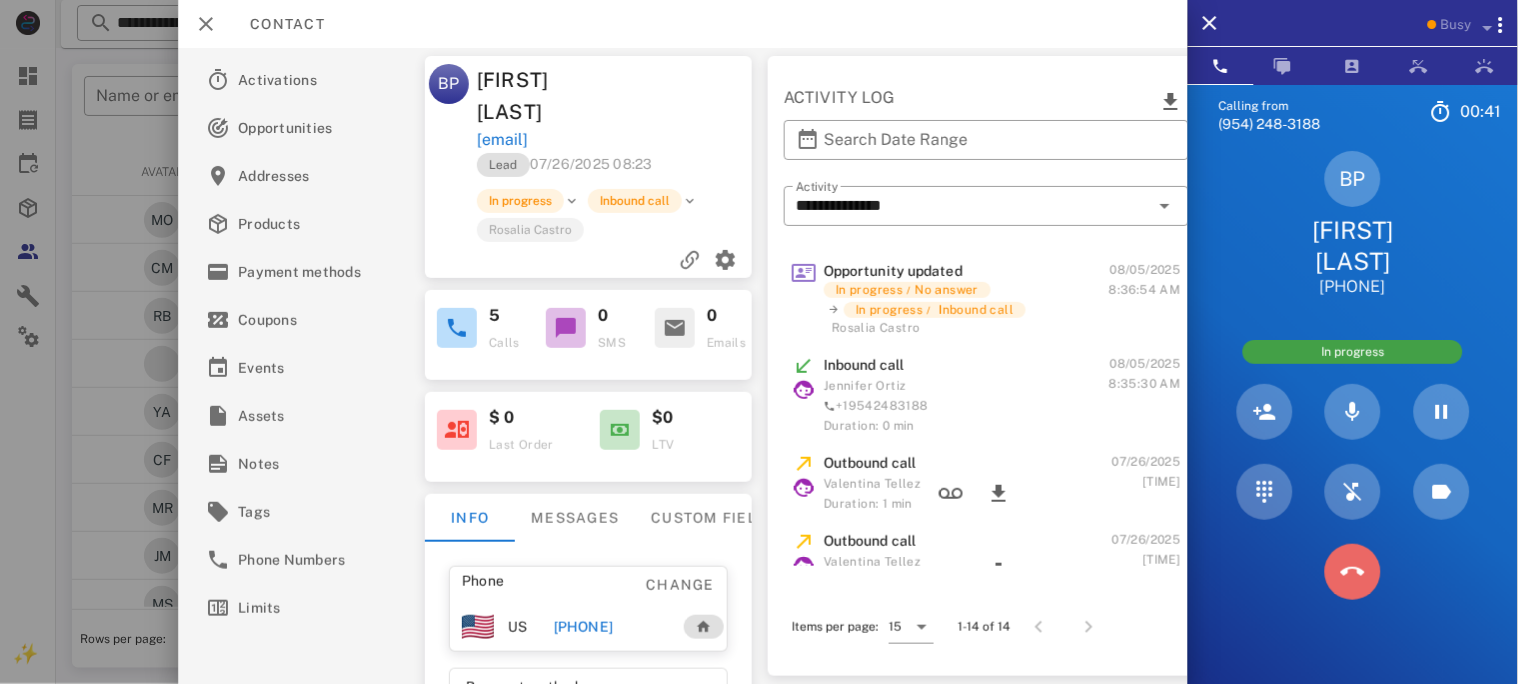 drag, startPoint x: 1349, startPoint y: 585, endPoint x: 1339, endPoint y: 559, distance: 27.856777 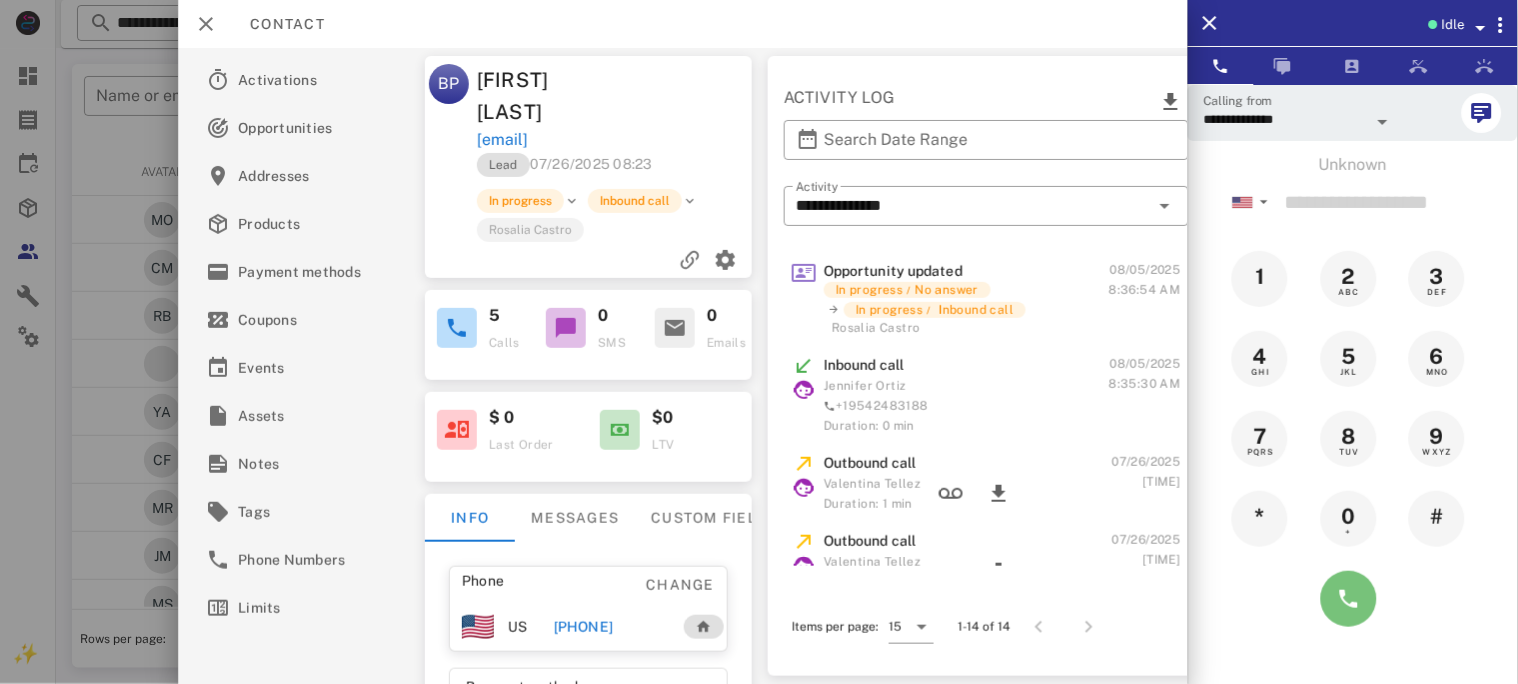 click at bounding box center [1349, 599] 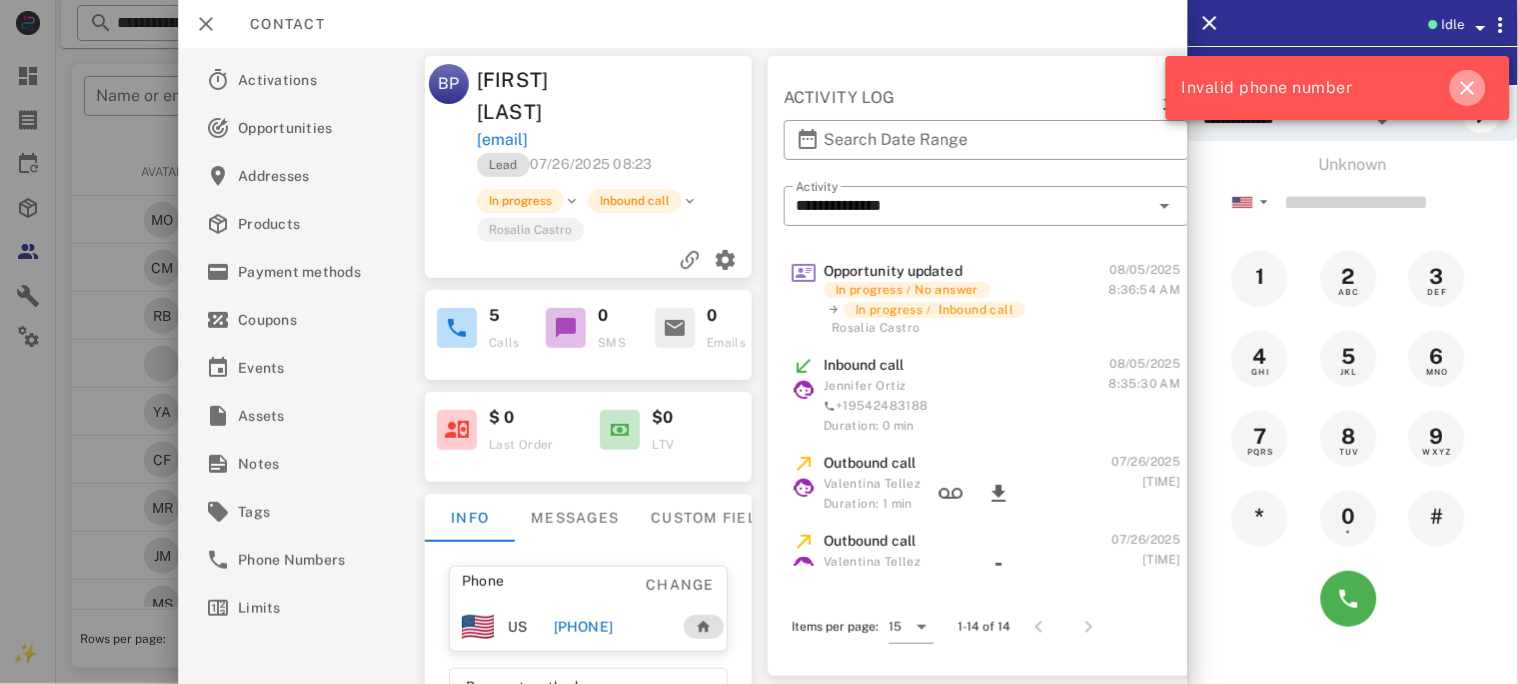 click at bounding box center [1468, 88] 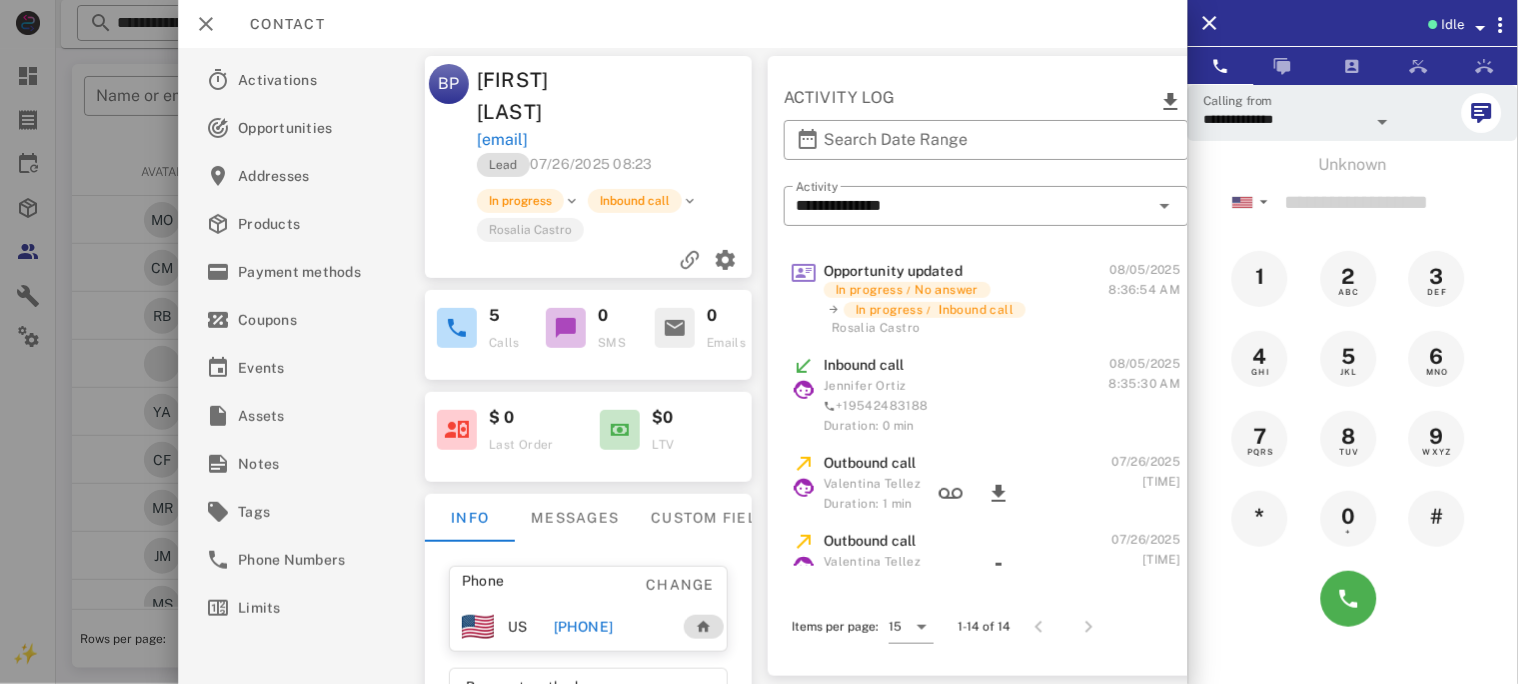 click on "[PHONE]" at bounding box center (583, 627) 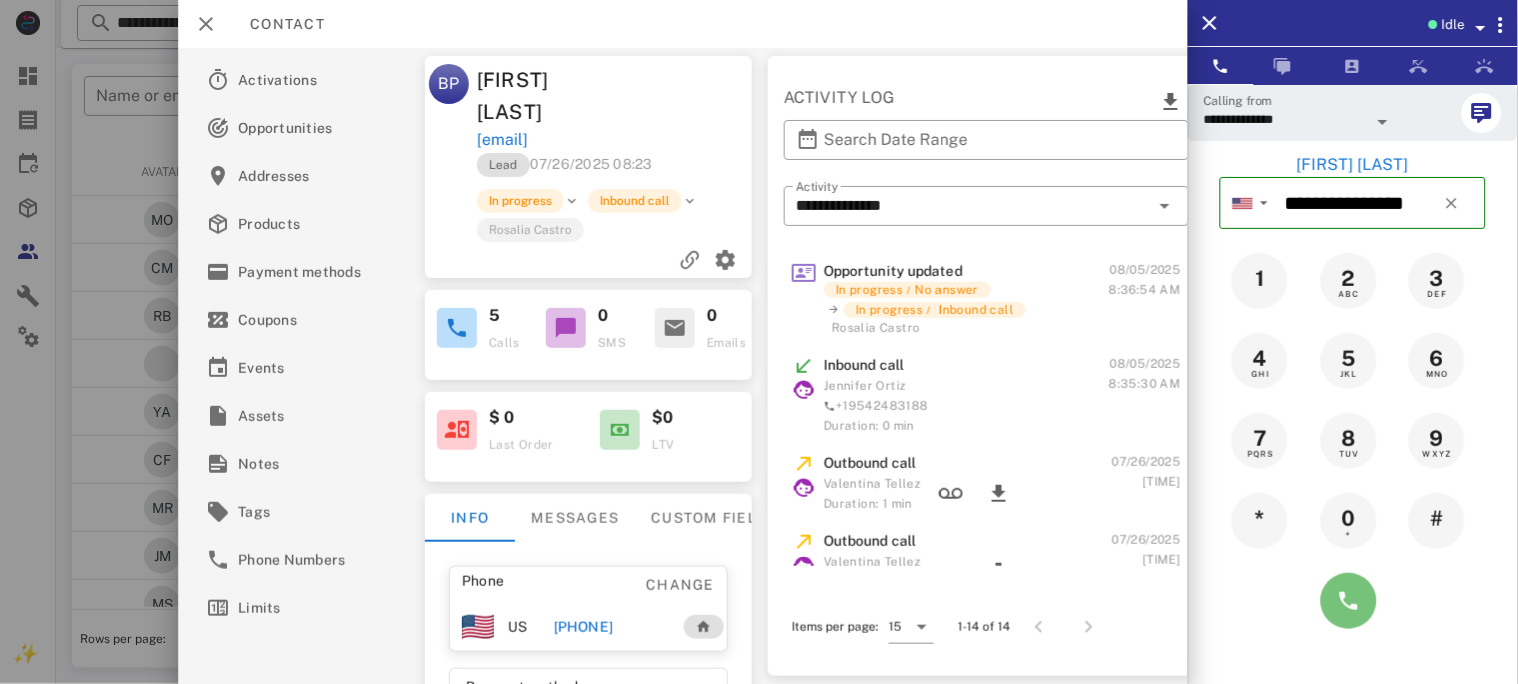 click at bounding box center (1349, 601) 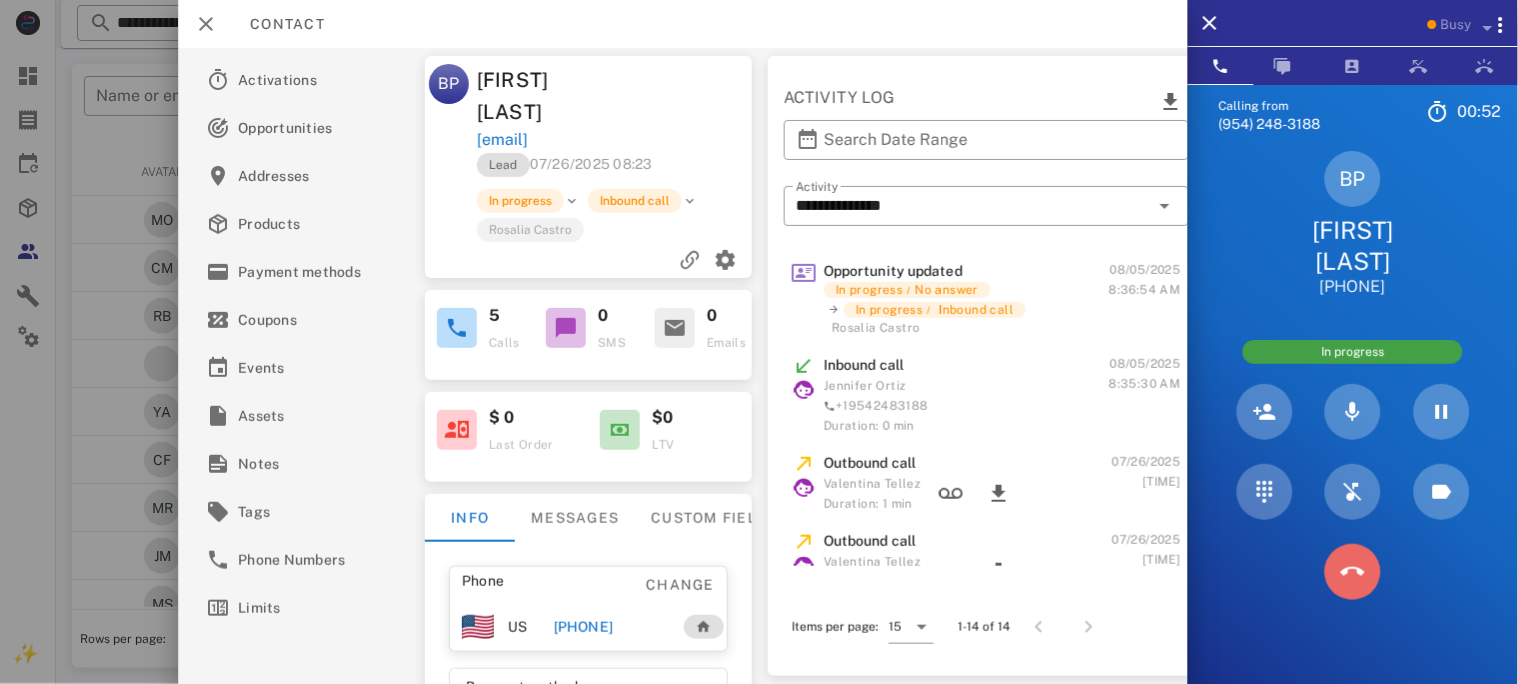 click at bounding box center (1353, 572) 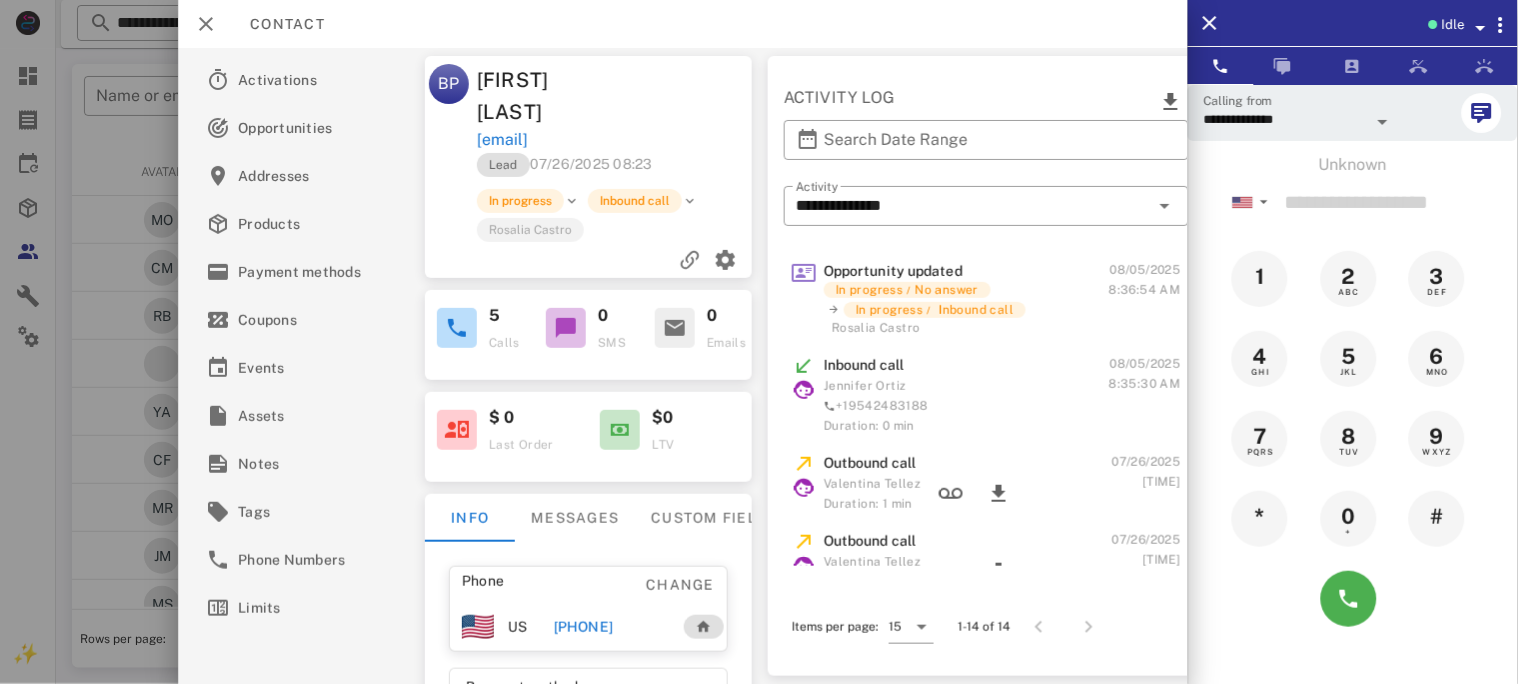 click on "[PHONE]" at bounding box center (583, 627) 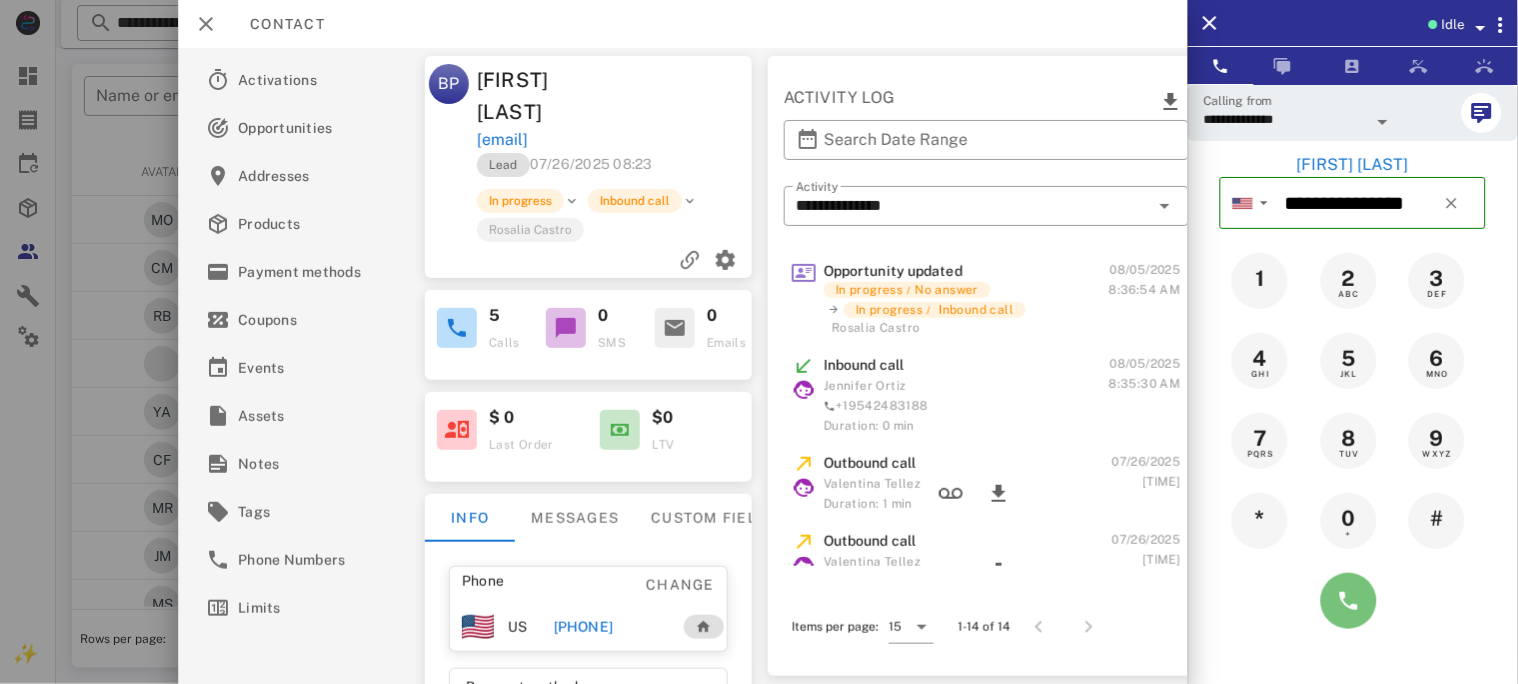 click at bounding box center (1349, 601) 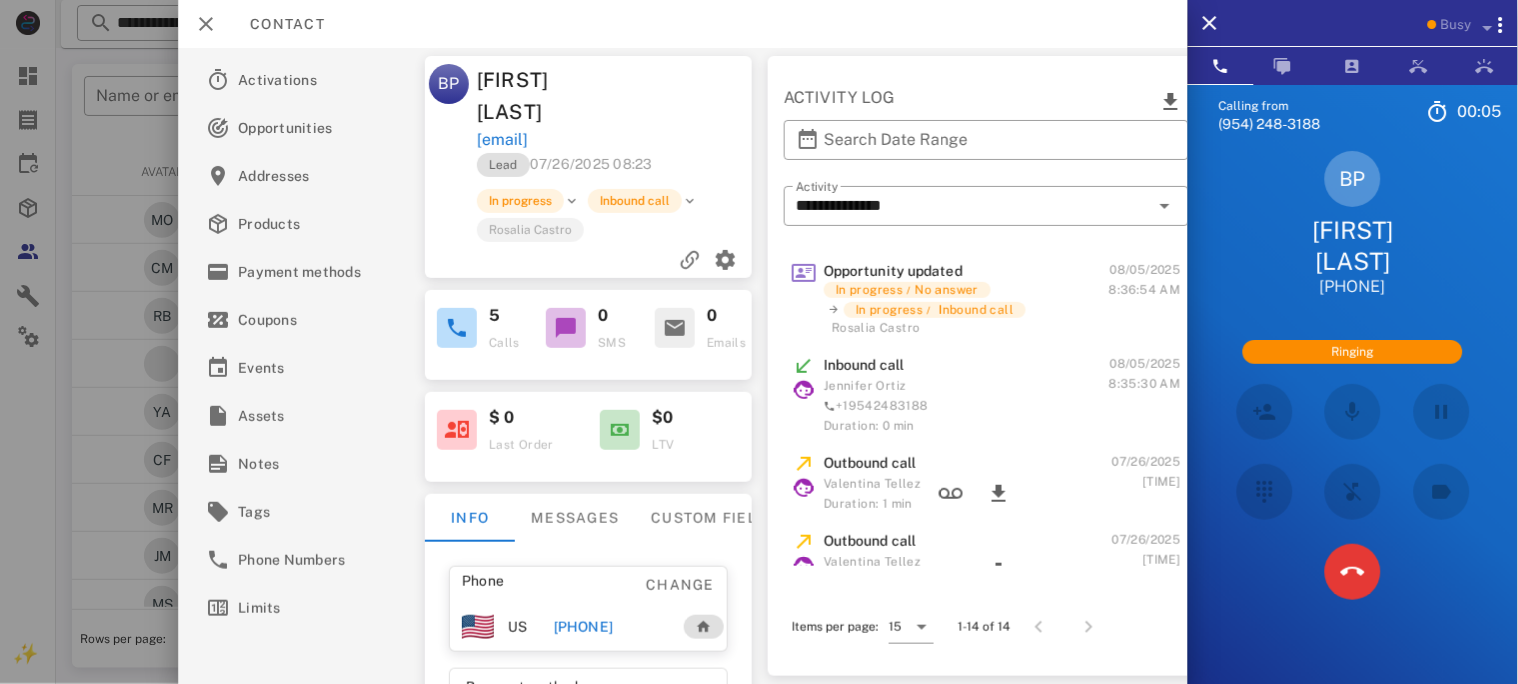 click on "[PHONE]" at bounding box center (583, 627) 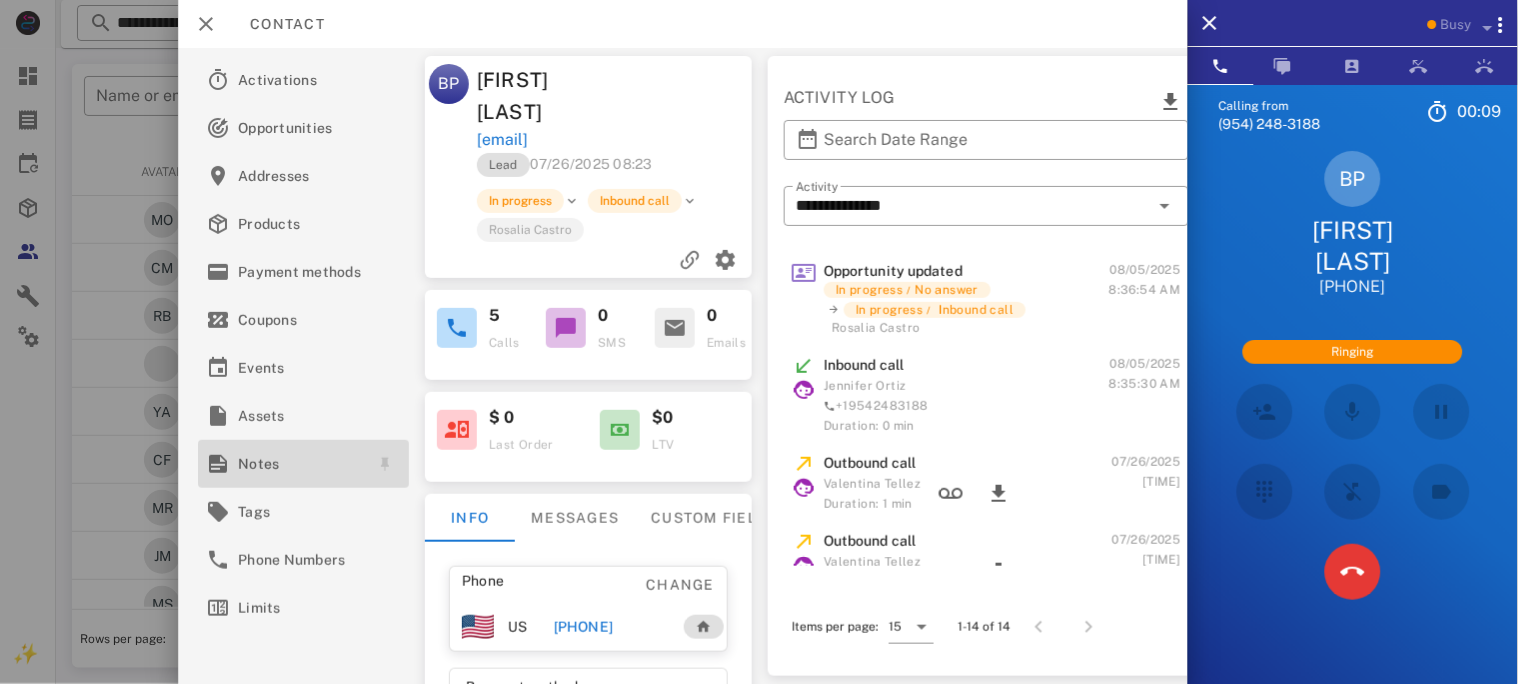 click on "Notes" at bounding box center [299, 464] 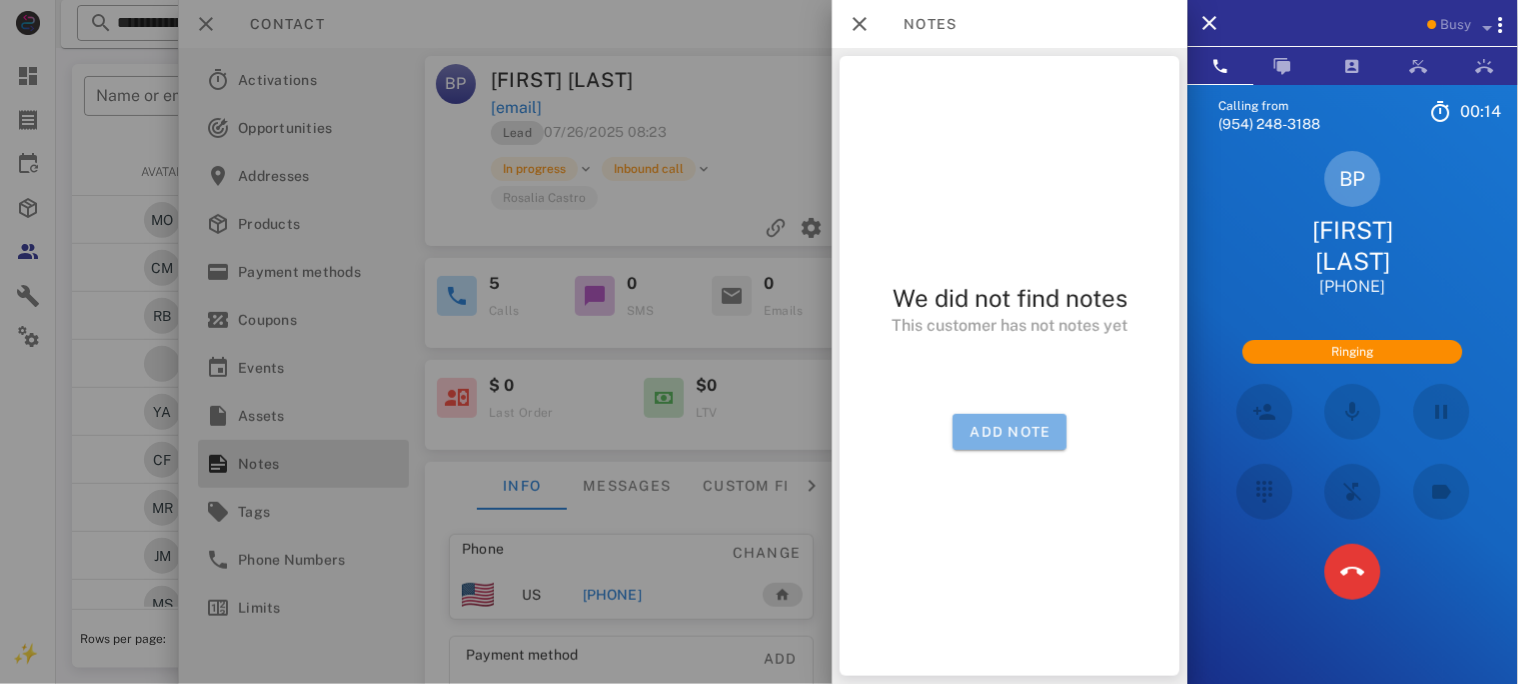 click on "Add note" at bounding box center [1010, 432] 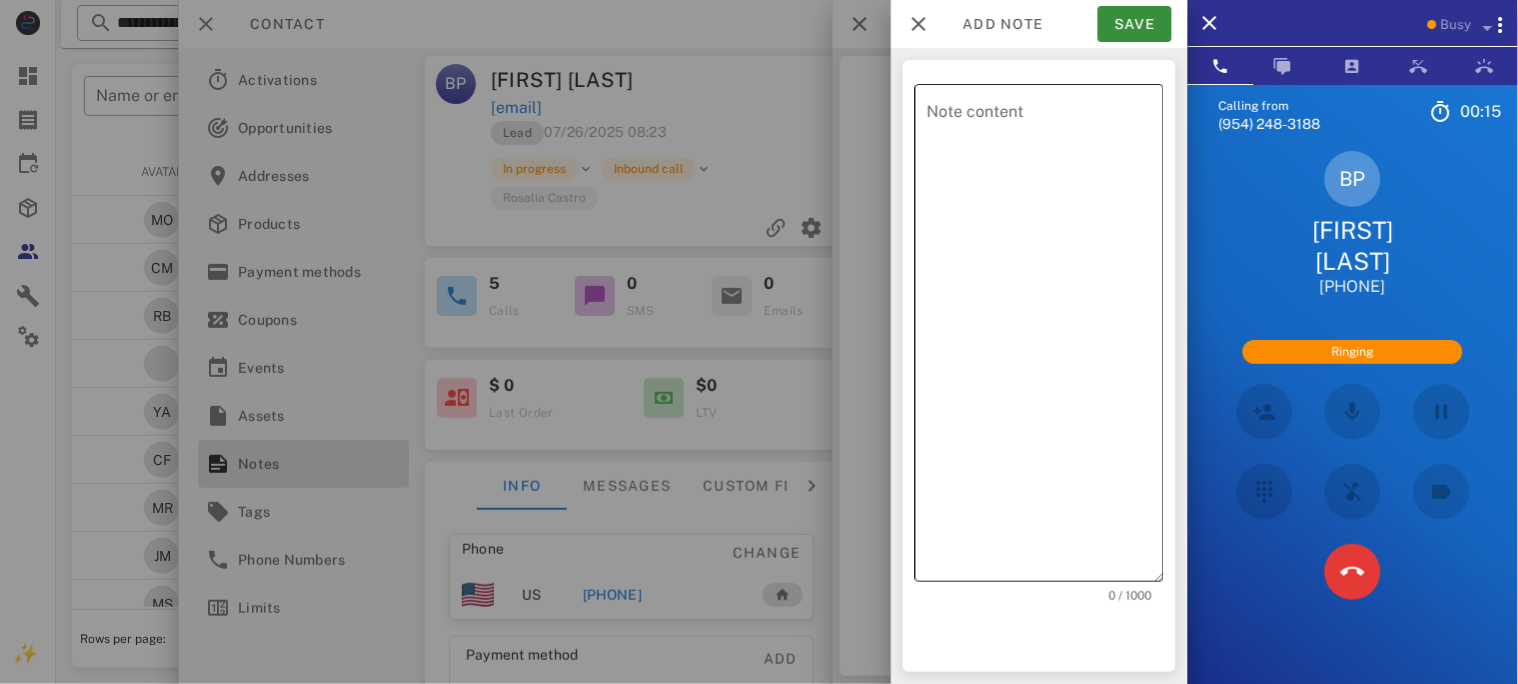 click on "Note content" at bounding box center [1045, 338] 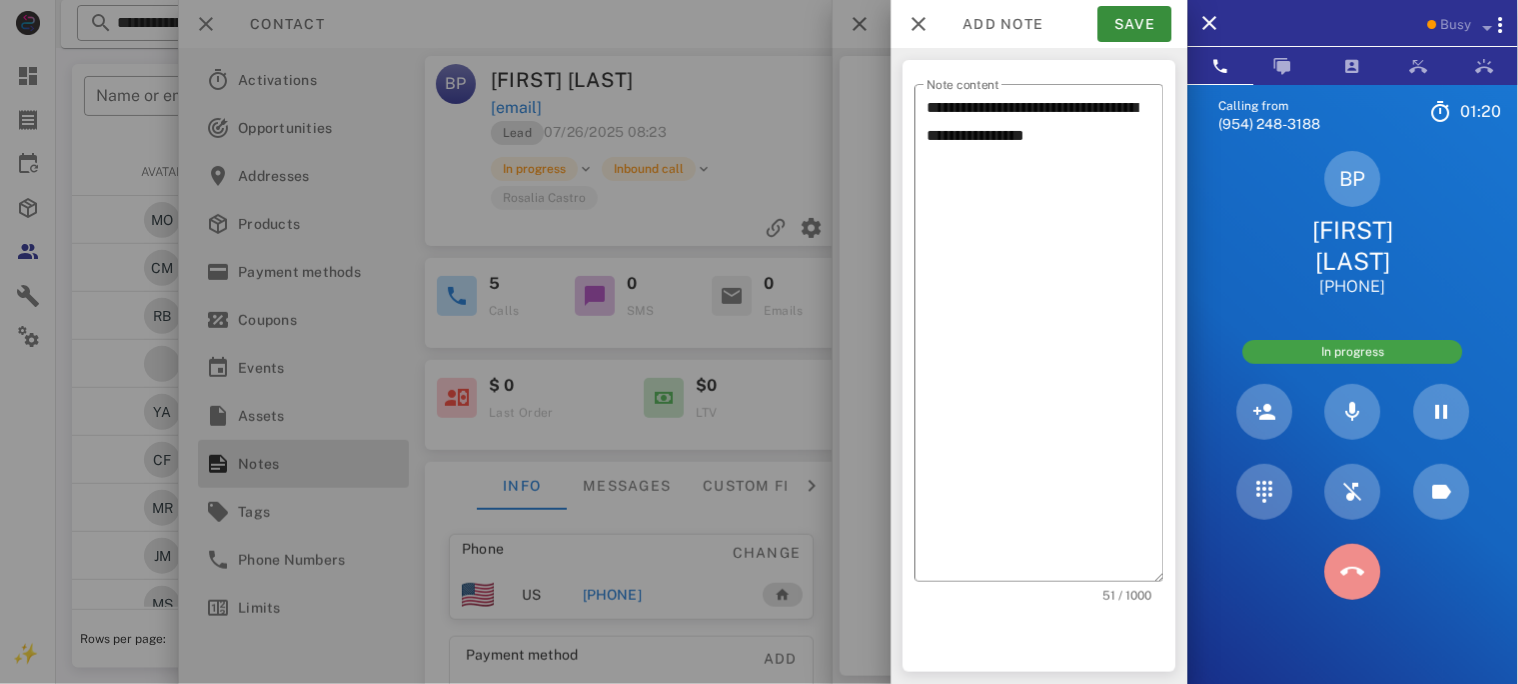 click at bounding box center [1353, 572] 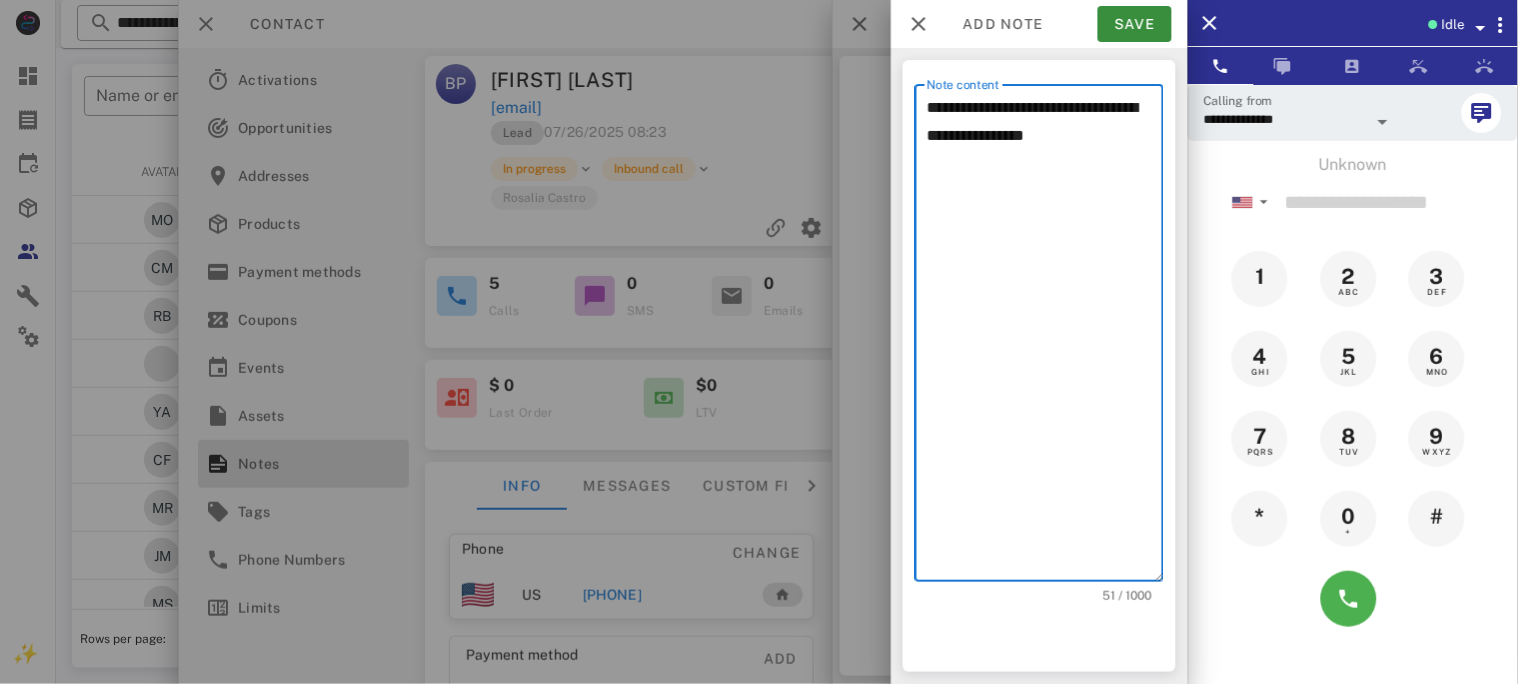 click on "**********" at bounding box center (1045, 338) 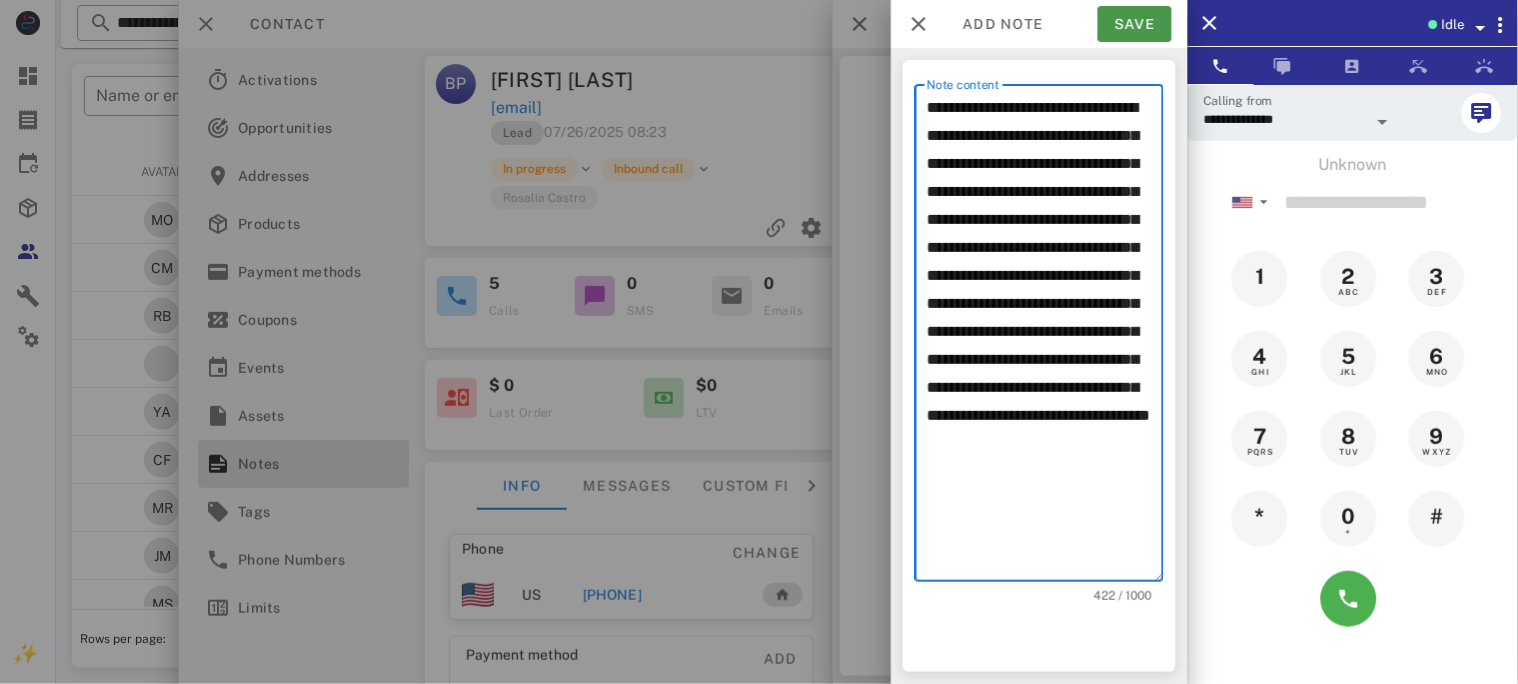 type on "**********" 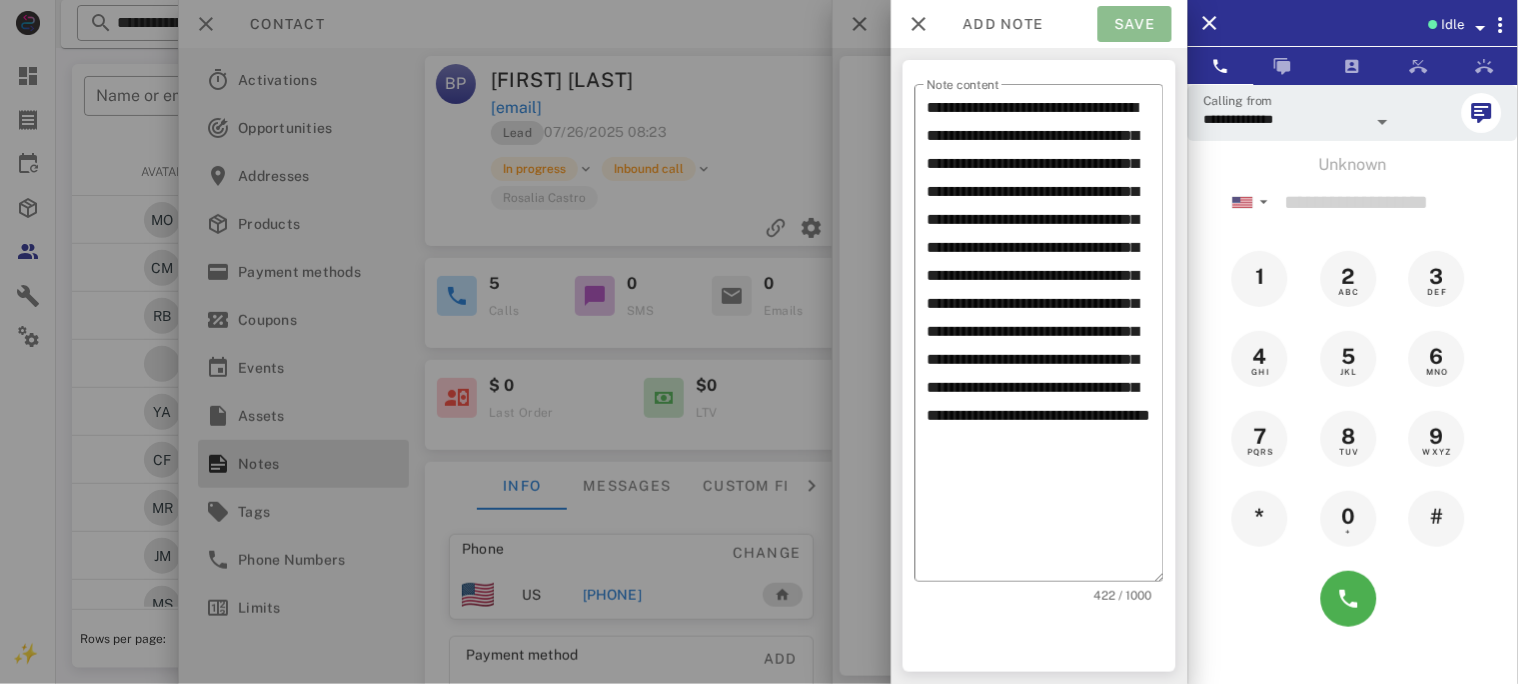 click on "Save" at bounding box center (1135, 24) 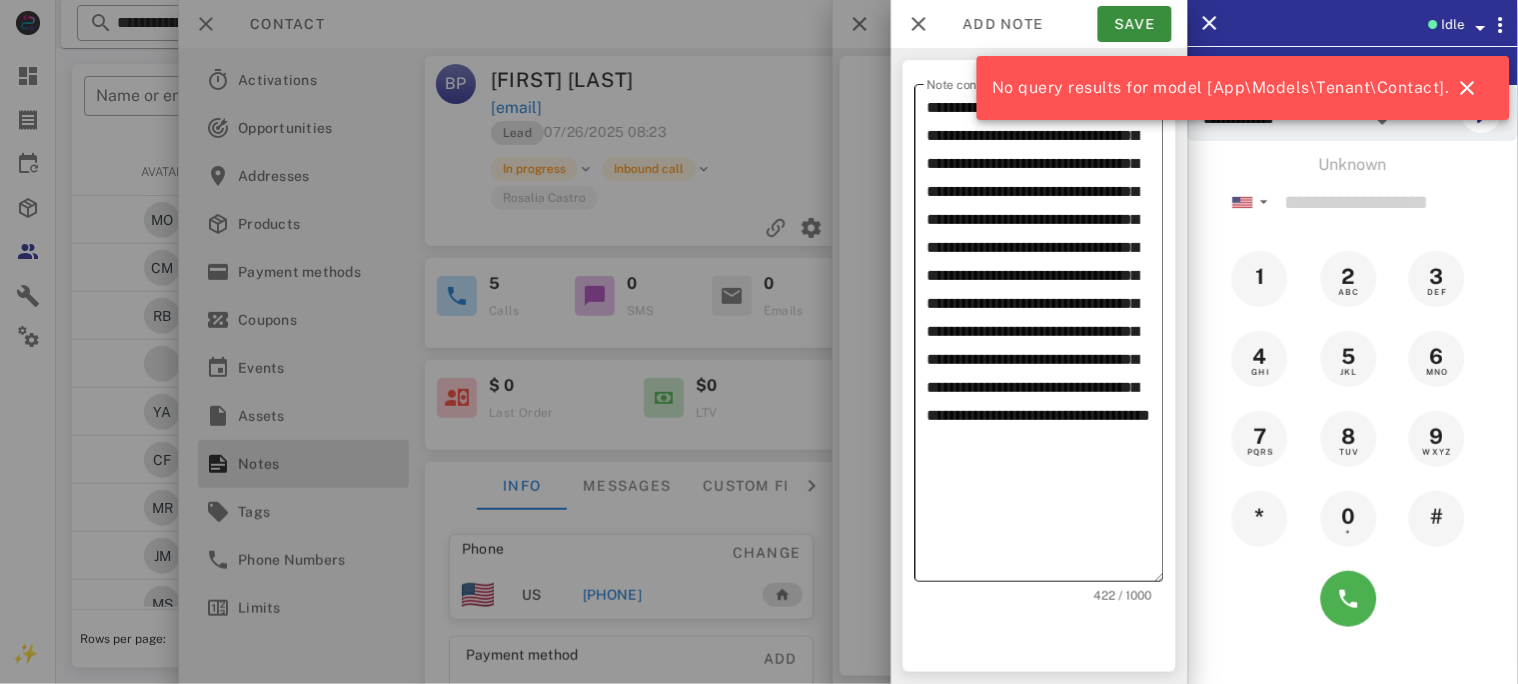 drag, startPoint x: 923, startPoint y: 109, endPoint x: 980, endPoint y: 108, distance: 57.00877 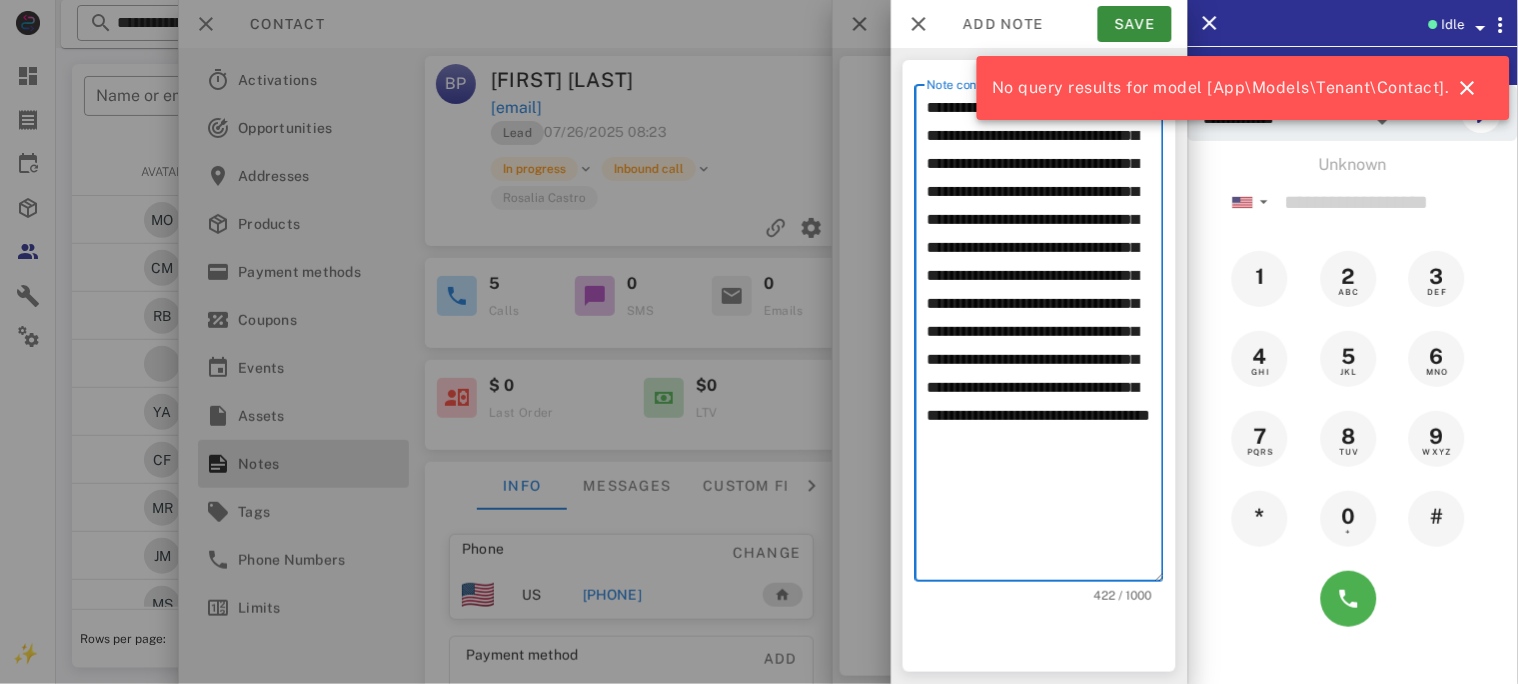 drag, startPoint x: 1040, startPoint y: 531, endPoint x: 922, endPoint y: 116, distance: 431.4499 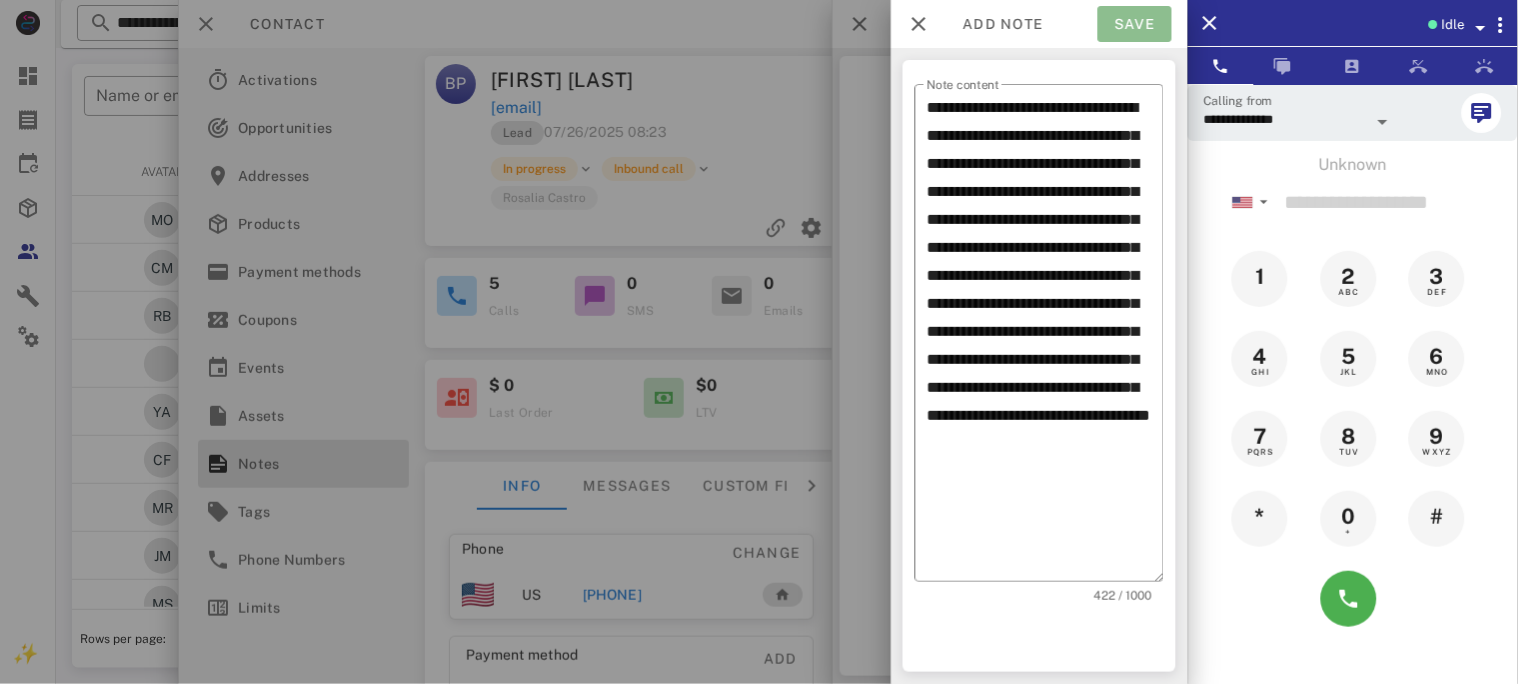 click on "Save" at bounding box center [1135, 24] 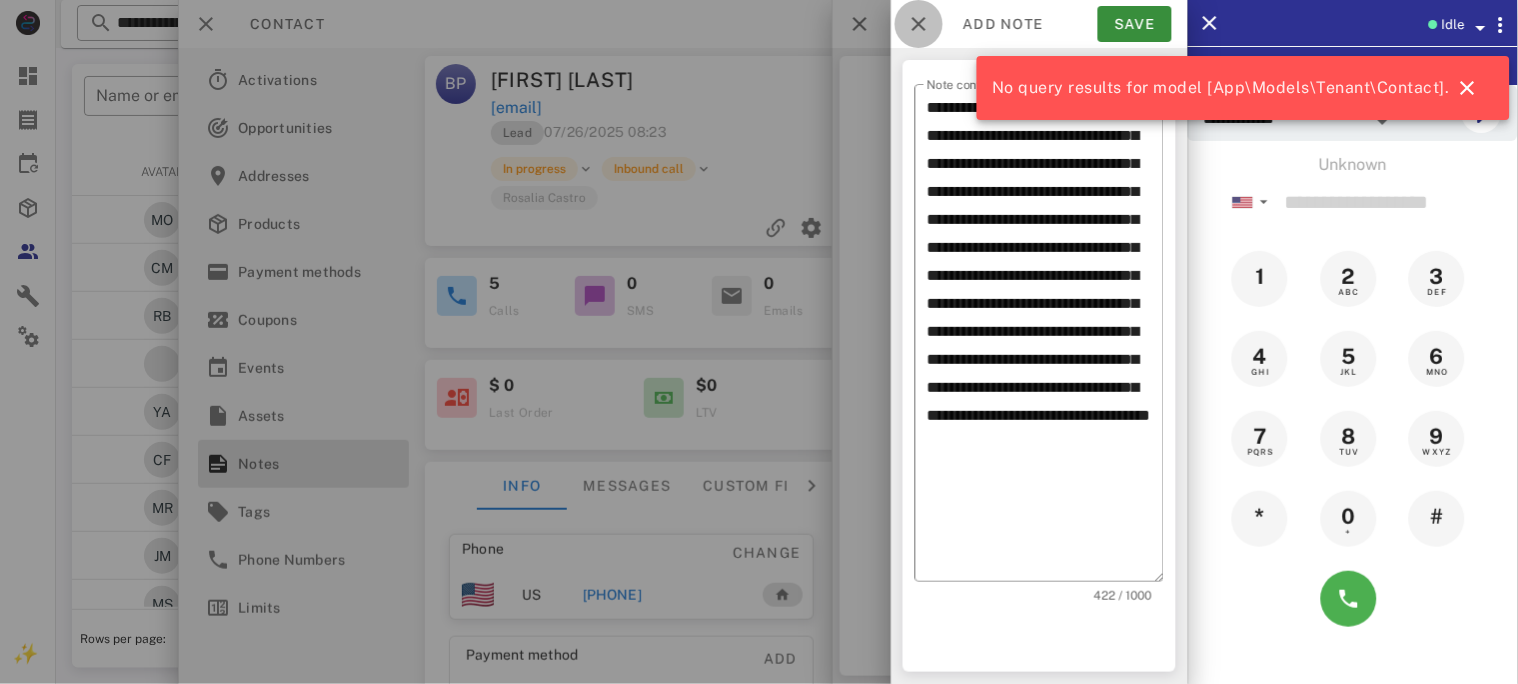 click at bounding box center (919, 24) 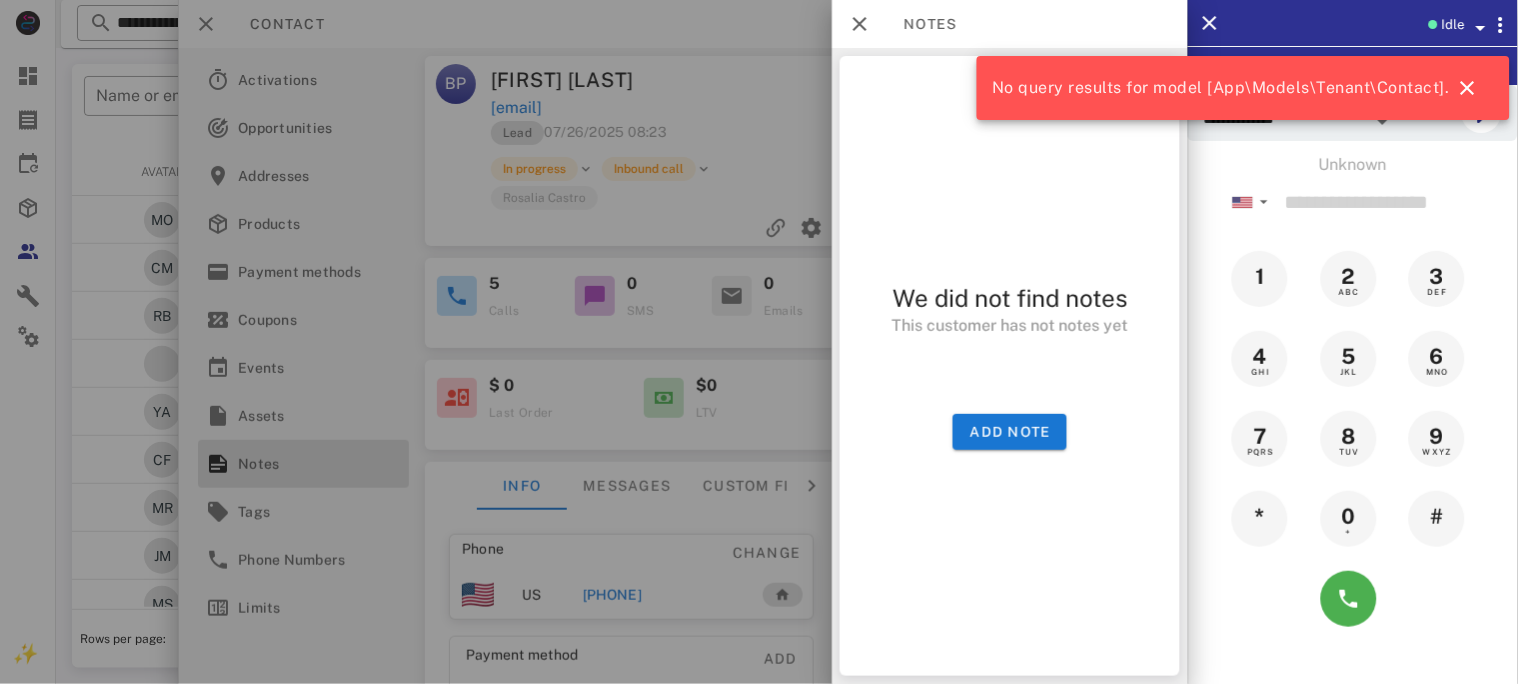 click at bounding box center [759, 342] 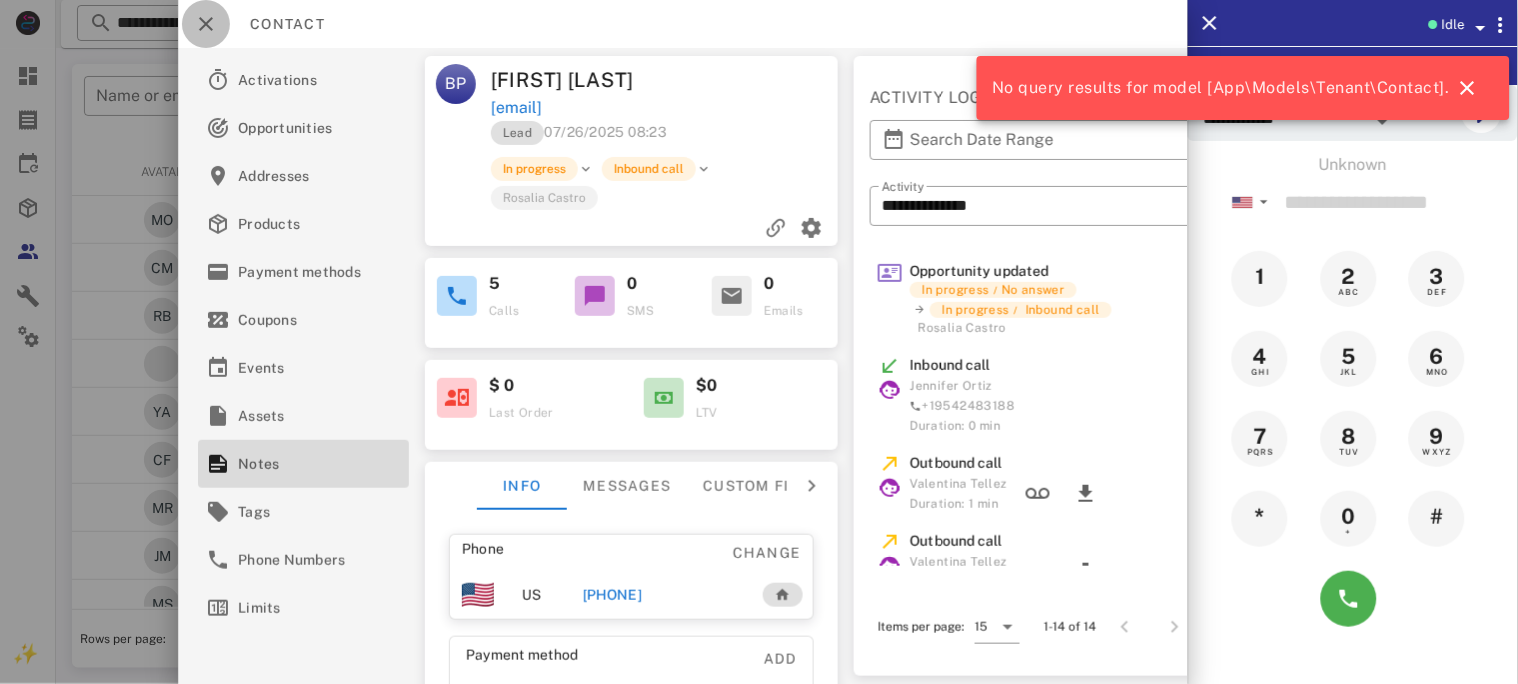 click at bounding box center [206, 24] 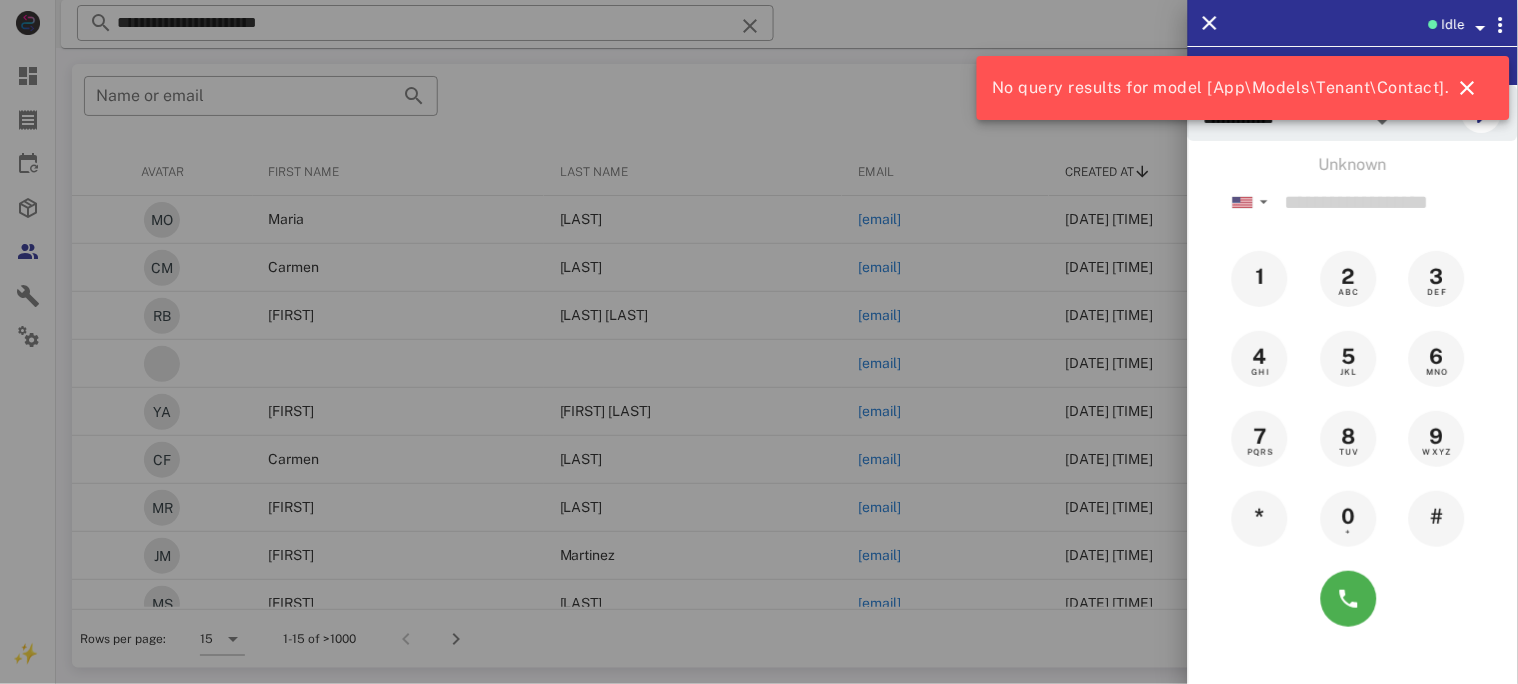 click at bounding box center (759, 342) 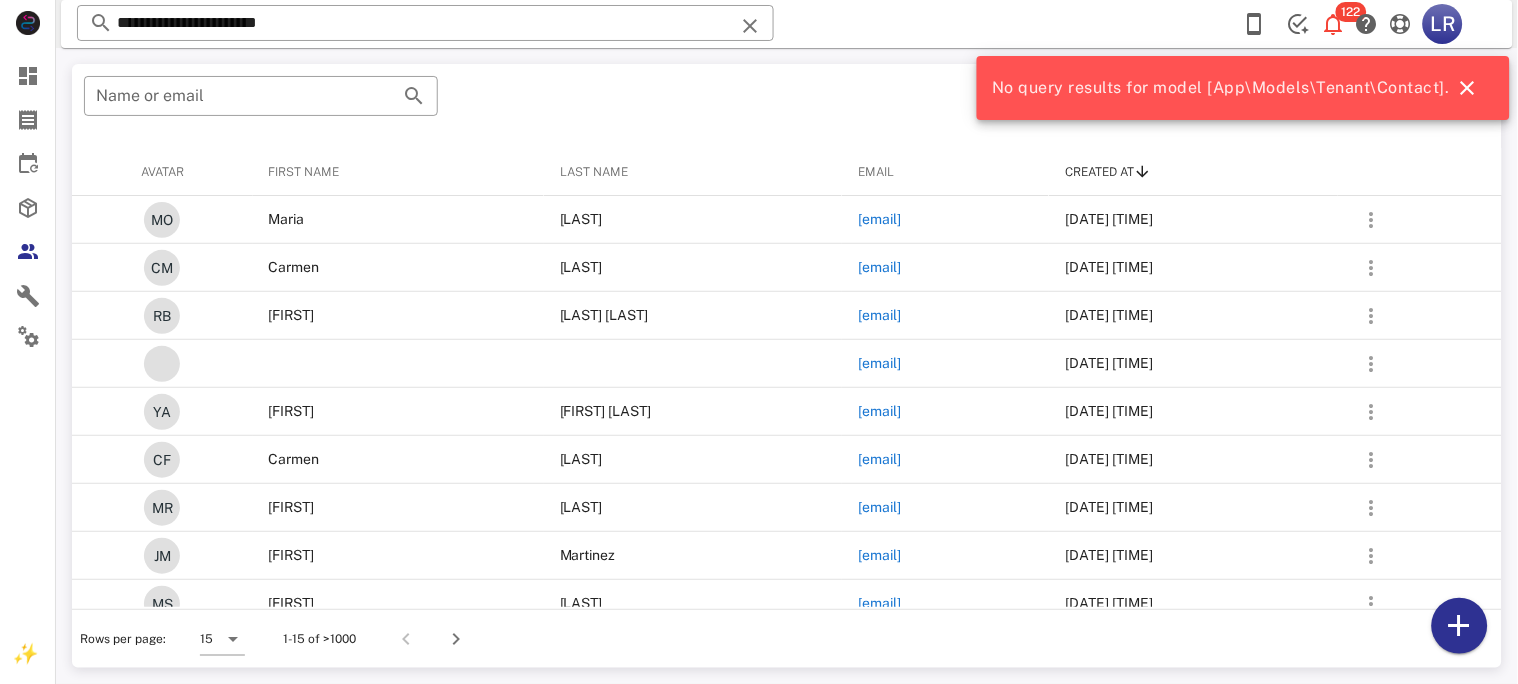 click at bounding box center (750, 26) 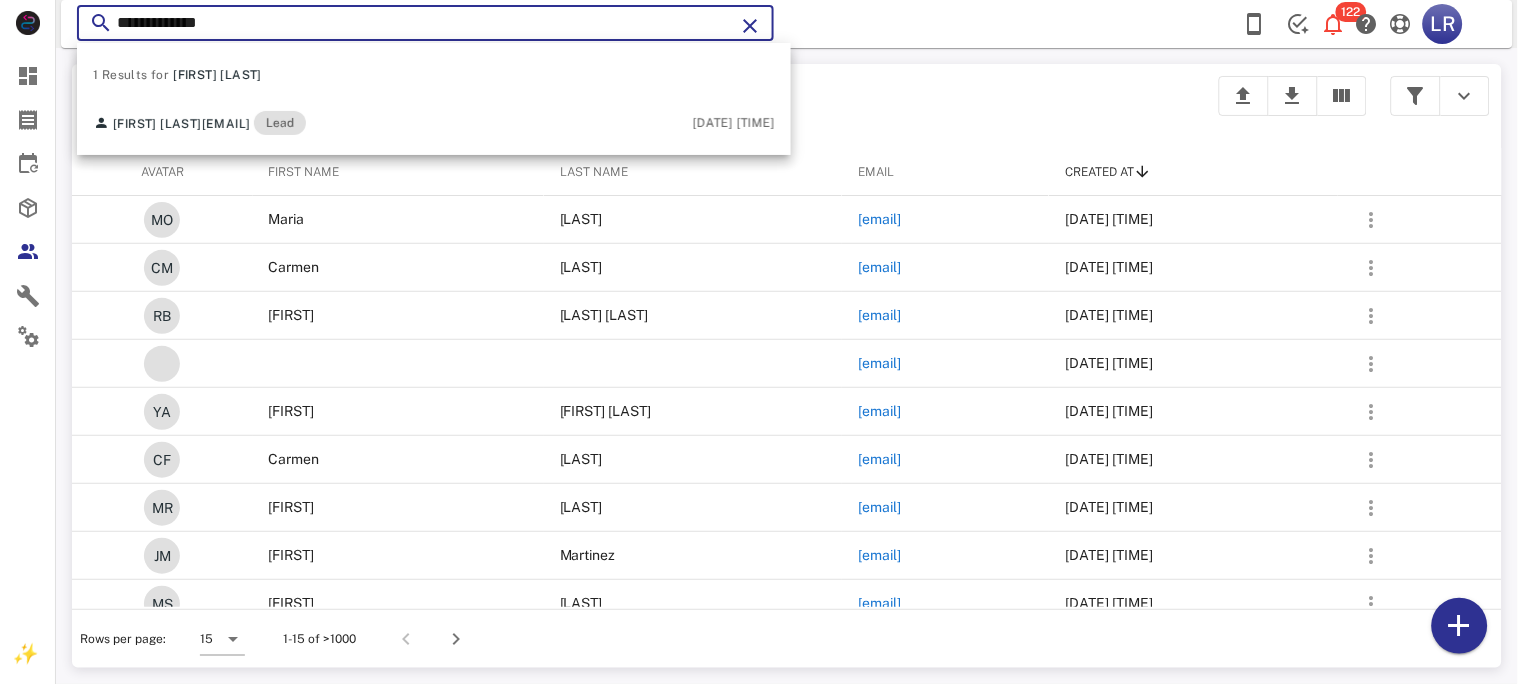 type on "**********" 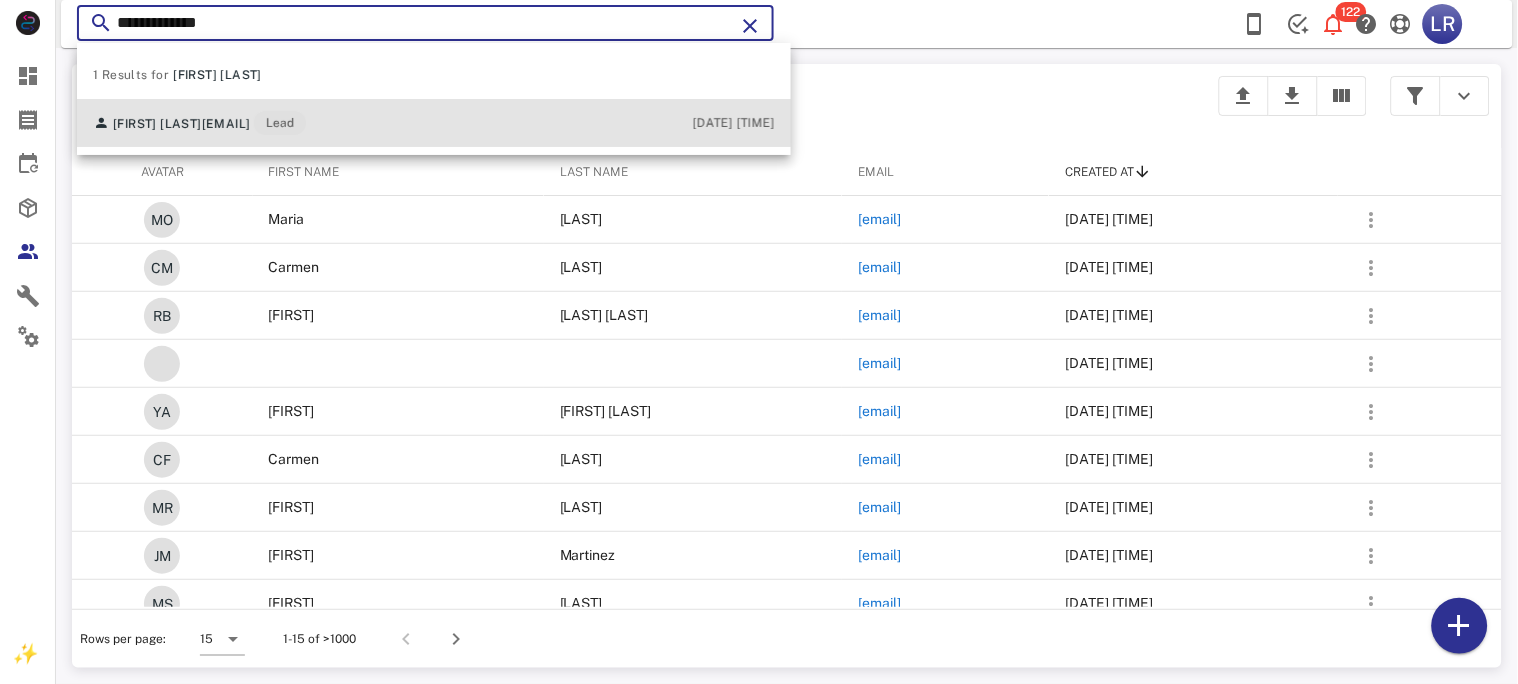 click on "[EMAIL]" at bounding box center [226, 124] 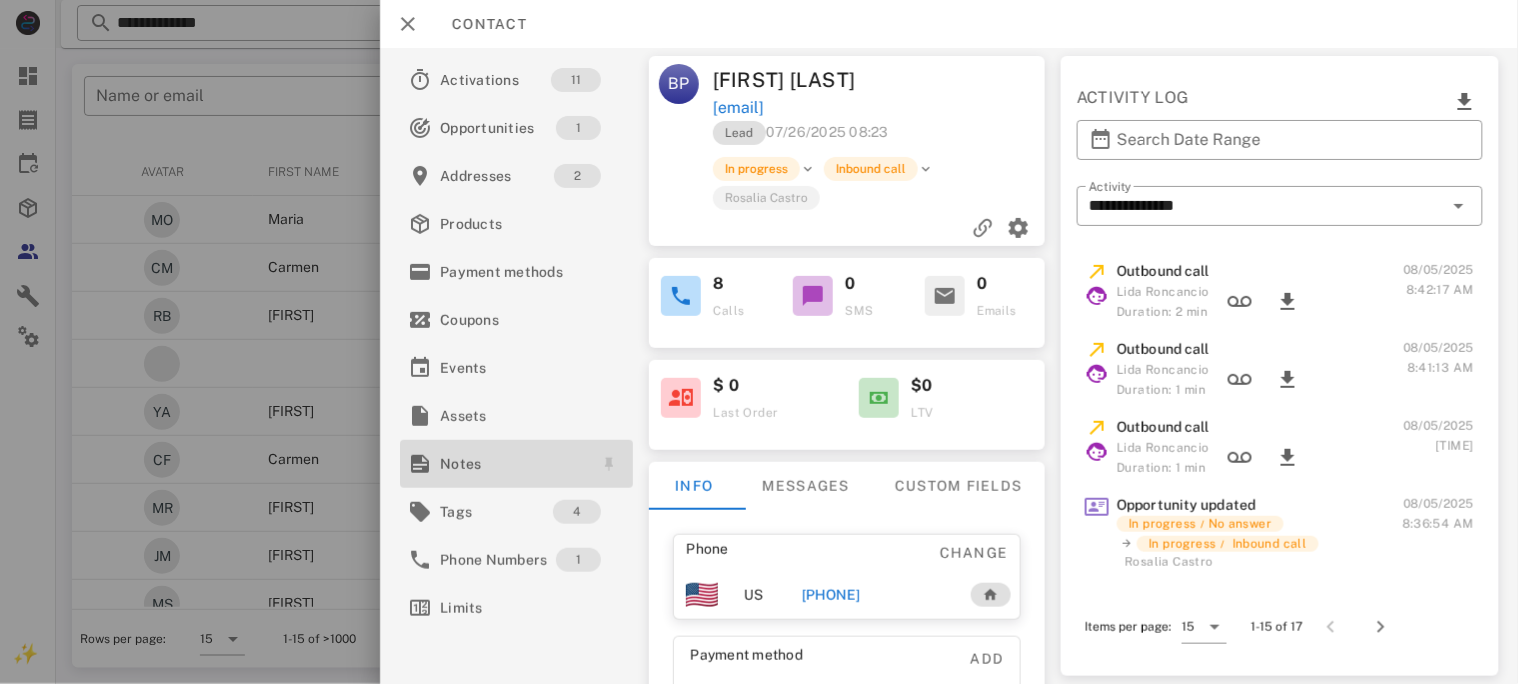 click on "Notes" at bounding box center (512, 464) 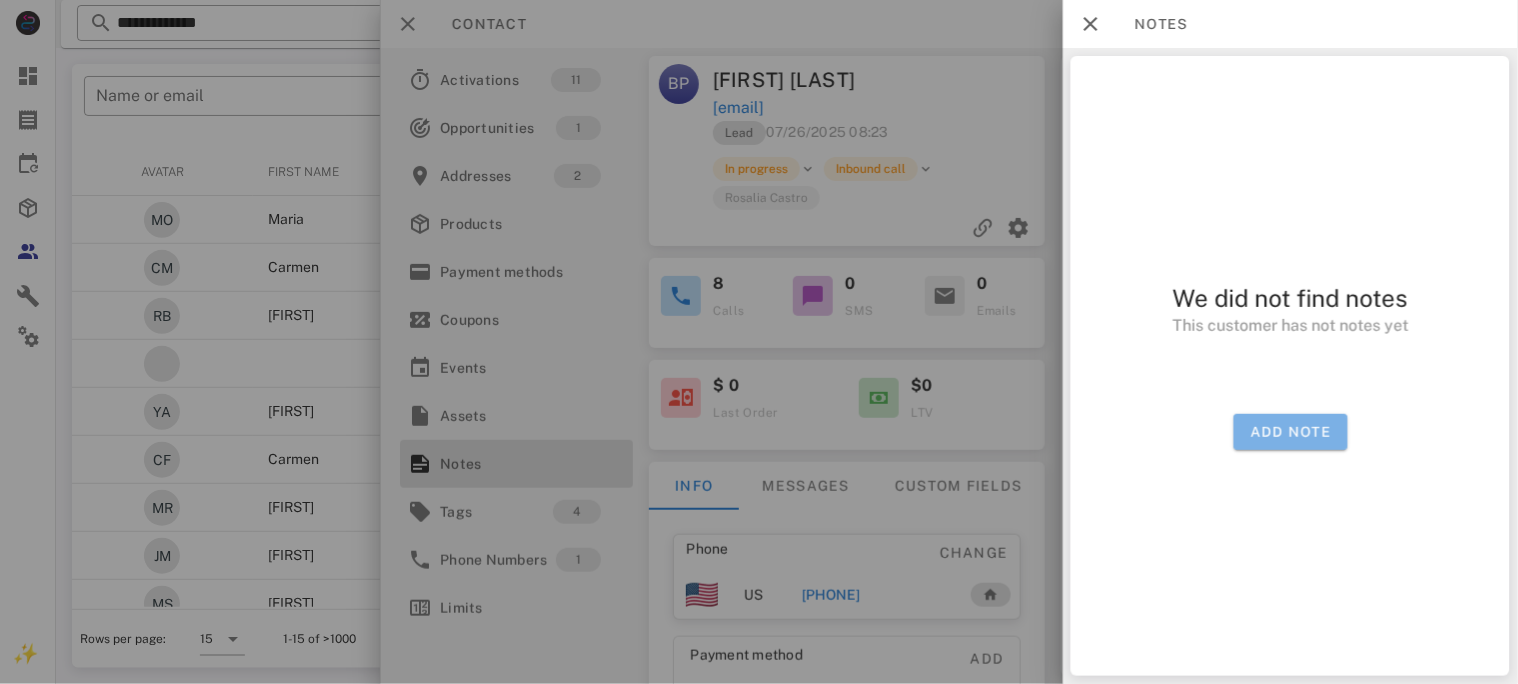 click on "Add note" at bounding box center (1290, 432) 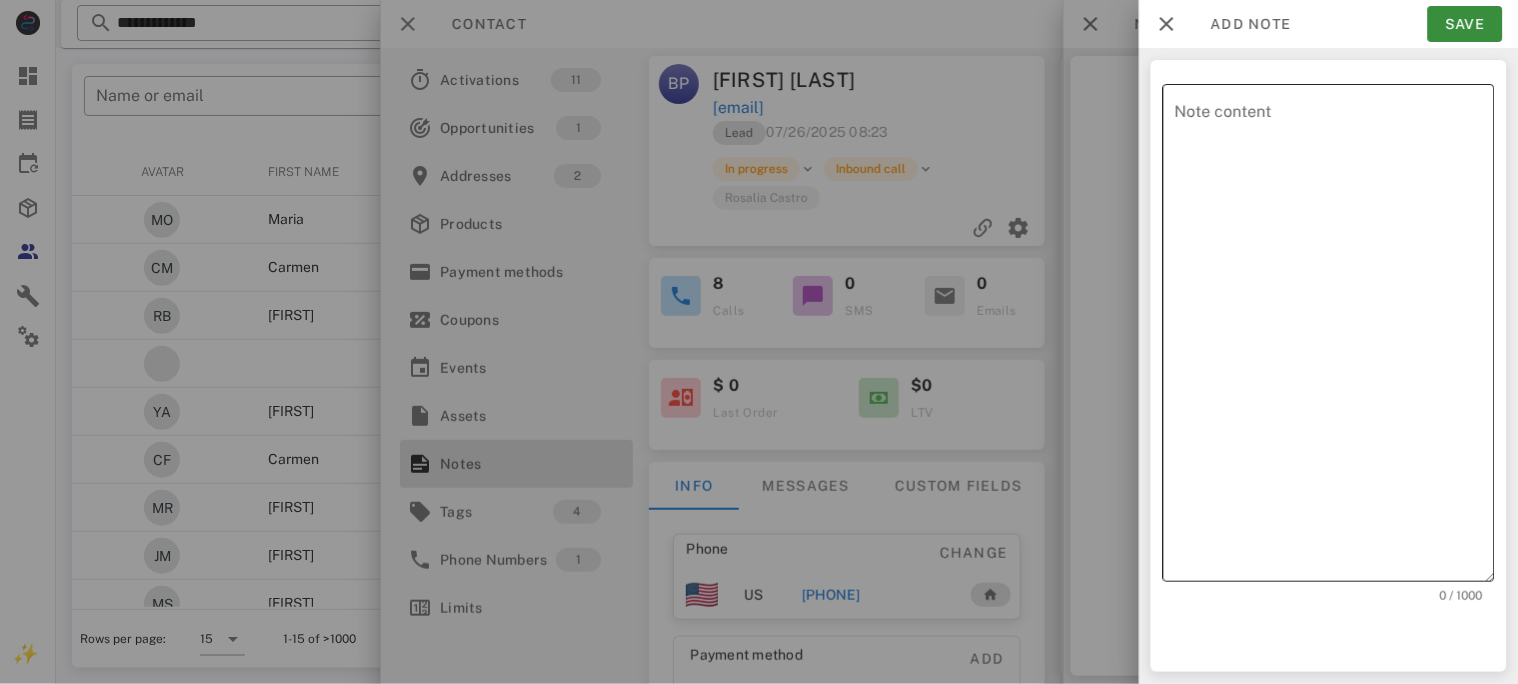 click on "Note content" at bounding box center [1335, 338] 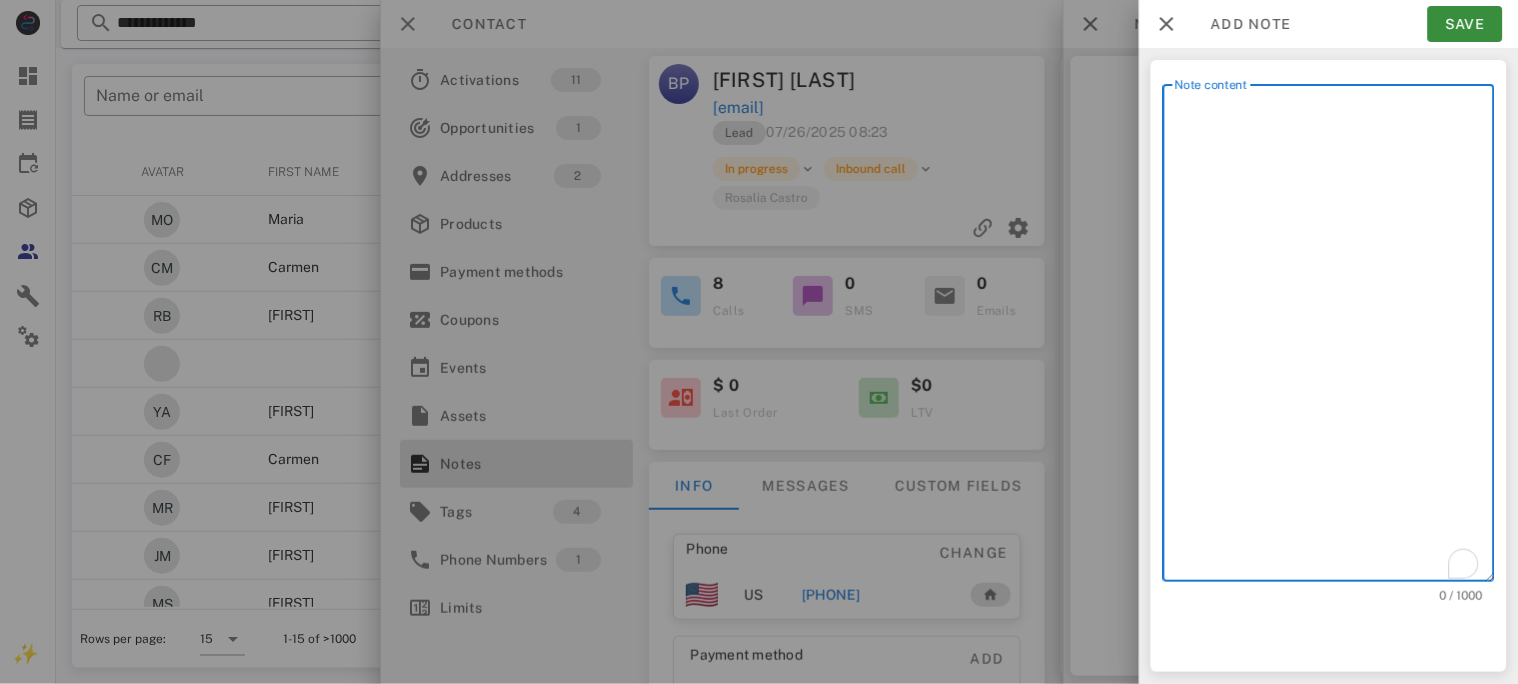 paste on "**********" 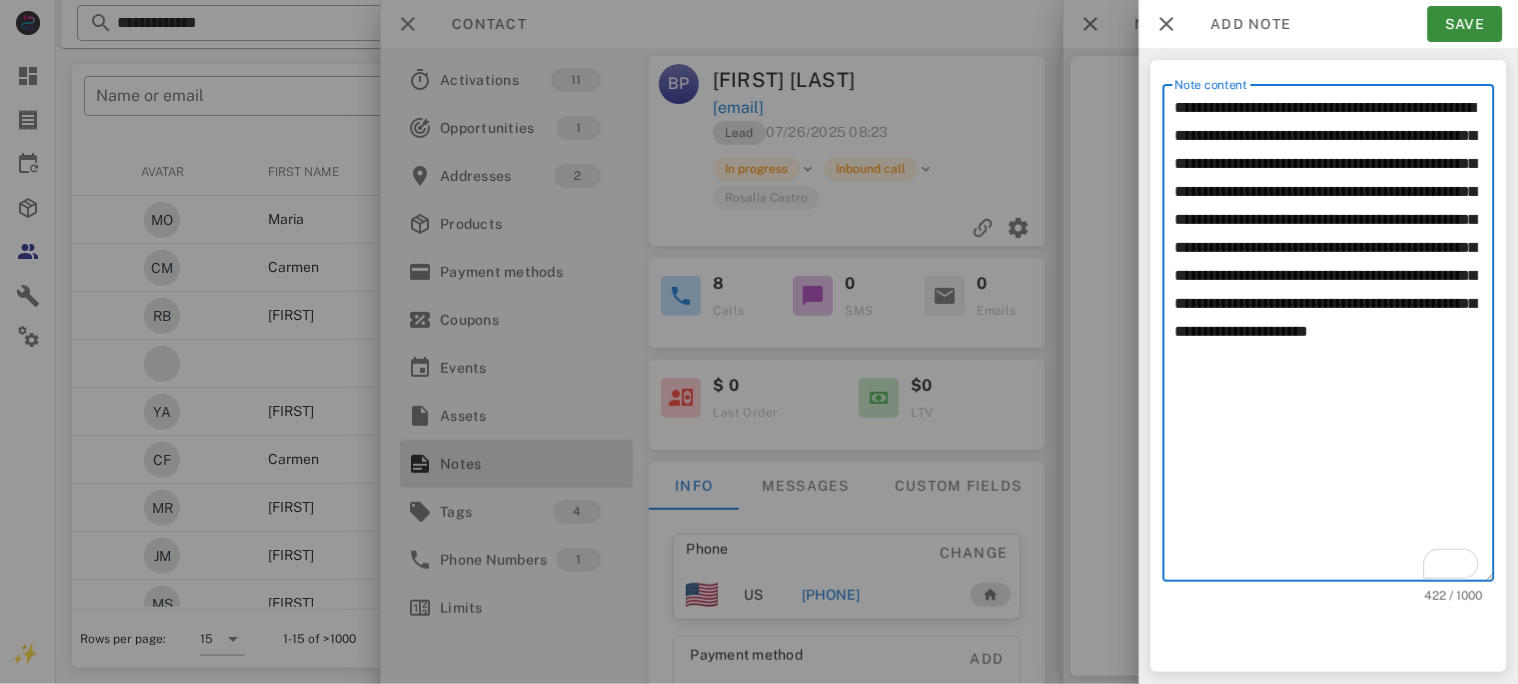 click on "**********" at bounding box center [1329, 333] 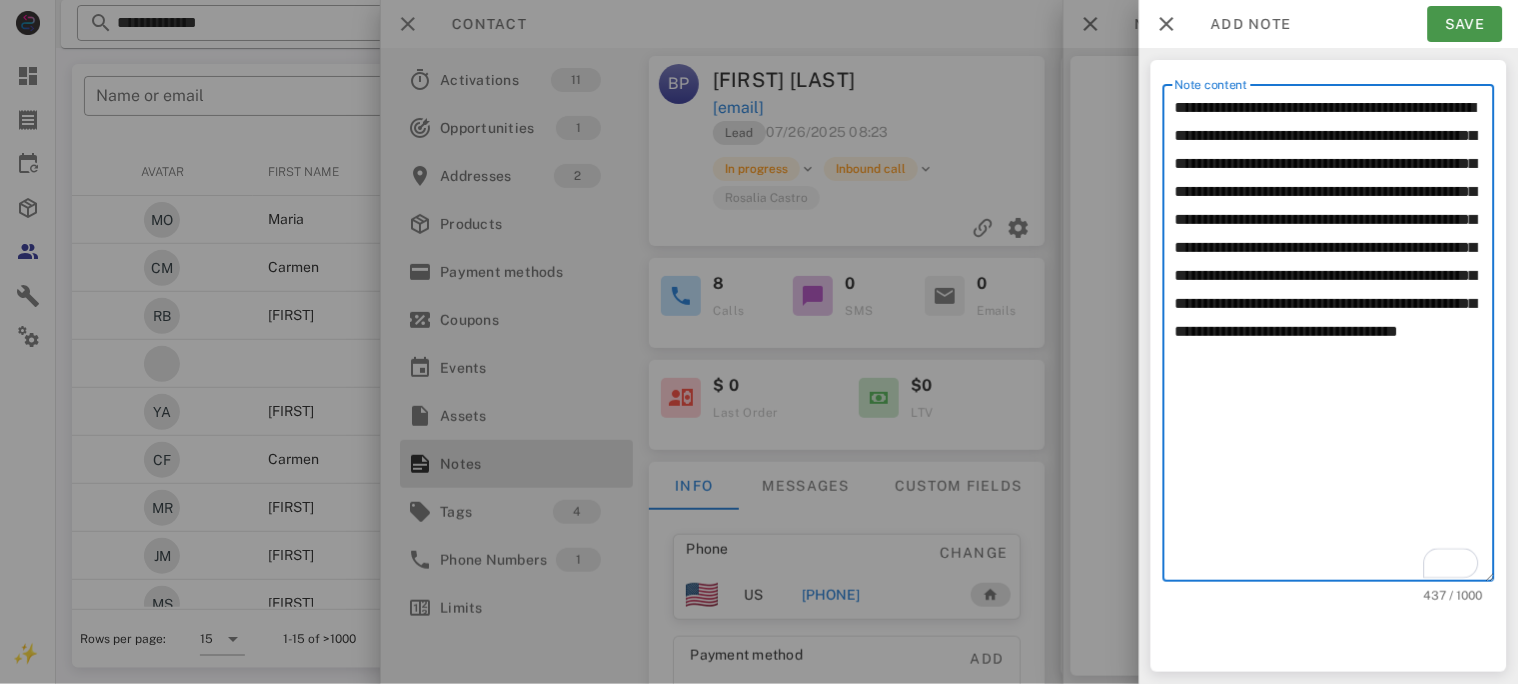type on "**********" 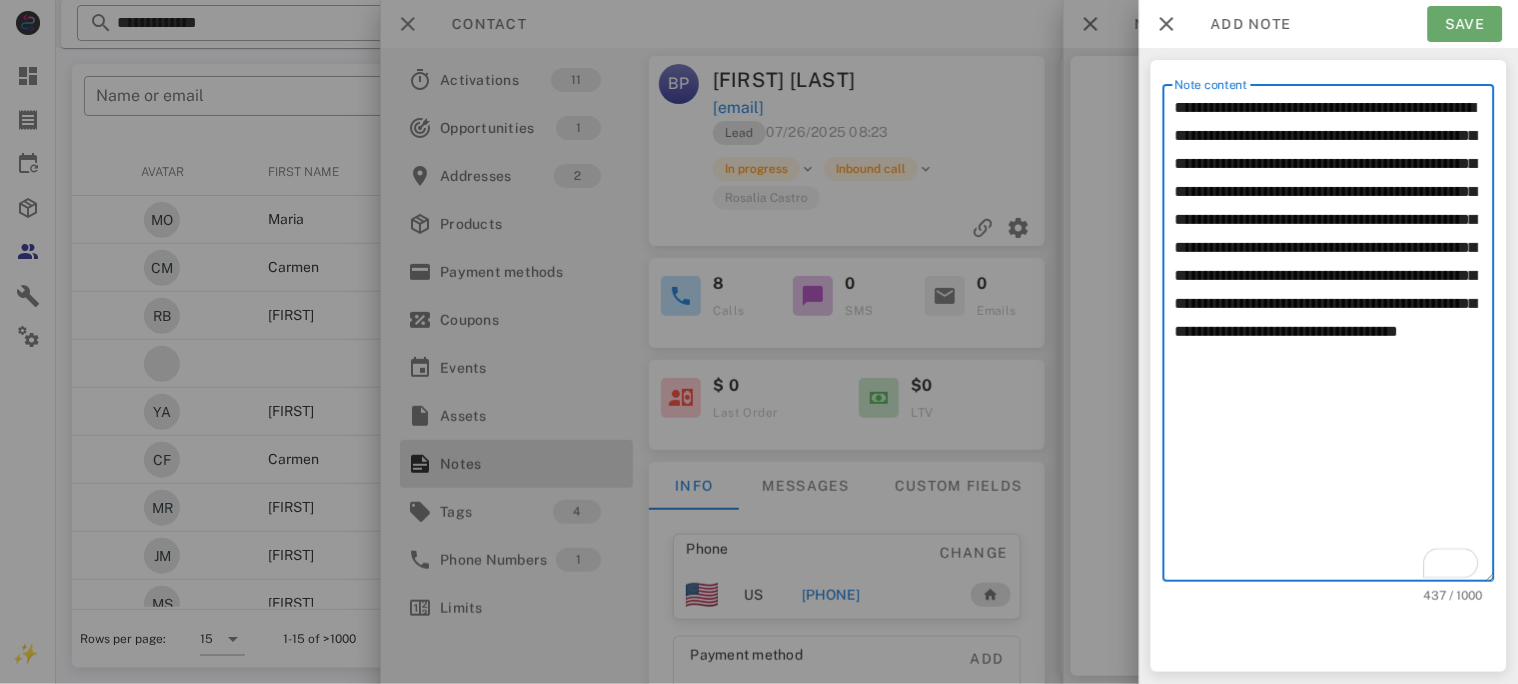 click on "Save" at bounding box center [1465, 24] 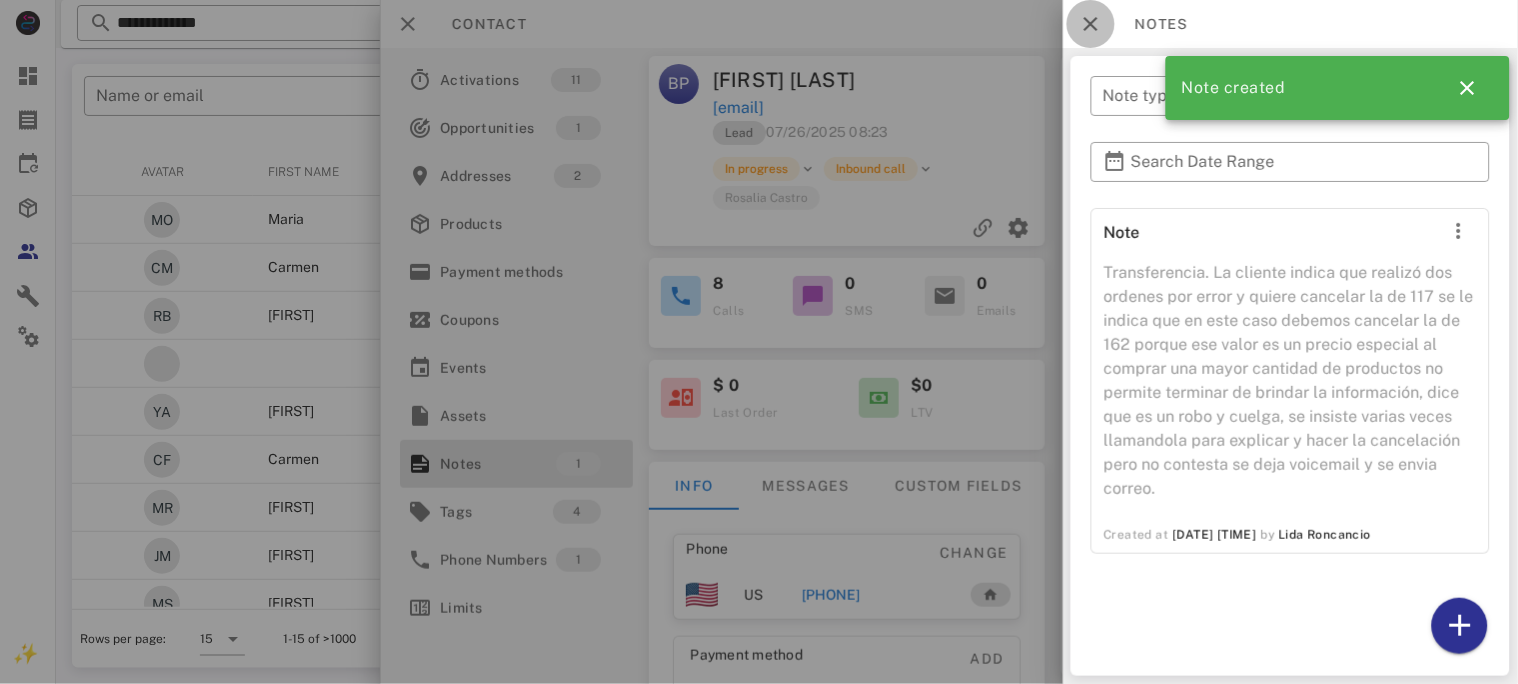 click at bounding box center [1091, 24] 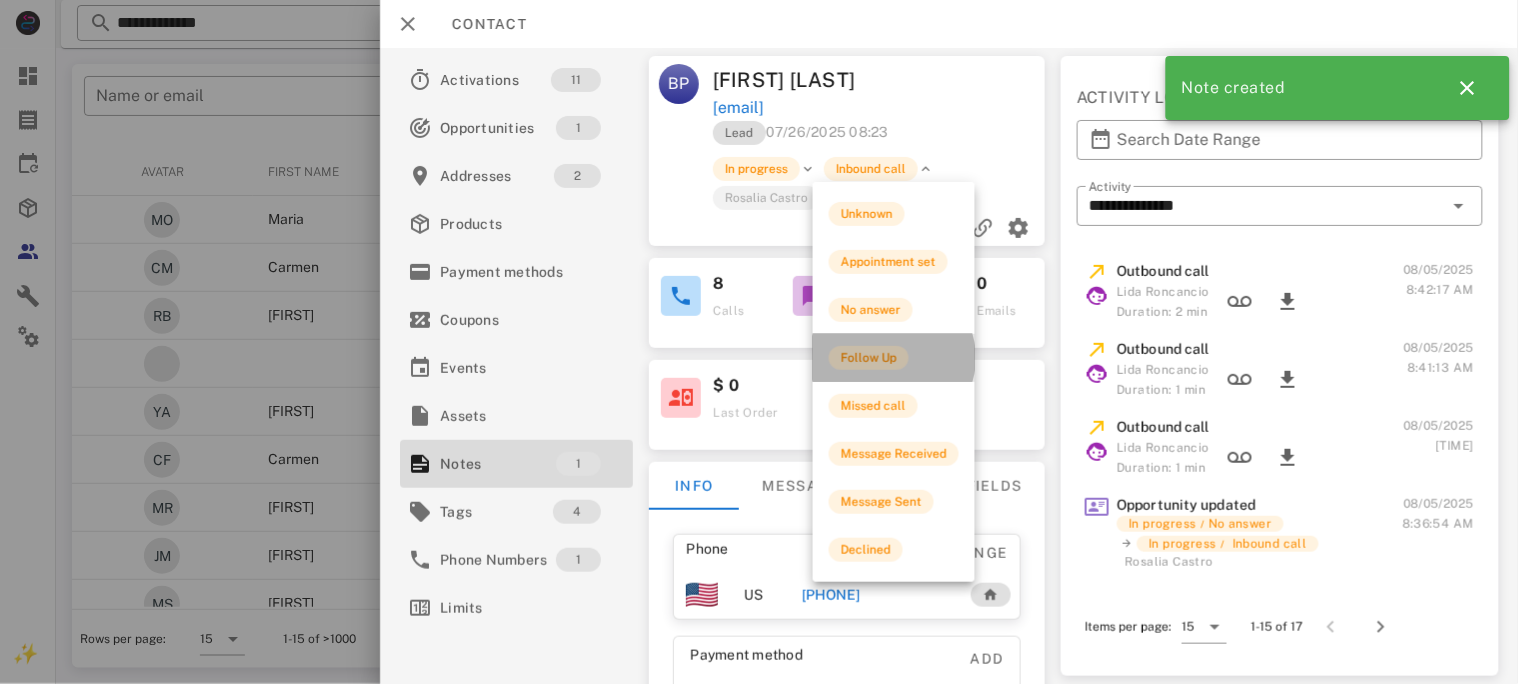 click on "Follow Up" at bounding box center (869, 358) 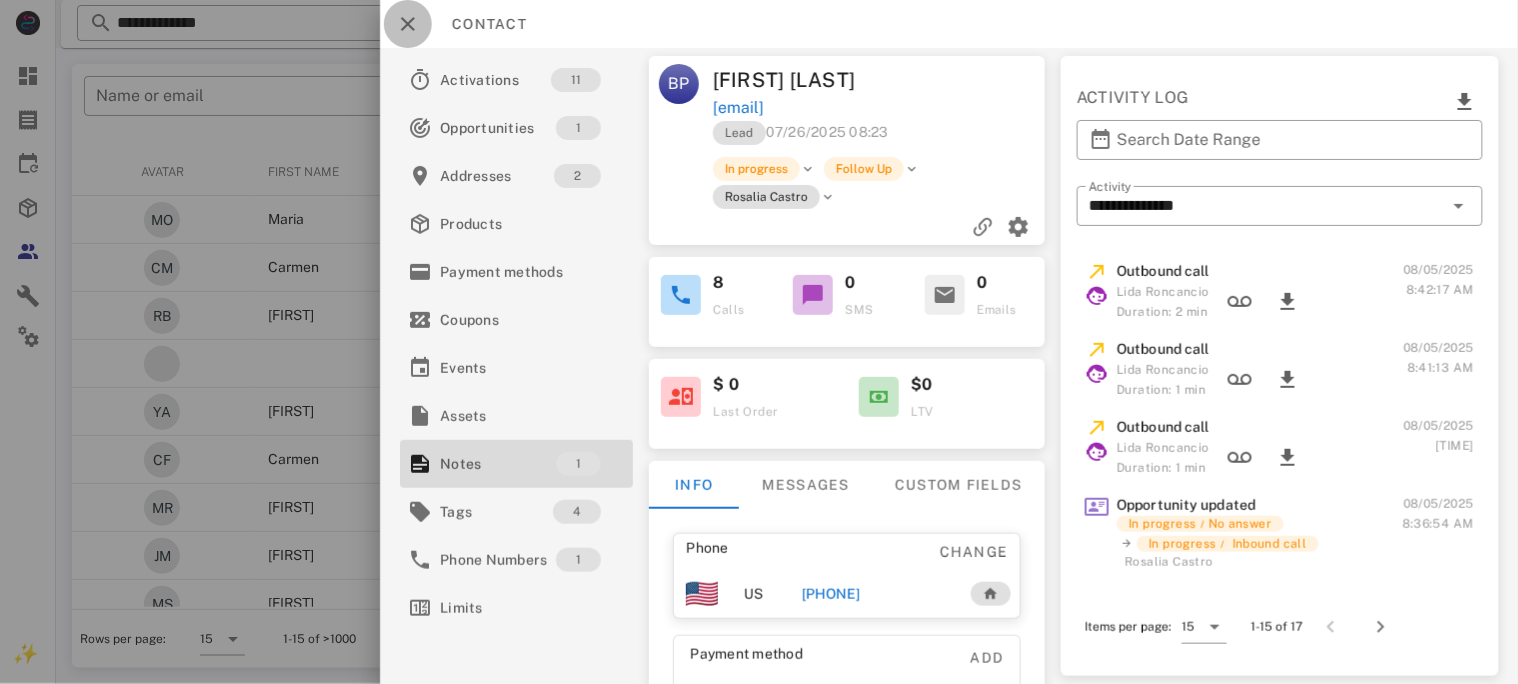click at bounding box center (408, 24) 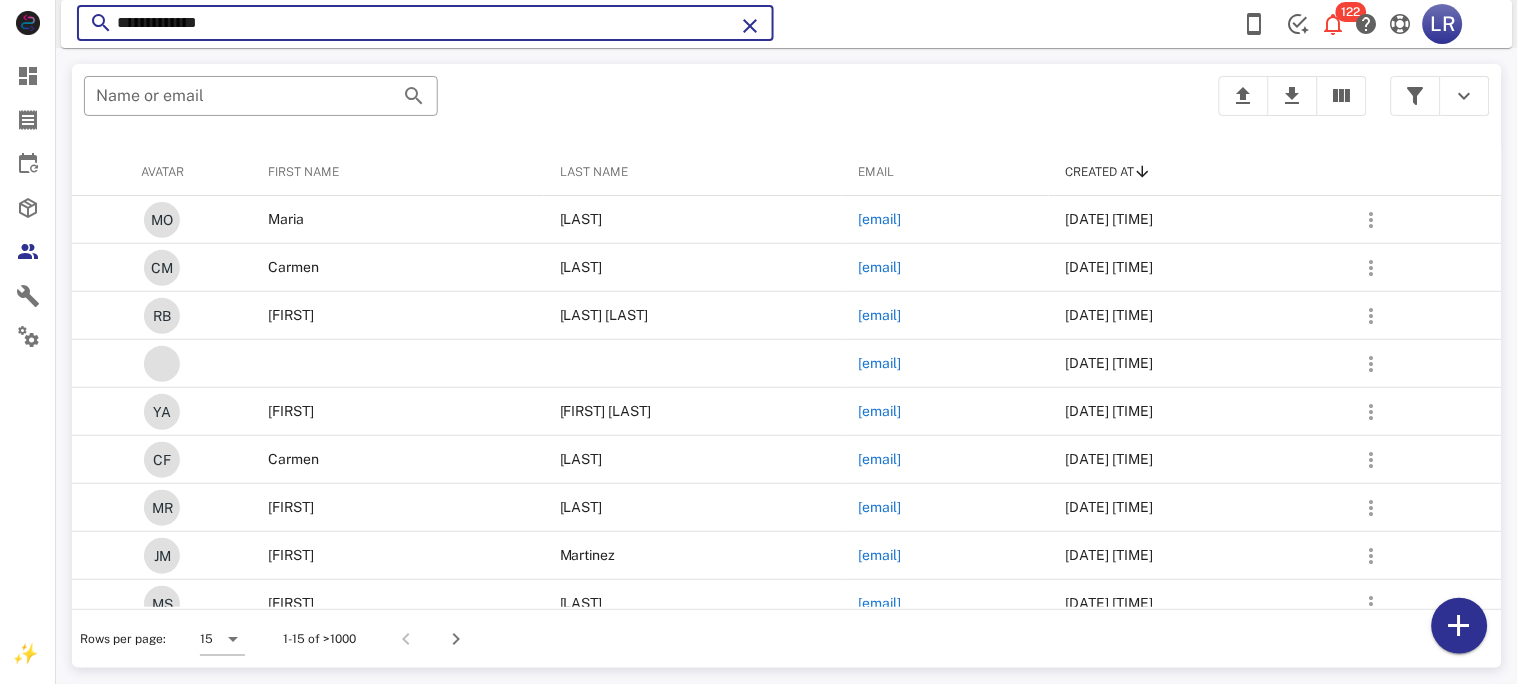click on "**********" at bounding box center [425, 23] 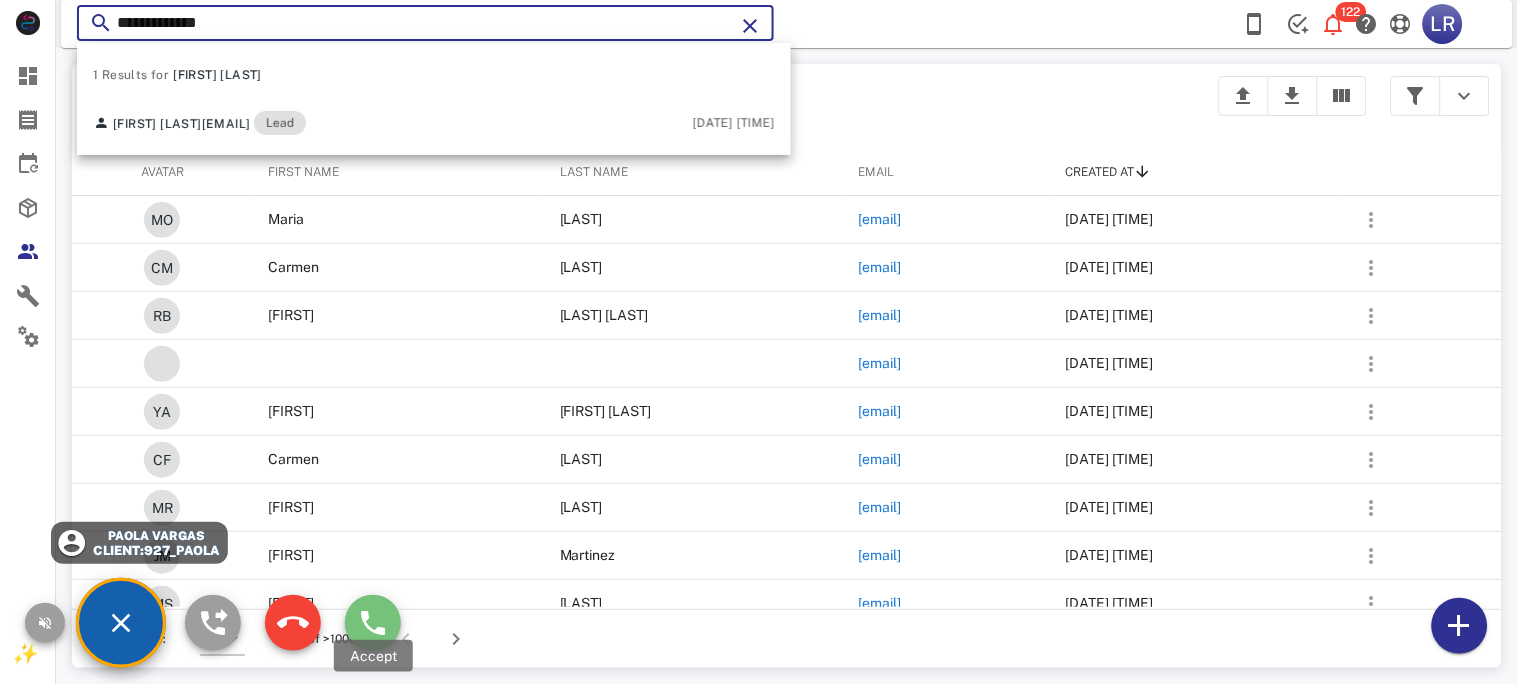 click at bounding box center [373, 623] 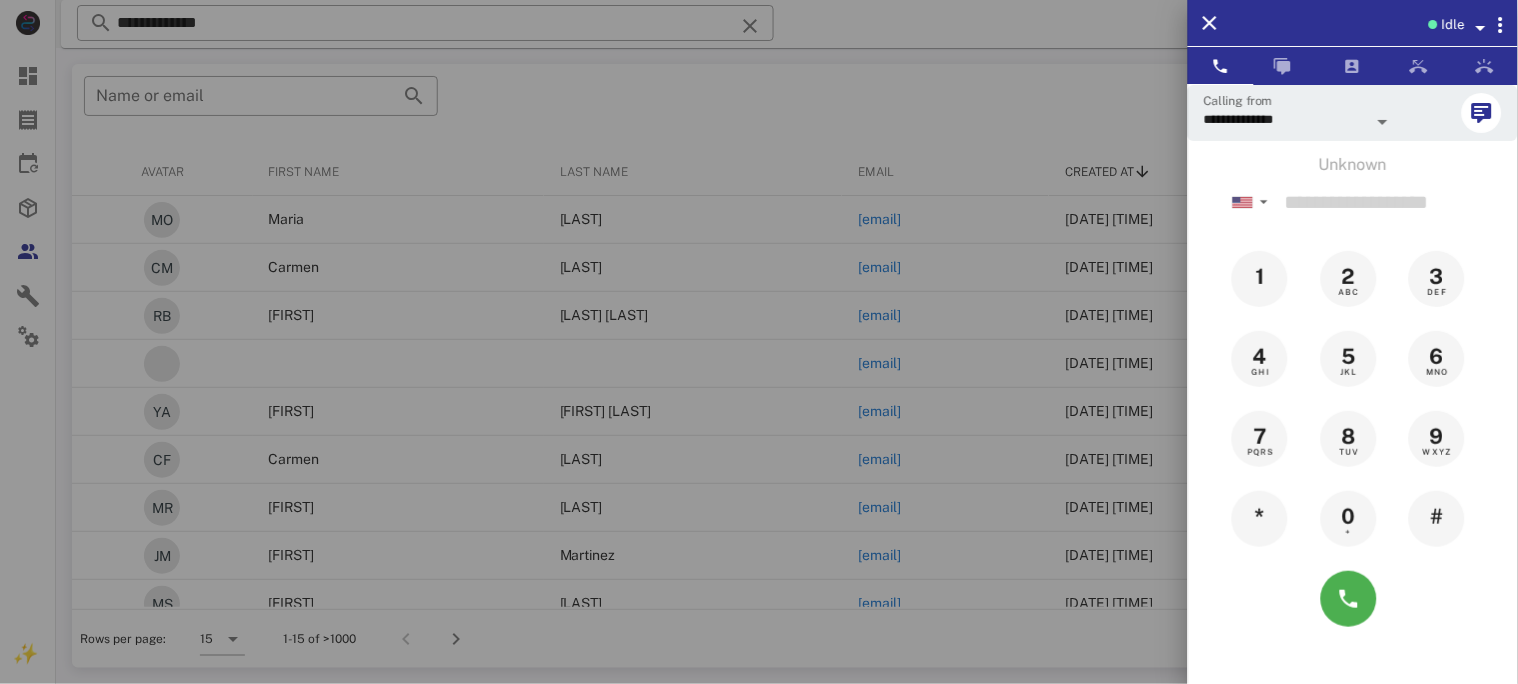 click at bounding box center (759, 342) 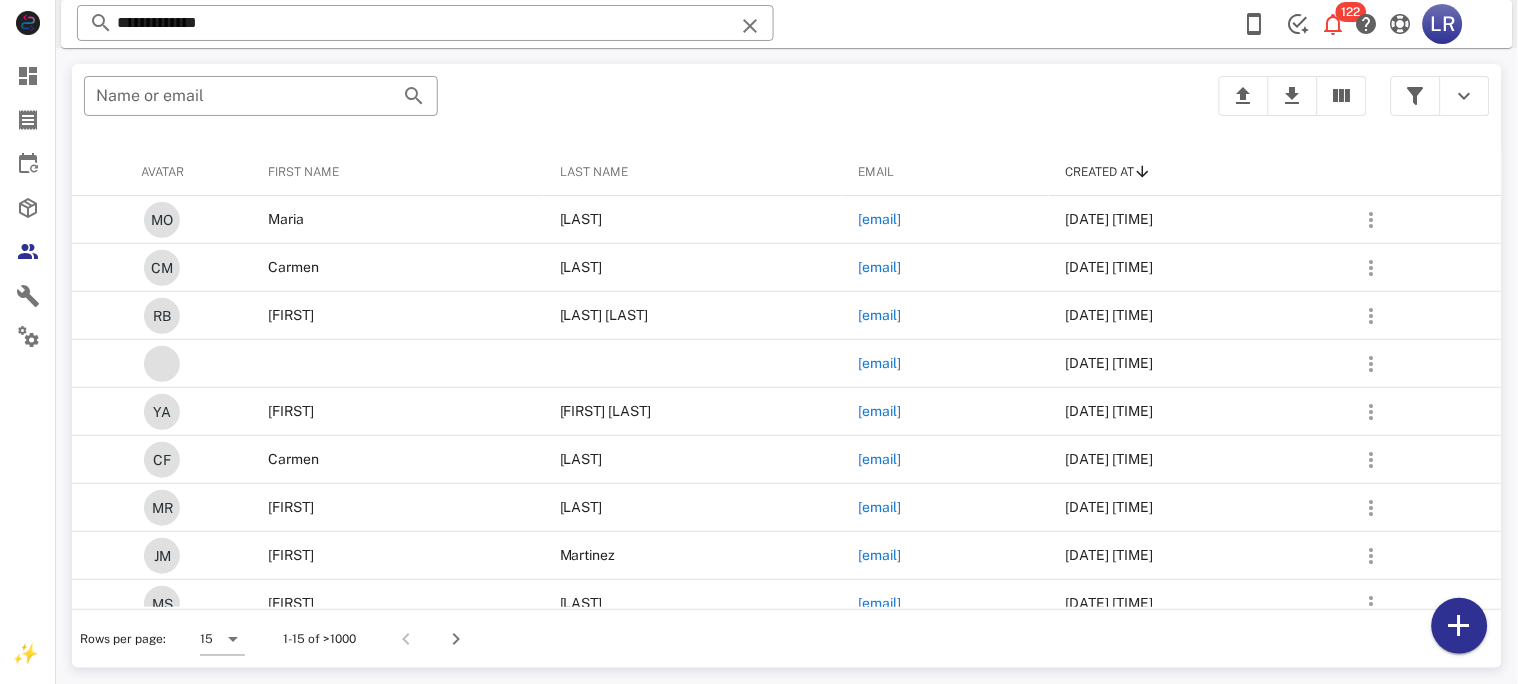 click at bounding box center [750, 26] 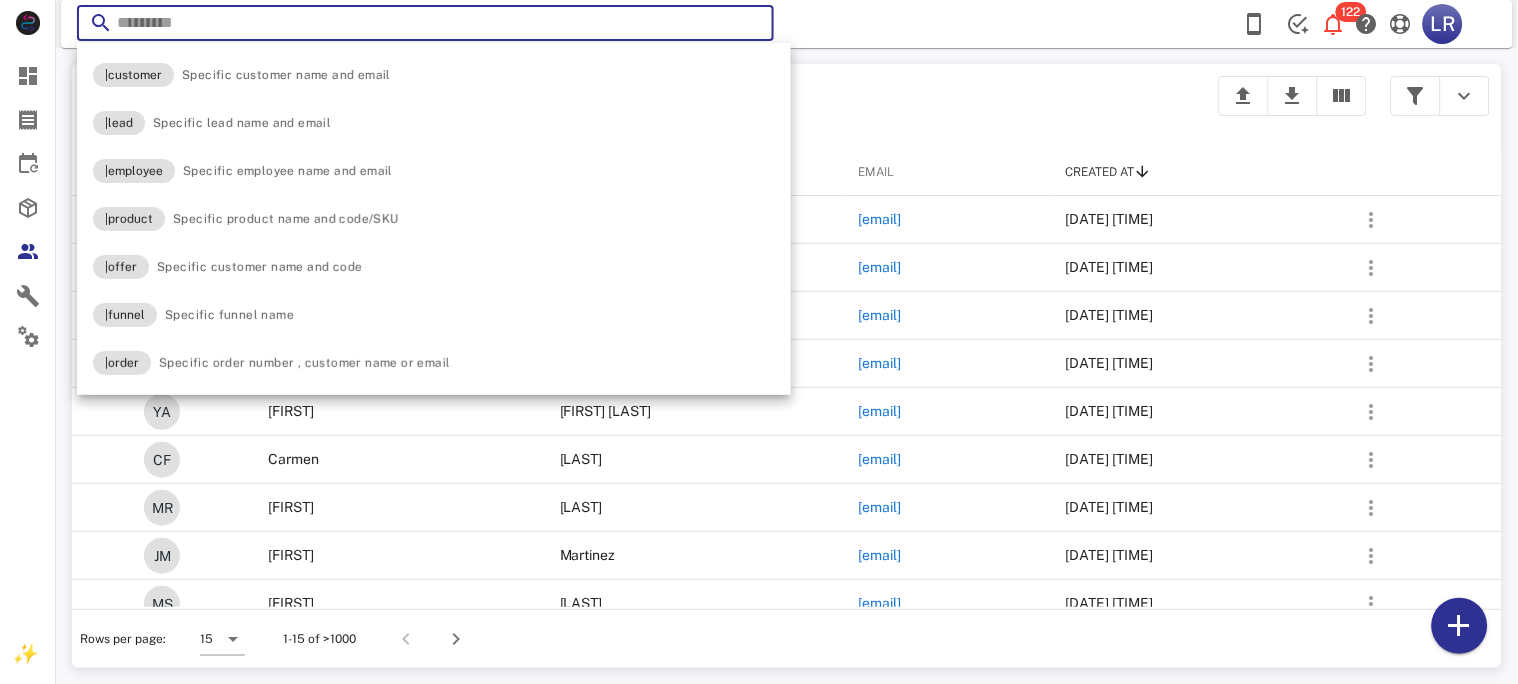 paste on "**********" 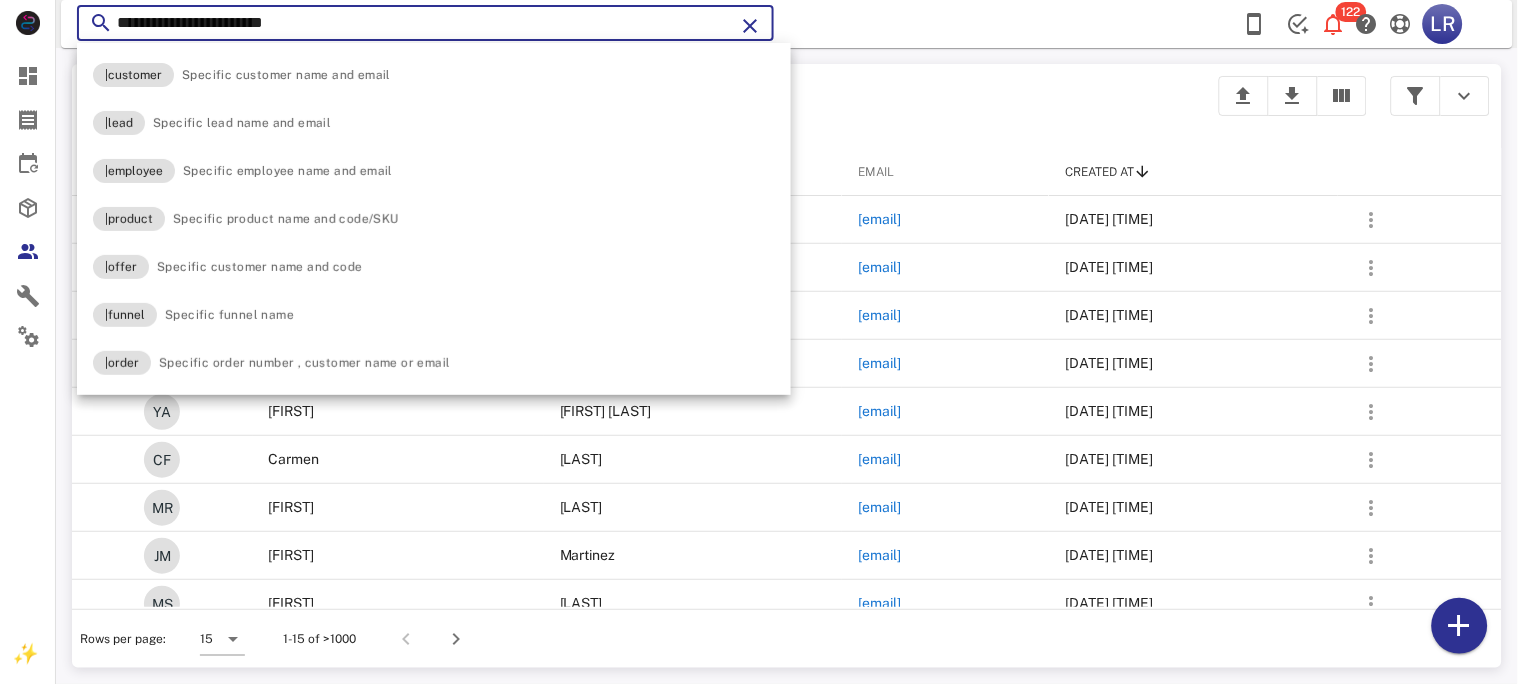 type on "**********" 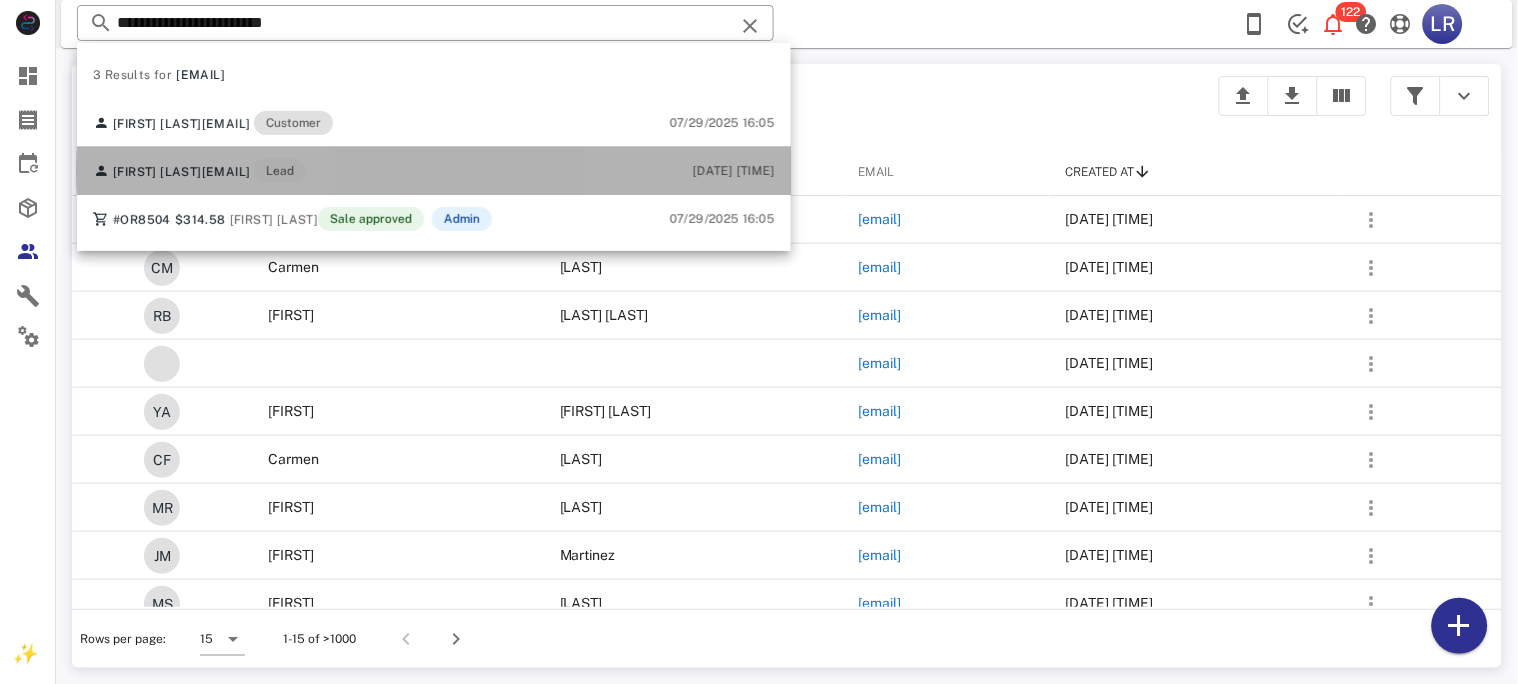 click on "[EMAIL]" at bounding box center (226, 172) 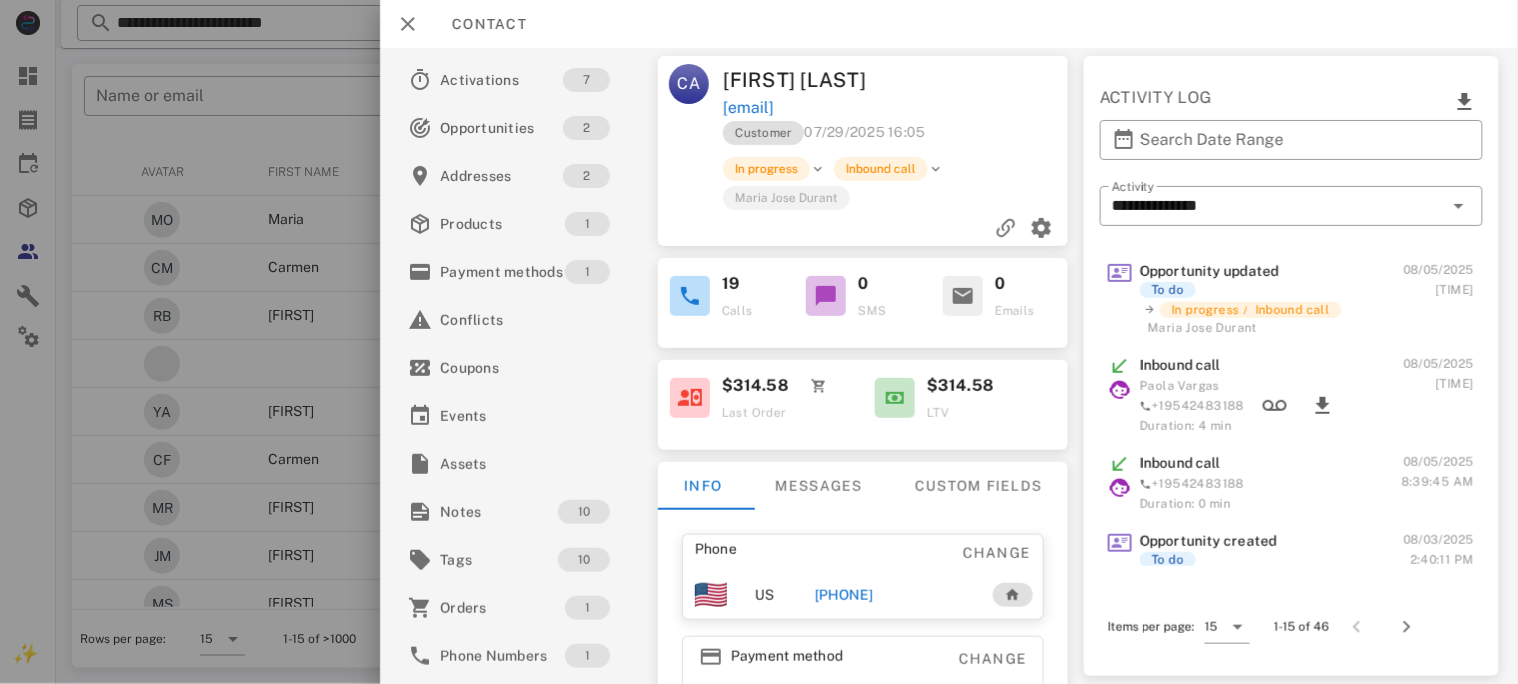 click on "[PHONE]" at bounding box center (843, 595) 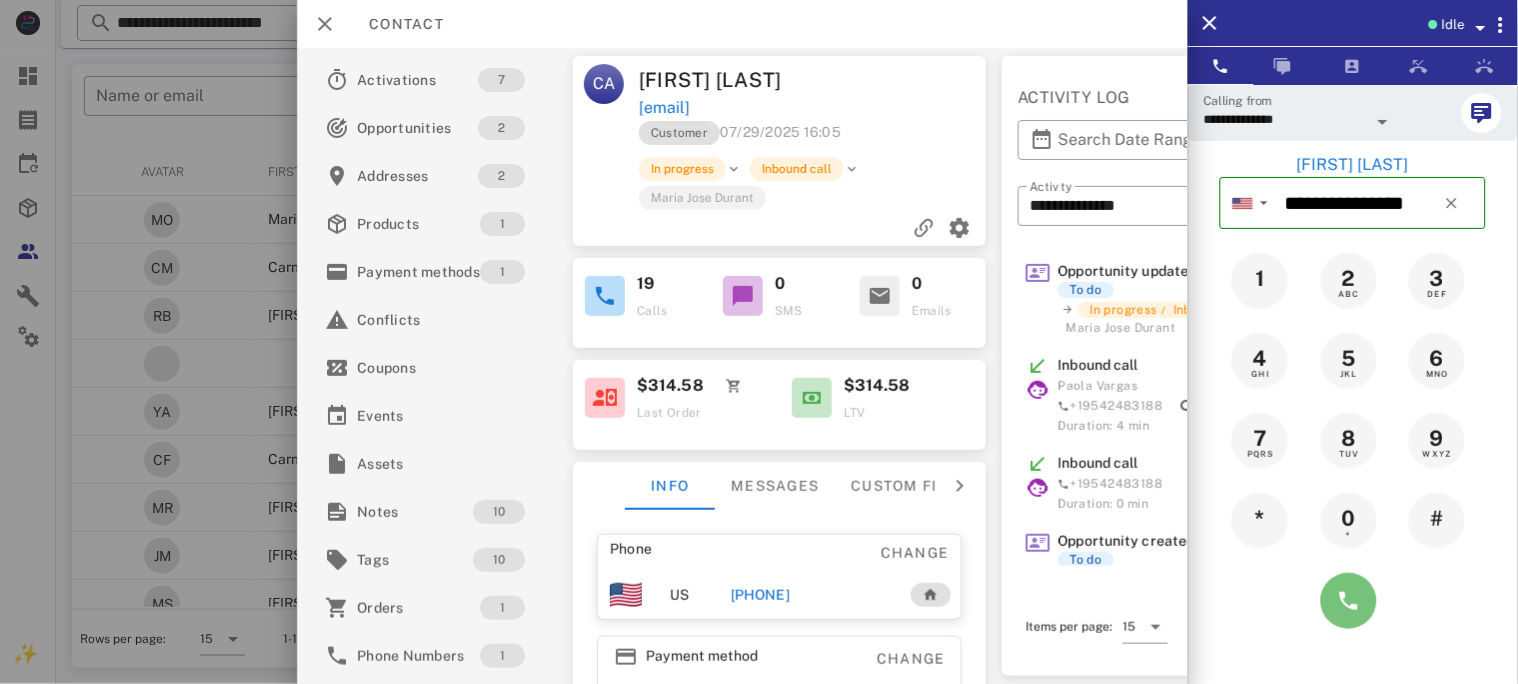 click at bounding box center [1349, 601] 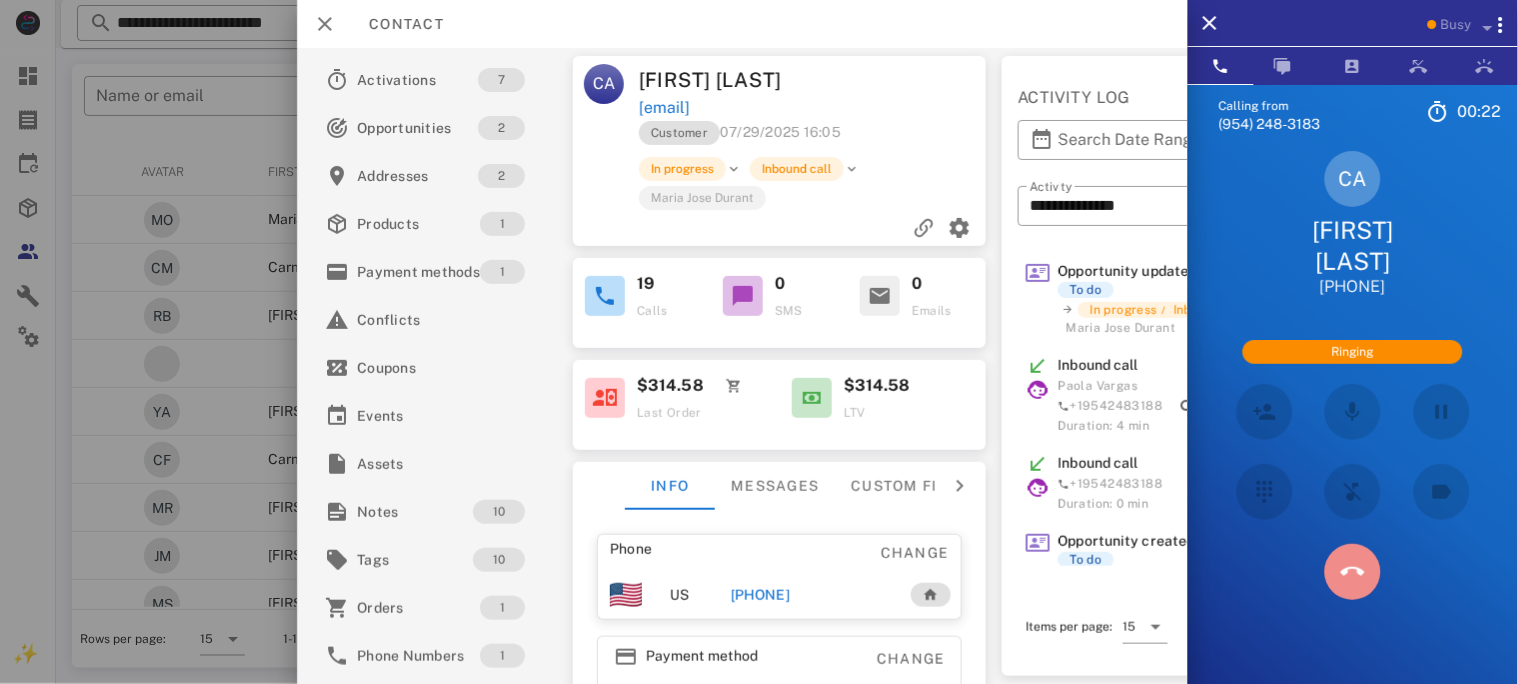 click at bounding box center (1353, 572) 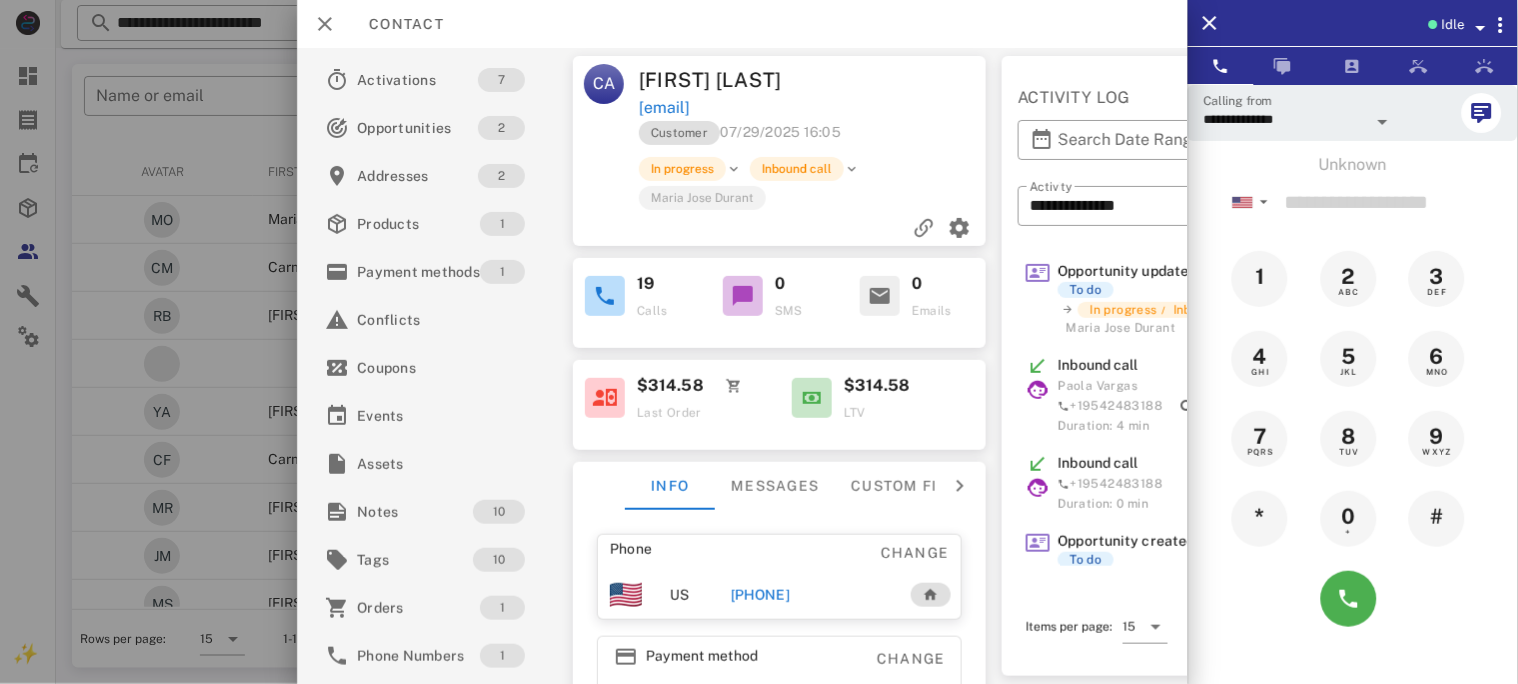 click on "[PHONE]" at bounding box center [760, 595] 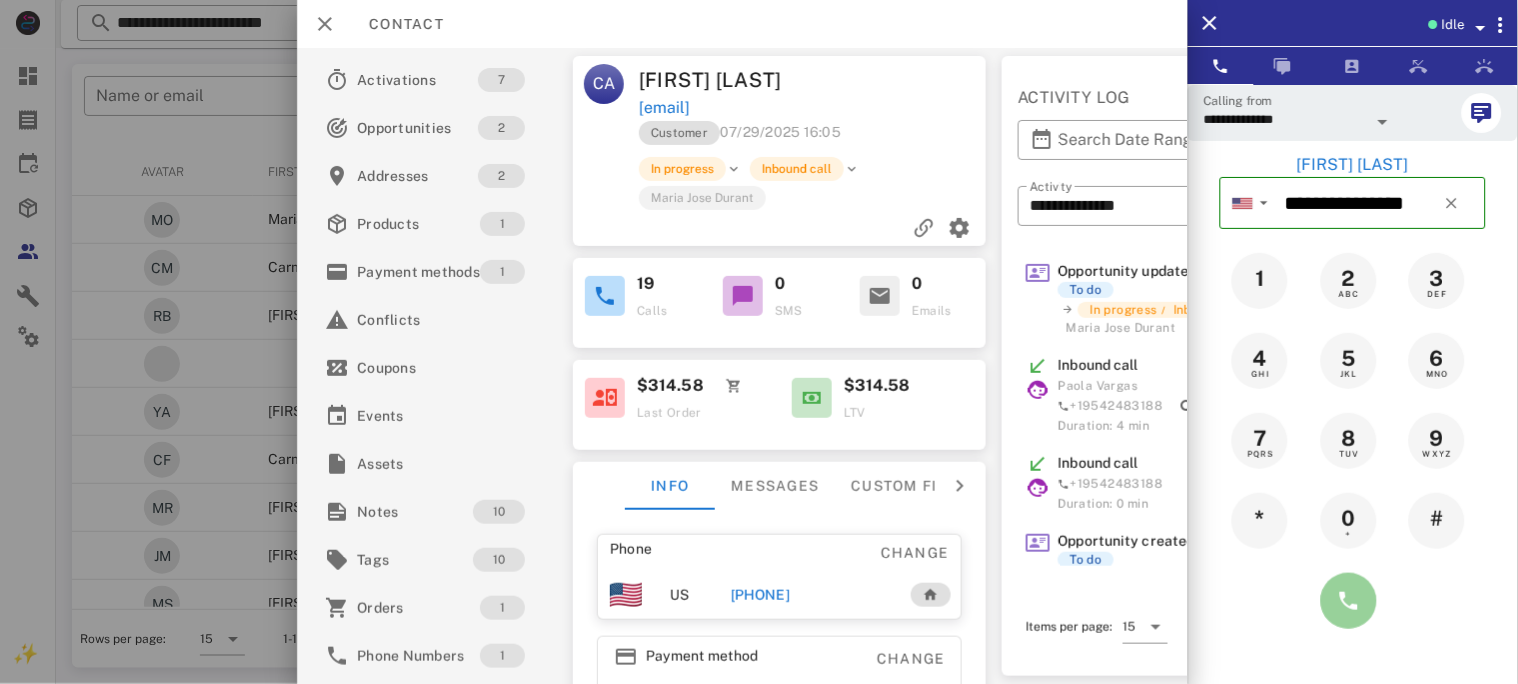 click at bounding box center (1349, 601) 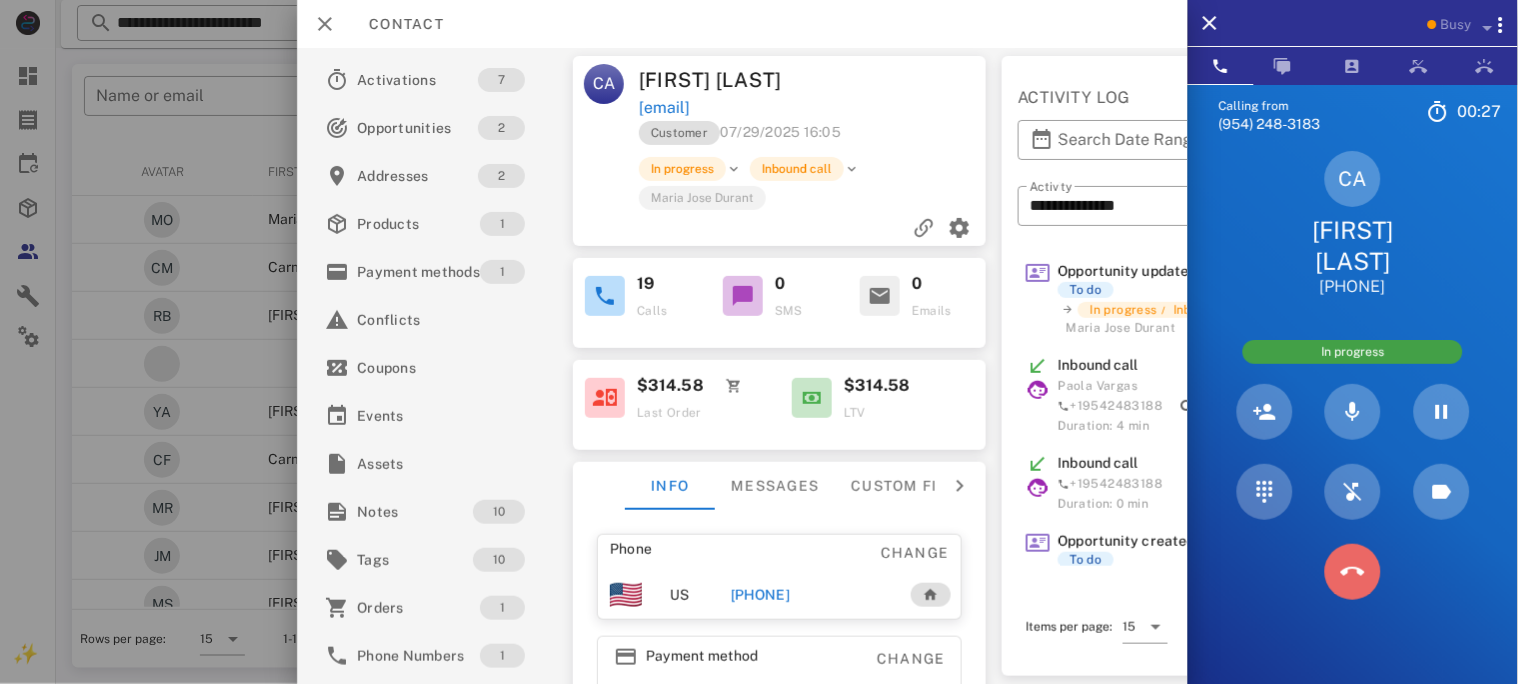click at bounding box center [1353, 572] 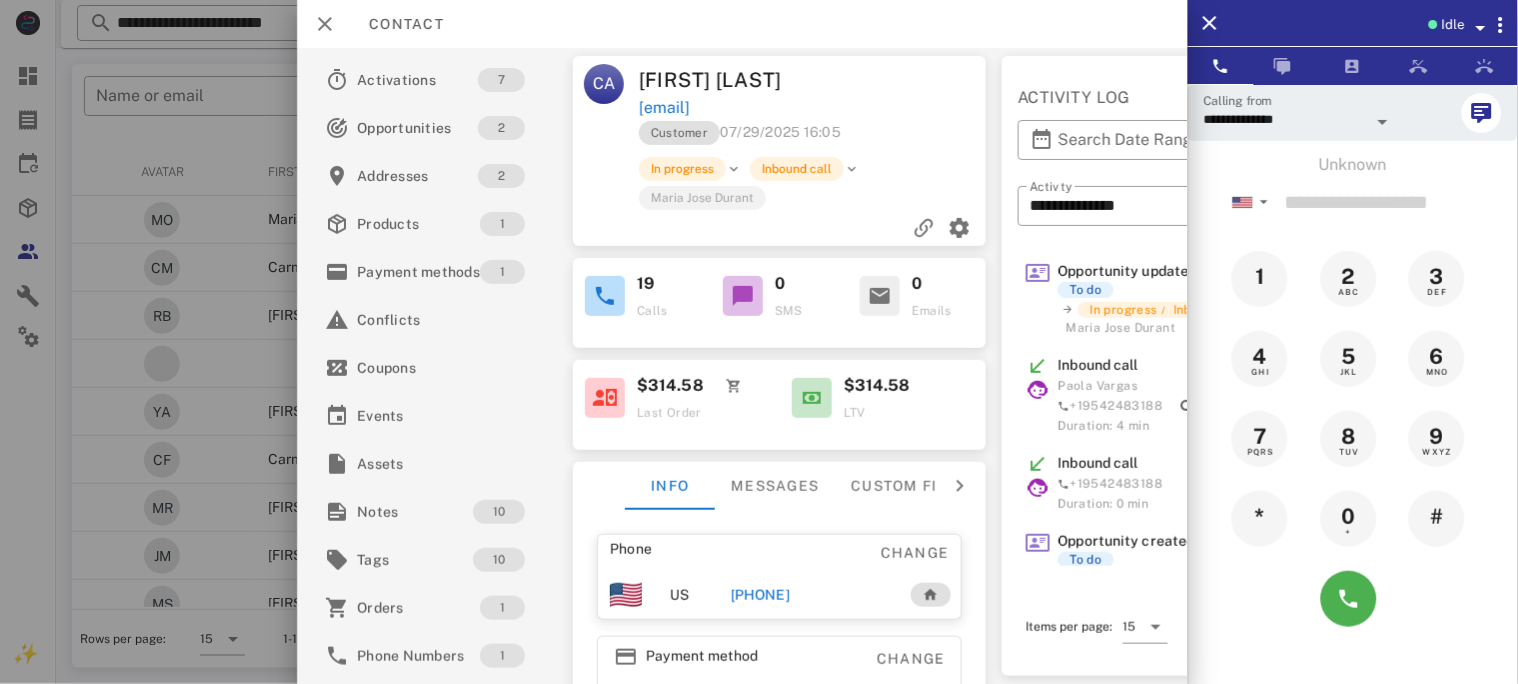 click on "[PHONE]" at bounding box center (760, 595) 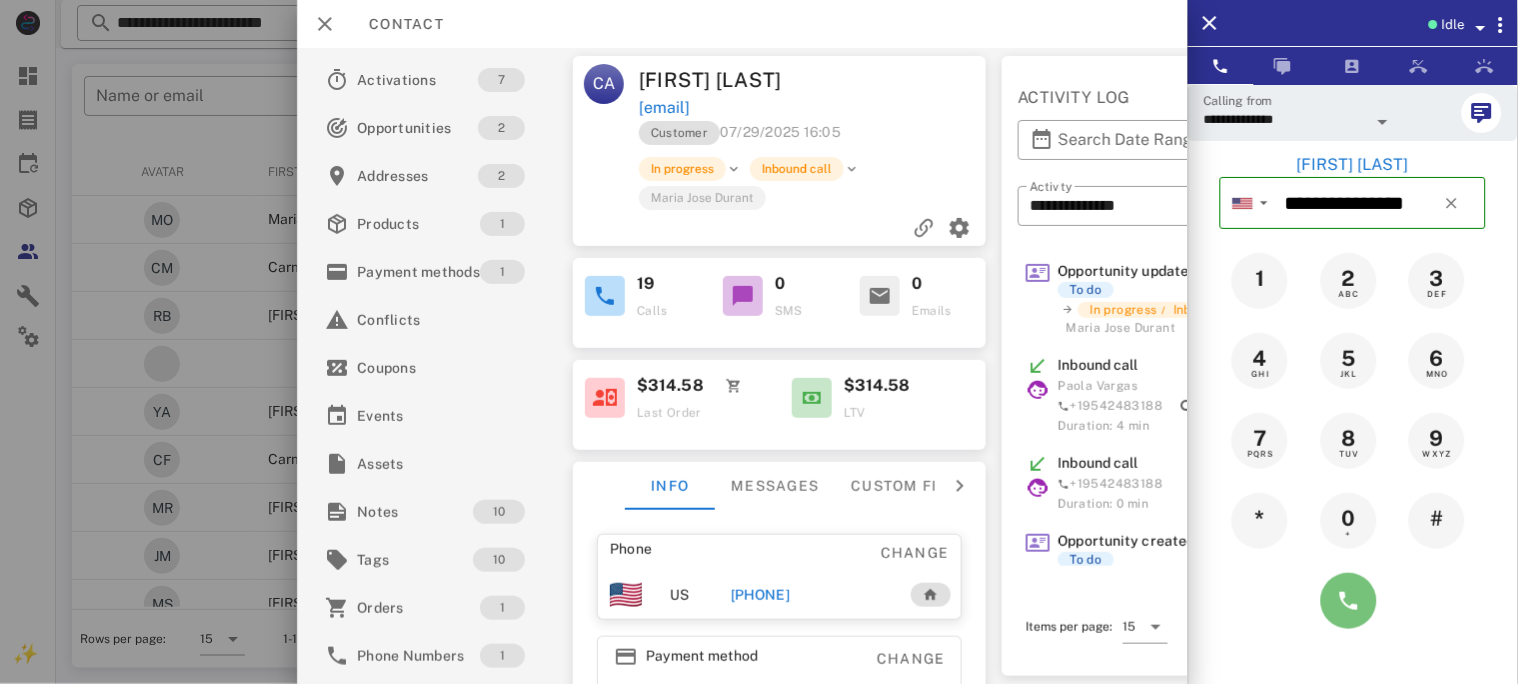 click at bounding box center (1349, 601) 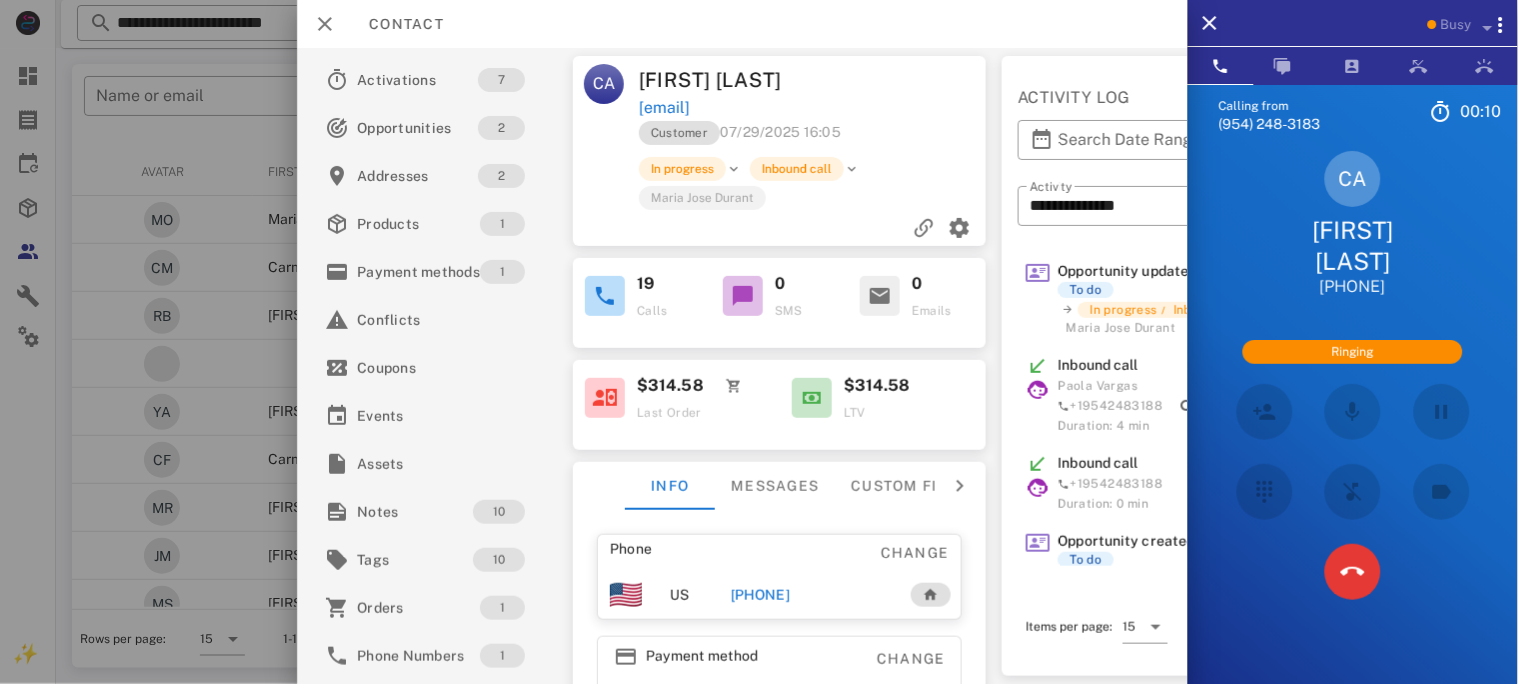 drag, startPoint x: 855, startPoint y: 100, endPoint x: 635, endPoint y: 106, distance: 220.0818 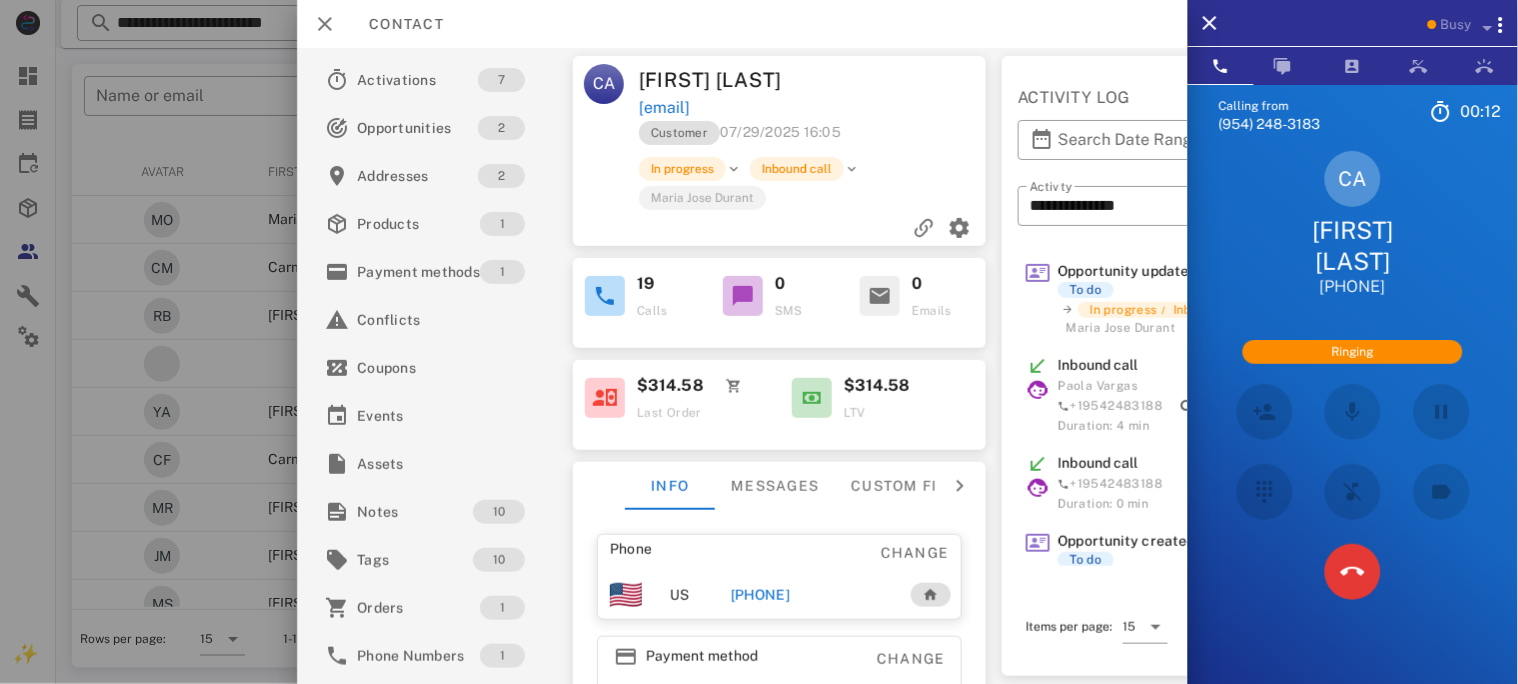 copy on "[FIRST] [LAST] [EMAIL]" 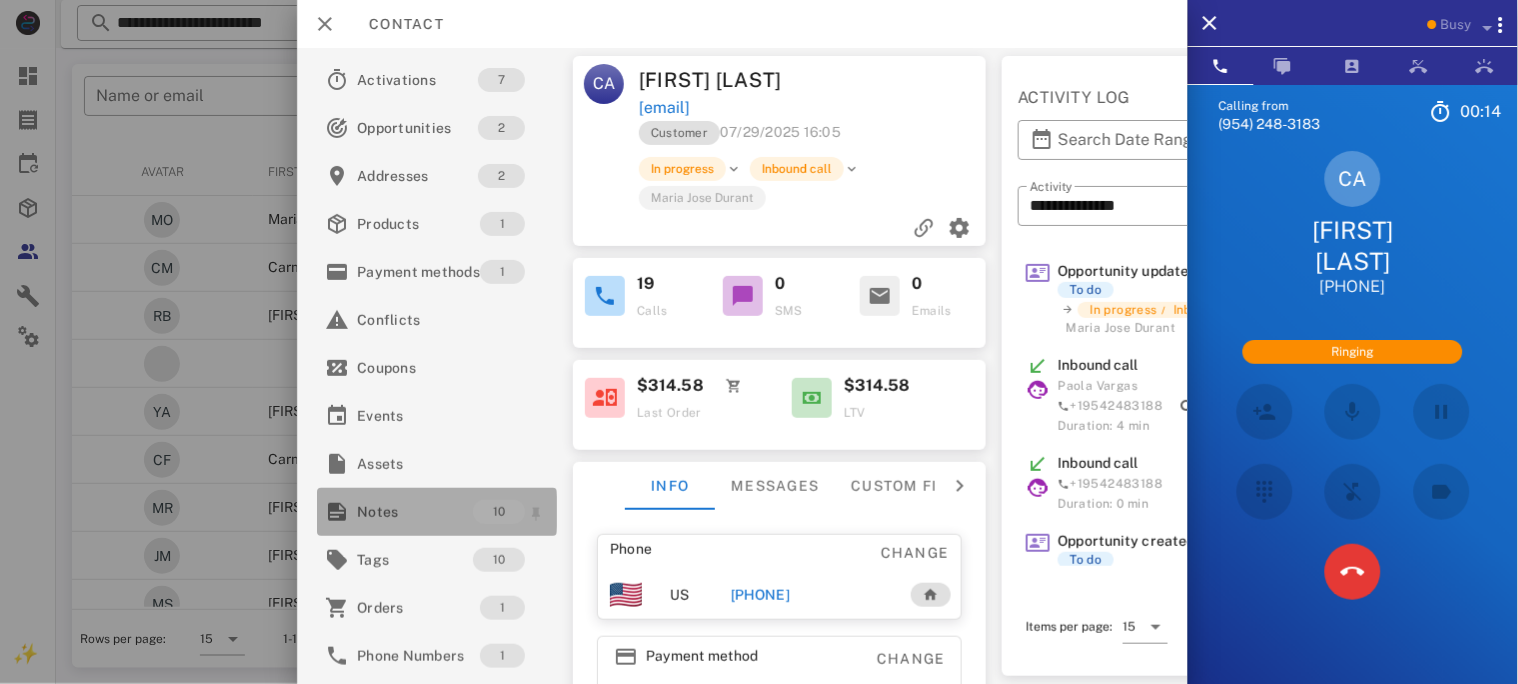 click on "Notes" at bounding box center [415, 512] 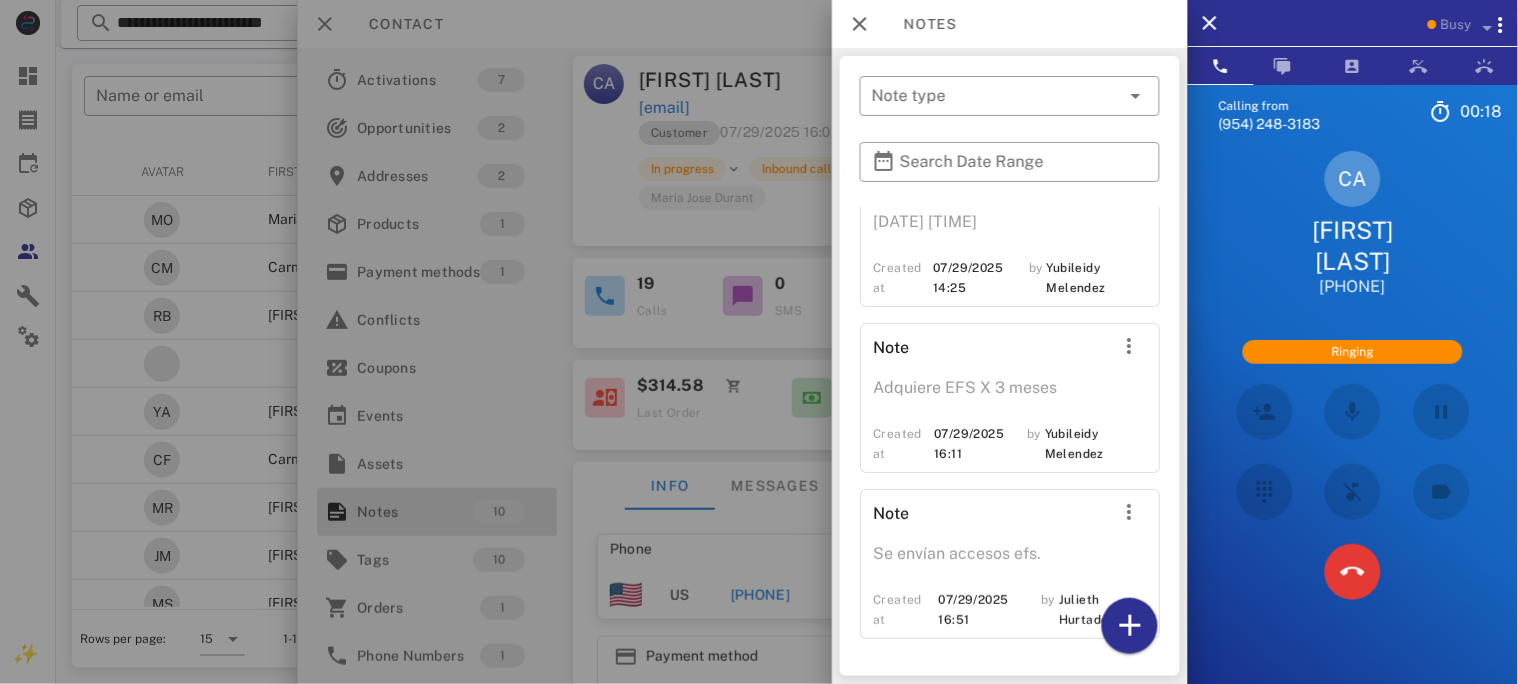 scroll, scrollTop: 1756, scrollLeft: 0, axis: vertical 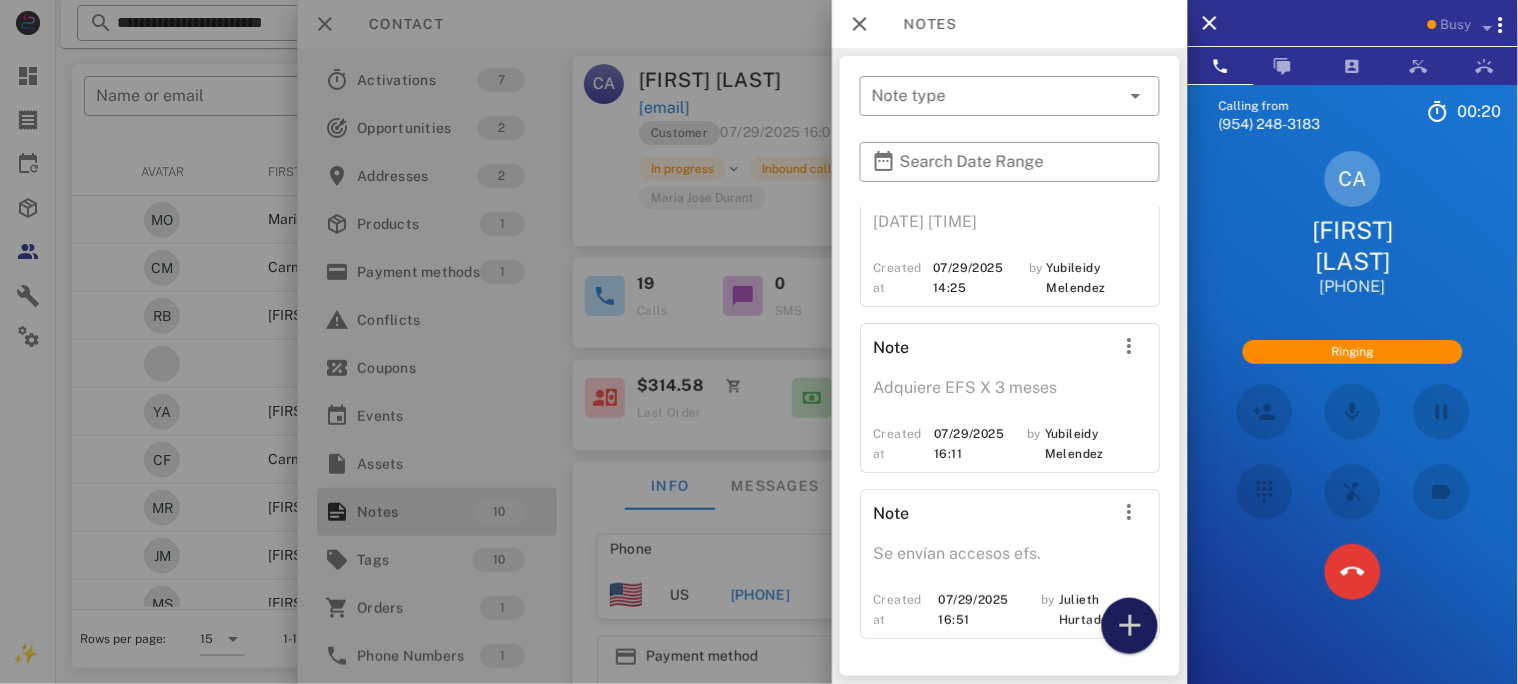 click at bounding box center (1130, 626) 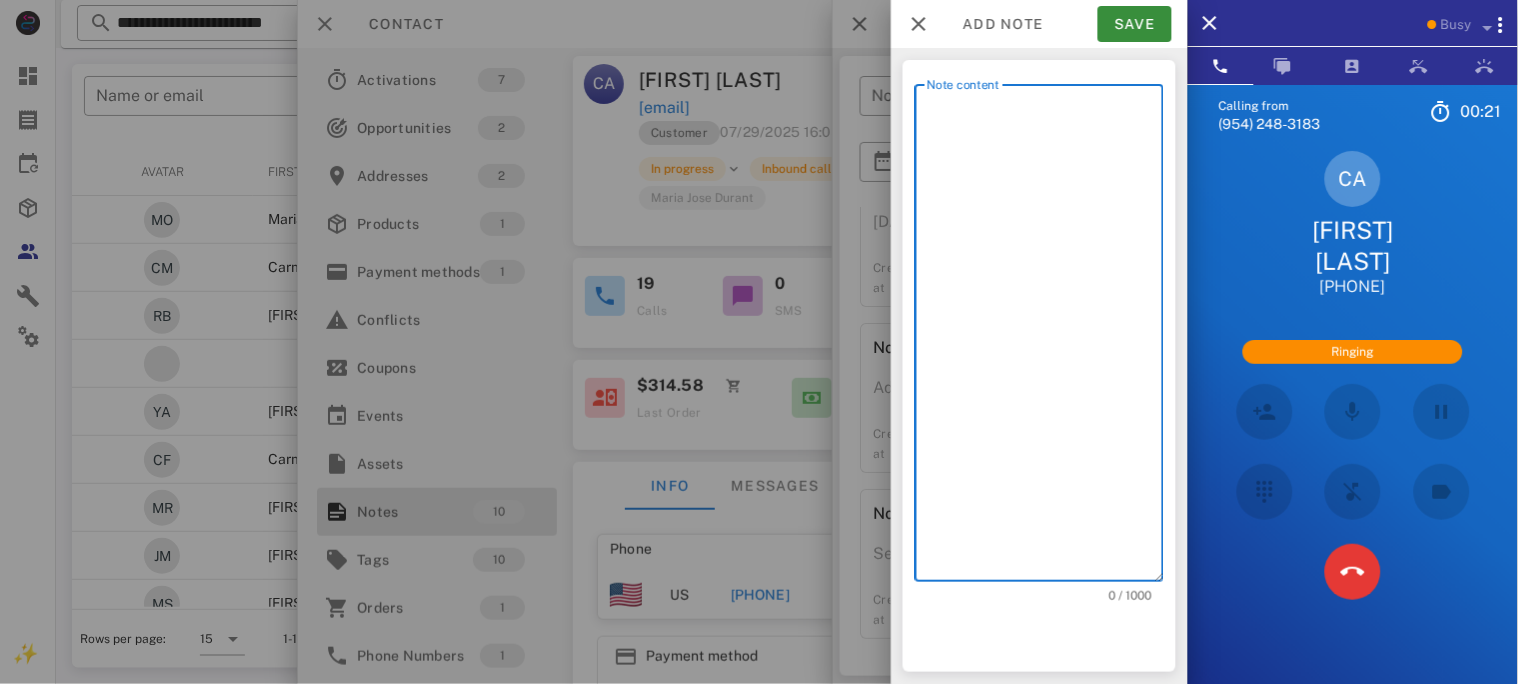 click on "Note content" at bounding box center (1045, 338) 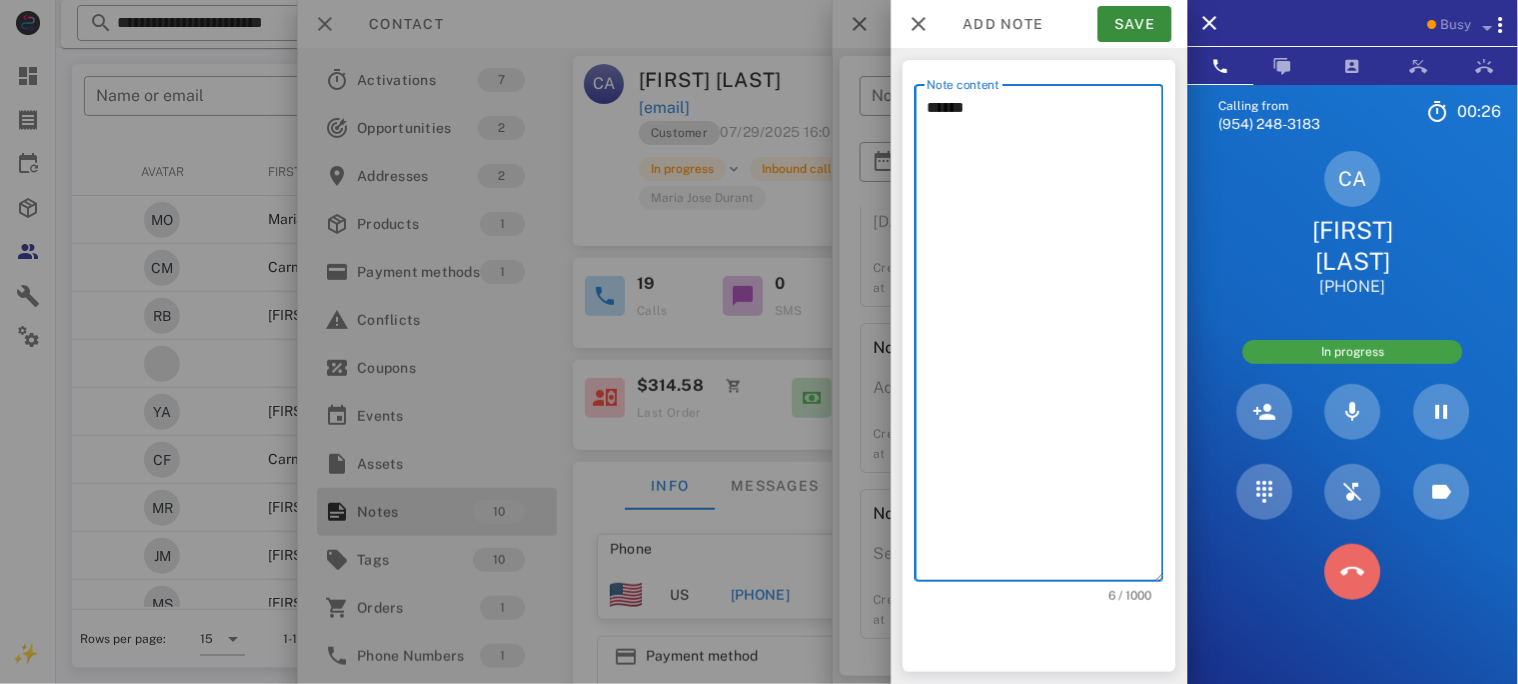 click at bounding box center [1353, 572] 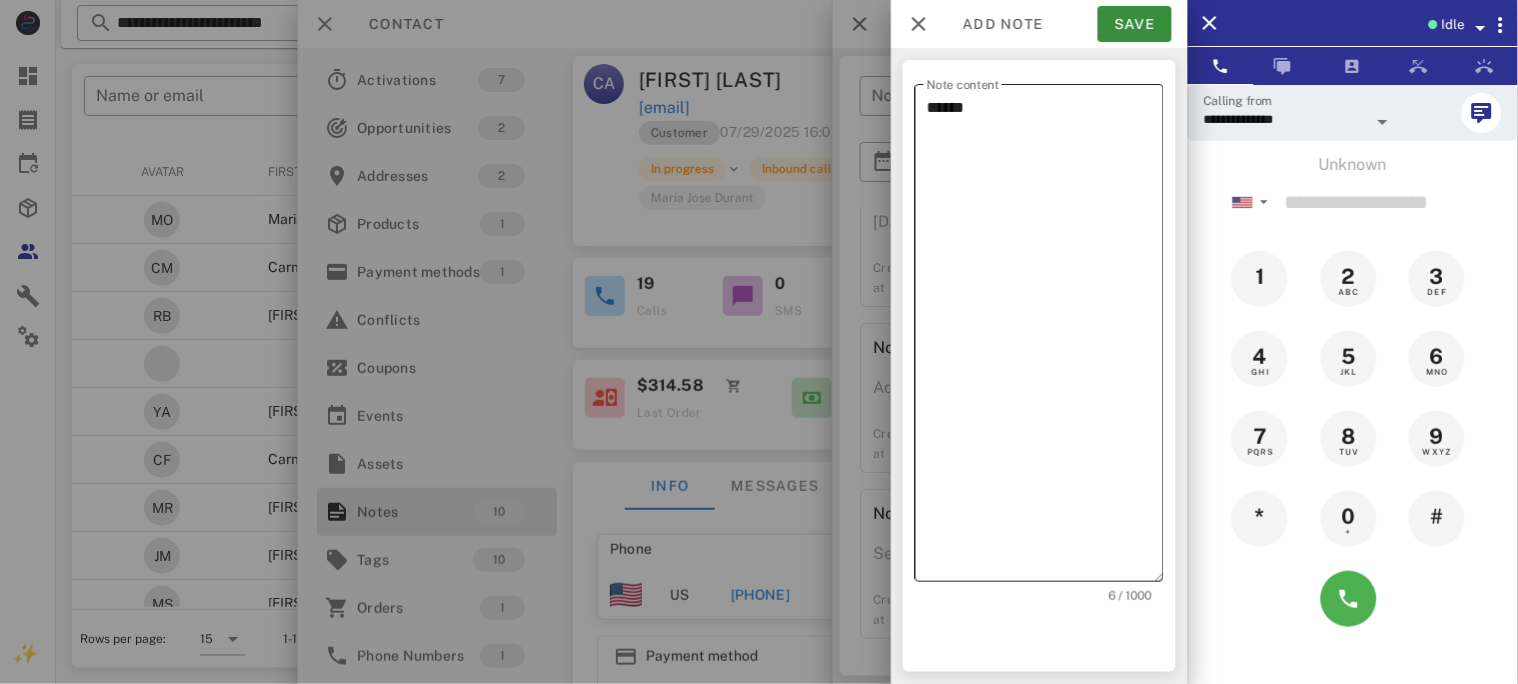 click on "******" at bounding box center (1045, 338) 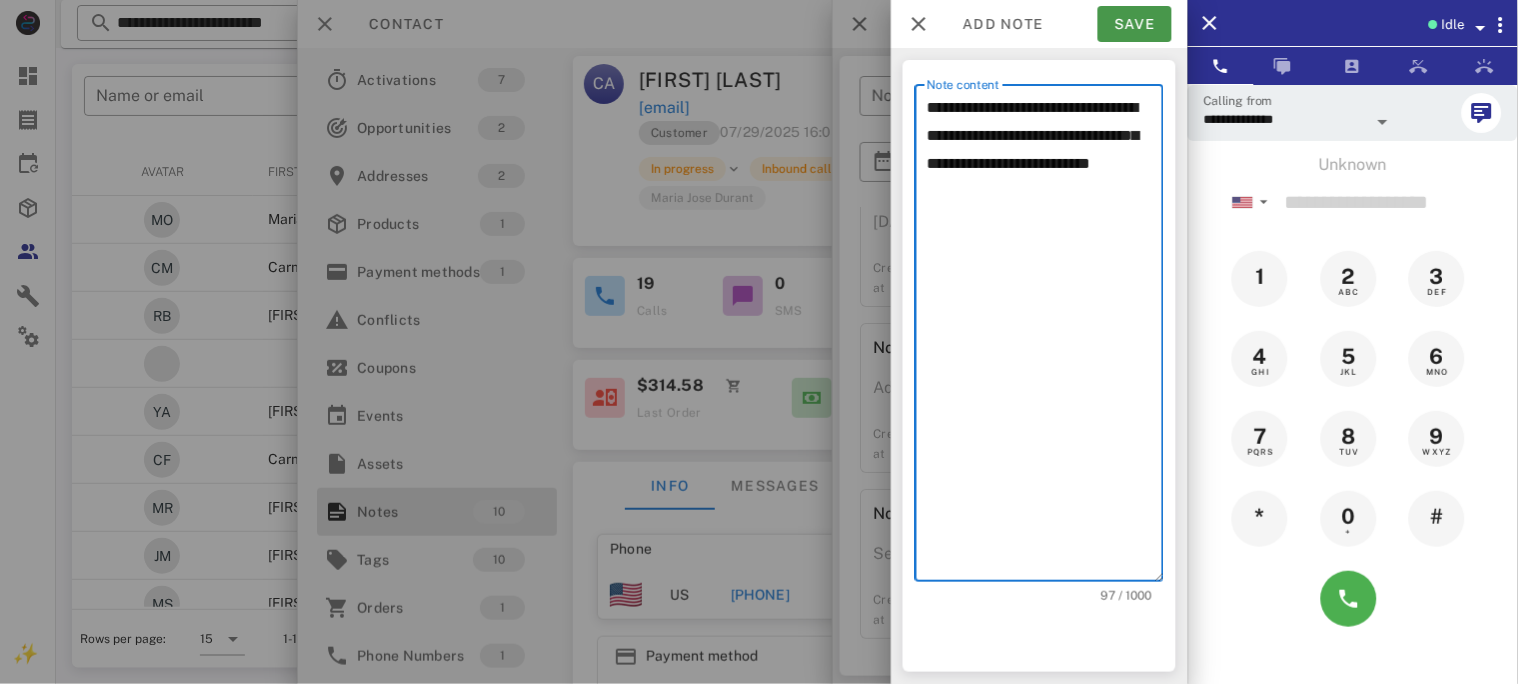 type on "**********" 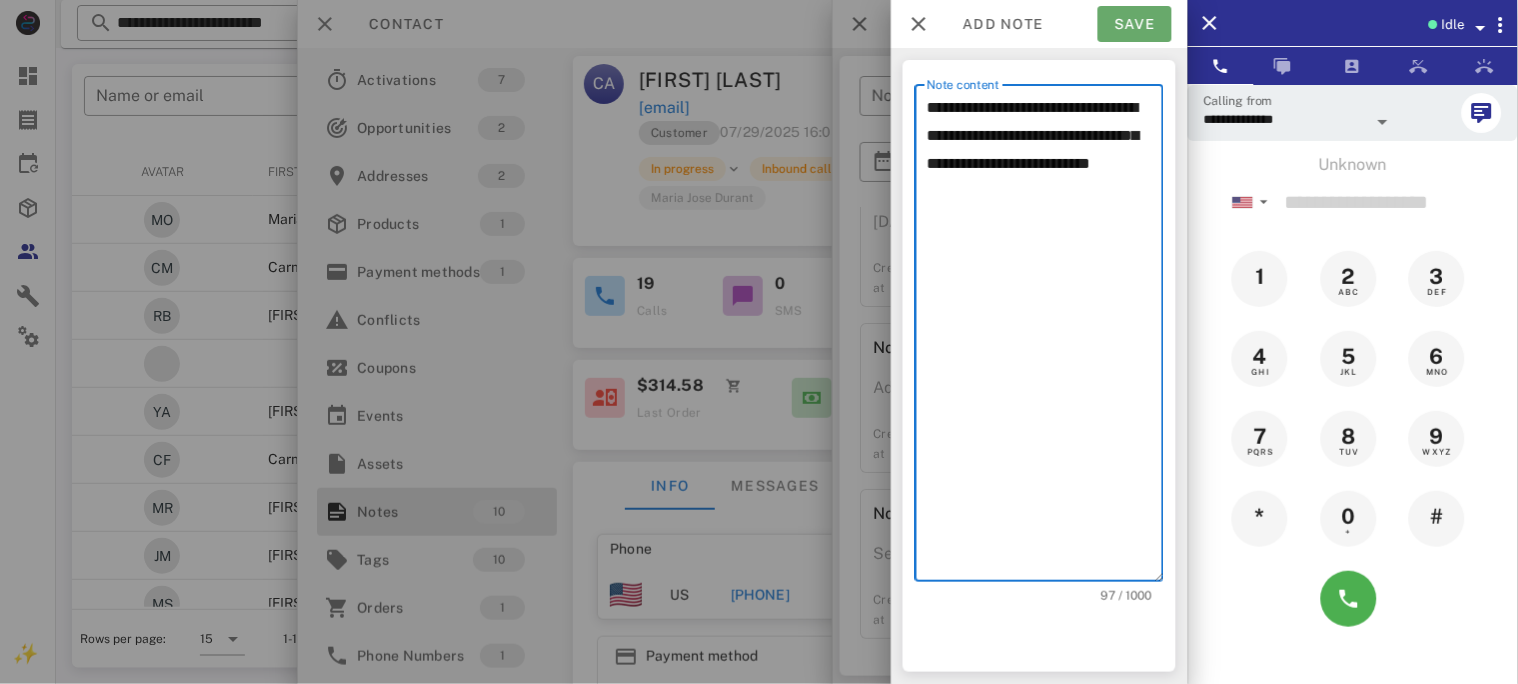 click on "Save" at bounding box center [1135, 24] 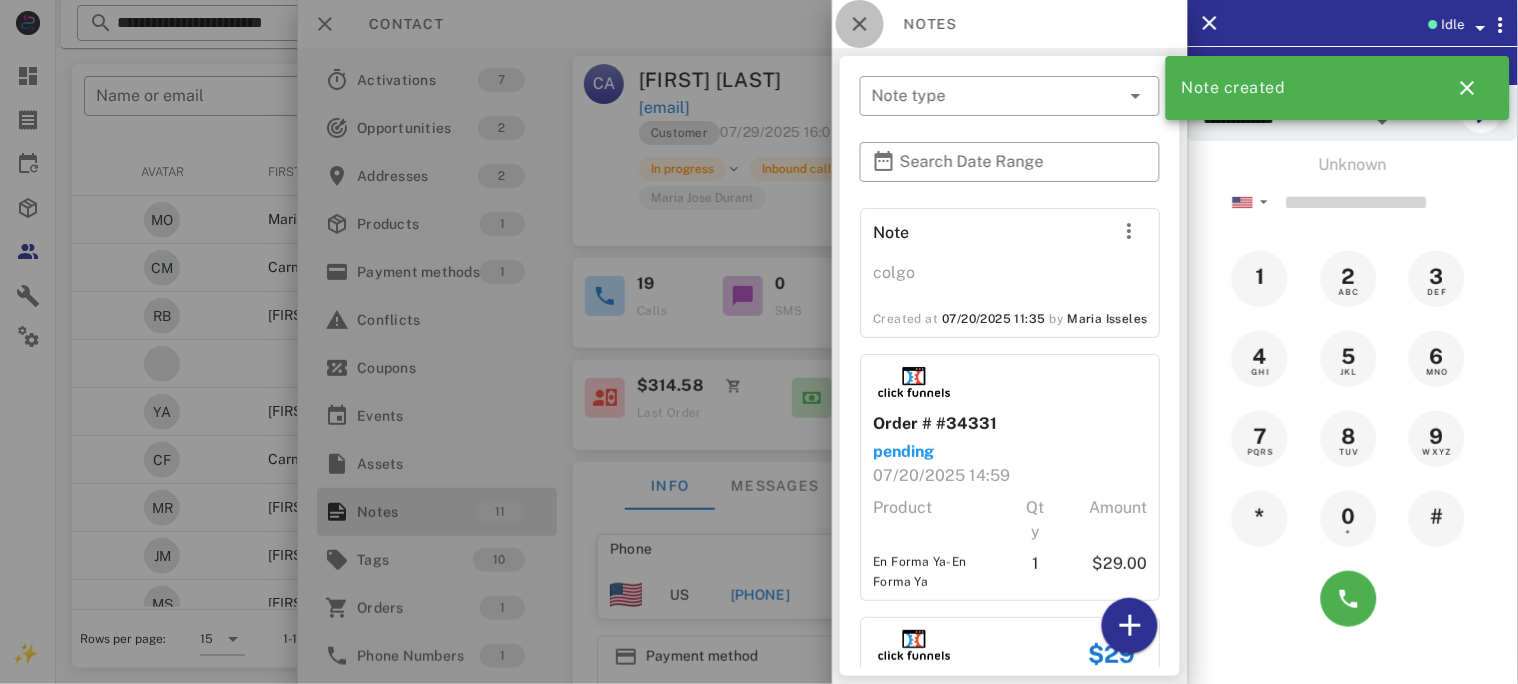 click at bounding box center (860, 24) 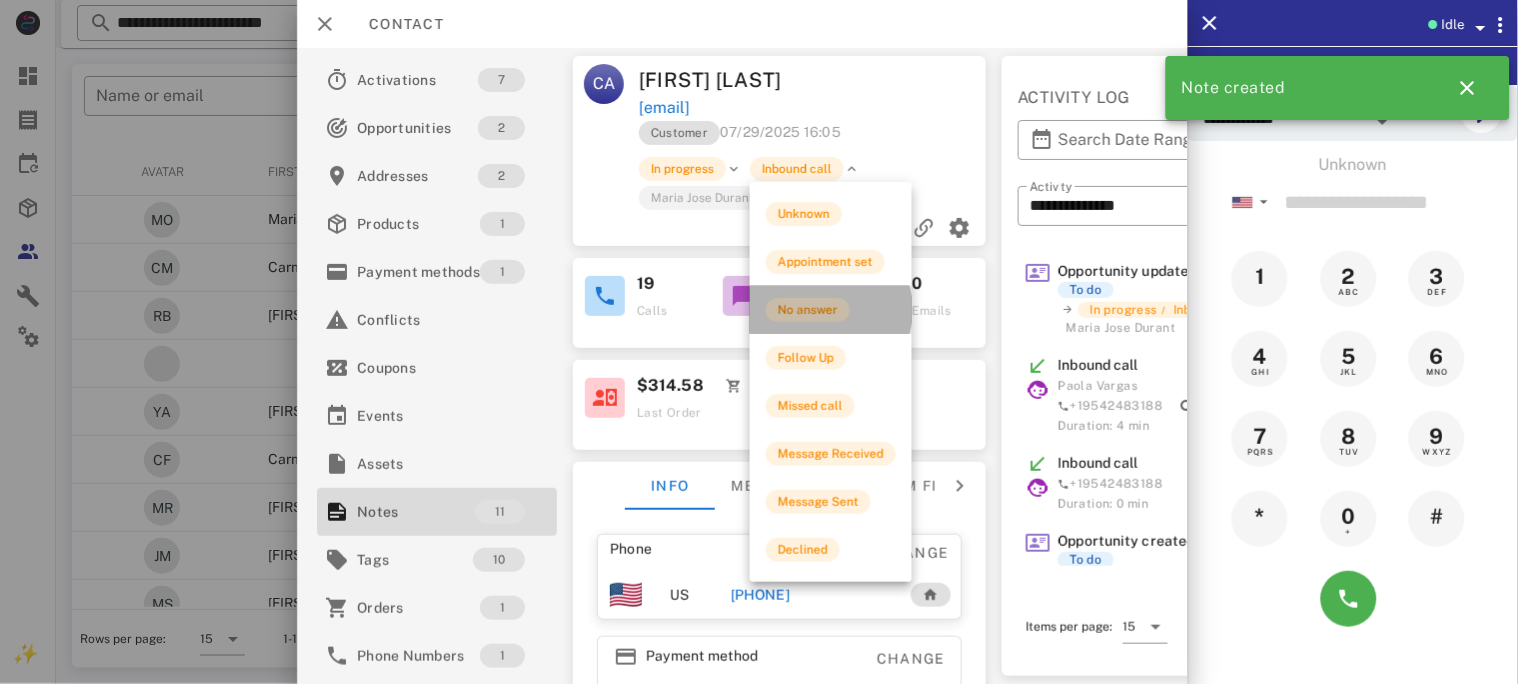 click on "No answer" at bounding box center (808, 310) 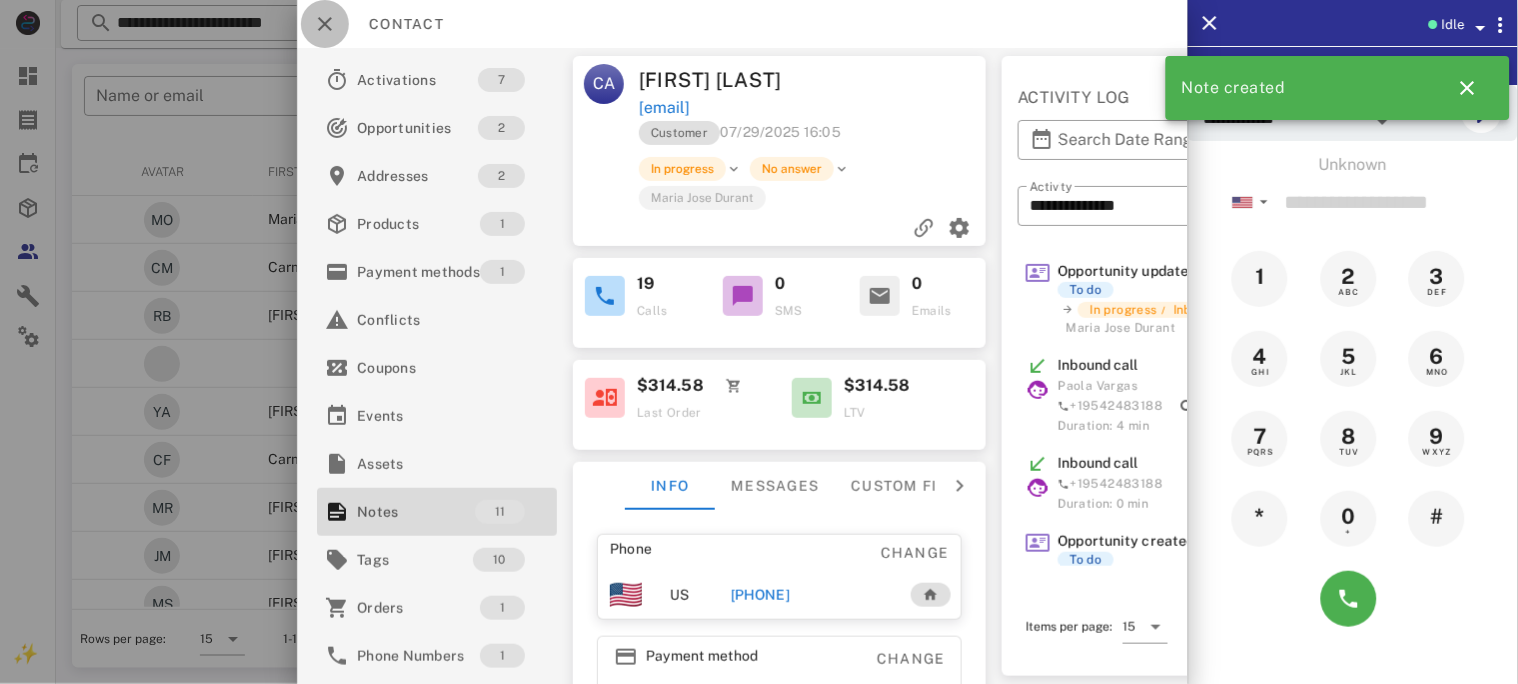 click at bounding box center [325, 24] 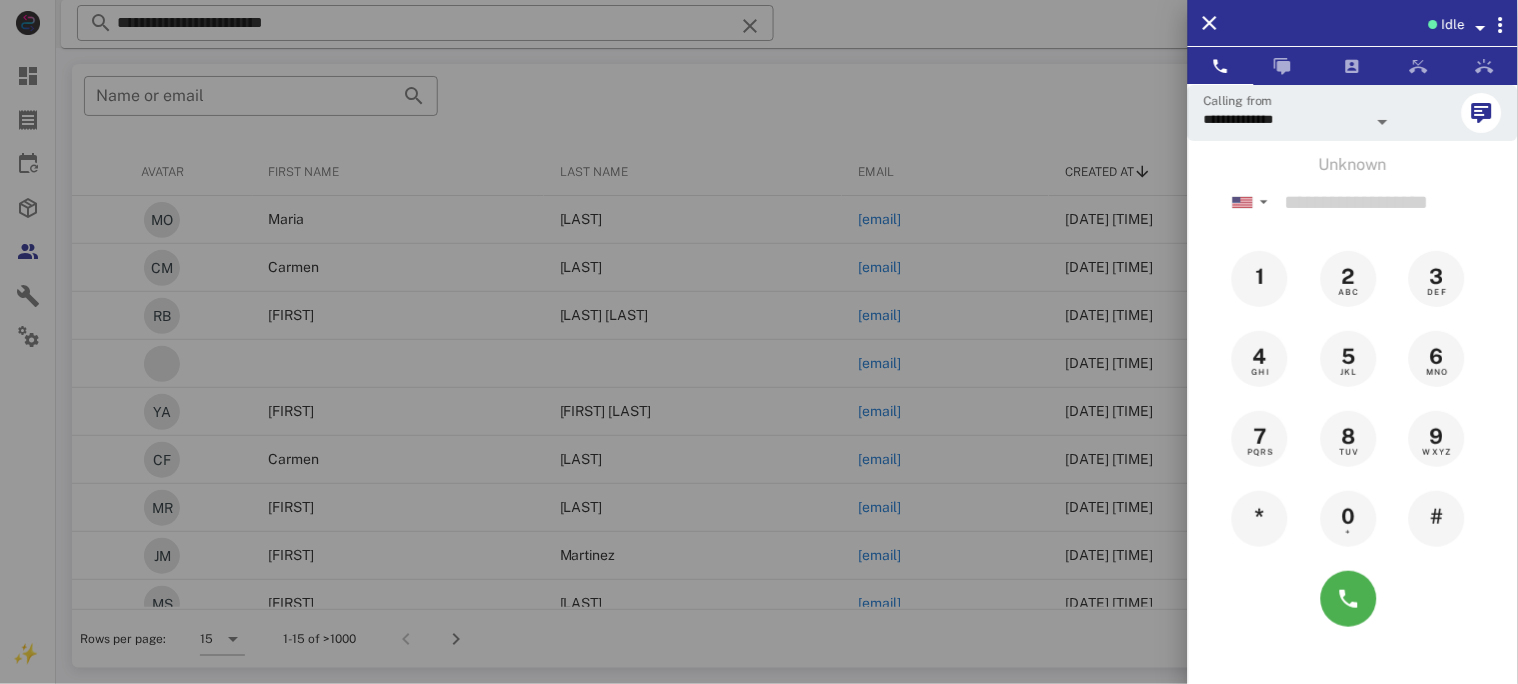 click at bounding box center [759, 342] 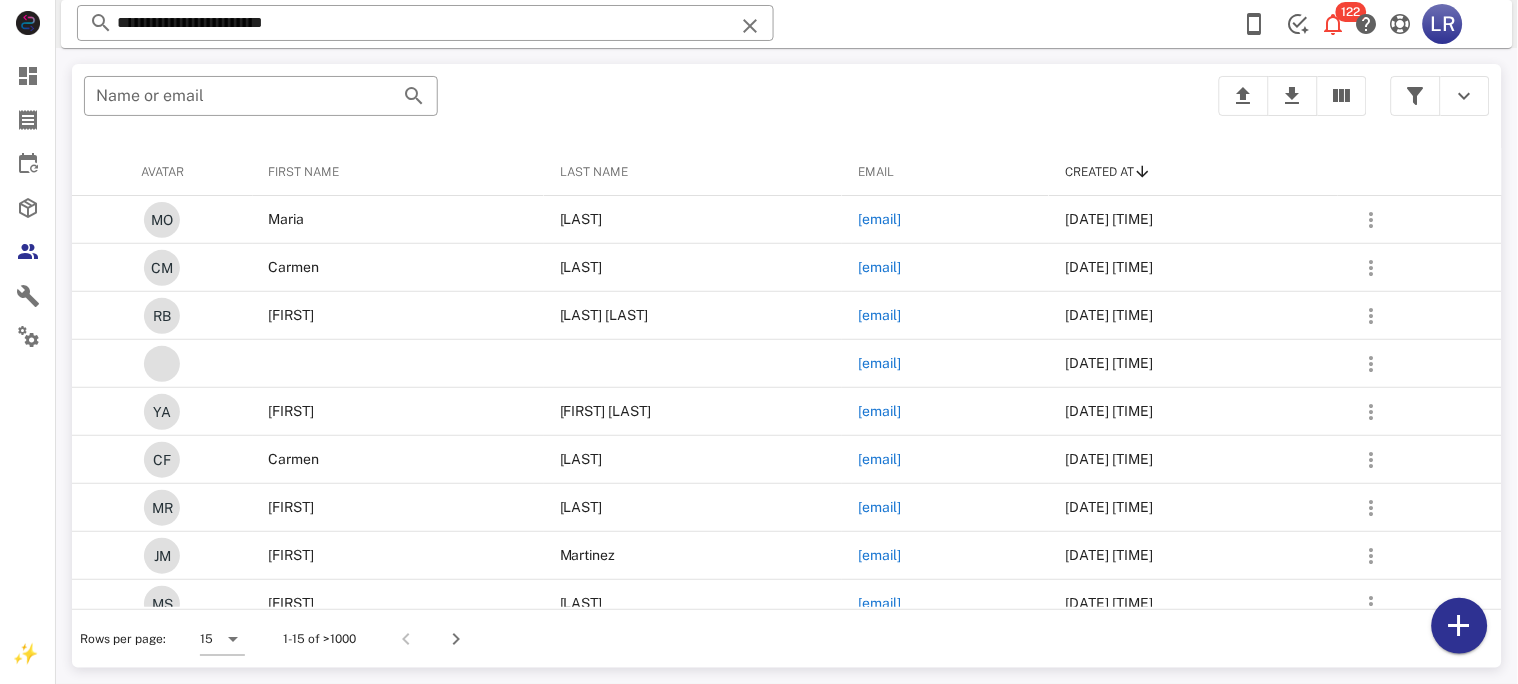 click at bounding box center [750, 26] 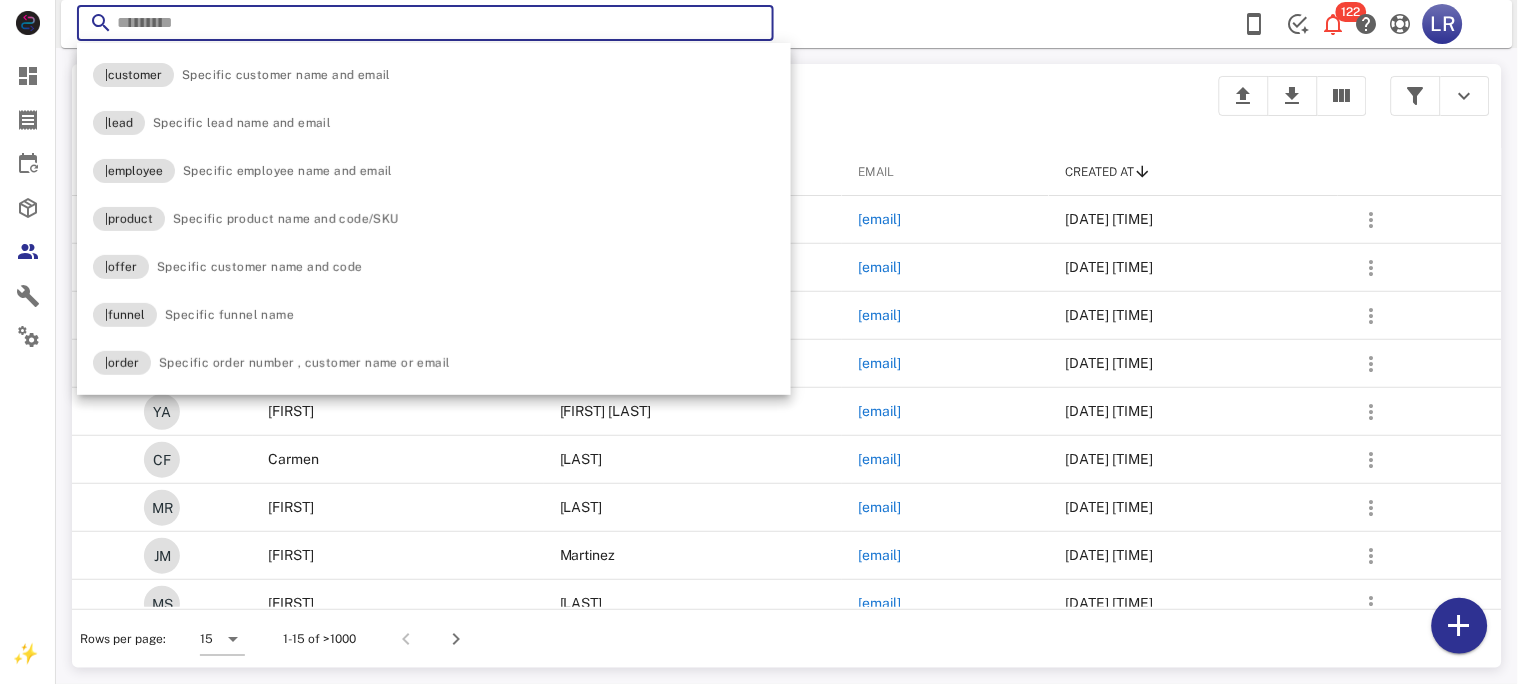 paste on "**********" 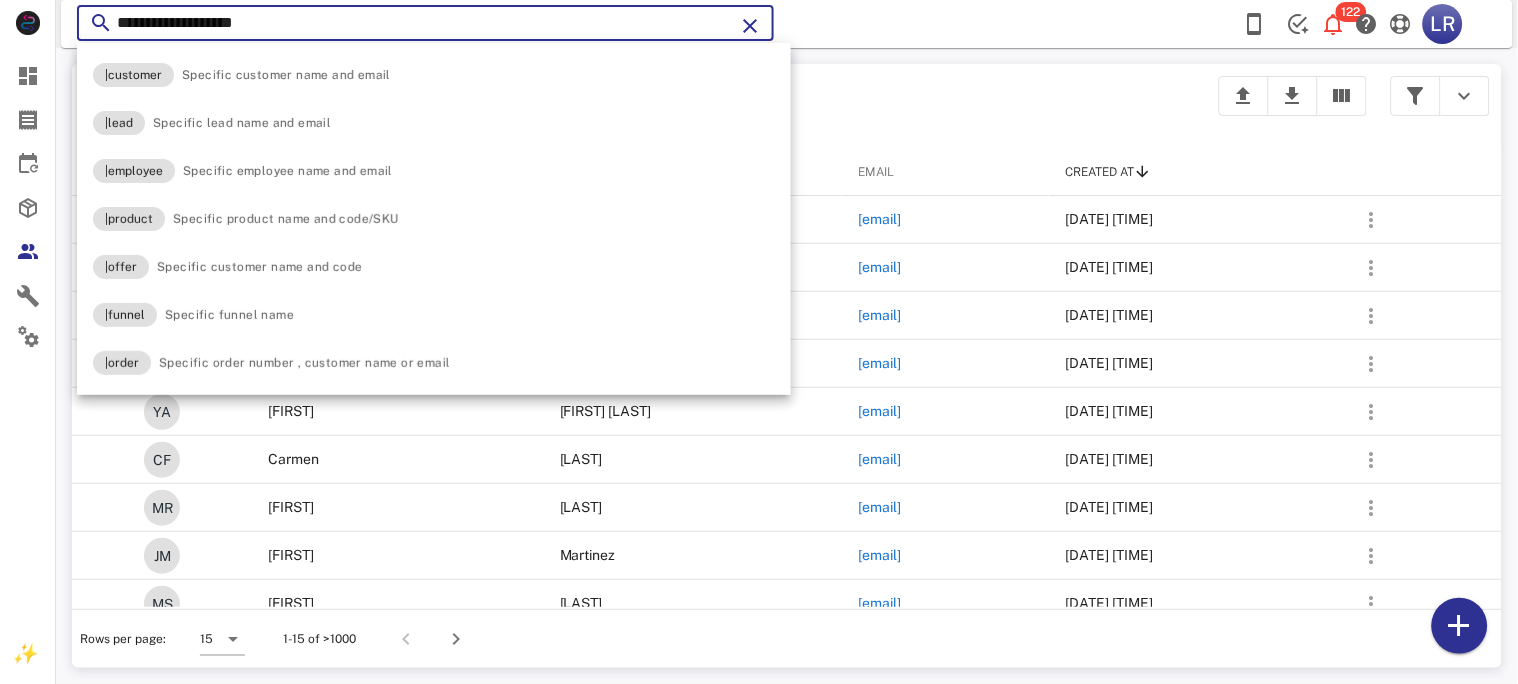 type on "**********" 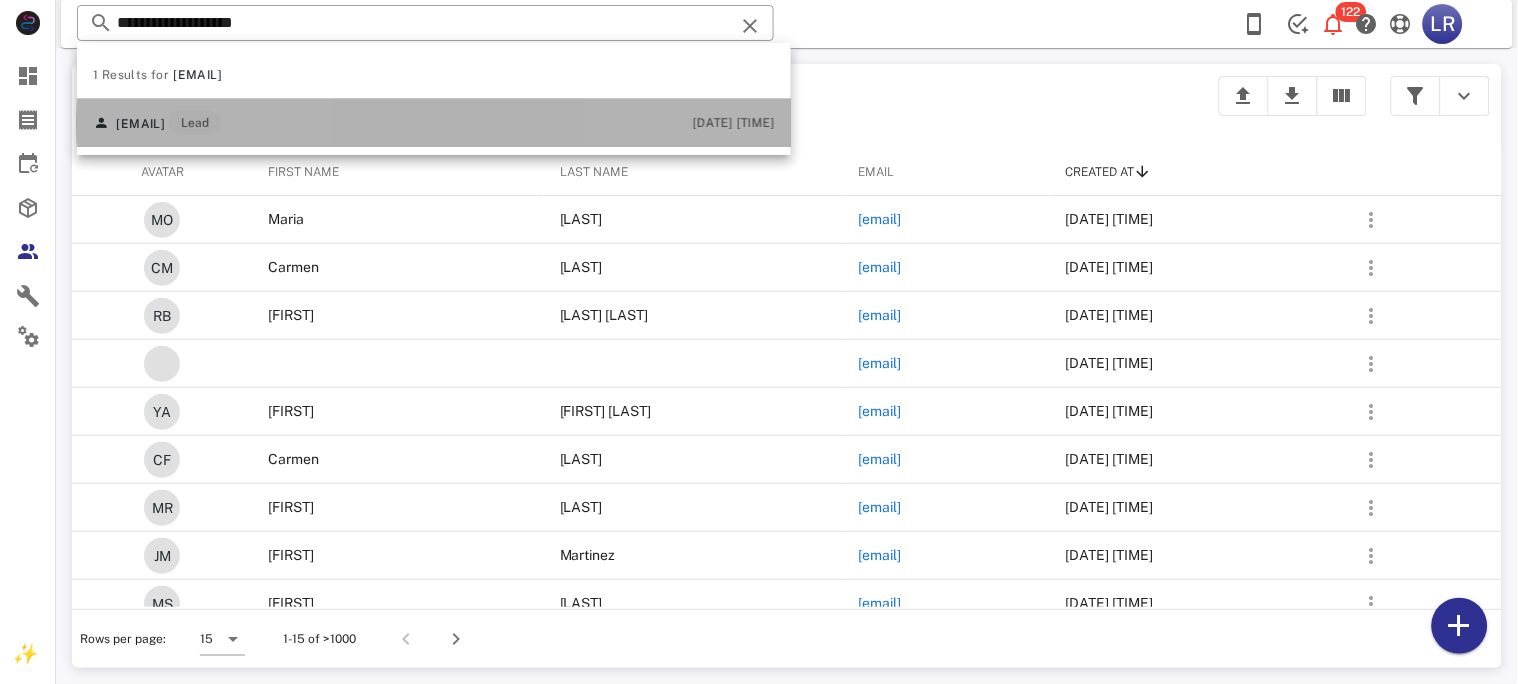 click on "[EMAIL]" at bounding box center [140, 124] 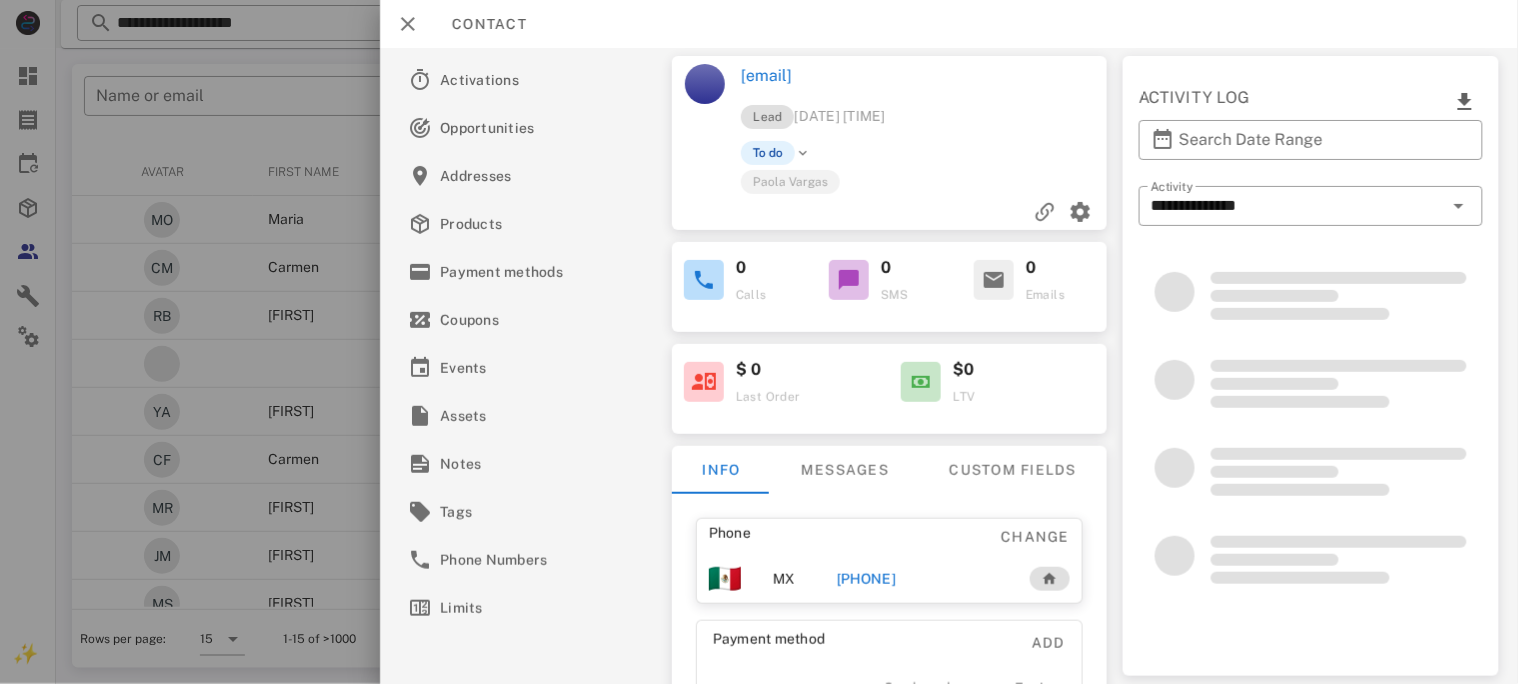 click on "[PHONE]" at bounding box center (865, 579) 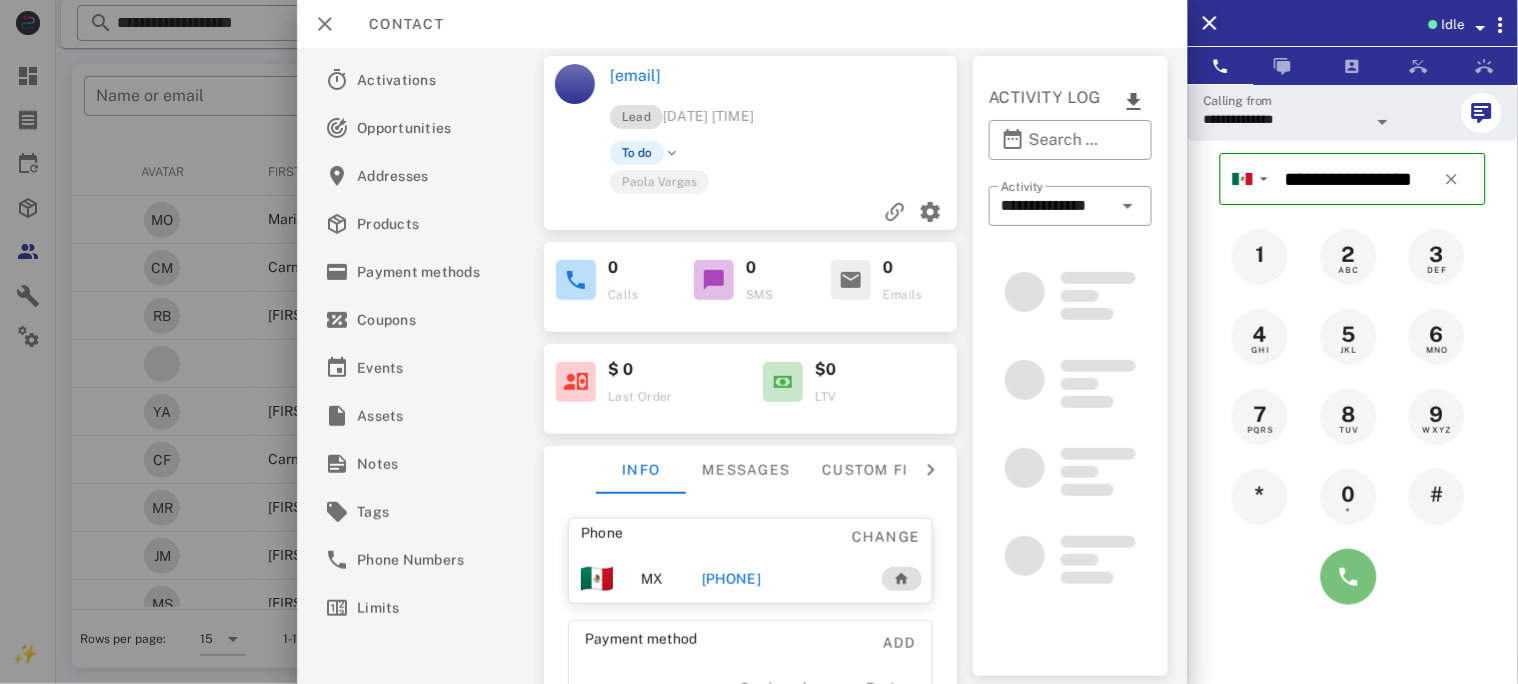 click at bounding box center [1349, 577] 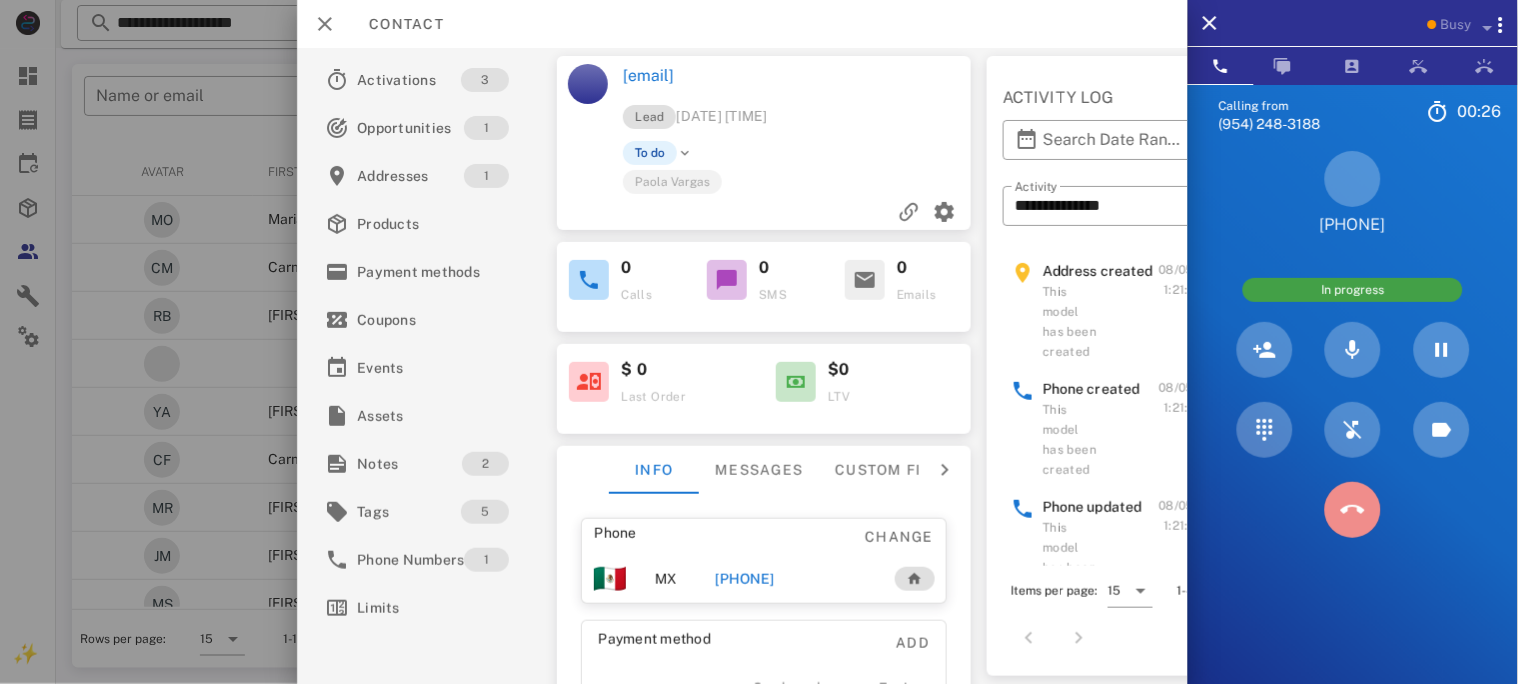 click at bounding box center [1353, 510] 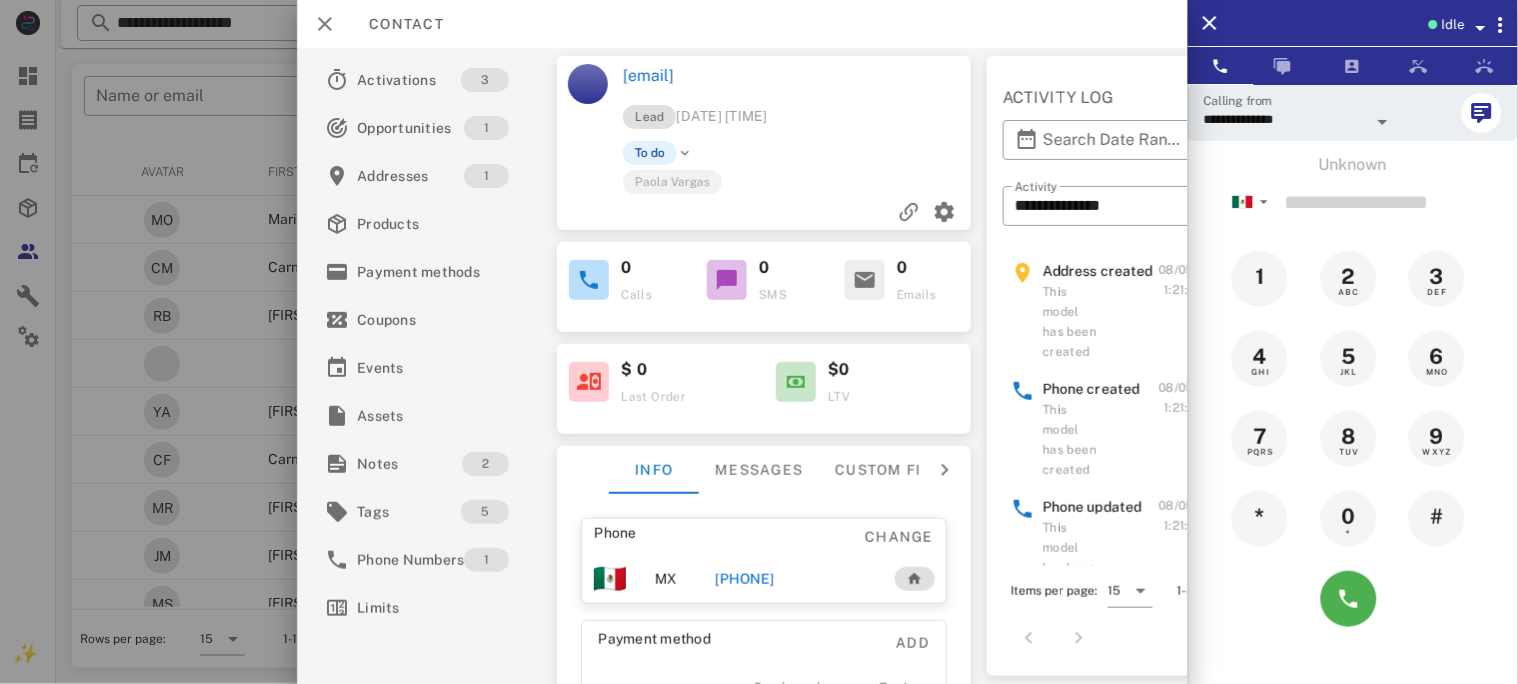 click on "[PHONE]" at bounding box center [744, 579] 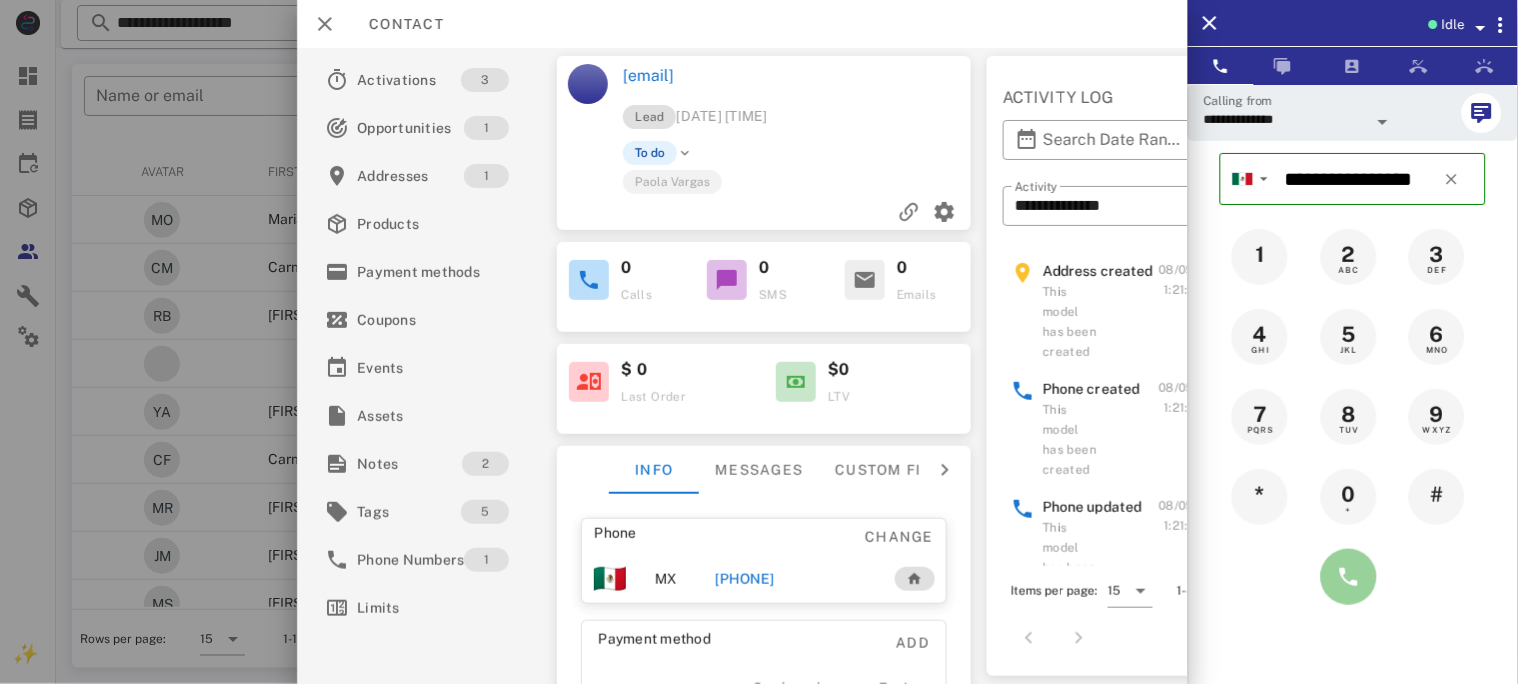 click at bounding box center [1349, 577] 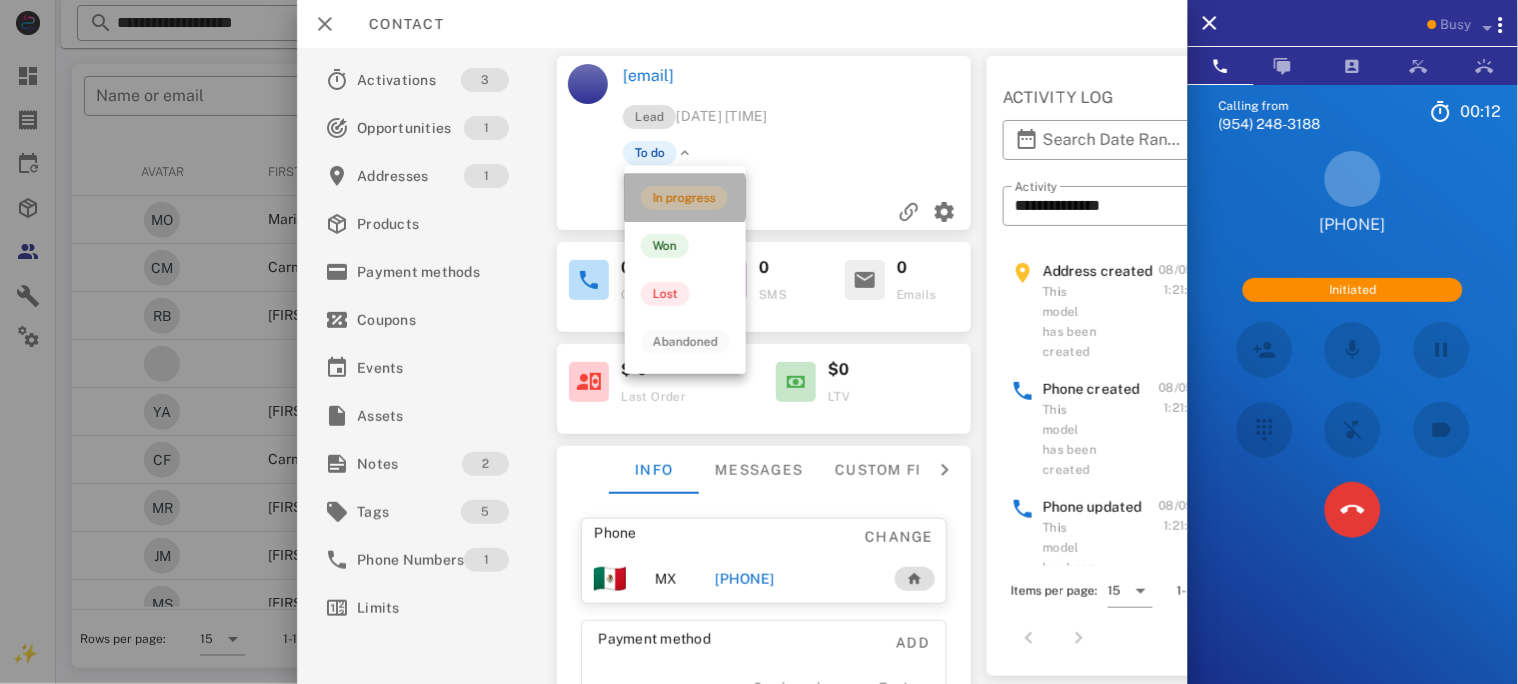 click on "In progress" at bounding box center [684, 198] 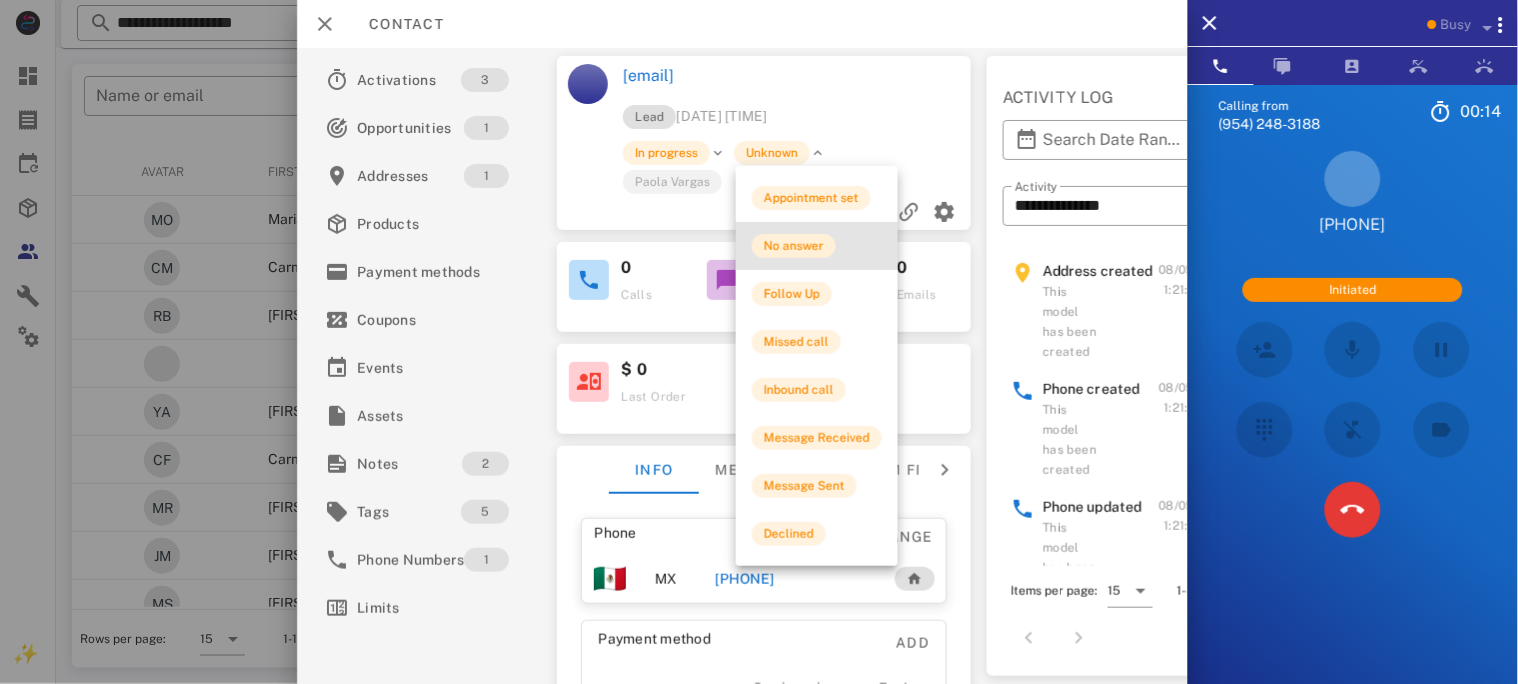 click on "No answer" at bounding box center (794, 246) 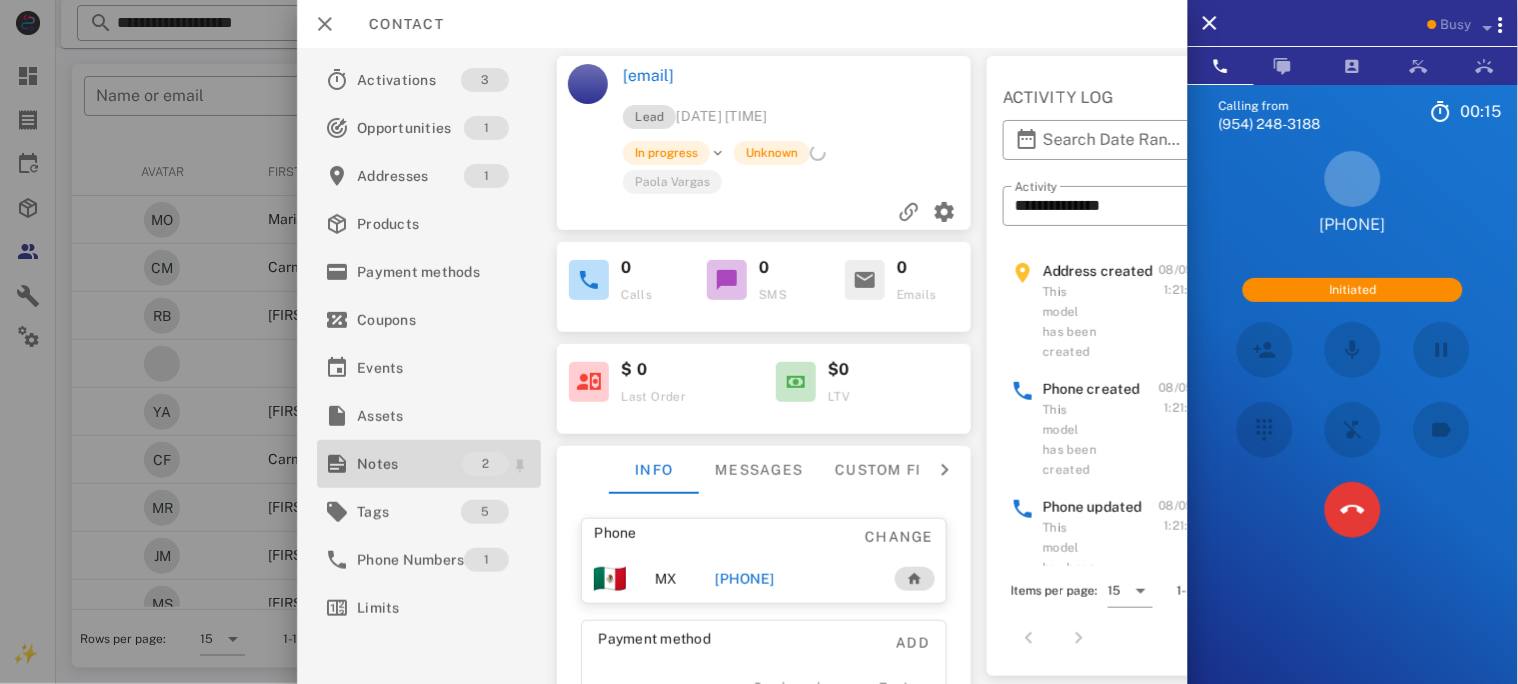 click on "Notes" at bounding box center (409, 464) 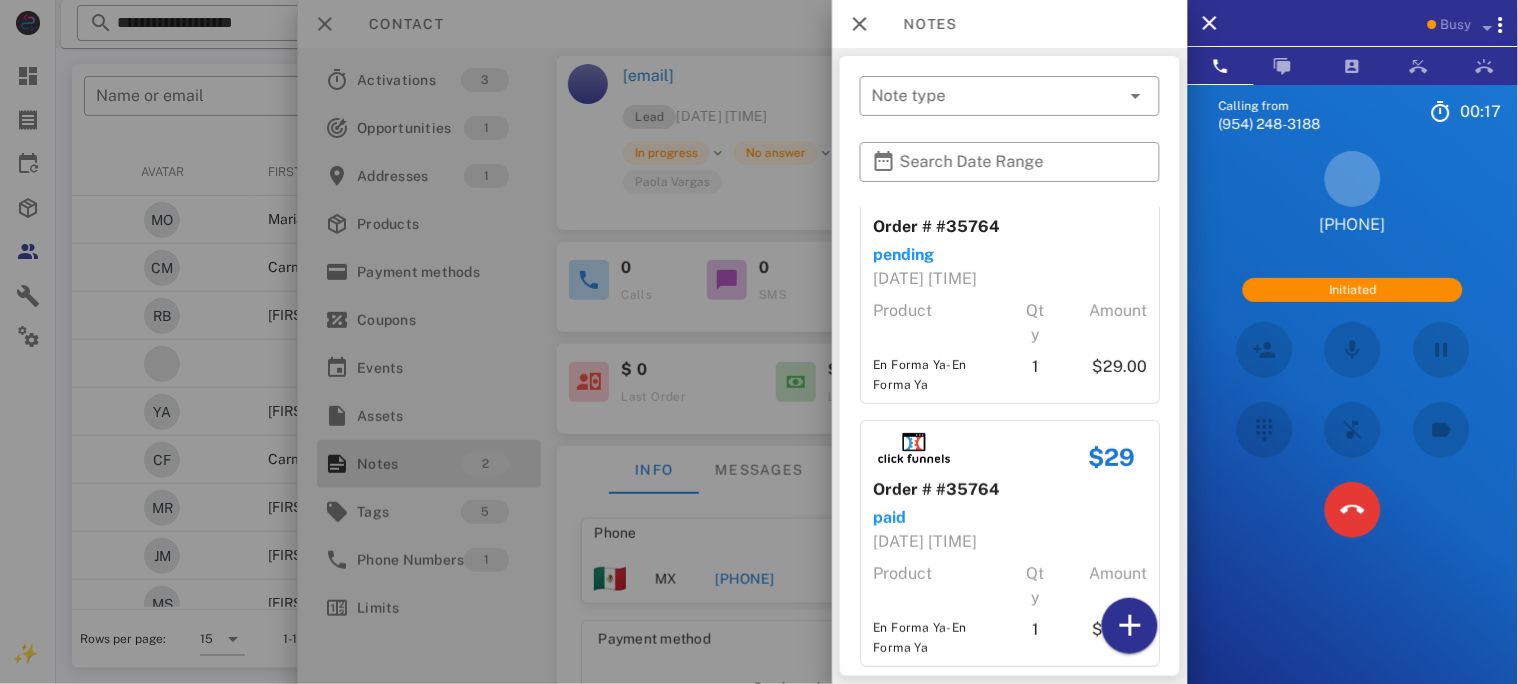 scroll, scrollTop: 75, scrollLeft: 0, axis: vertical 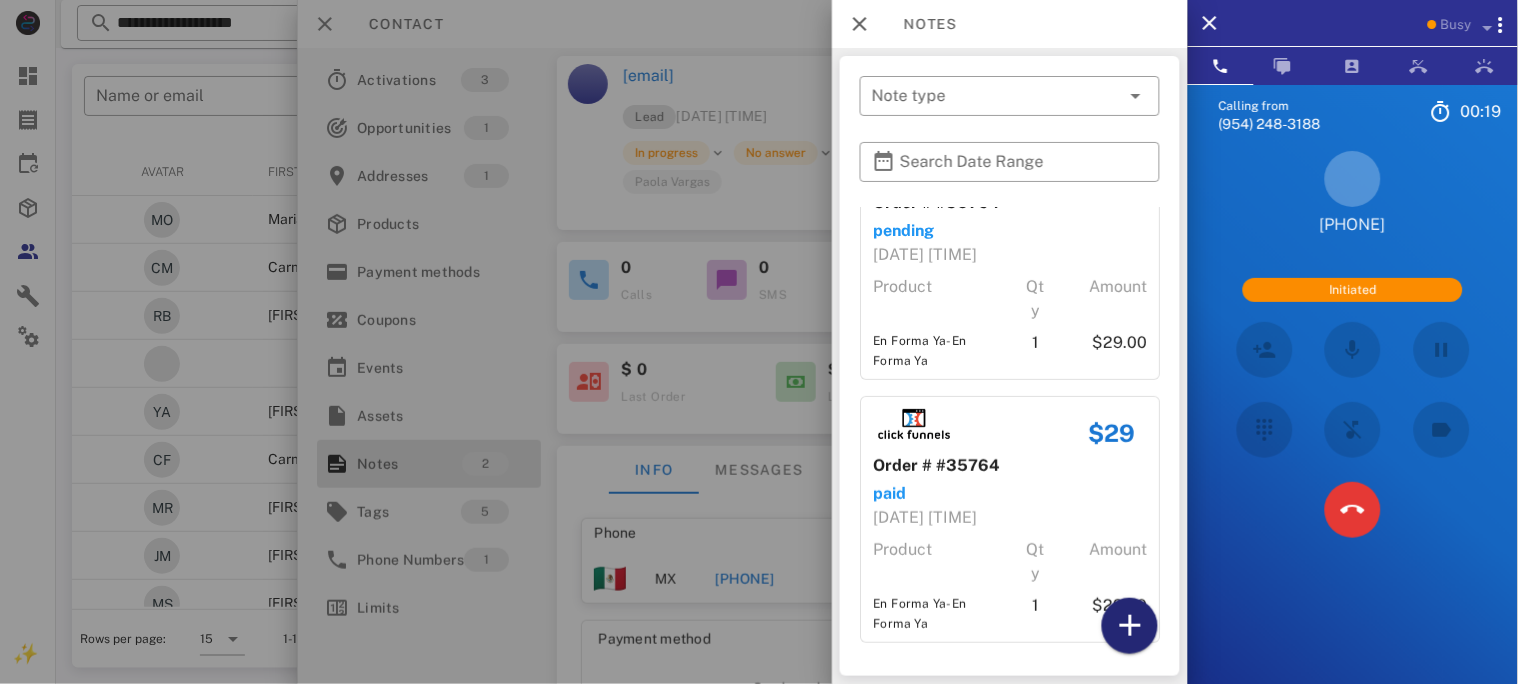 click at bounding box center [1130, 626] 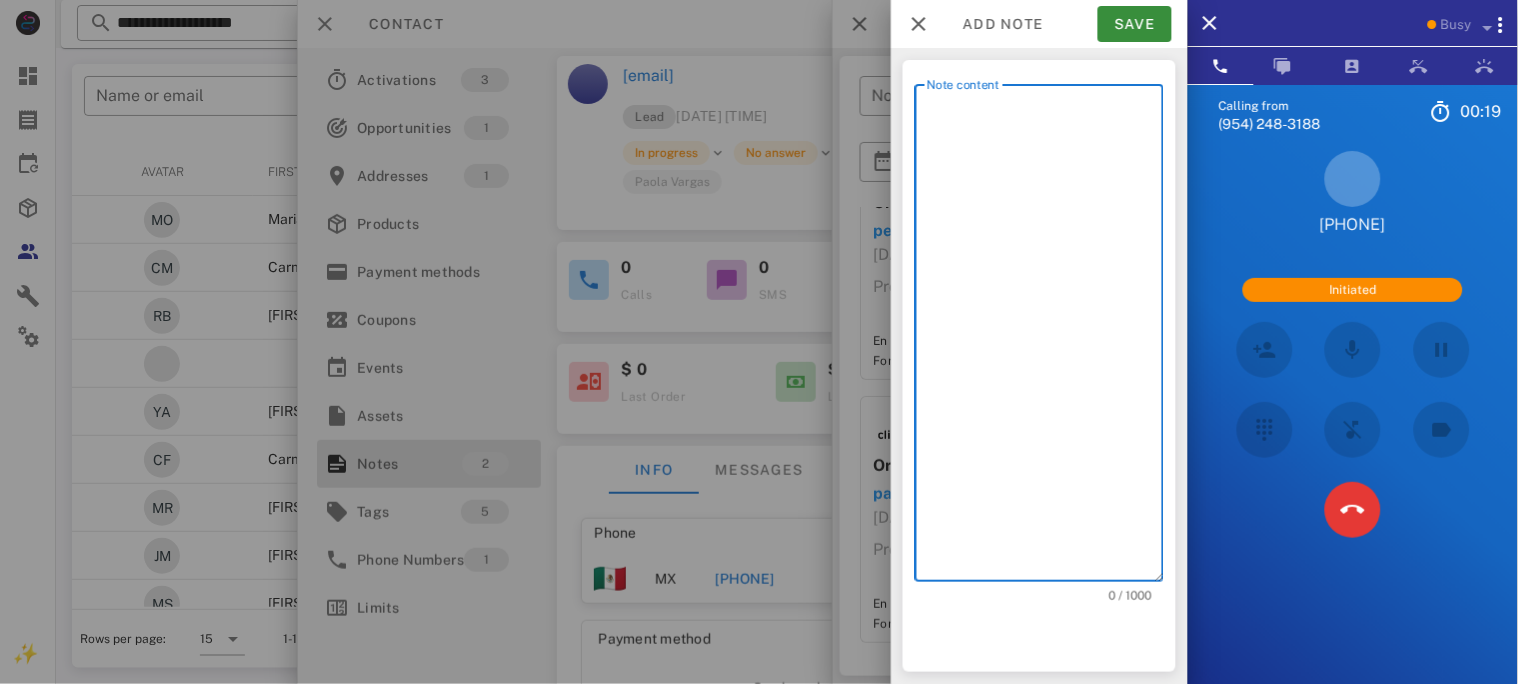 click on "Note content" at bounding box center (1045, 338) 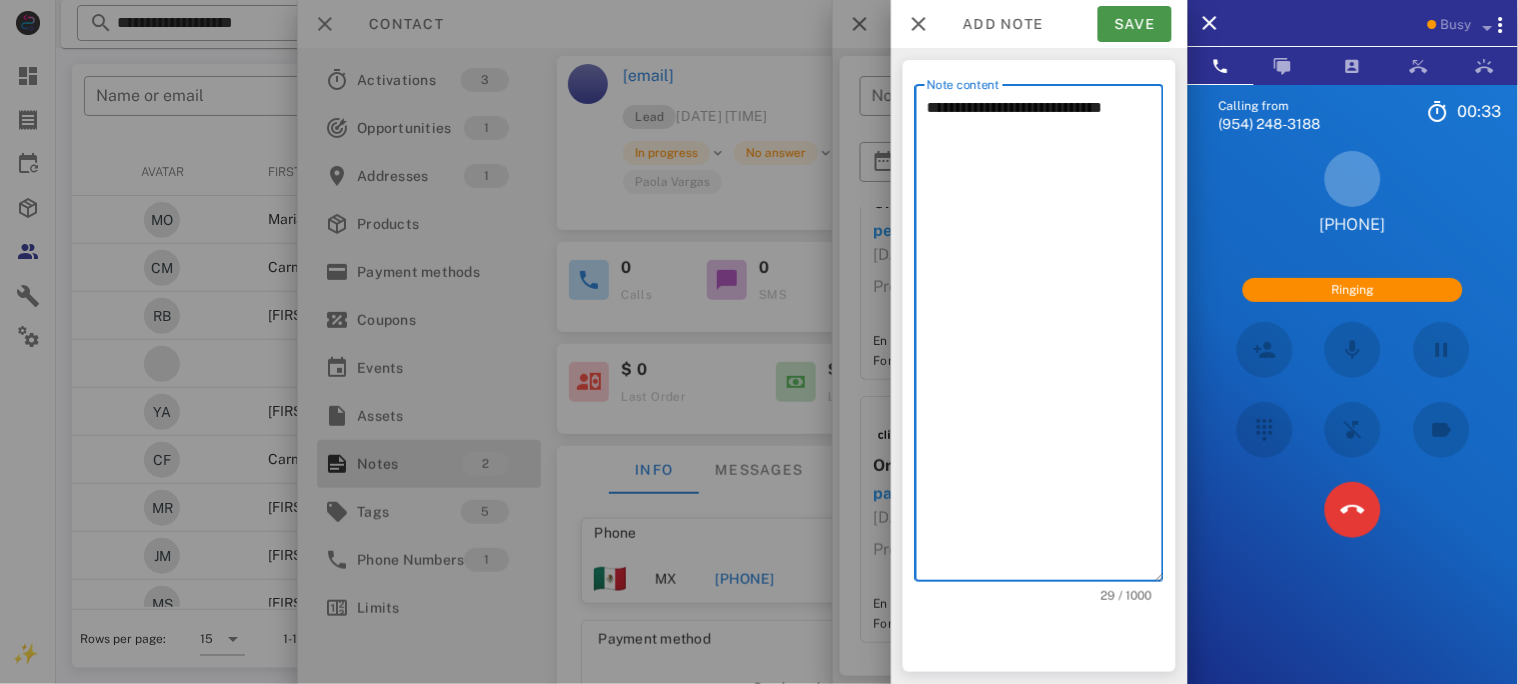 type on "**********" 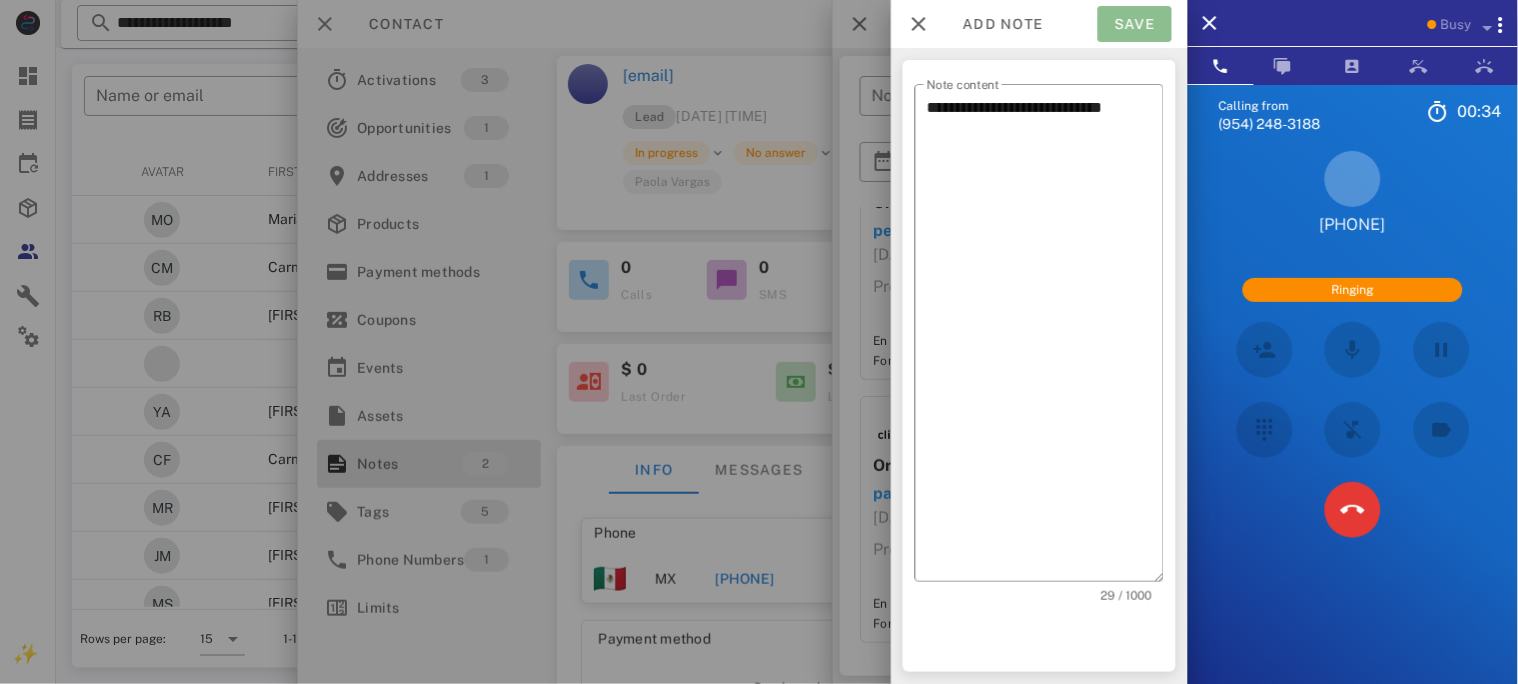click on "Save" at bounding box center [1135, 24] 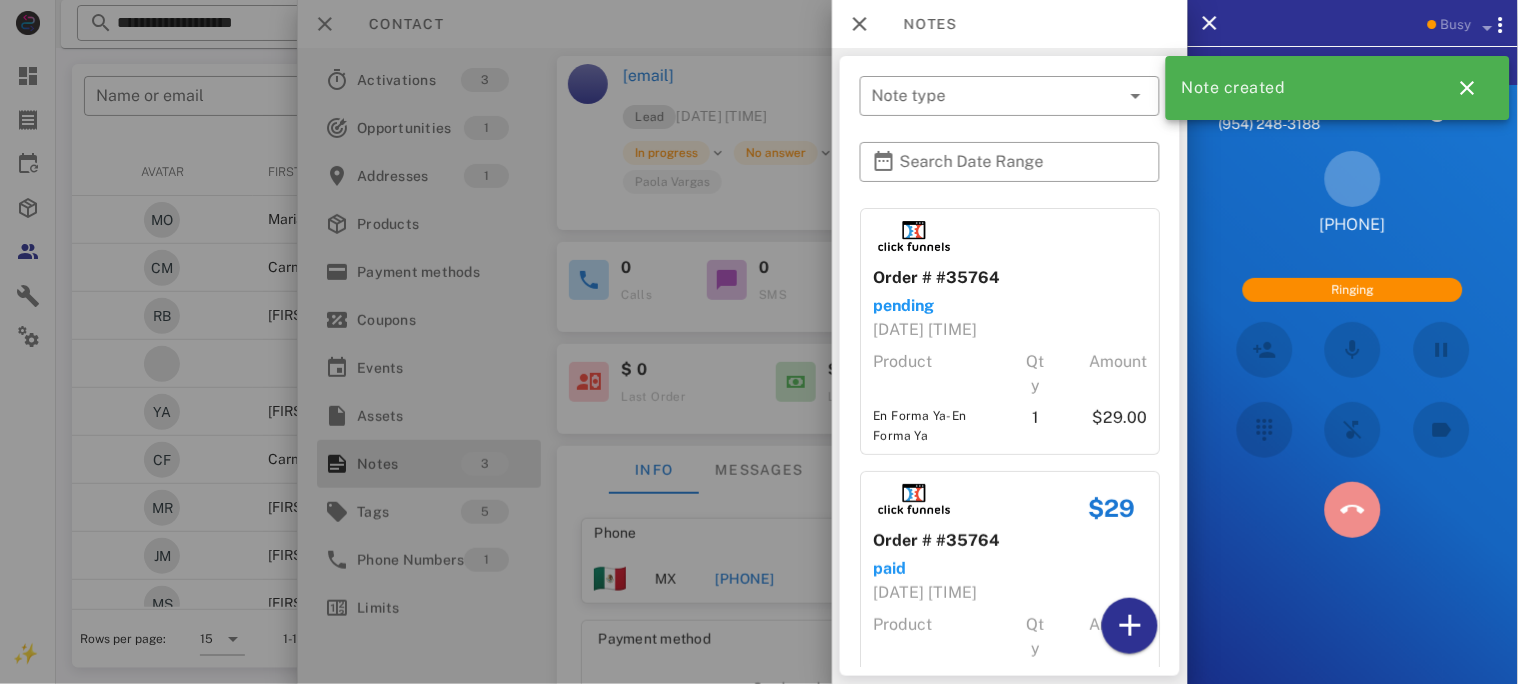 click at bounding box center [1353, 510] 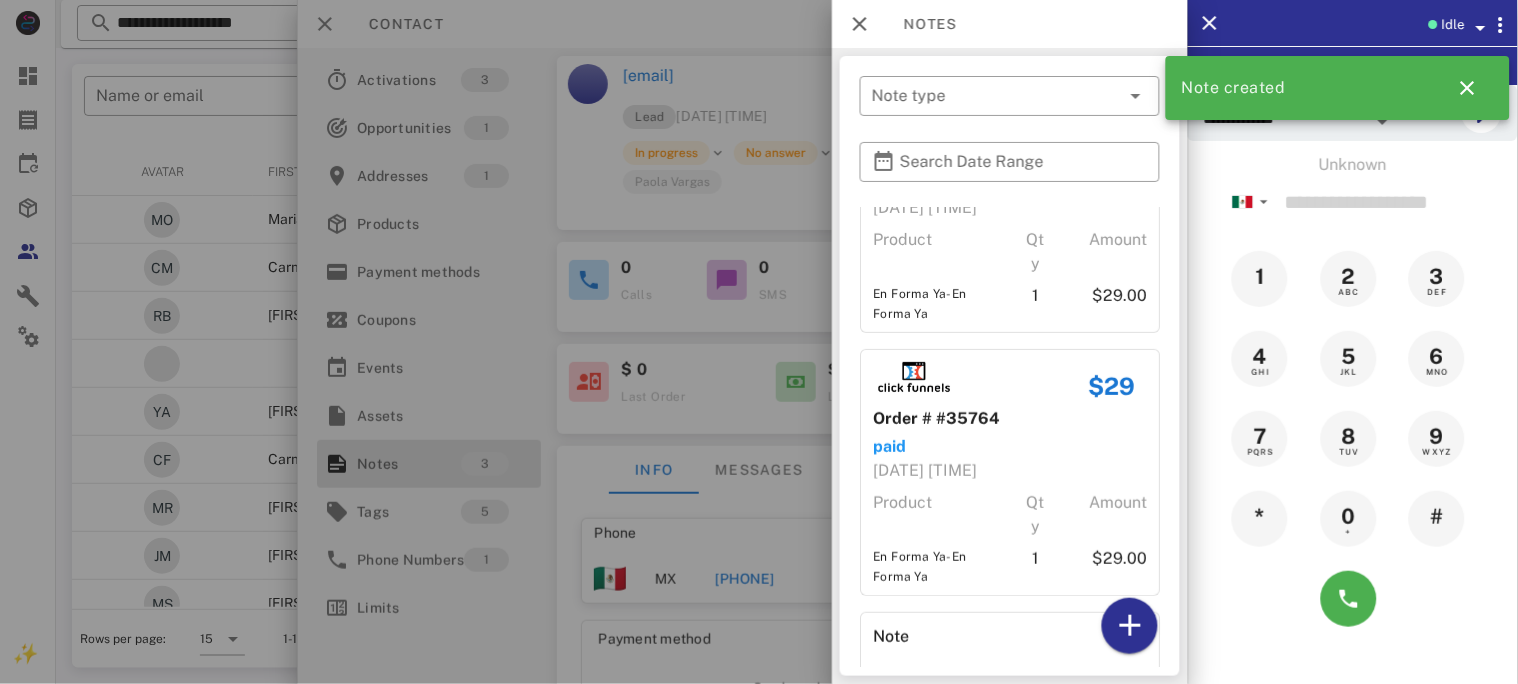 scroll, scrollTop: 242, scrollLeft: 0, axis: vertical 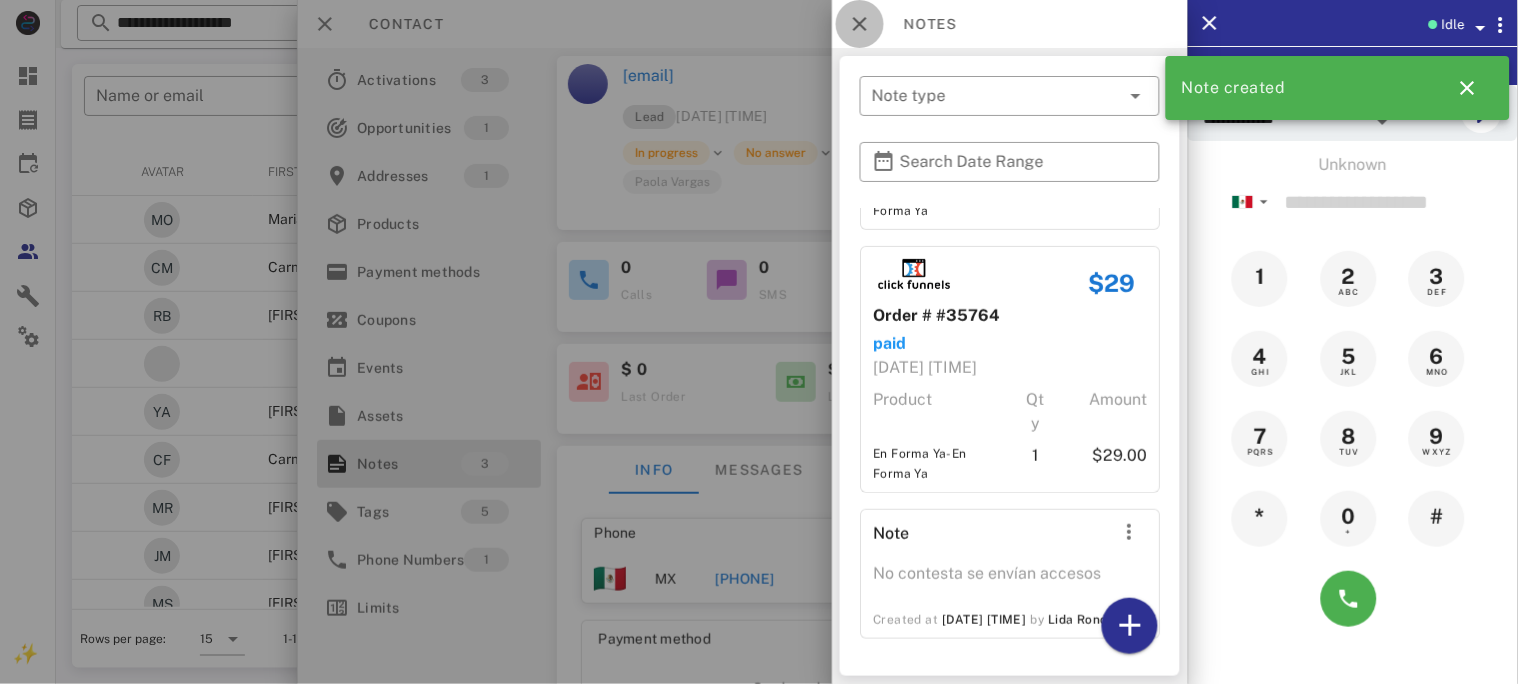 click at bounding box center (860, 24) 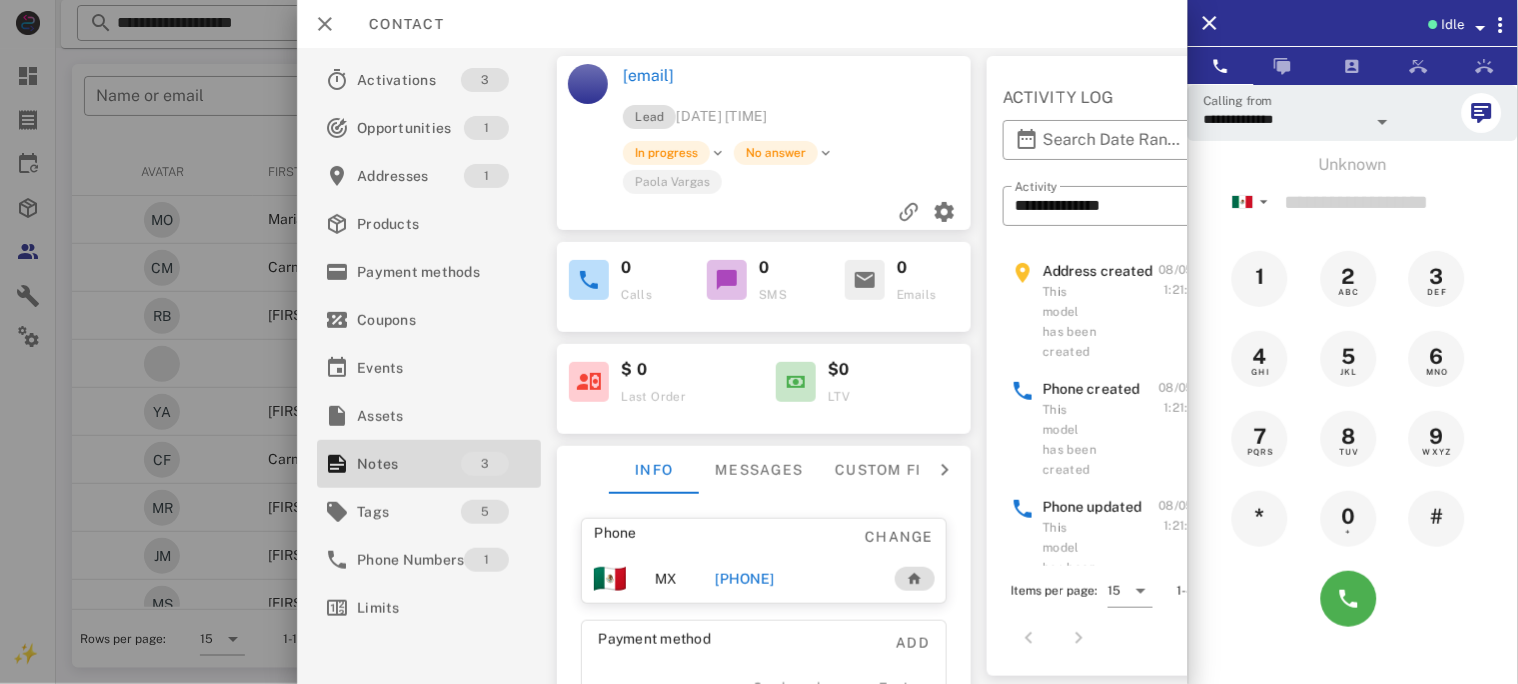 click on "[PHONE]" at bounding box center [744, 579] 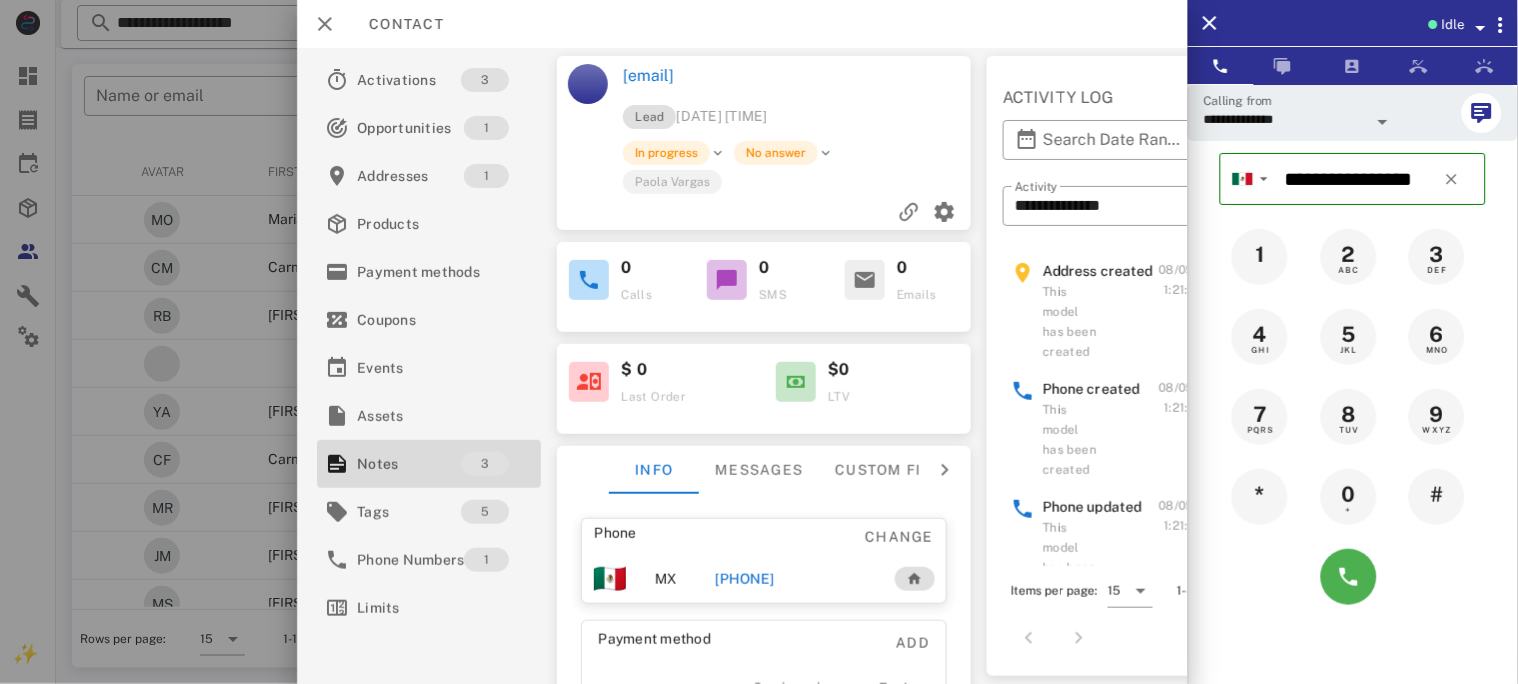 click at bounding box center (1353, 577) 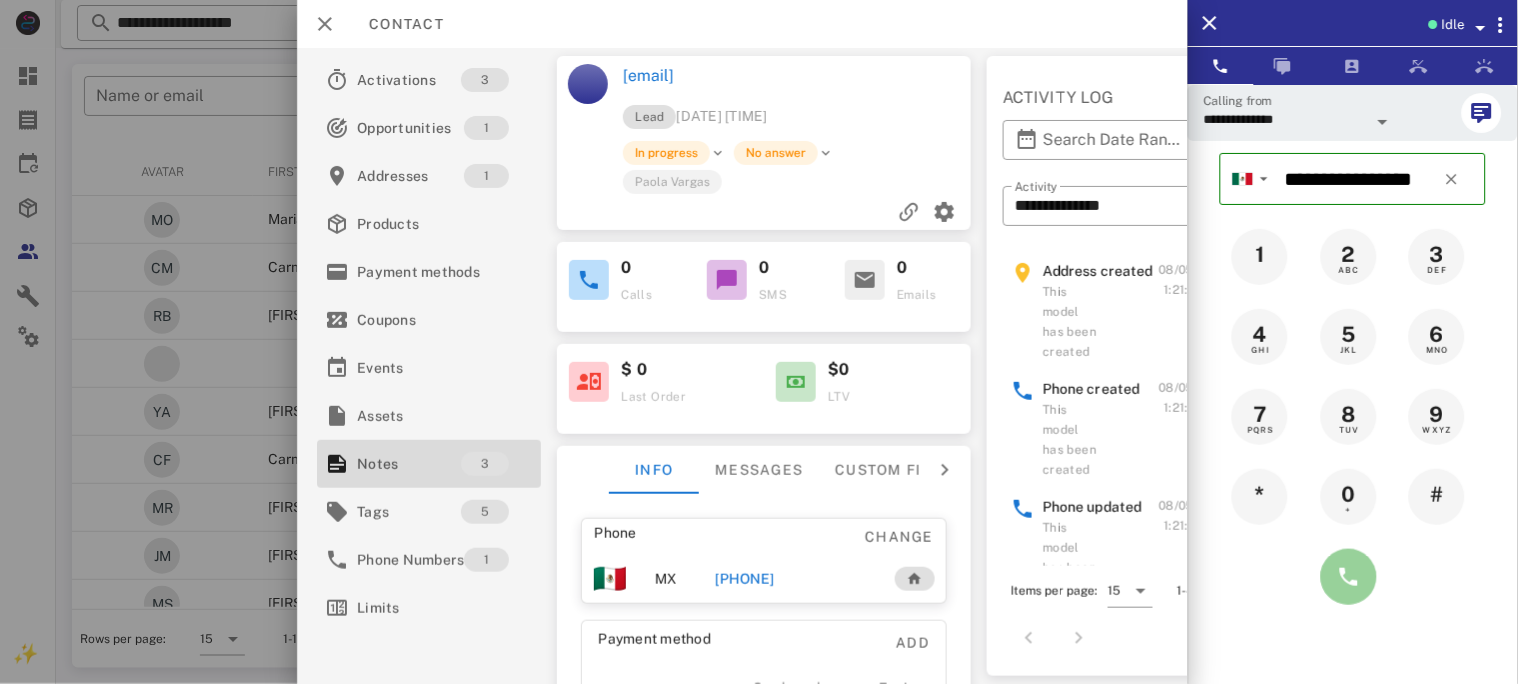 click at bounding box center [1349, 577] 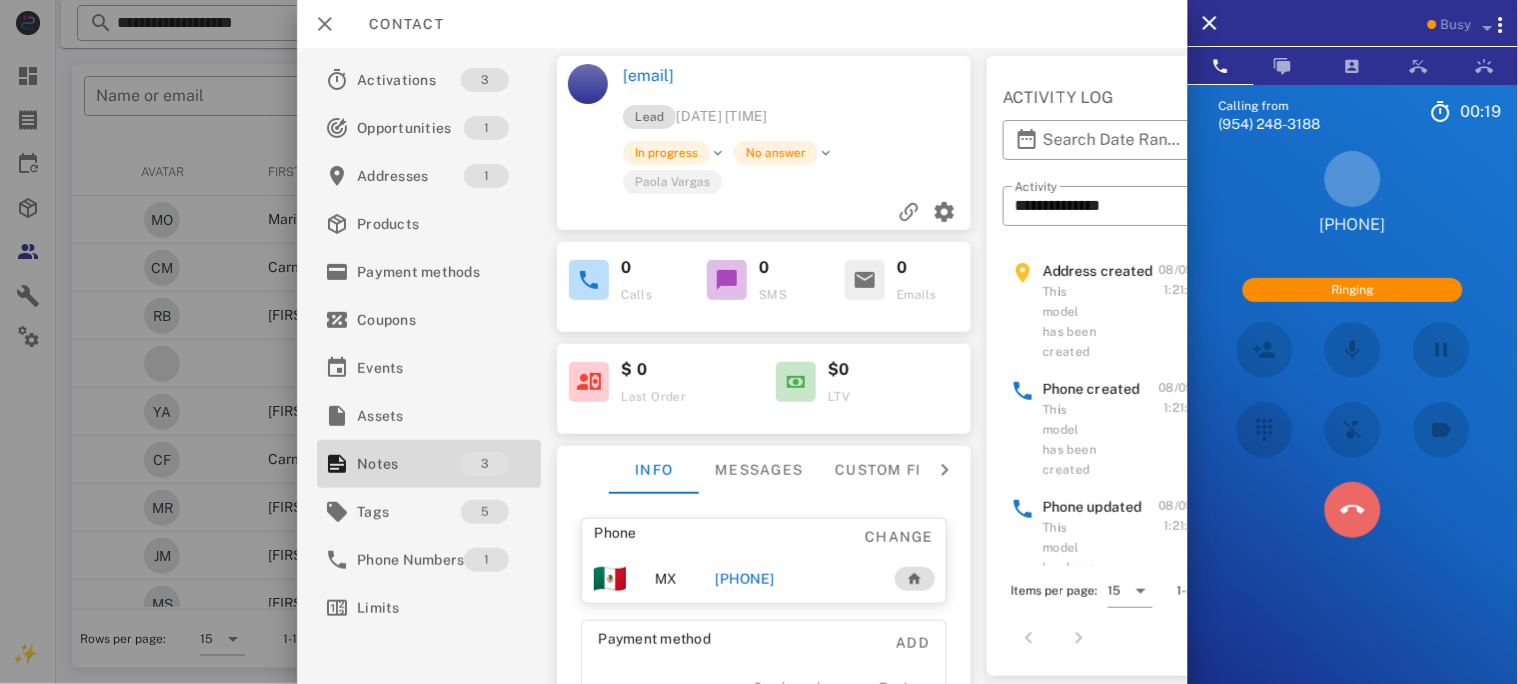 click at bounding box center [1352, 509] 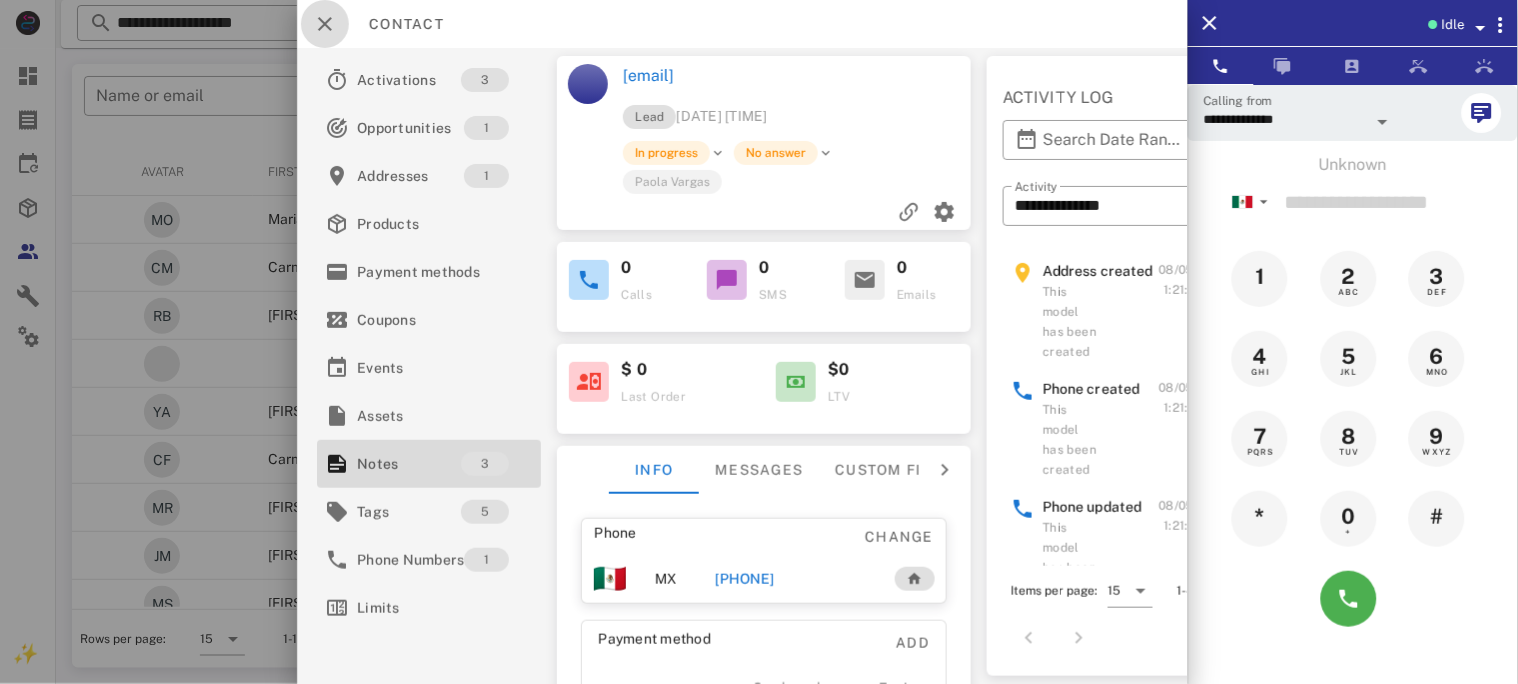 click at bounding box center [325, 24] 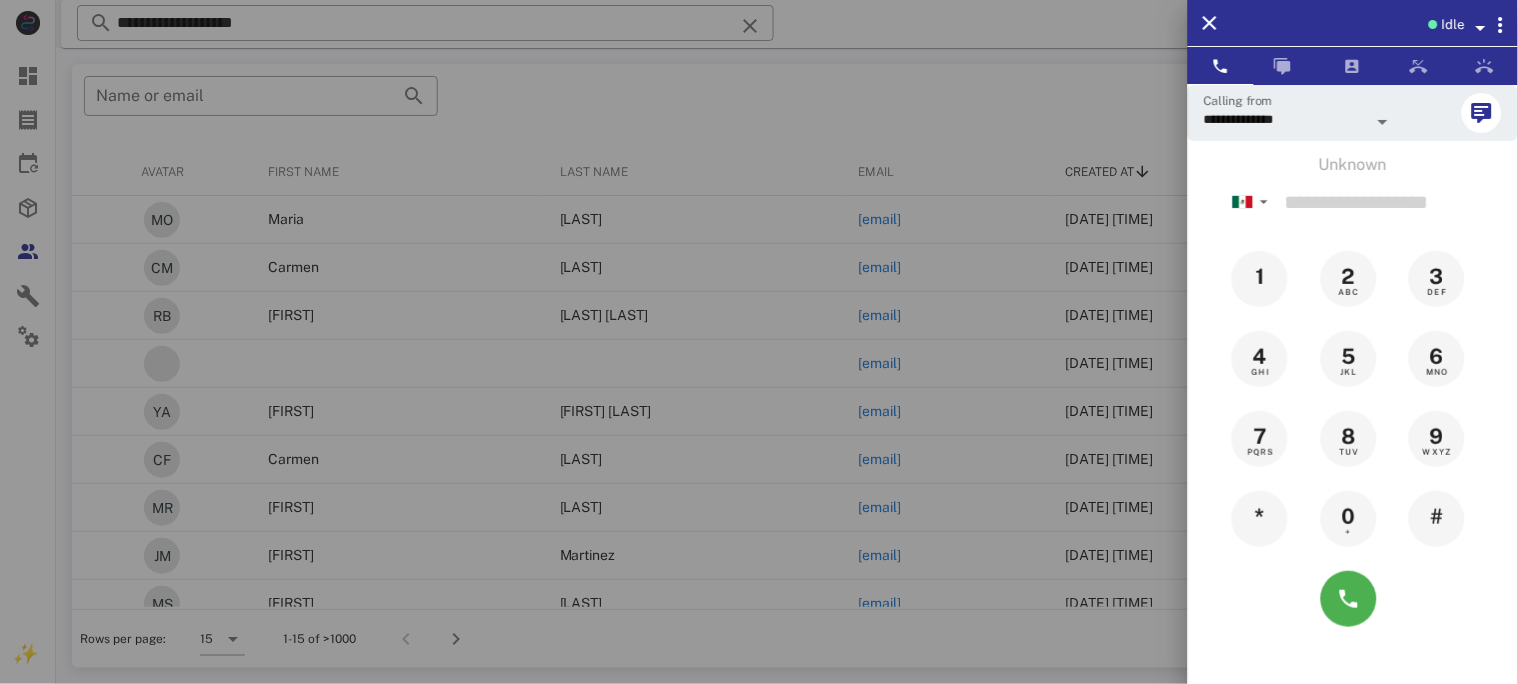 click at bounding box center (759, 342) 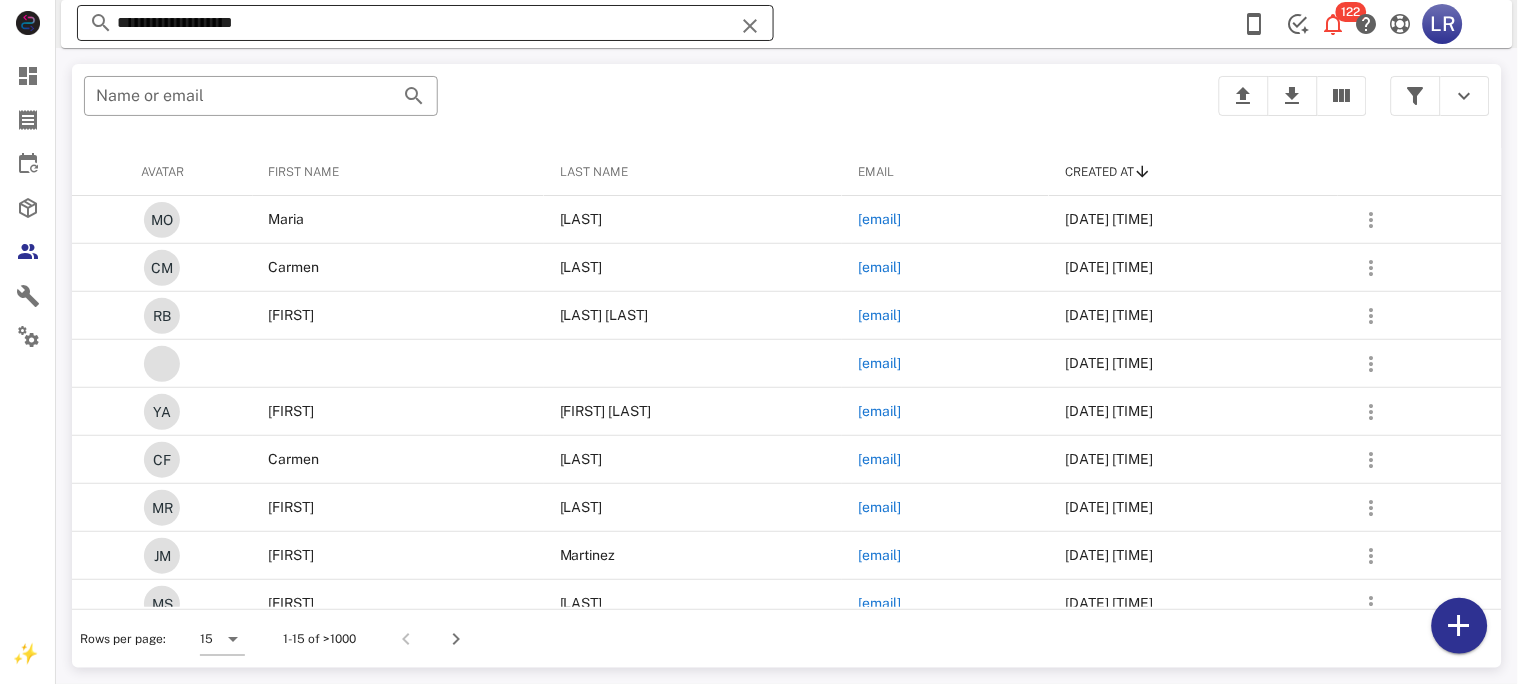 click at bounding box center [750, 26] 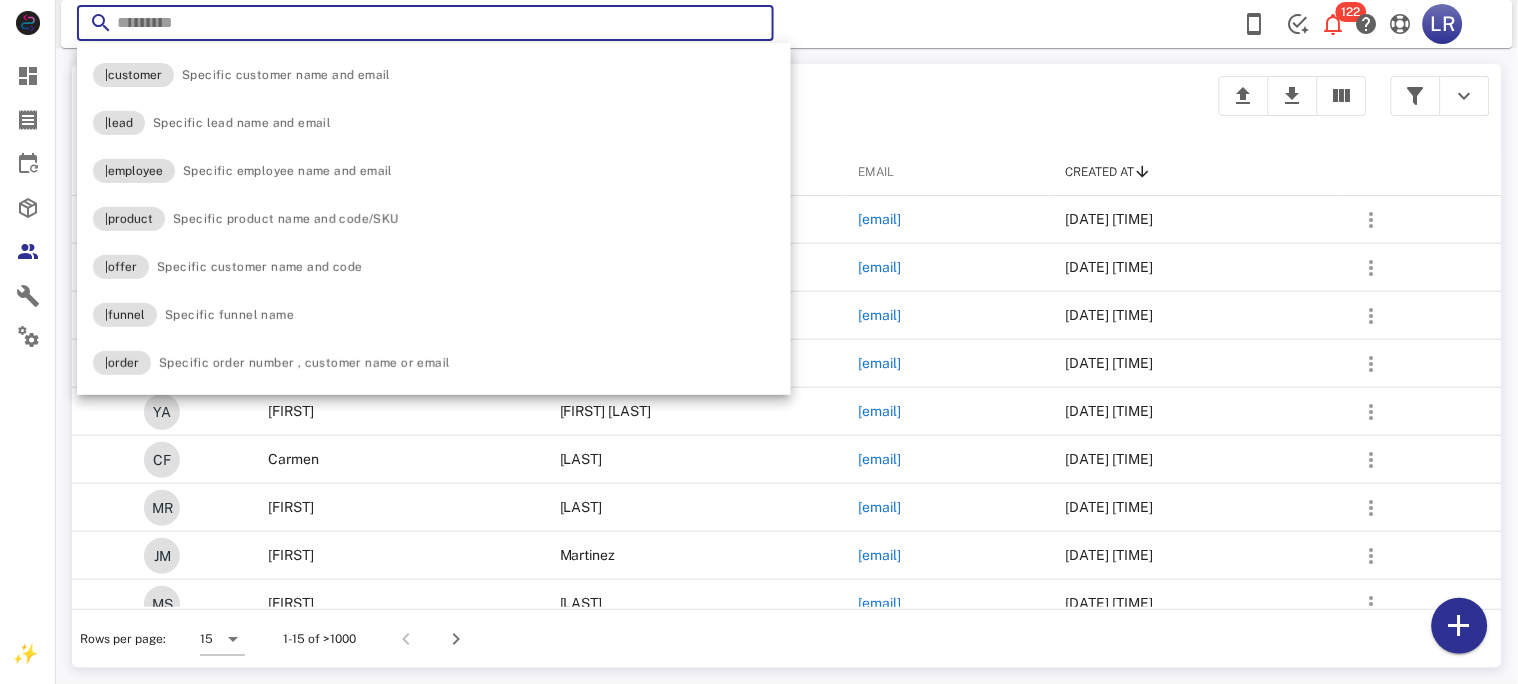 paste on "**********" 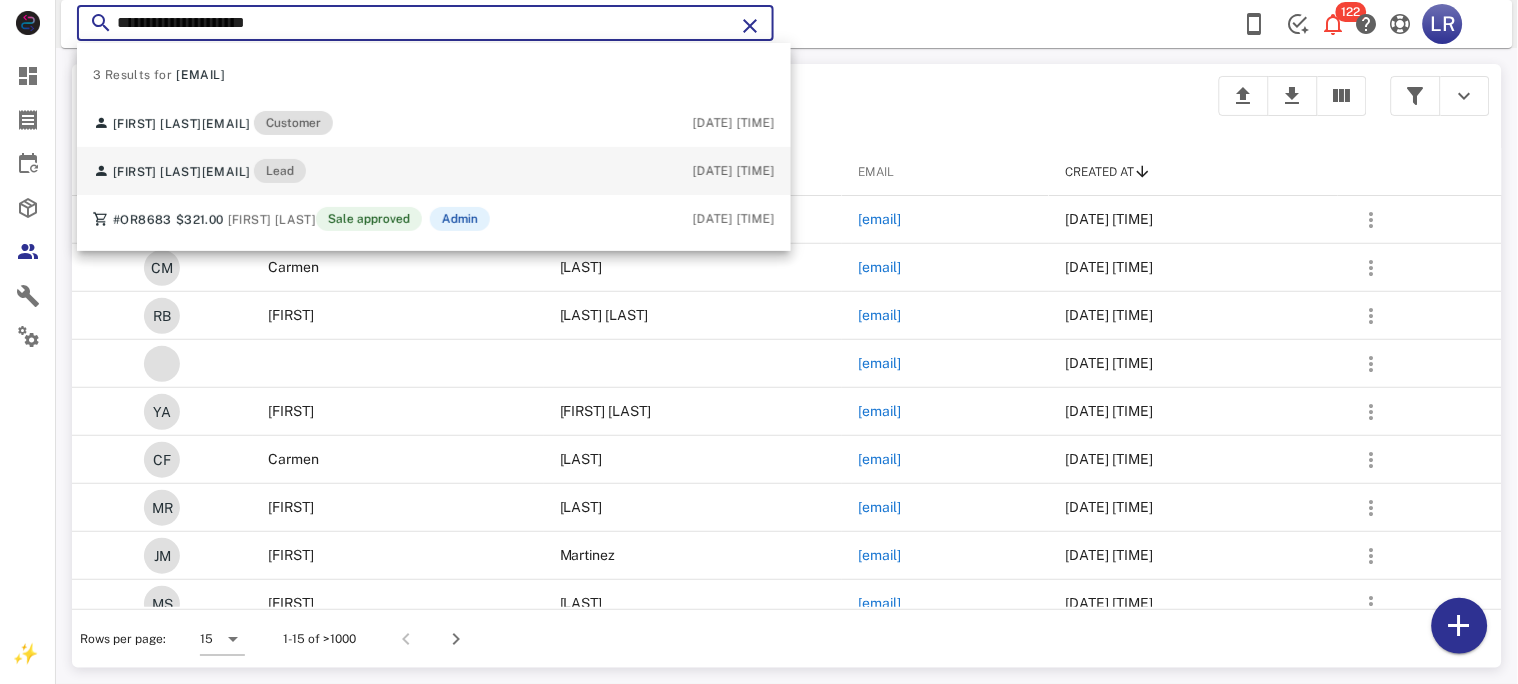 type on "**********" 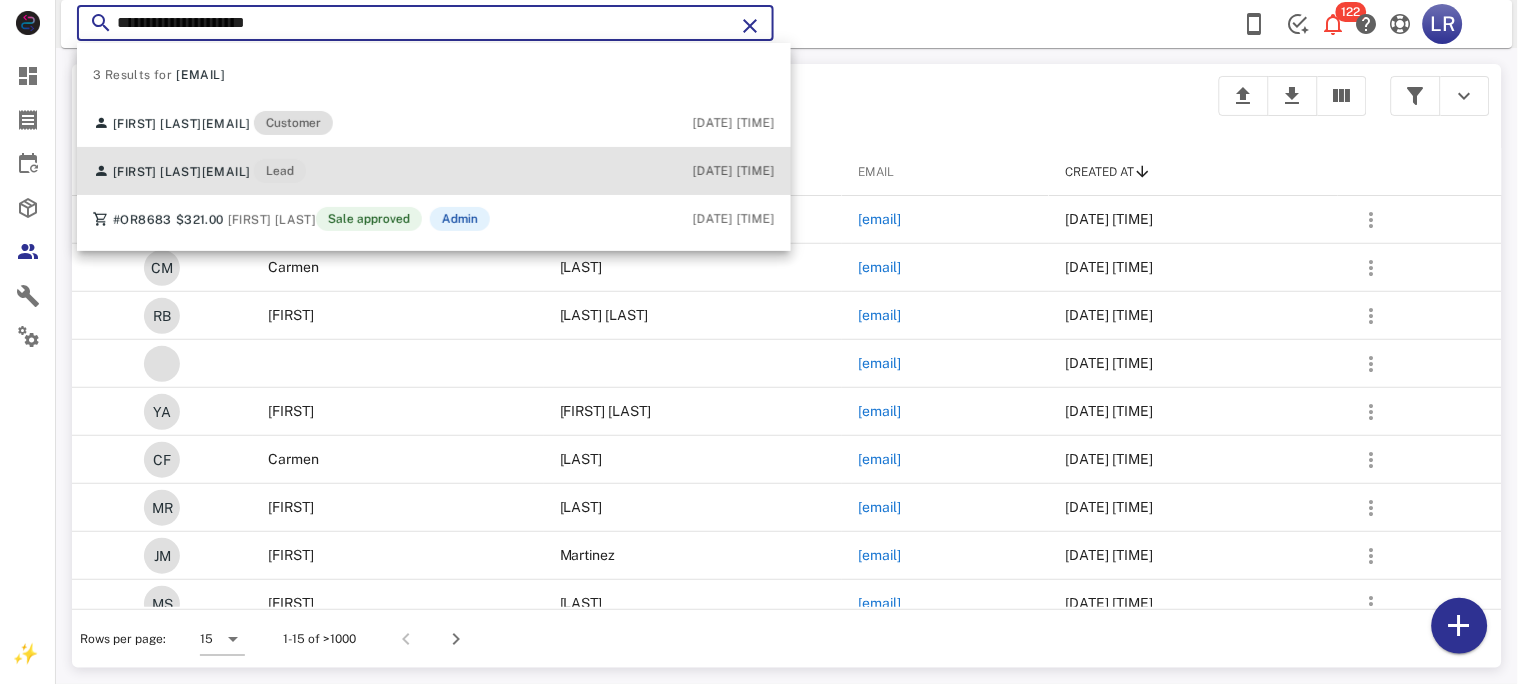 click on "[EMAIL]" at bounding box center (226, 172) 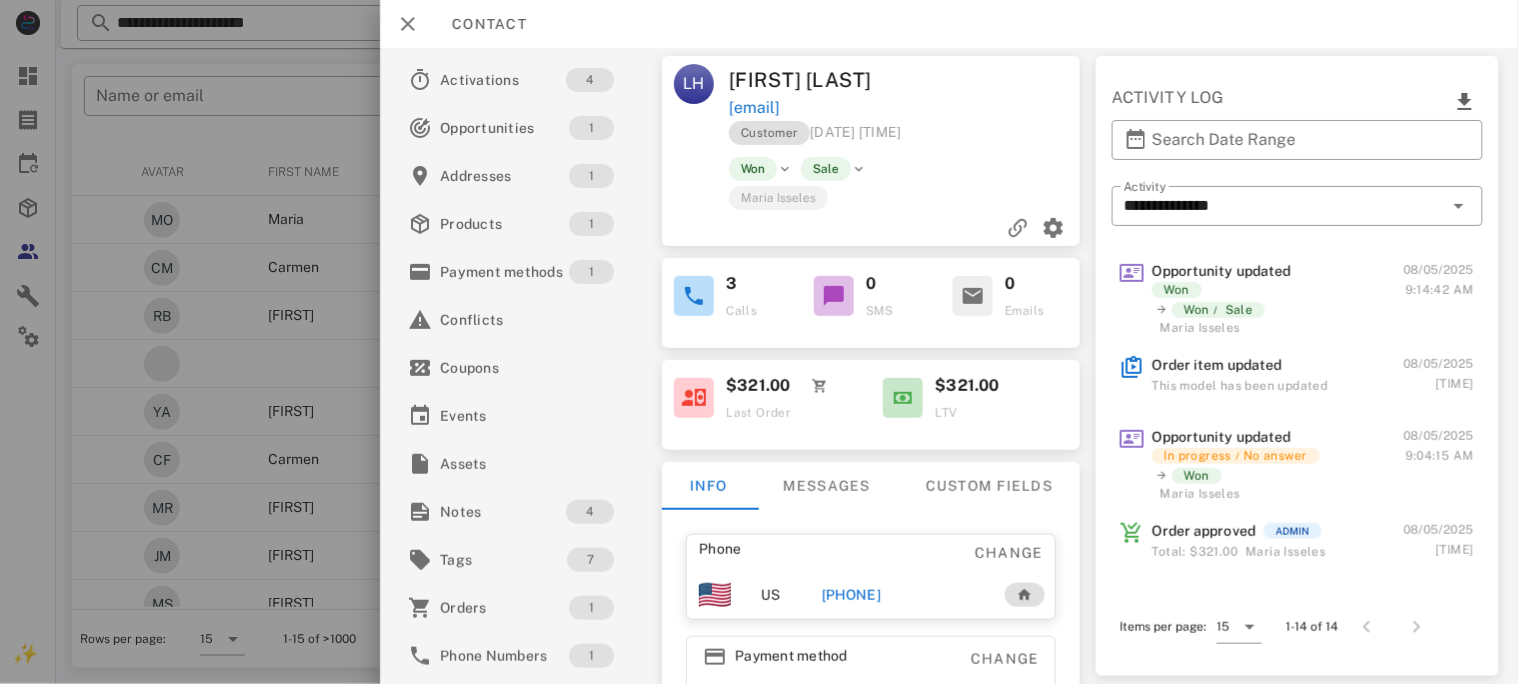 click on "[PHONE]" at bounding box center (850, 595) 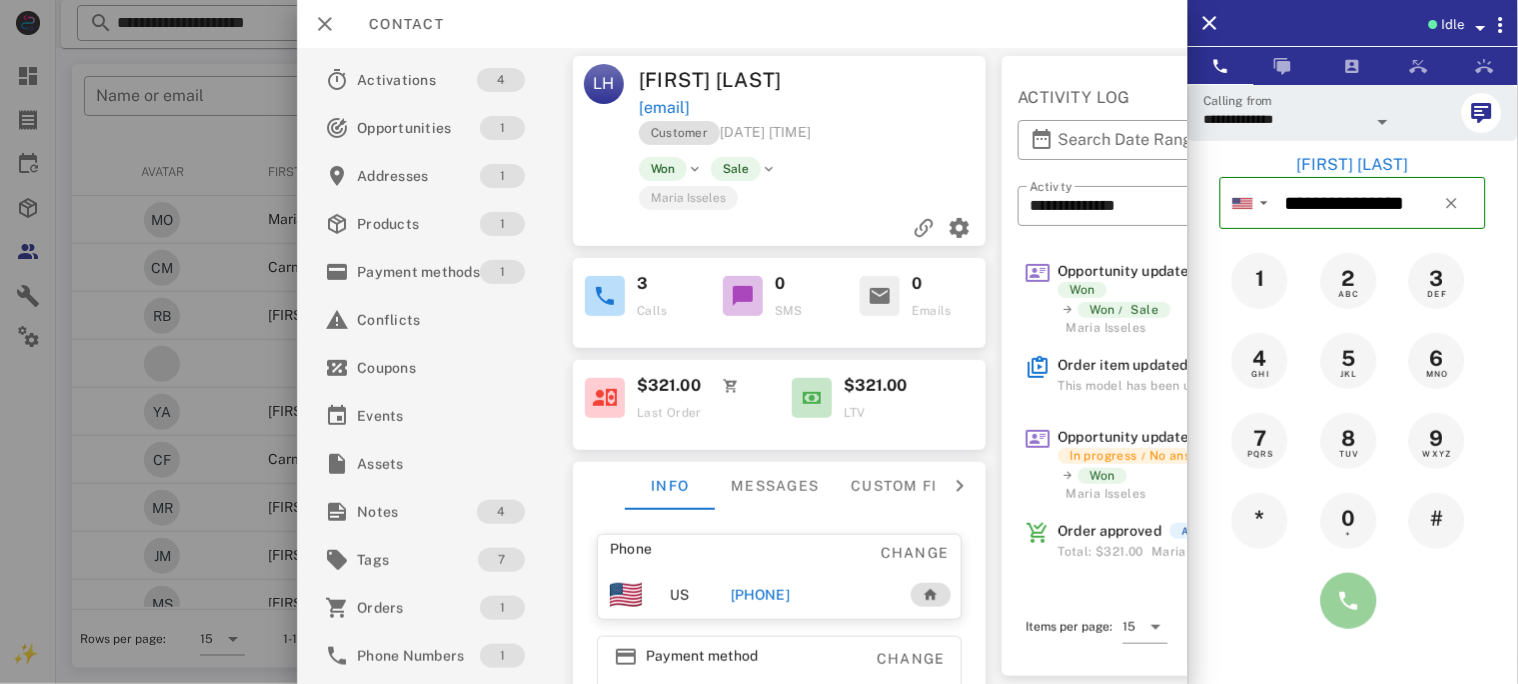 click at bounding box center (1349, 601) 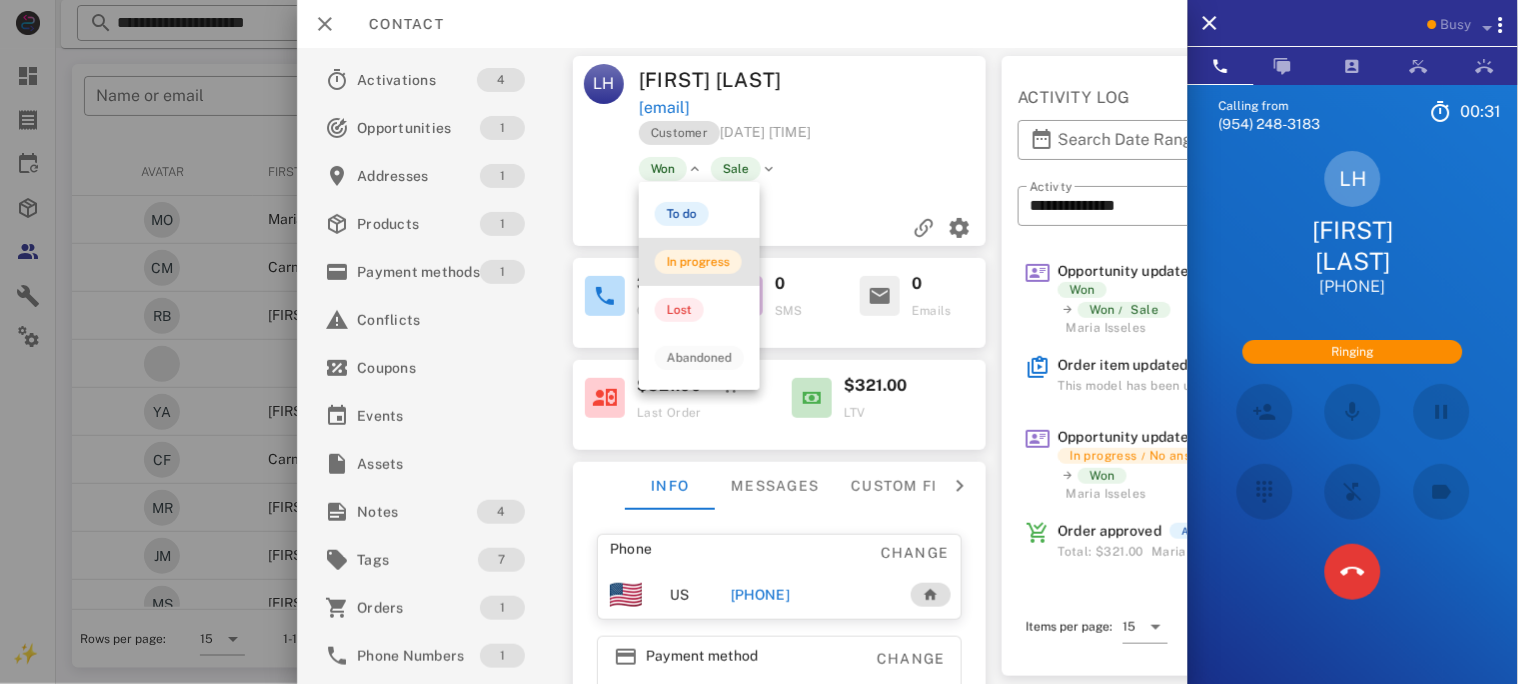 click on "In progress" at bounding box center (698, 262) 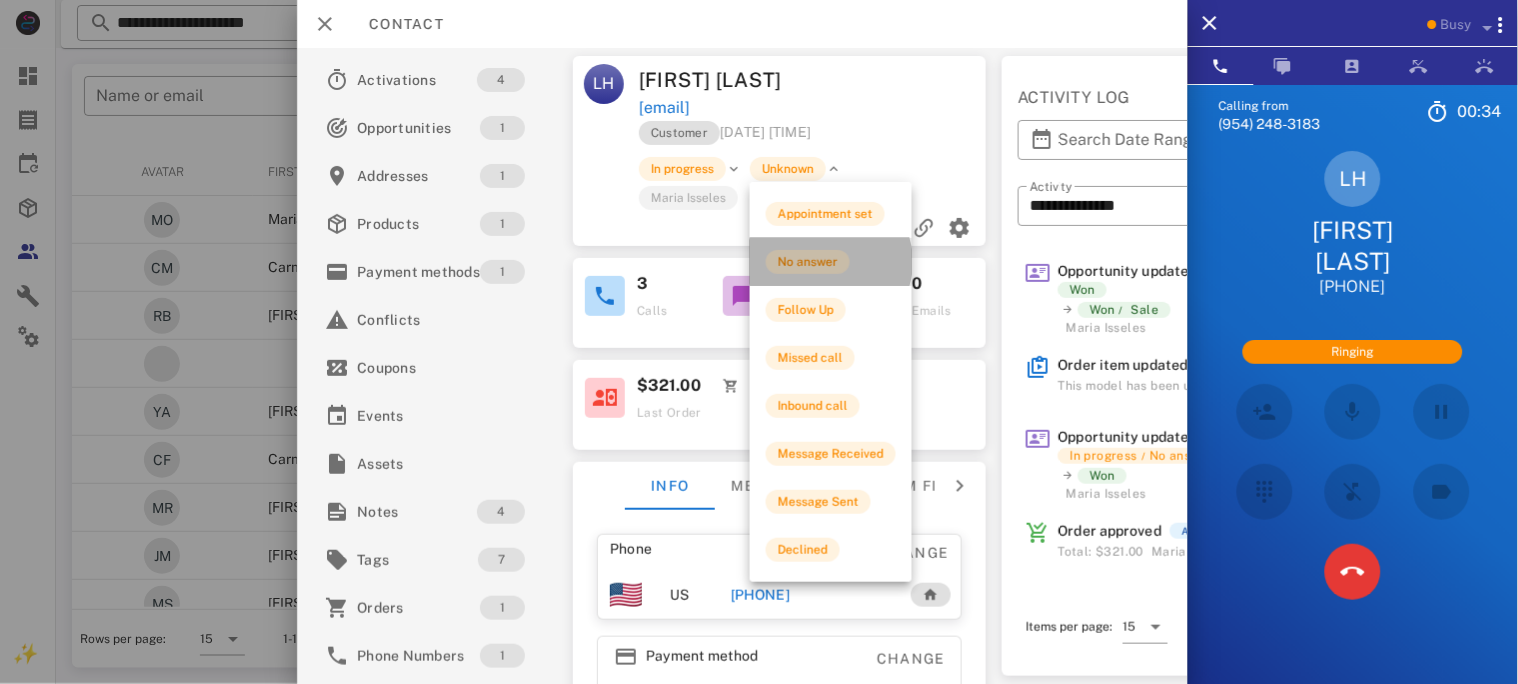 click on "No answer" at bounding box center [808, 262] 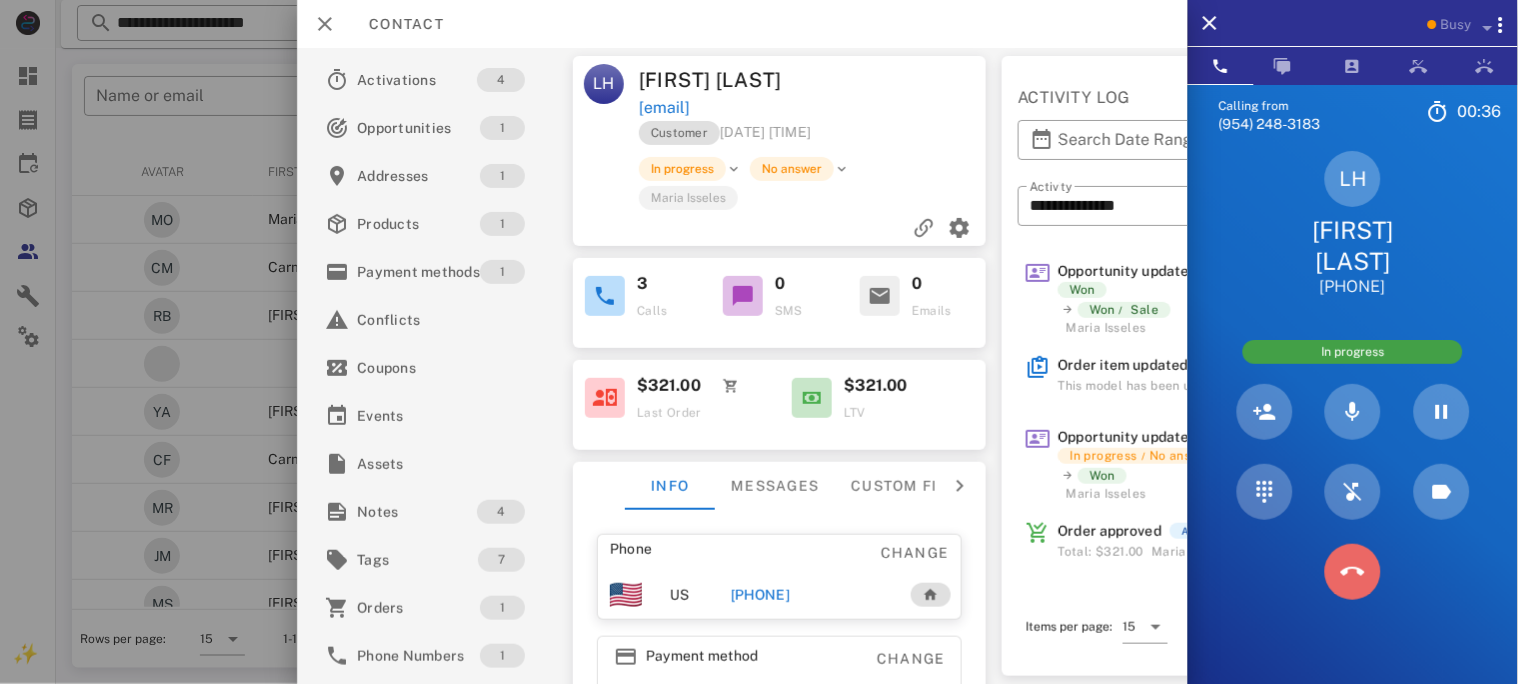 click at bounding box center (1353, 572) 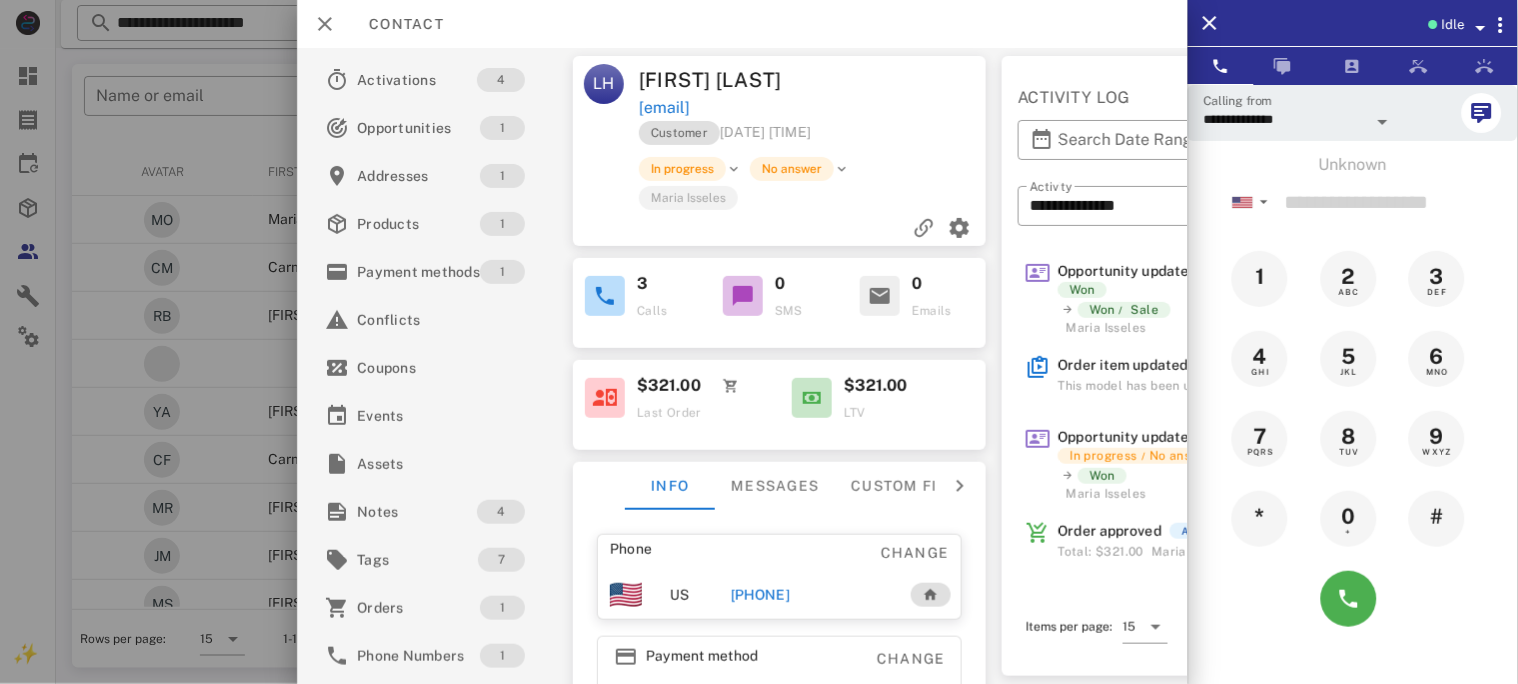 click on "[PHONE]" at bounding box center (760, 595) 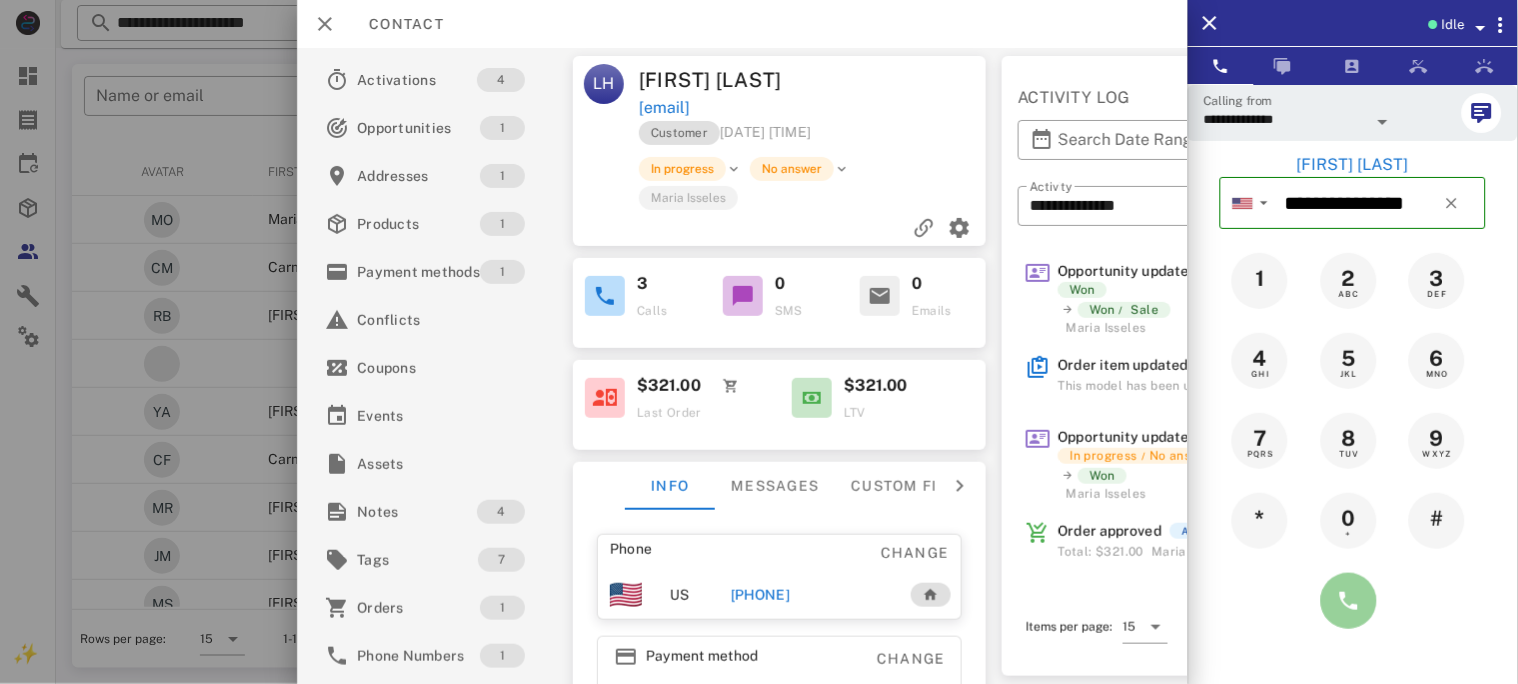 click at bounding box center [1349, 601] 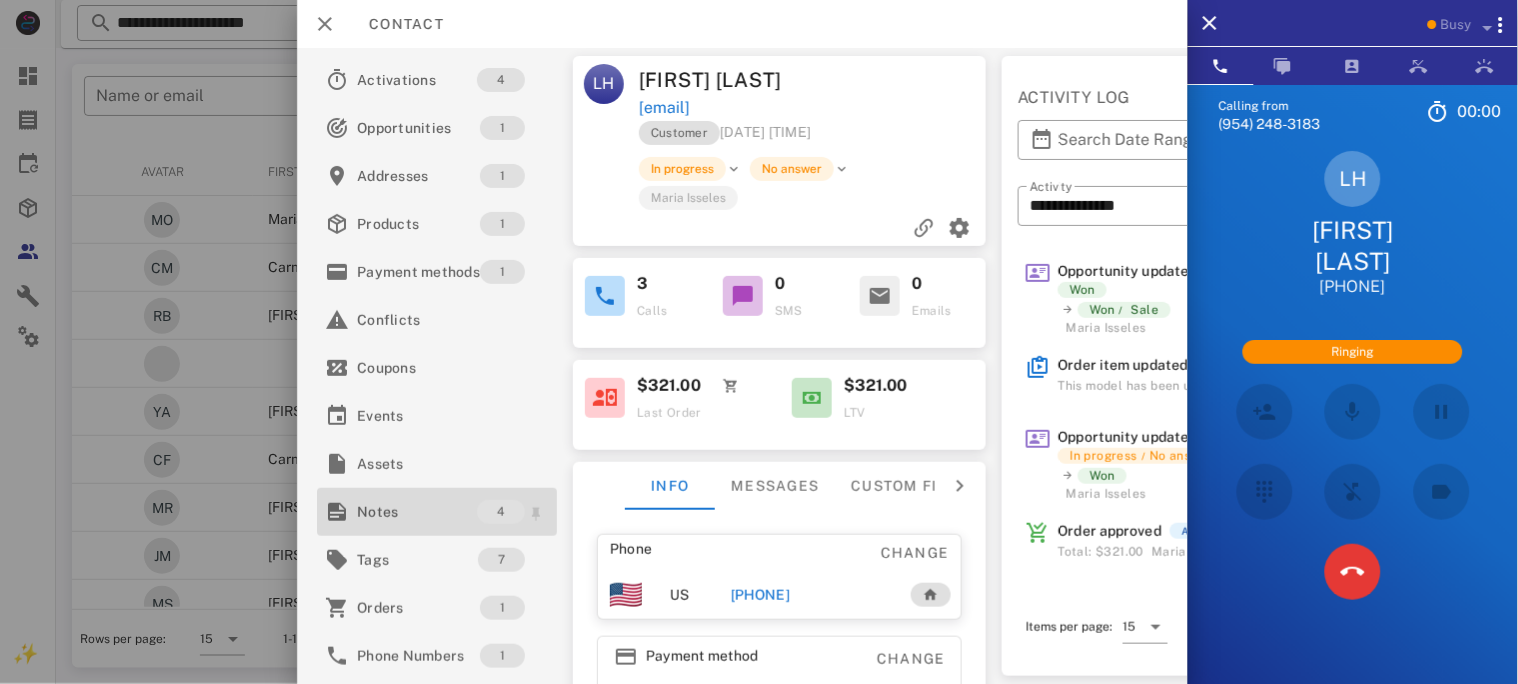 click on "Notes" at bounding box center [417, 512] 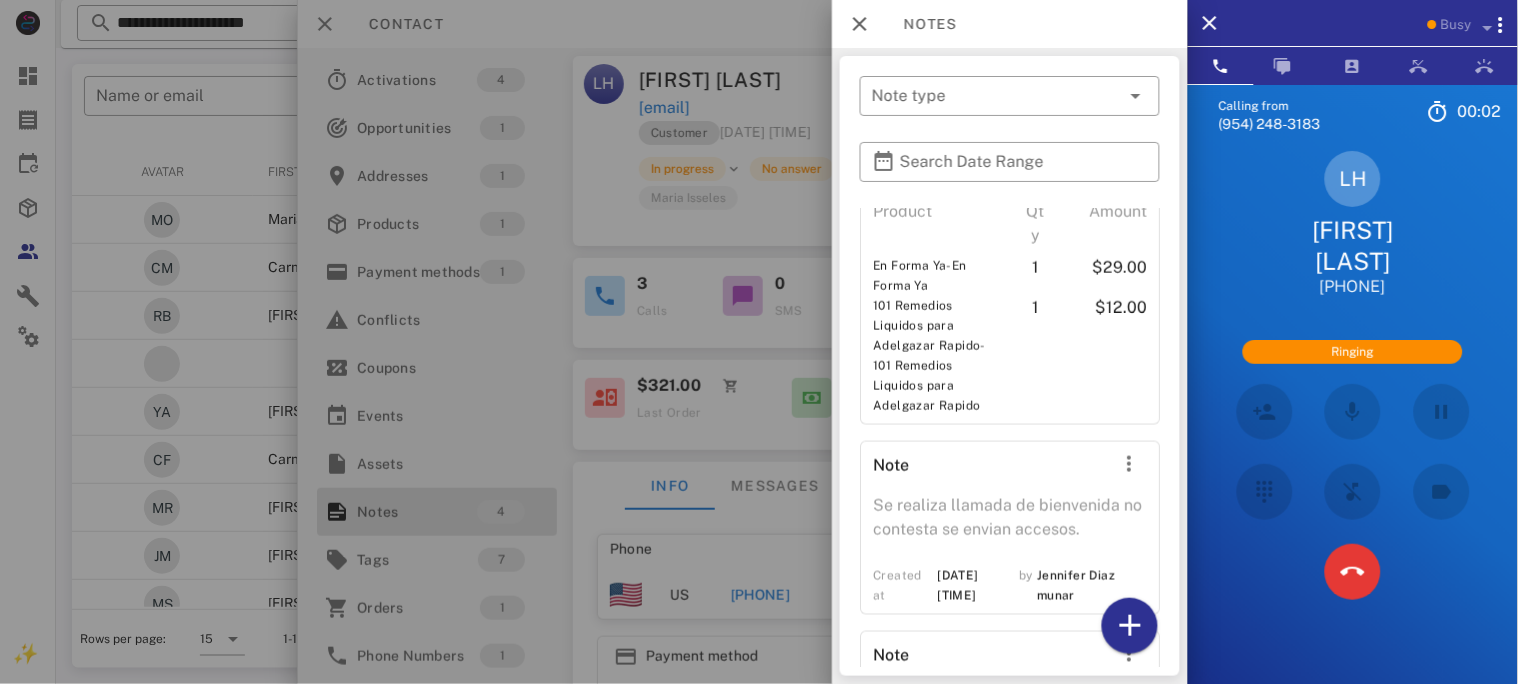 scroll, scrollTop: 792, scrollLeft: 0, axis: vertical 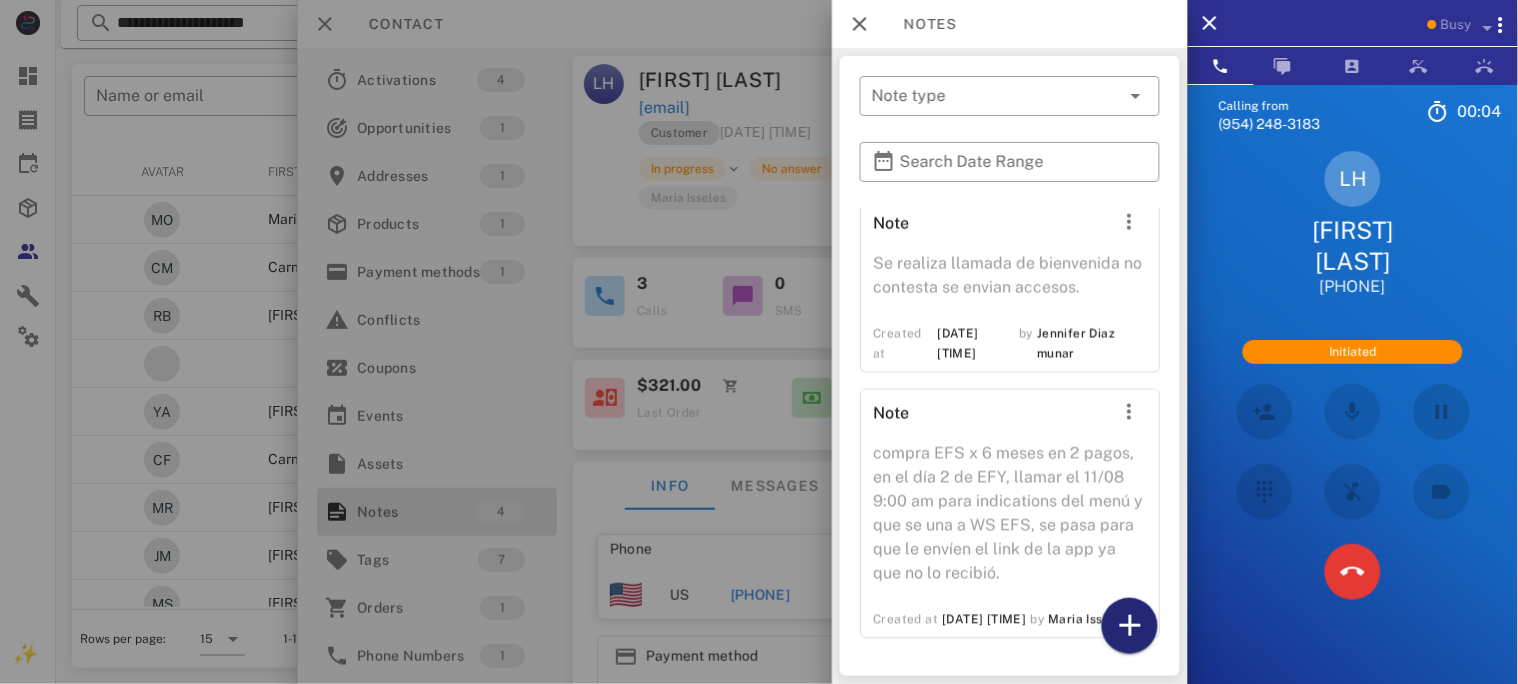 click at bounding box center [1130, 626] 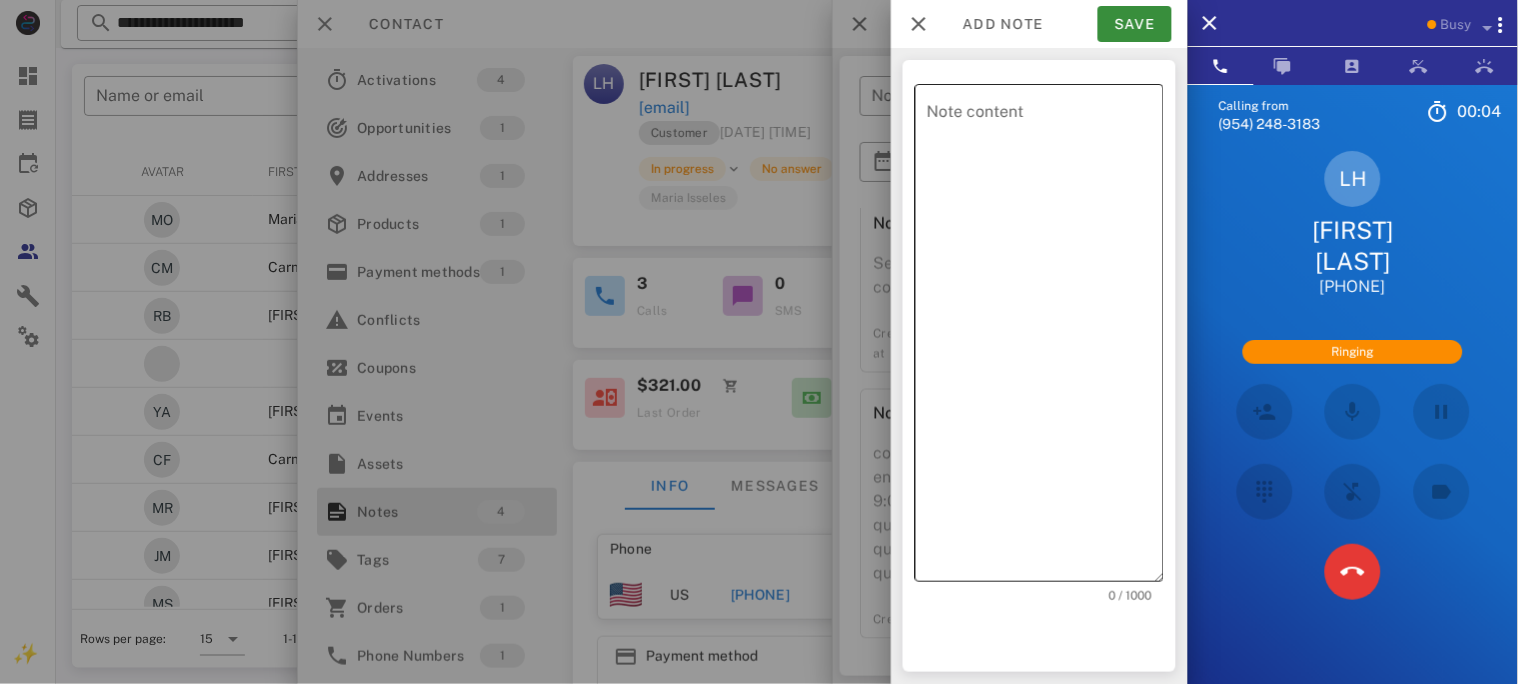 click on "Note content" at bounding box center [1045, 338] 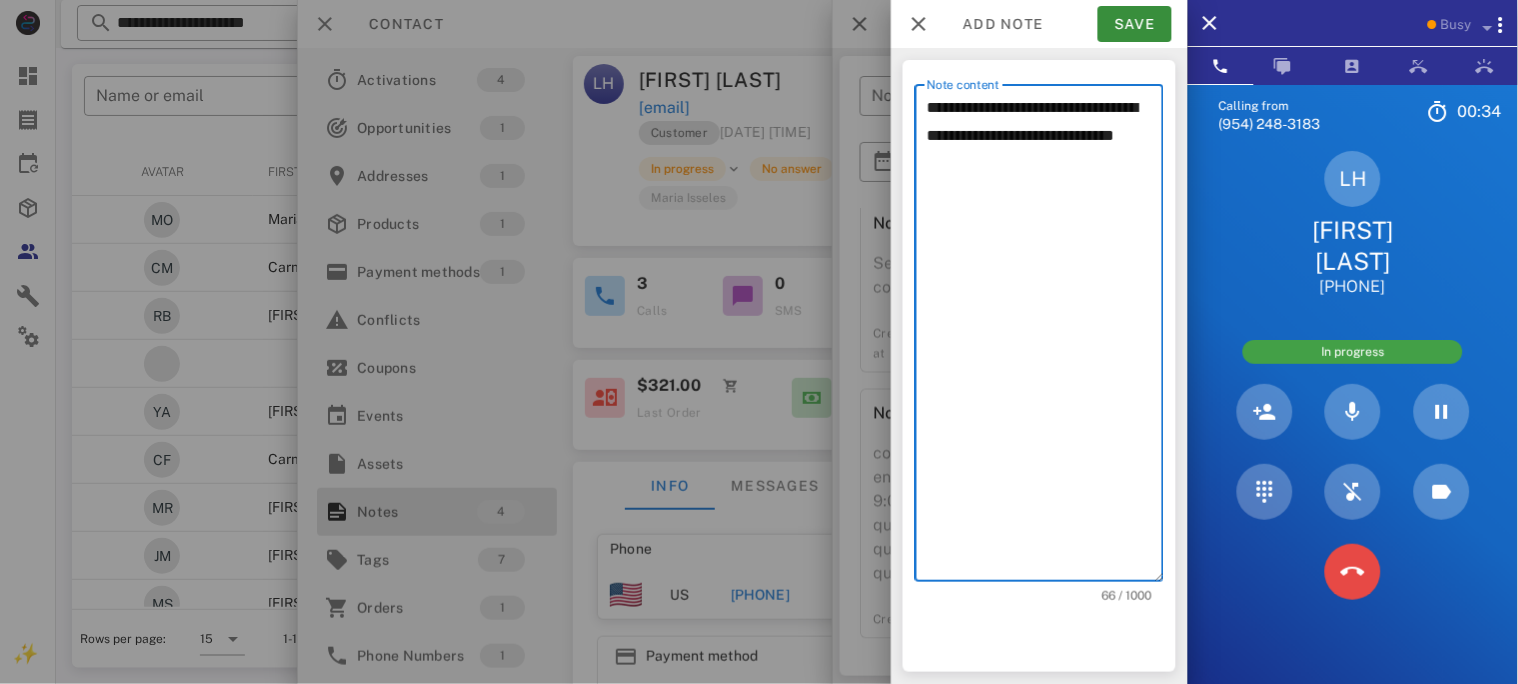 type on "**********" 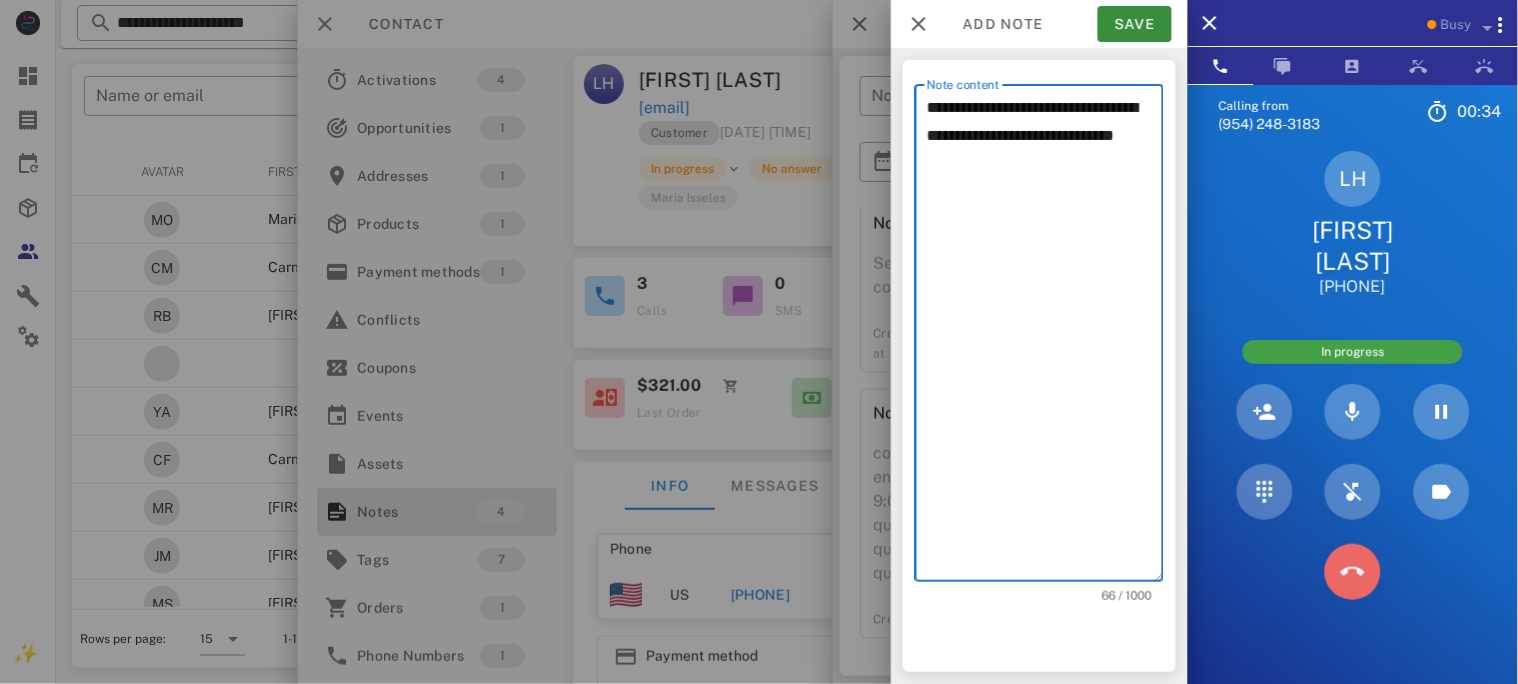 click at bounding box center (1353, 572) 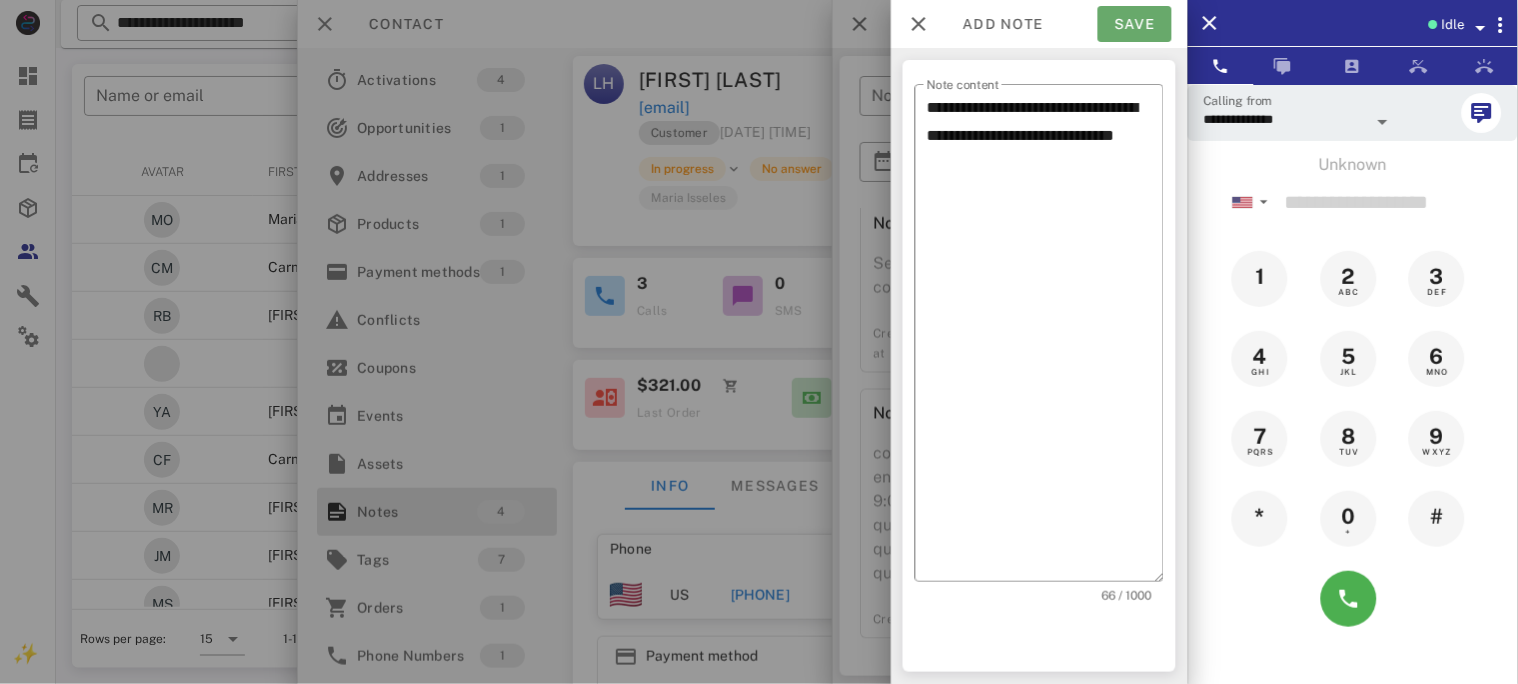 click on "Save" at bounding box center [1135, 24] 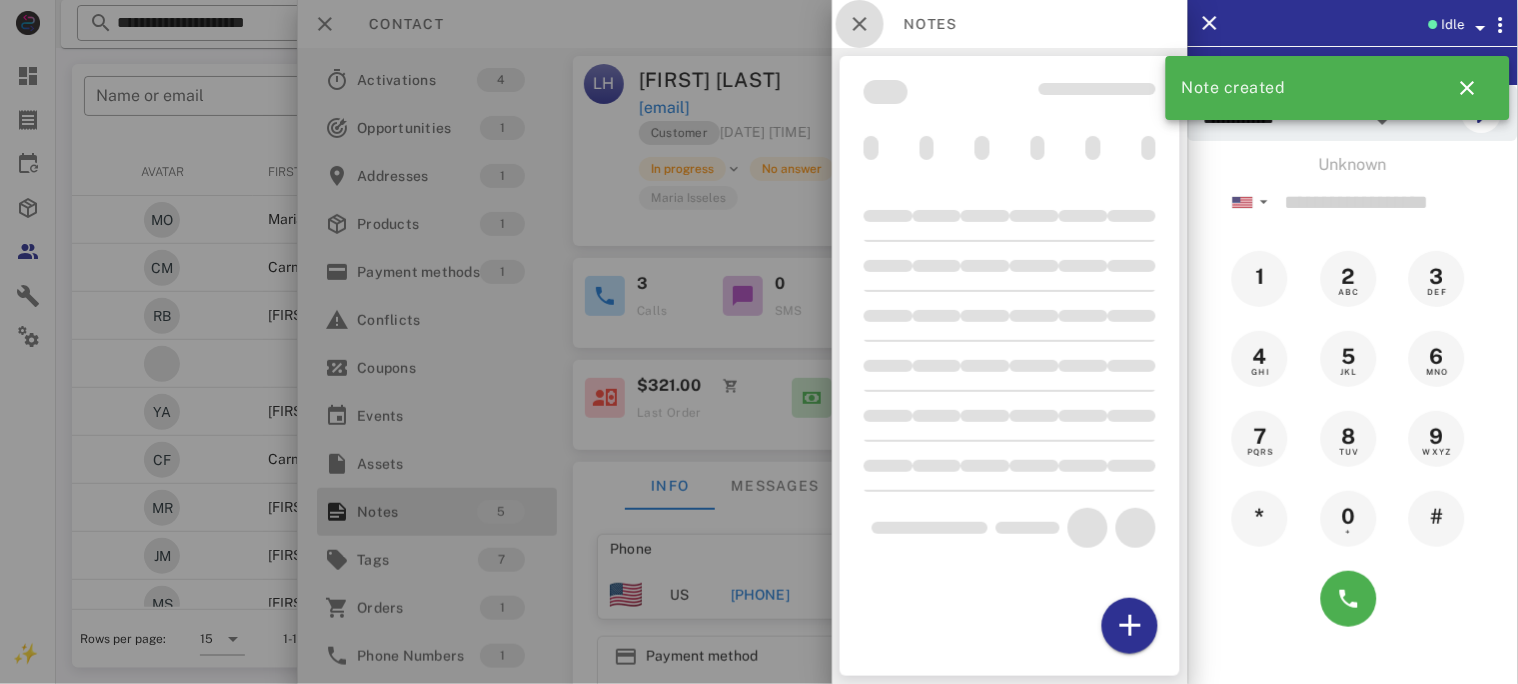click at bounding box center (860, 24) 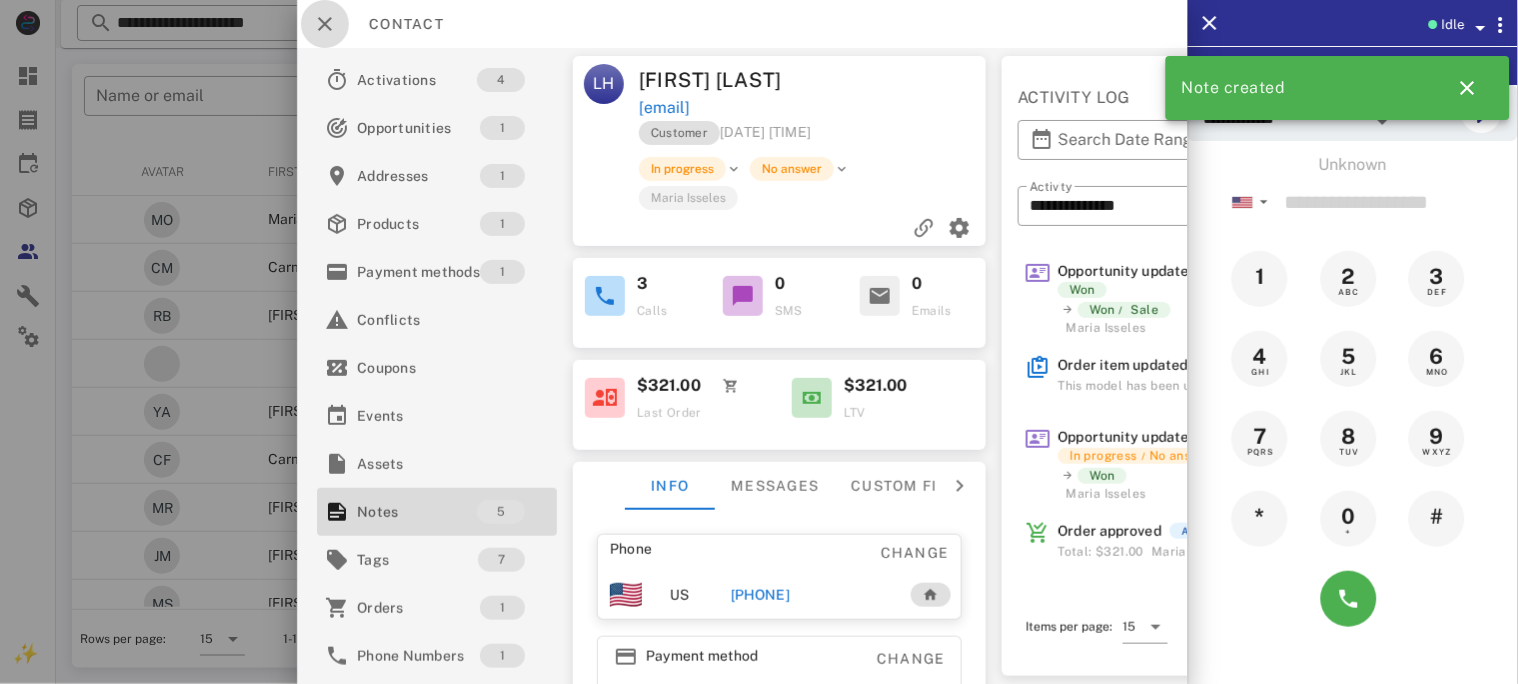 click at bounding box center [325, 24] 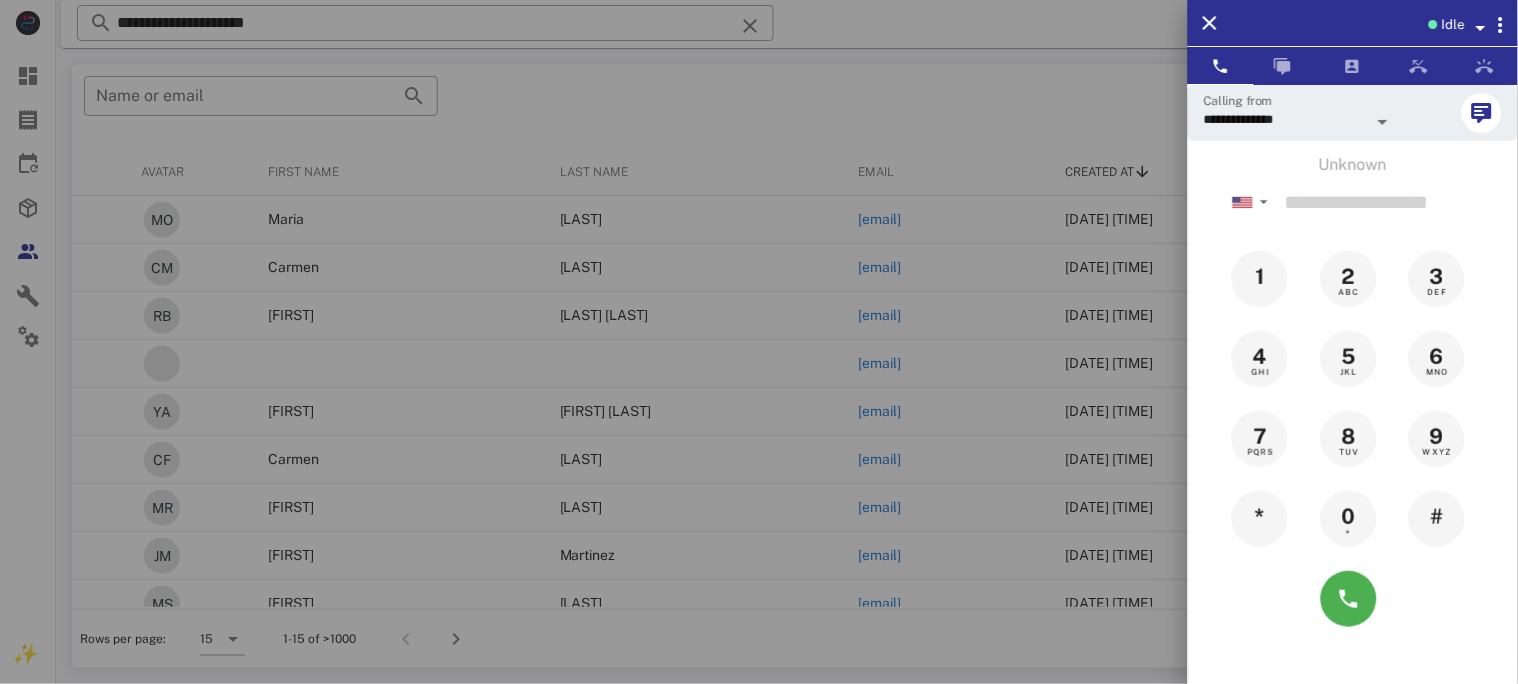 click at bounding box center [759, 342] 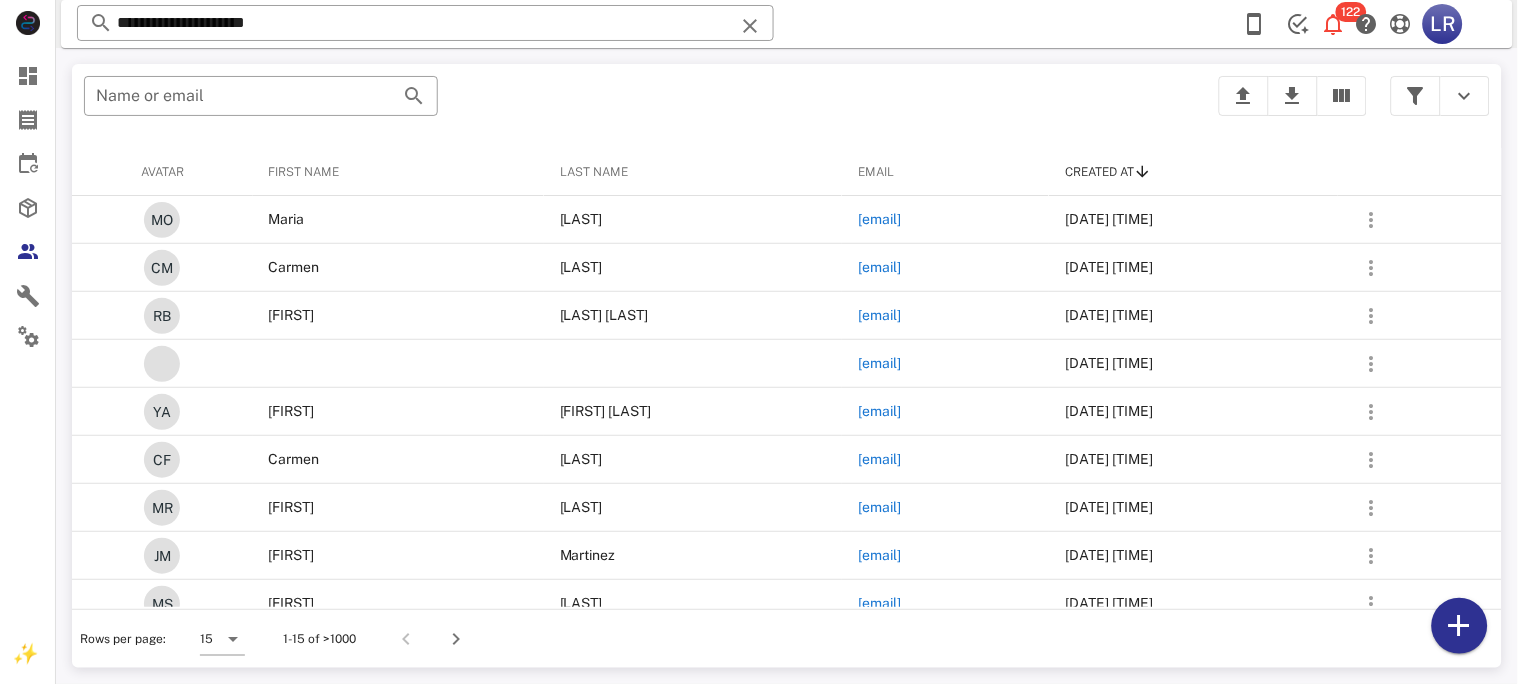 click at bounding box center (750, 26) 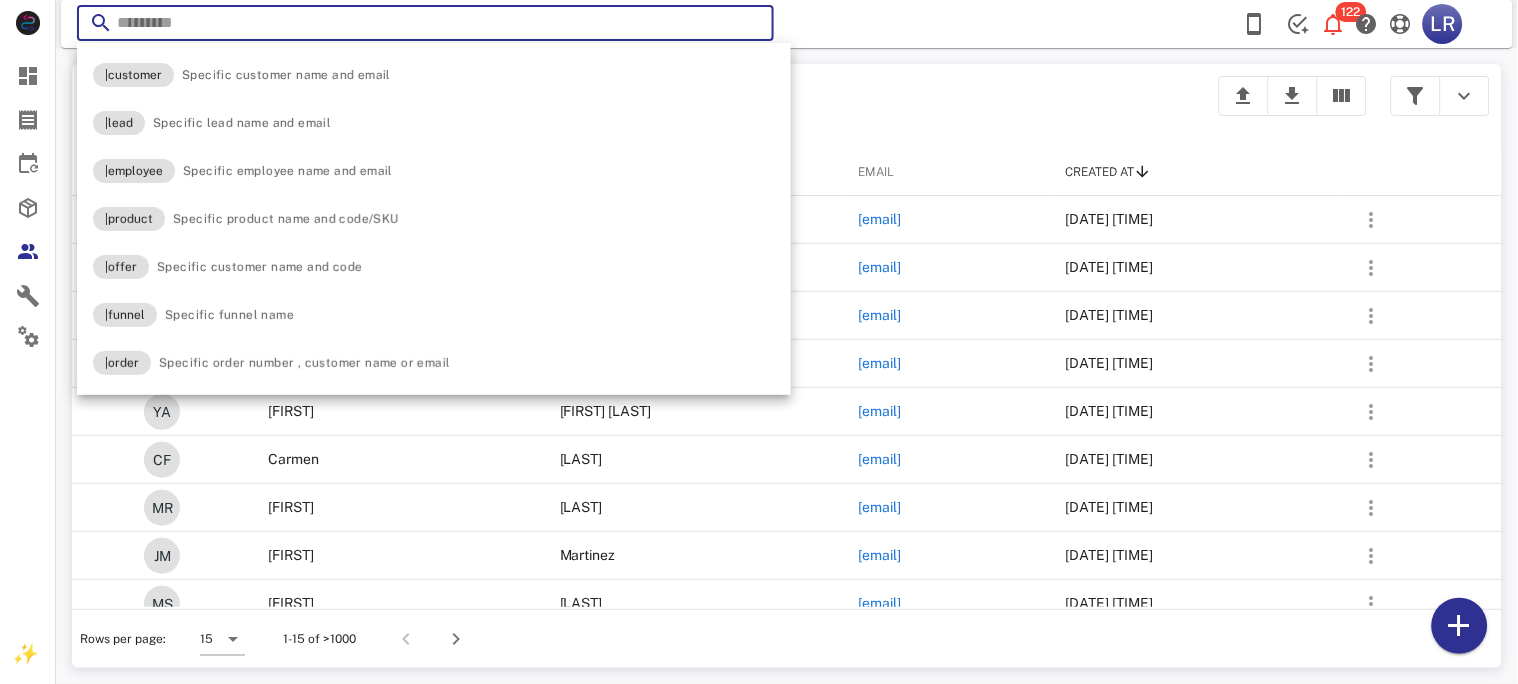 paste on "**********" 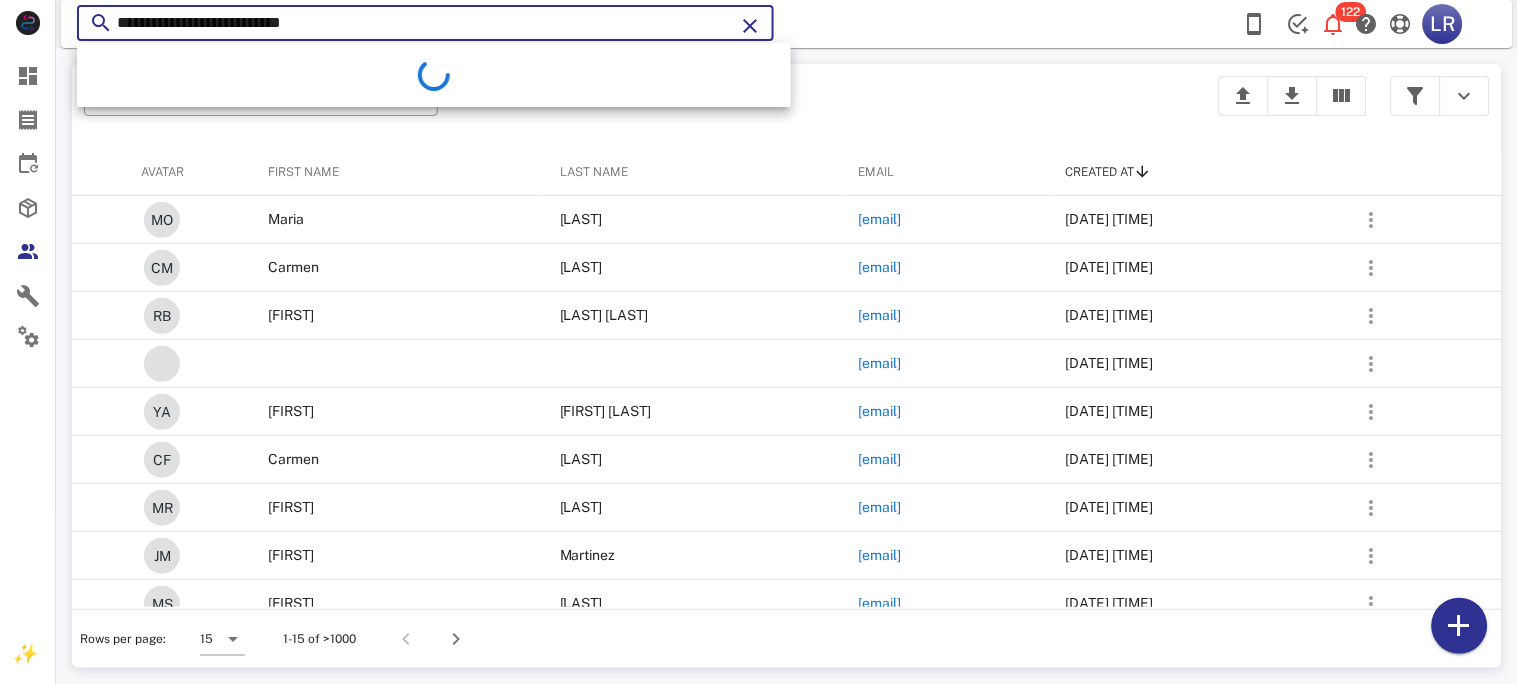 type on "**********" 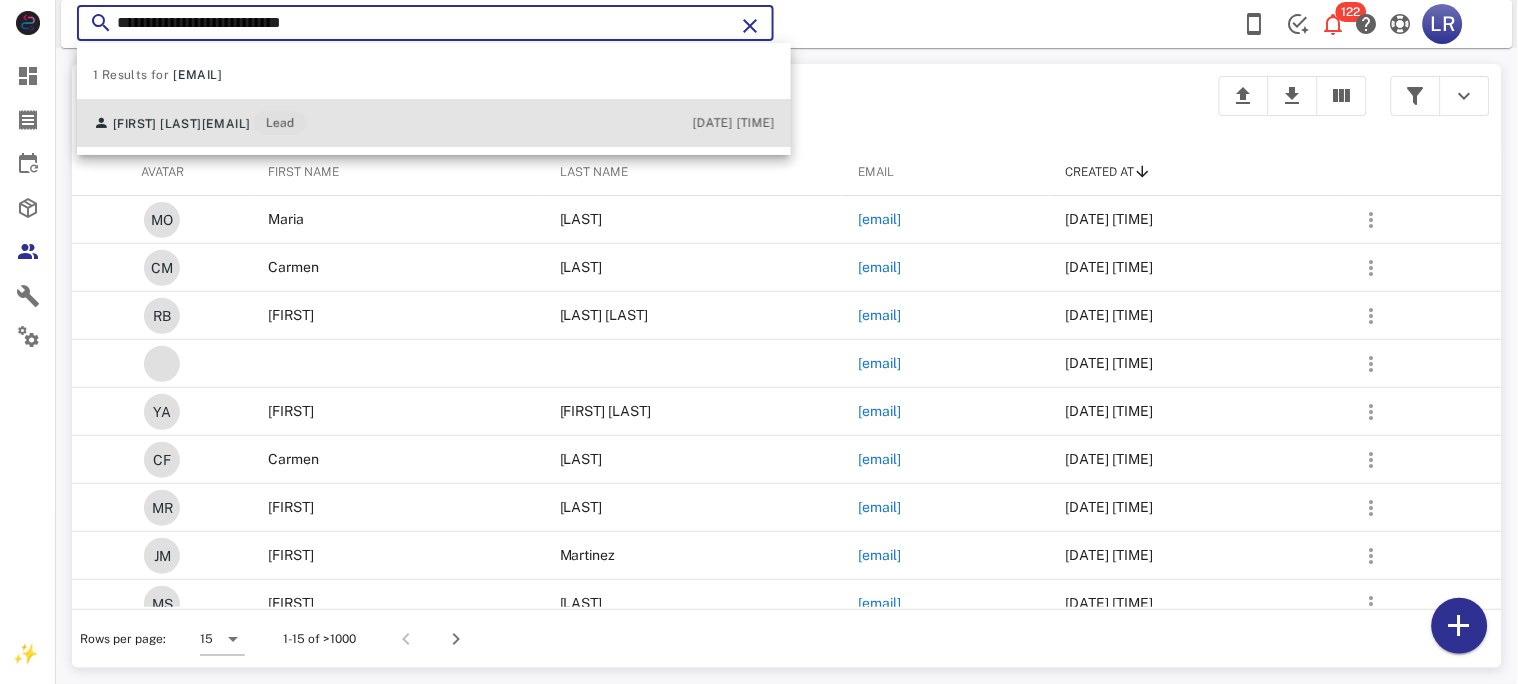click on "[EMAIL]" at bounding box center (226, 124) 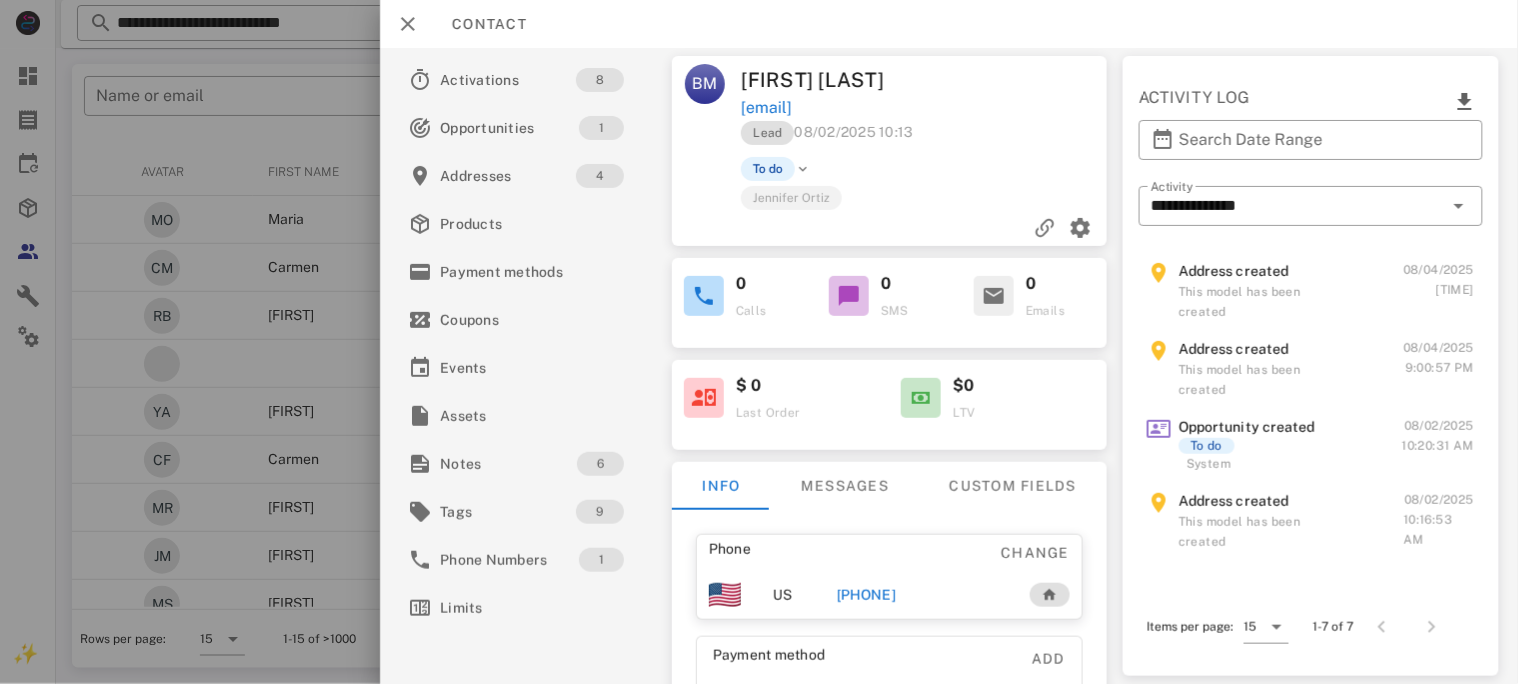 drag, startPoint x: 884, startPoint y: 598, endPoint x: 893, endPoint y: 588, distance: 13.453624 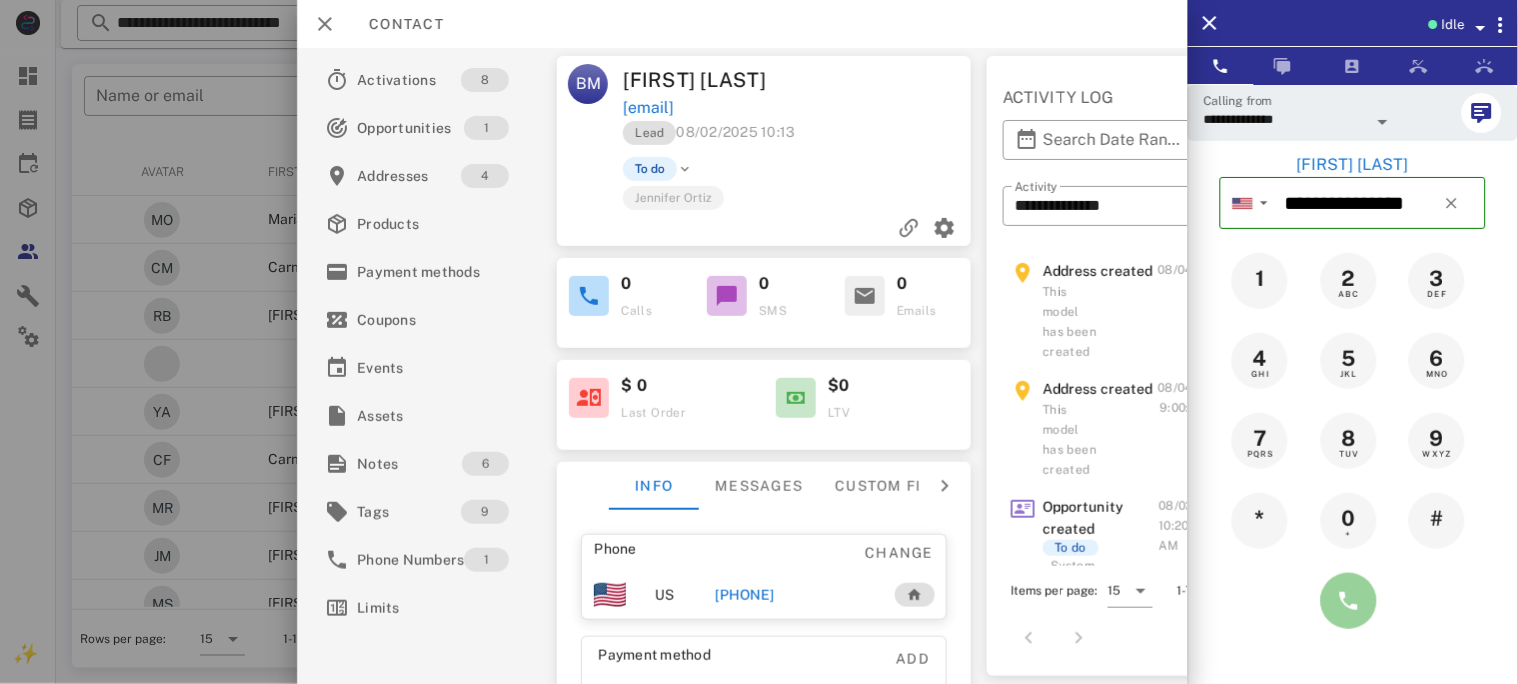 click at bounding box center [1349, 601] 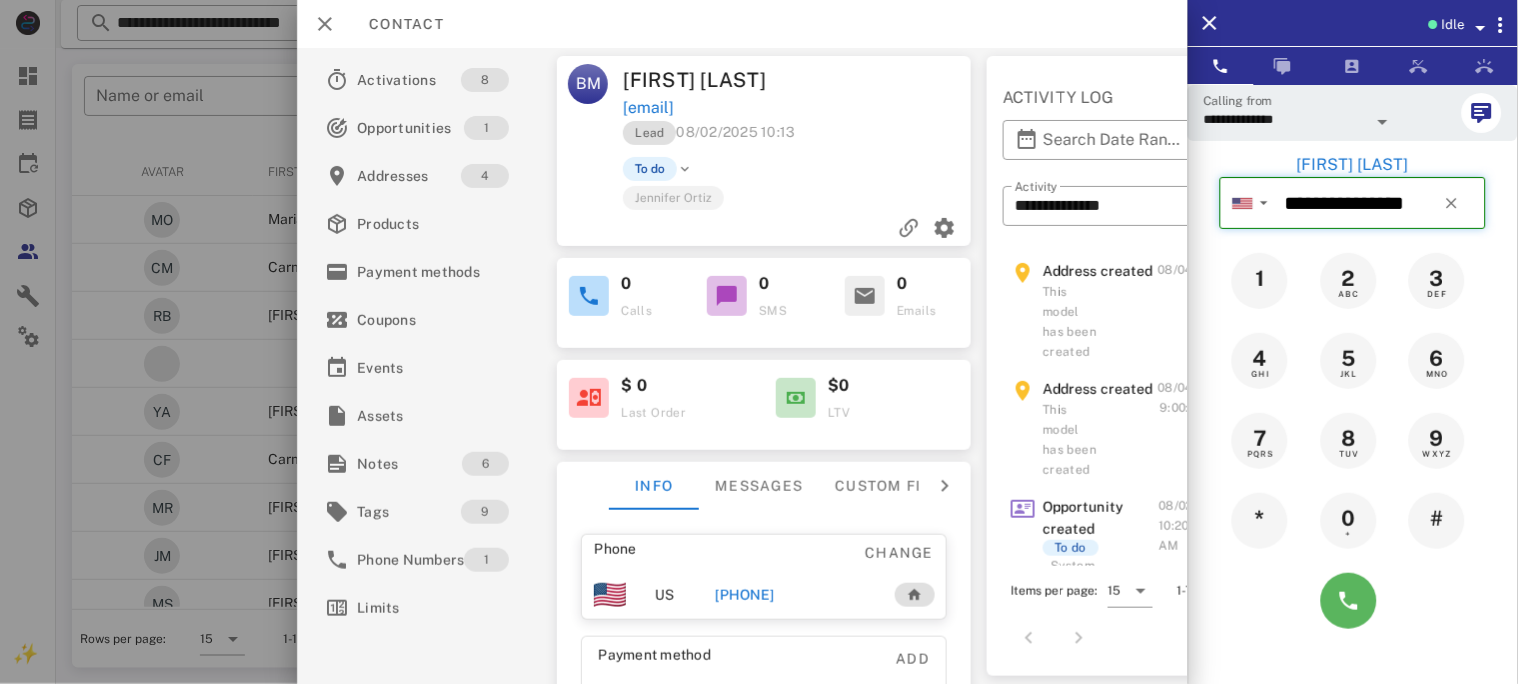 type 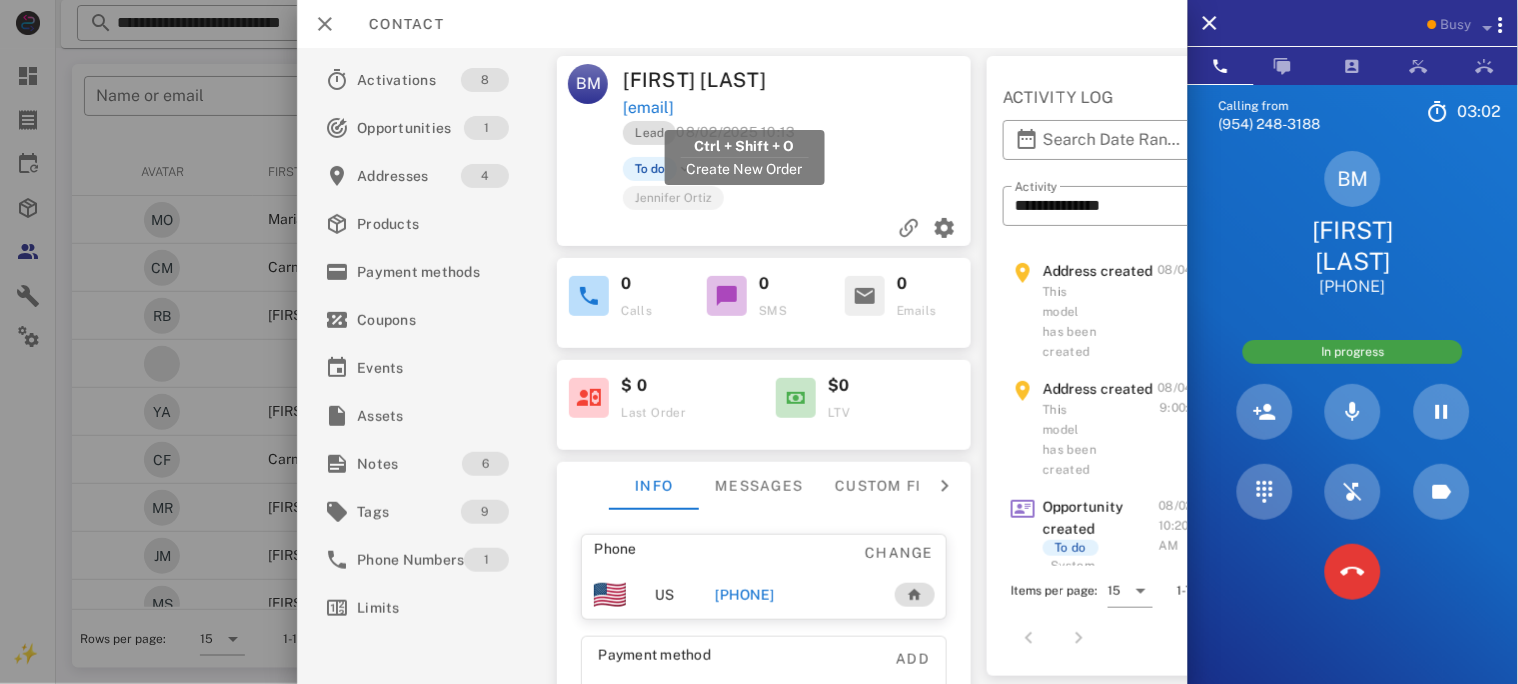 drag, startPoint x: 878, startPoint y: 106, endPoint x: 624, endPoint y: 109, distance: 254.01772 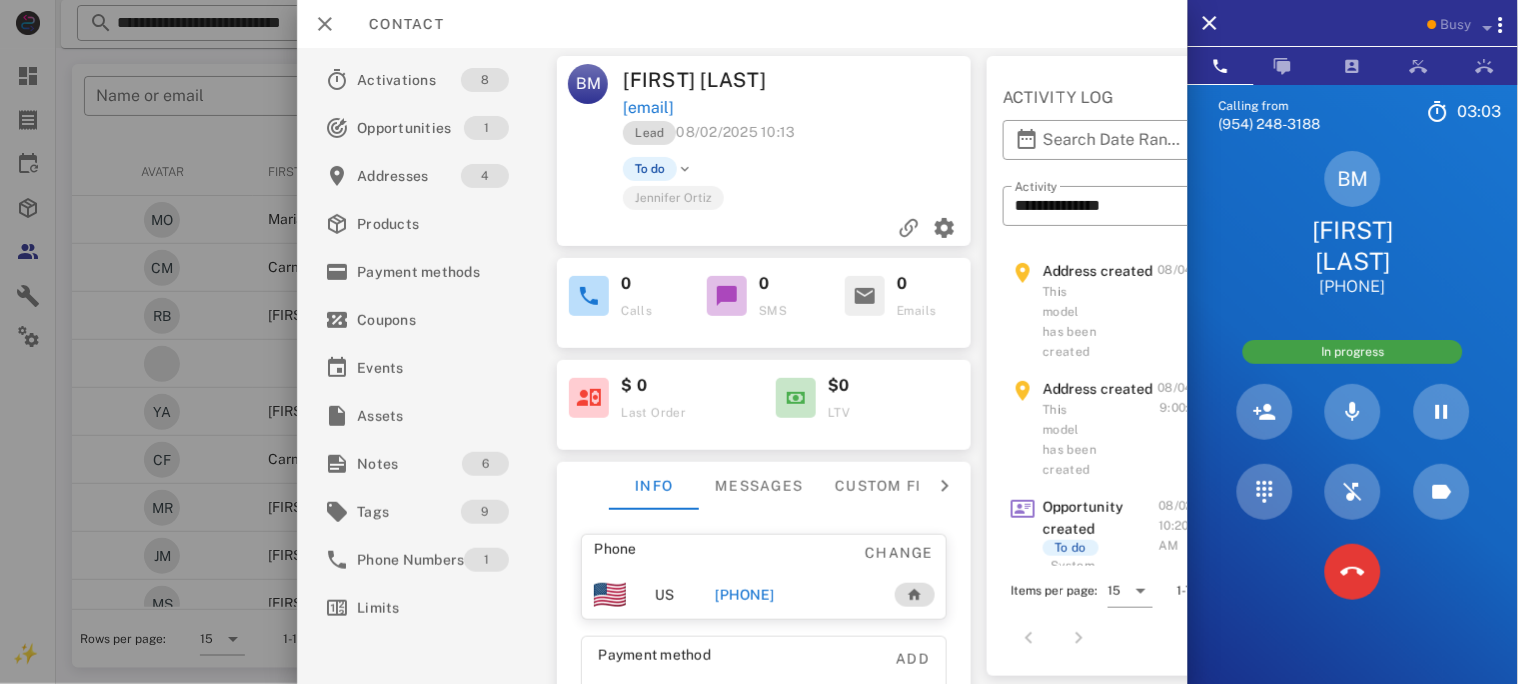 copy on "[EMAIL]" 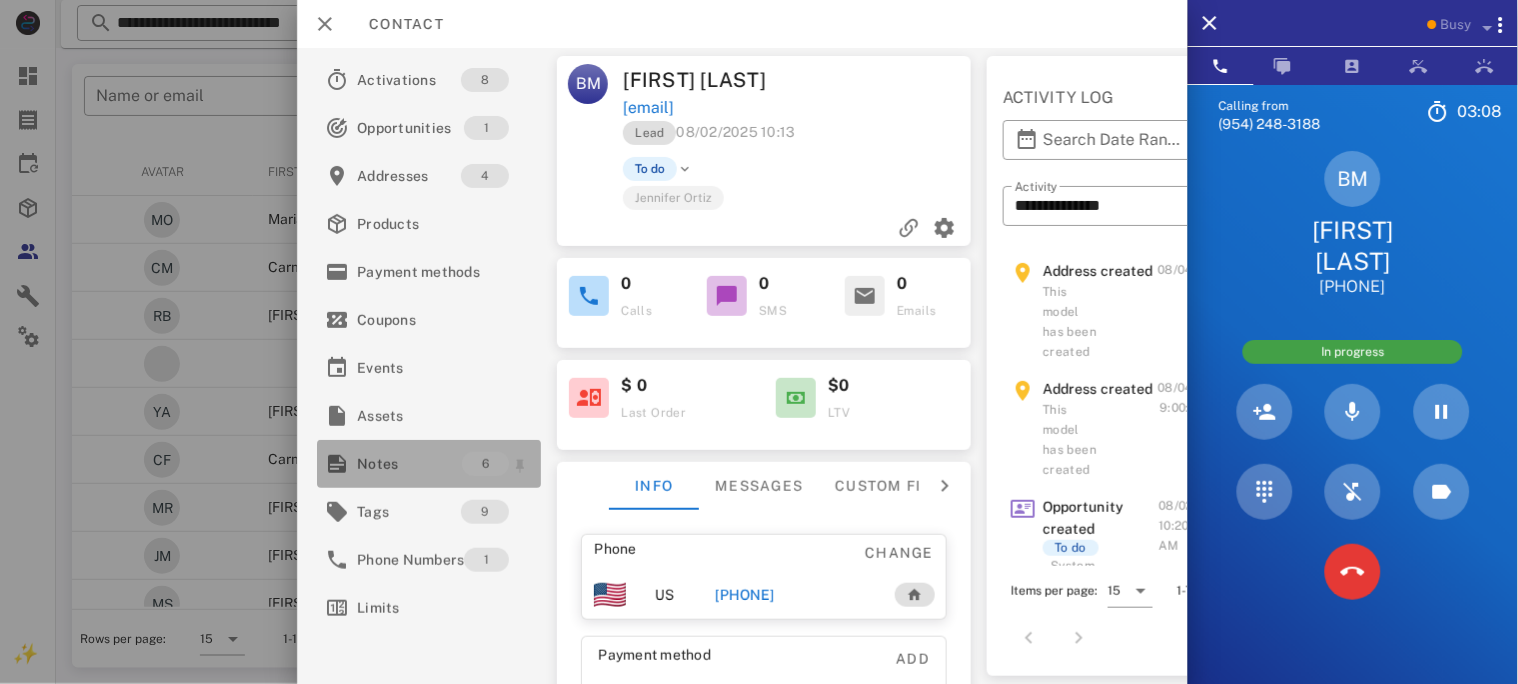 click on "Notes" at bounding box center [409, 464] 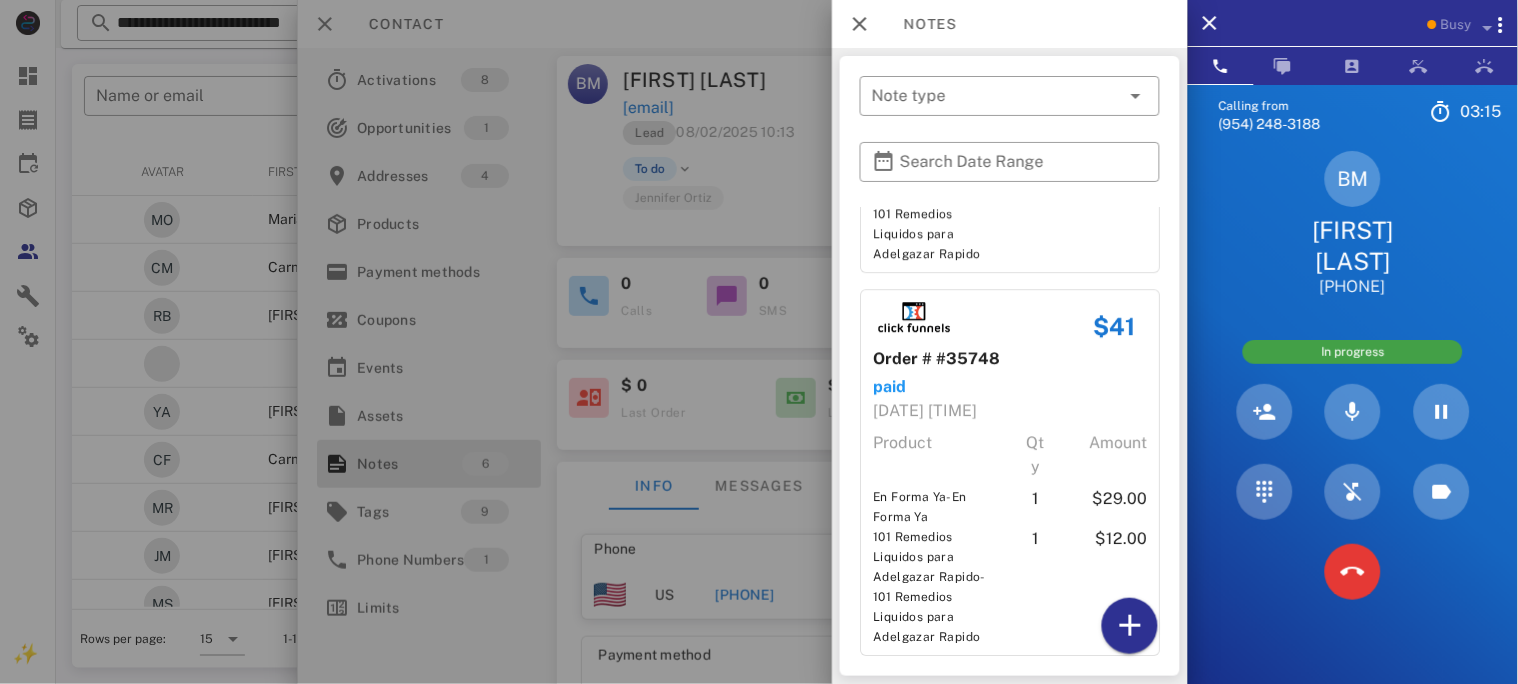 scroll, scrollTop: 1361, scrollLeft: 0, axis: vertical 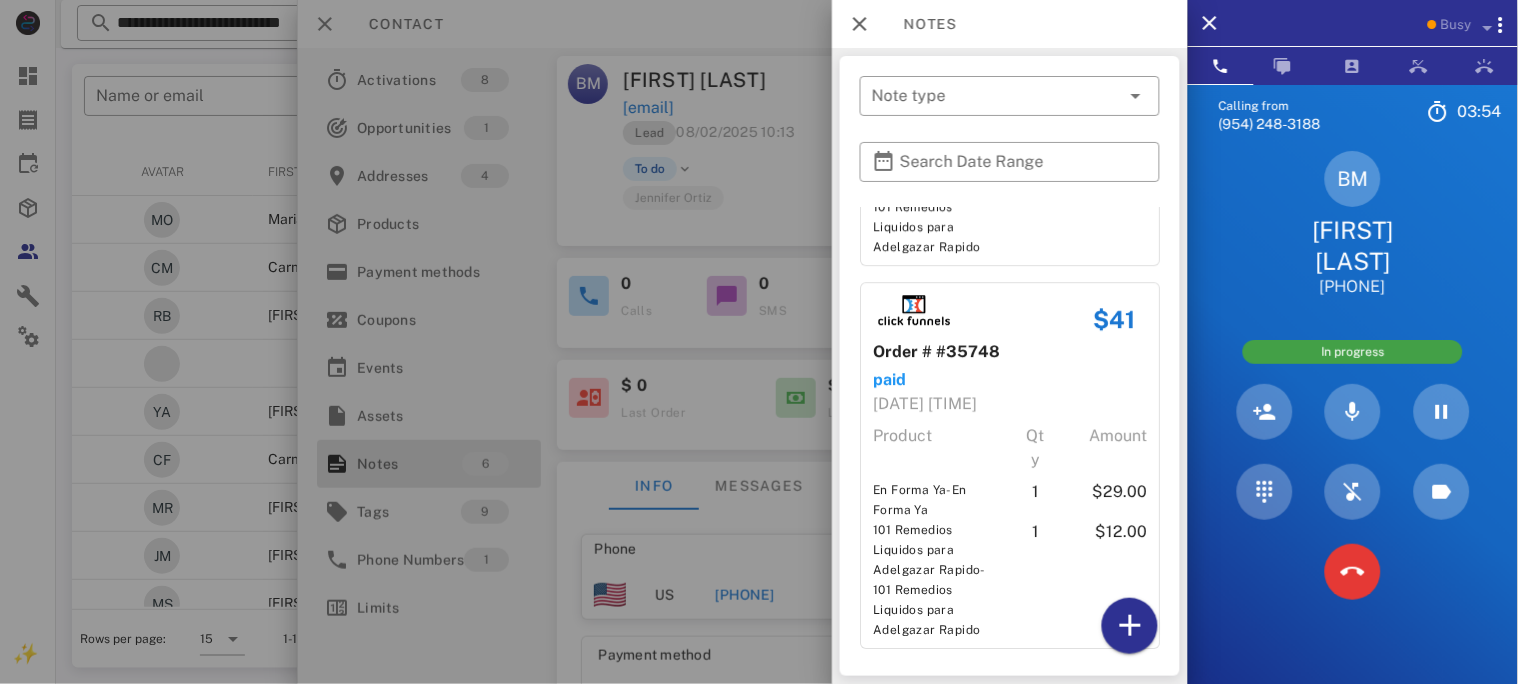 click on "[FIRST] [LAST] [PHONE]" at bounding box center (1353, 224) 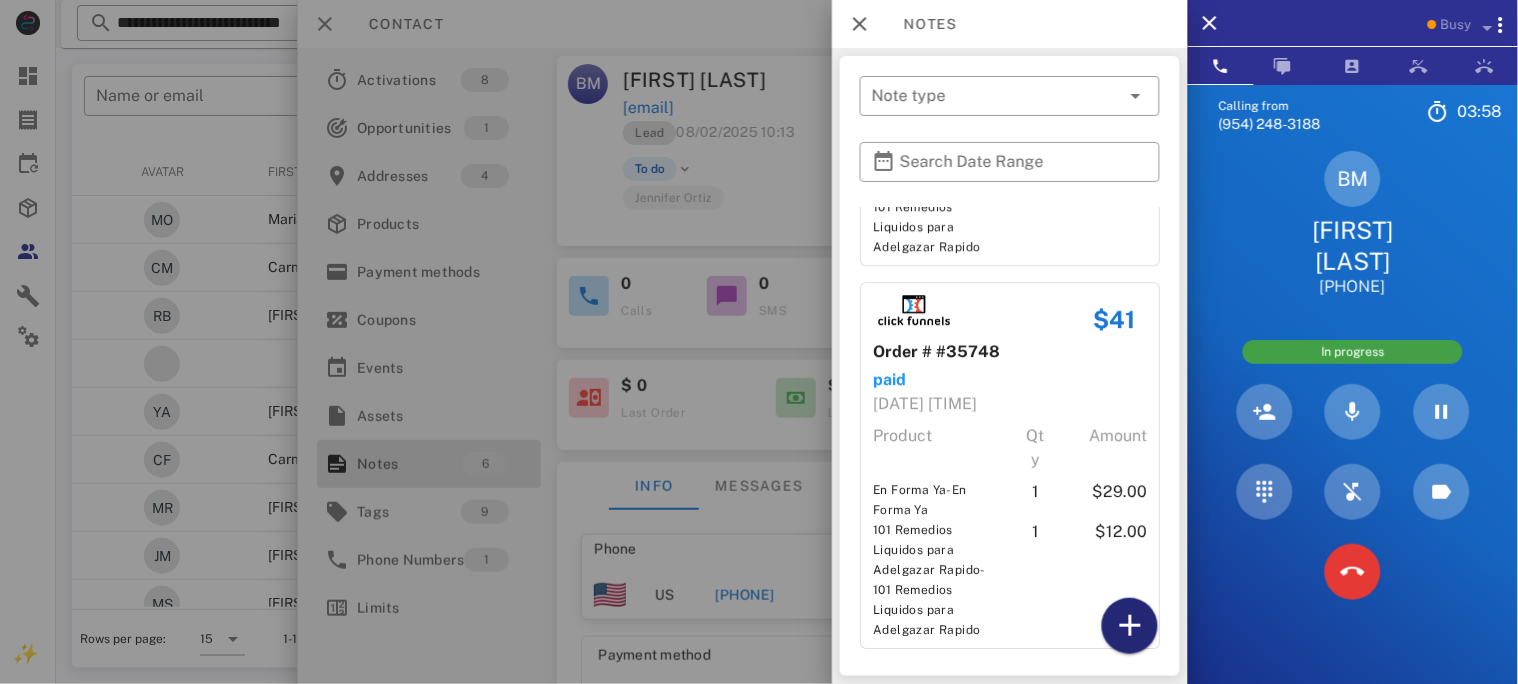 click at bounding box center [1130, 626] 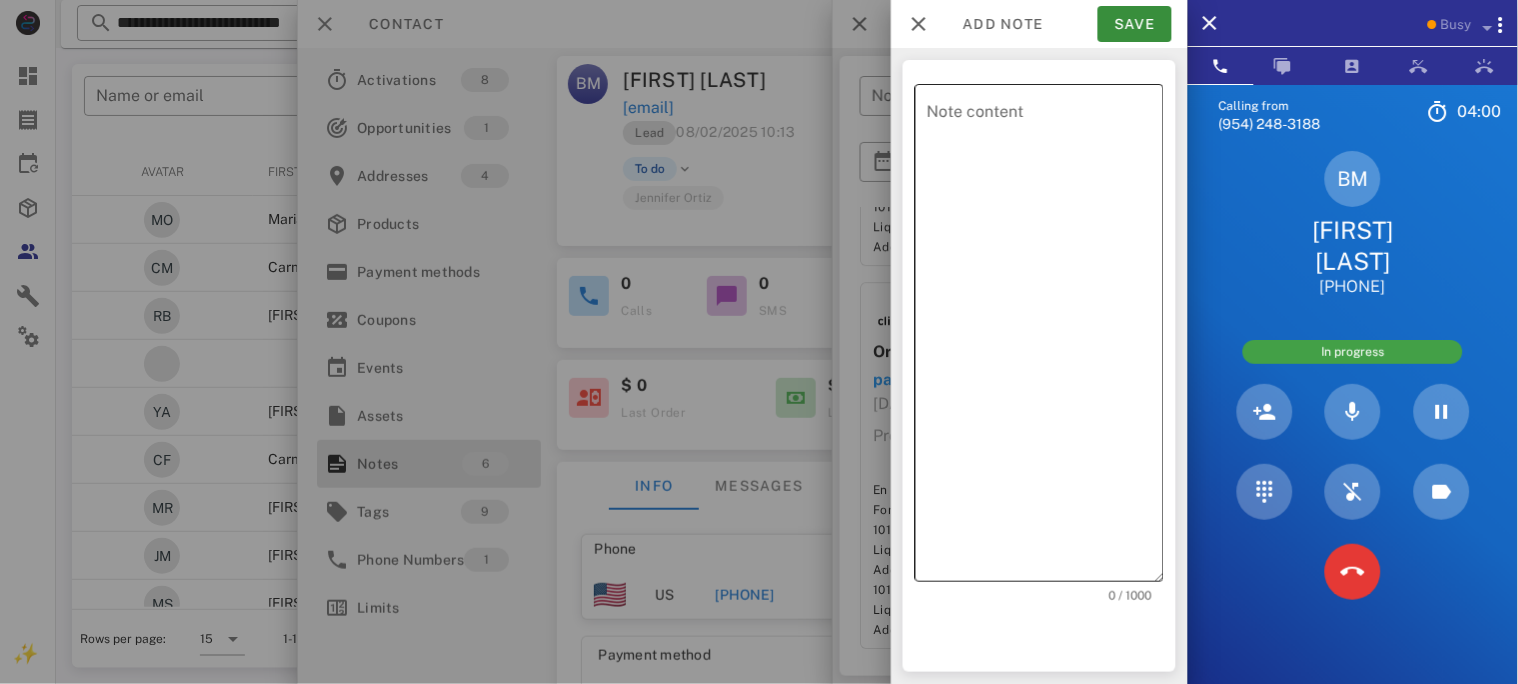 click on "Note content" at bounding box center [1045, 338] 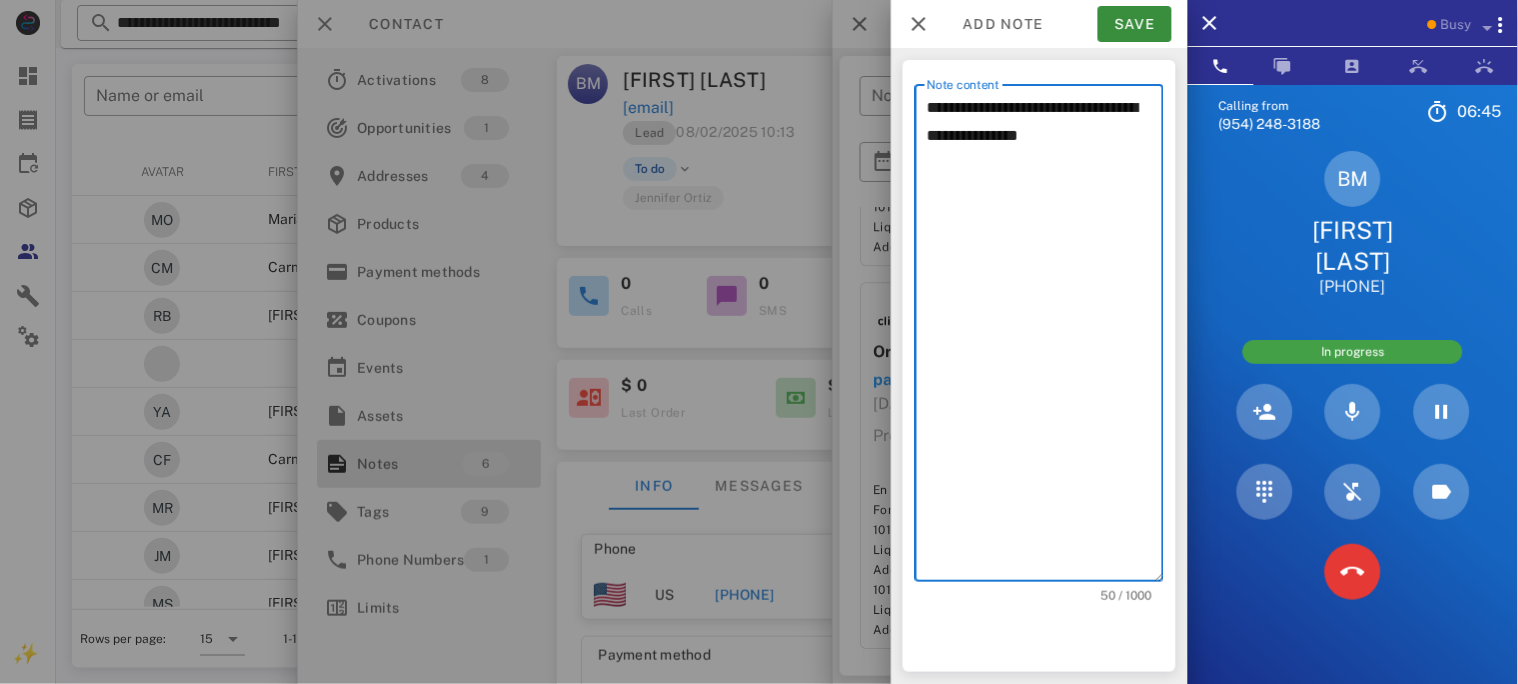 type on "**********" 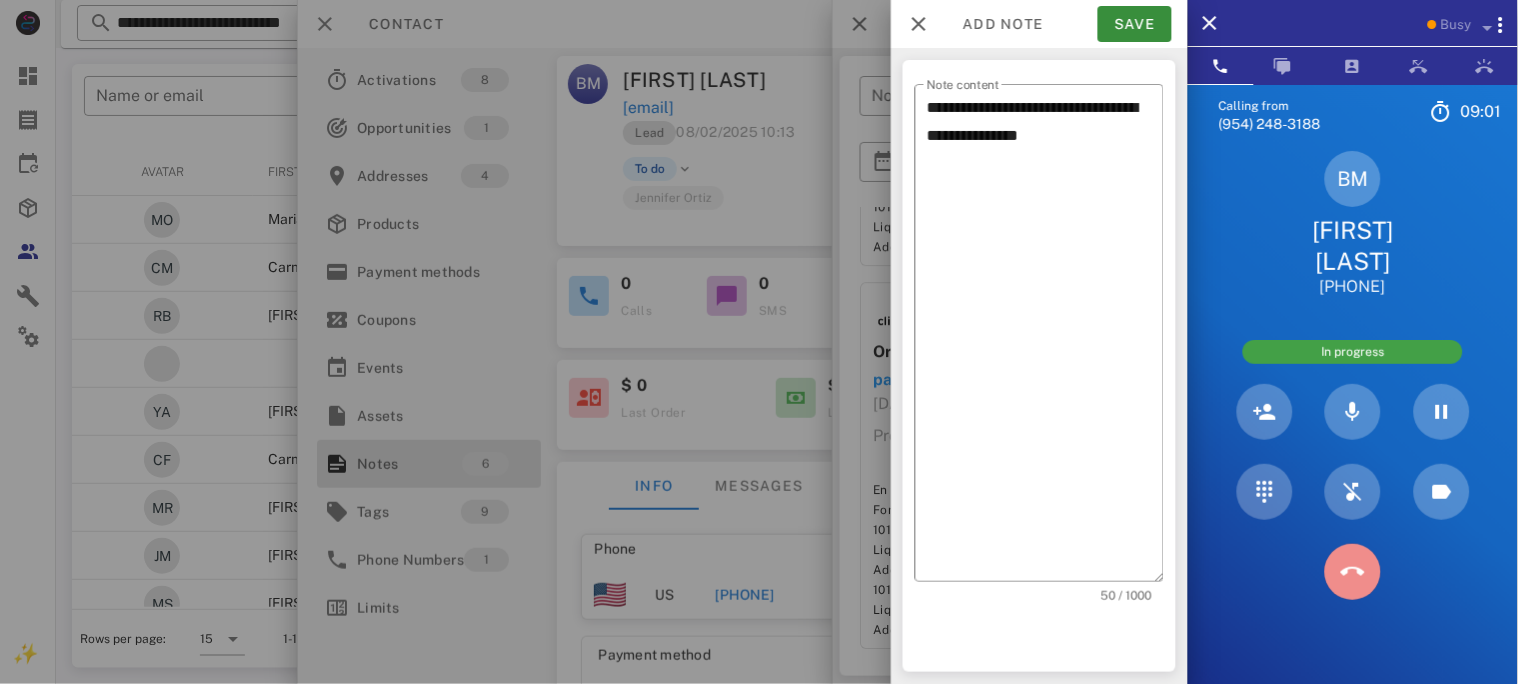click at bounding box center [1353, 572] 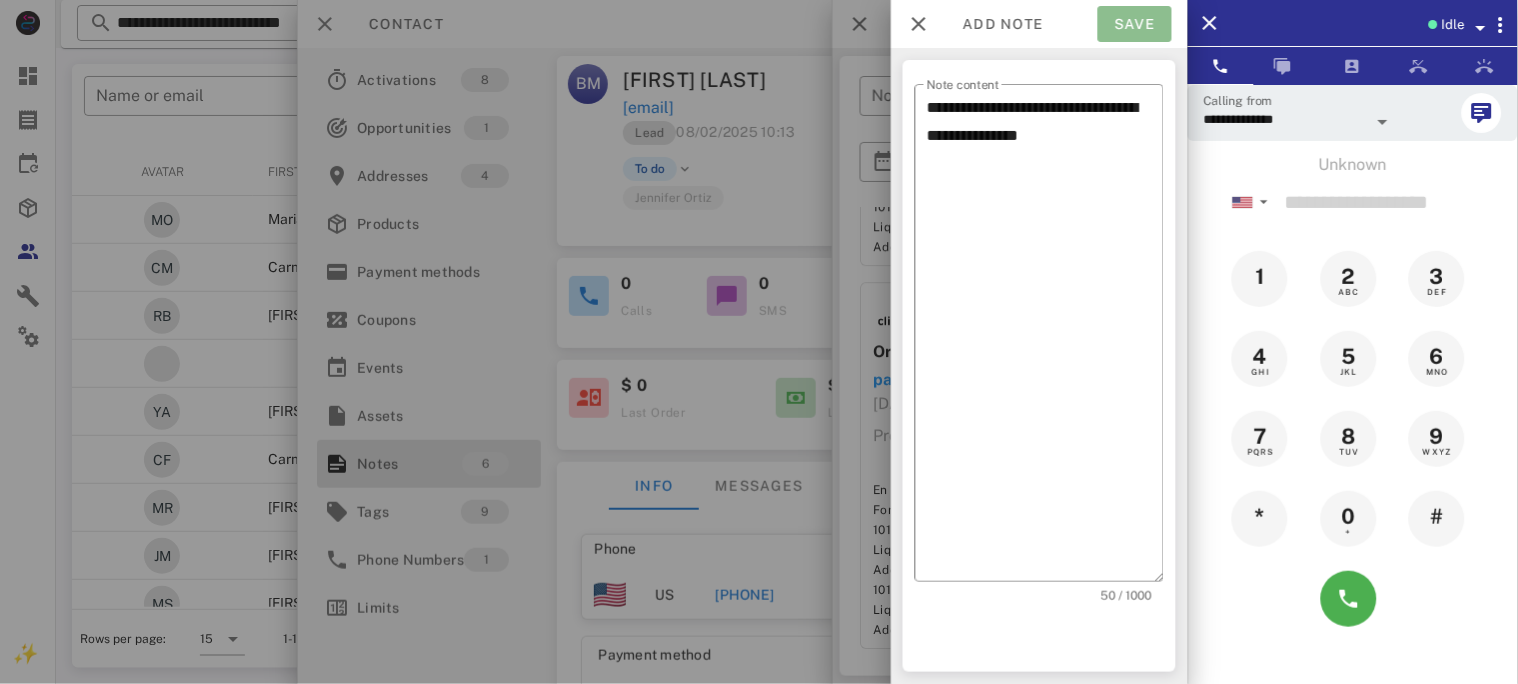 click on "Save" at bounding box center [1135, 24] 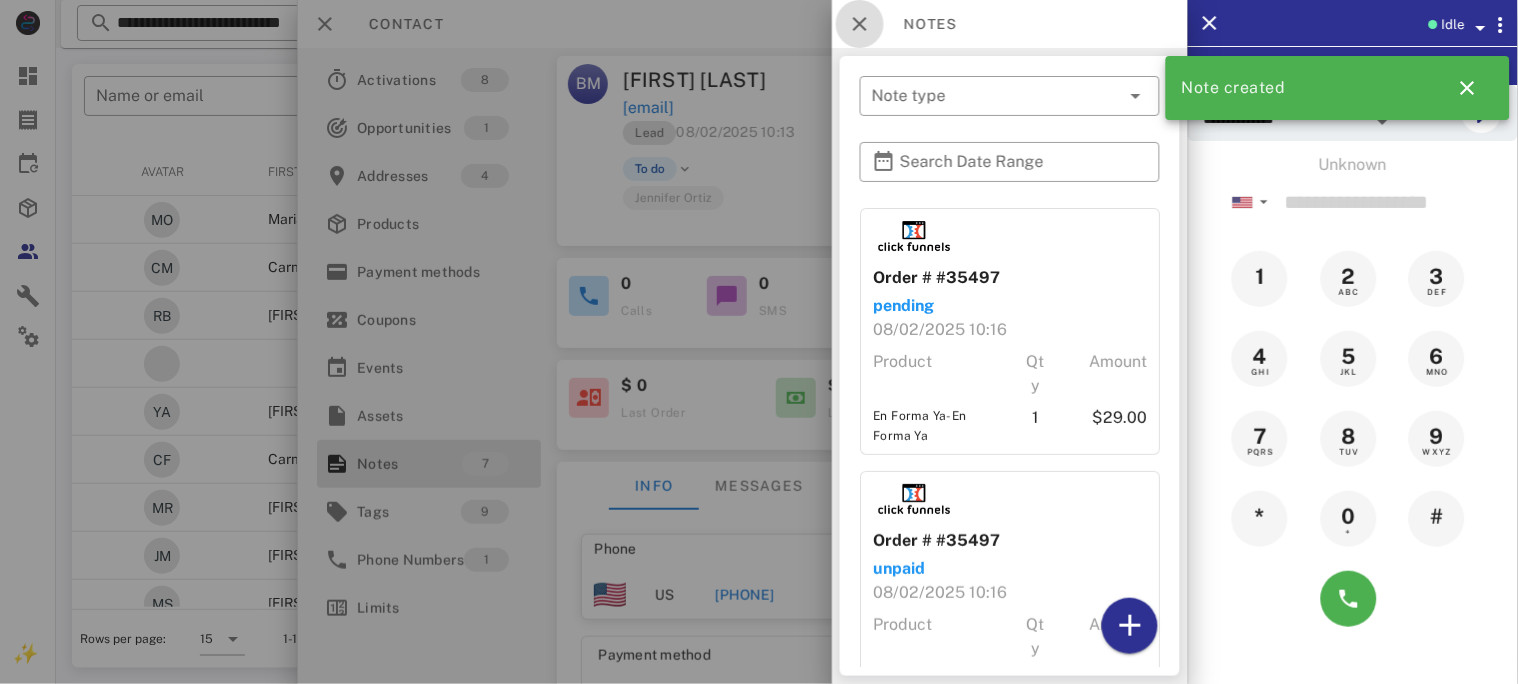 click at bounding box center [860, 24] 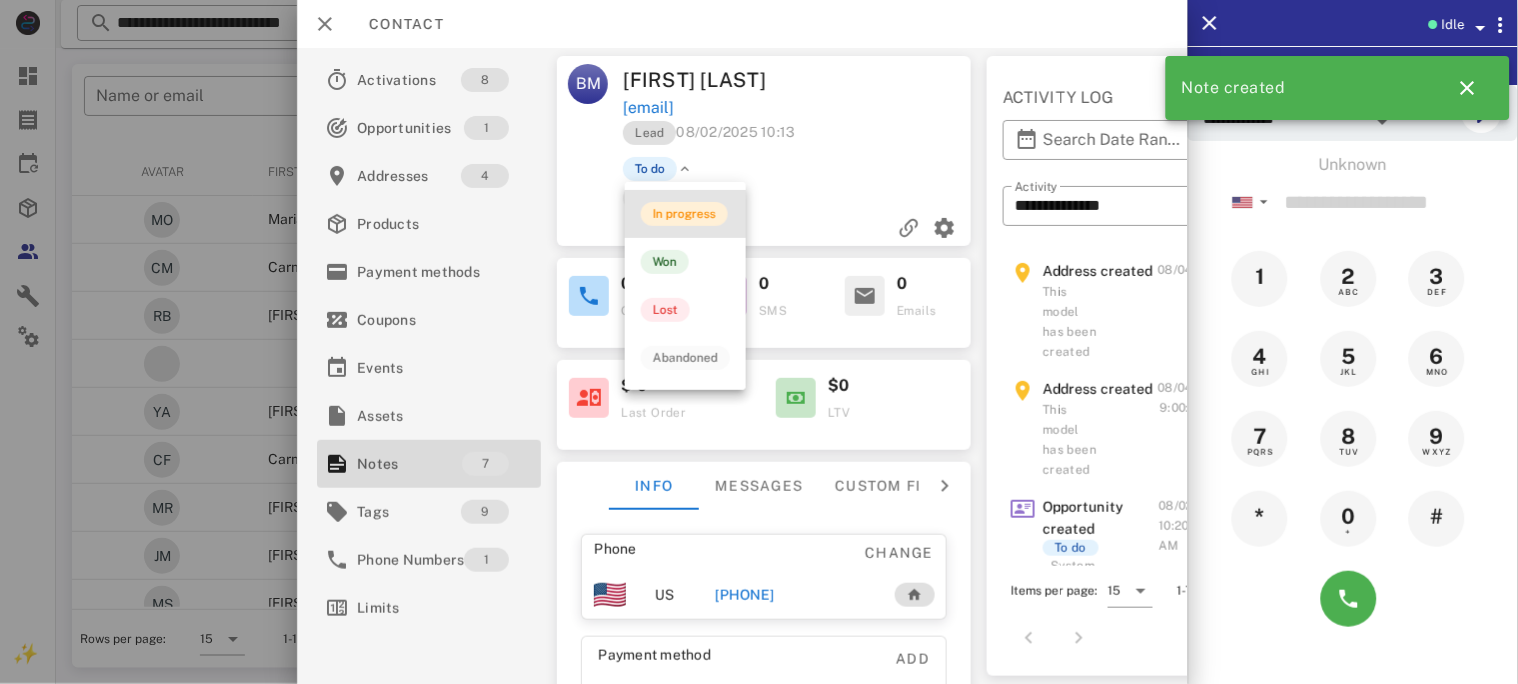 click on "In progress" at bounding box center (684, 214) 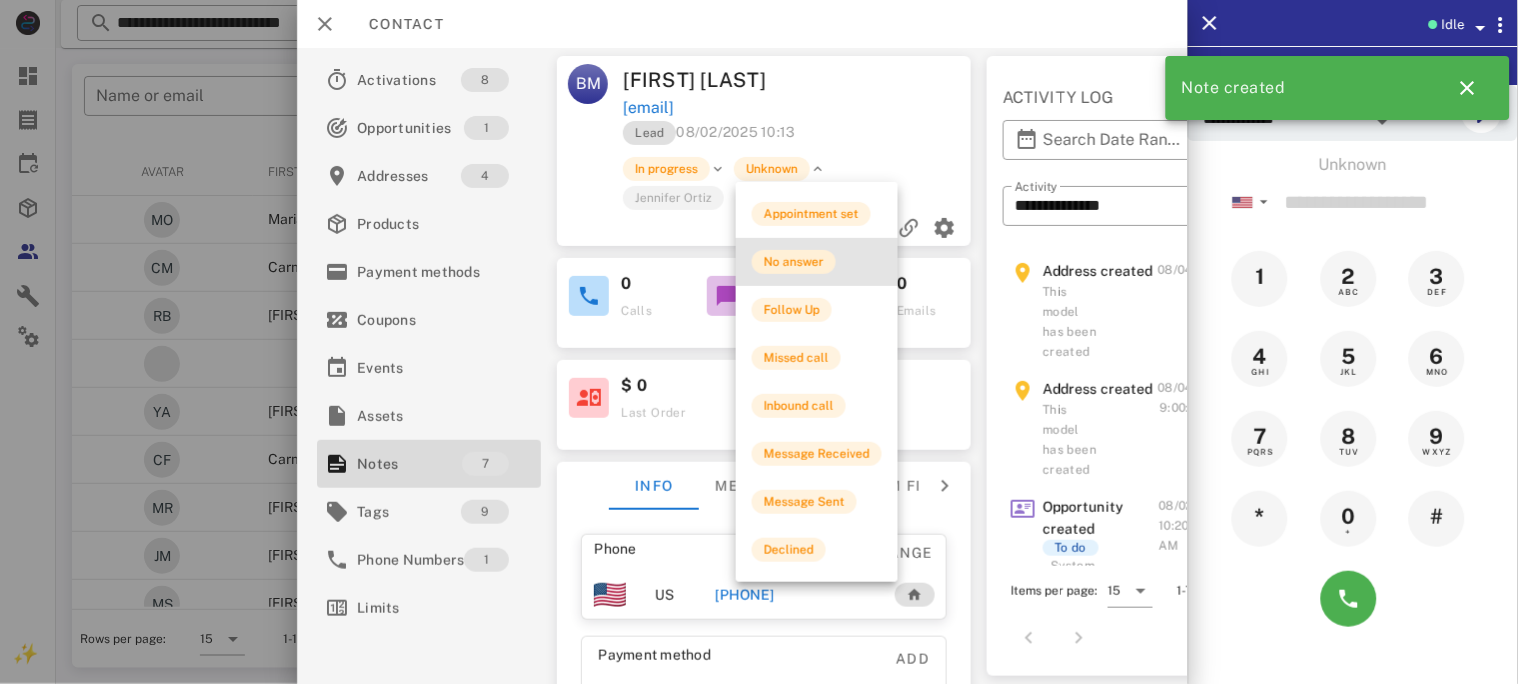 click on "No answer" at bounding box center [794, 262] 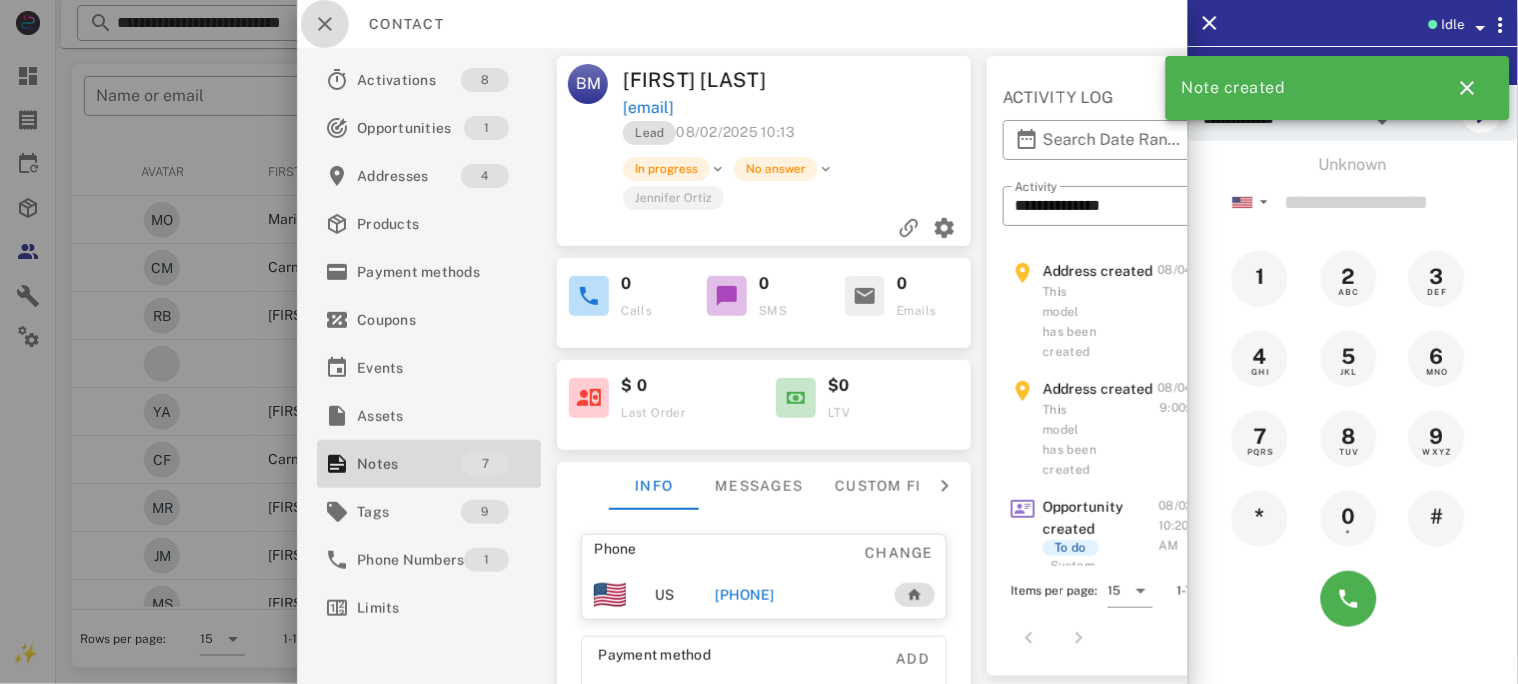 click at bounding box center (325, 24) 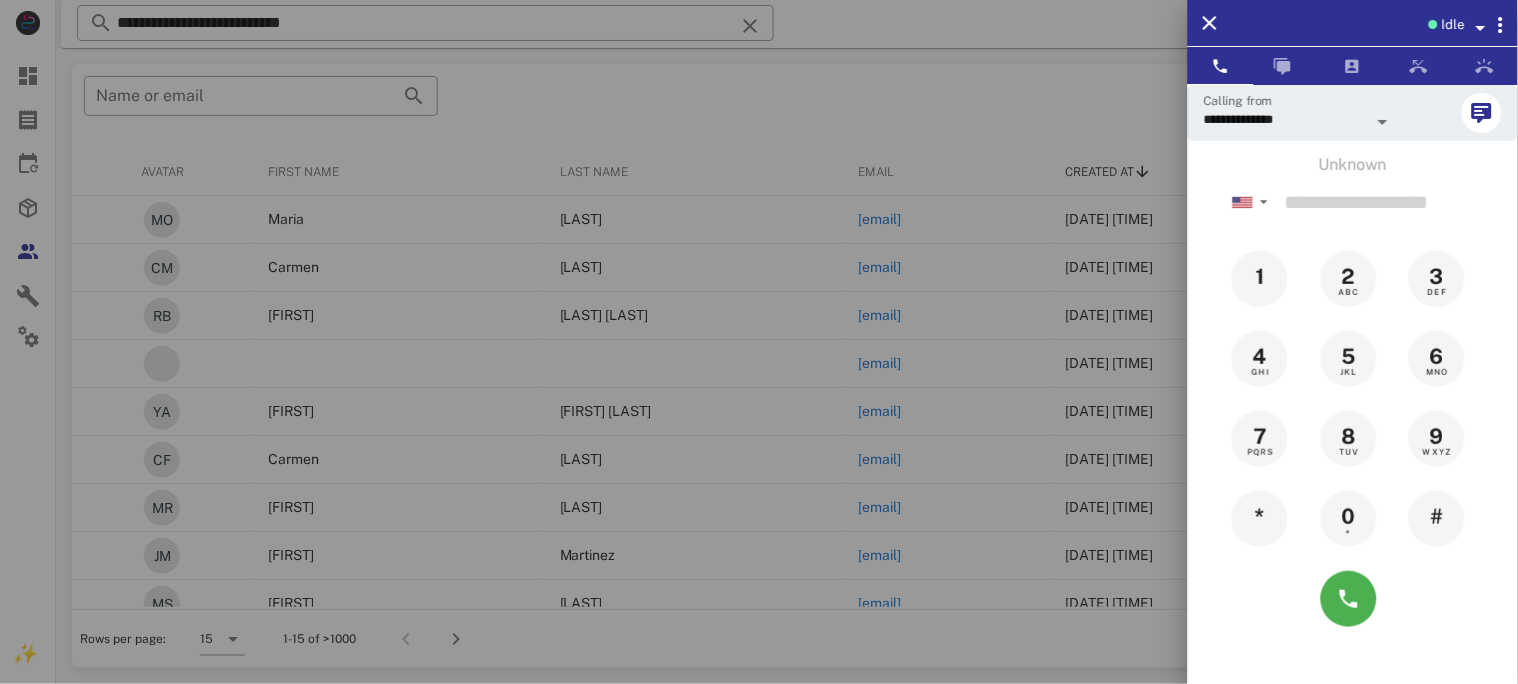 click at bounding box center [759, 342] 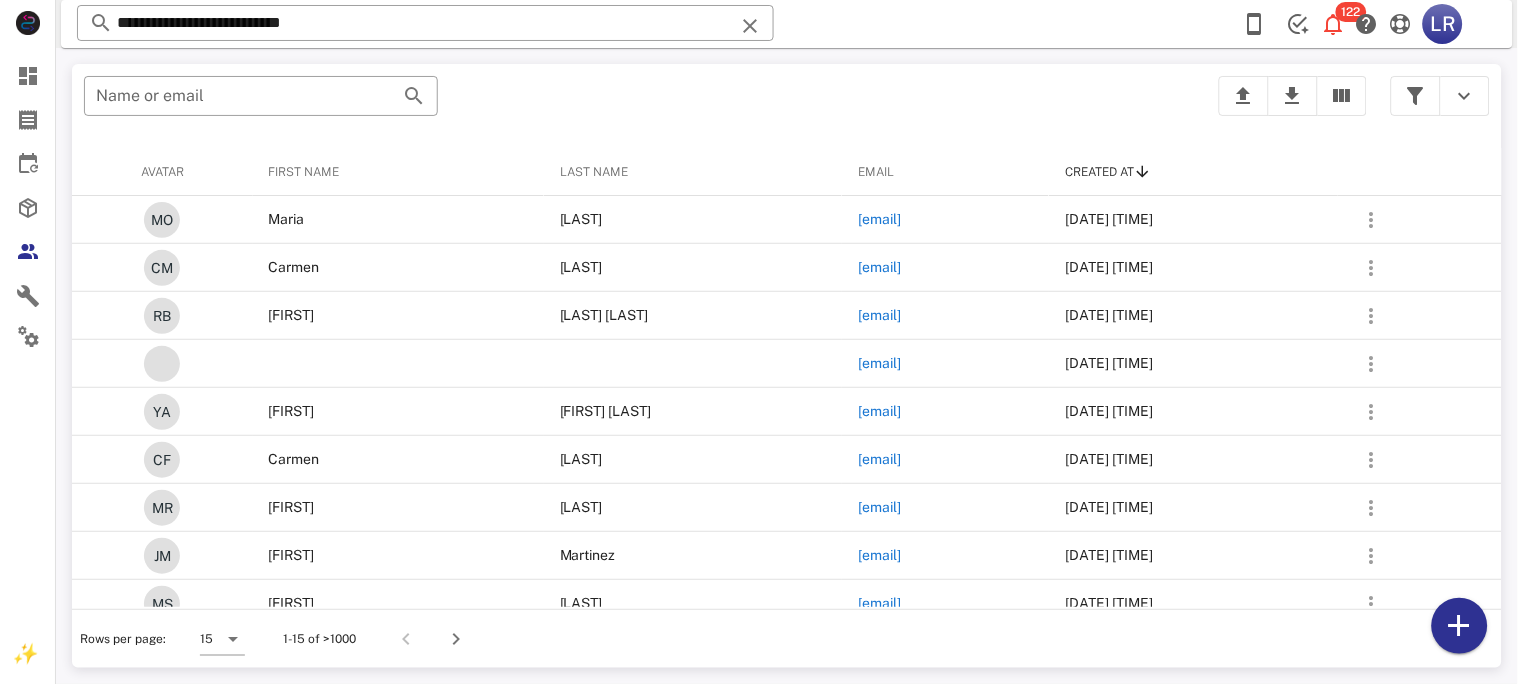 click at bounding box center [750, 26] 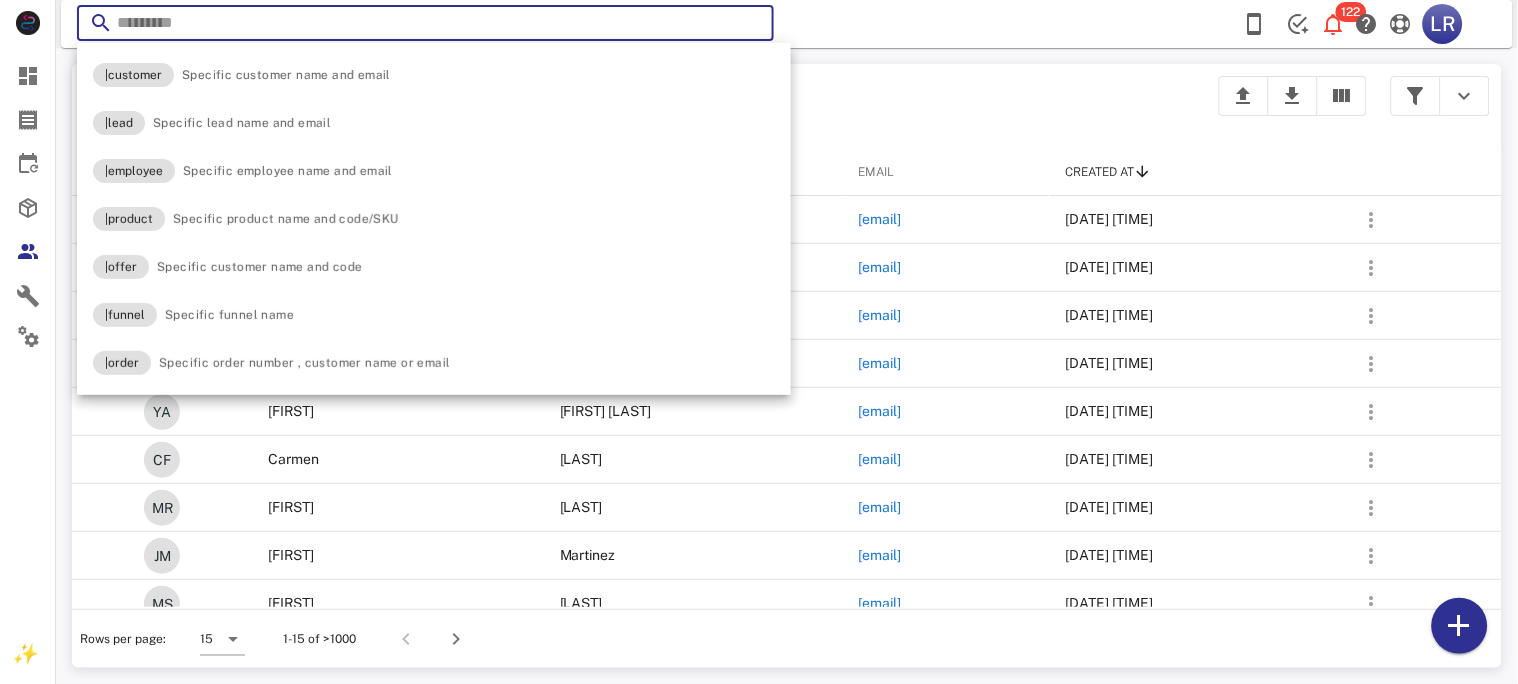 paste on "**********" 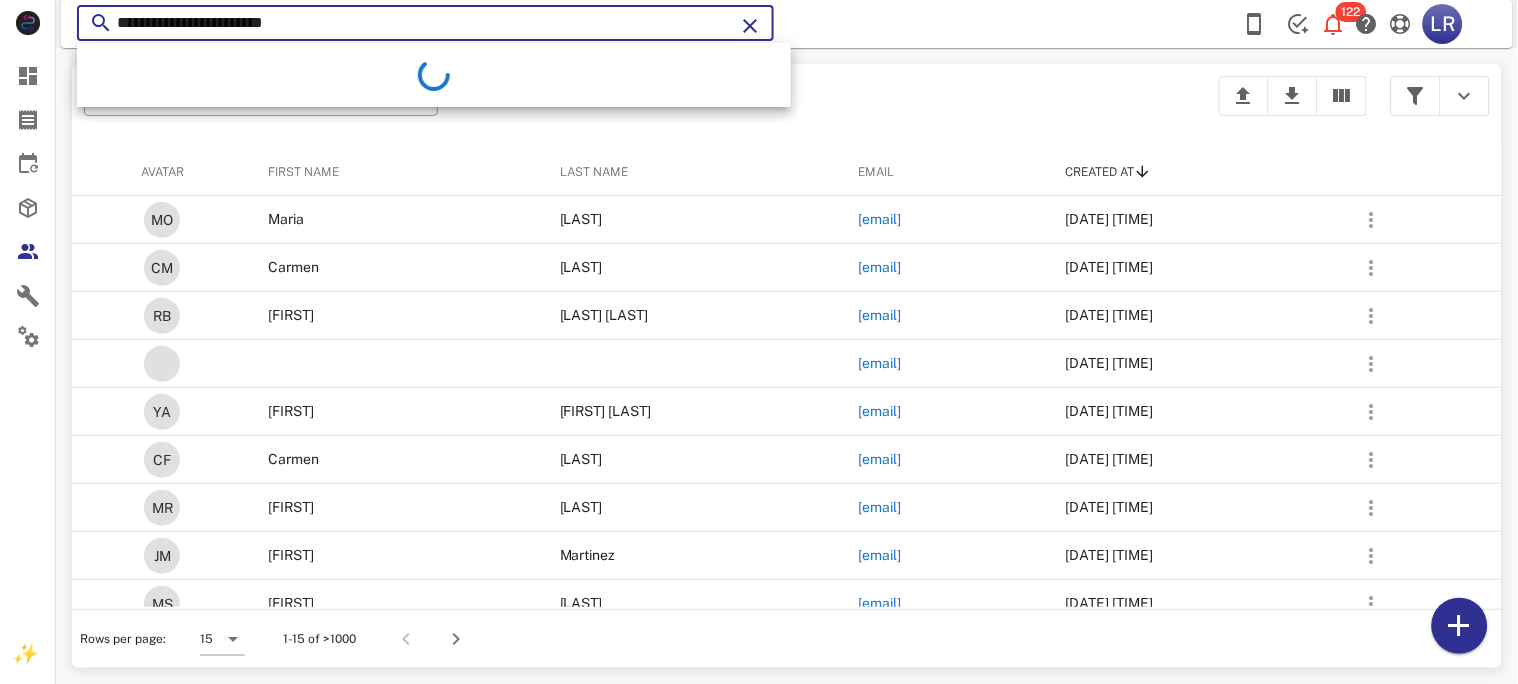 type on "**********" 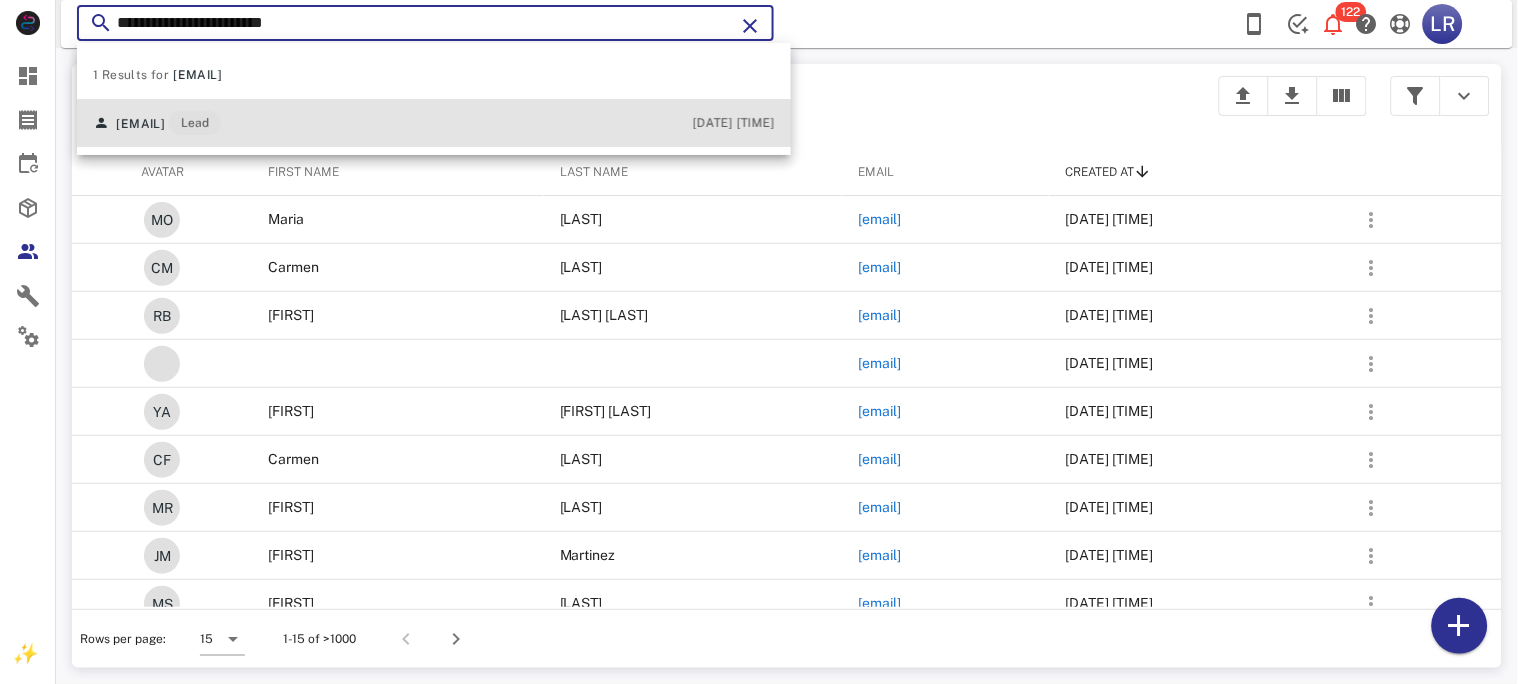 click on "[EMAIL]" at bounding box center [140, 124] 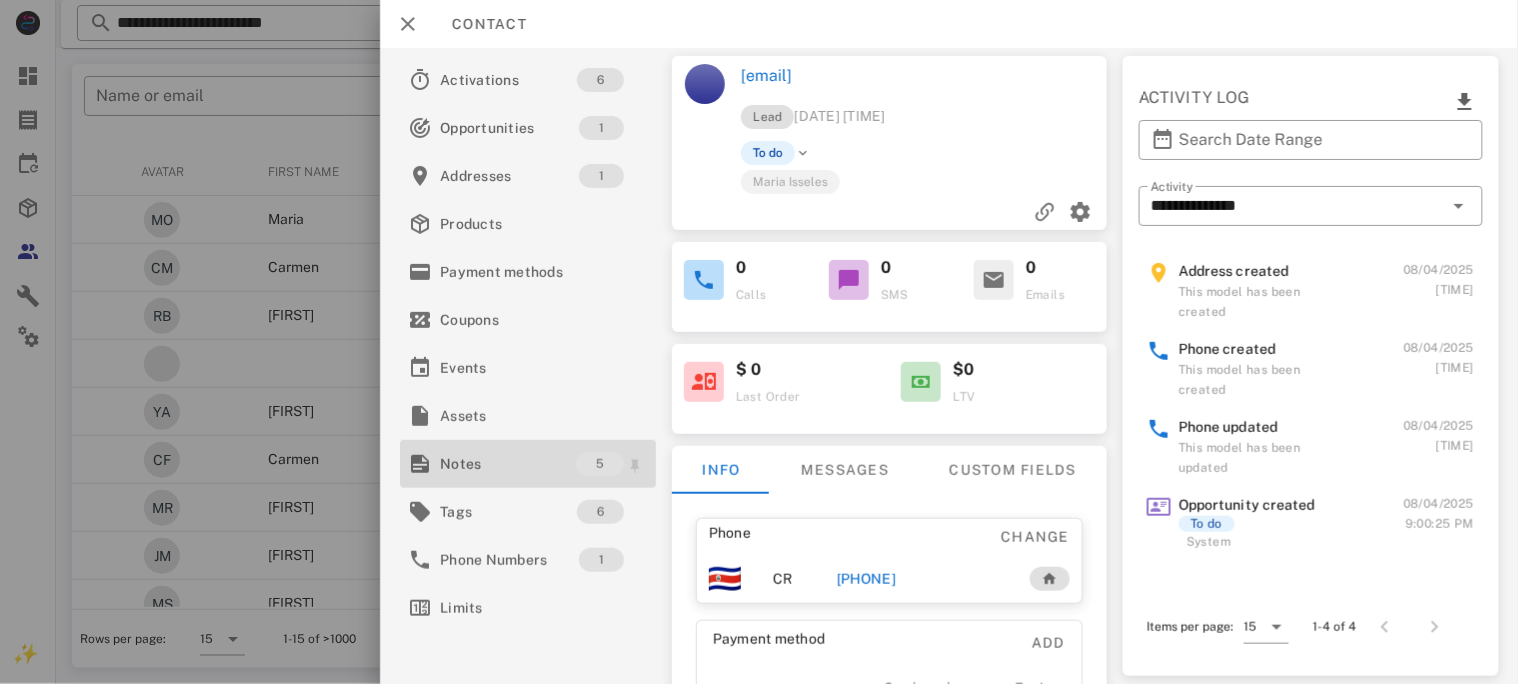 click on "Notes" at bounding box center (508, 464) 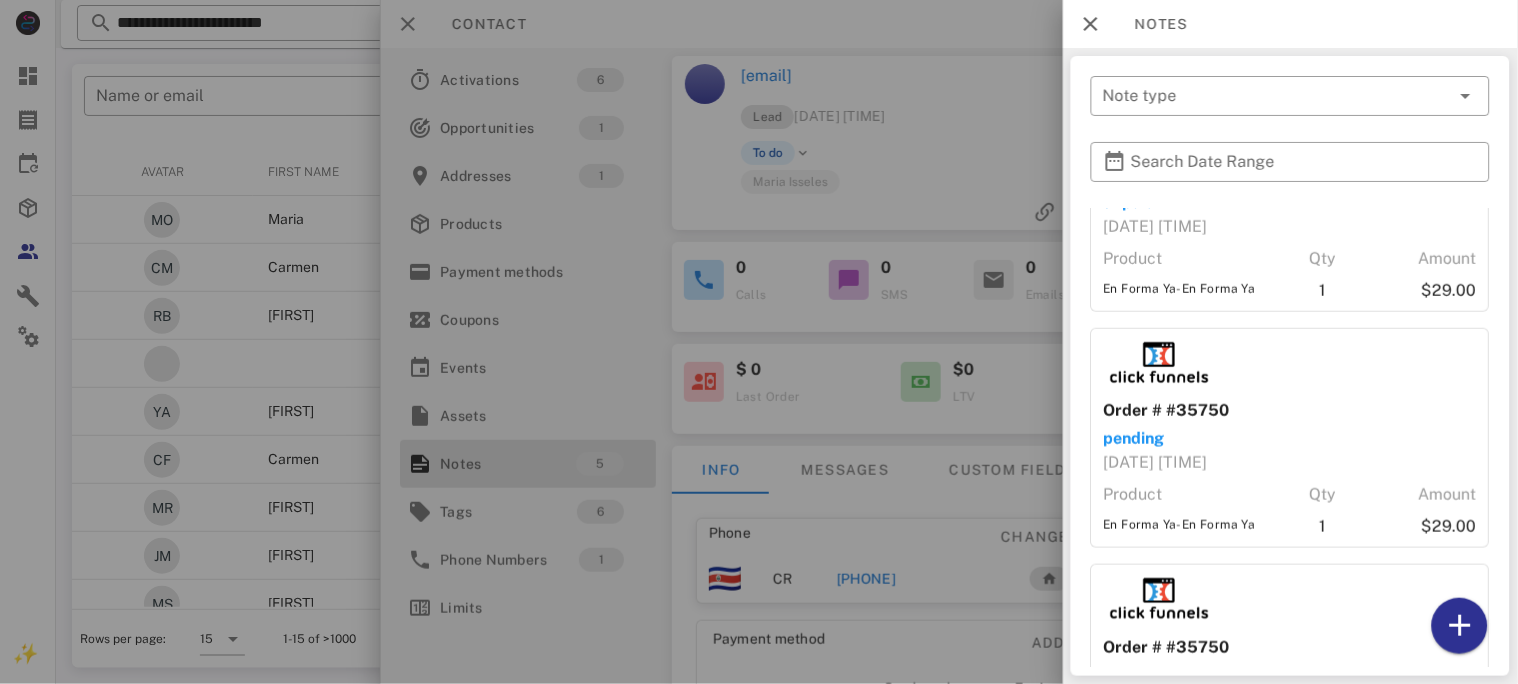 scroll, scrollTop: 325, scrollLeft: 0, axis: vertical 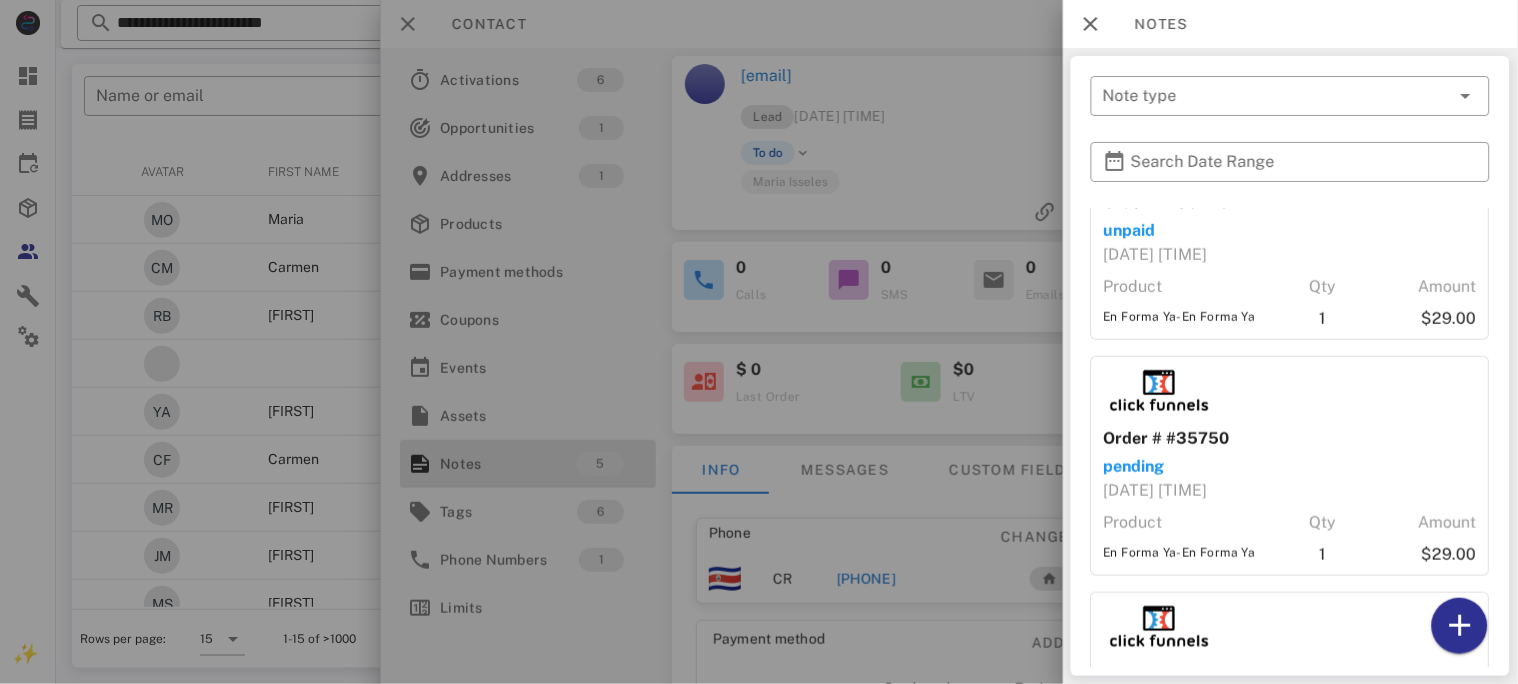 click at bounding box center [759, 342] 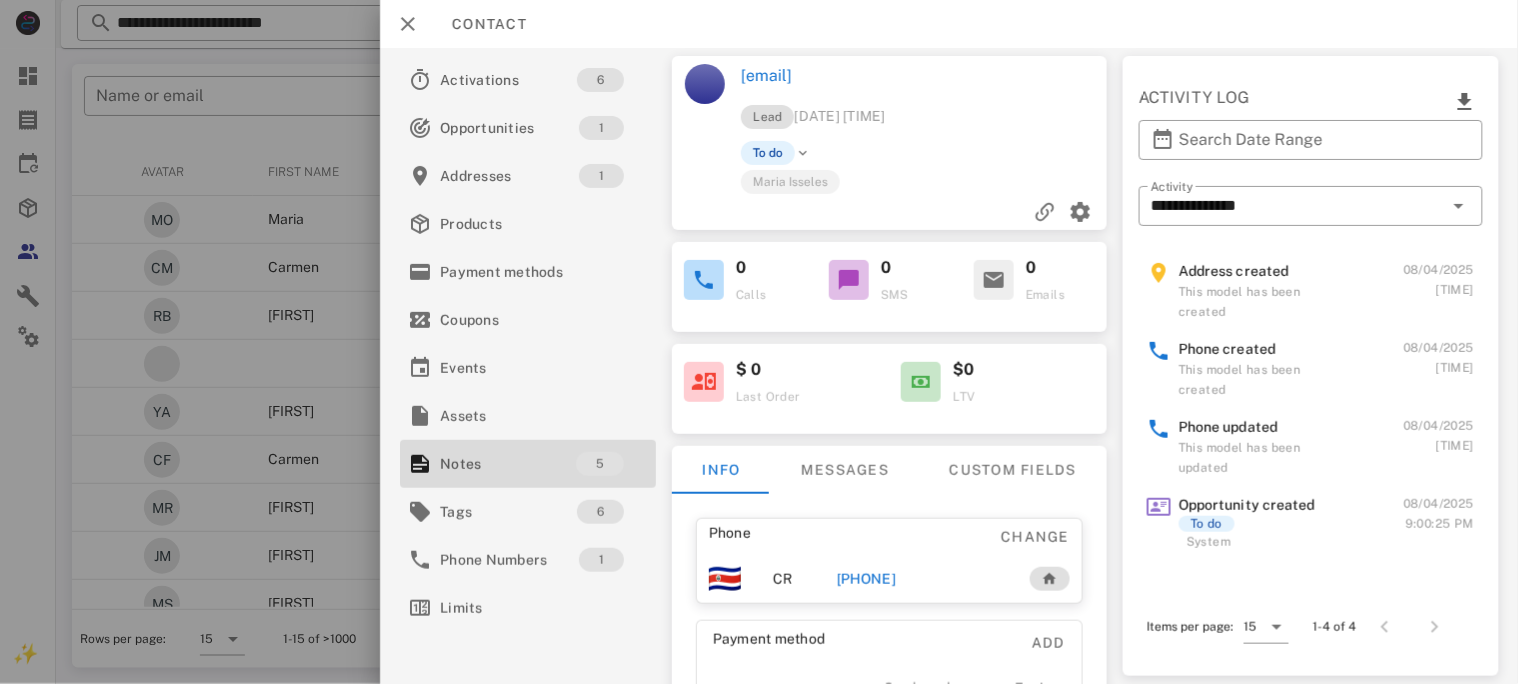 click on "[PHONE]" at bounding box center (865, 579) 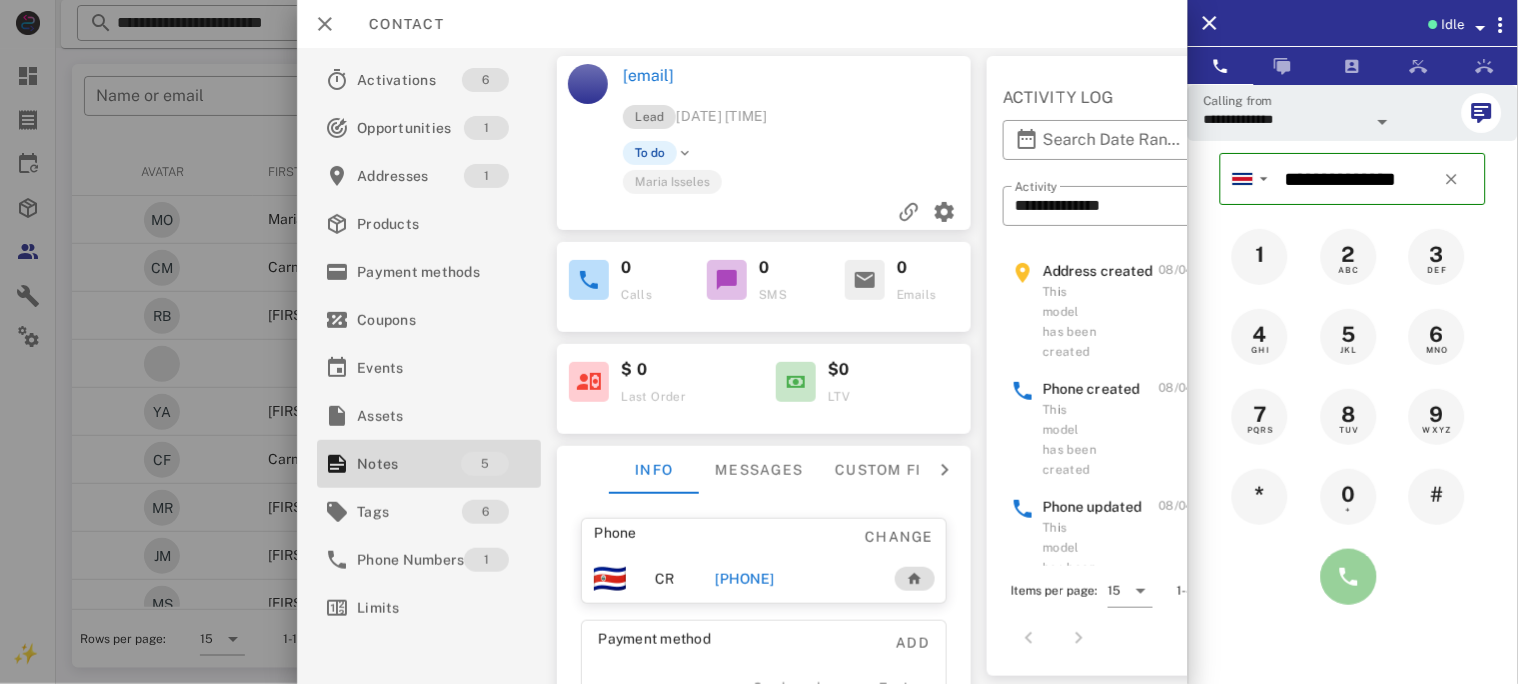 drag, startPoint x: 1336, startPoint y: 580, endPoint x: 1351, endPoint y: 588, distance: 17 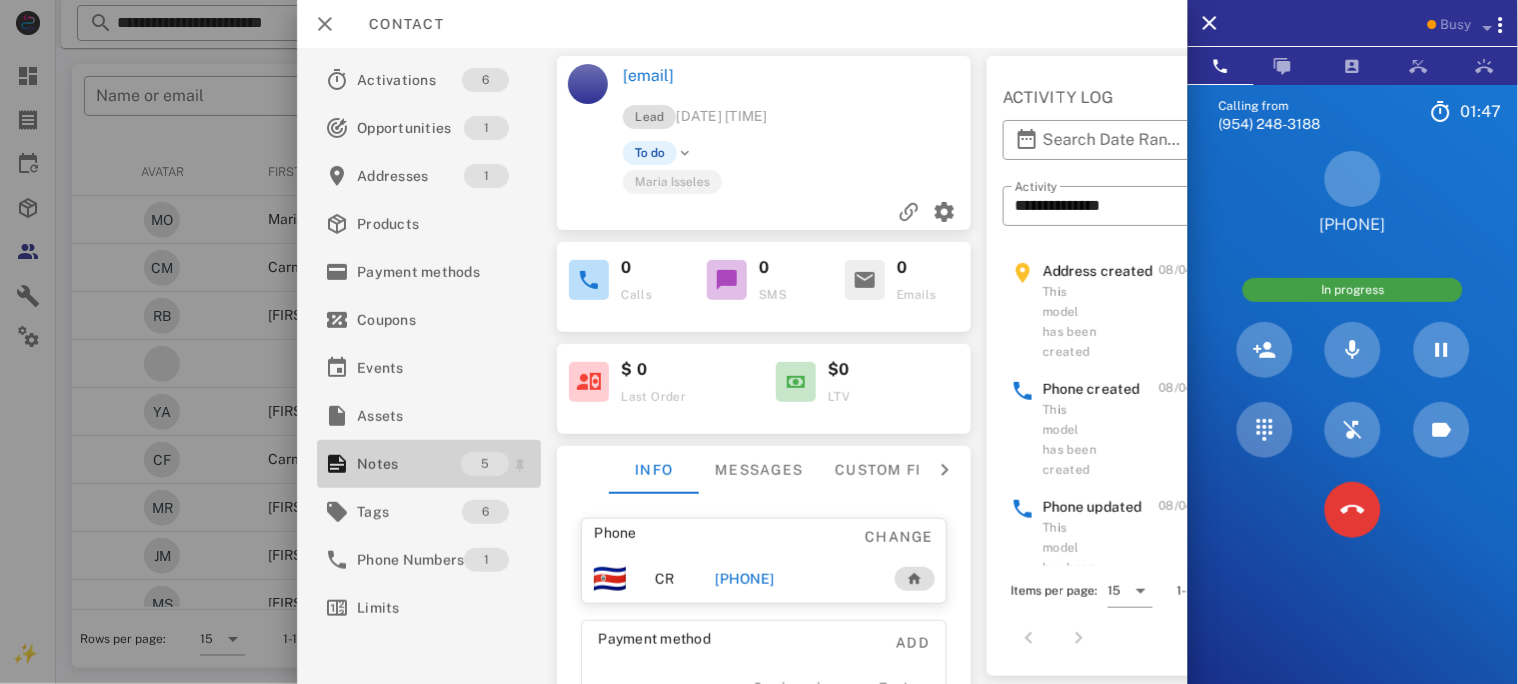 click on "Notes" at bounding box center [409, 464] 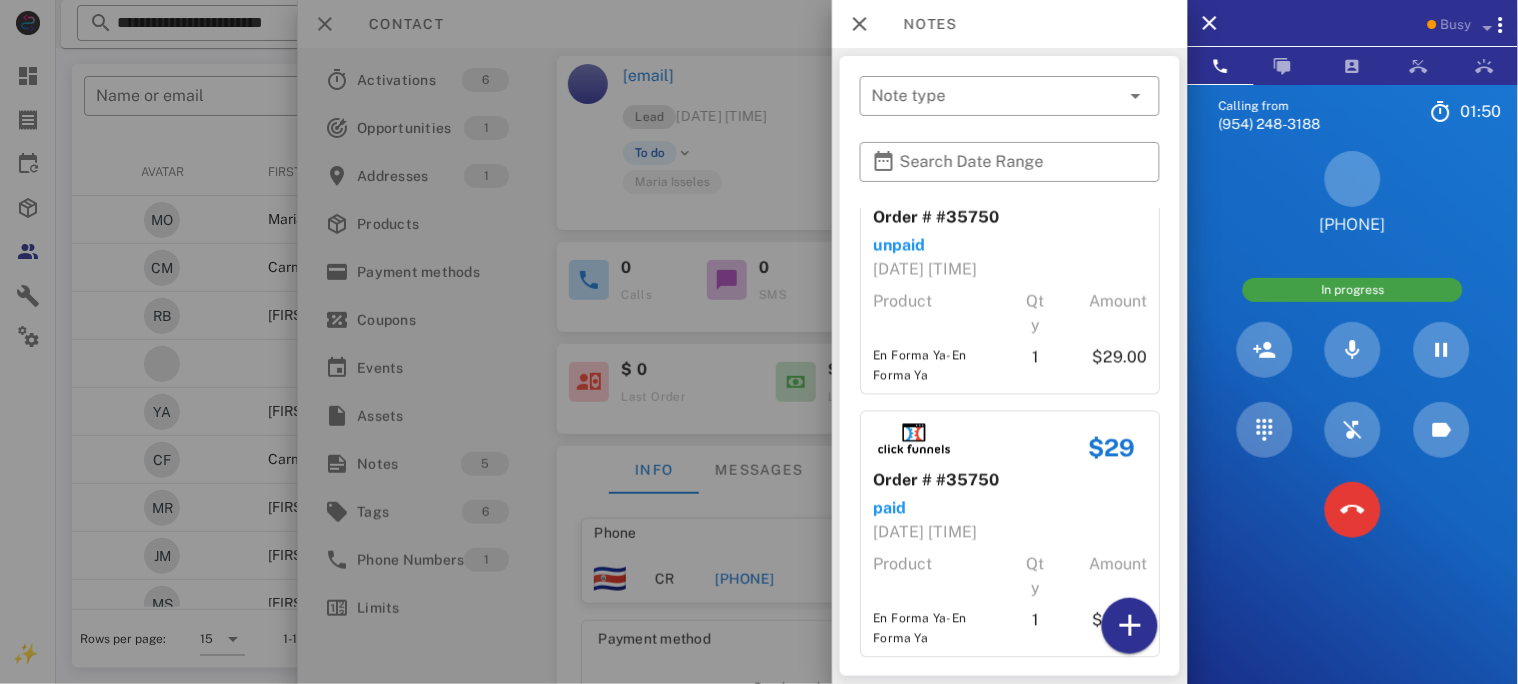 scroll, scrollTop: 859, scrollLeft: 0, axis: vertical 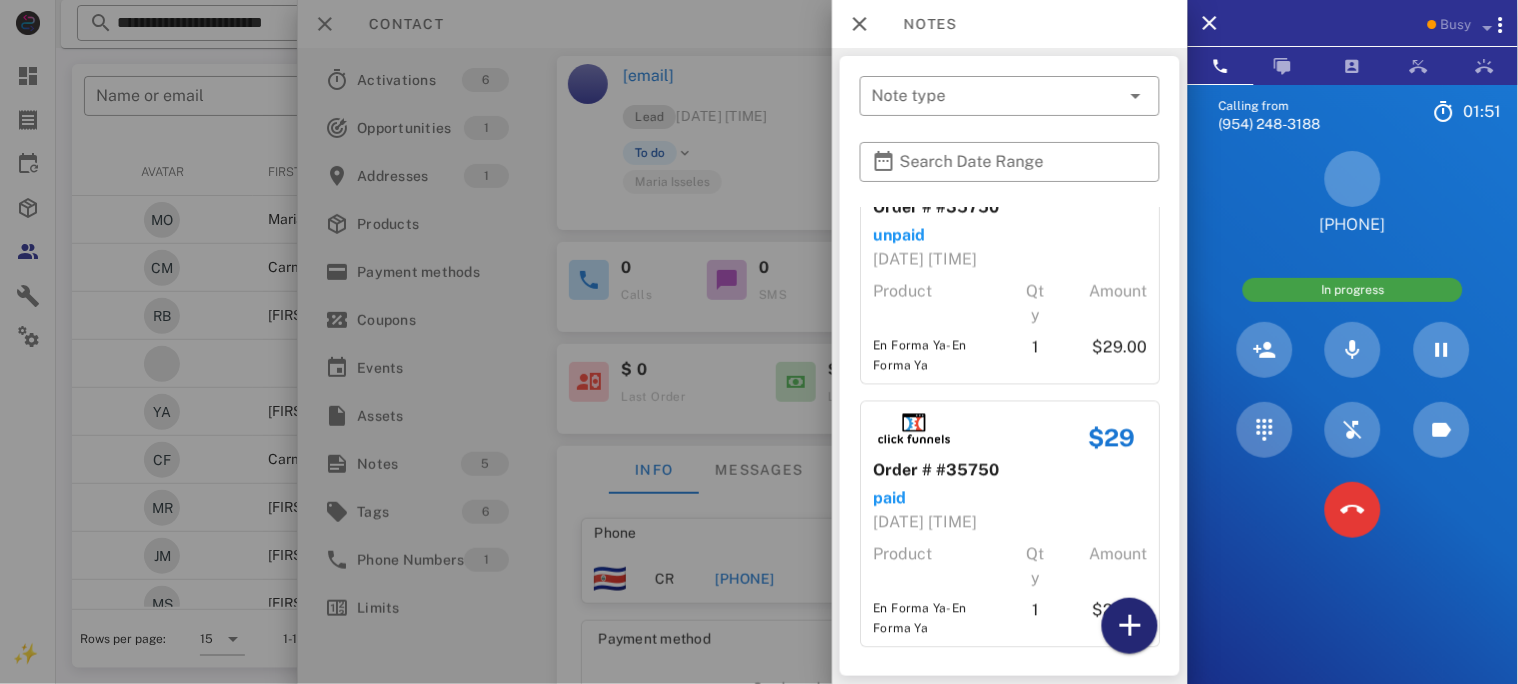 click at bounding box center [1130, 626] 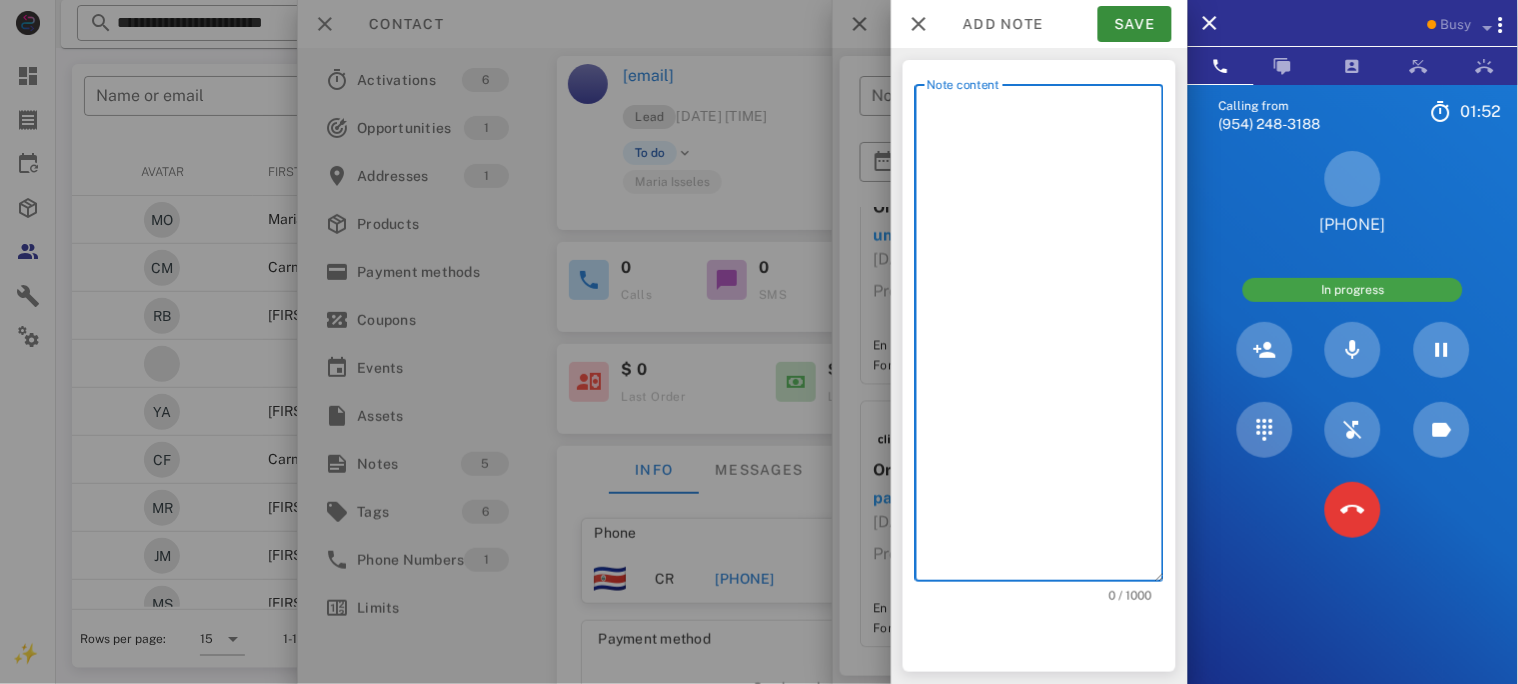 click on "Note content" at bounding box center (1045, 338) 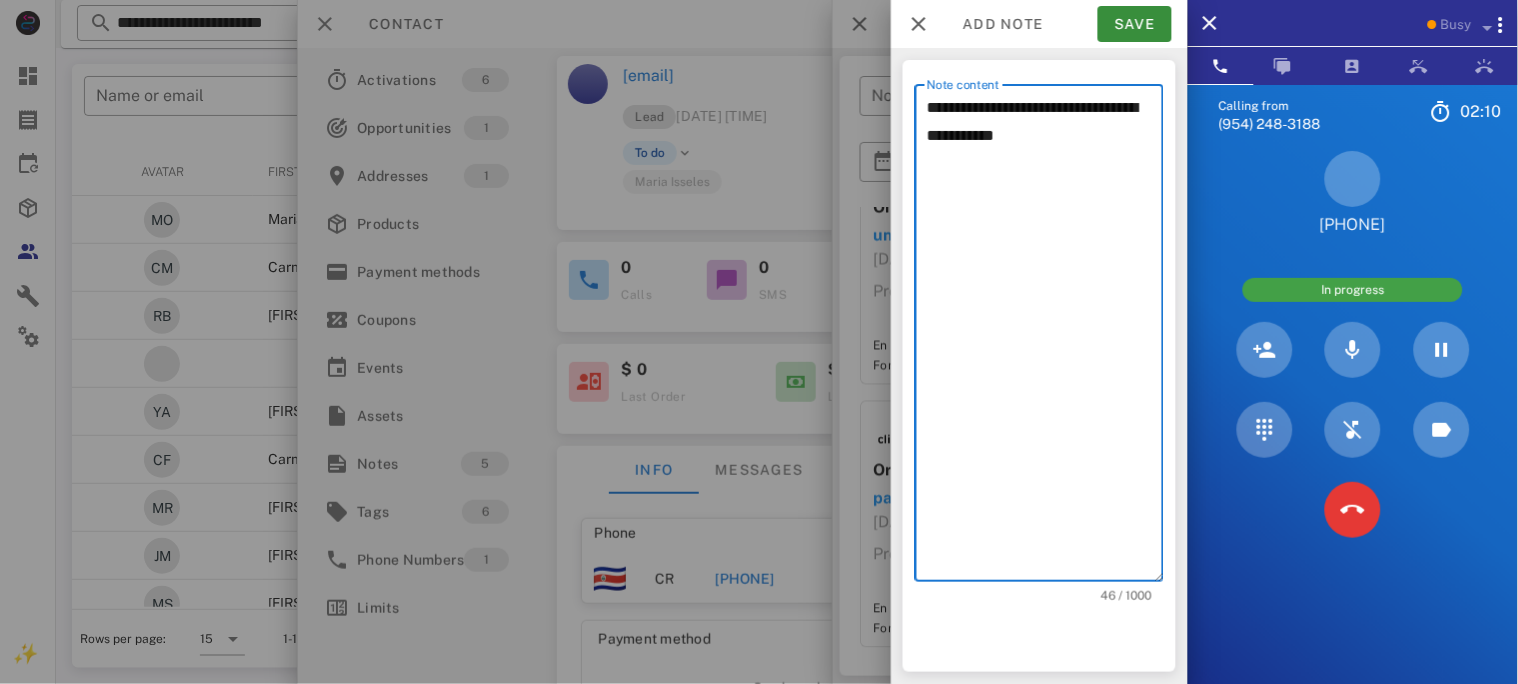type on "**********" 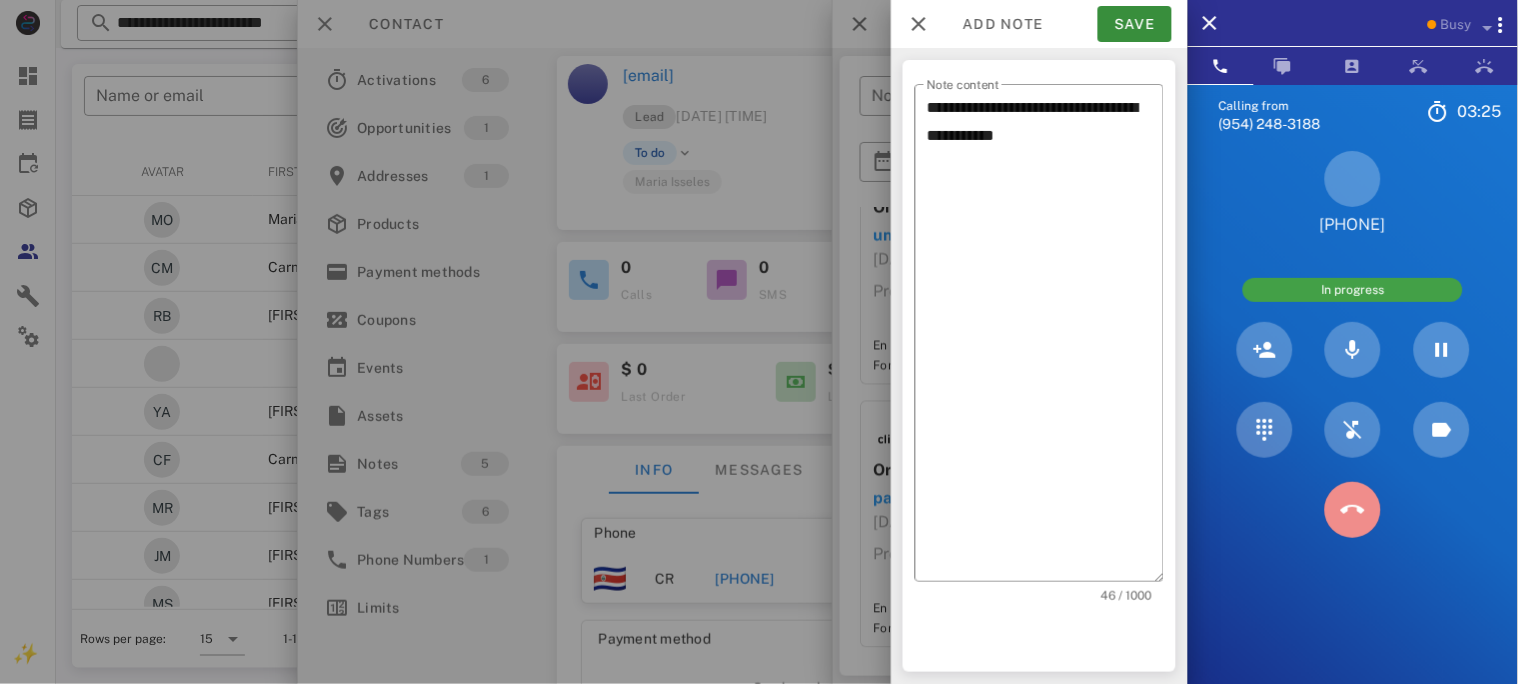 click at bounding box center [1353, 510] 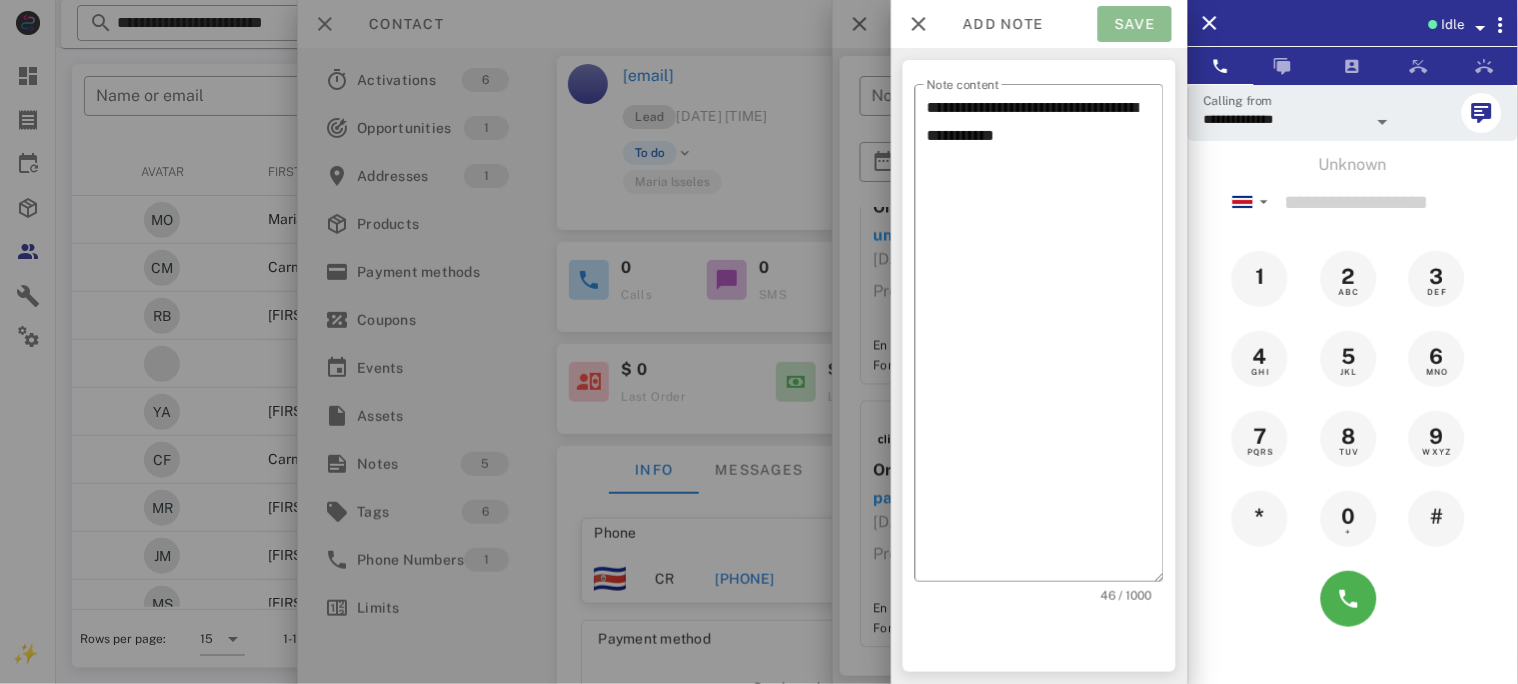 click on "Save" at bounding box center [1135, 24] 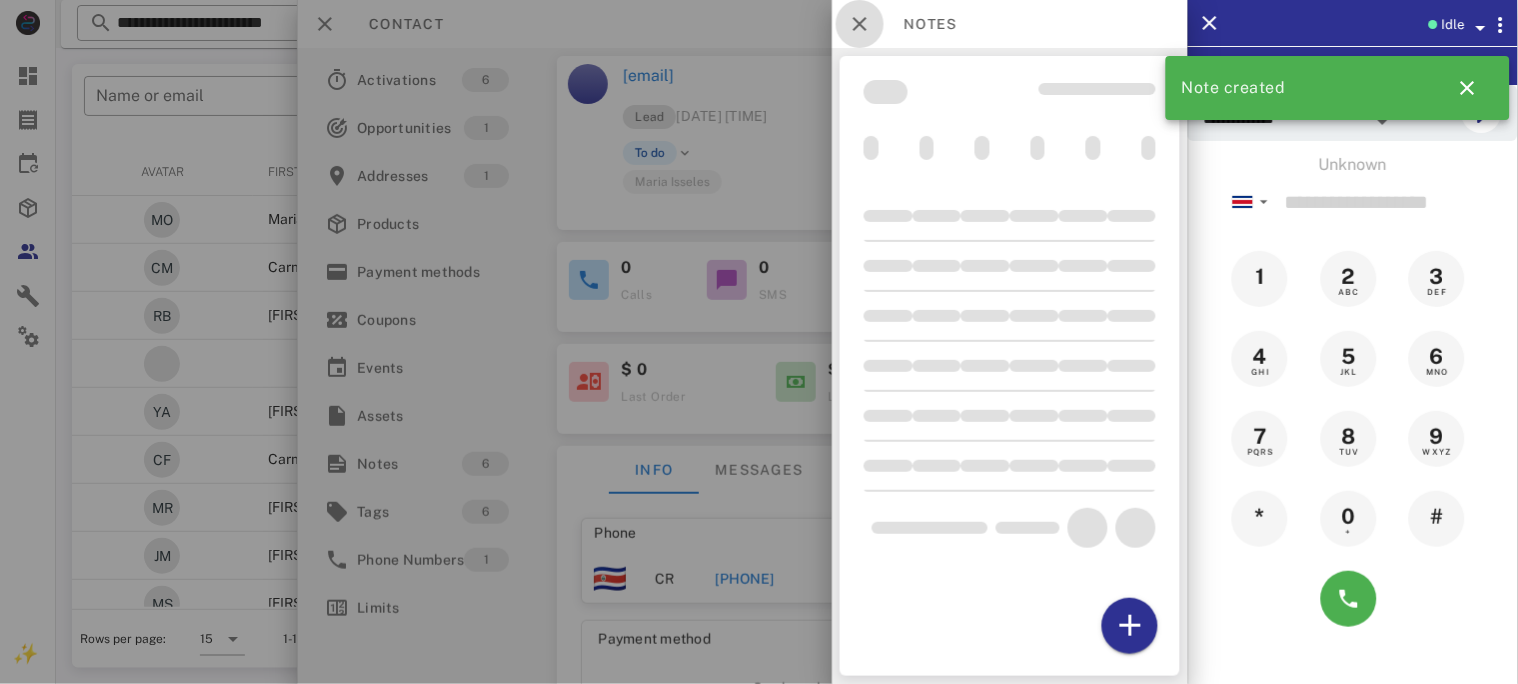 click at bounding box center (860, 24) 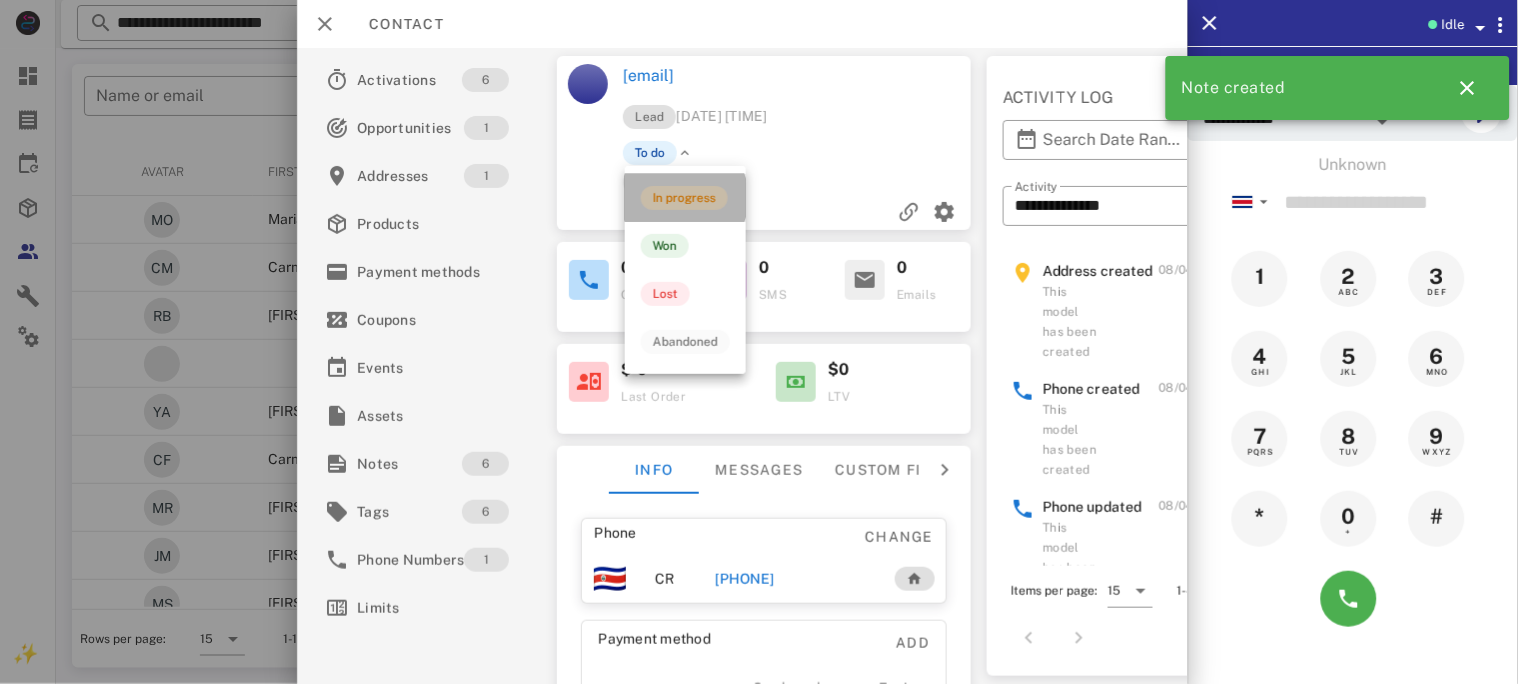 click on "In progress" at bounding box center [684, 198] 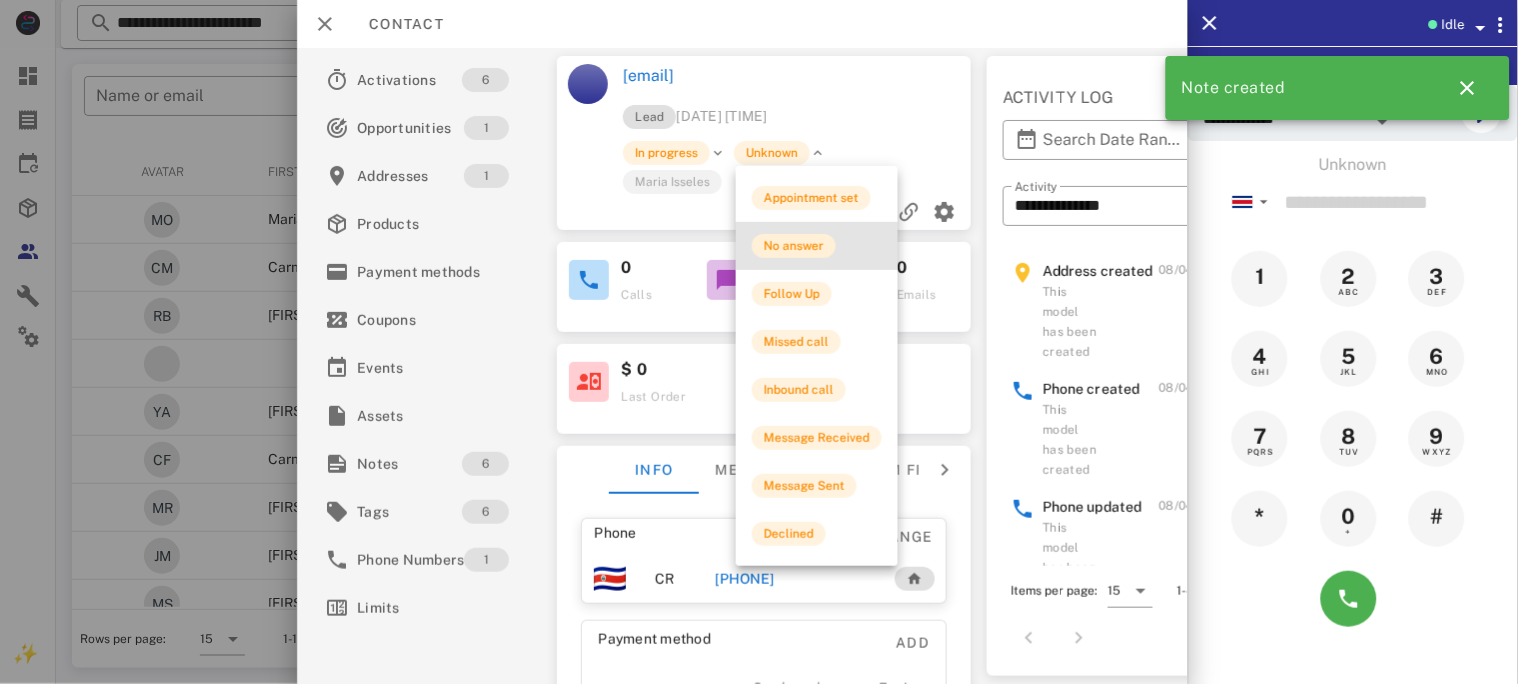 click on "No answer" at bounding box center (794, 246) 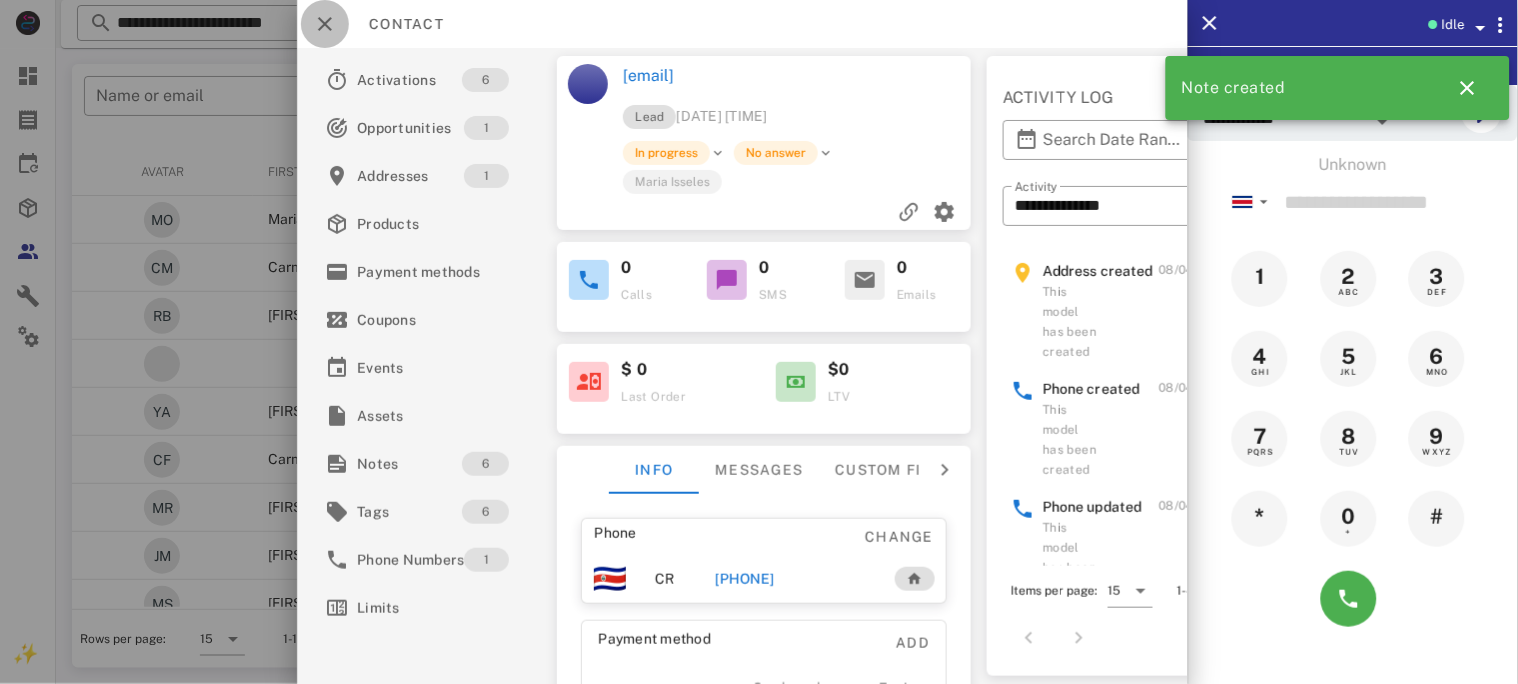 click at bounding box center [325, 24] 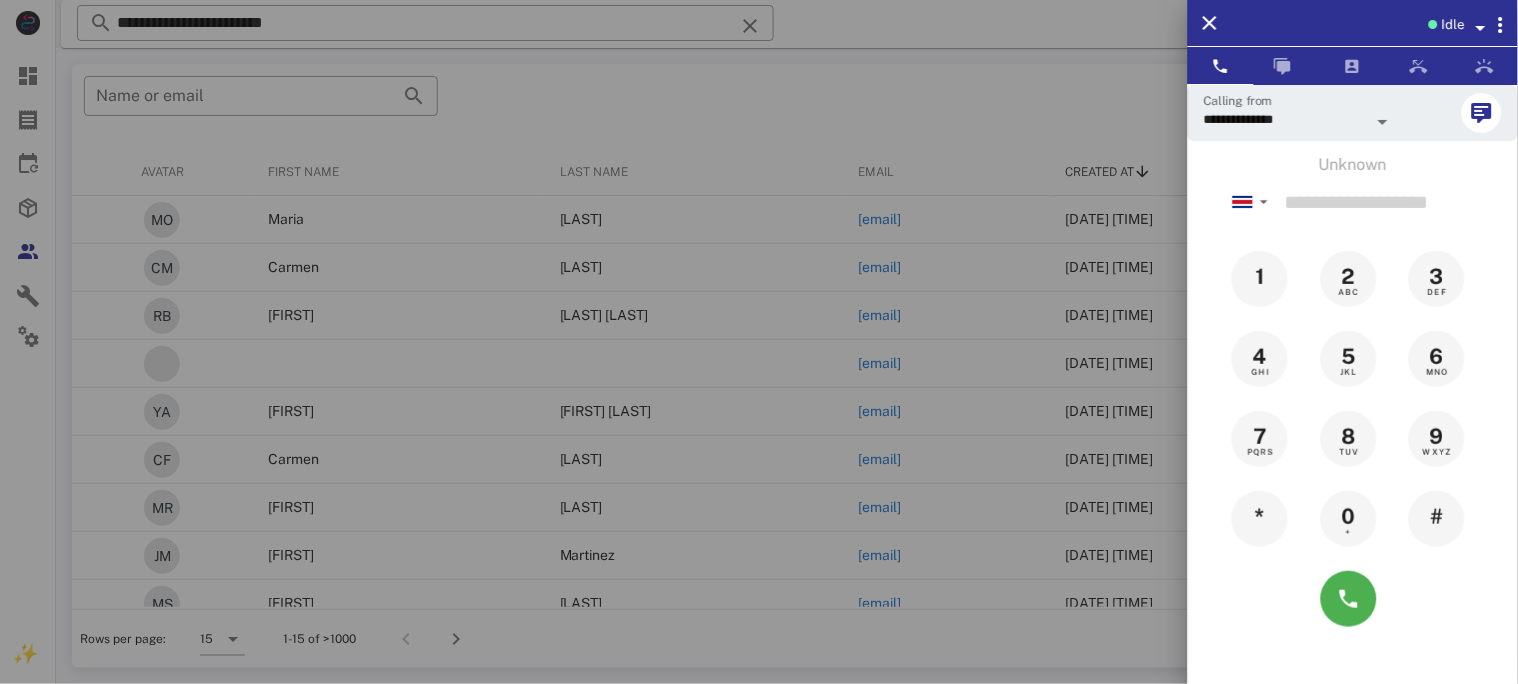 click at bounding box center (759, 342) 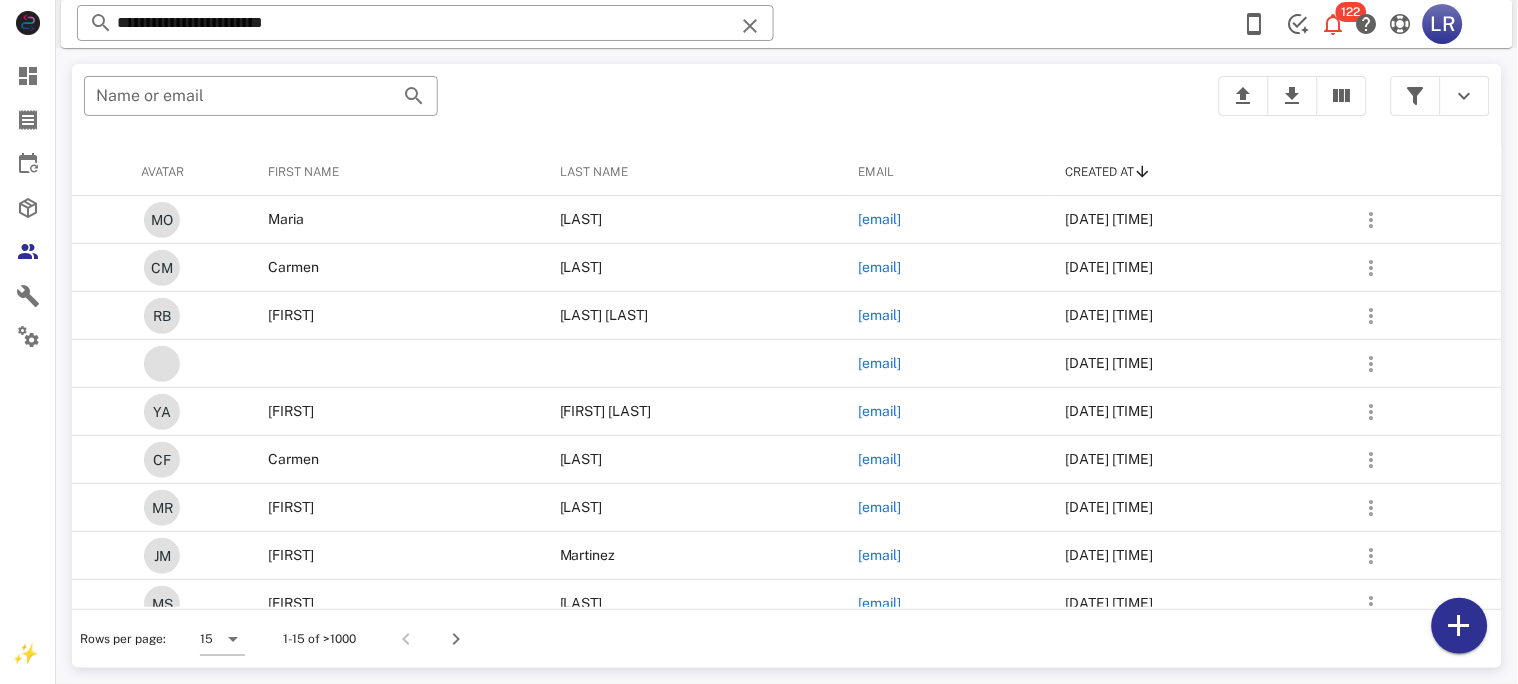 click at bounding box center (750, 26) 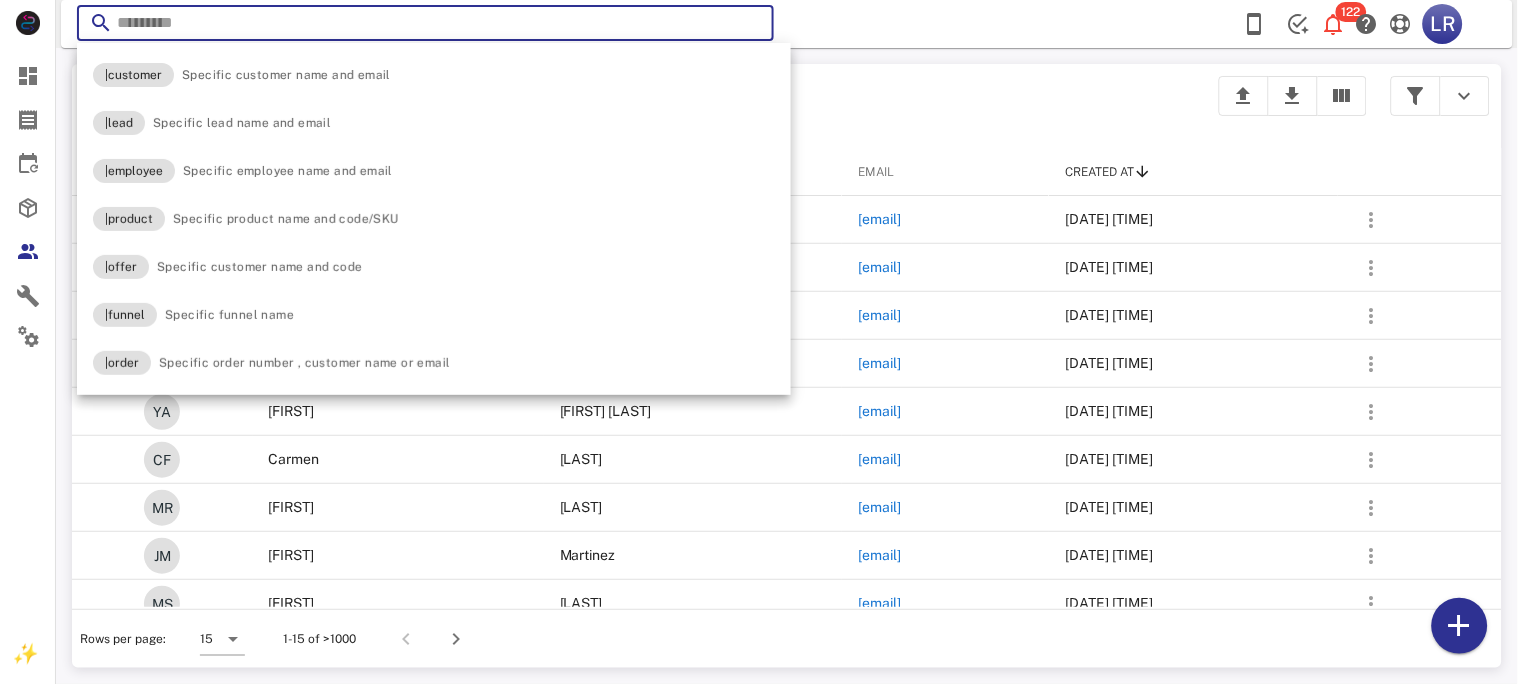 paste on "**********" 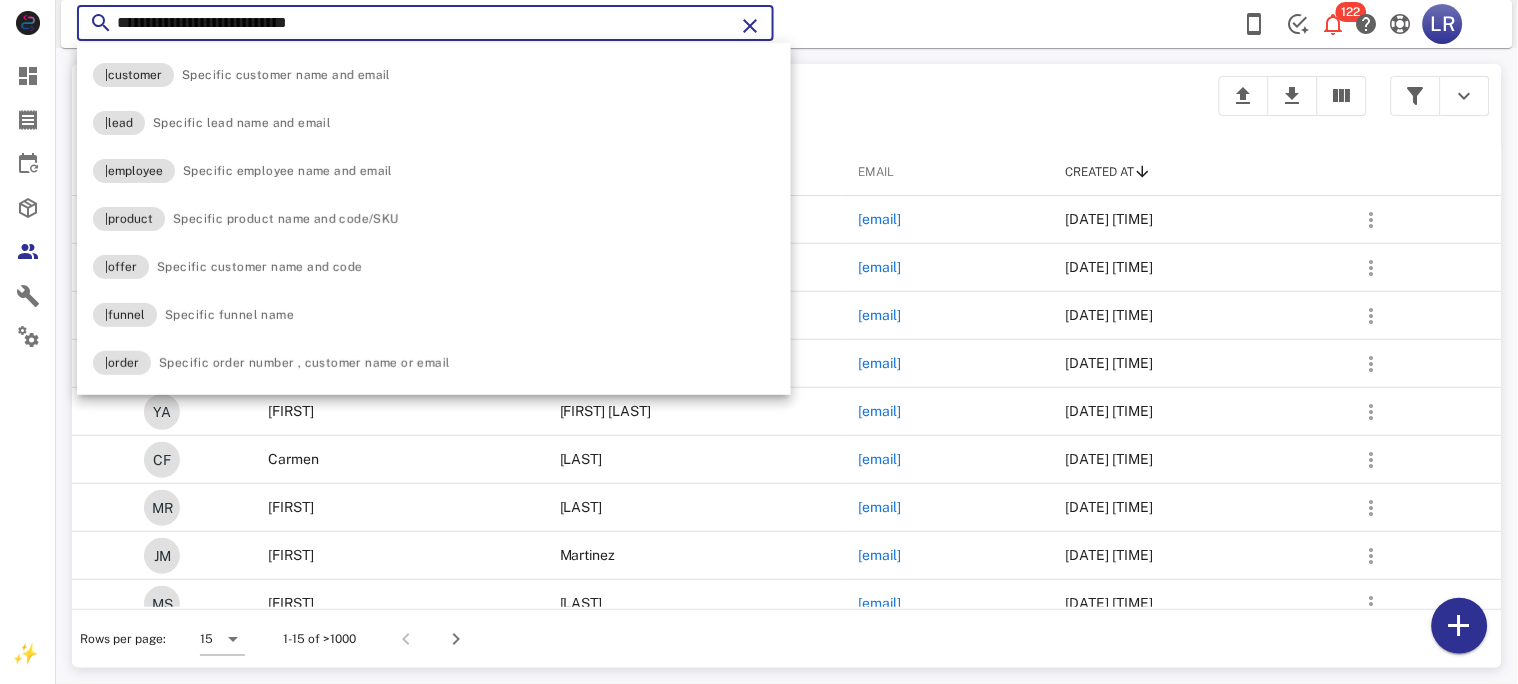 type on "**********" 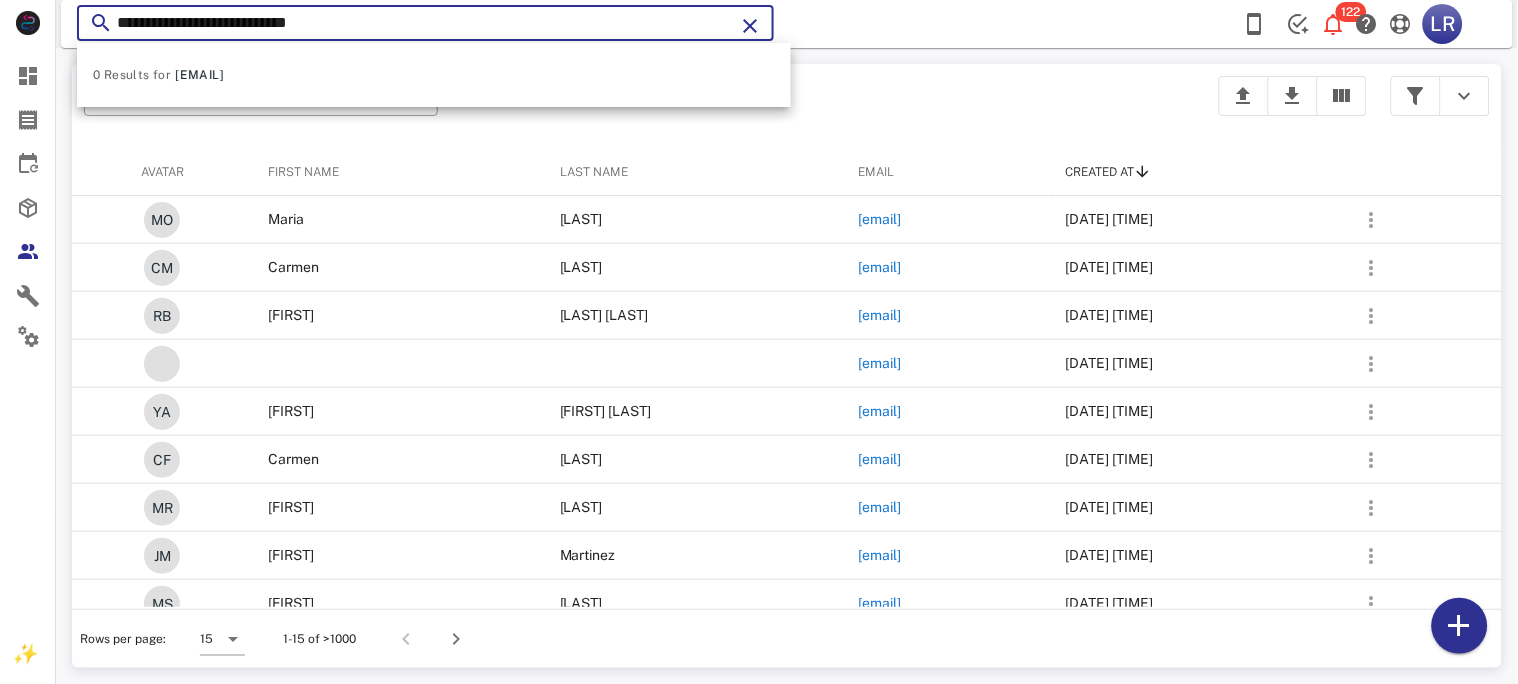 click at bounding box center [750, 26] 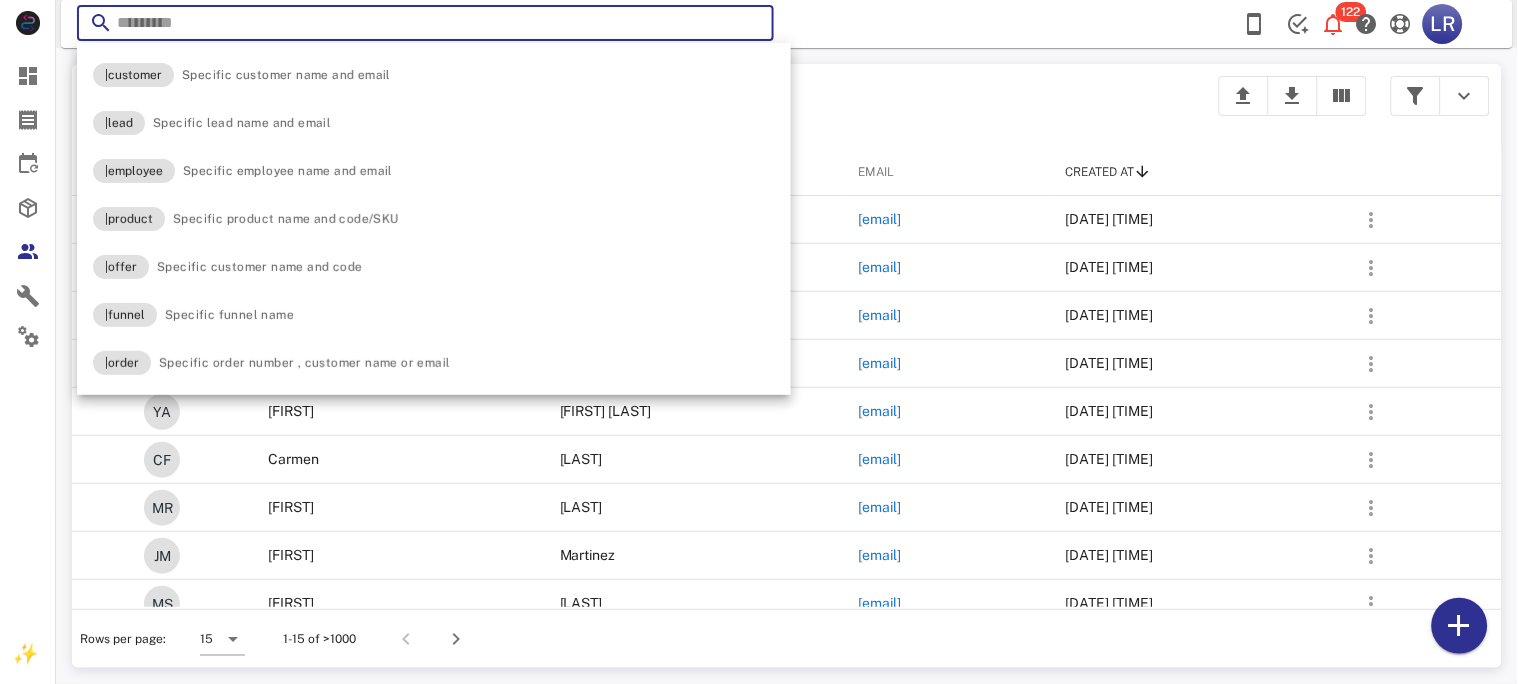 click at bounding box center (750, 26) 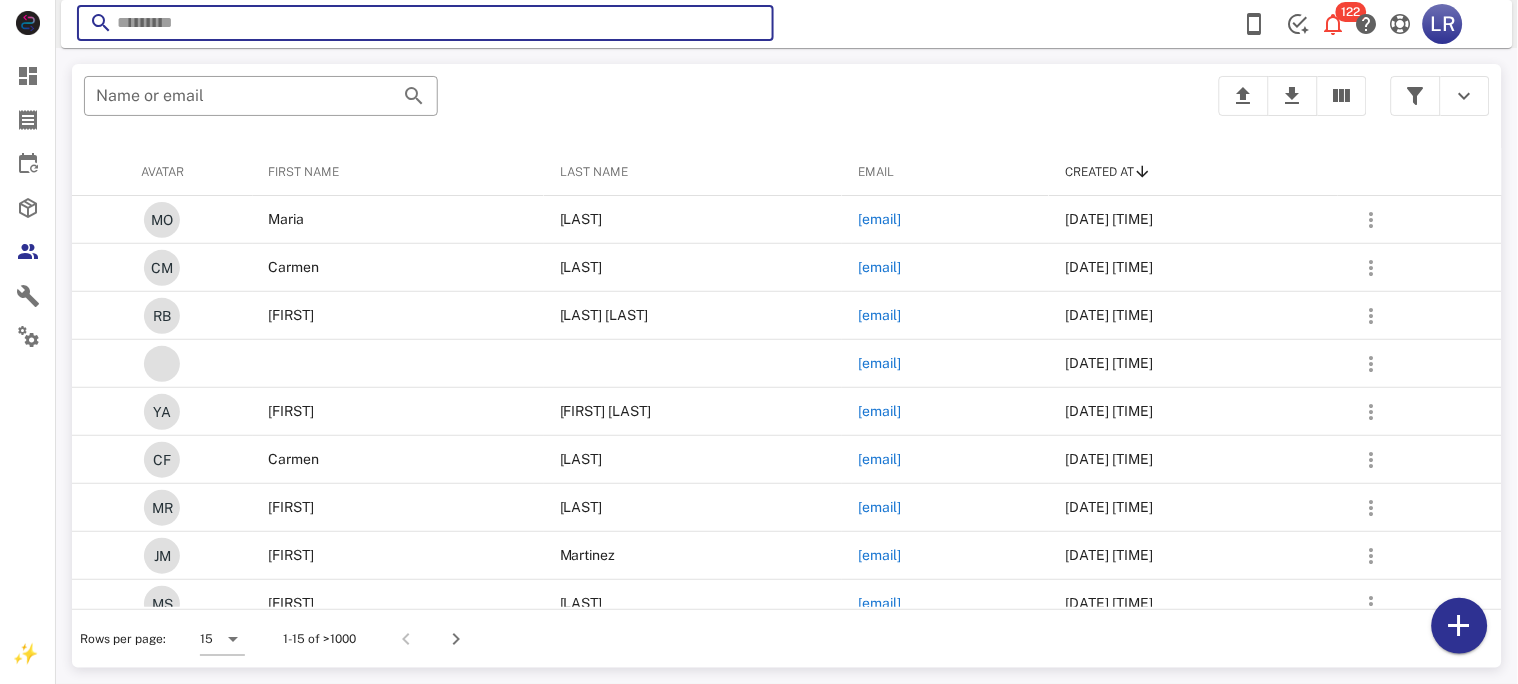 paste on "**********" 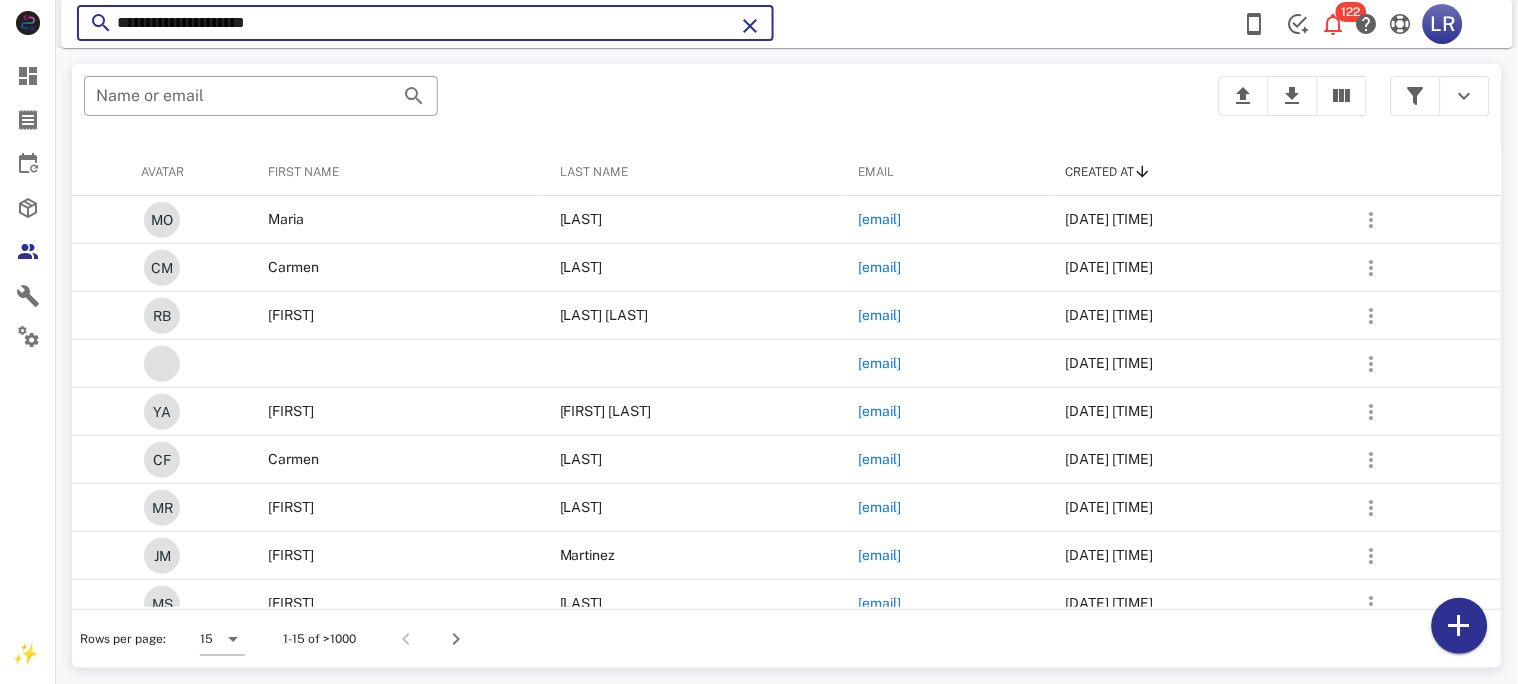 type on "**********" 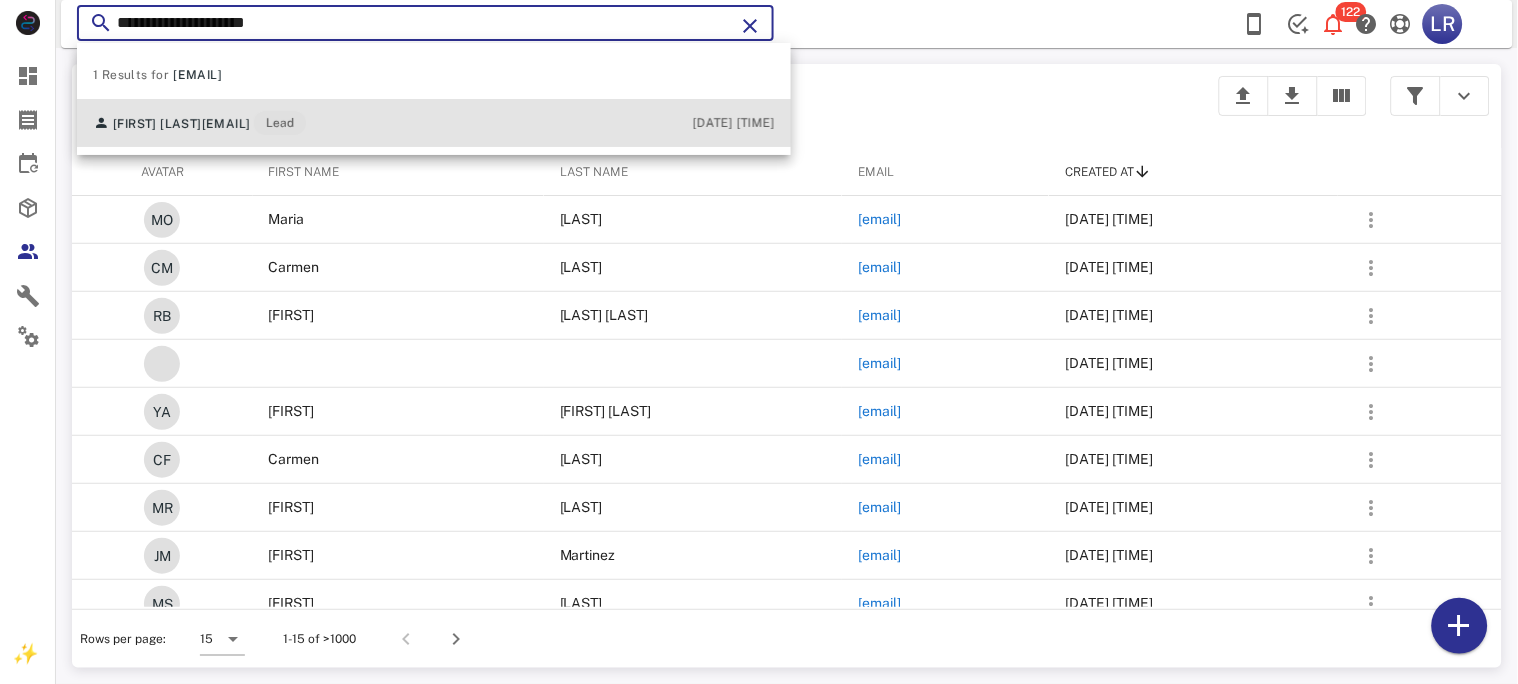 click on "[EMAIL]" at bounding box center [226, 124] 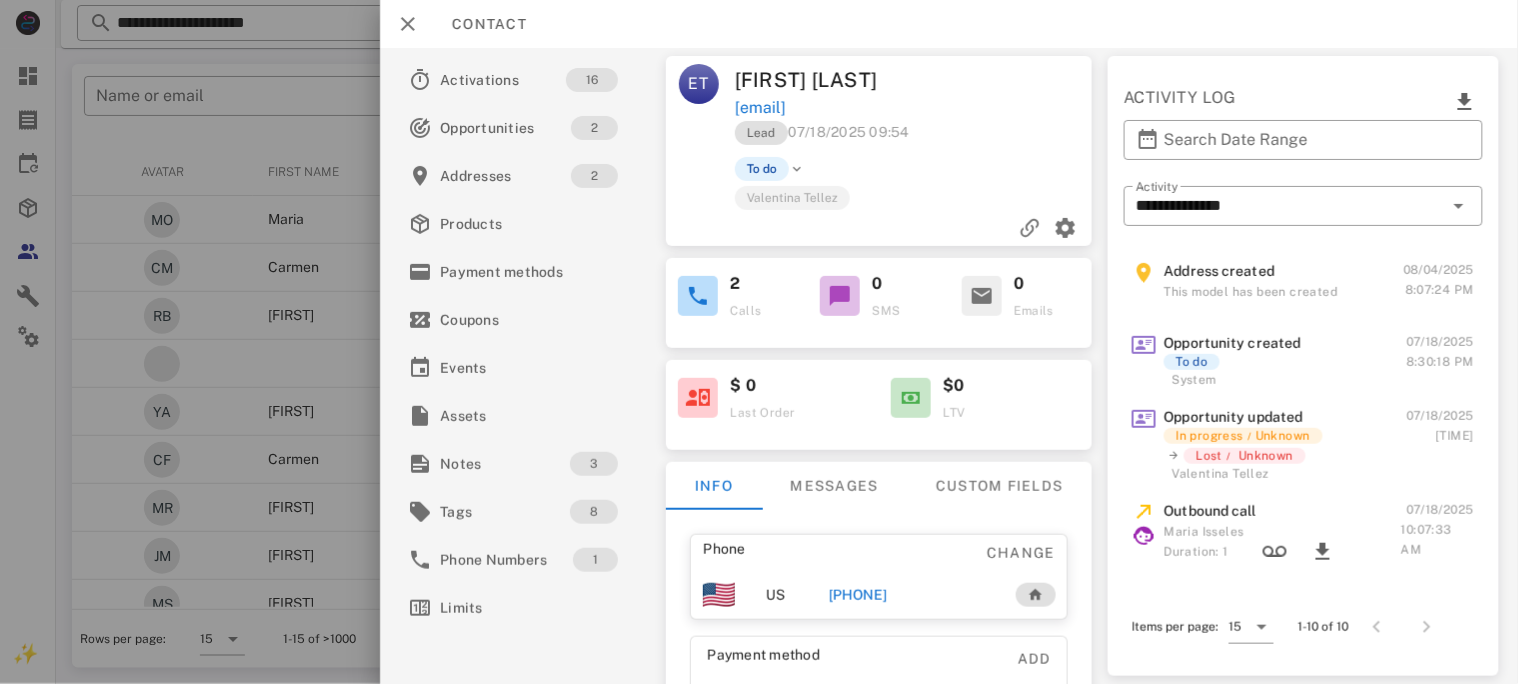 click on "[PHONE]" at bounding box center [857, 595] 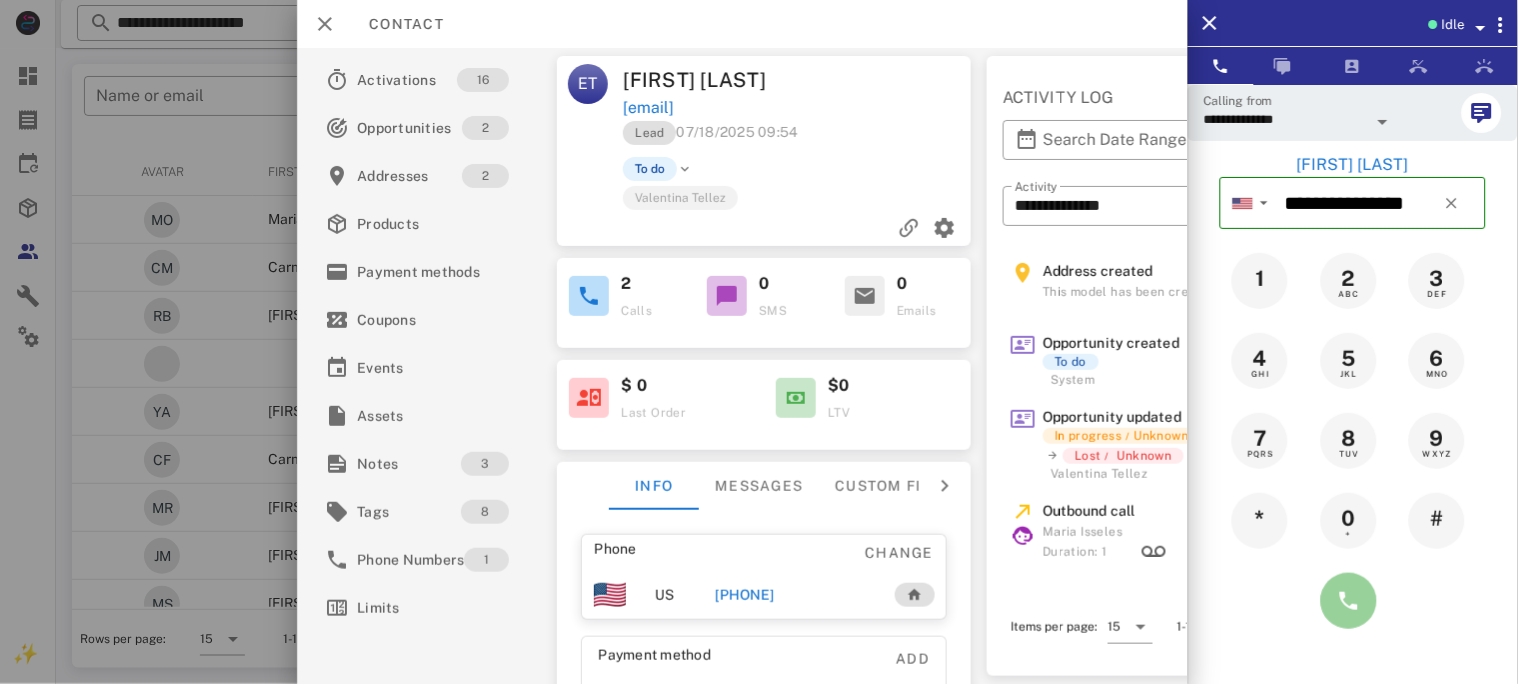 click at bounding box center (1349, 601) 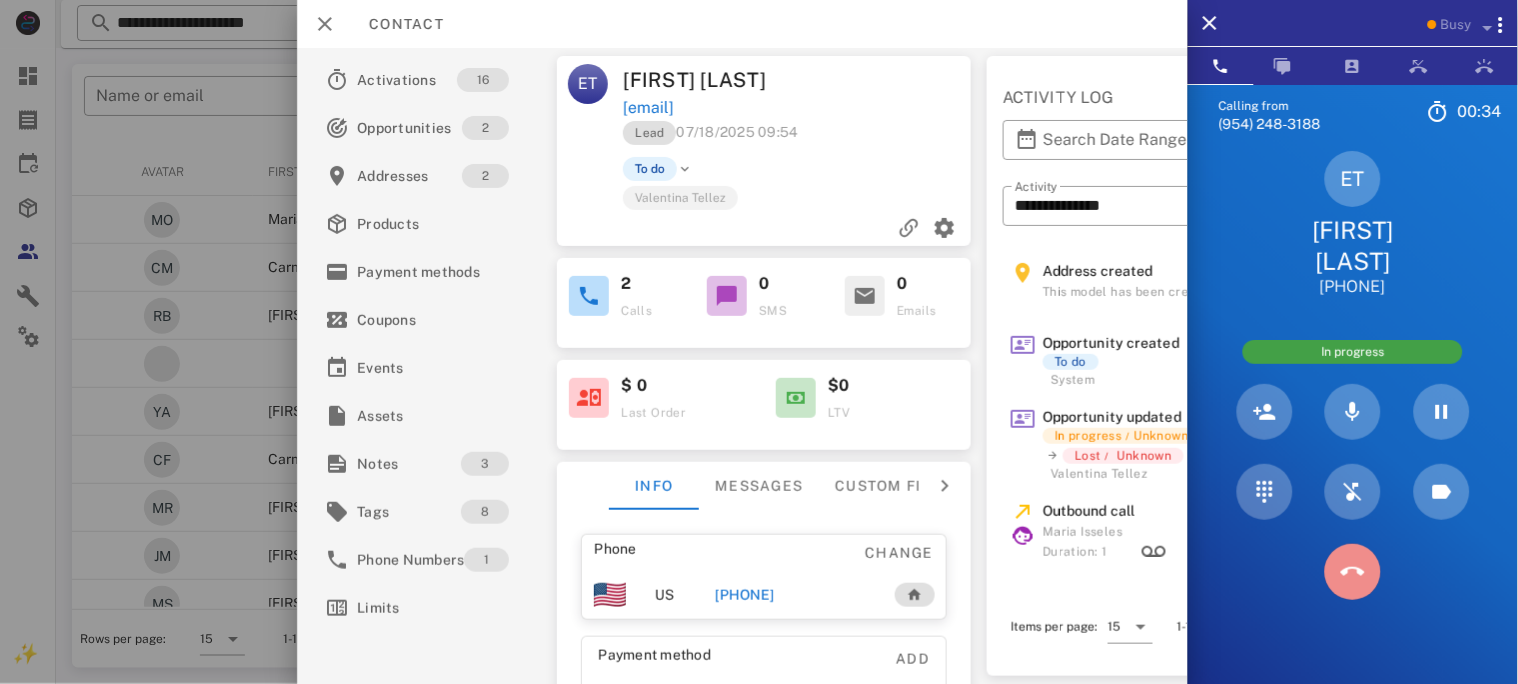 click at bounding box center (1353, 572) 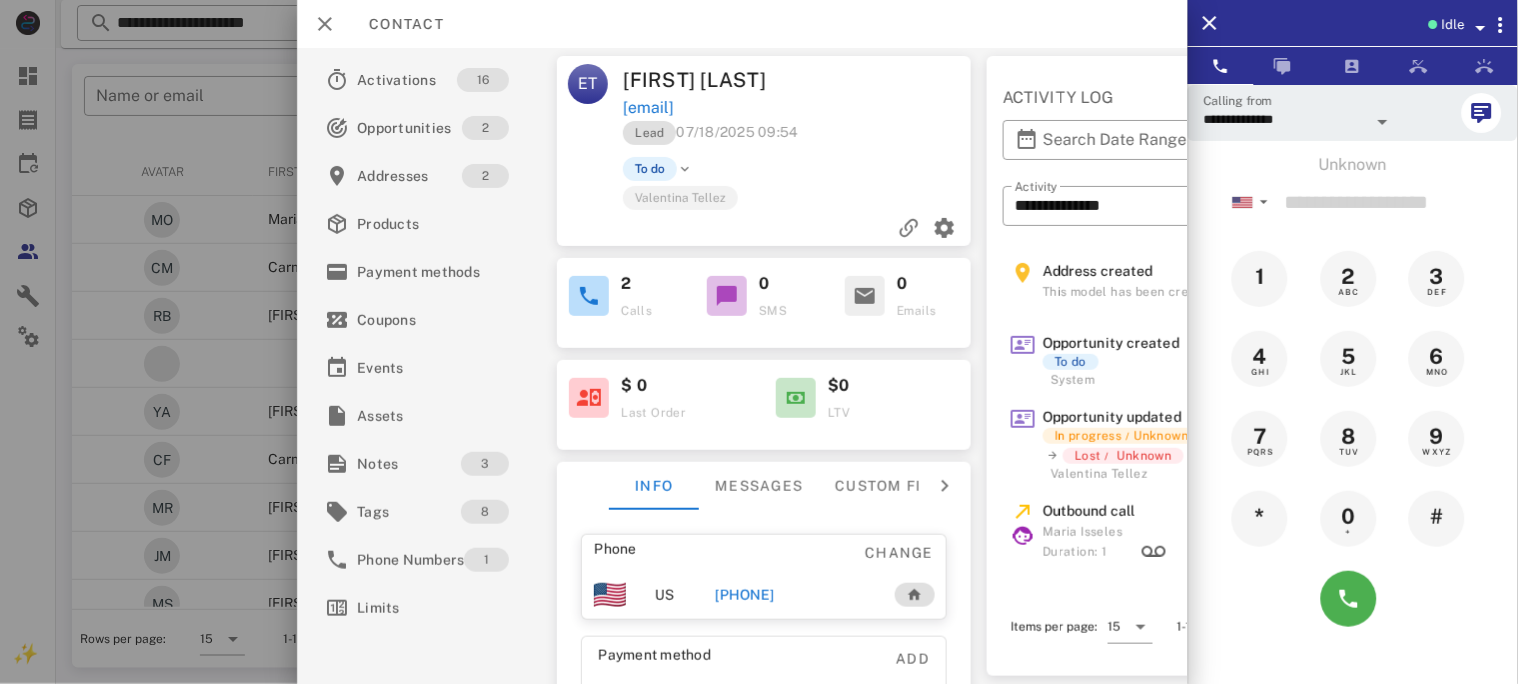 click on "[PHONE]" at bounding box center [744, 595] 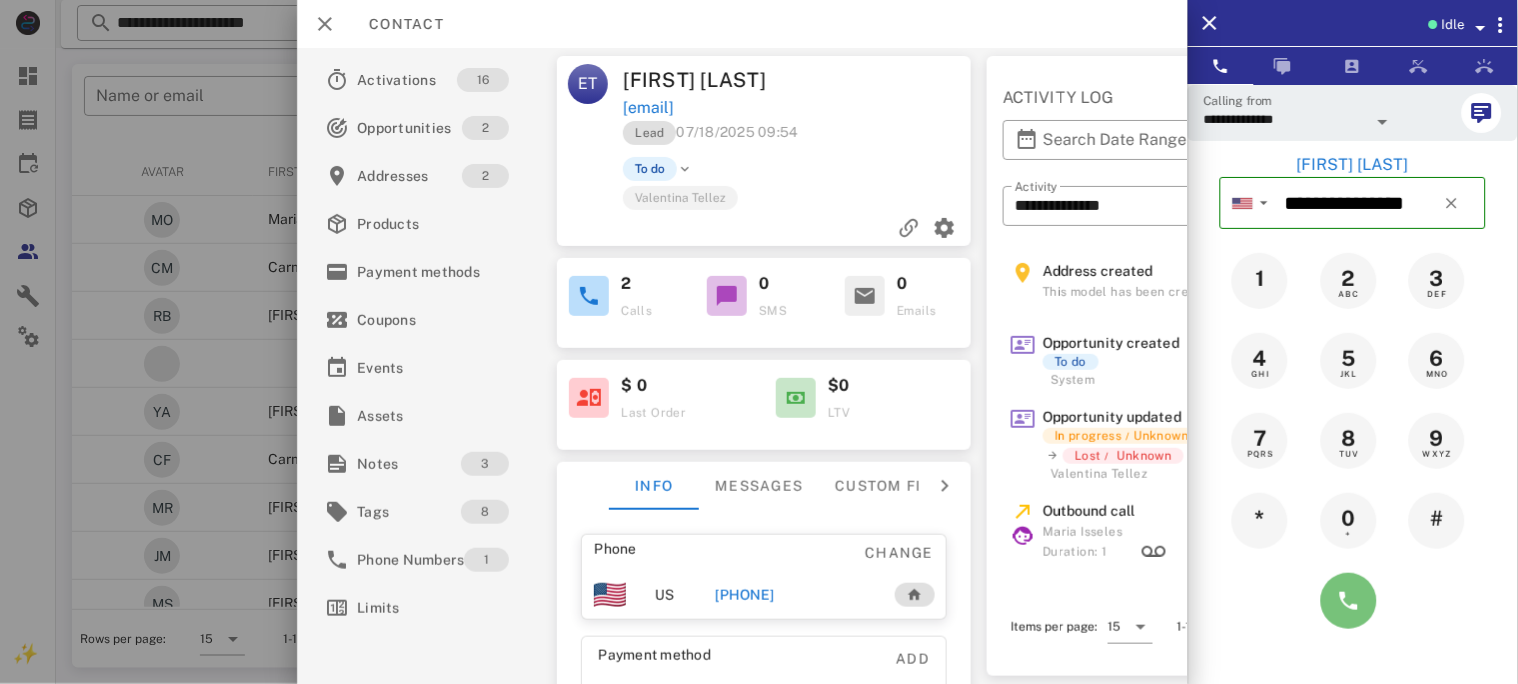 click at bounding box center [1349, 601] 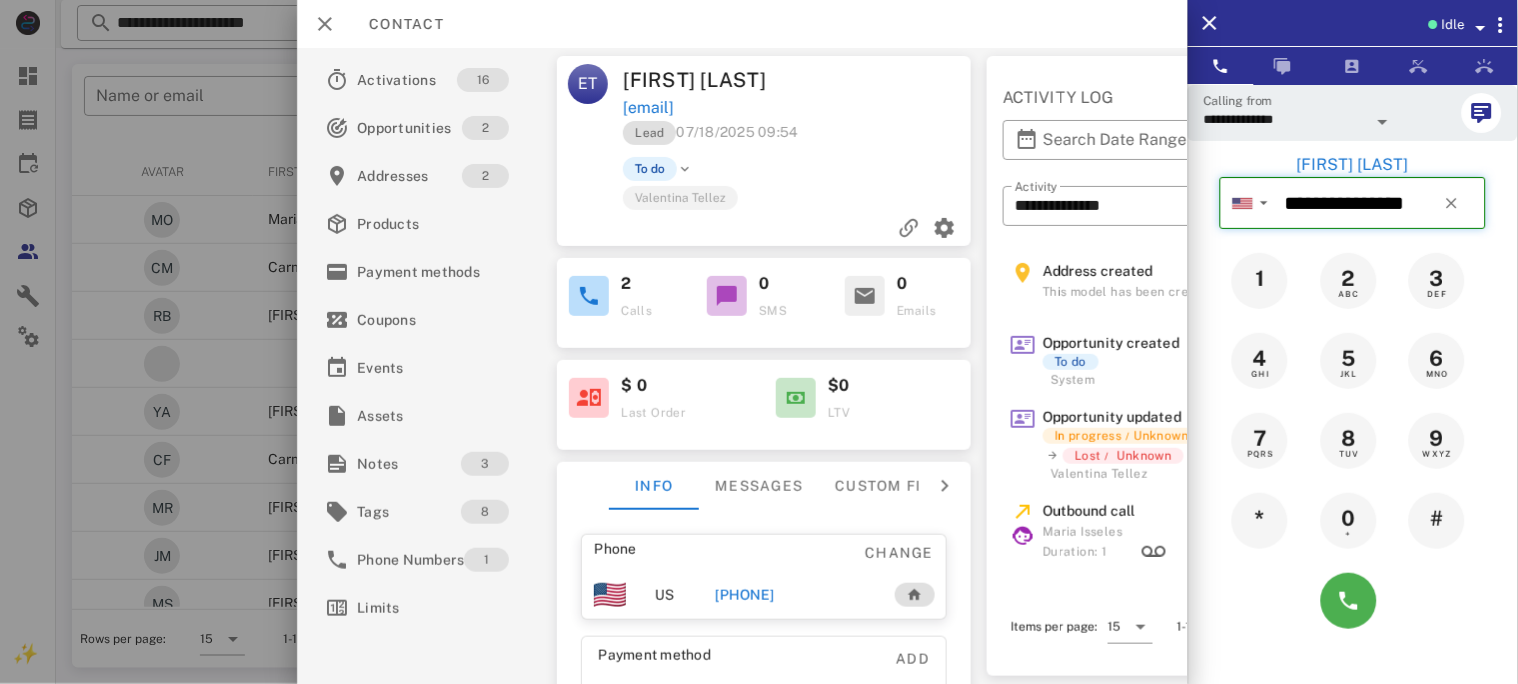 type 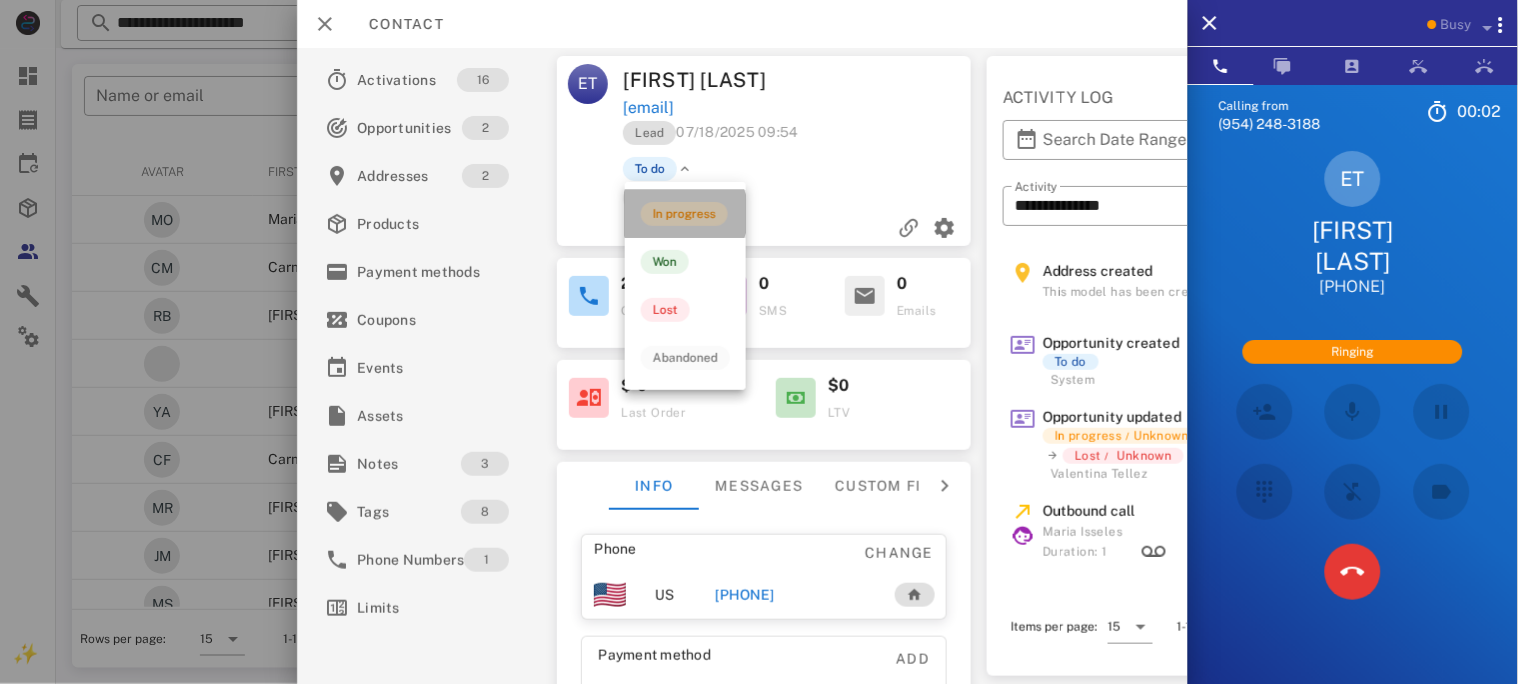 click on "In progress" at bounding box center [684, 214] 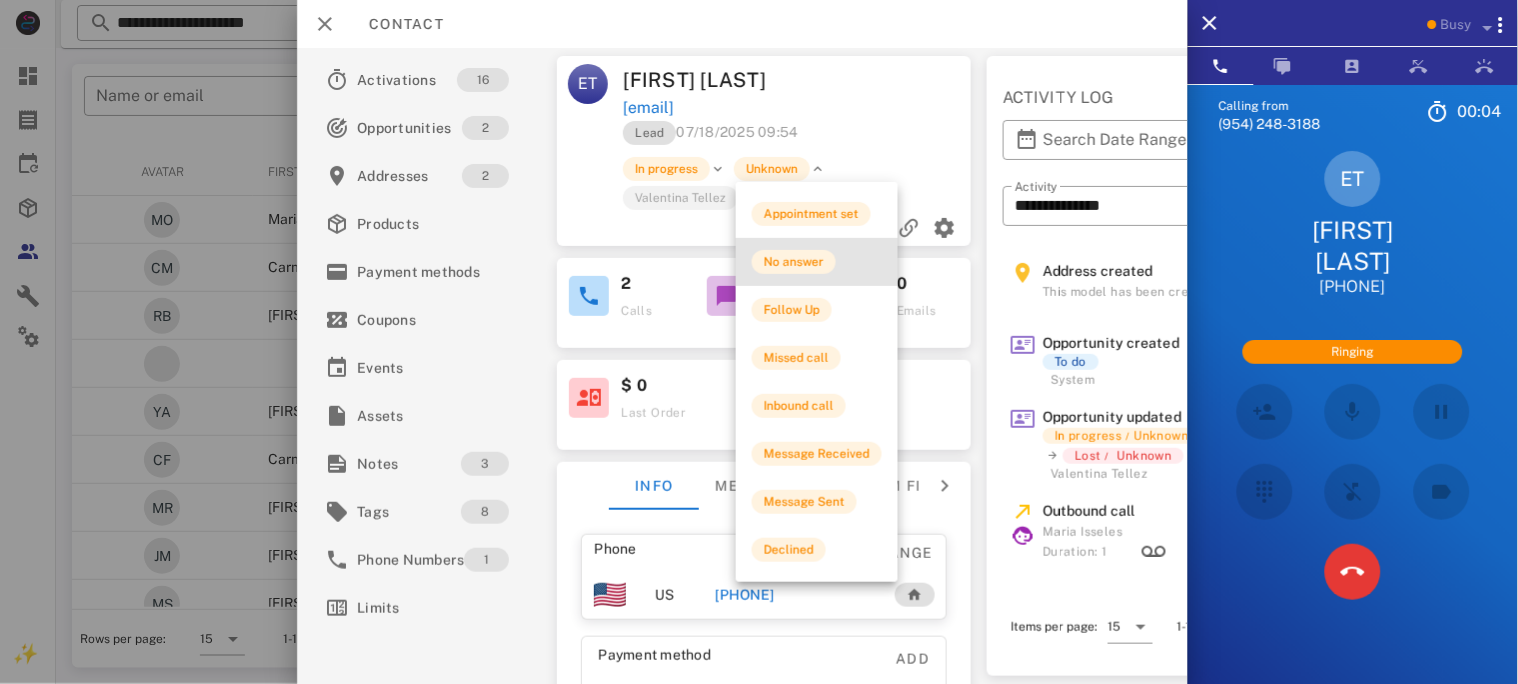 click on "No answer" at bounding box center [794, 262] 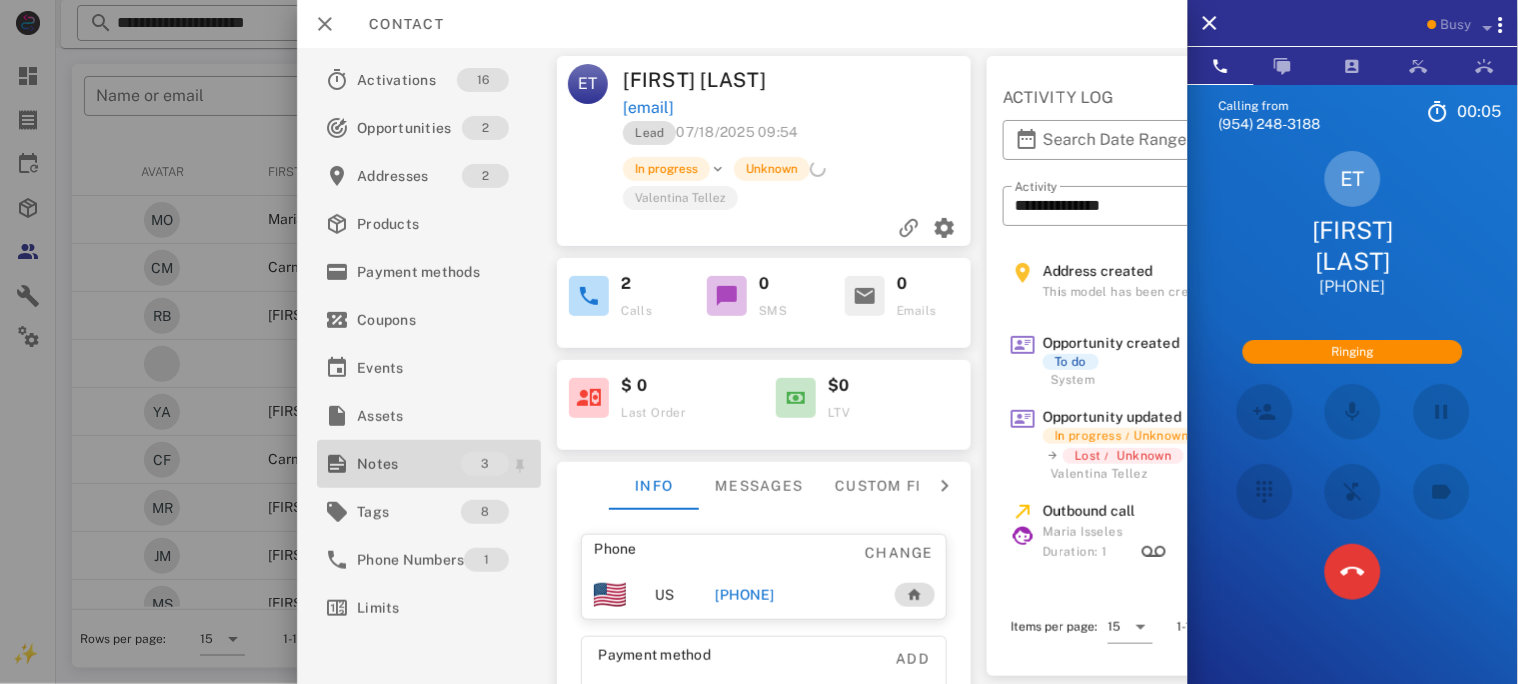 click on "Notes" at bounding box center [409, 464] 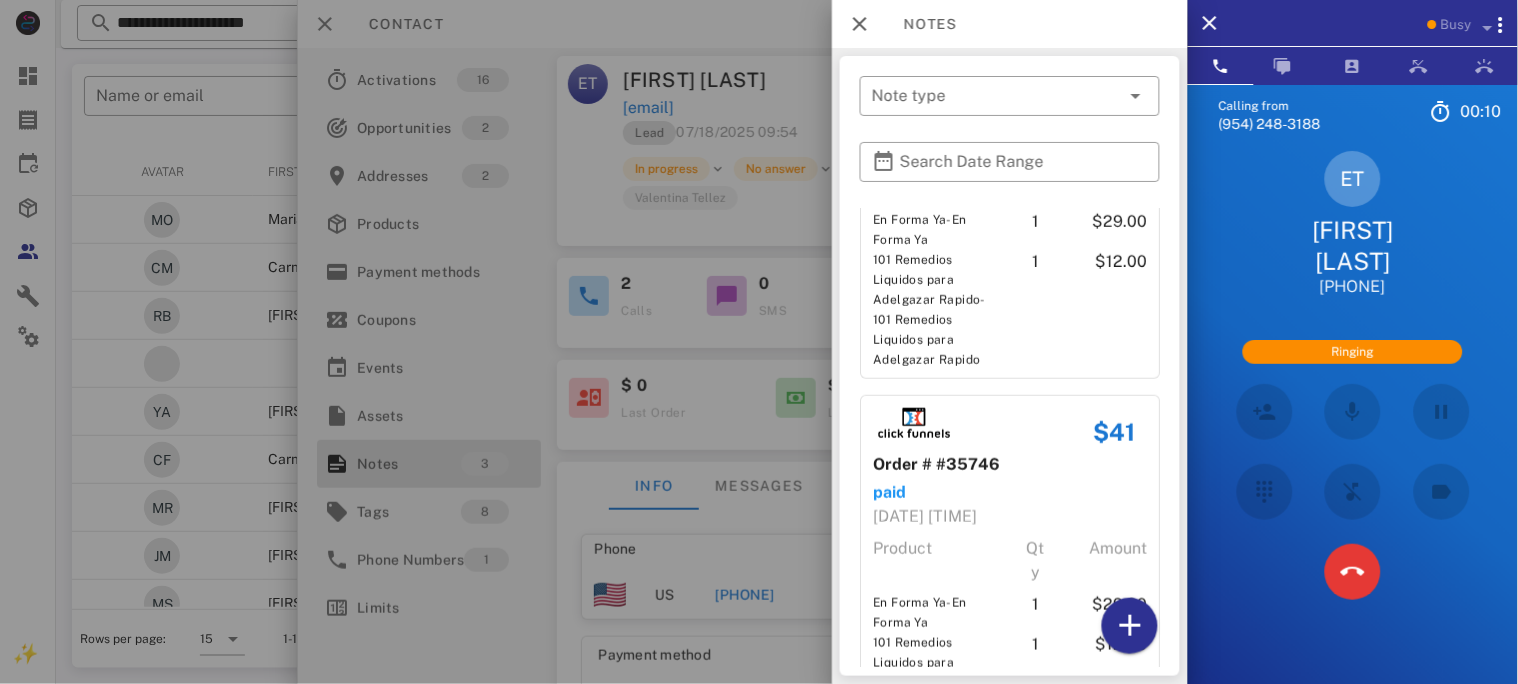 scroll, scrollTop: 482, scrollLeft: 0, axis: vertical 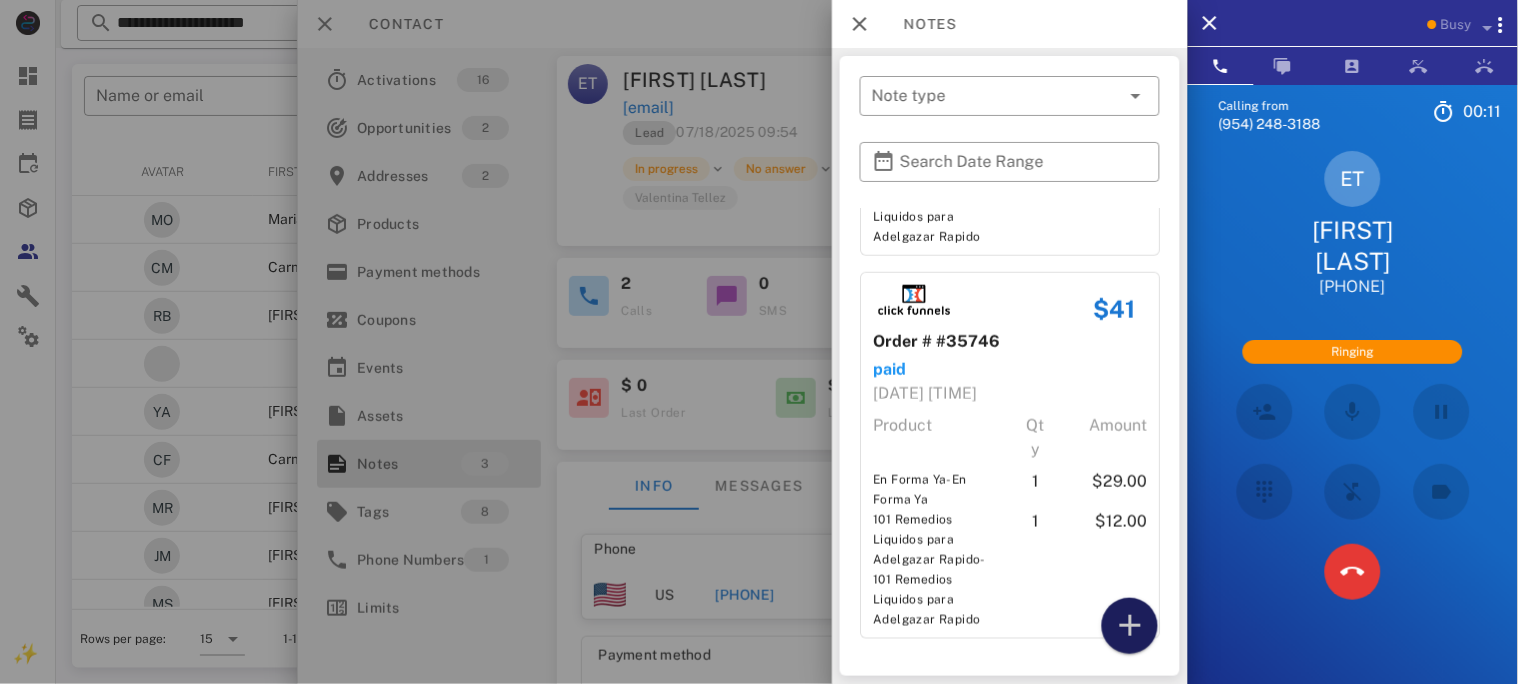 click at bounding box center [1130, 626] 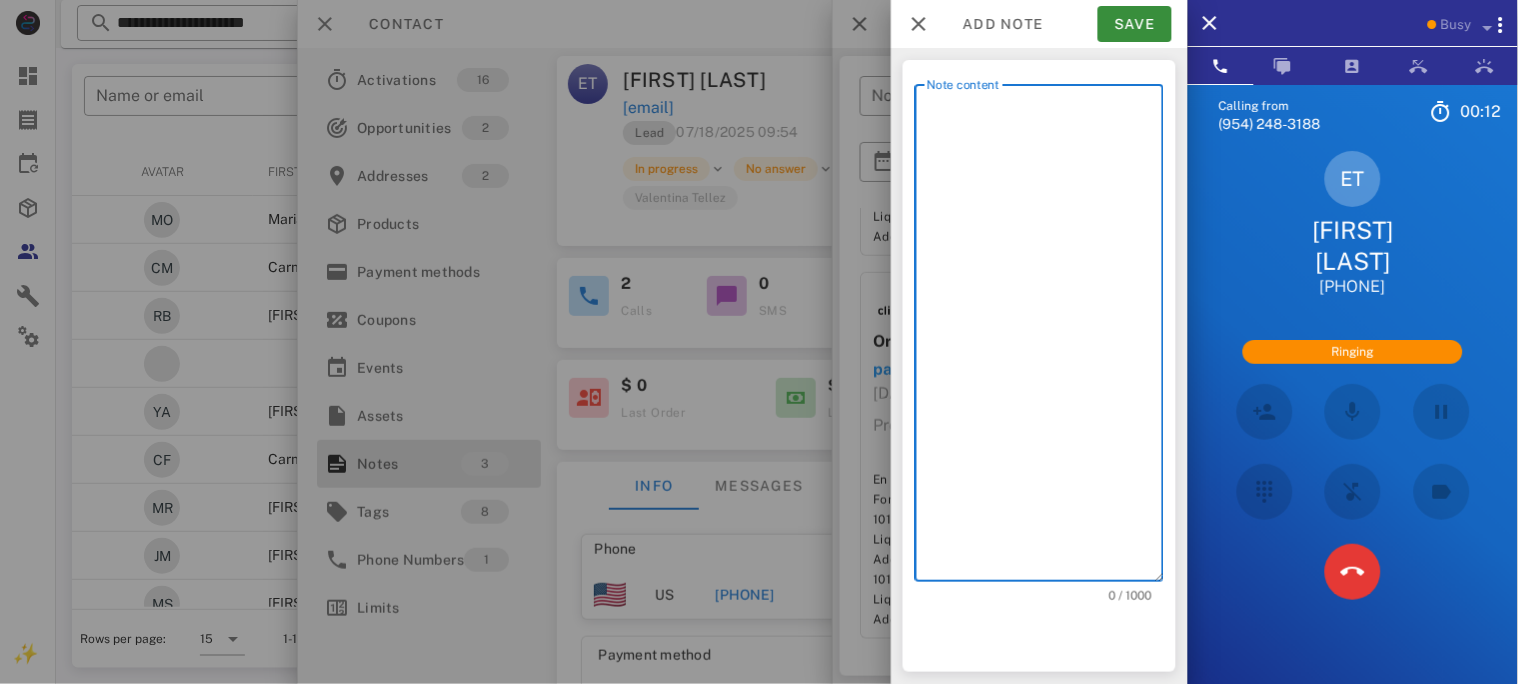 click on "Note content" at bounding box center (1045, 338) 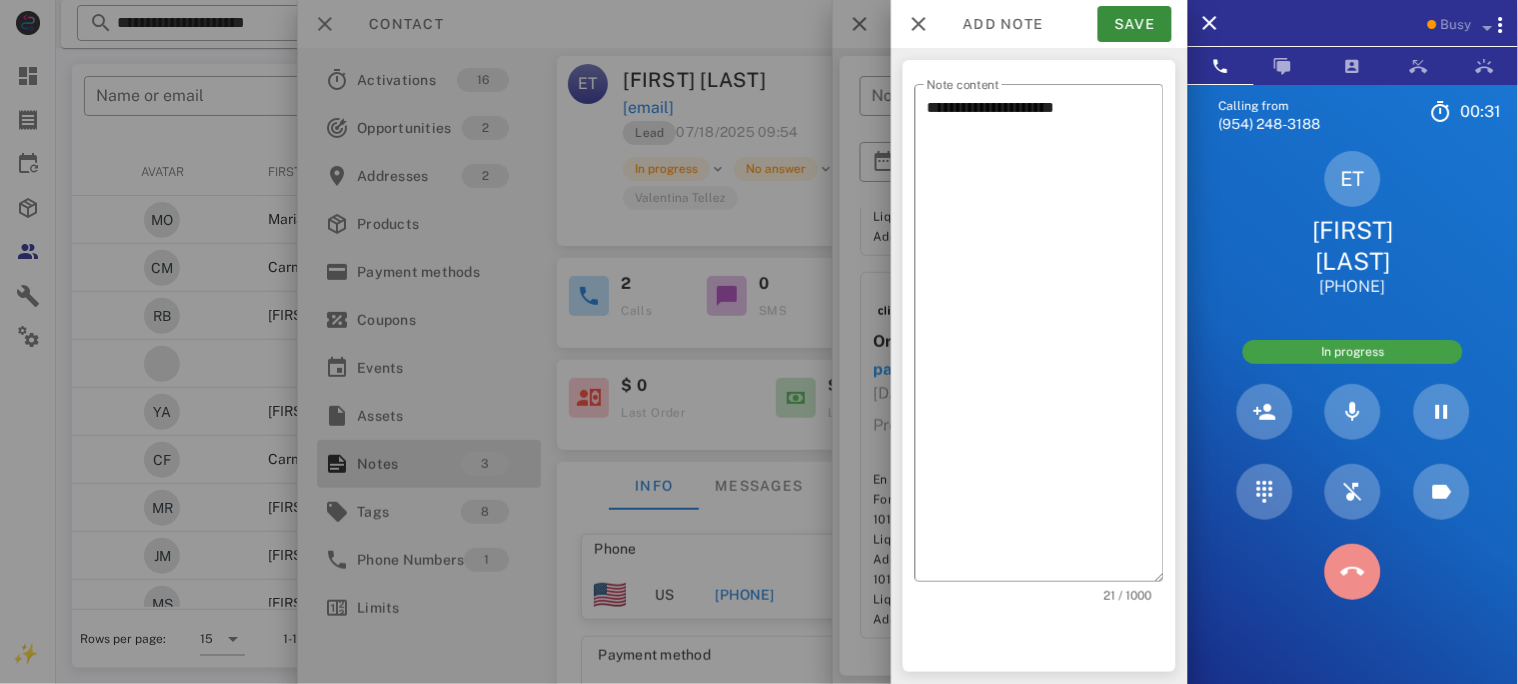 click at bounding box center [1353, 572] 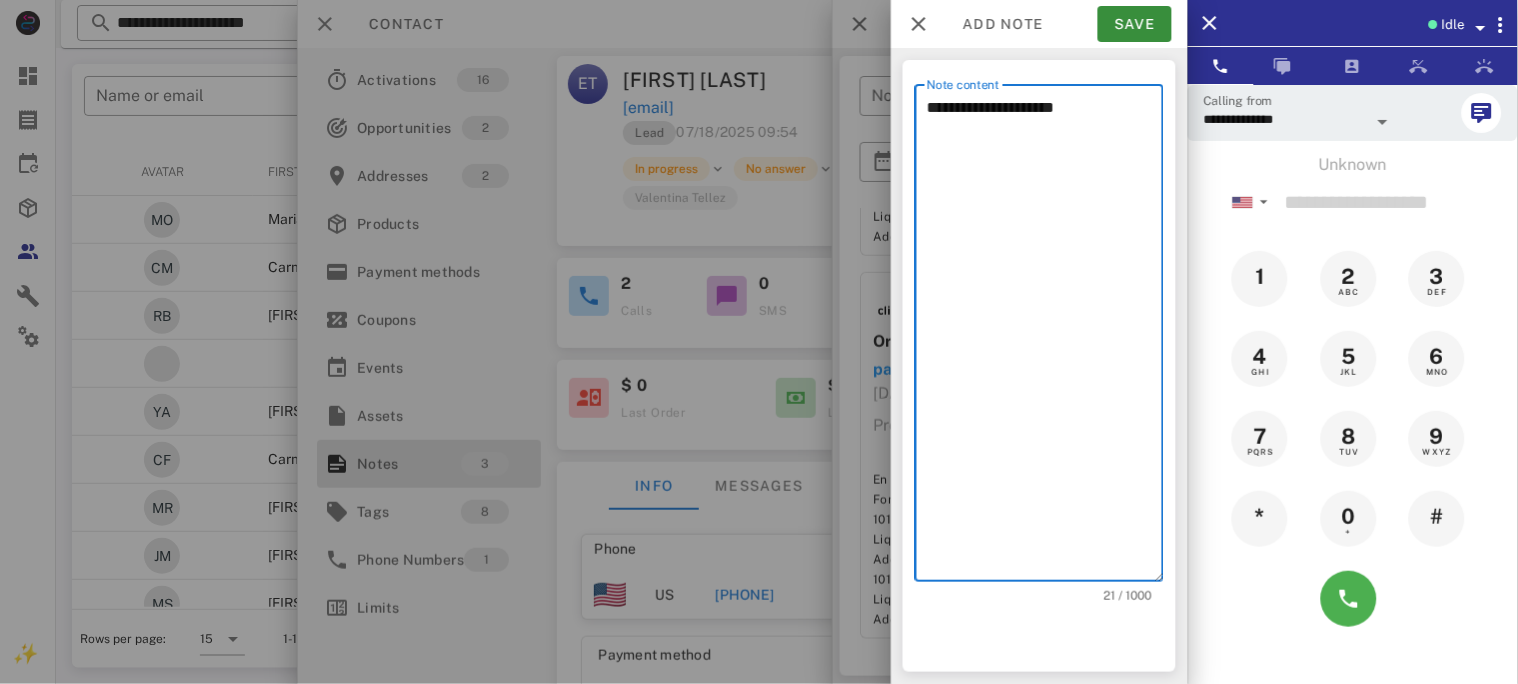 click on "**********" at bounding box center (1045, 338) 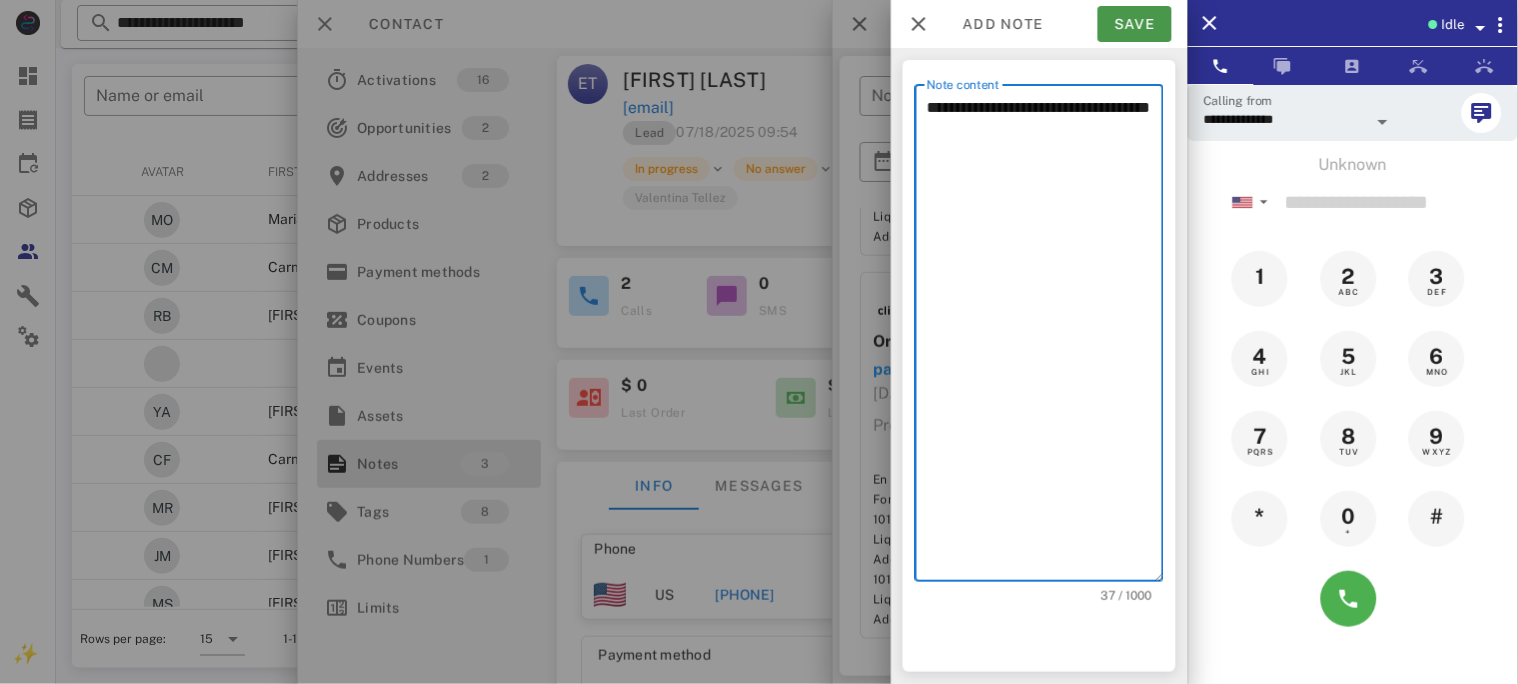 type on "**********" 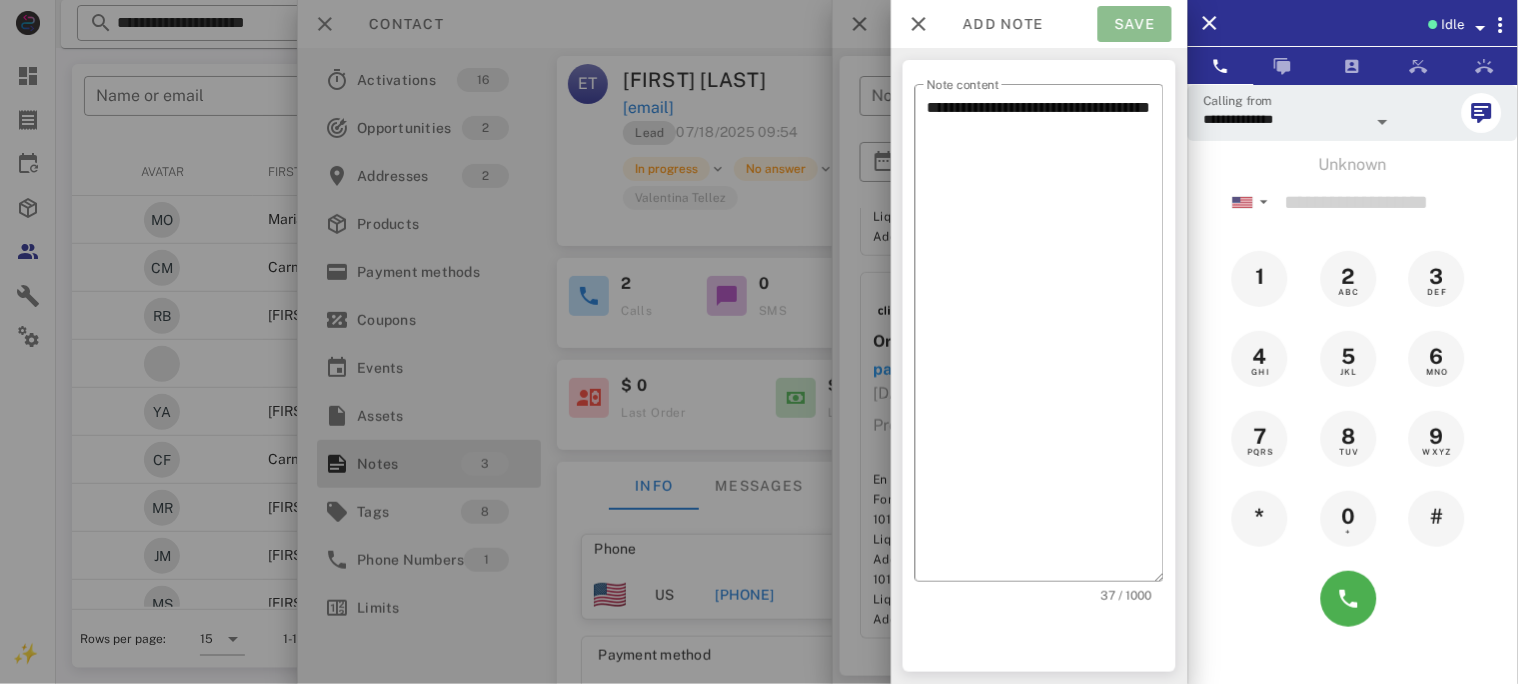 click on "Save" at bounding box center (1135, 24) 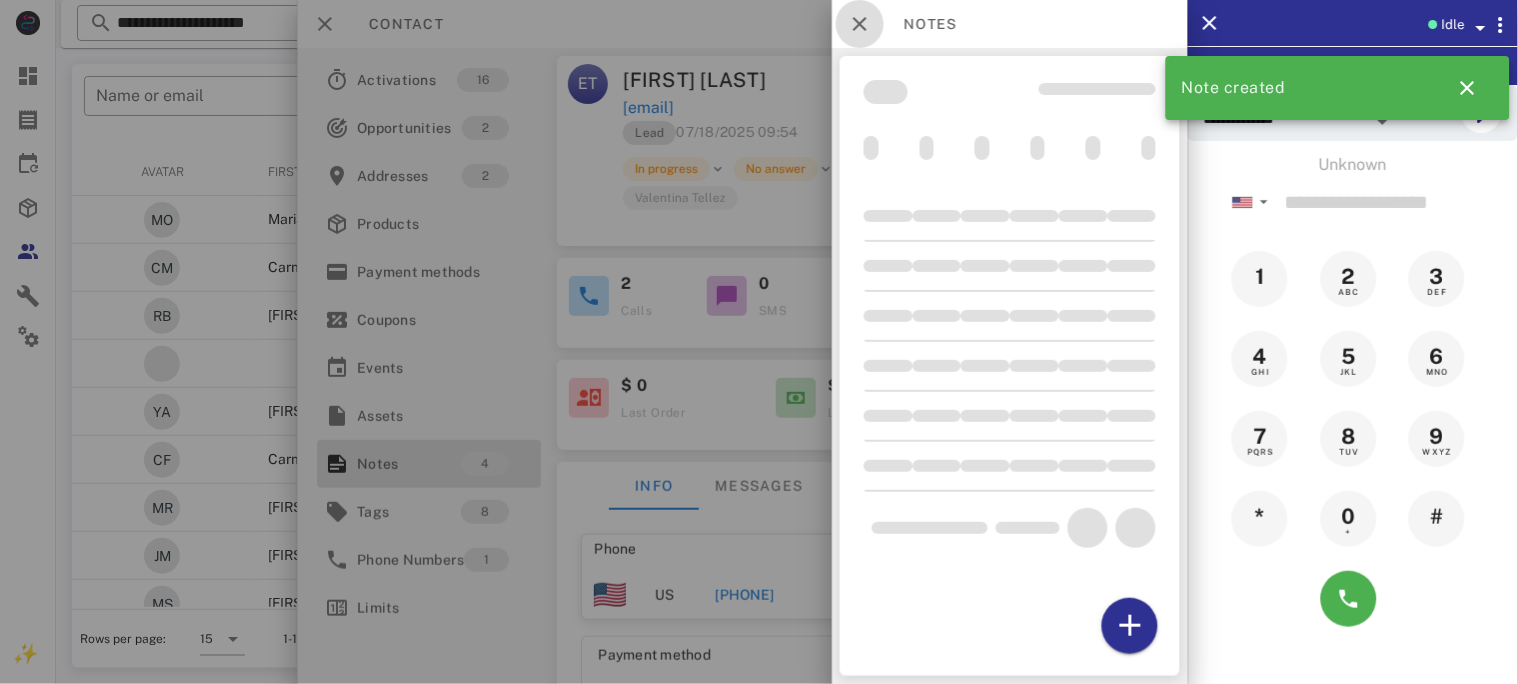 click at bounding box center [860, 24] 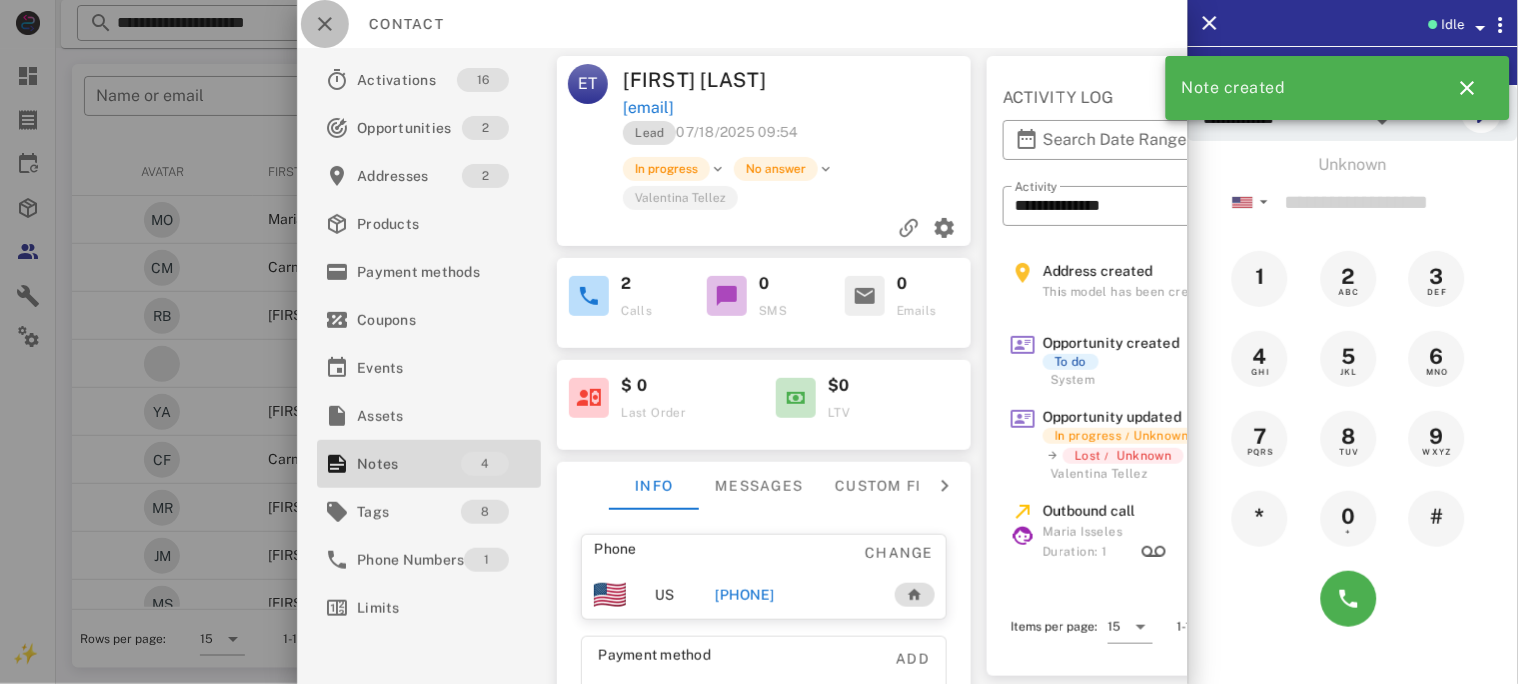 click at bounding box center [325, 24] 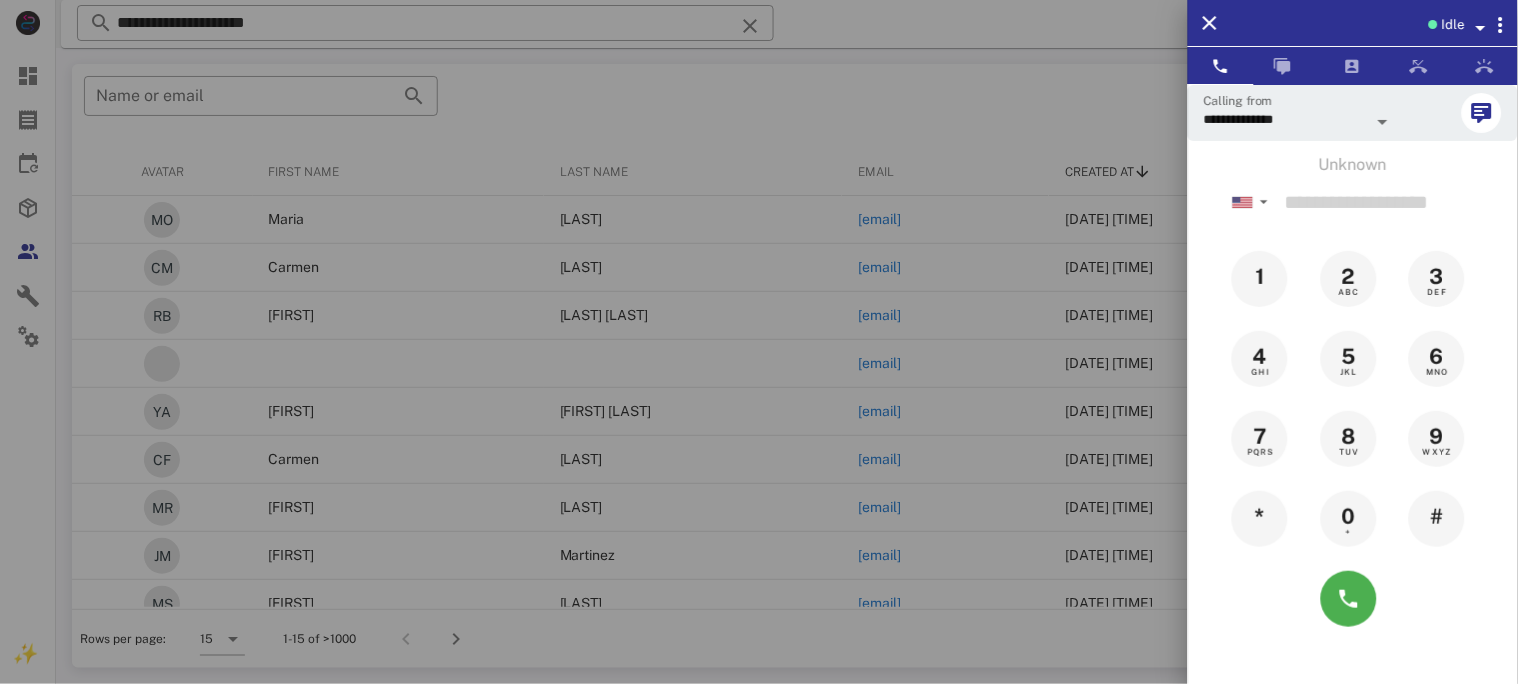 click at bounding box center (759, 342) 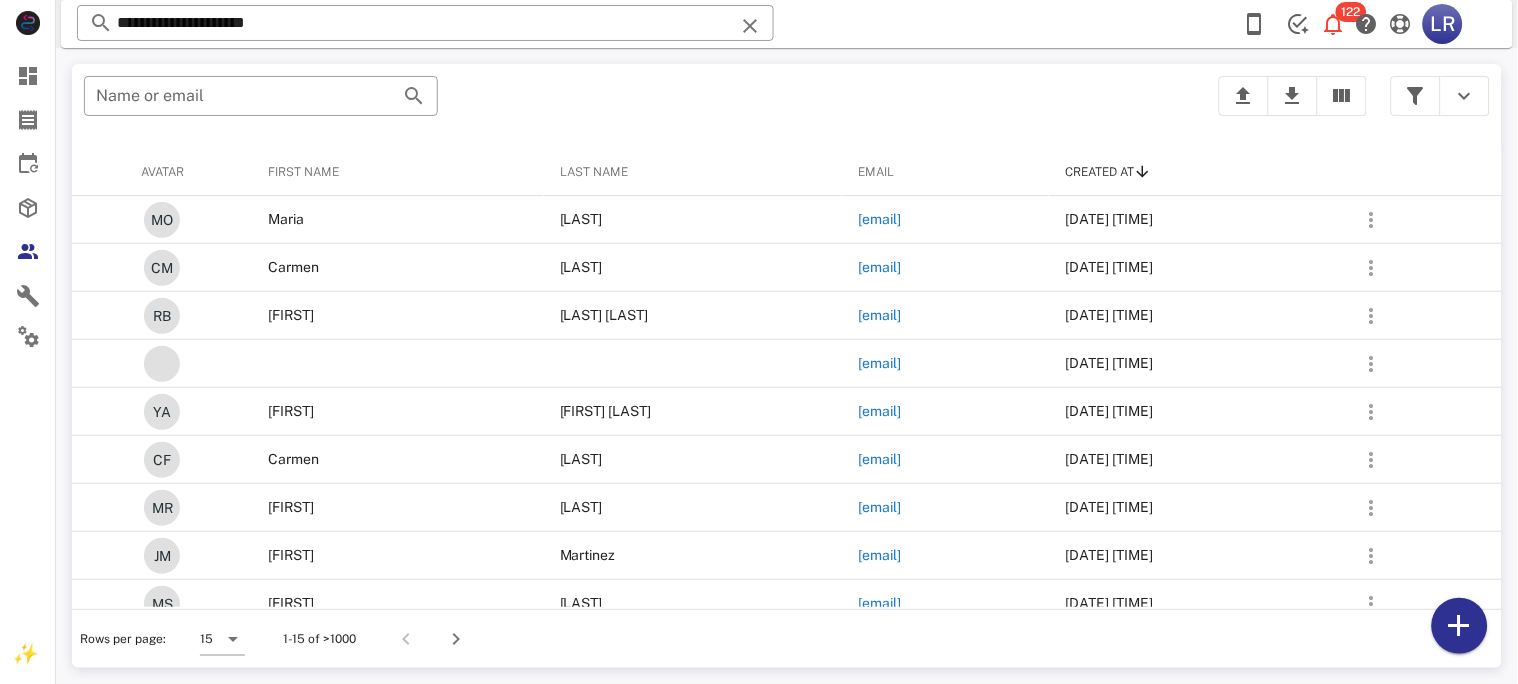click at bounding box center (750, 26) 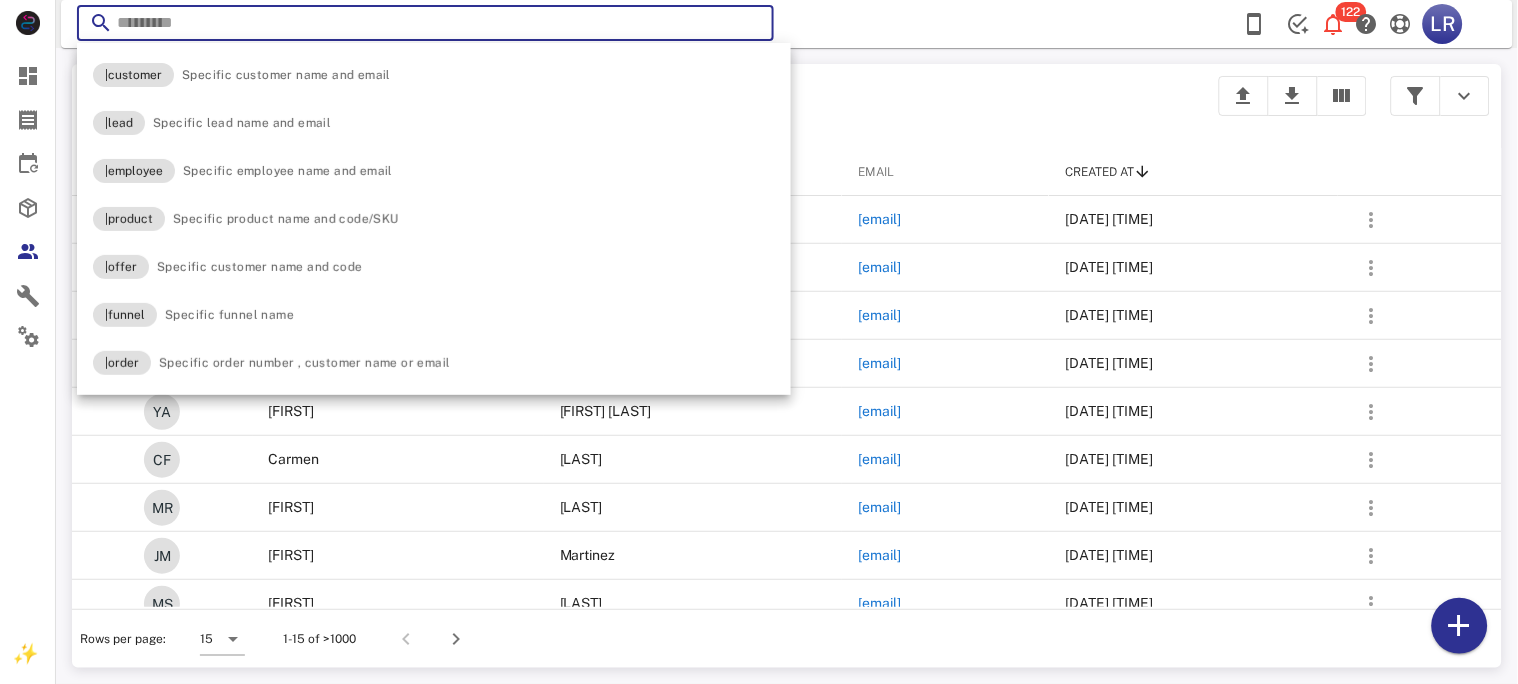 paste on "**********" 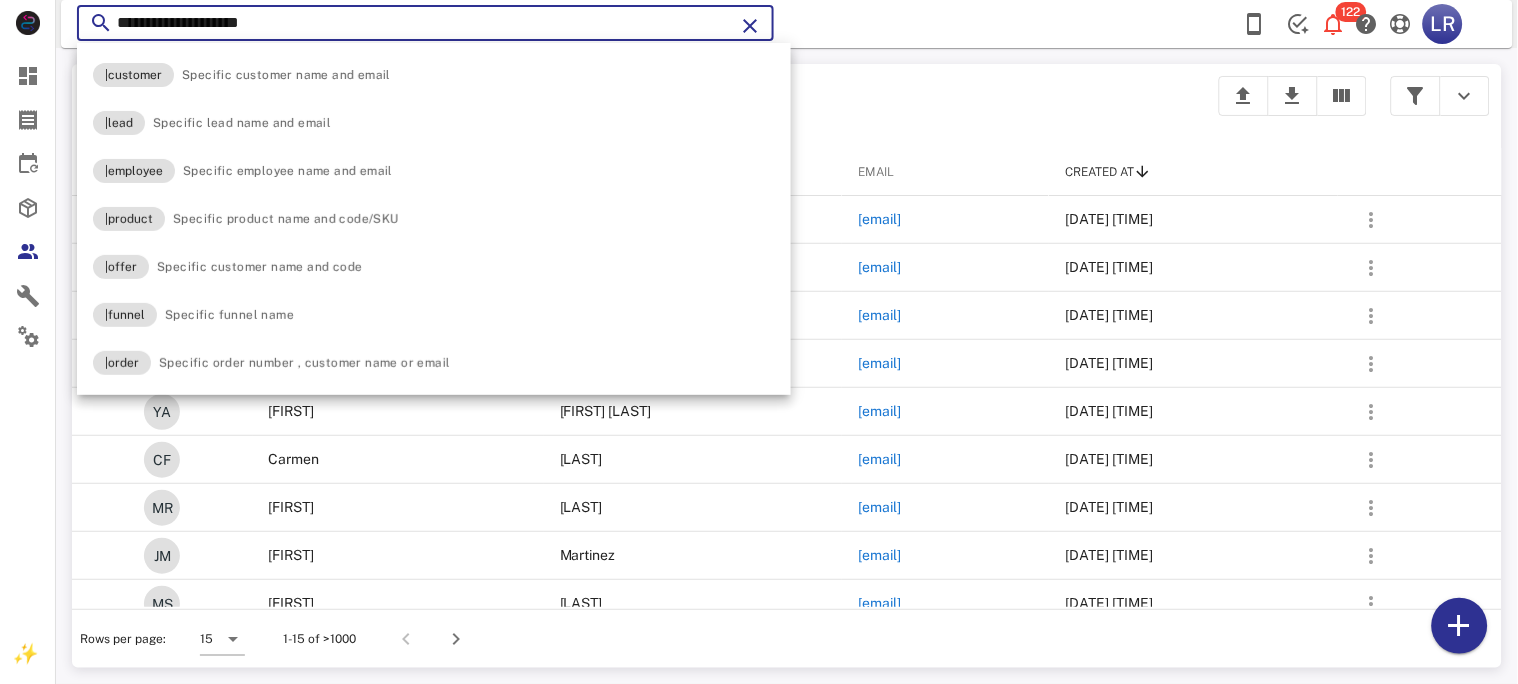 type on "**********" 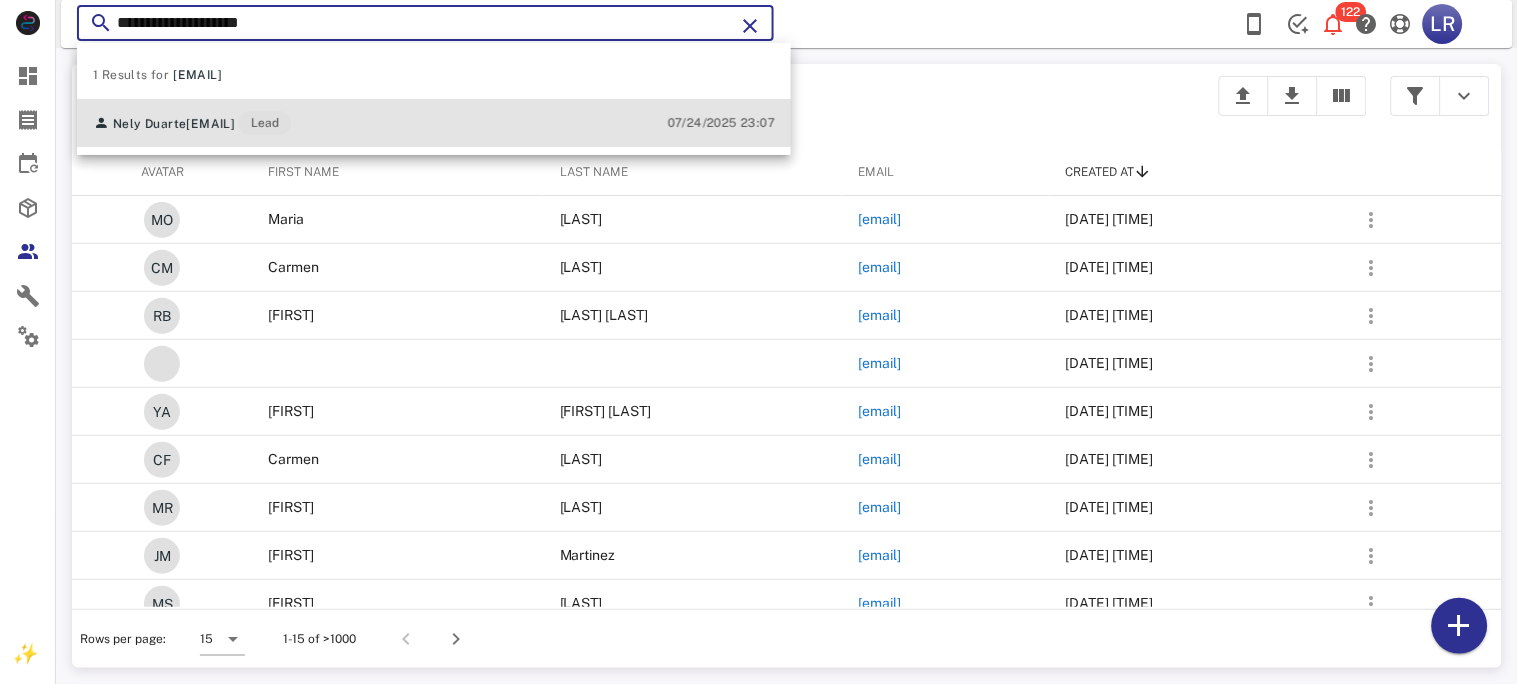 click on "Nely Duarte" at bounding box center (149, 124) 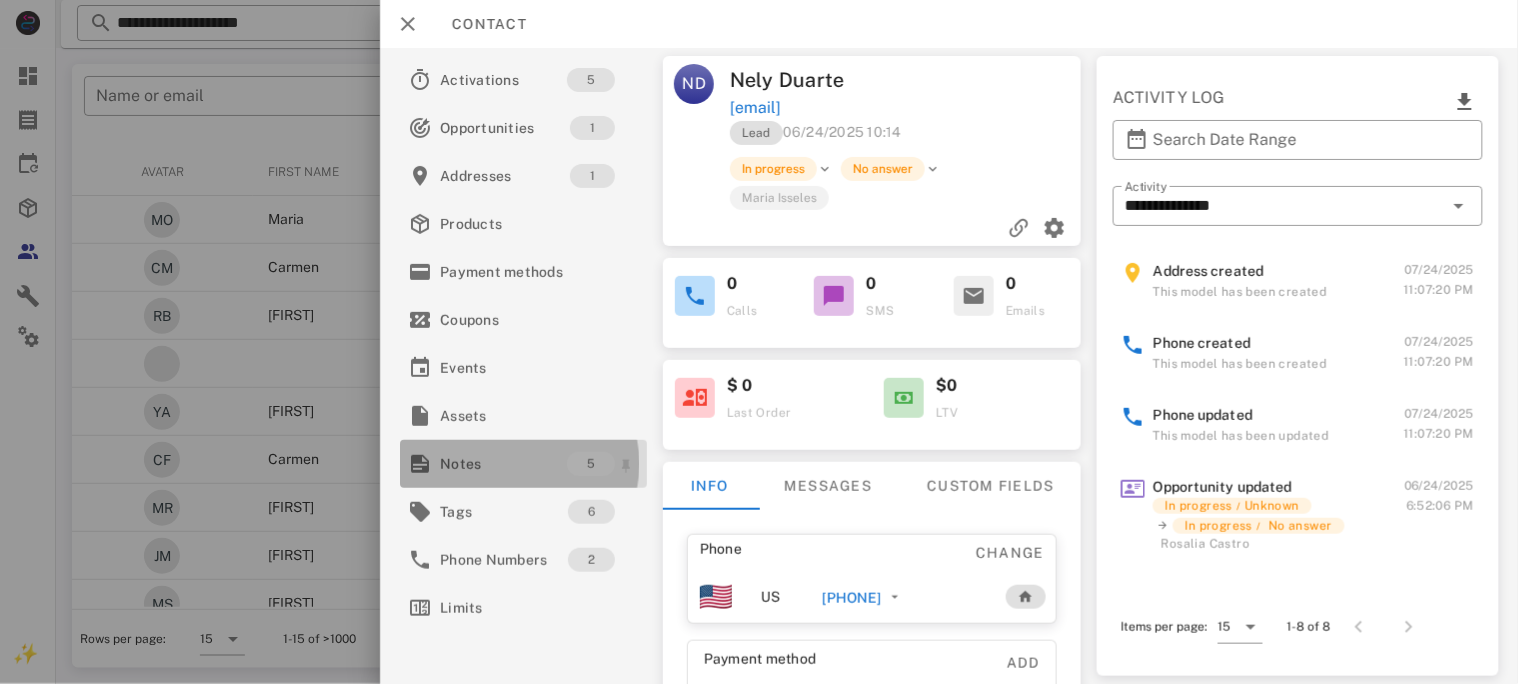 click on "Notes" at bounding box center (503, 464) 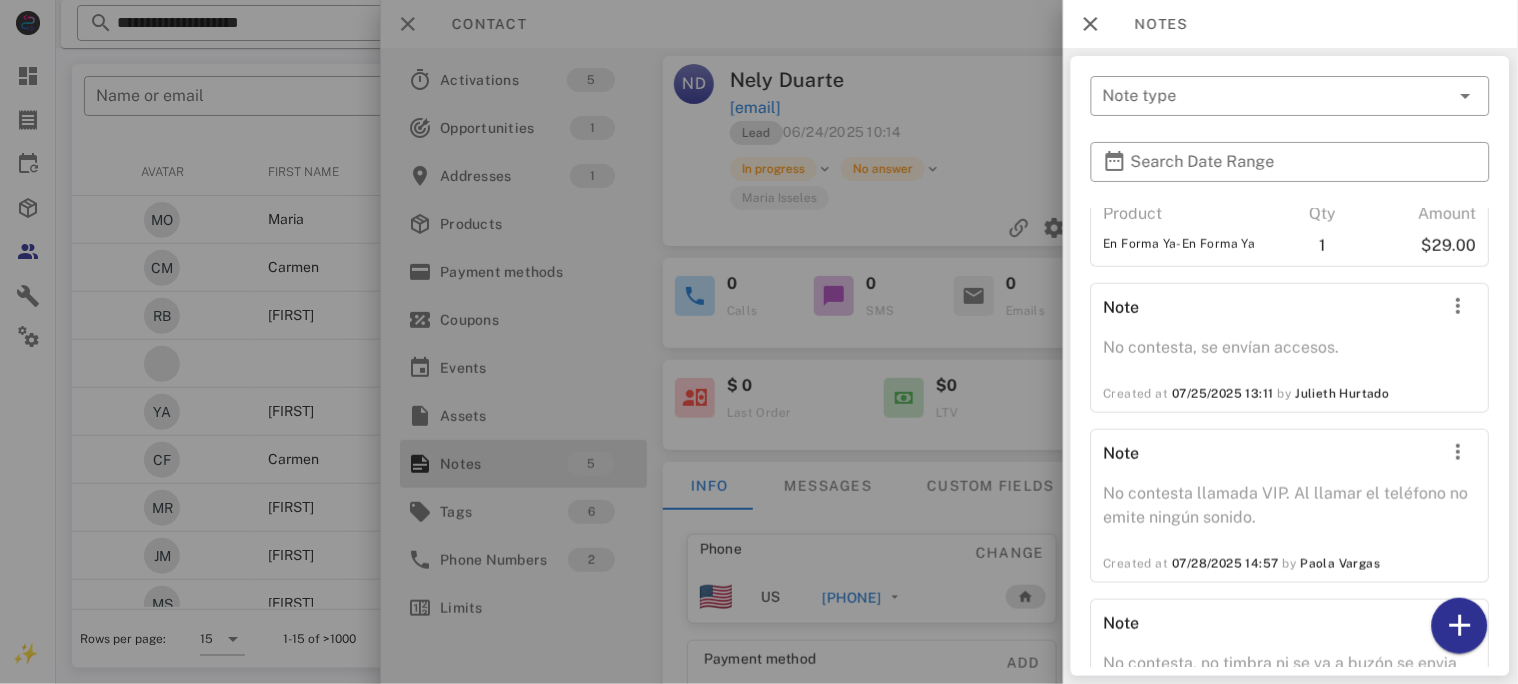 scroll, scrollTop: 265, scrollLeft: 0, axis: vertical 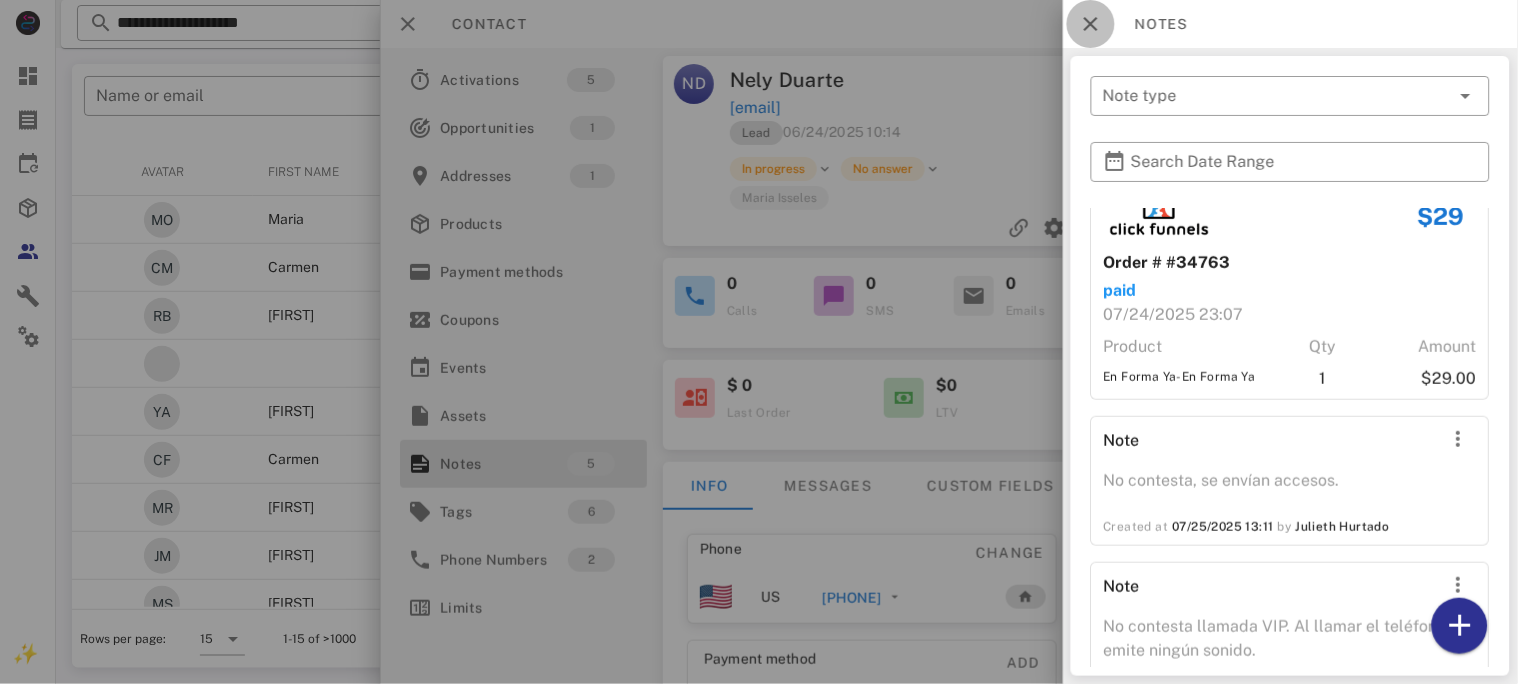 click at bounding box center [1091, 24] 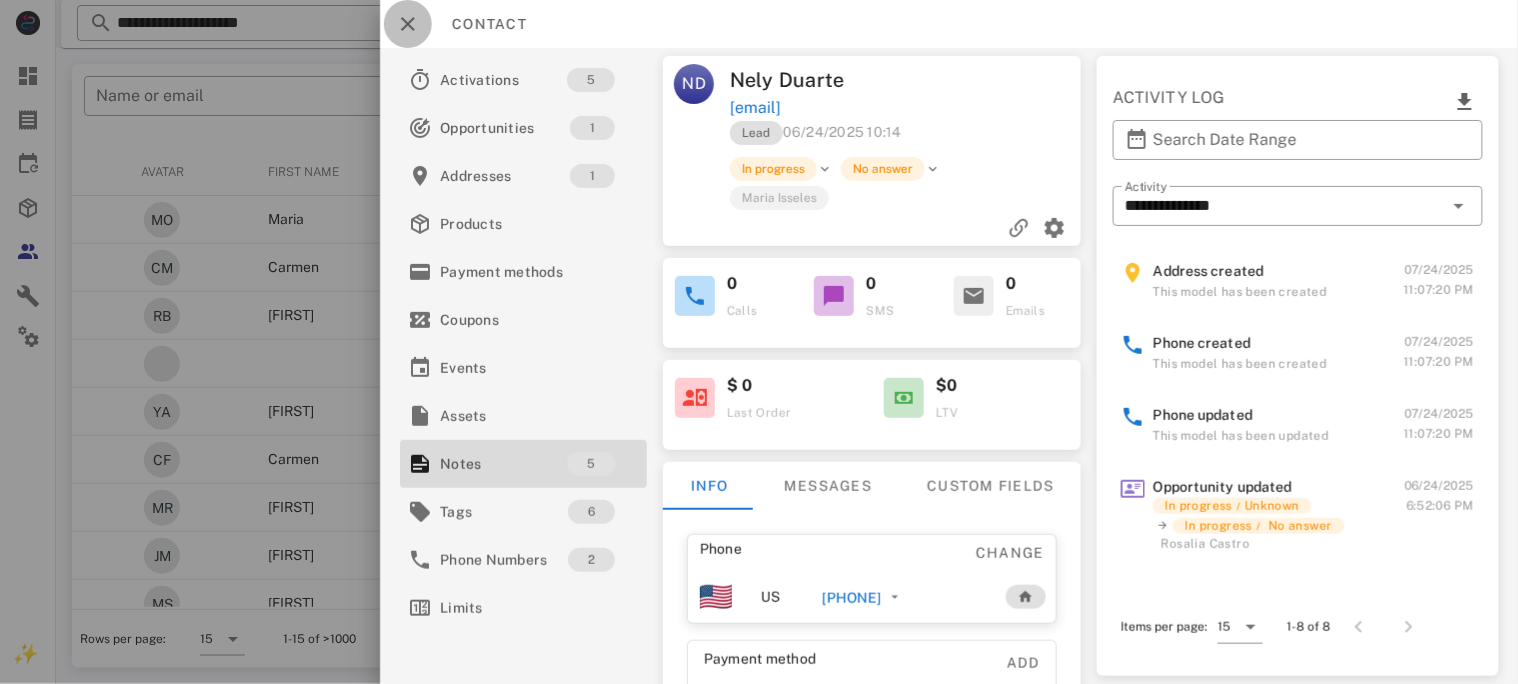 click at bounding box center (408, 24) 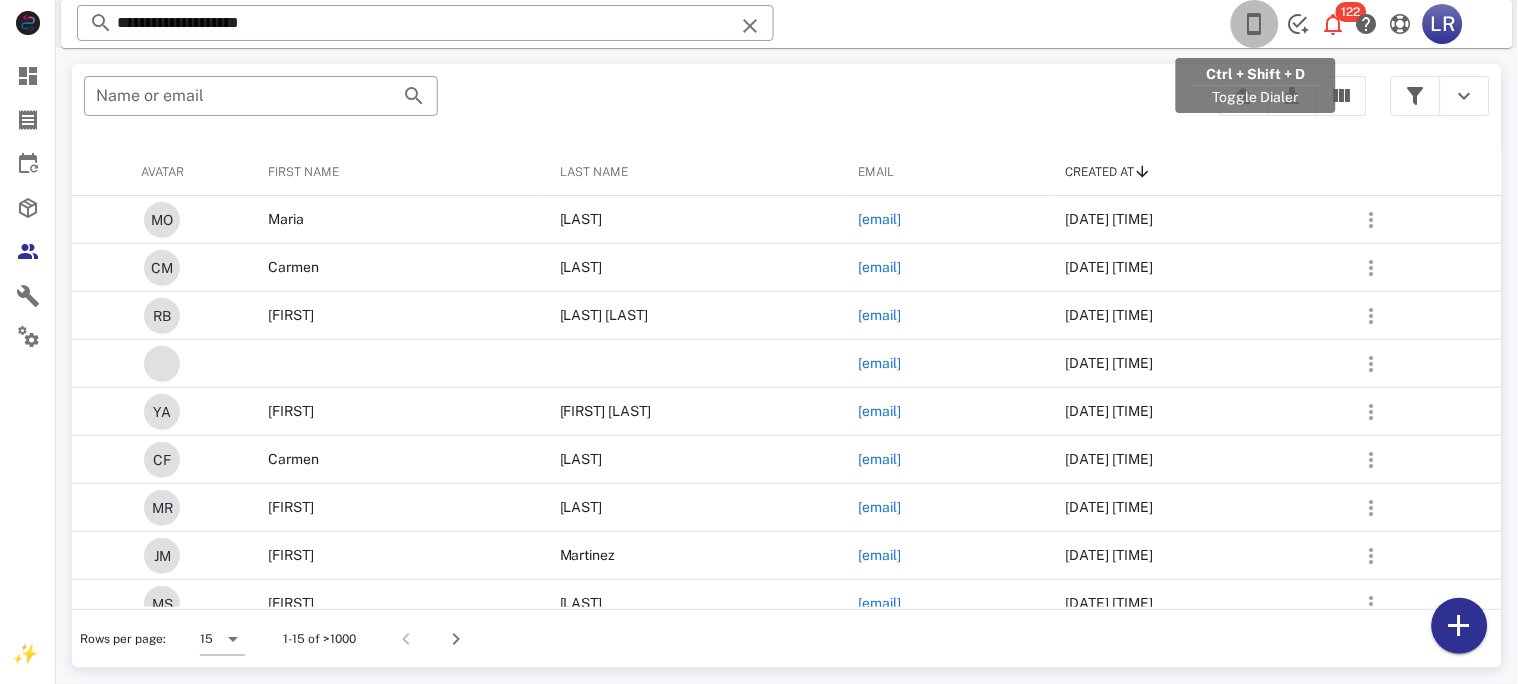 click at bounding box center [1255, 24] 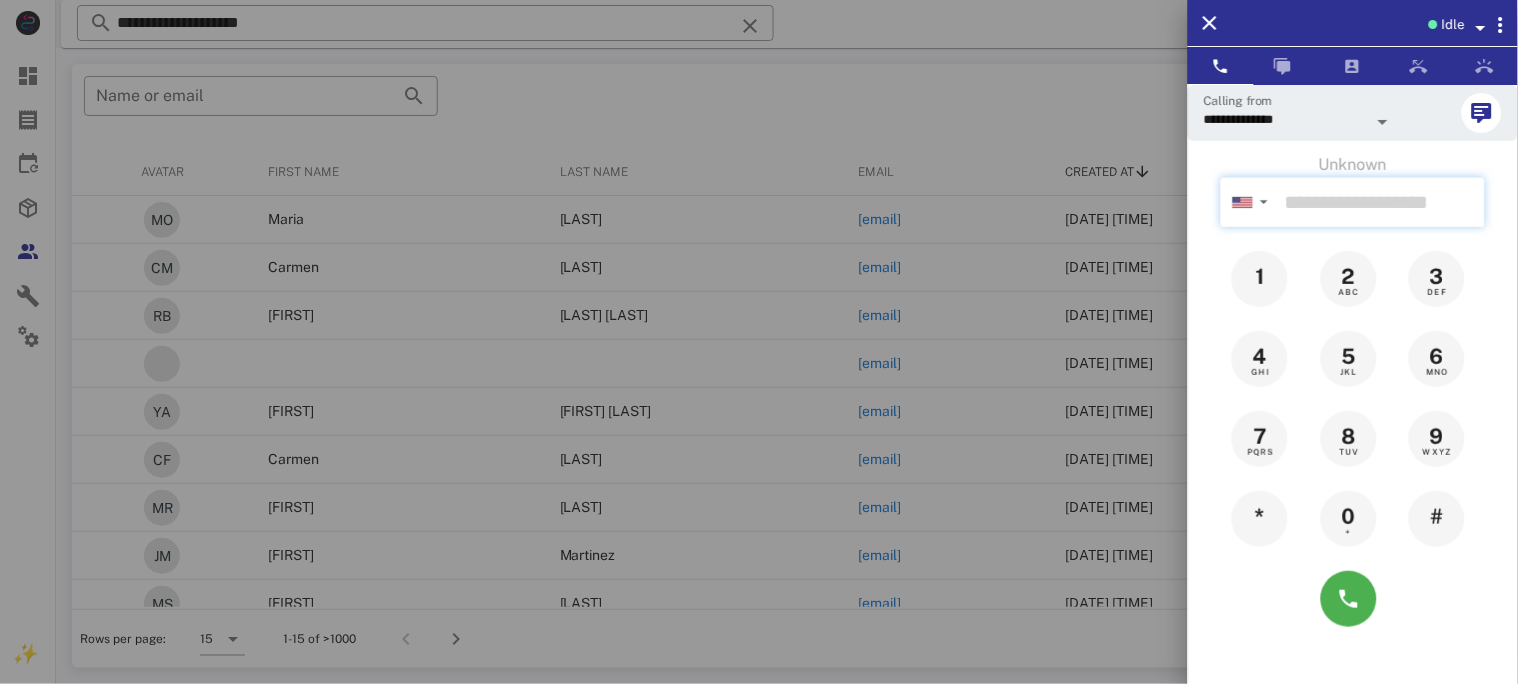 click at bounding box center [1381, 202] 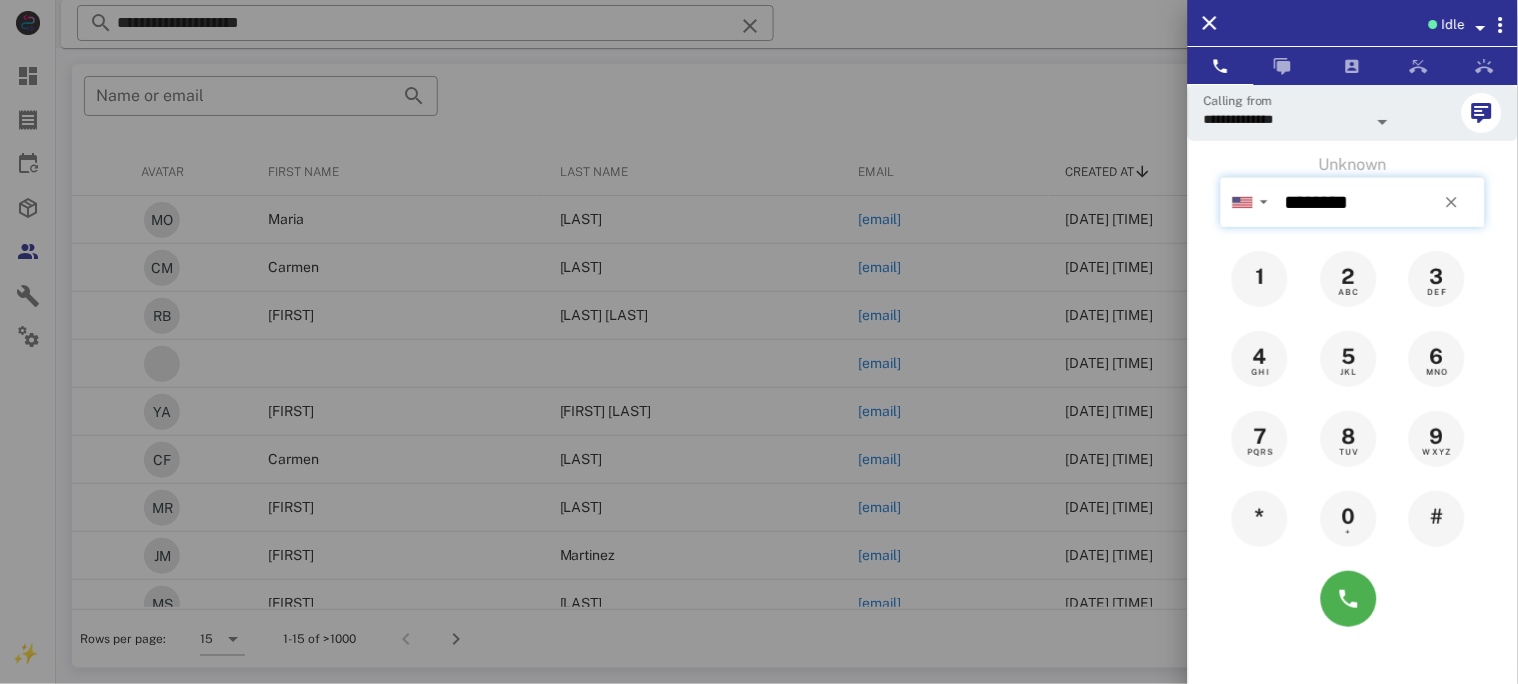 click on "********" at bounding box center [1381, 202] 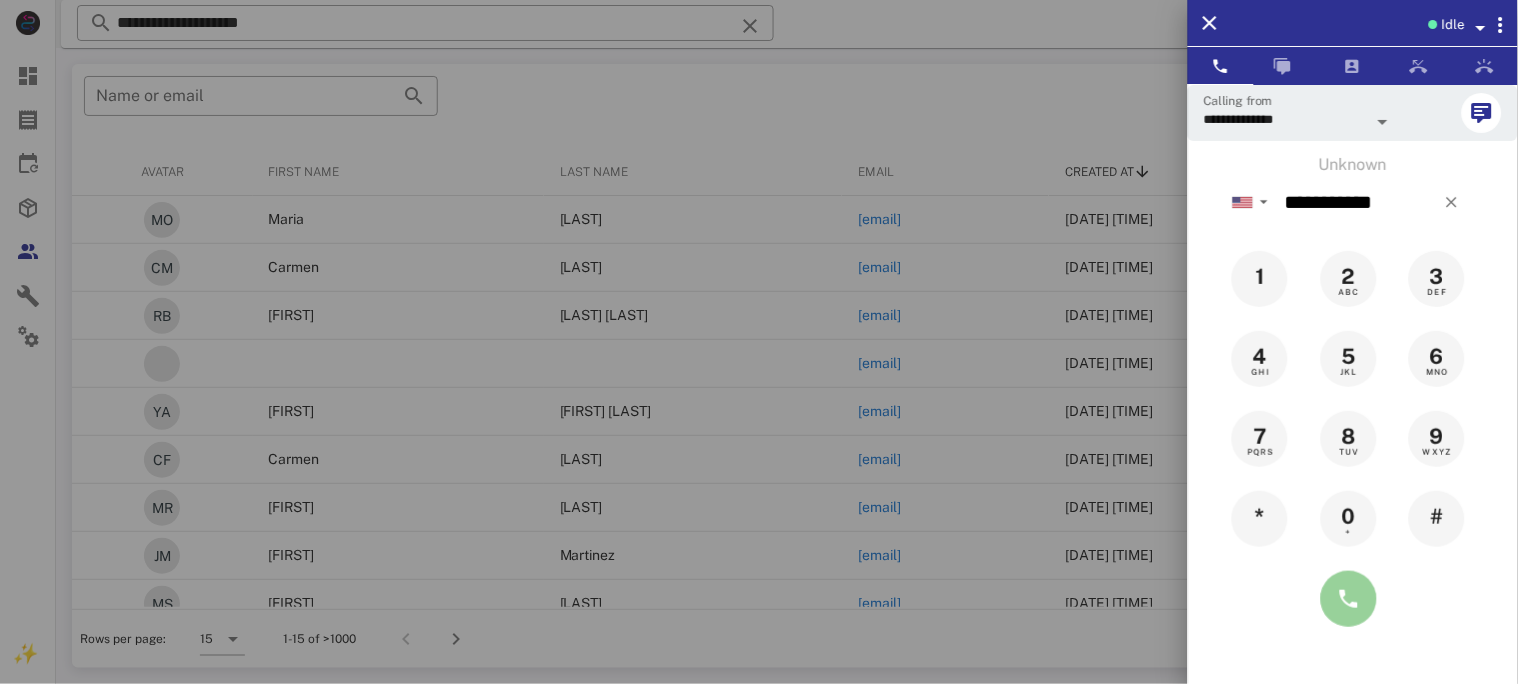 click at bounding box center [1349, 599] 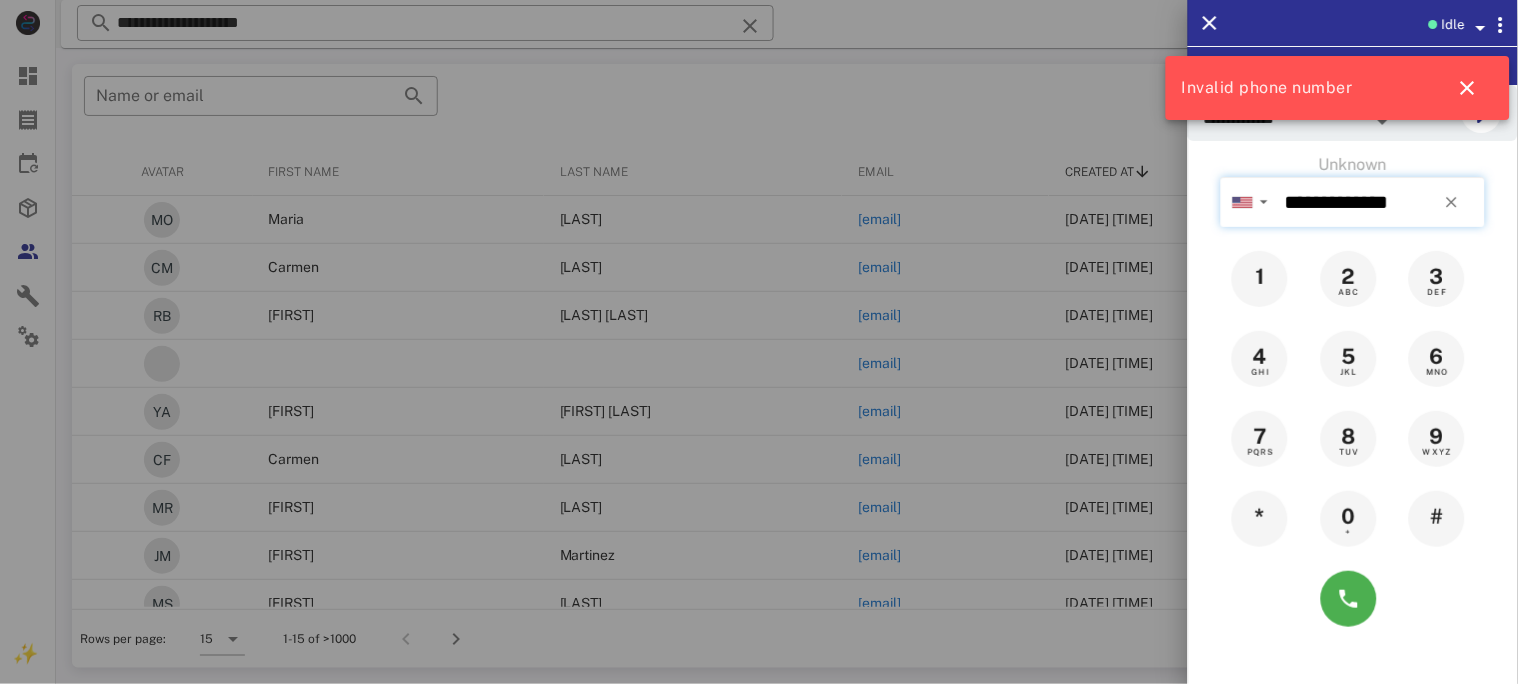 click on "**********" at bounding box center (1381, 202) 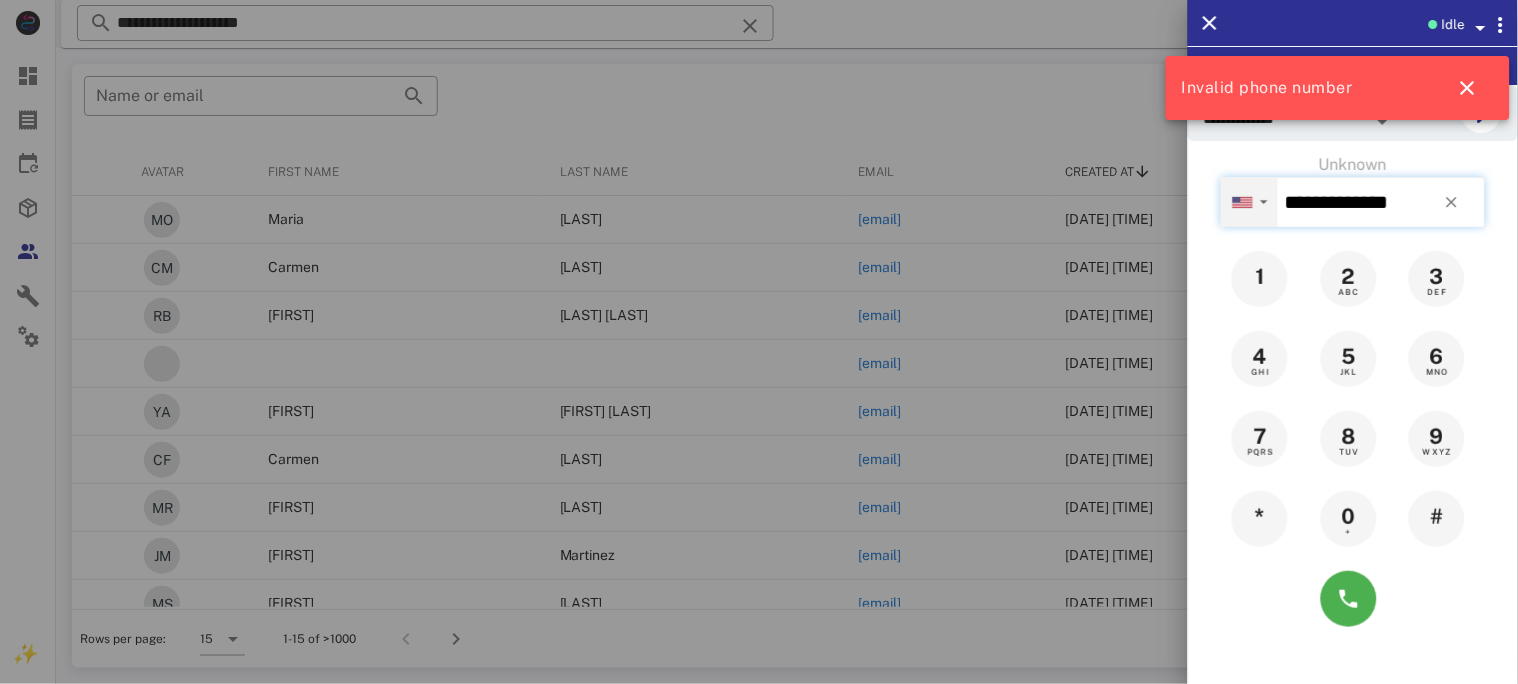 click on "▼" at bounding box center (1264, 202) 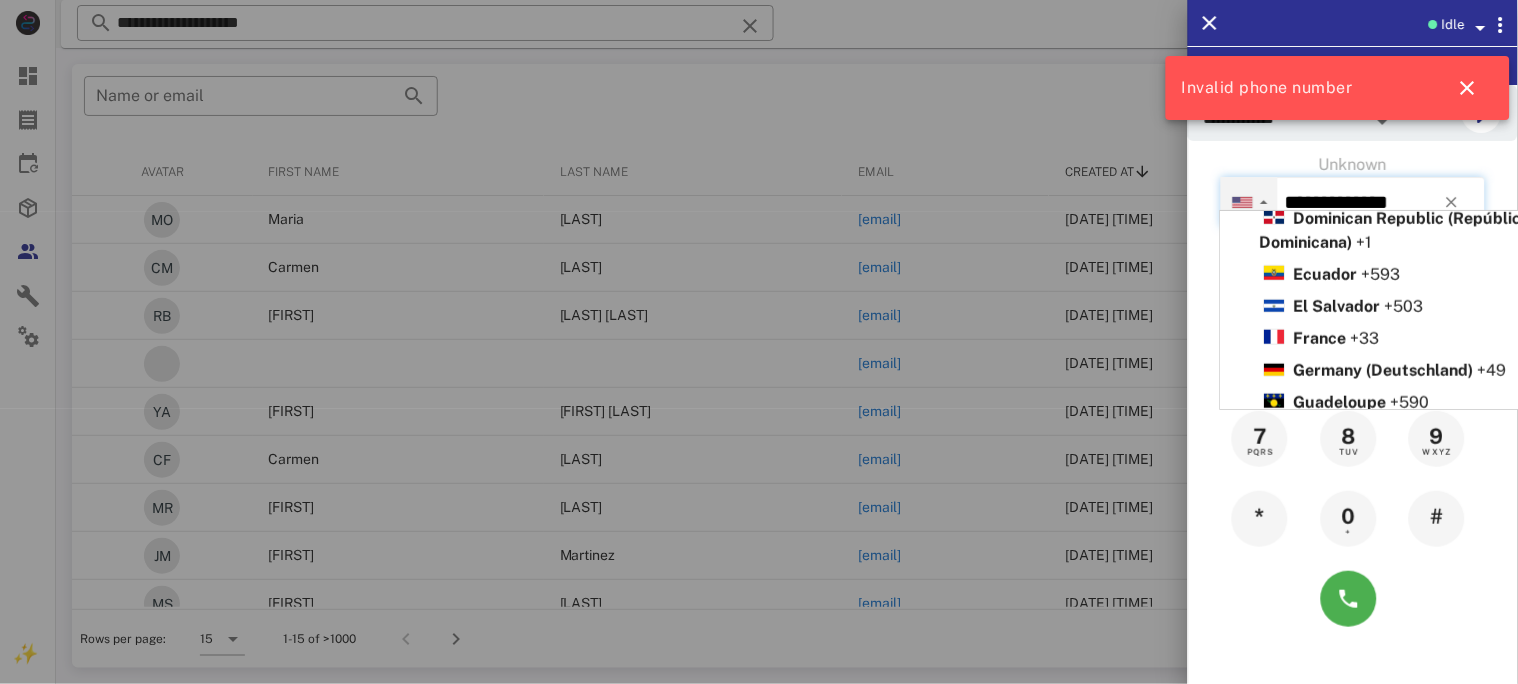 scroll, scrollTop: 399, scrollLeft: 0, axis: vertical 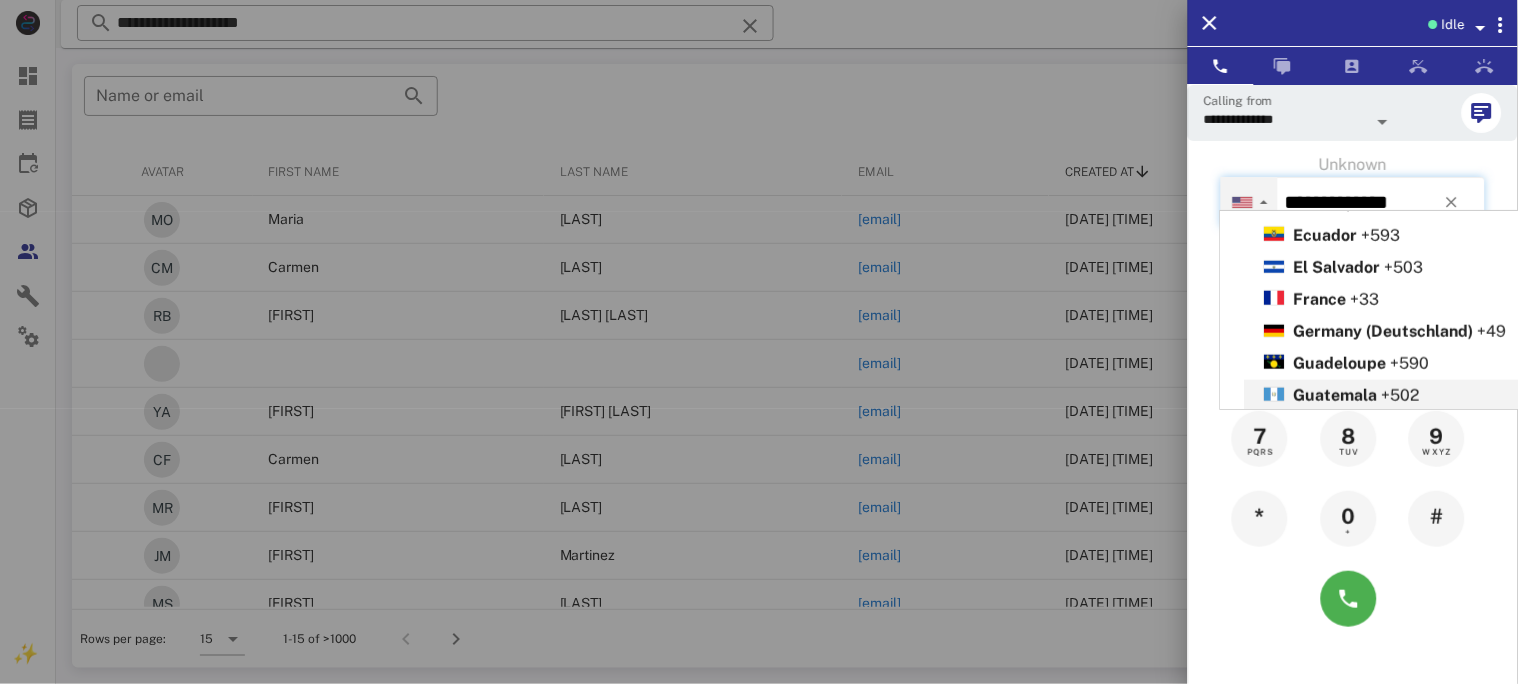 click on "Guatemala" at bounding box center (1336, 395) 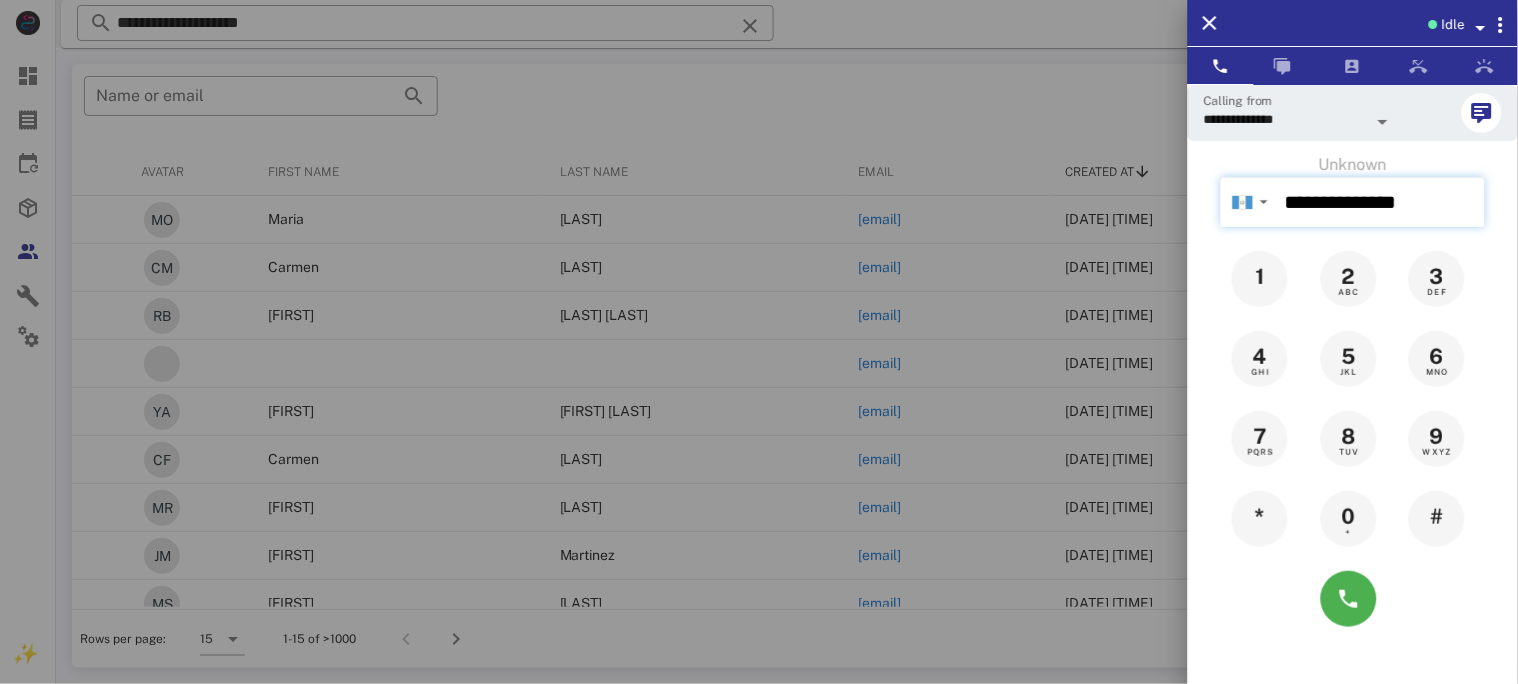 type 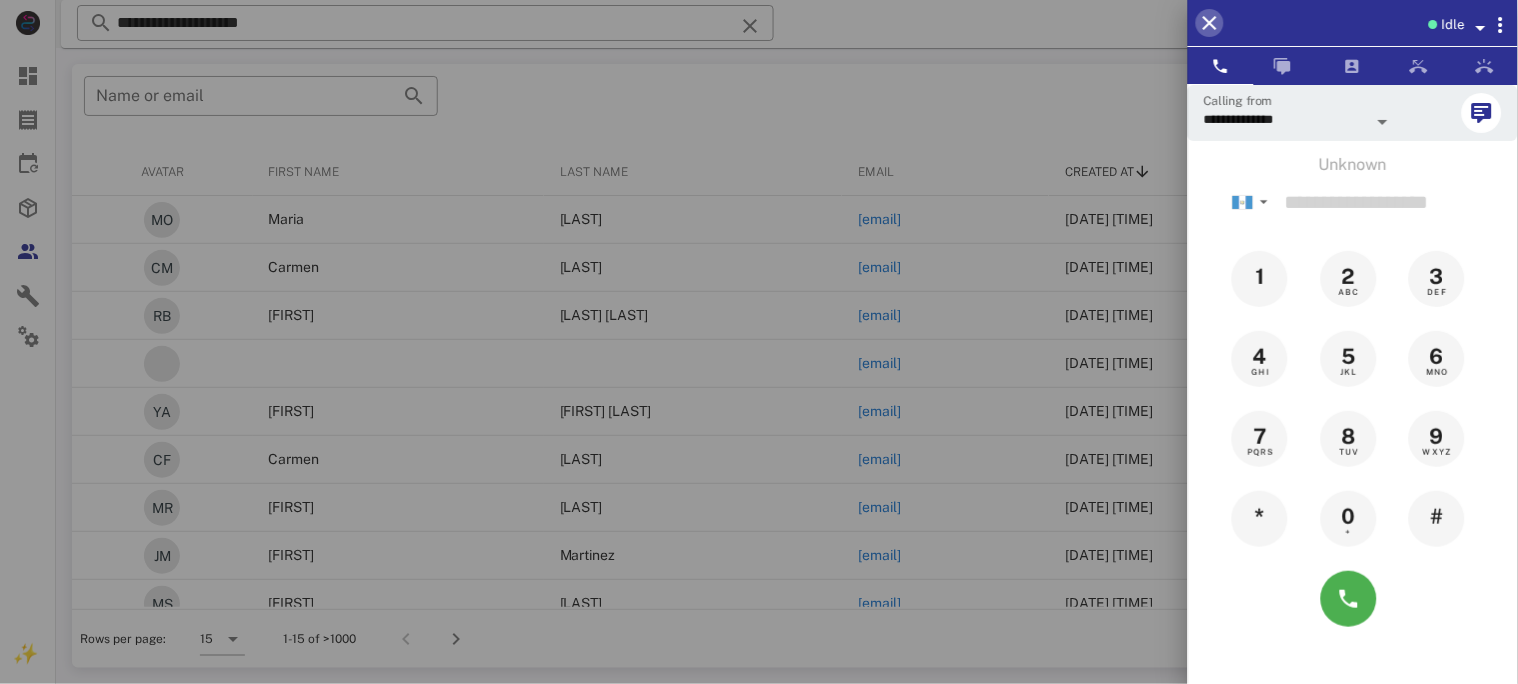 click at bounding box center (1210, 23) 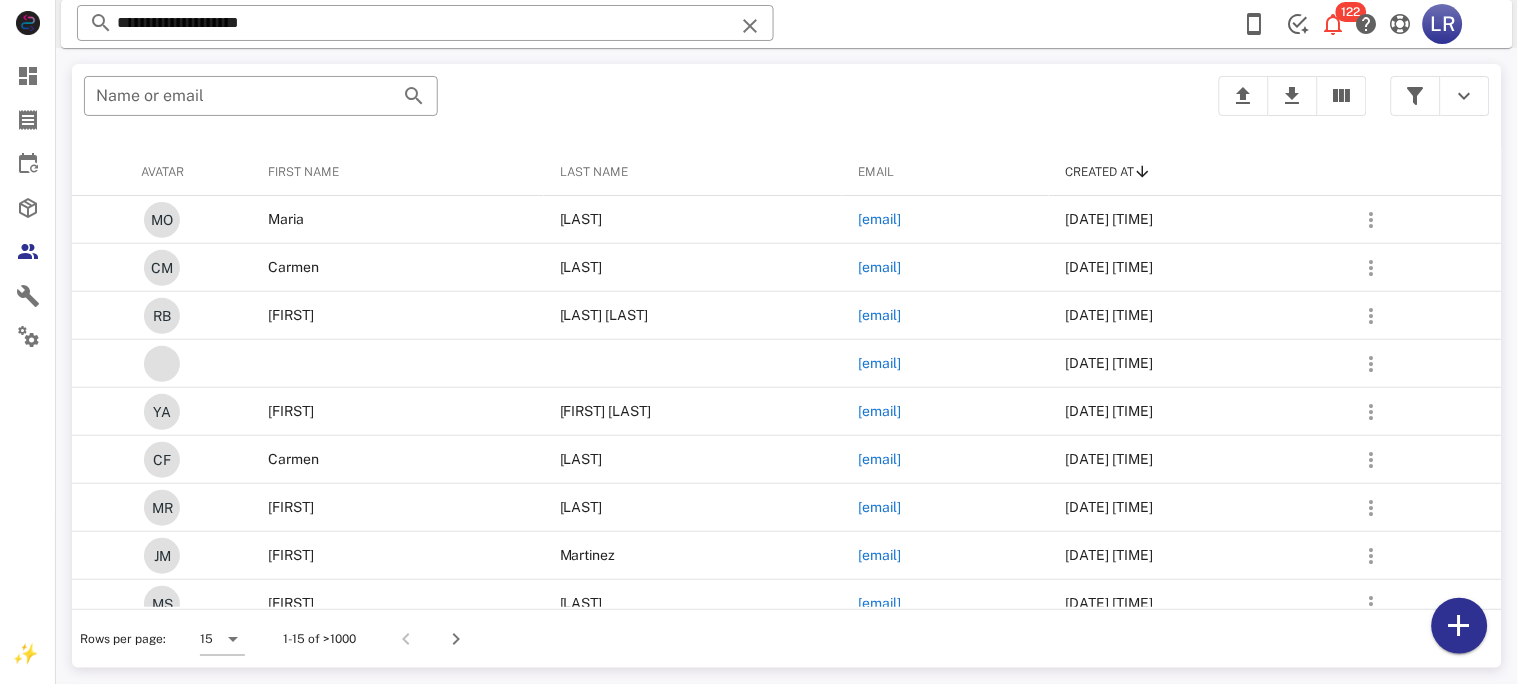 click on "**********" at bounding box center (787, 366) 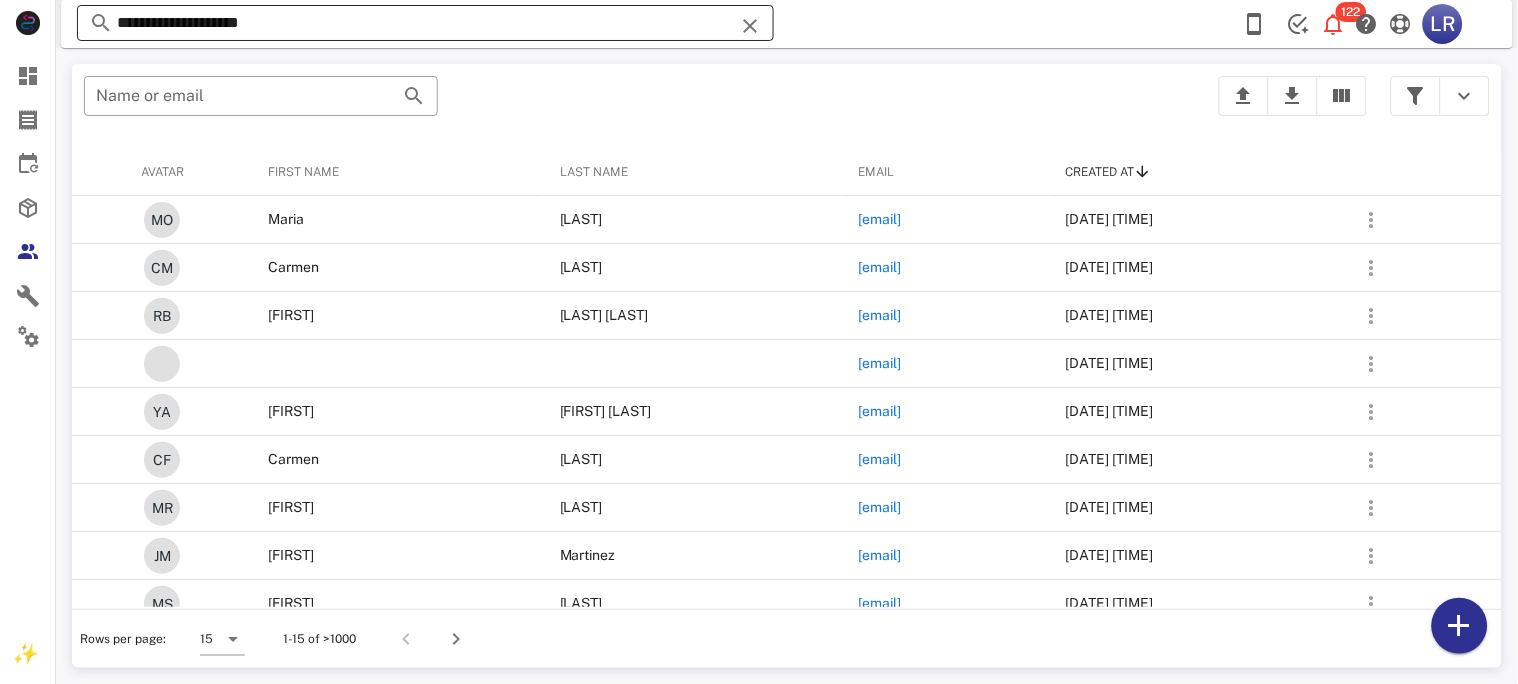 click at bounding box center [750, 26] 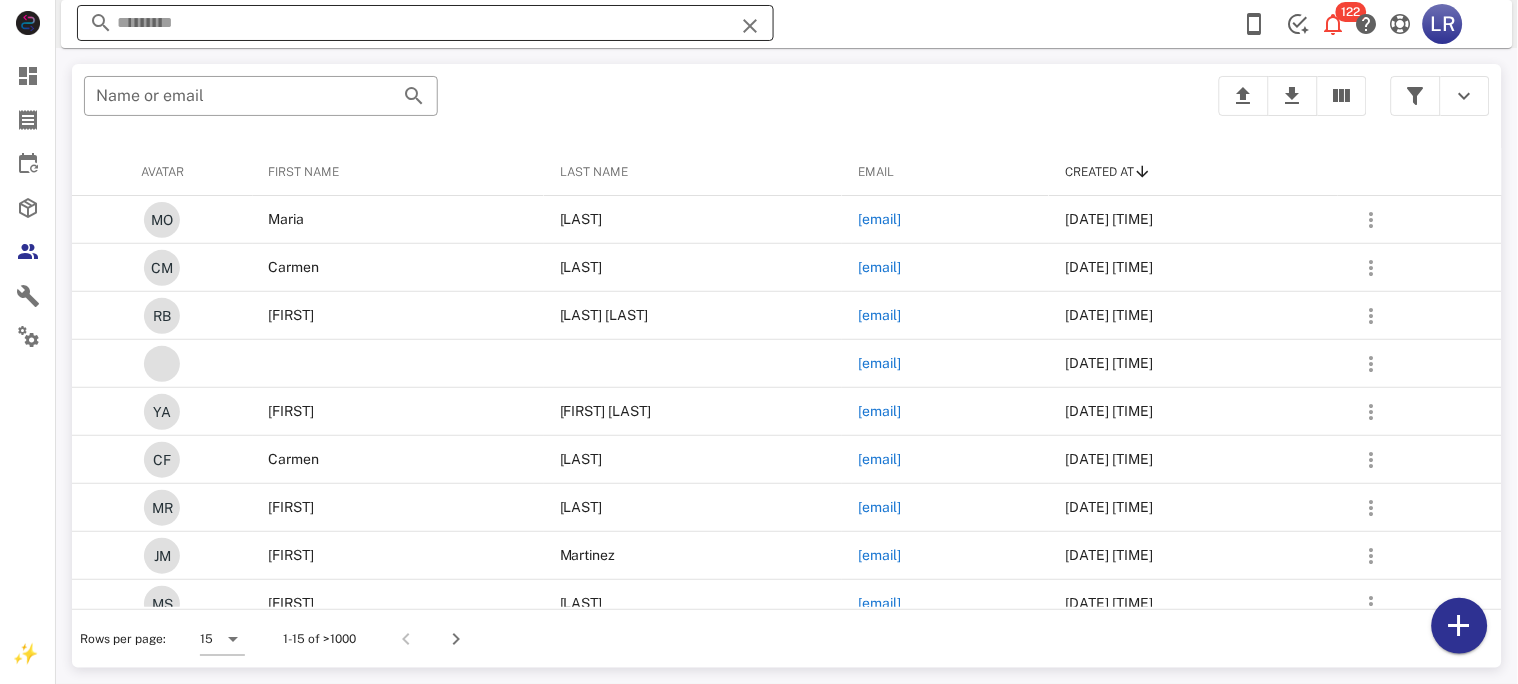 click at bounding box center [750, 26] 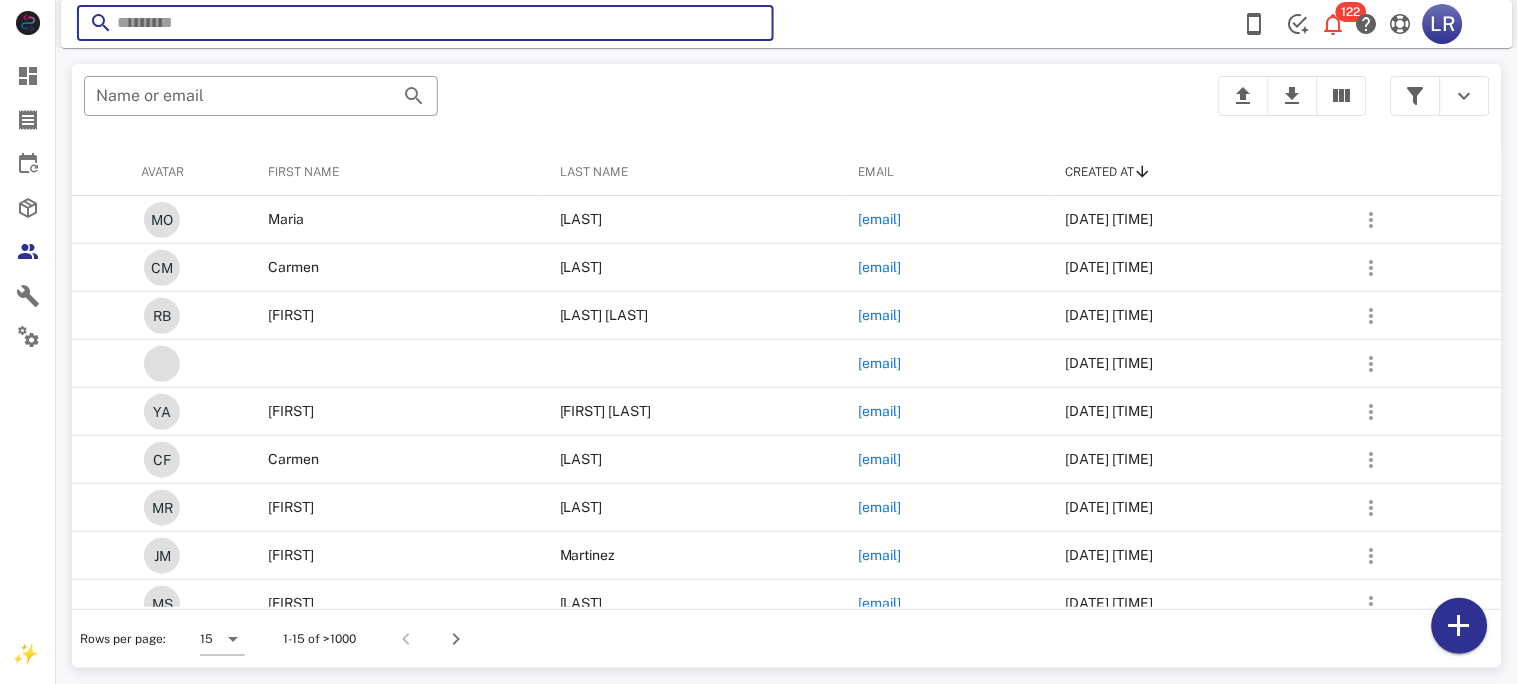 paste on "**********" 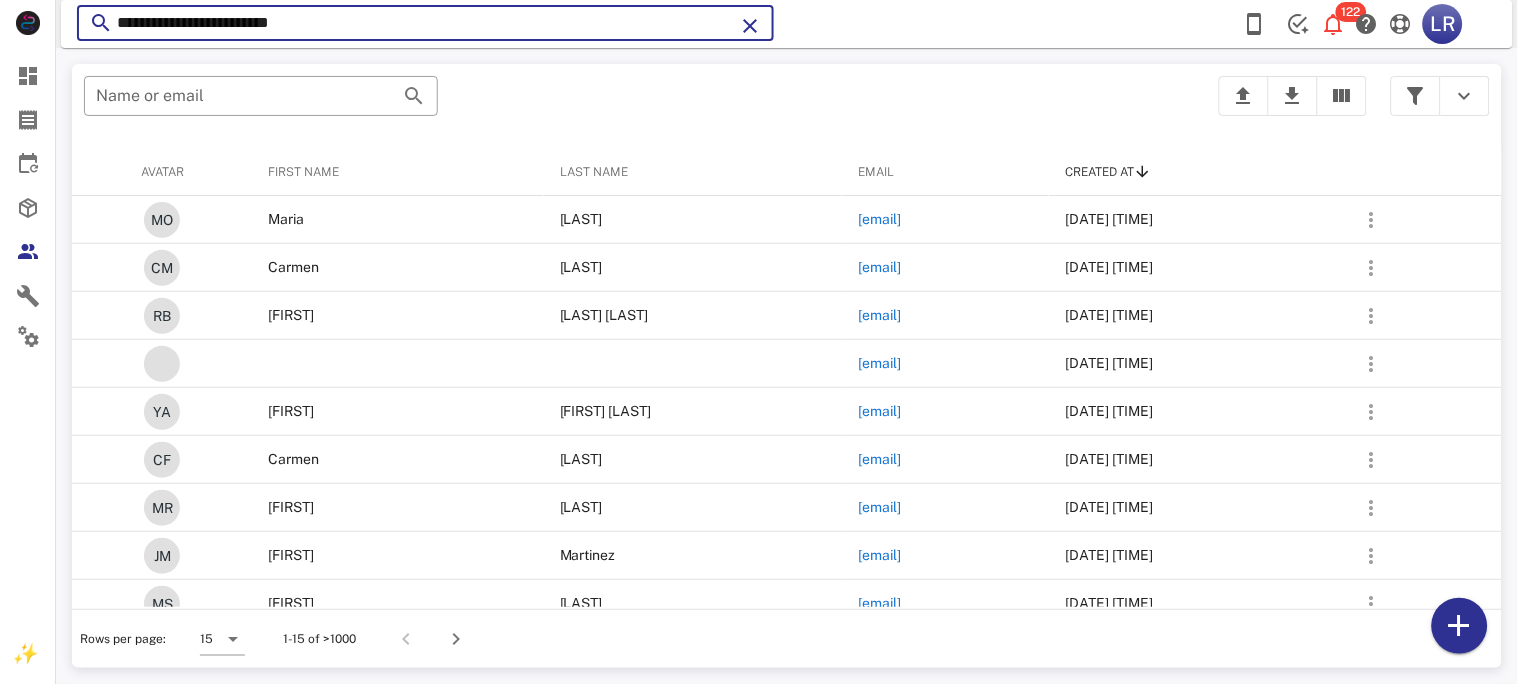type on "**********" 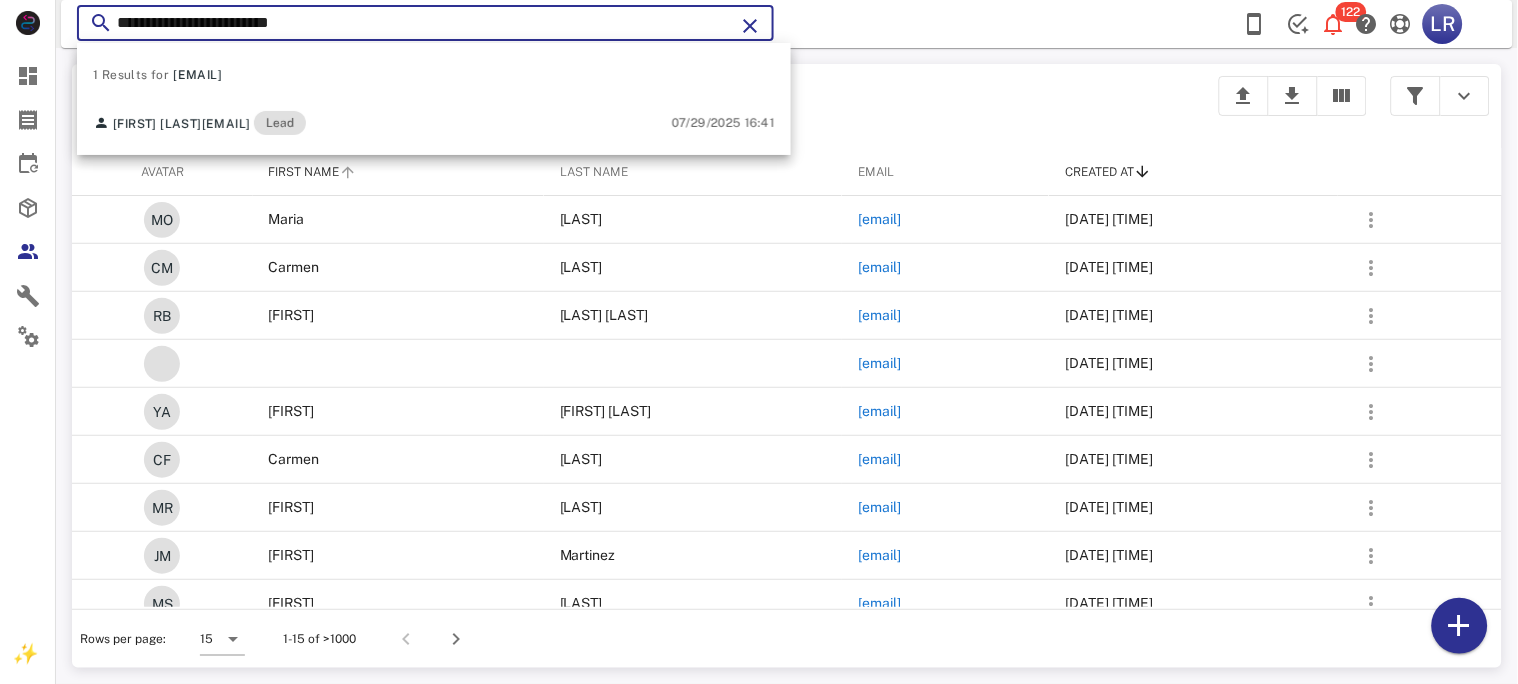 click on "First name" at bounding box center (398, 172) 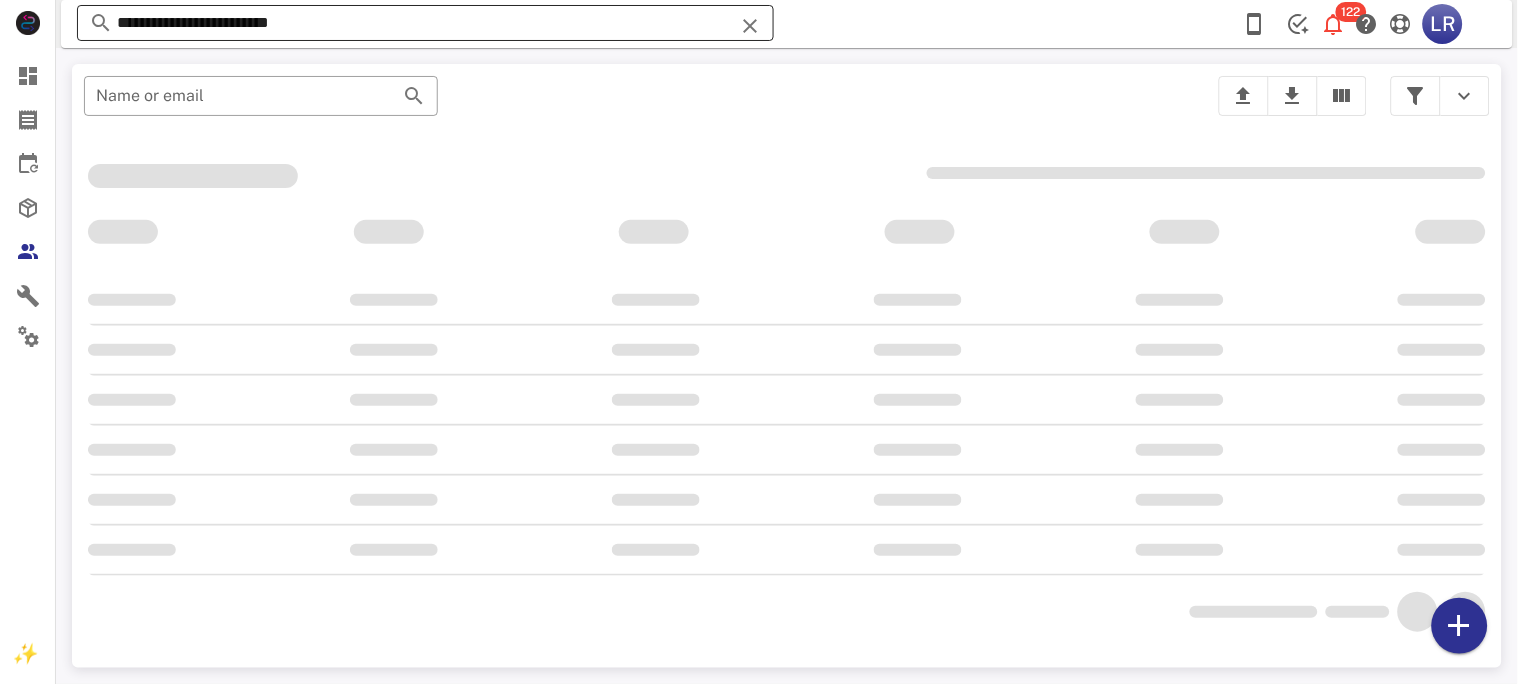 click on "**********" at bounding box center (425, 23) 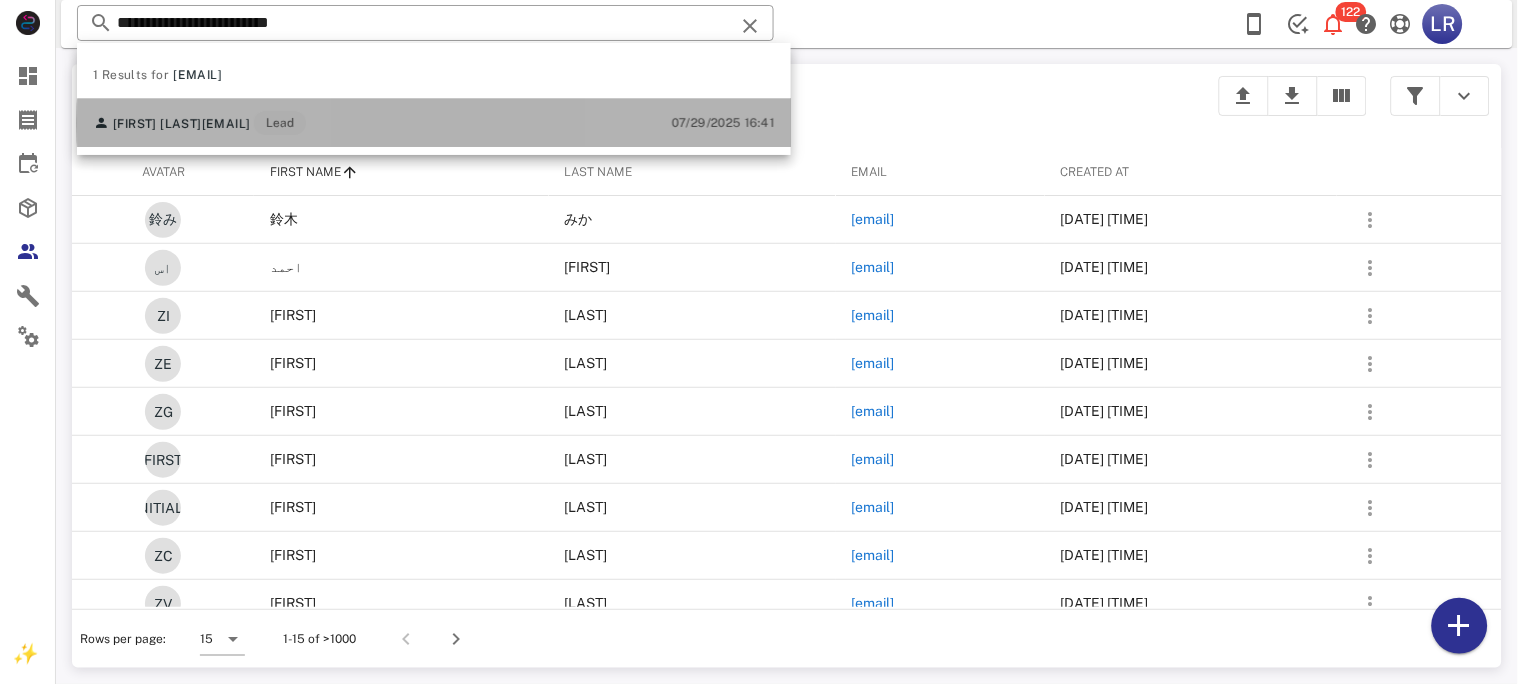 click on "[EMAIL]" at bounding box center (226, 124) 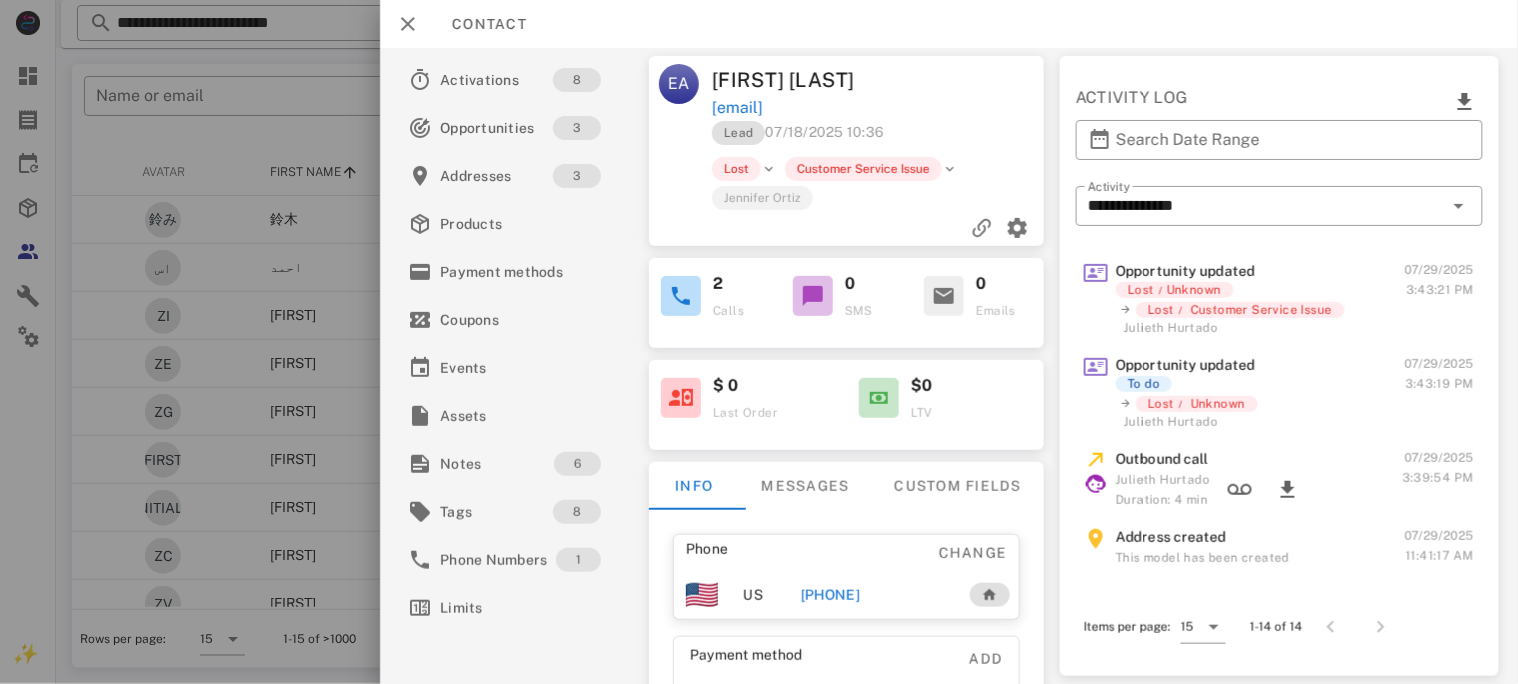click on "[PHONE]" at bounding box center [830, 595] 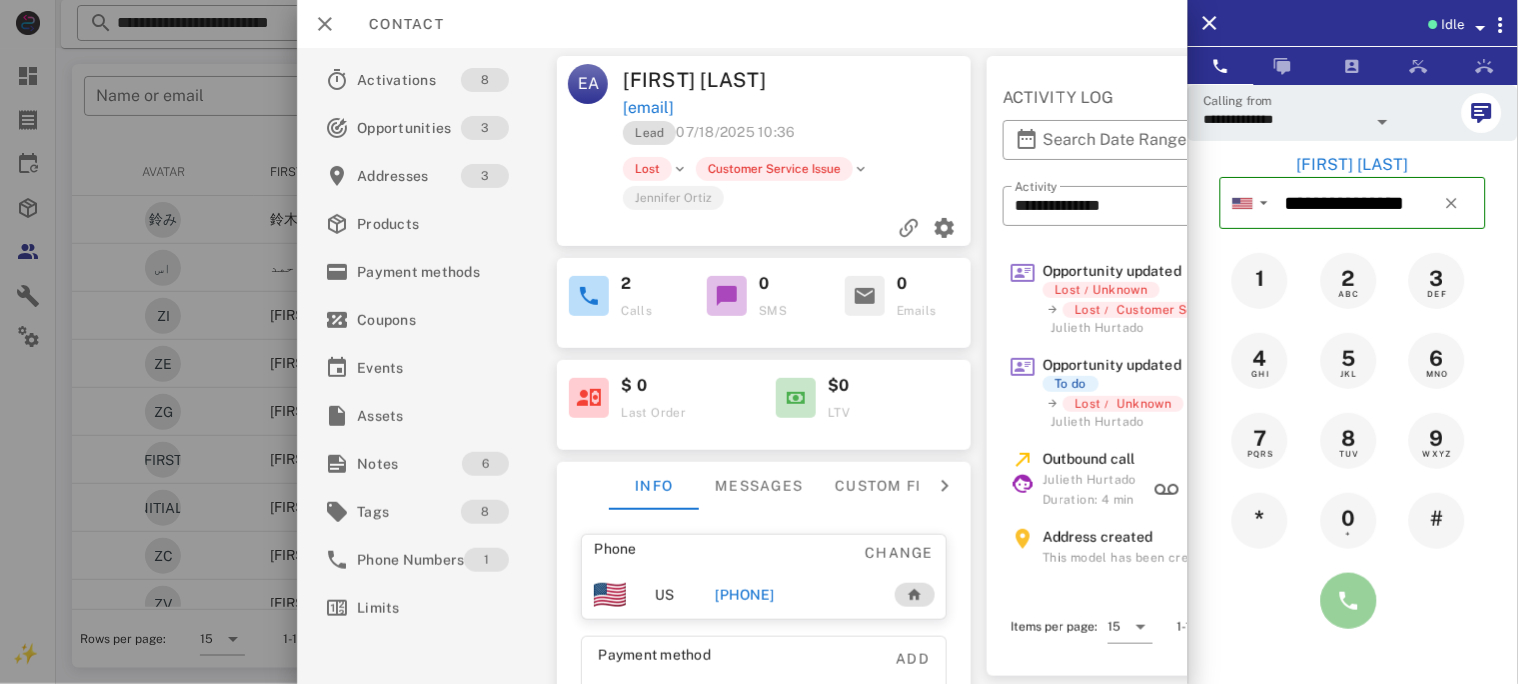 click at bounding box center (1349, 601) 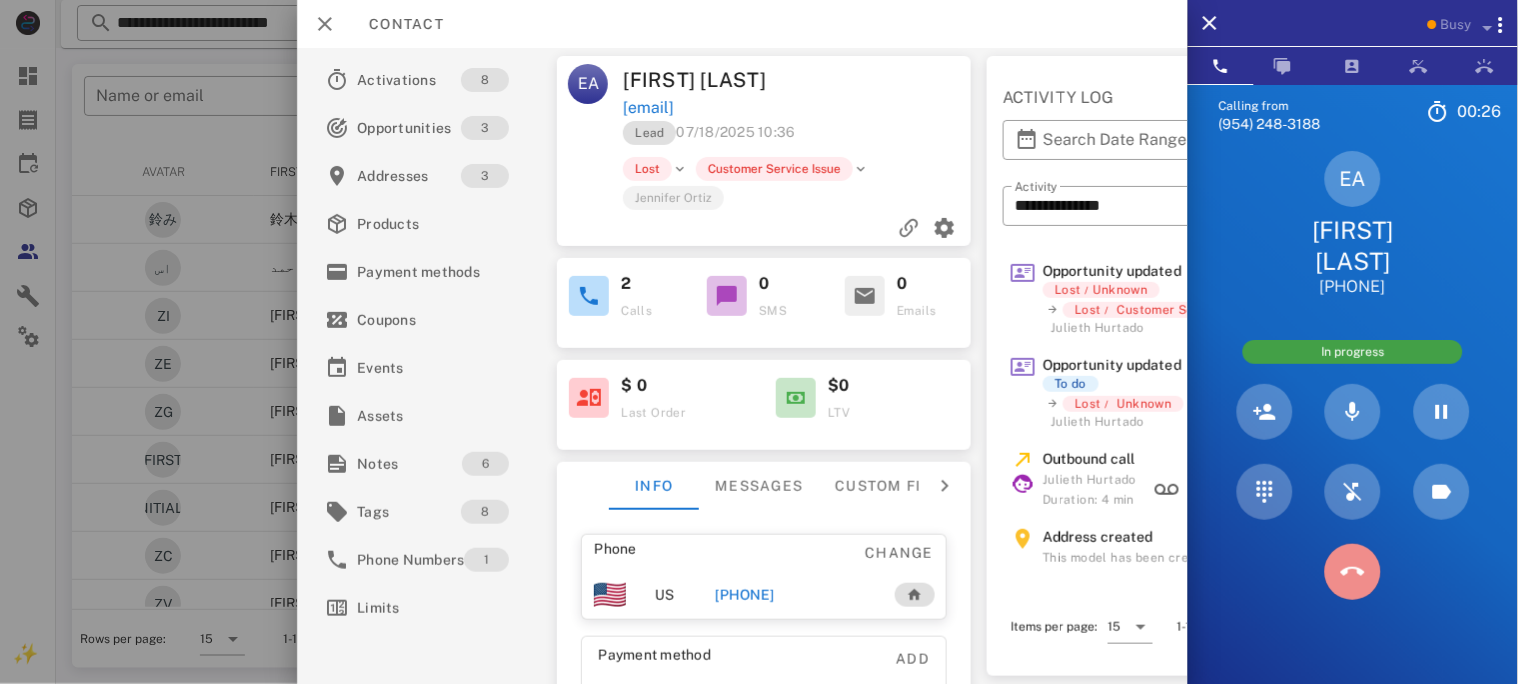 click at bounding box center (1353, 572) 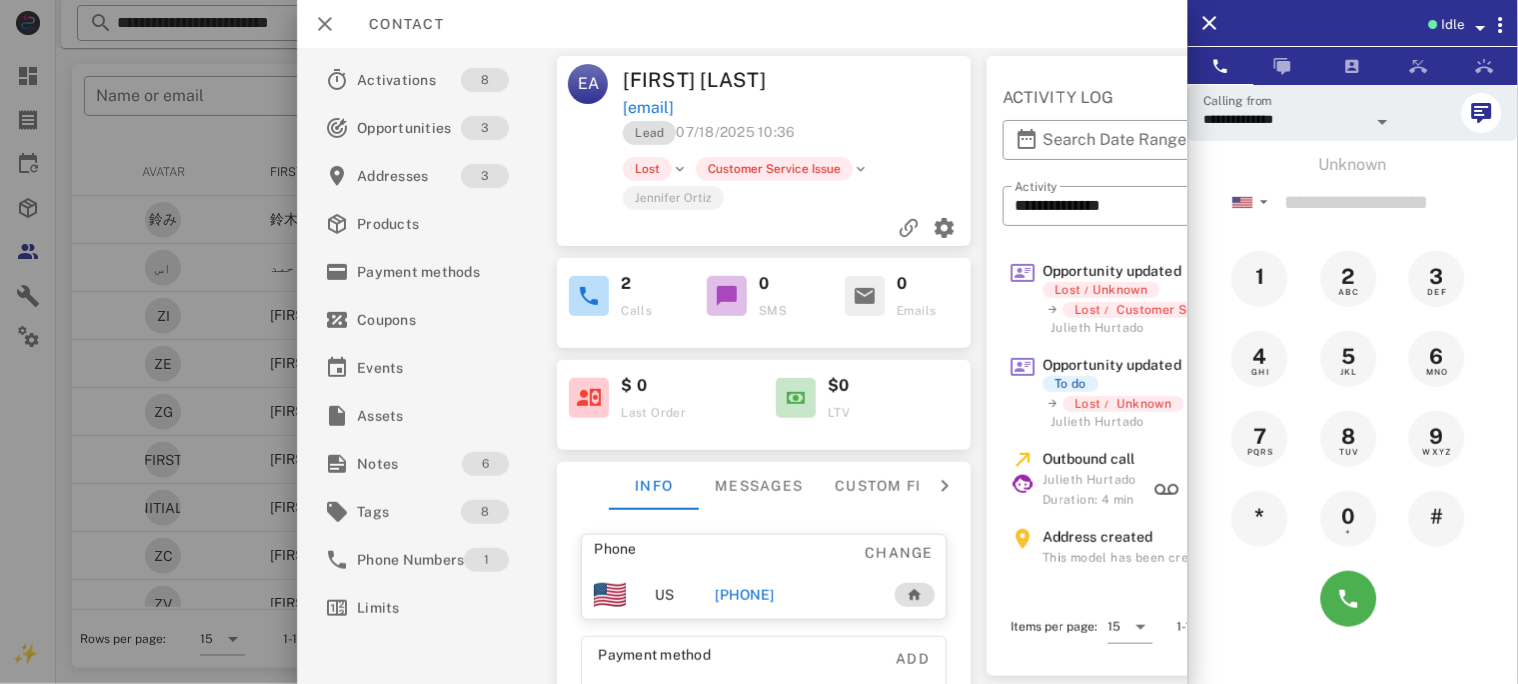 click on "[PHONE]" at bounding box center (744, 595) 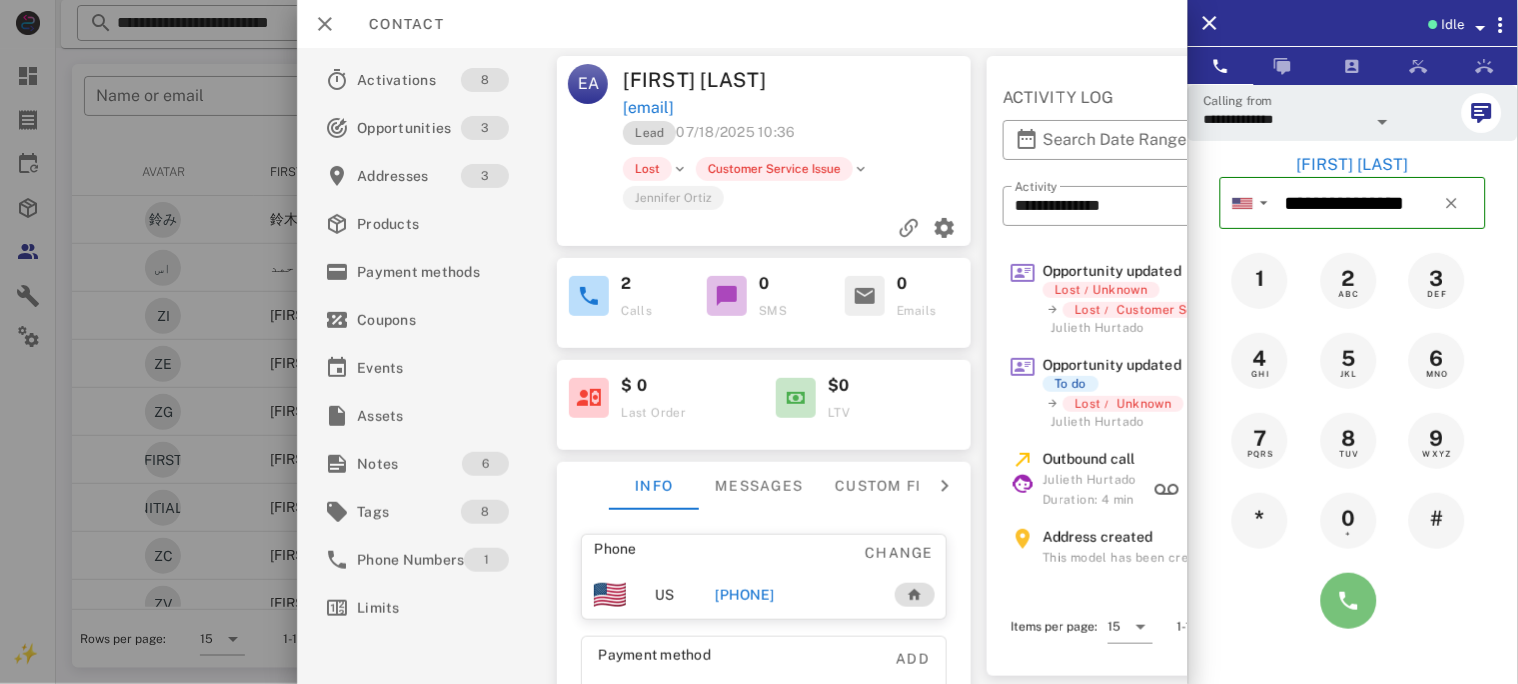 click at bounding box center [1349, 601] 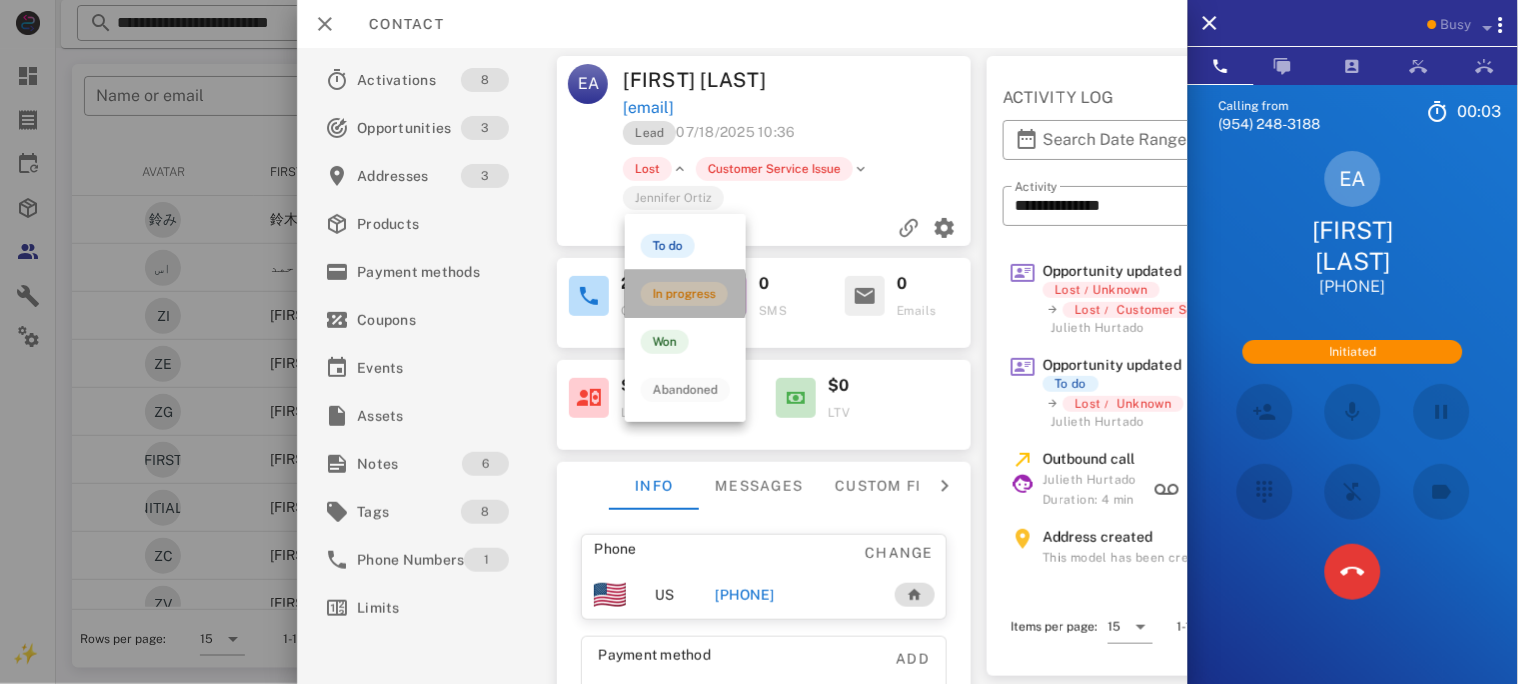click on "In progress" at bounding box center (684, 294) 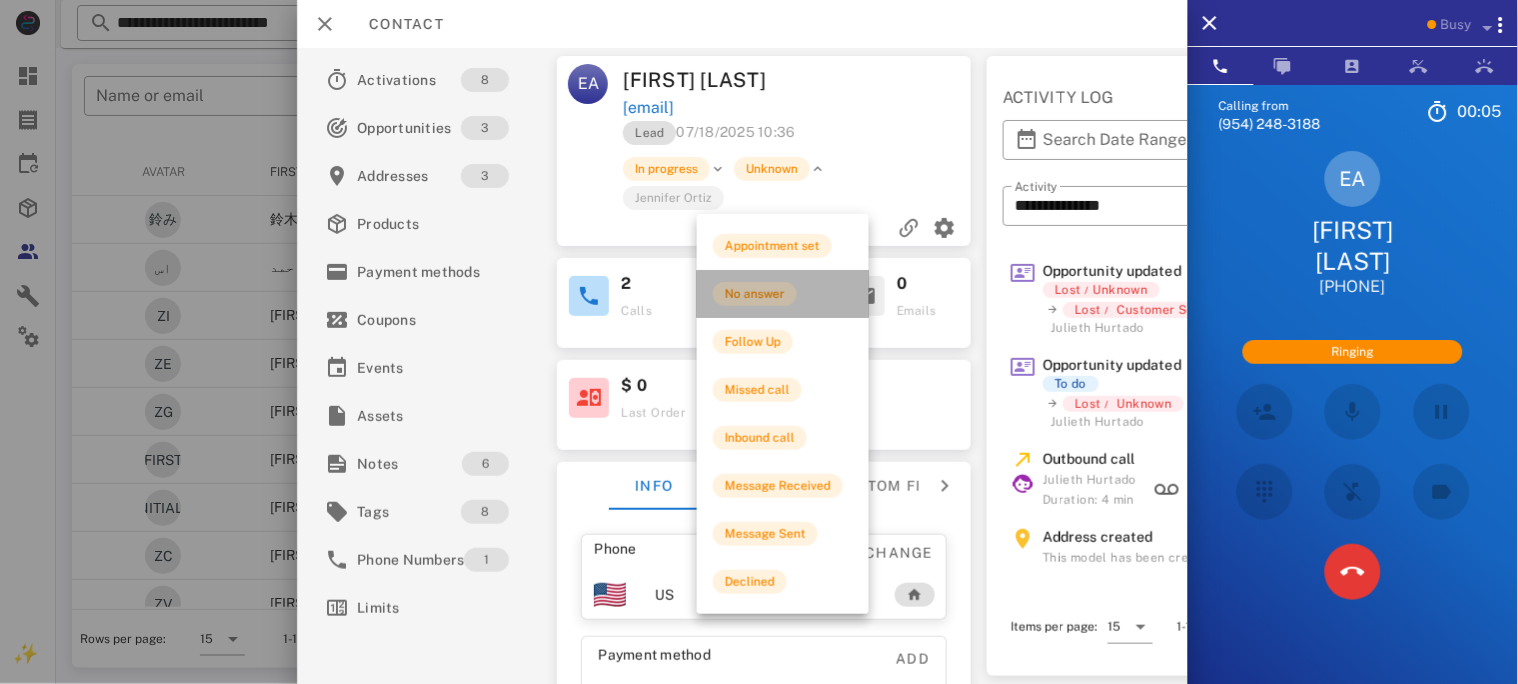 click on "No answer" at bounding box center [755, 294] 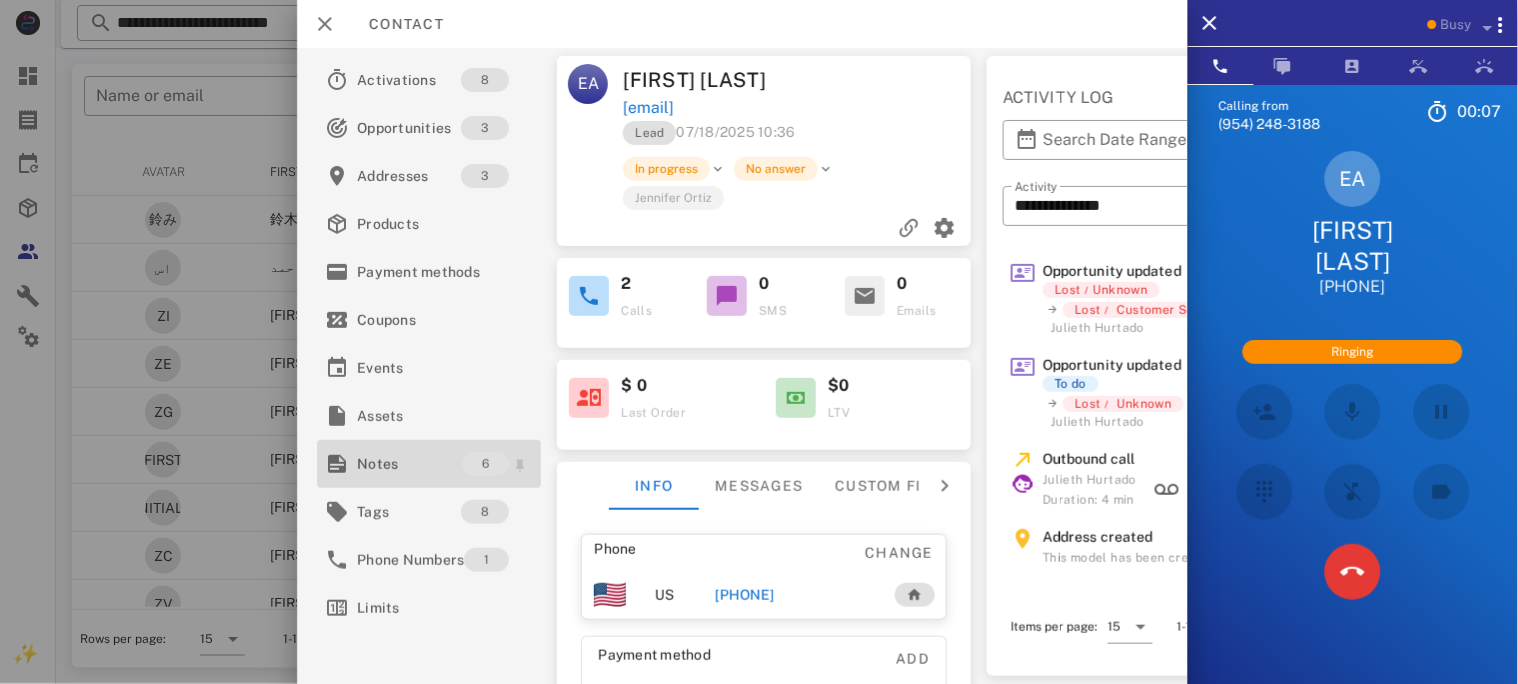 click on "Notes" at bounding box center (409, 464) 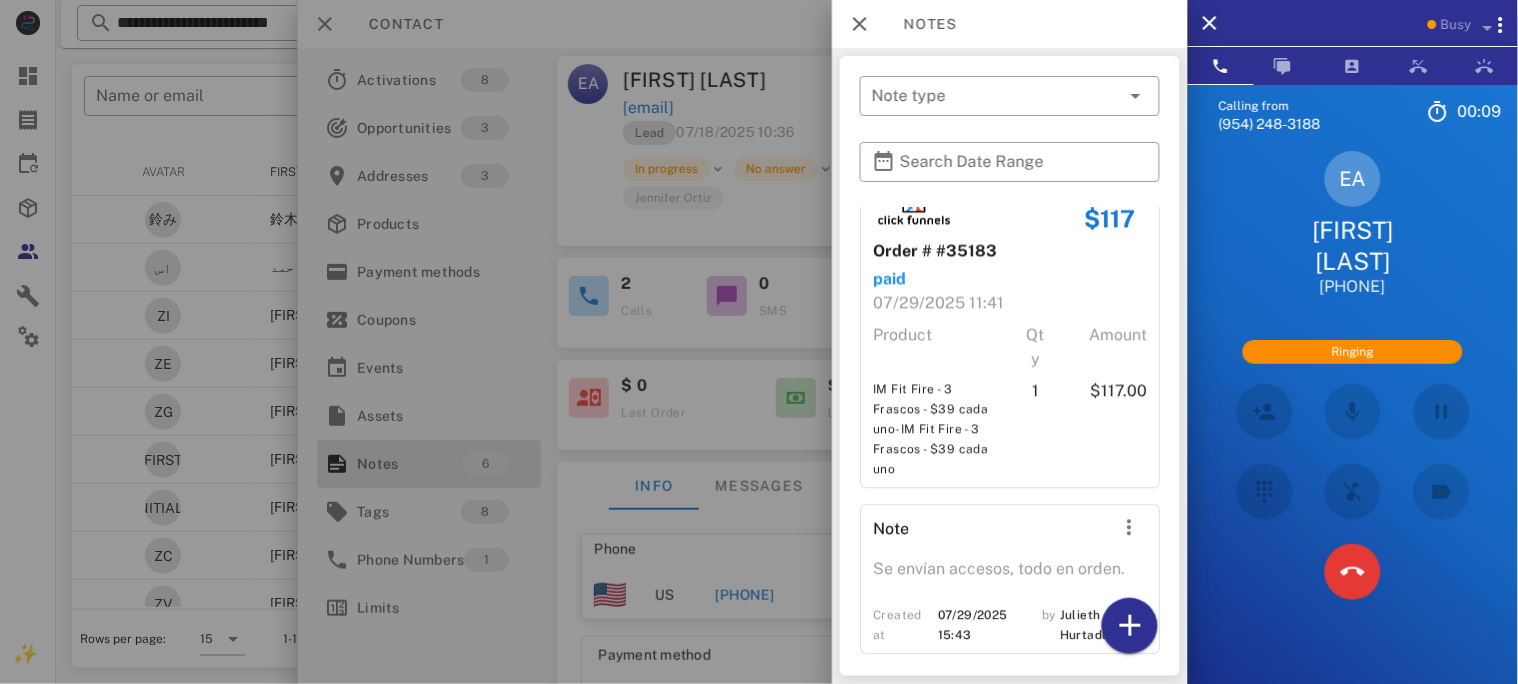 scroll, scrollTop: 1075, scrollLeft: 0, axis: vertical 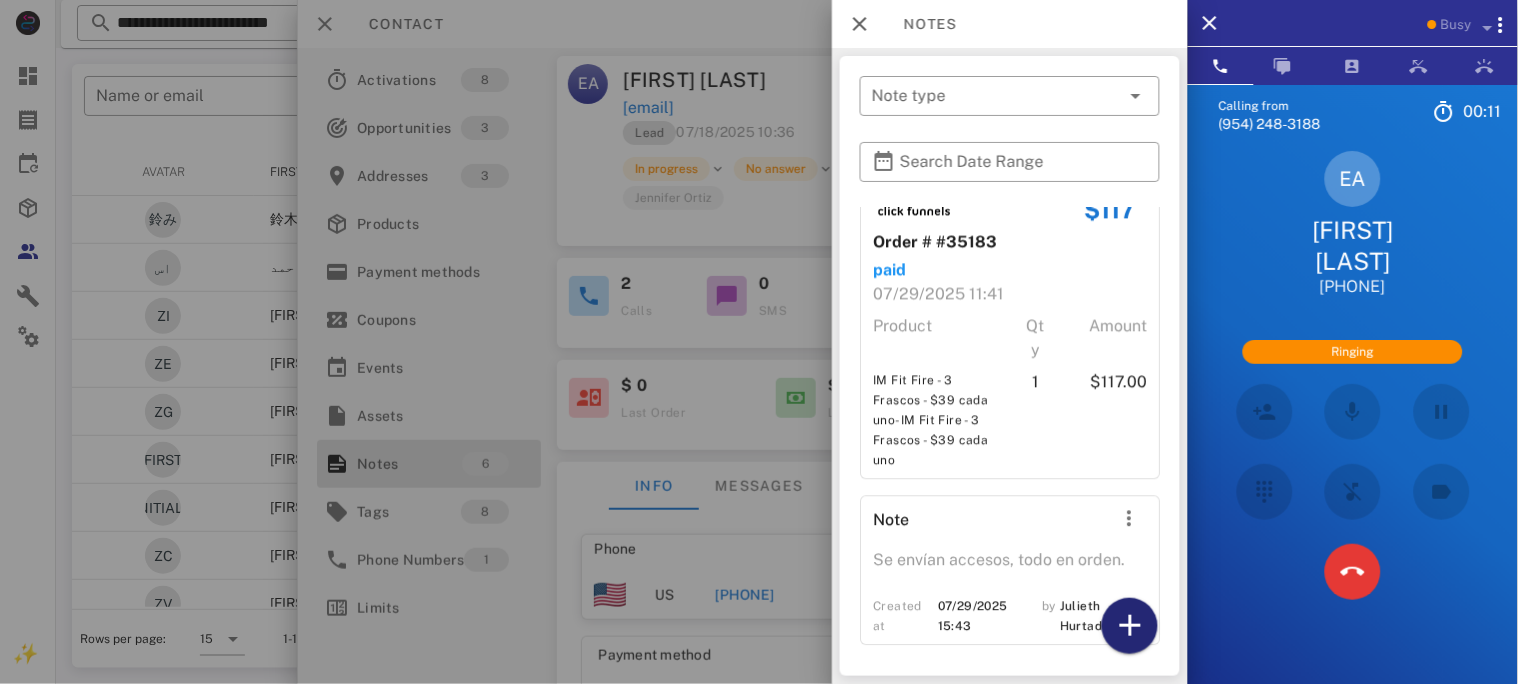 click at bounding box center [1130, 626] 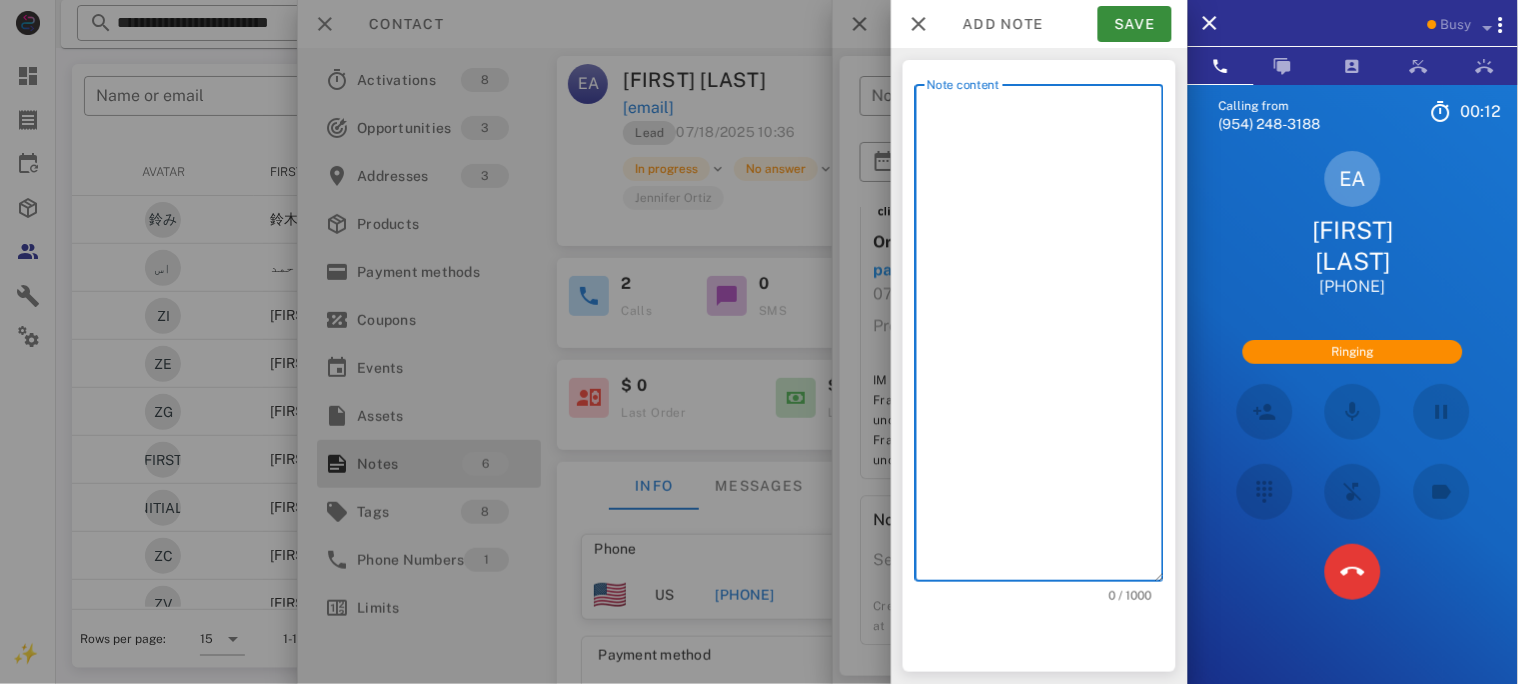 click on "Note content" at bounding box center [1045, 338] 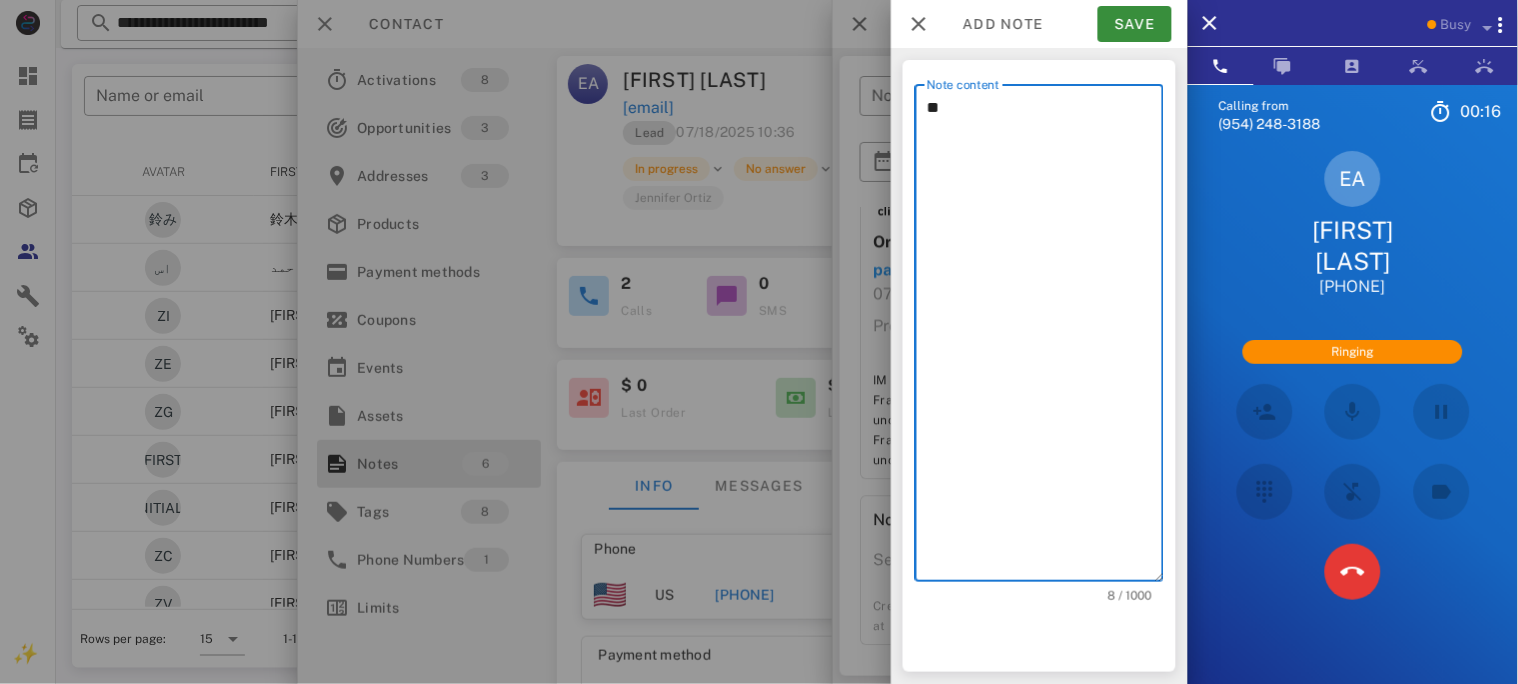 type on "*" 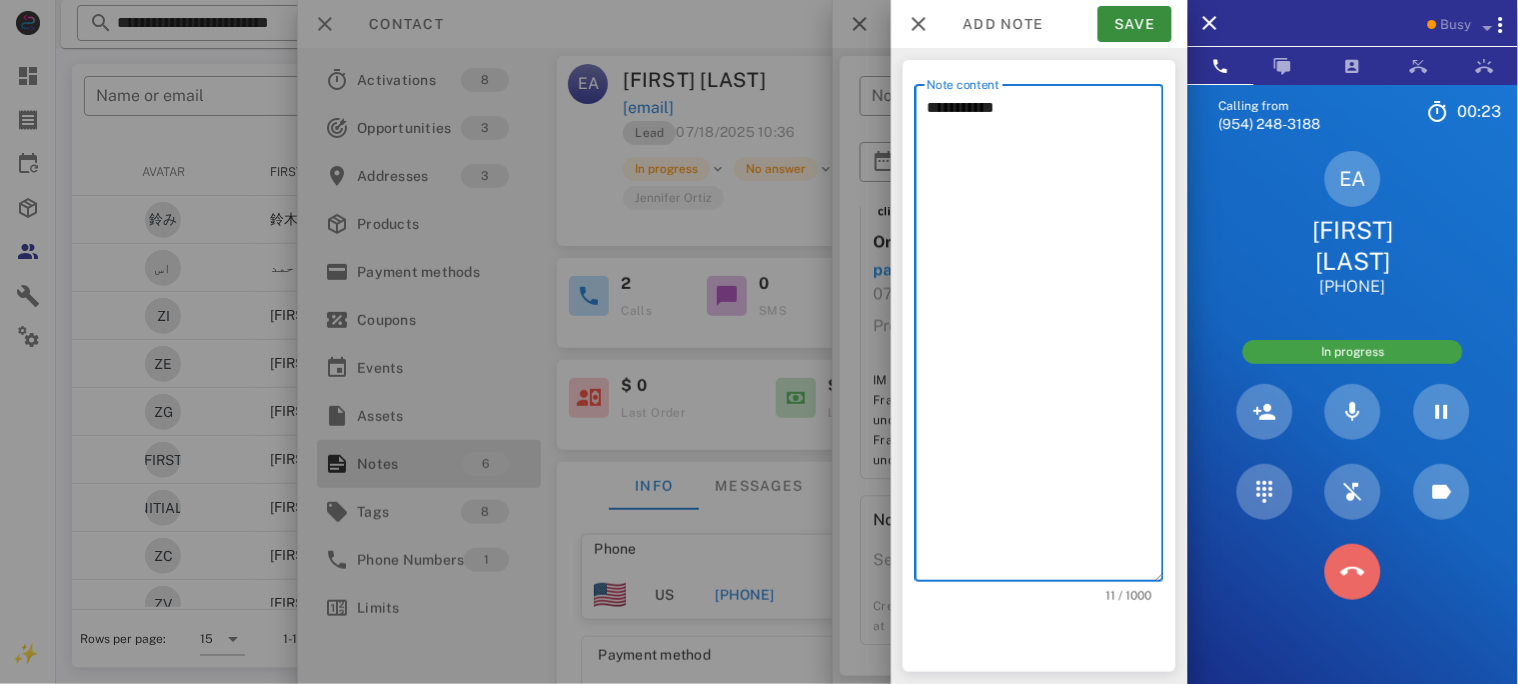 click at bounding box center (1353, 572) 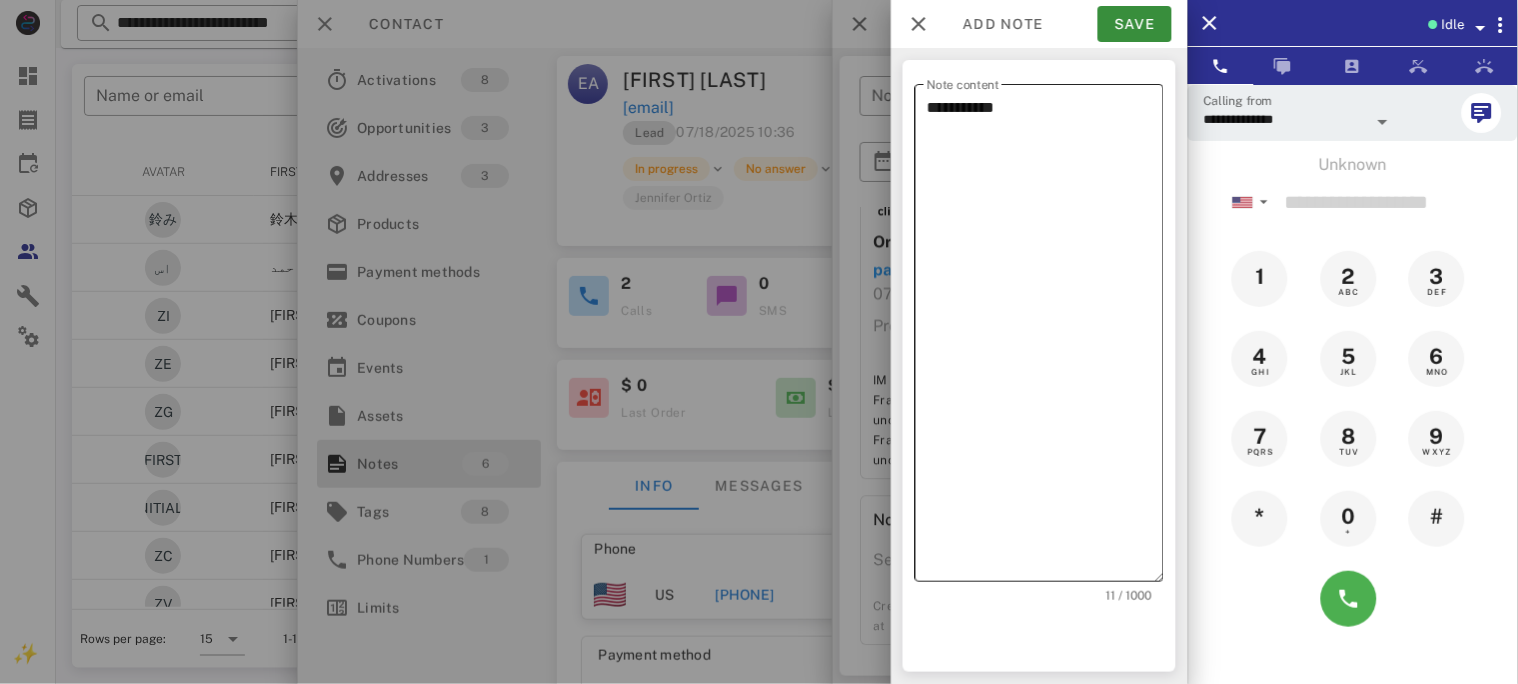 click on "**********" at bounding box center (1045, 338) 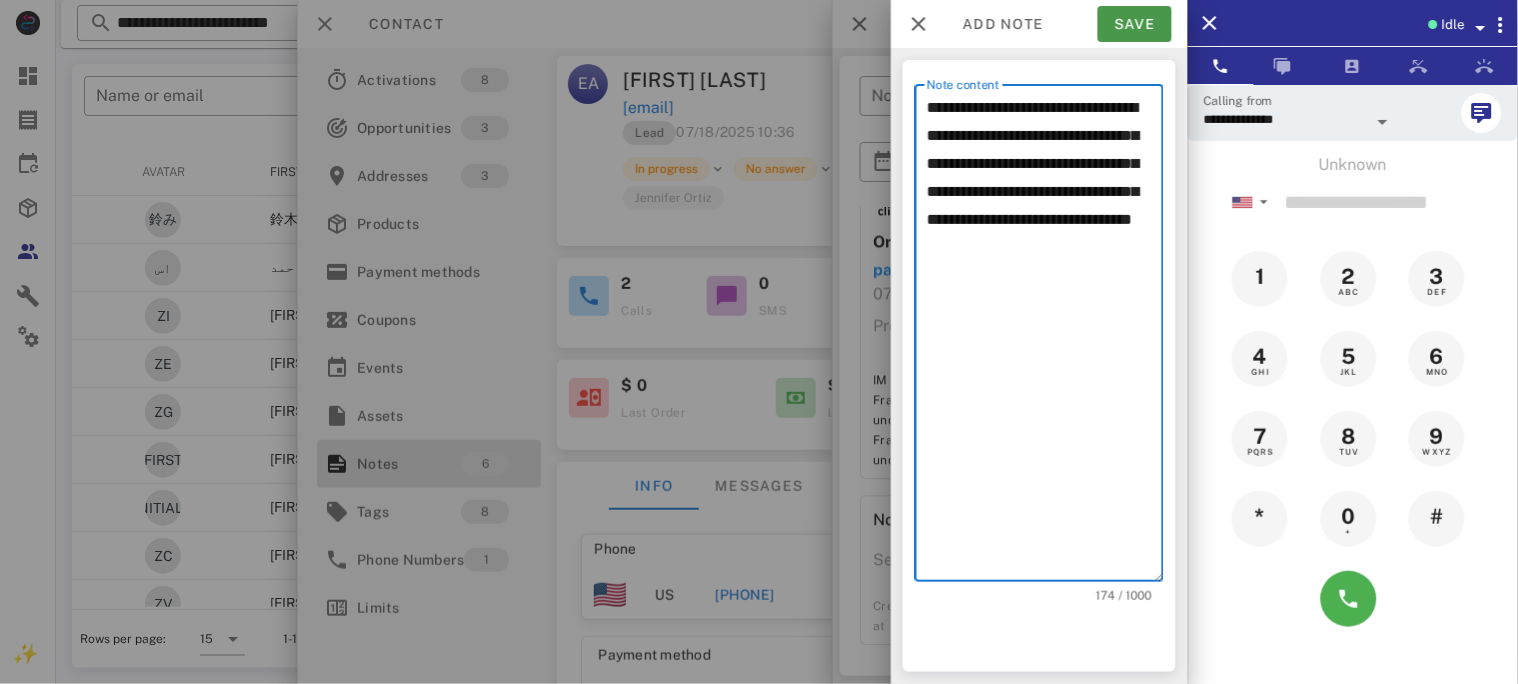 type on "**********" 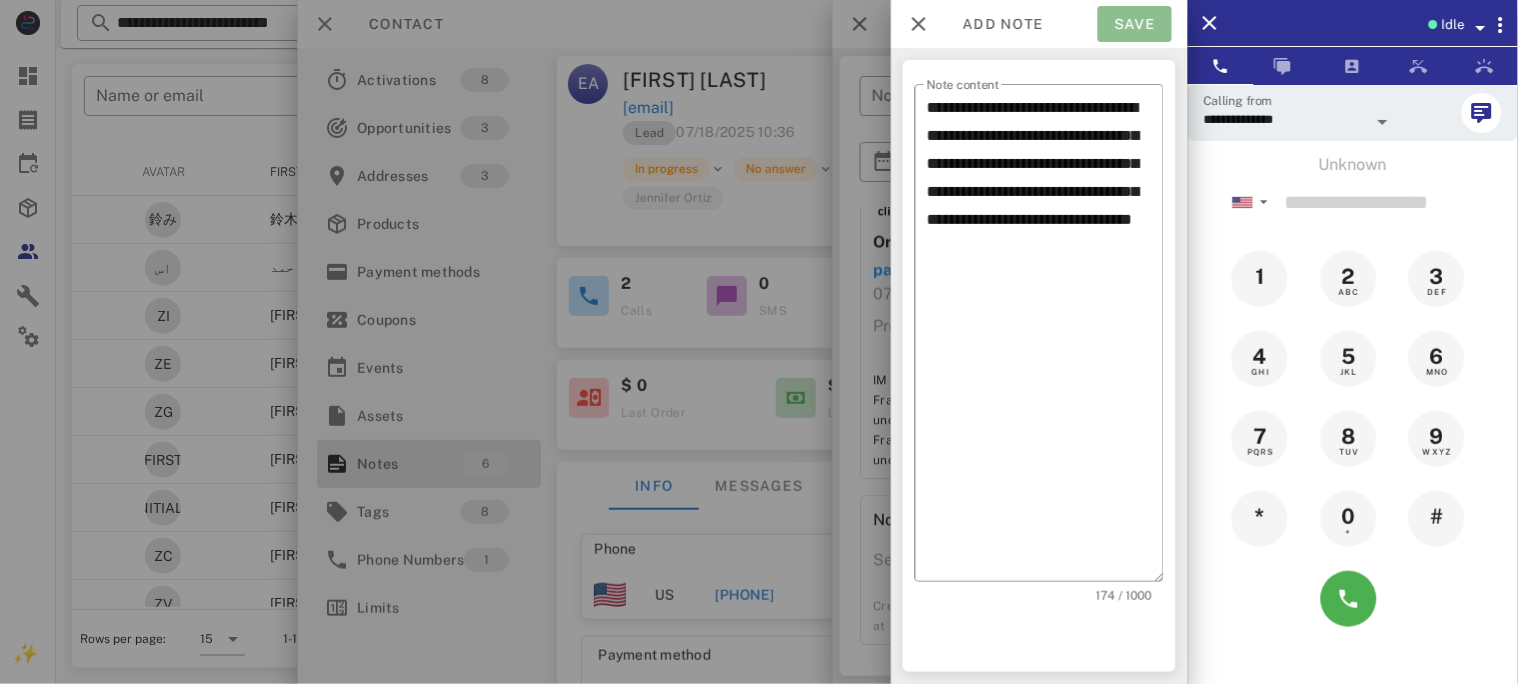 click on "Save" at bounding box center [1135, 24] 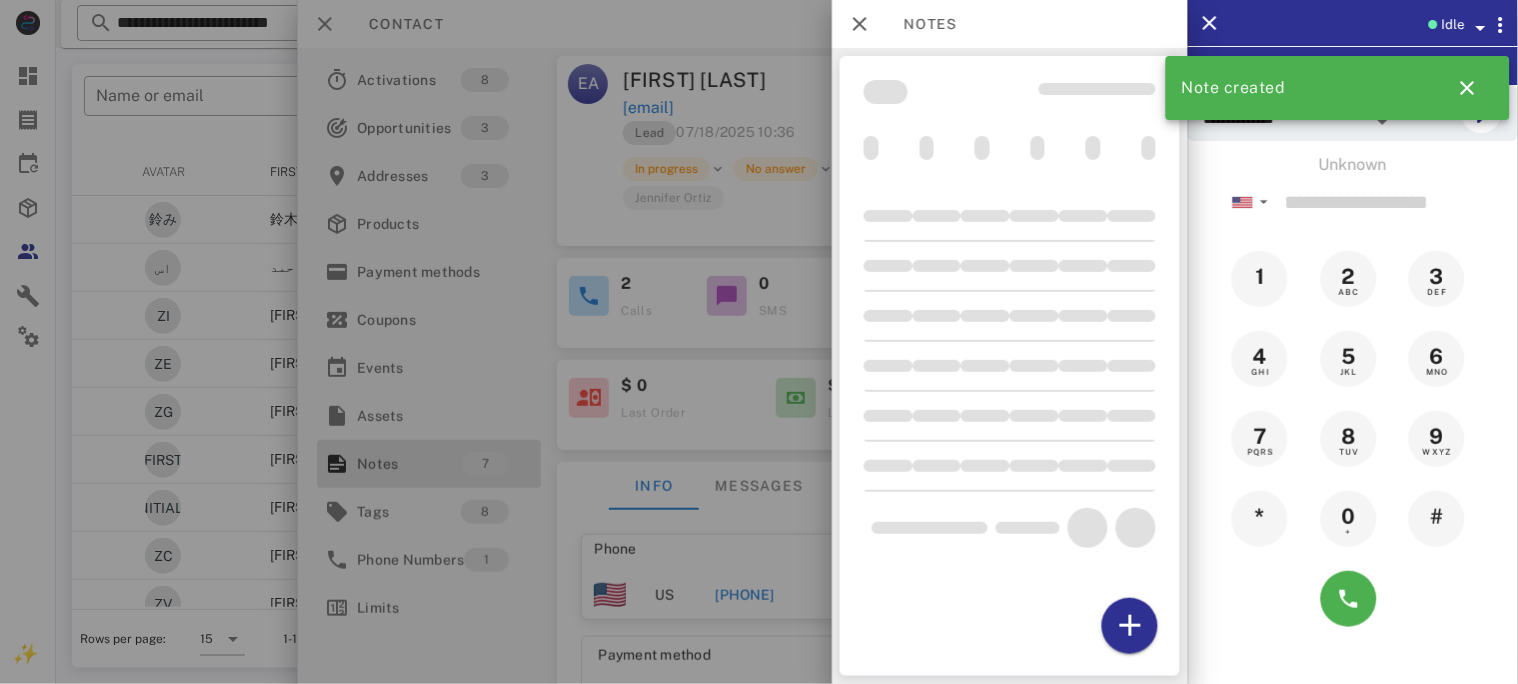 click at bounding box center (759, 342) 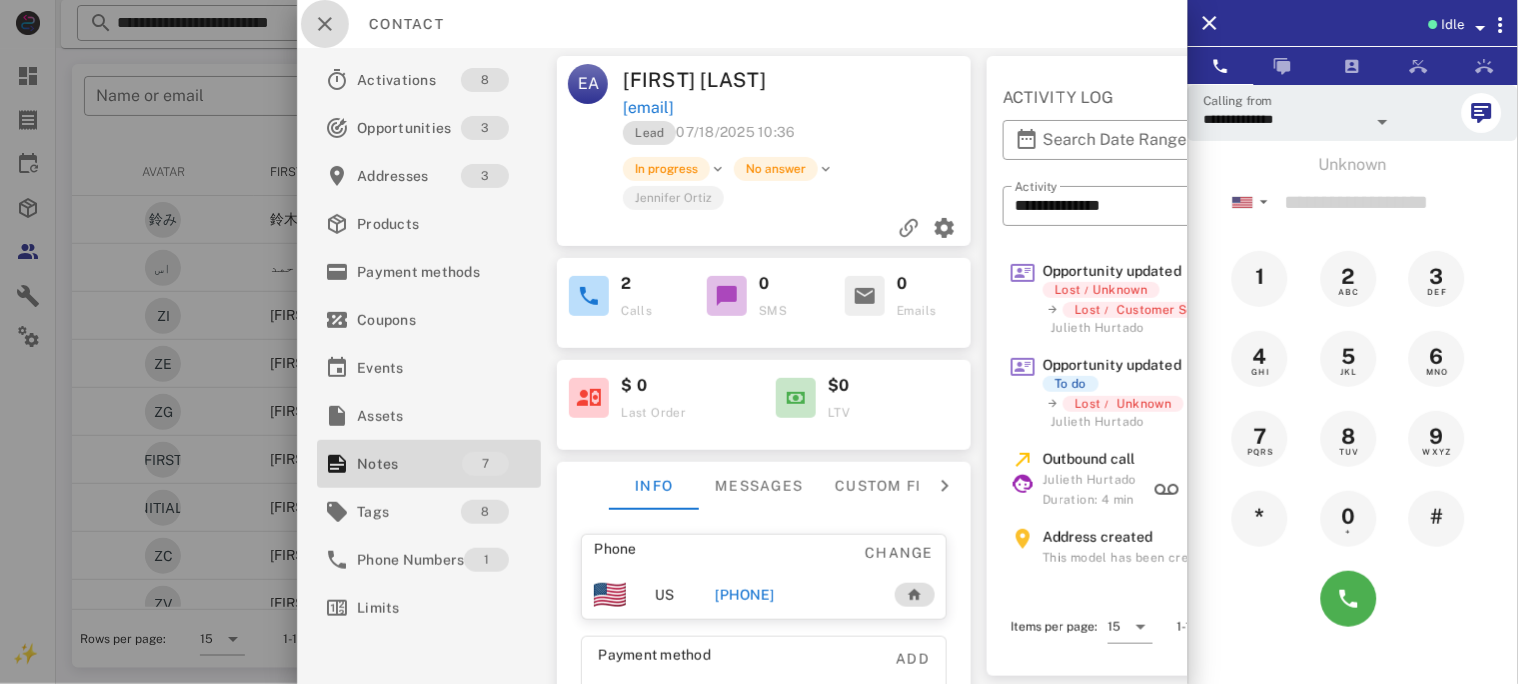 click at bounding box center (325, 24) 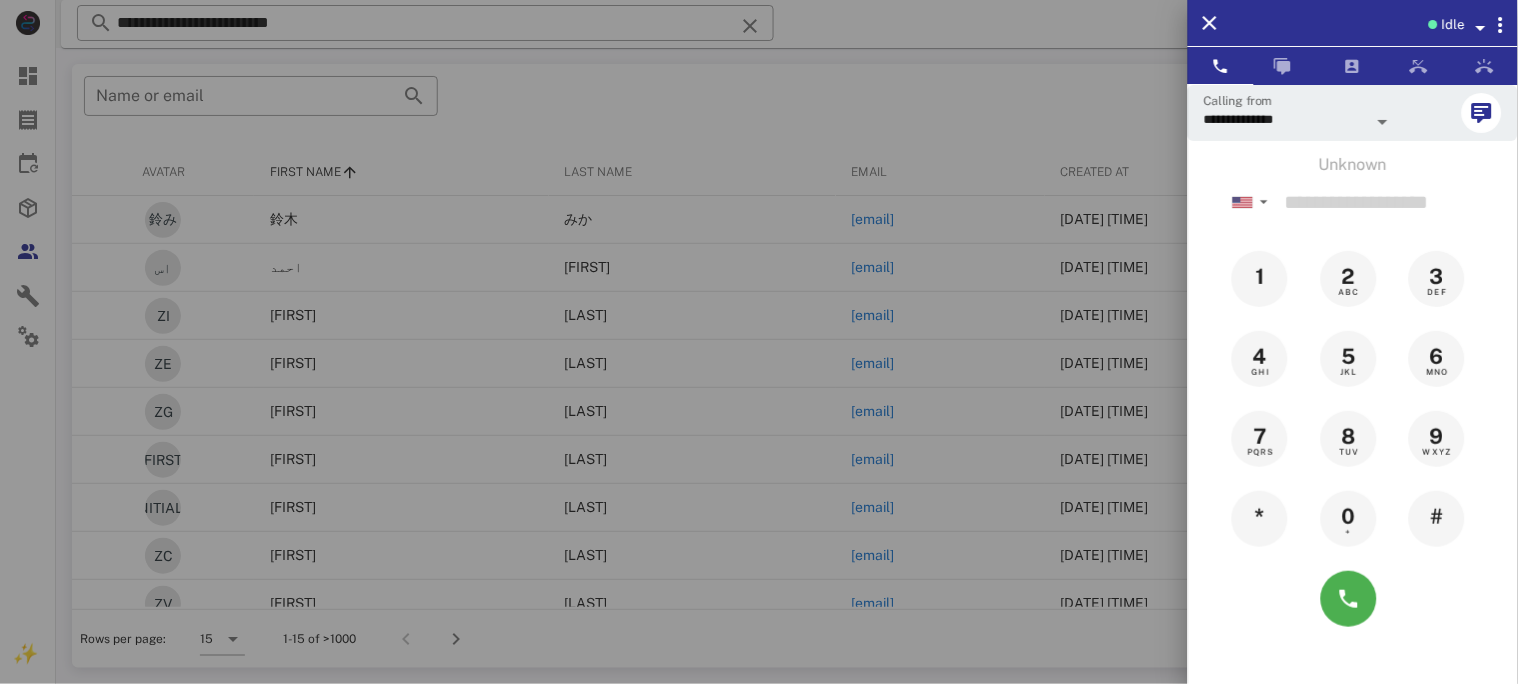 click at bounding box center [759, 342] 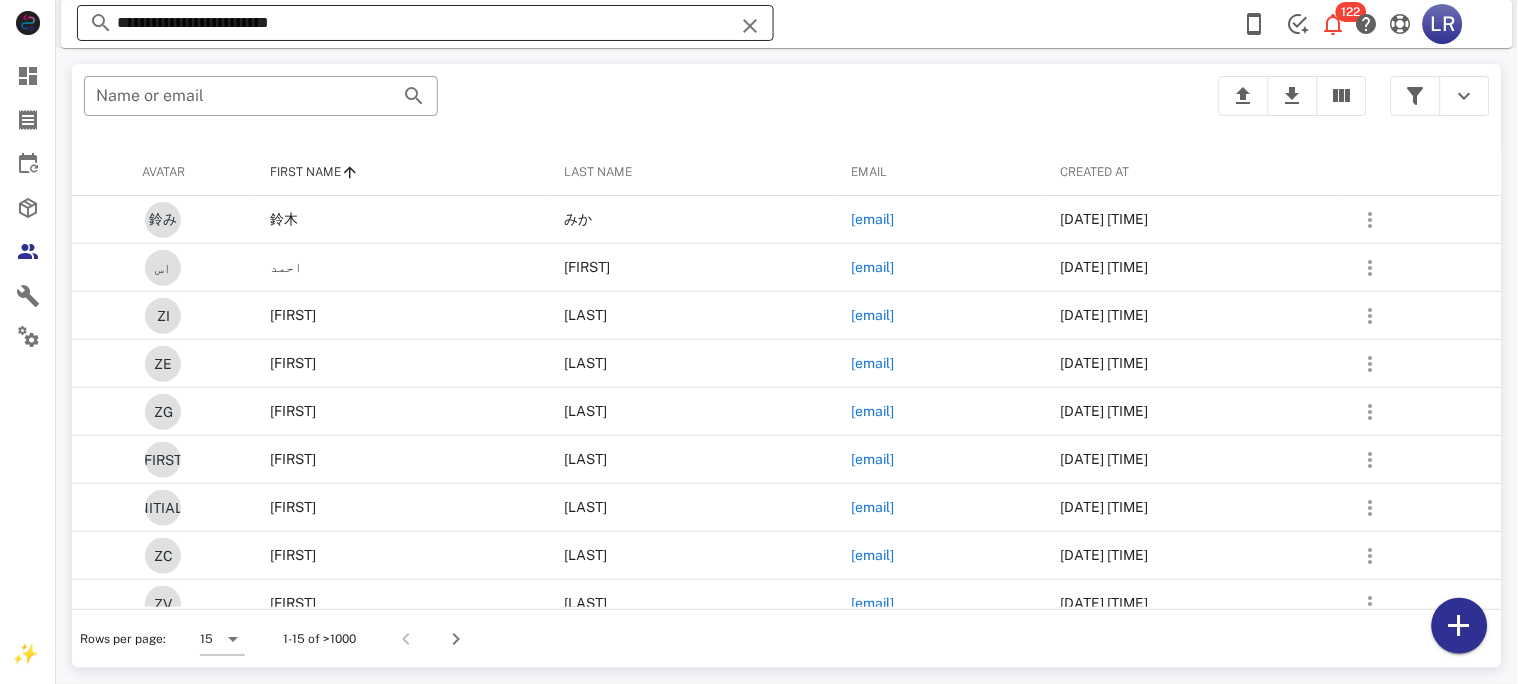click at bounding box center [750, 26] 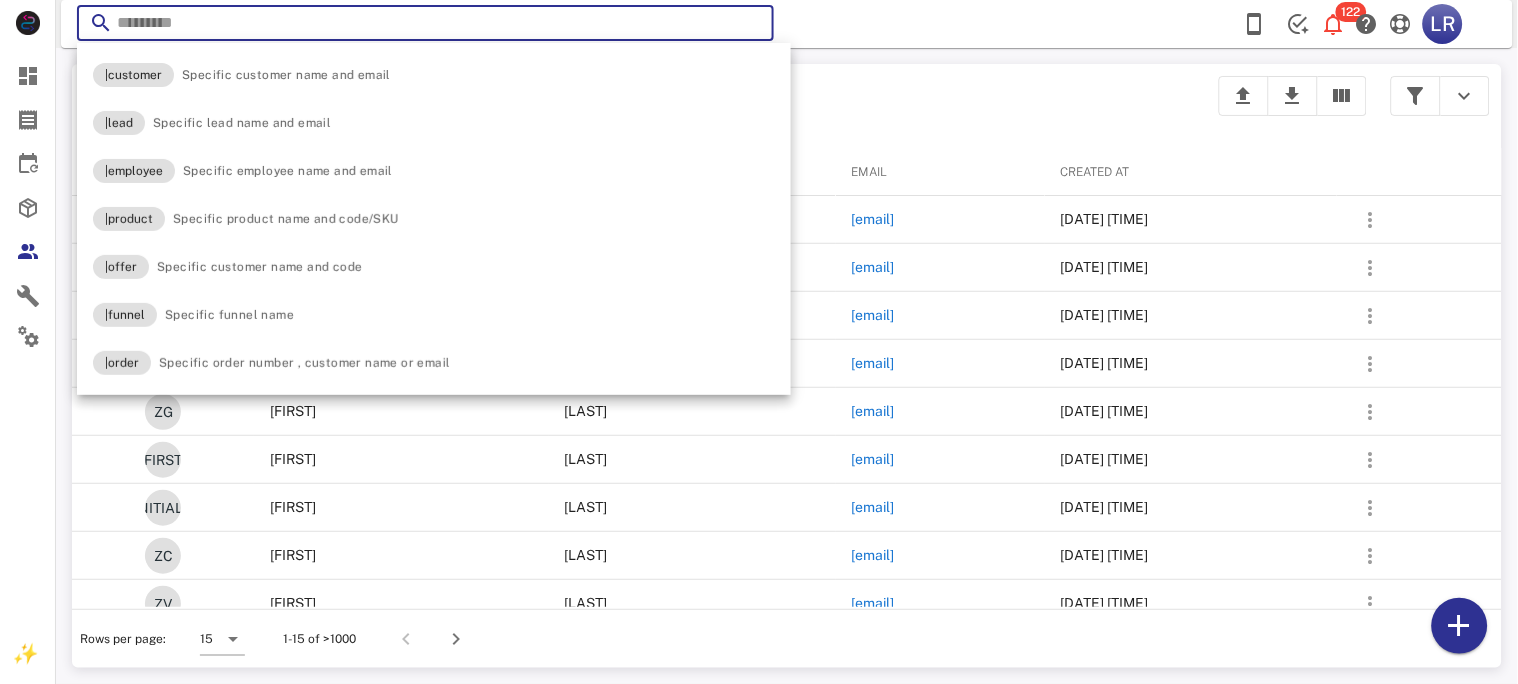 click at bounding box center (750, 26) 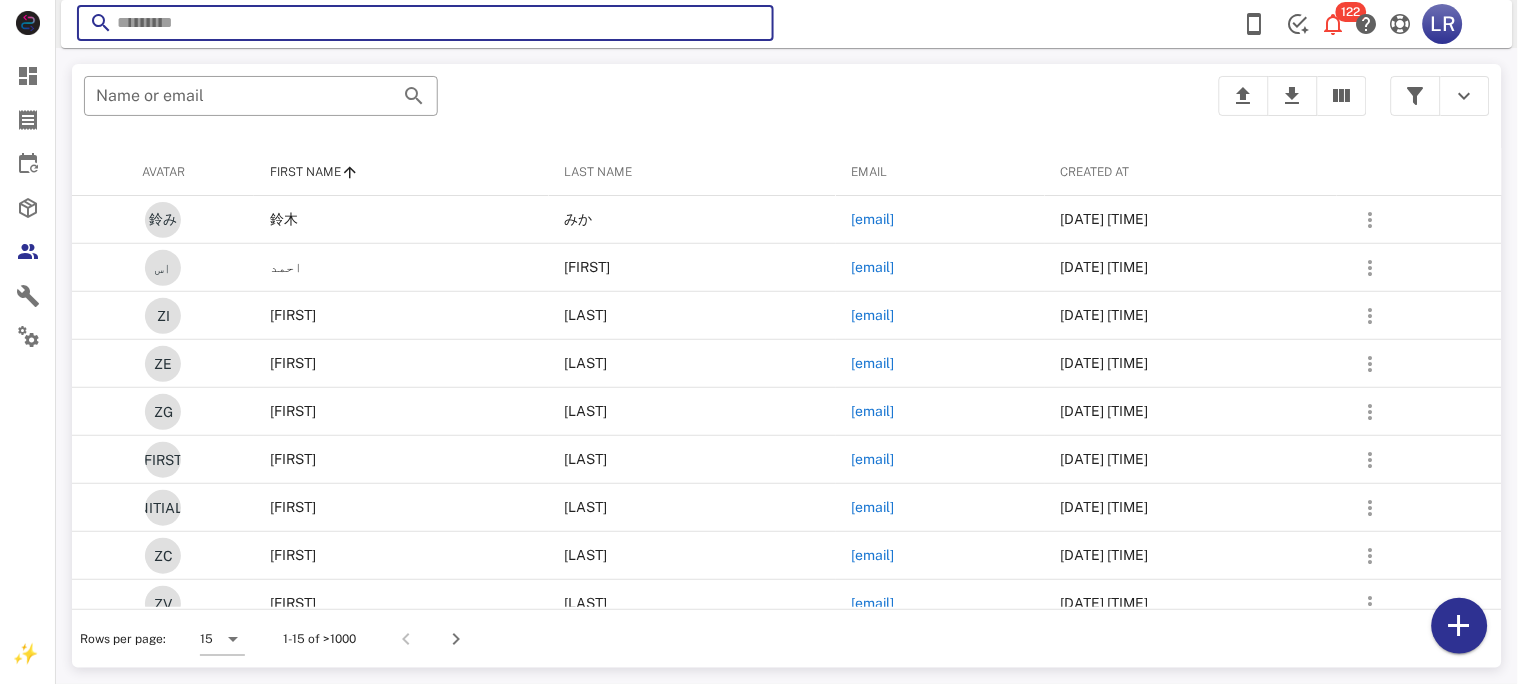 paste on "**********" 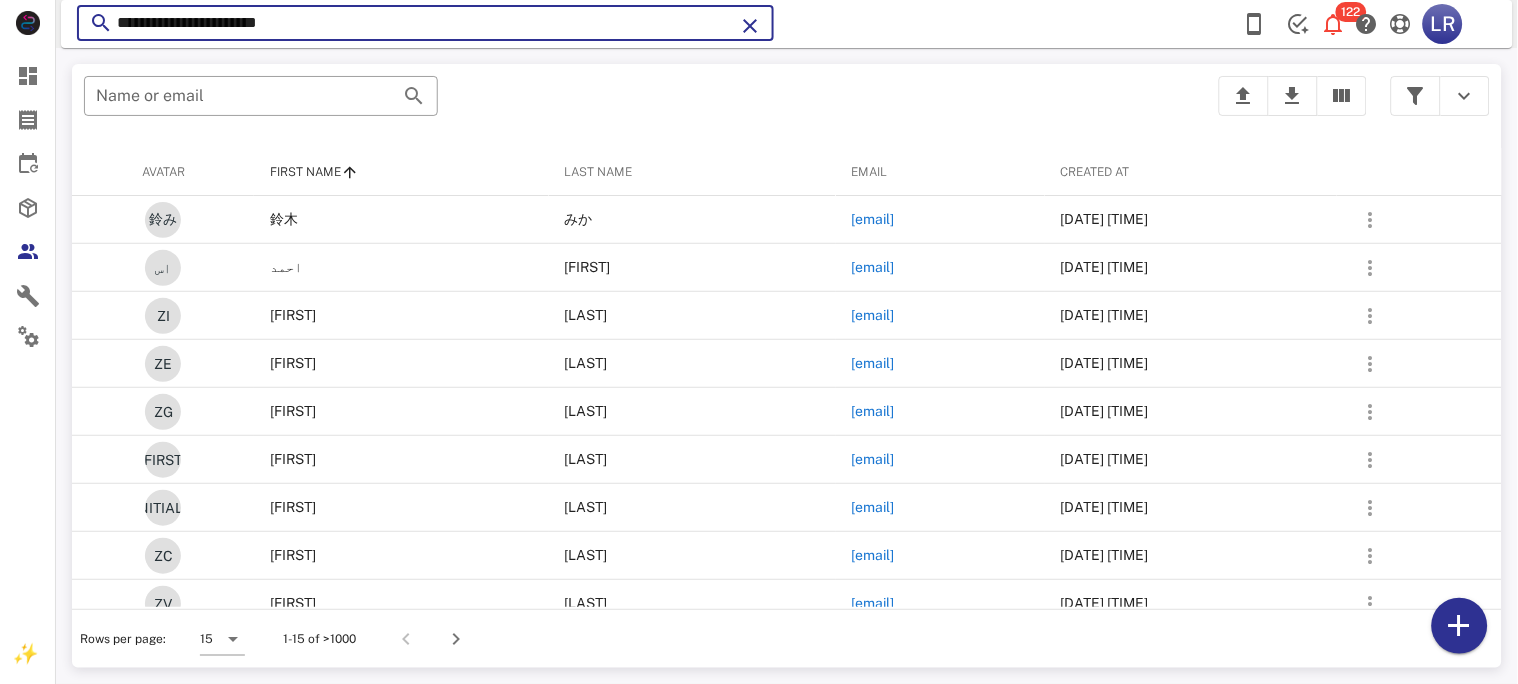 type on "**********" 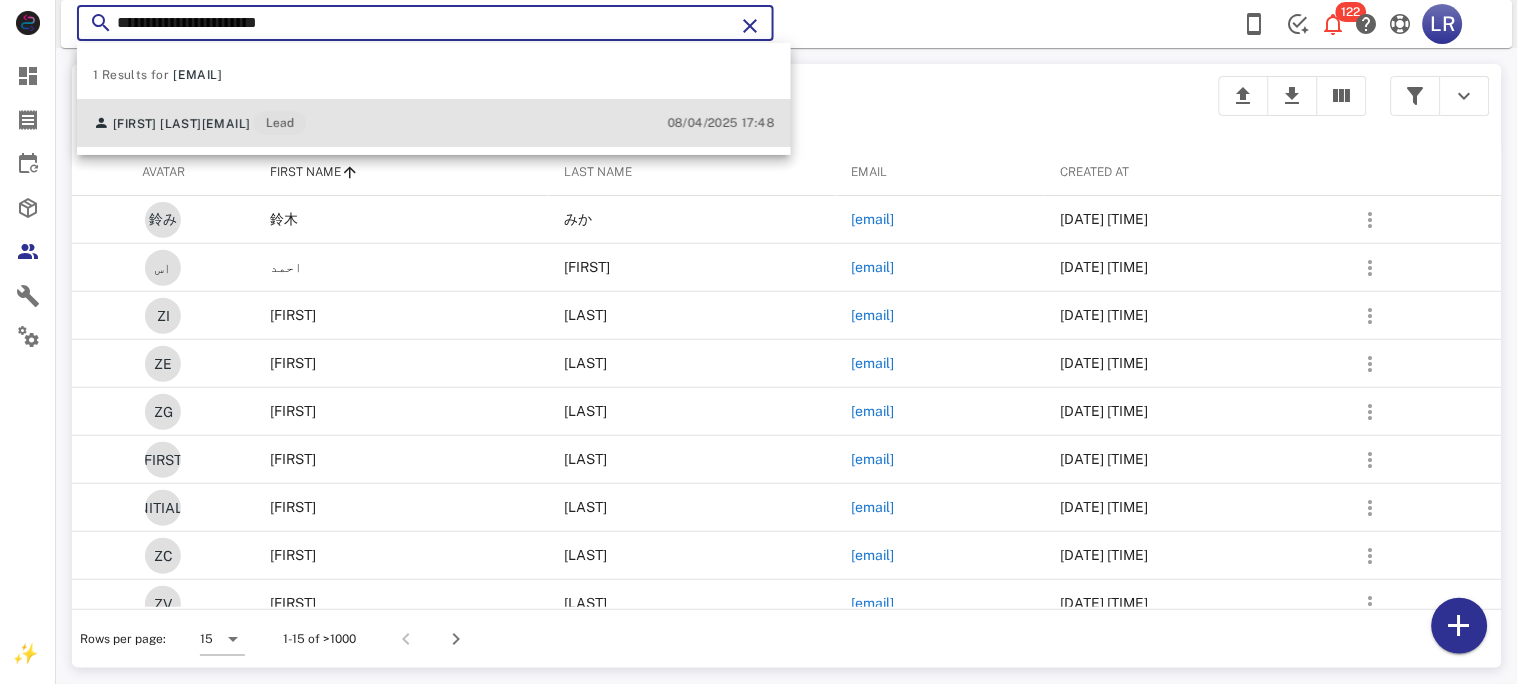 click on "[EMAIL]" at bounding box center (226, 124) 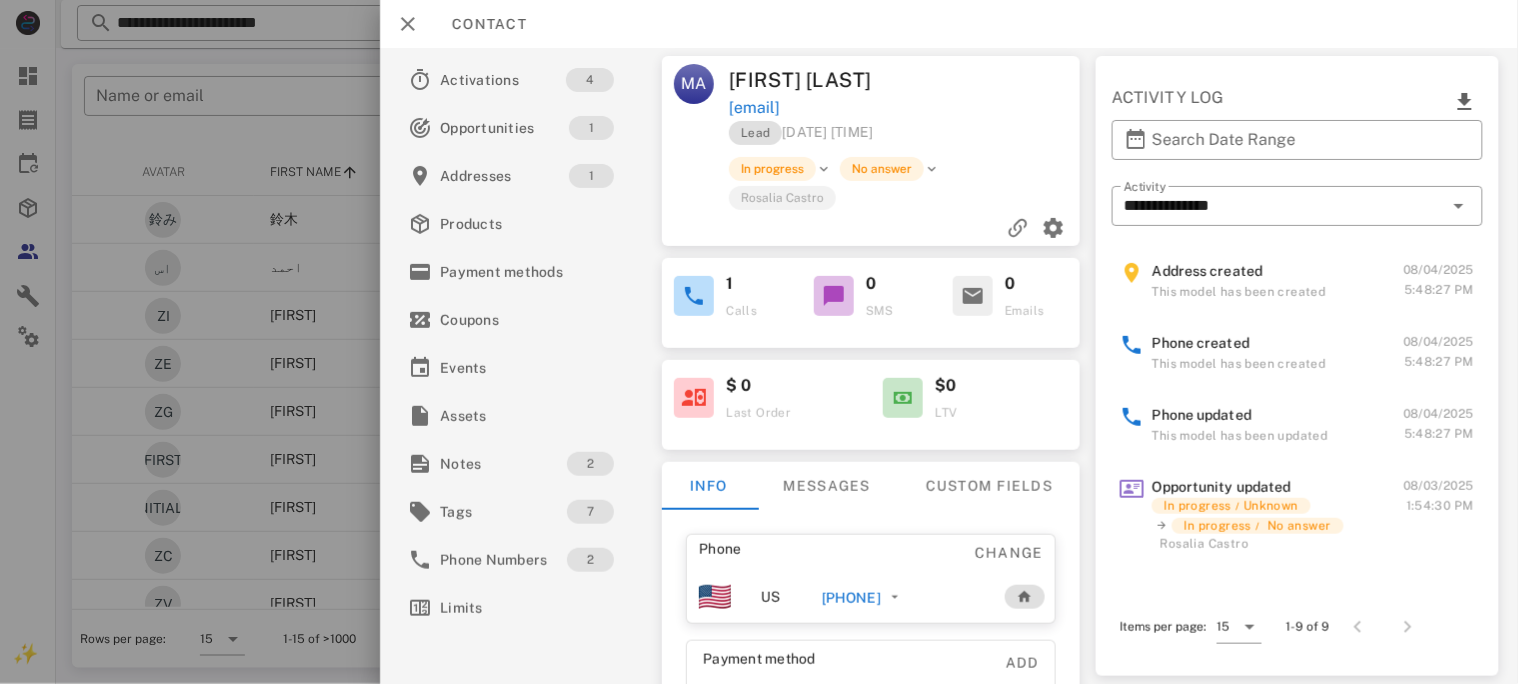 click on "[PHONE]" at bounding box center [850, 598] 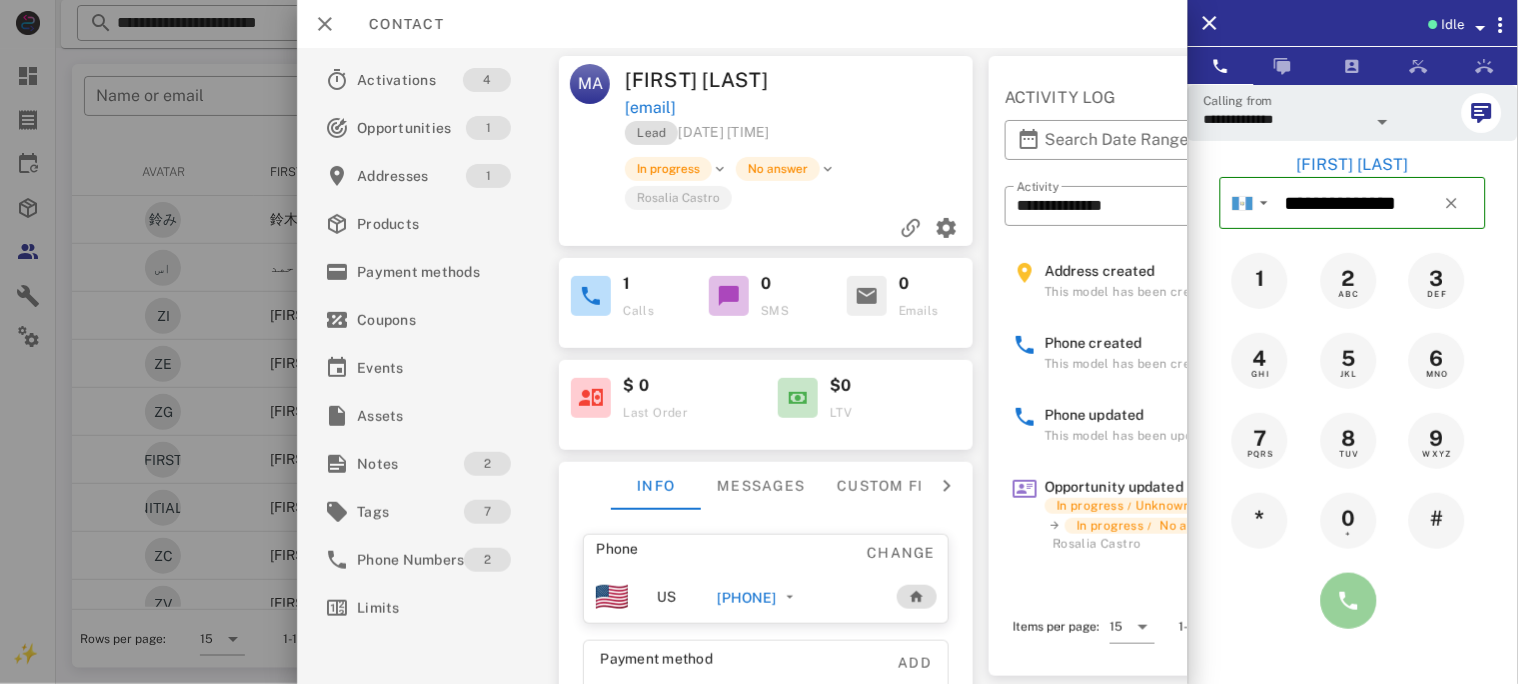 click at bounding box center [1349, 601] 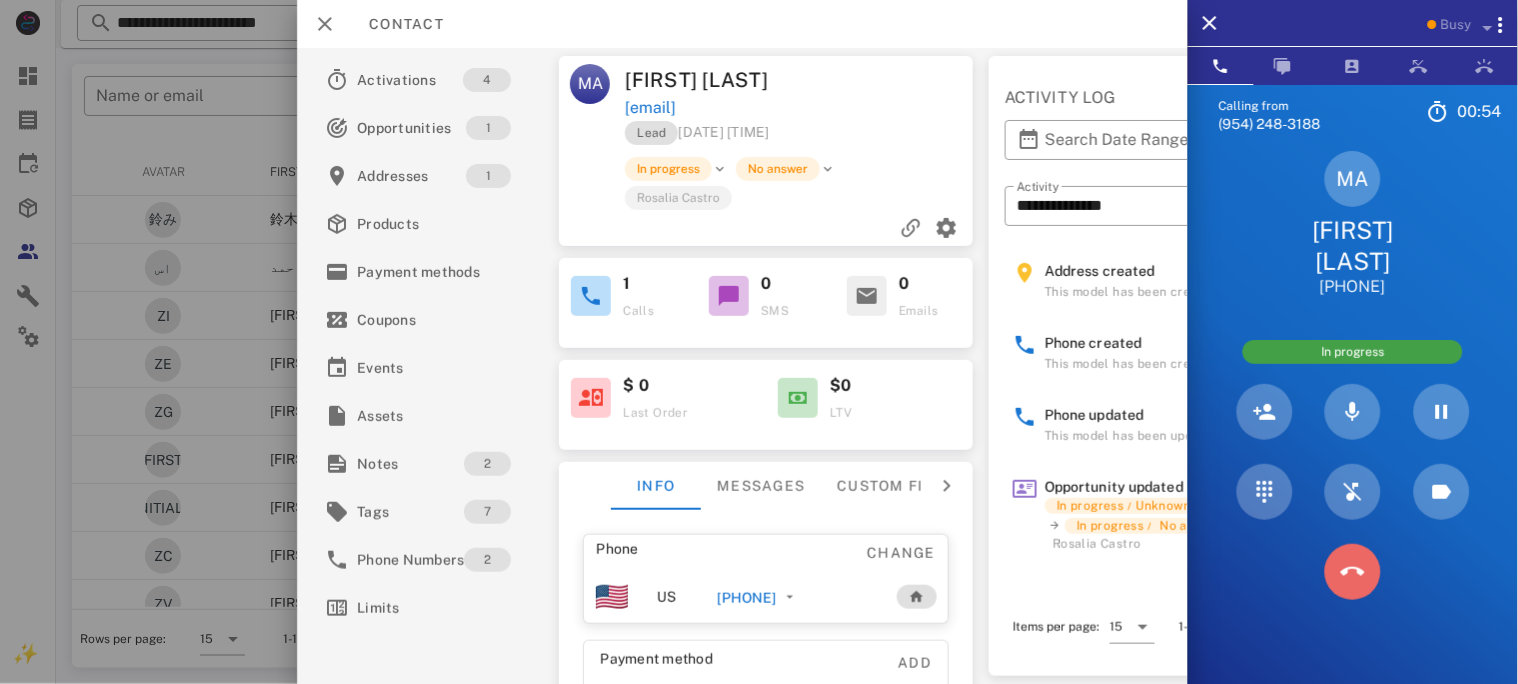 drag, startPoint x: 1359, startPoint y: 545, endPoint x: 912, endPoint y: 638, distance: 456.57202 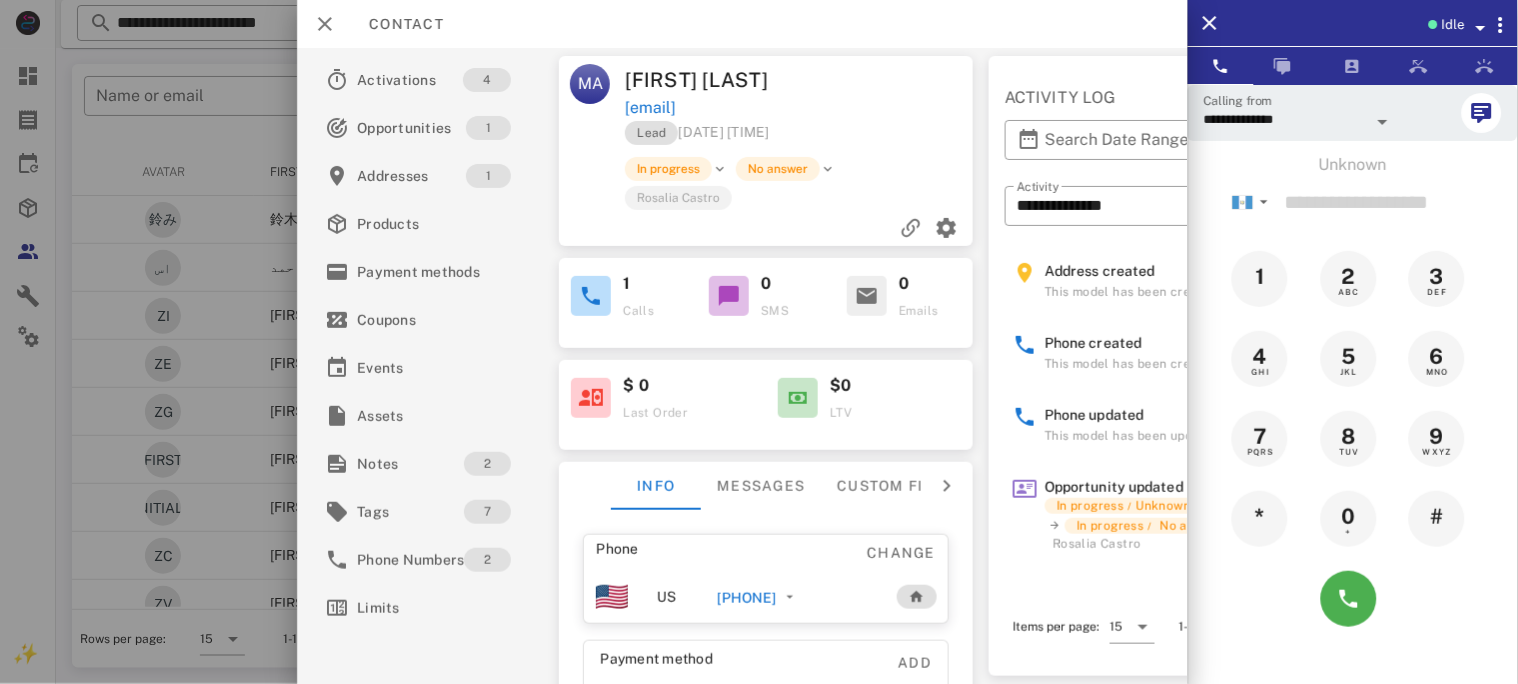 click on "[PHONE]" at bounding box center [746, 598] 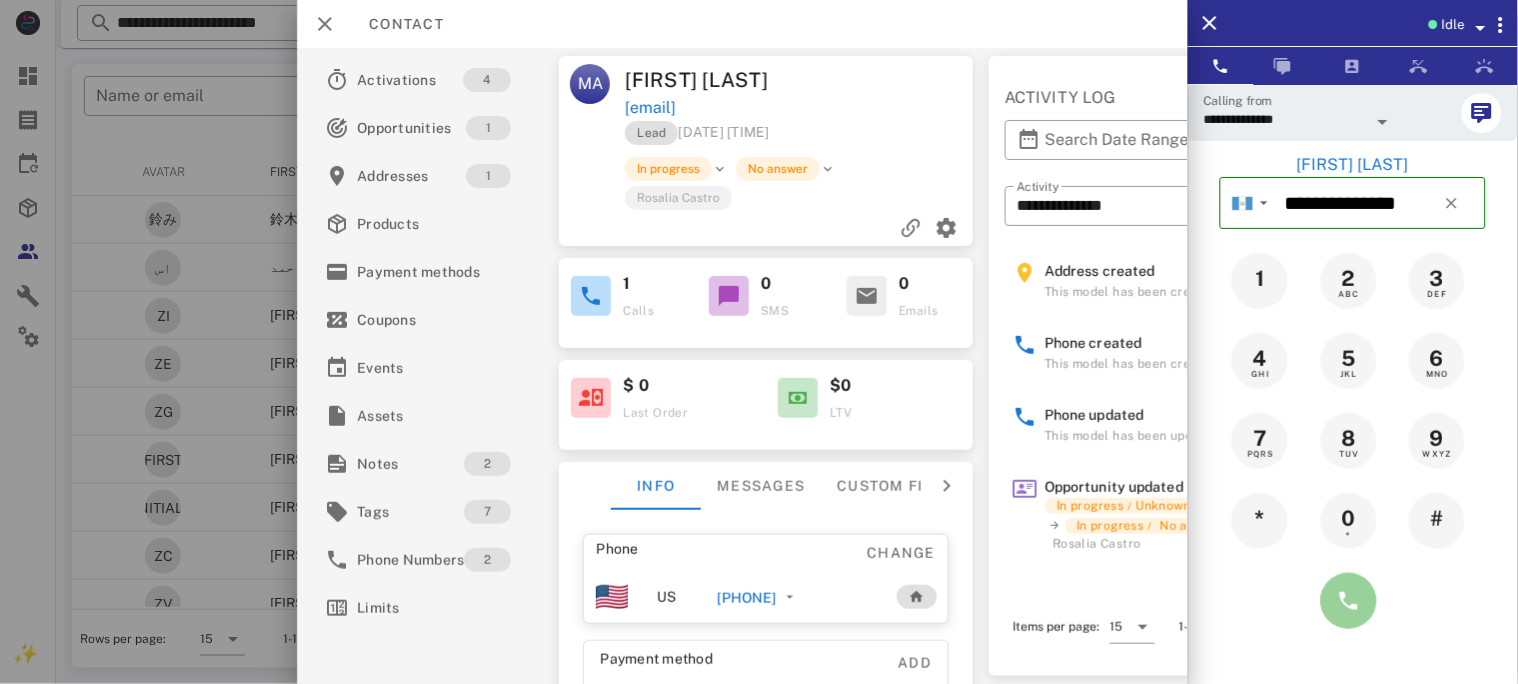 click at bounding box center (1349, 601) 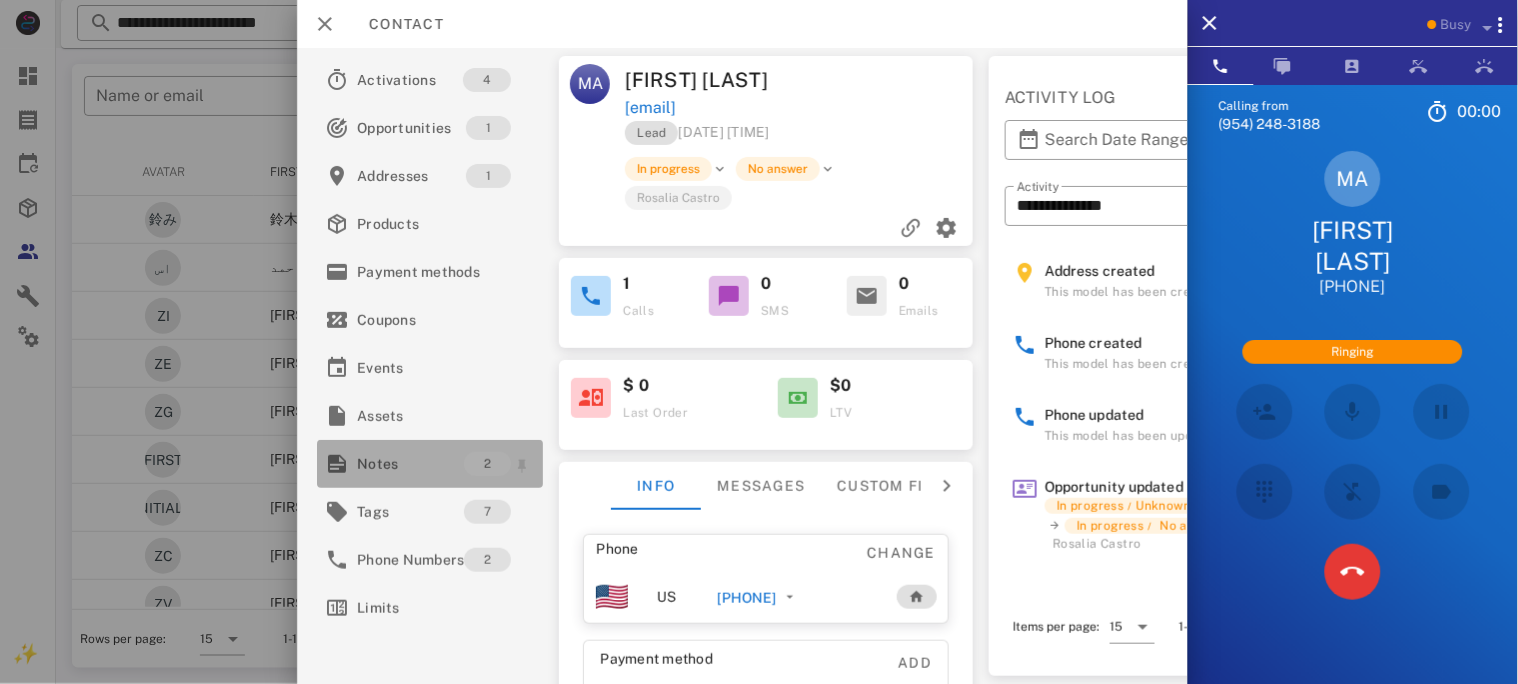 click on "Notes" at bounding box center (410, 464) 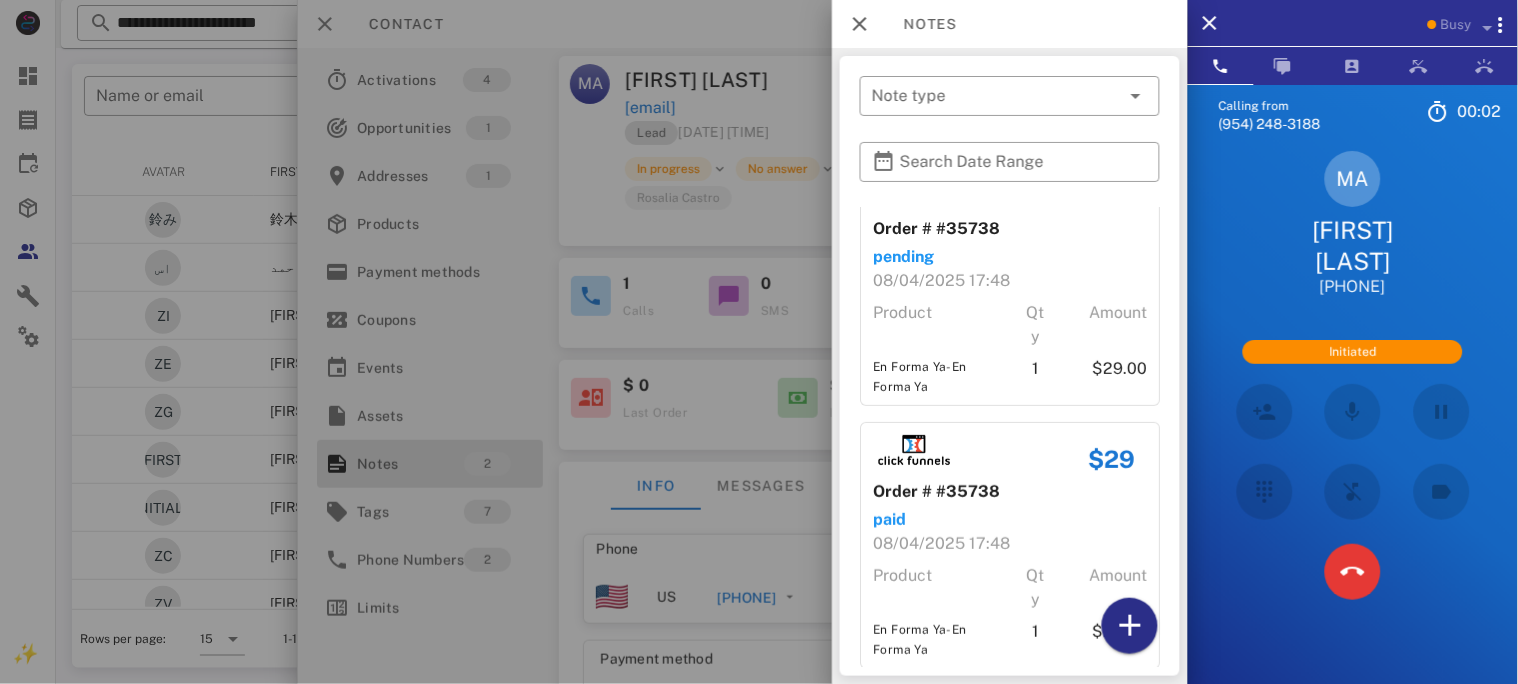 scroll, scrollTop: 75, scrollLeft: 0, axis: vertical 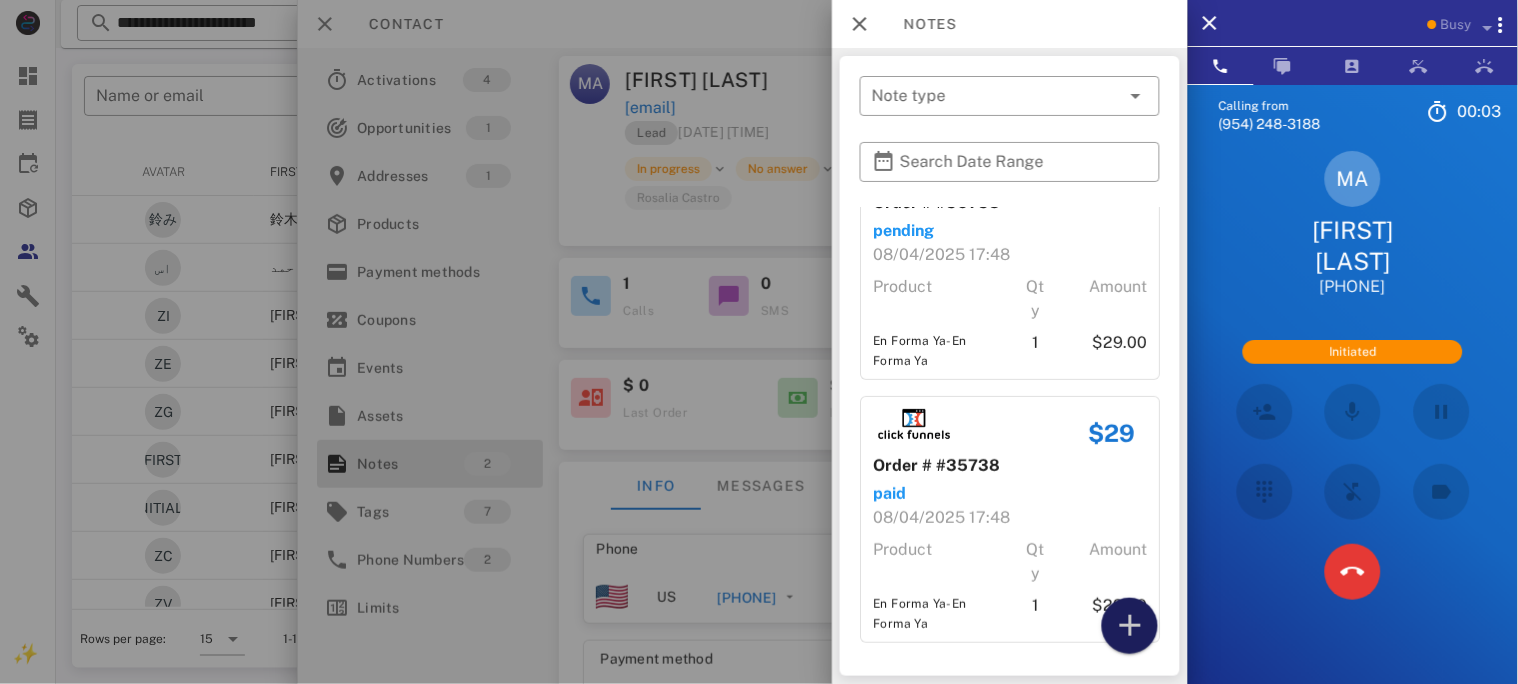 click at bounding box center [1130, 626] 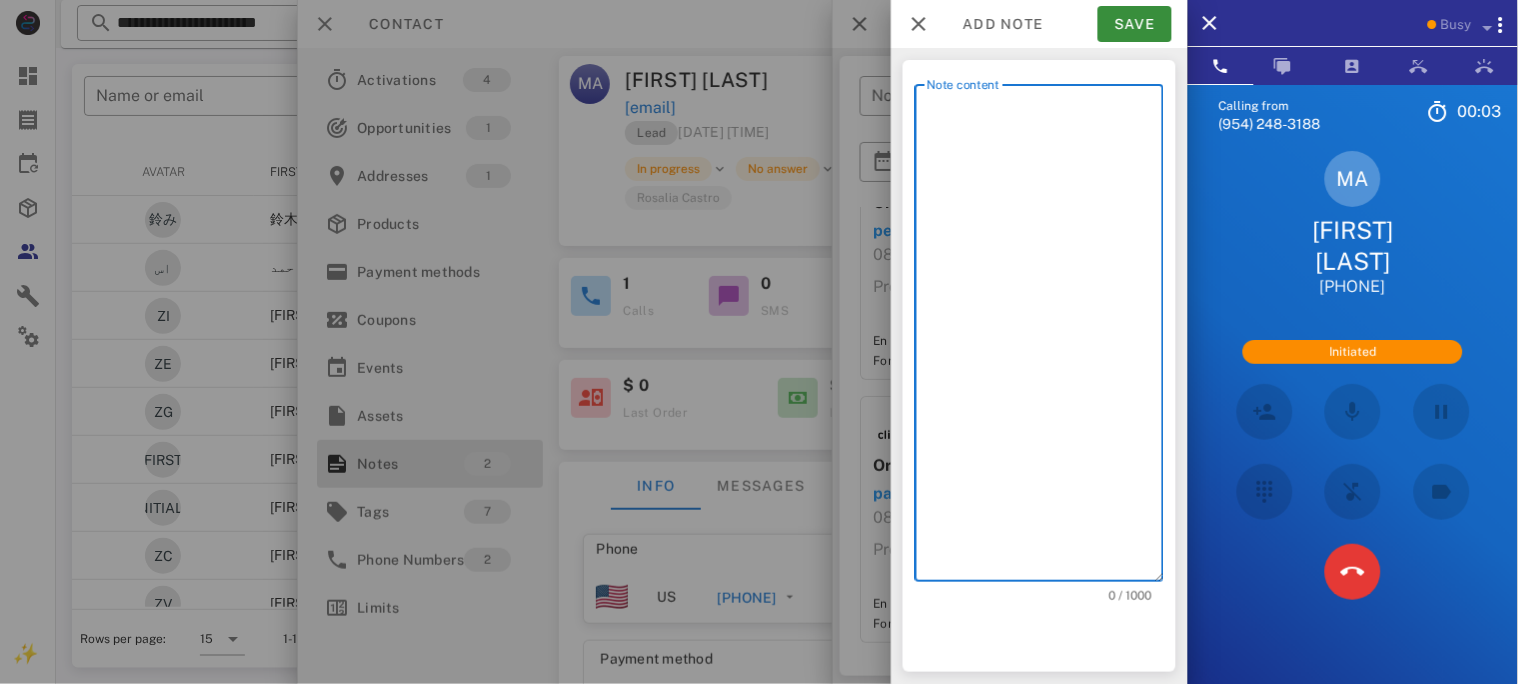 click on "Note content" at bounding box center [1045, 338] 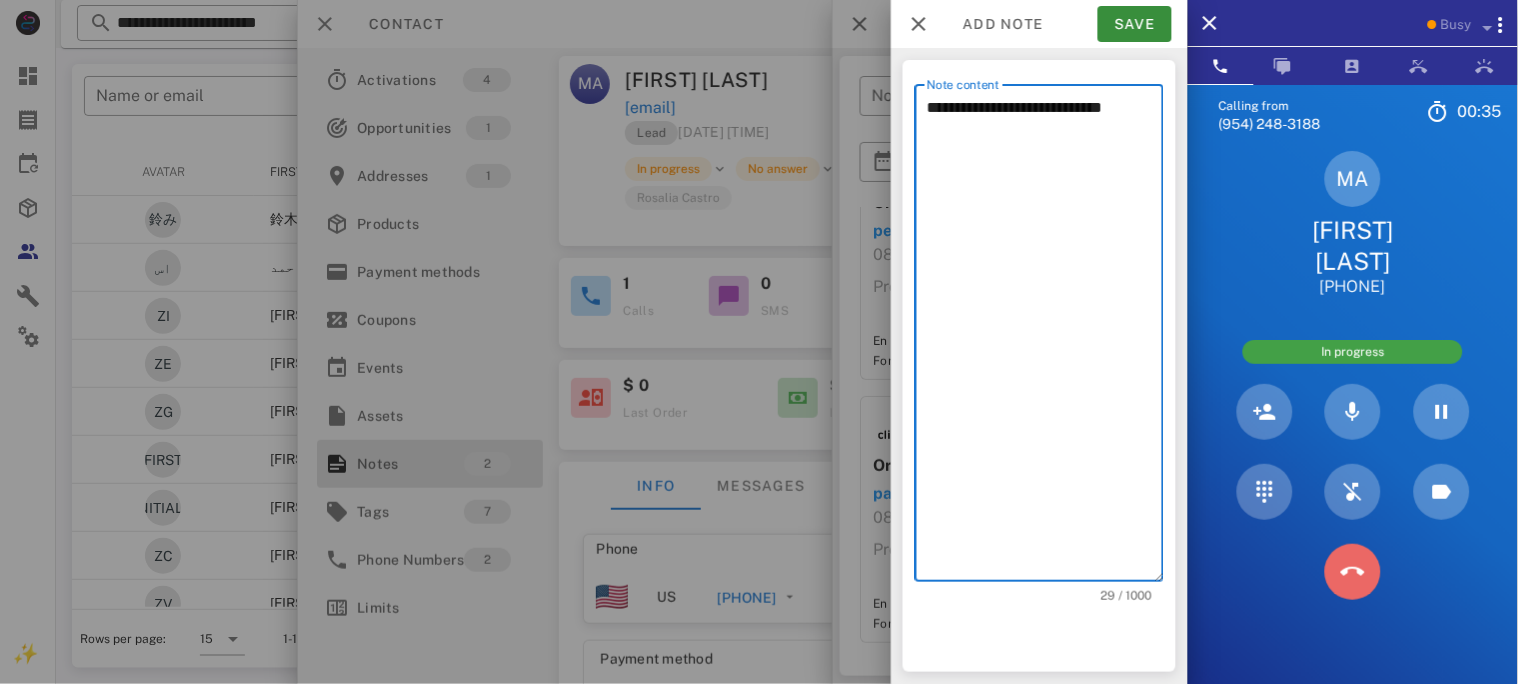 click at bounding box center (1353, 572) 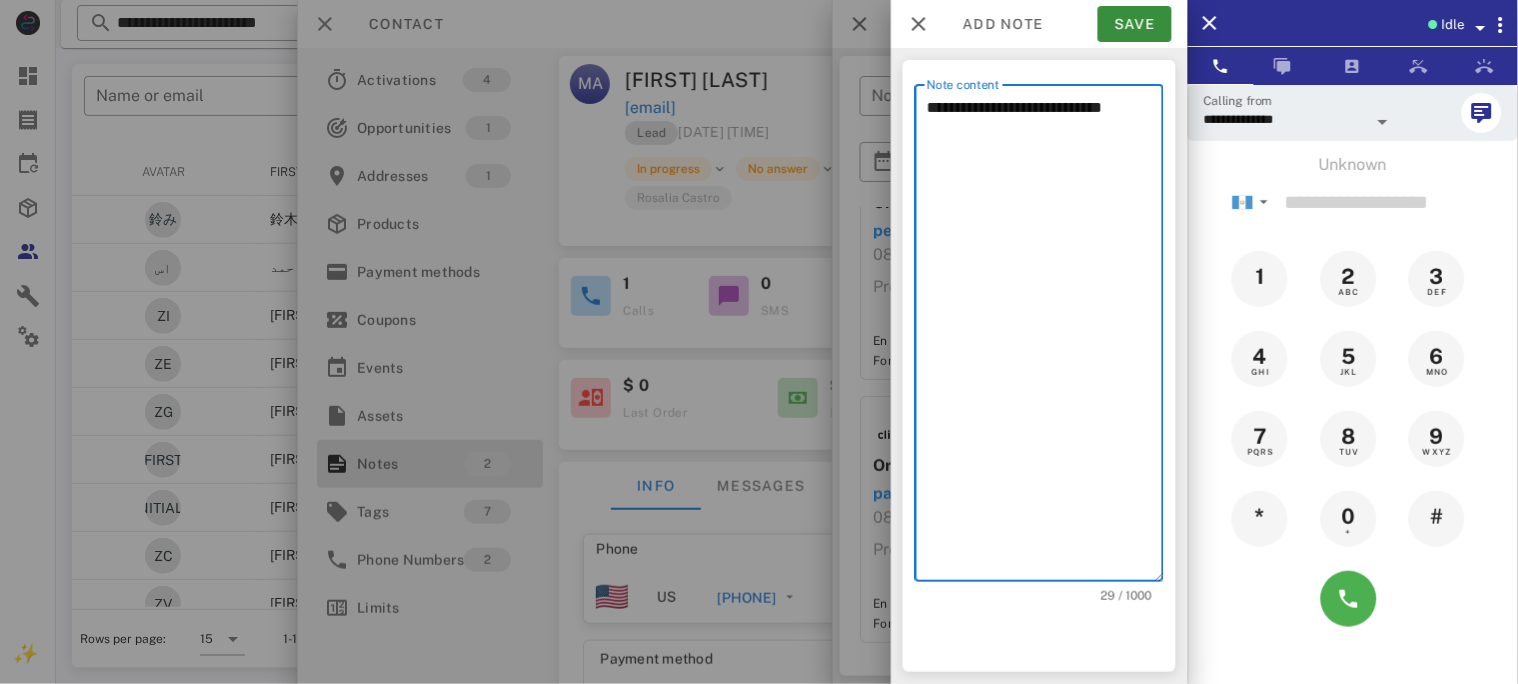 click on "**********" at bounding box center [1045, 338] 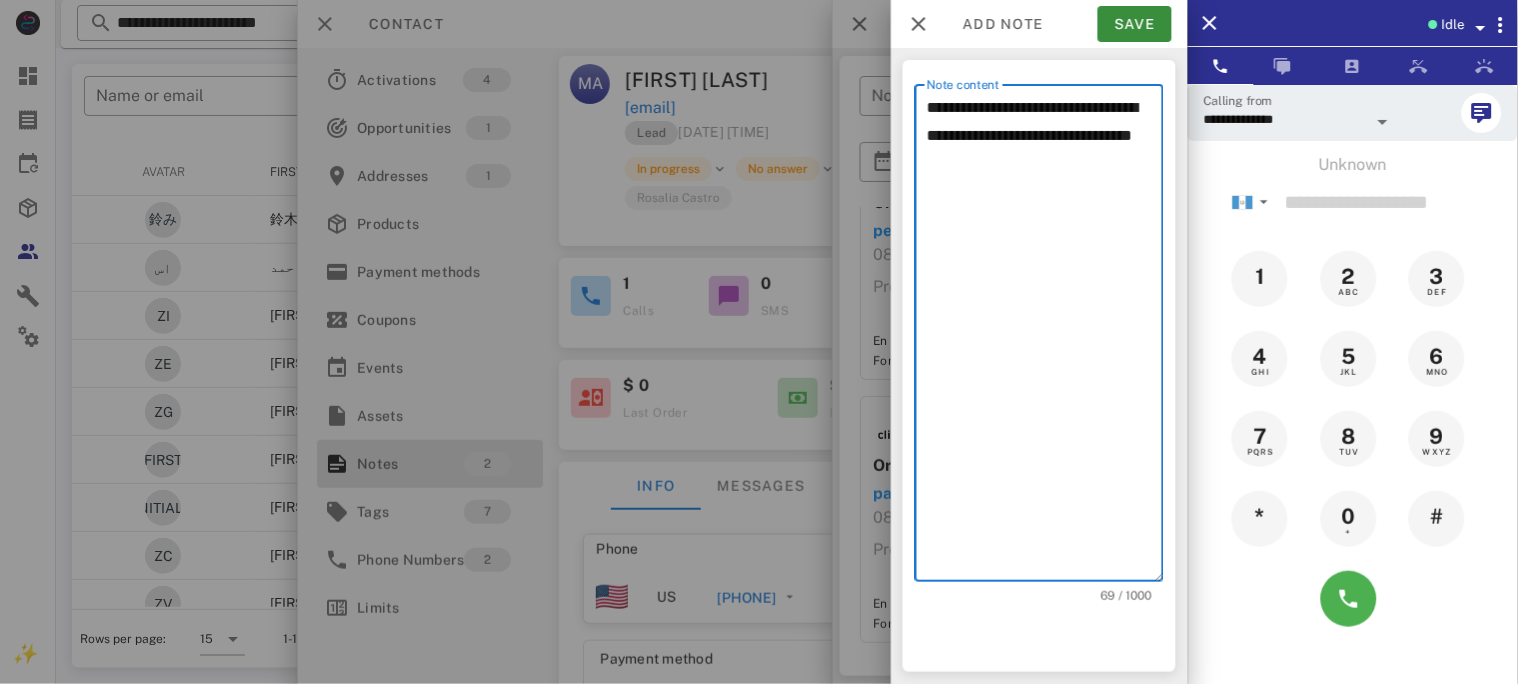 paste on "**********" 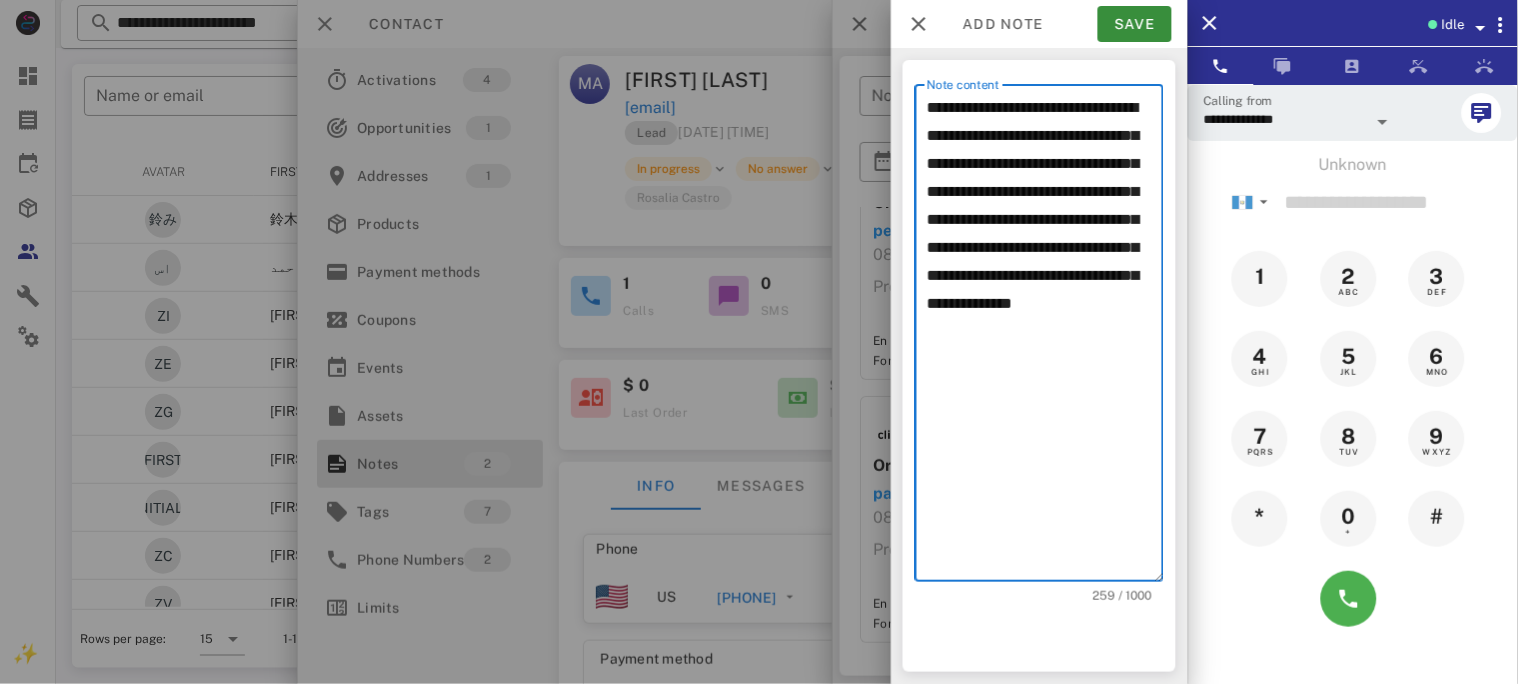 click on "**********" at bounding box center (1045, 338) 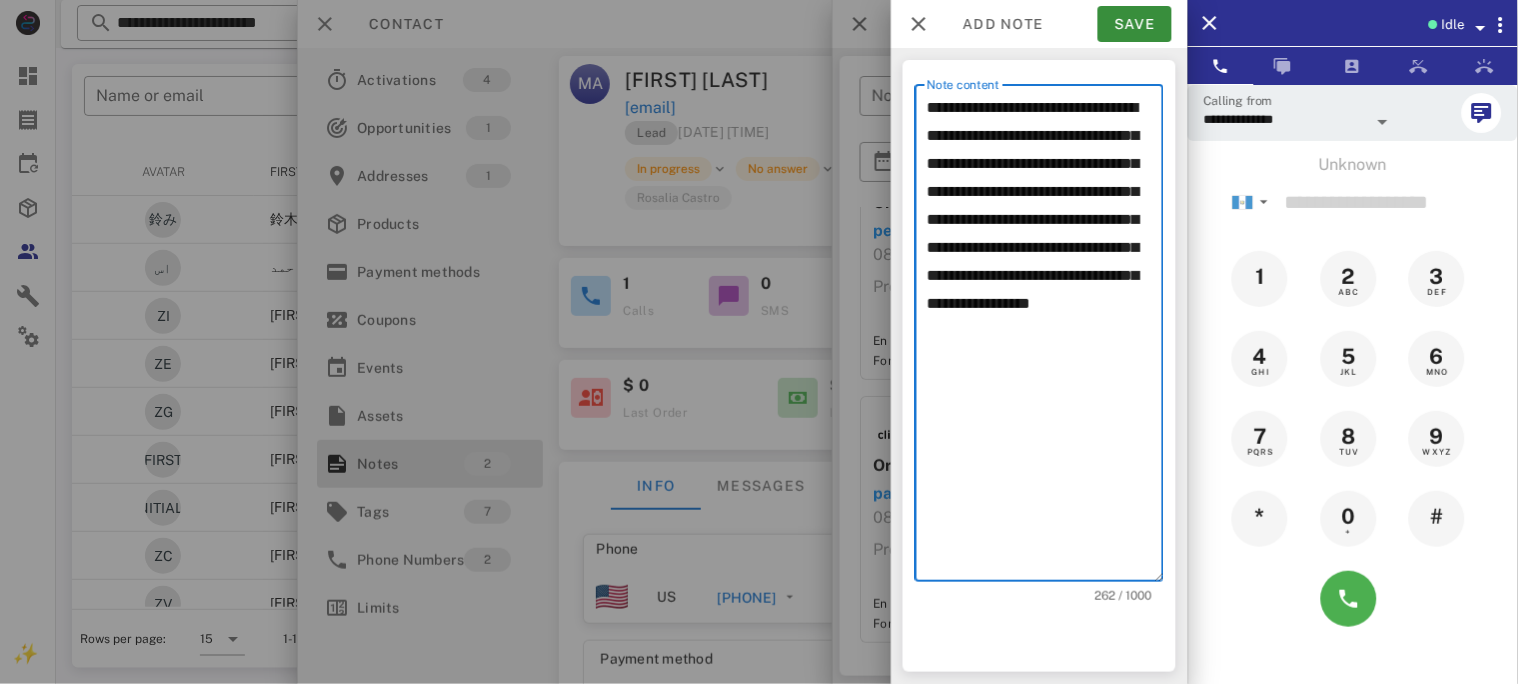 click on "**********" at bounding box center [1045, 338] 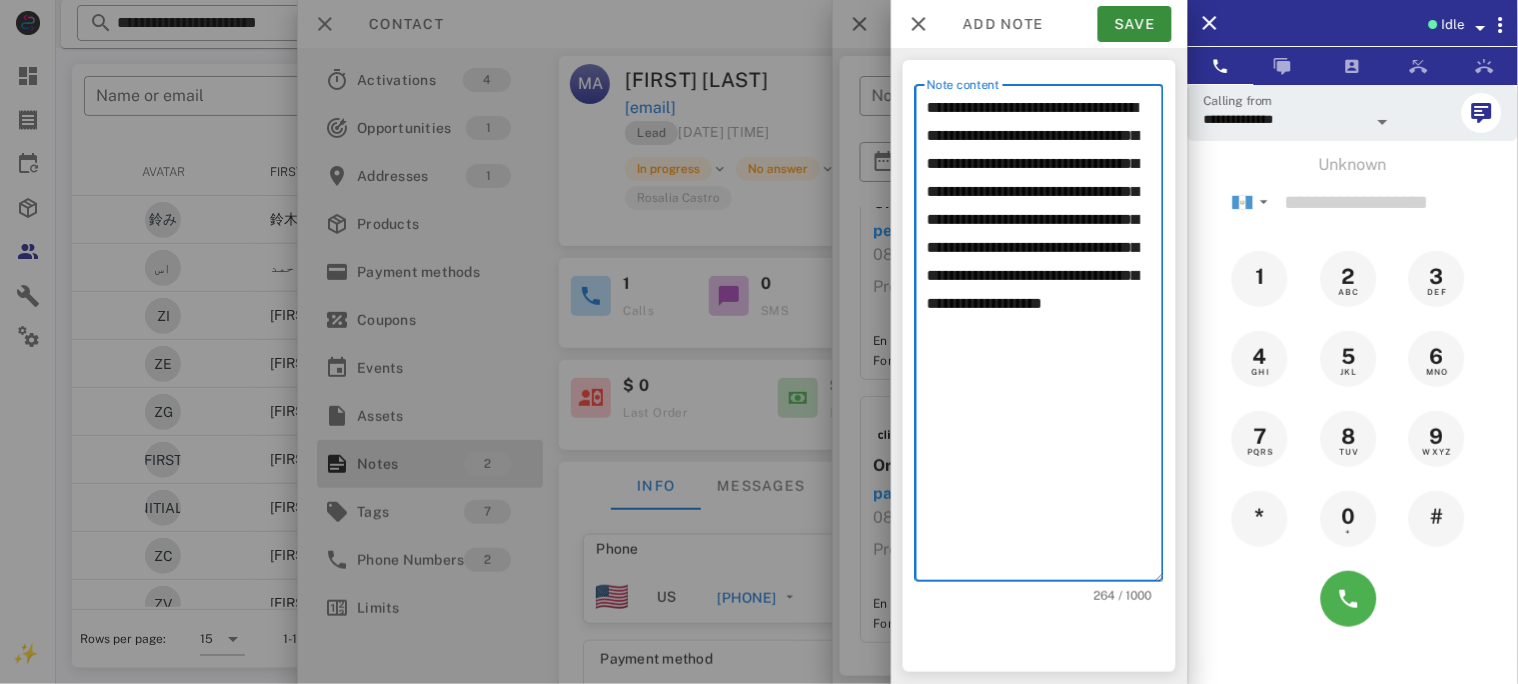 click on "**********" at bounding box center [1045, 338] 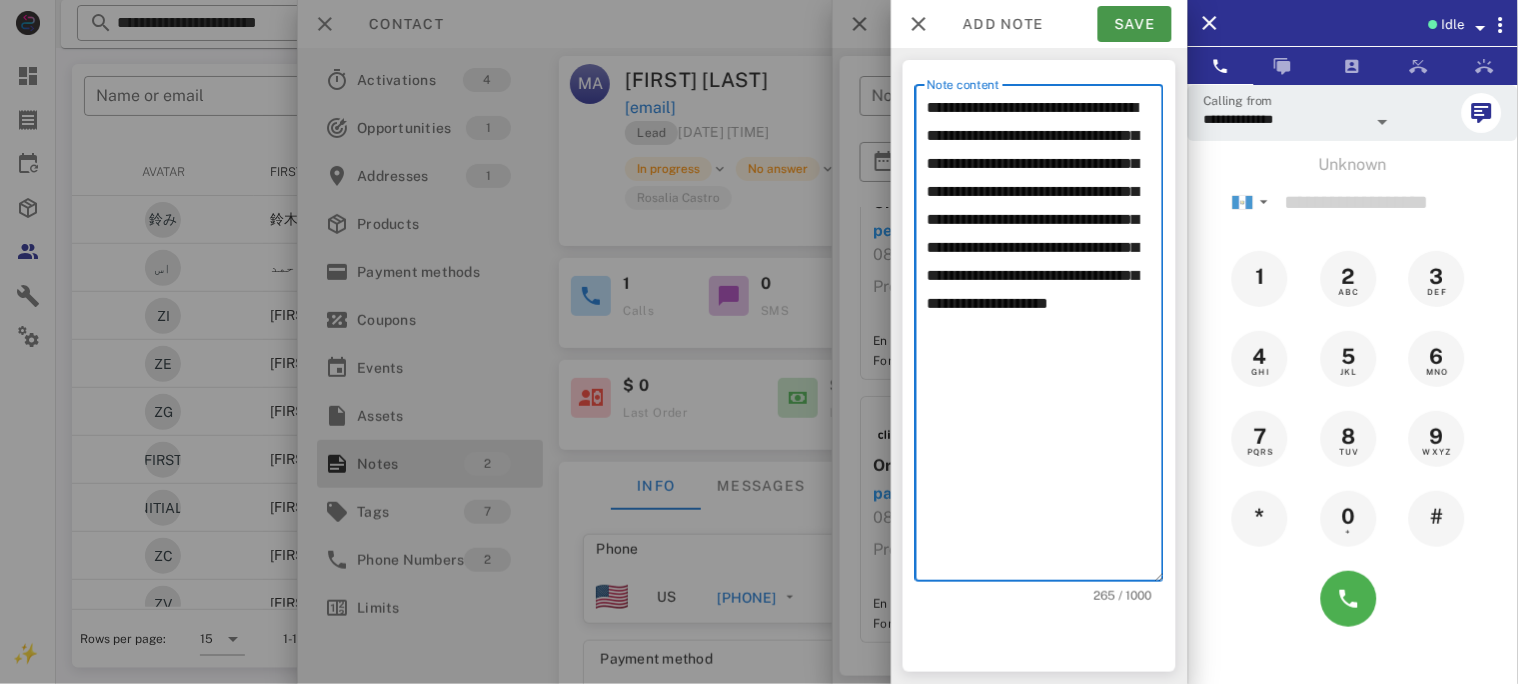 type on "**********" 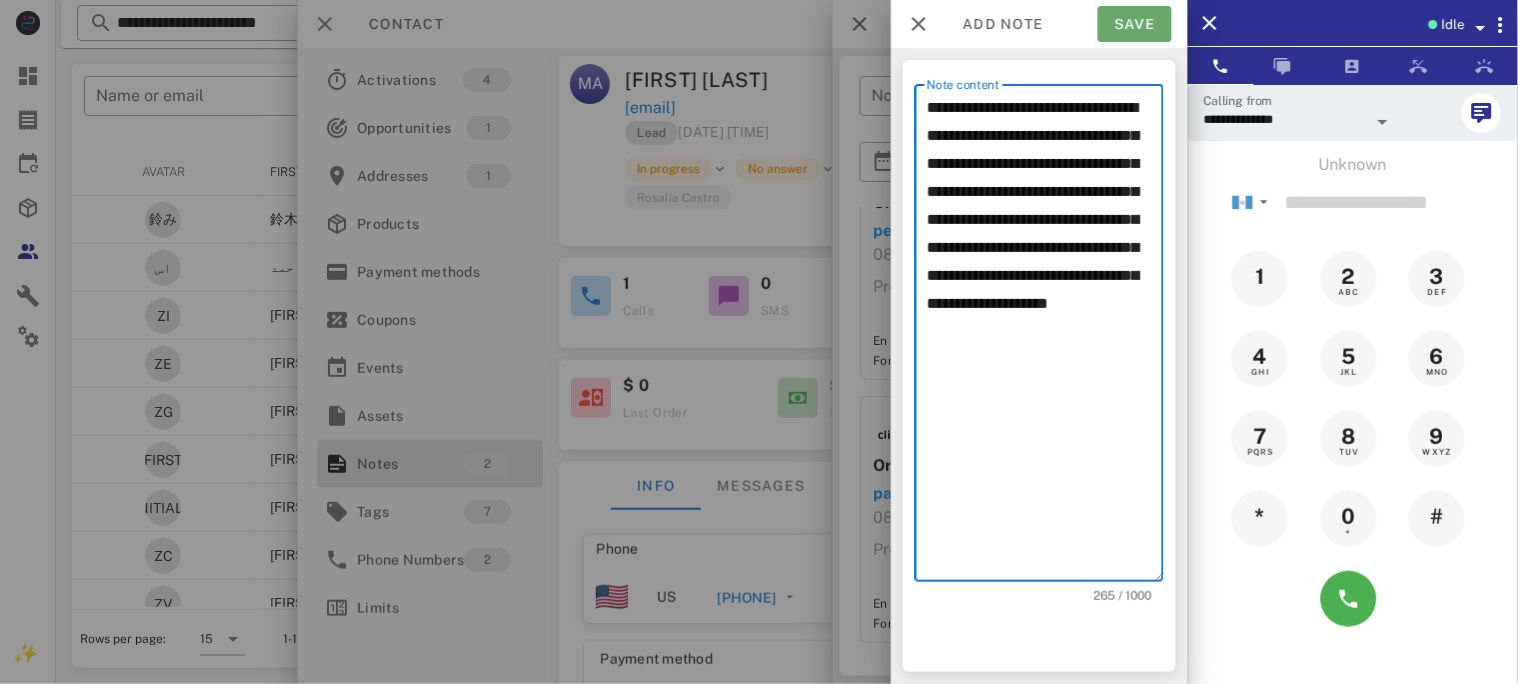 click on "Save" at bounding box center (1135, 24) 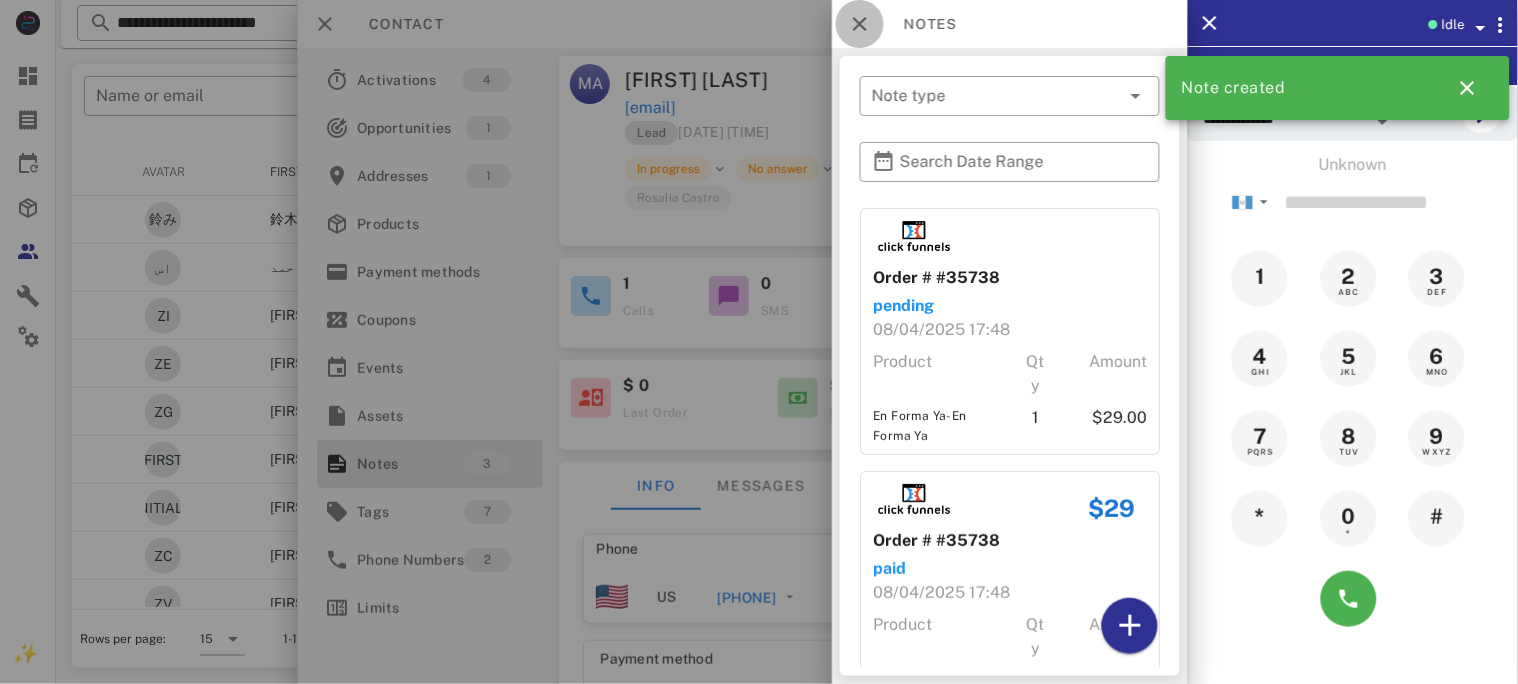 click at bounding box center [860, 24] 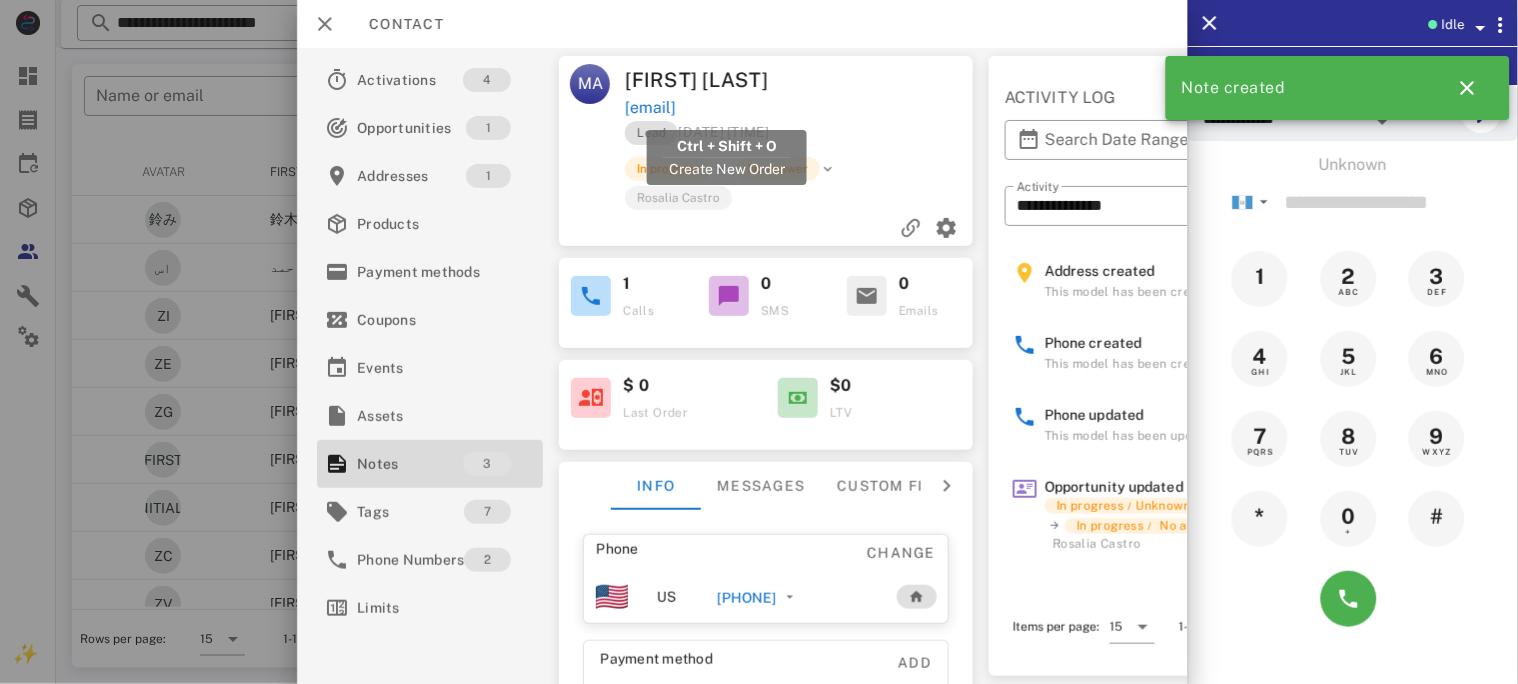 drag, startPoint x: 841, startPoint y: 107, endPoint x: 628, endPoint y: 112, distance: 213.05867 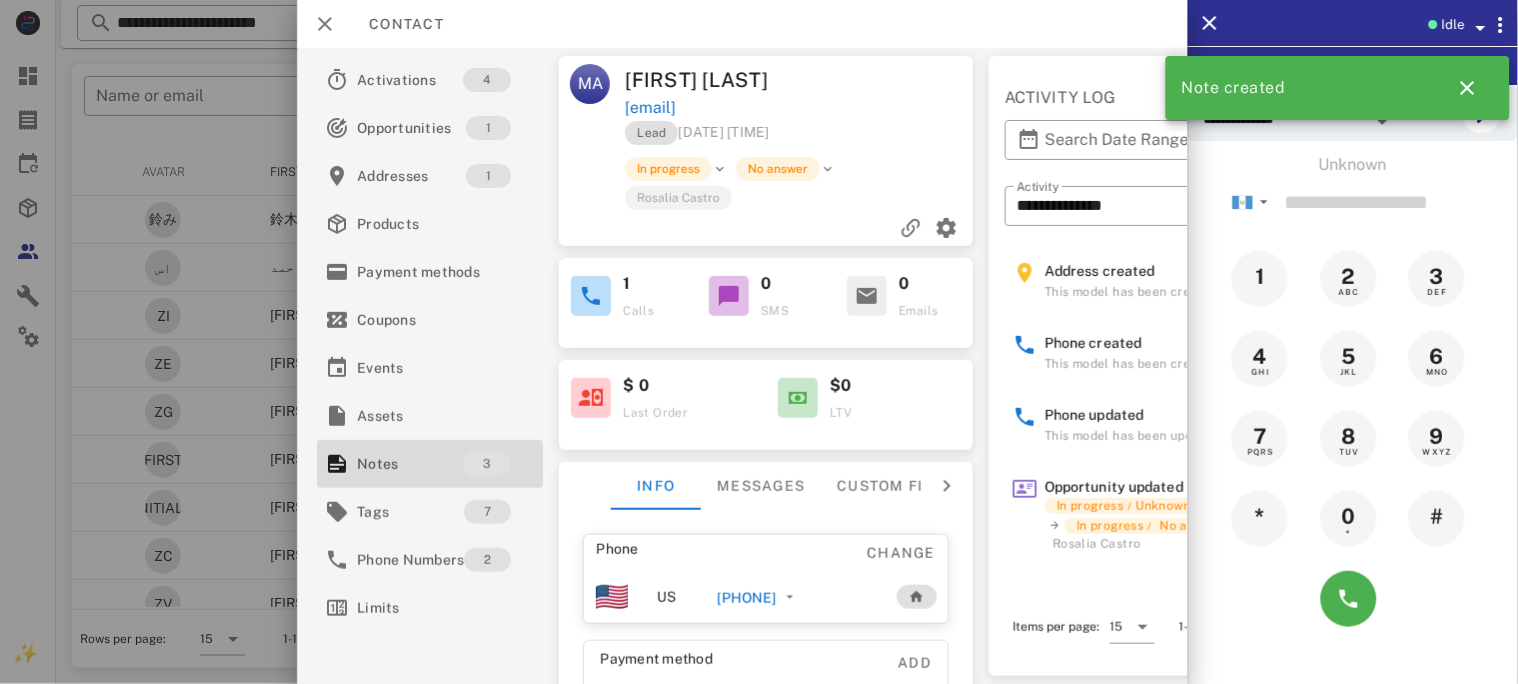 copy on "[EMAIL]" 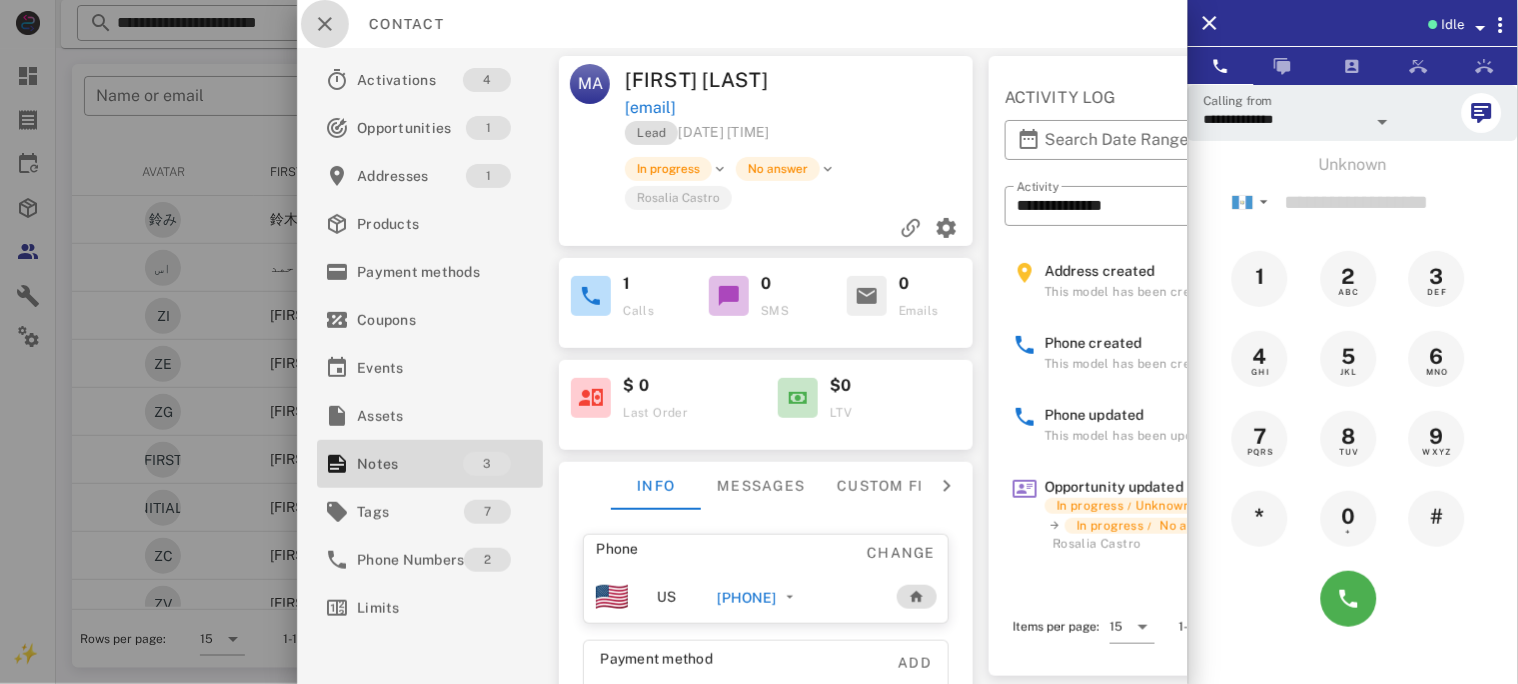click at bounding box center (325, 24) 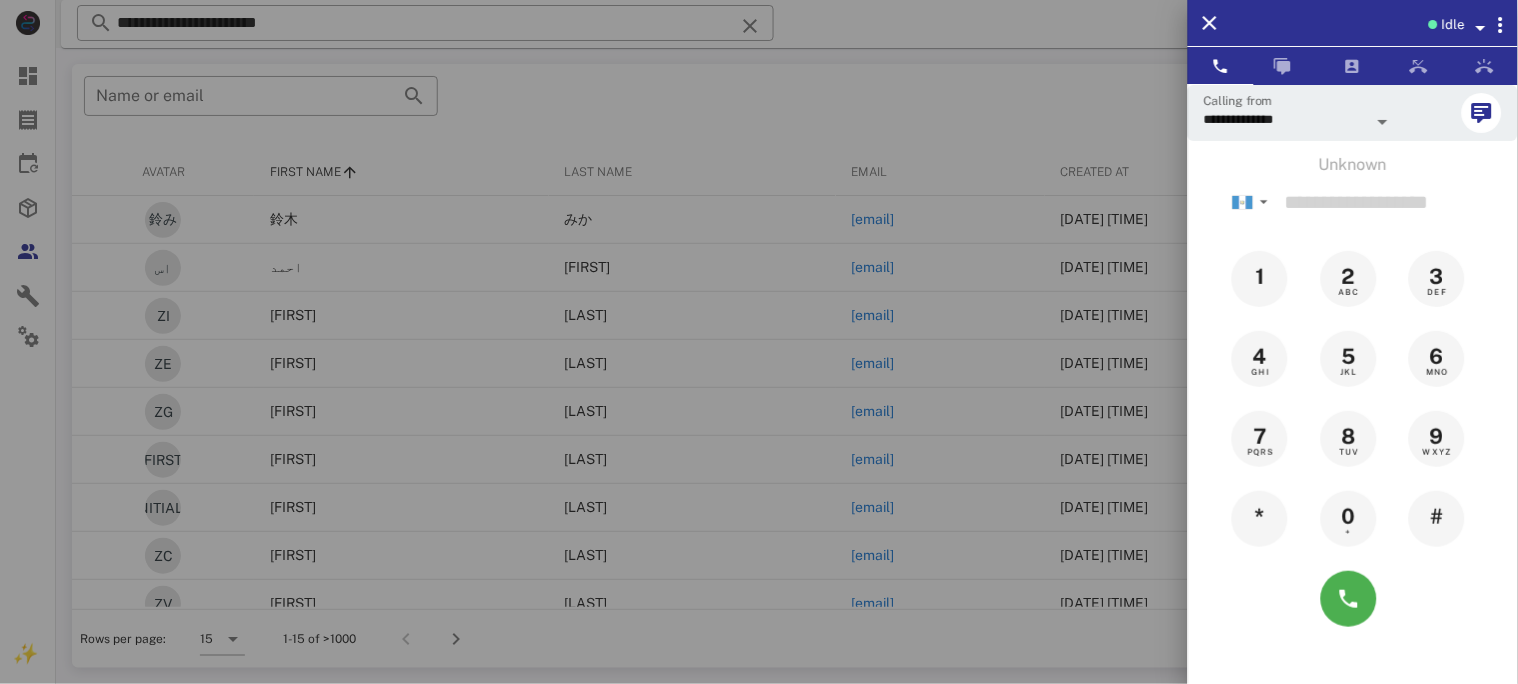 click at bounding box center [759, 342] 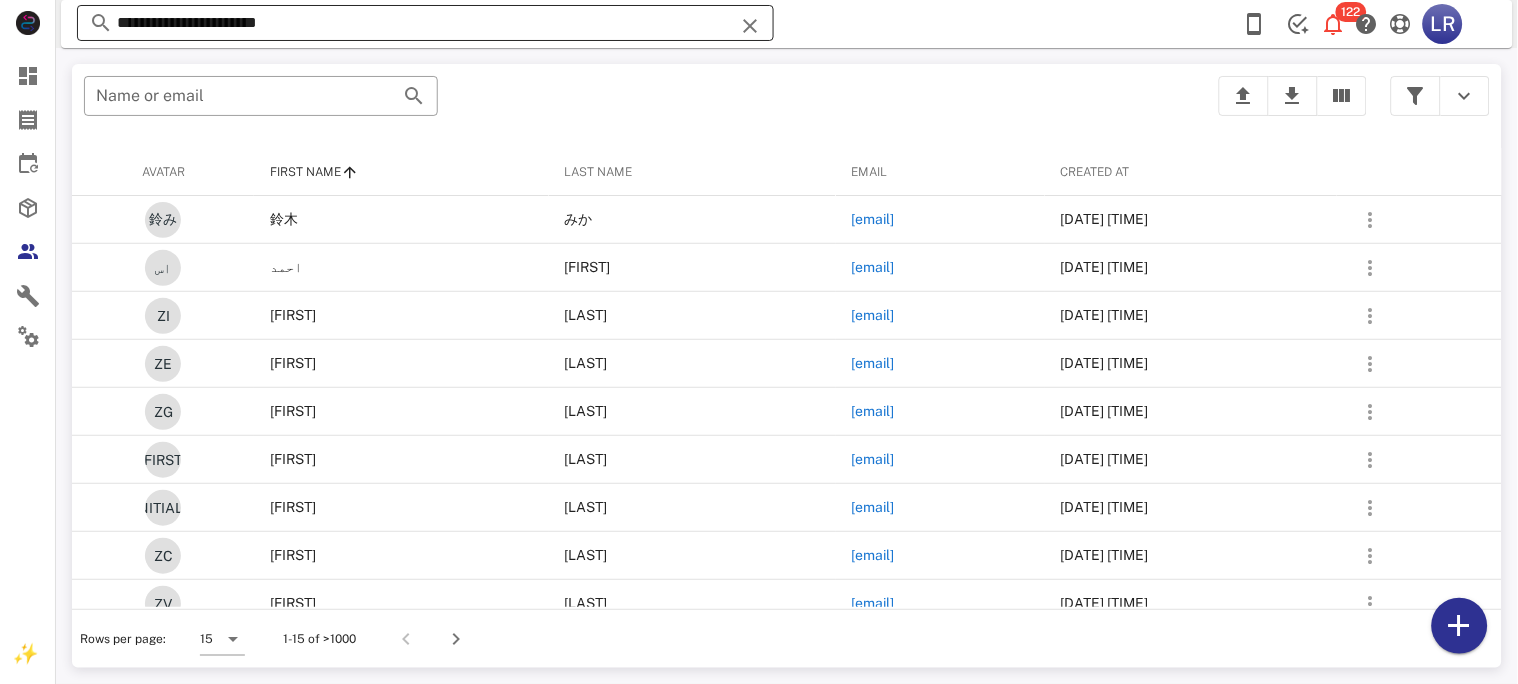 click at bounding box center (750, 26) 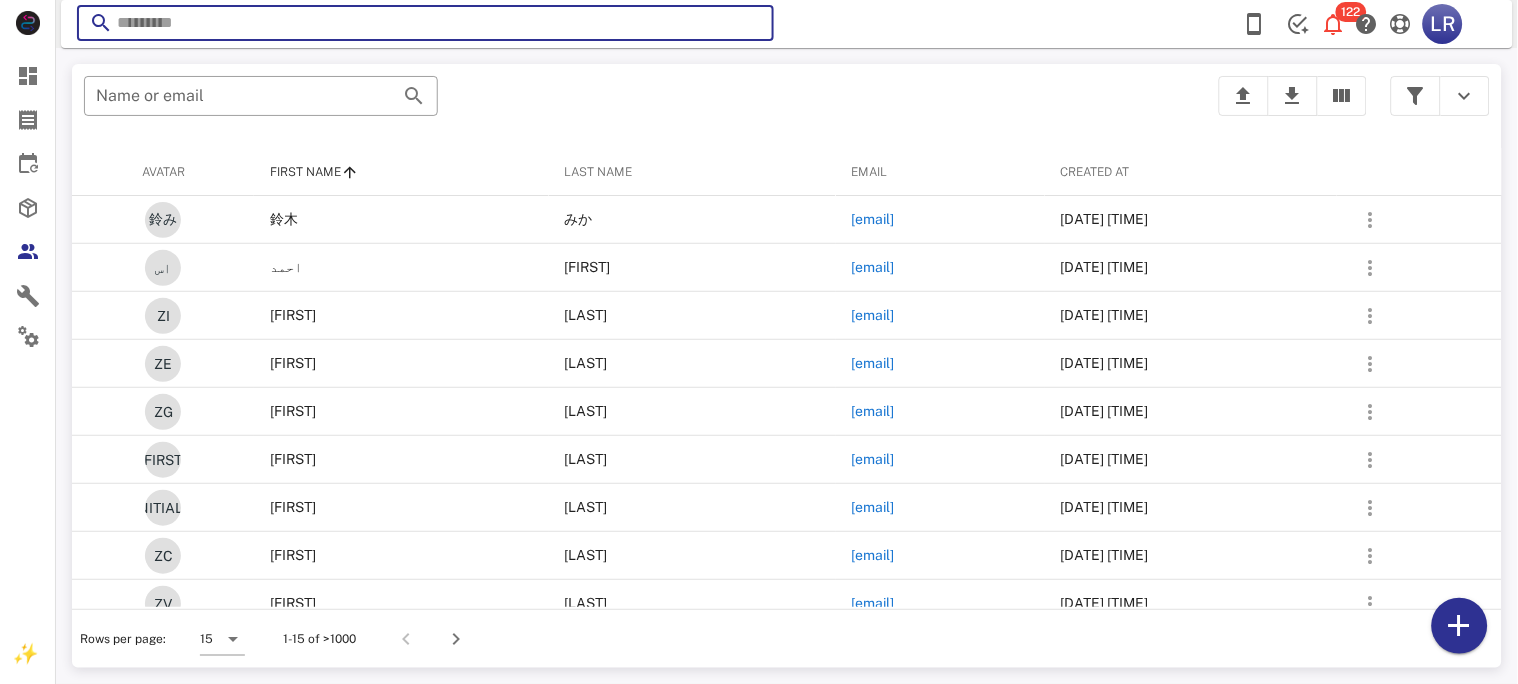 click at bounding box center [750, 26] 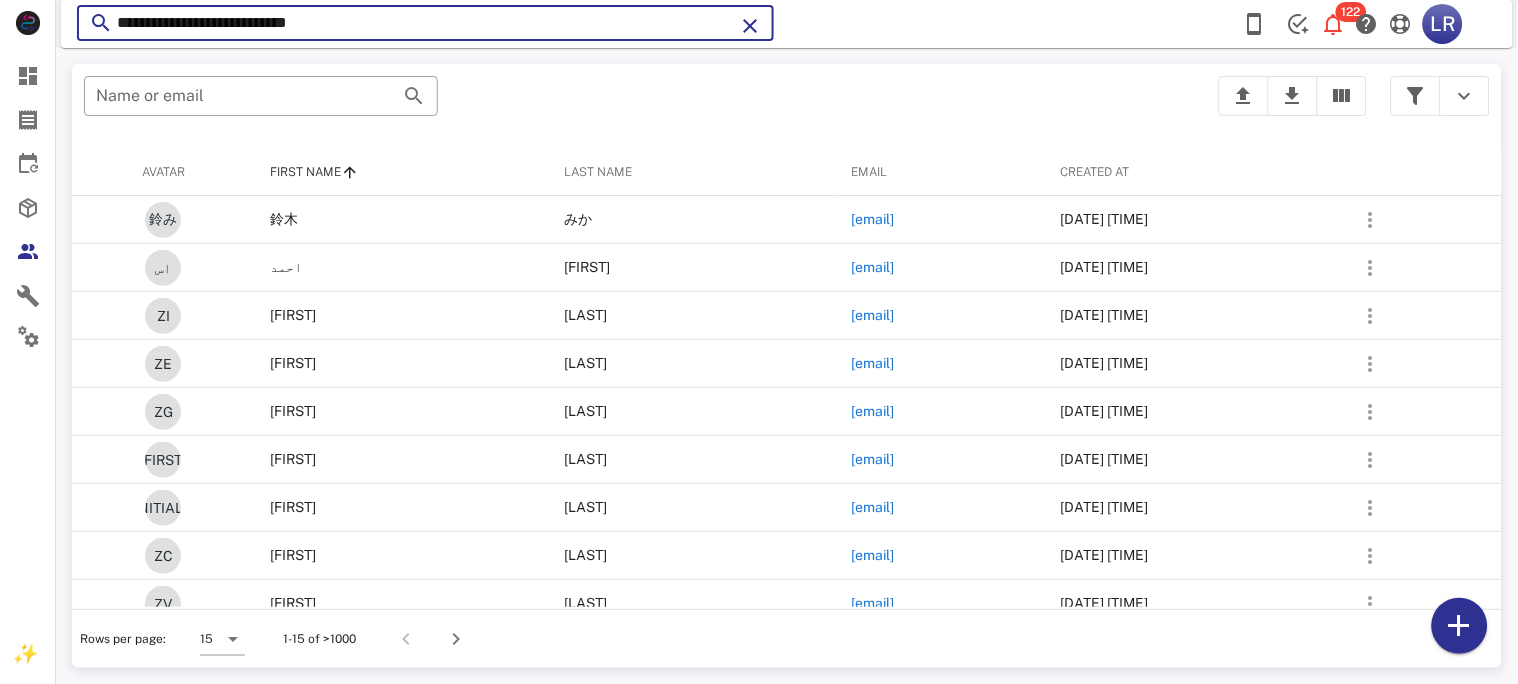 type on "**********" 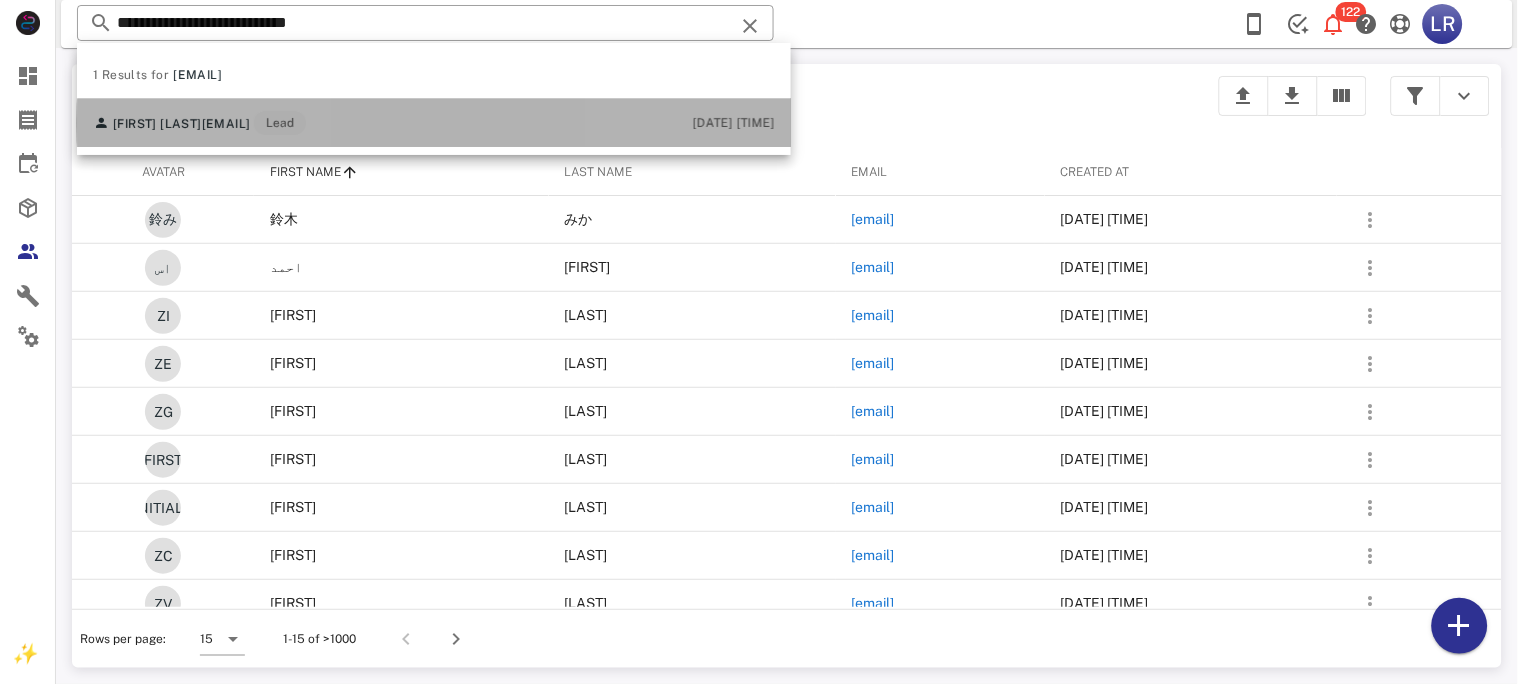 click on "[FIRST] [LAST]   [EMAIL]   Lead" at bounding box center [199, 123] 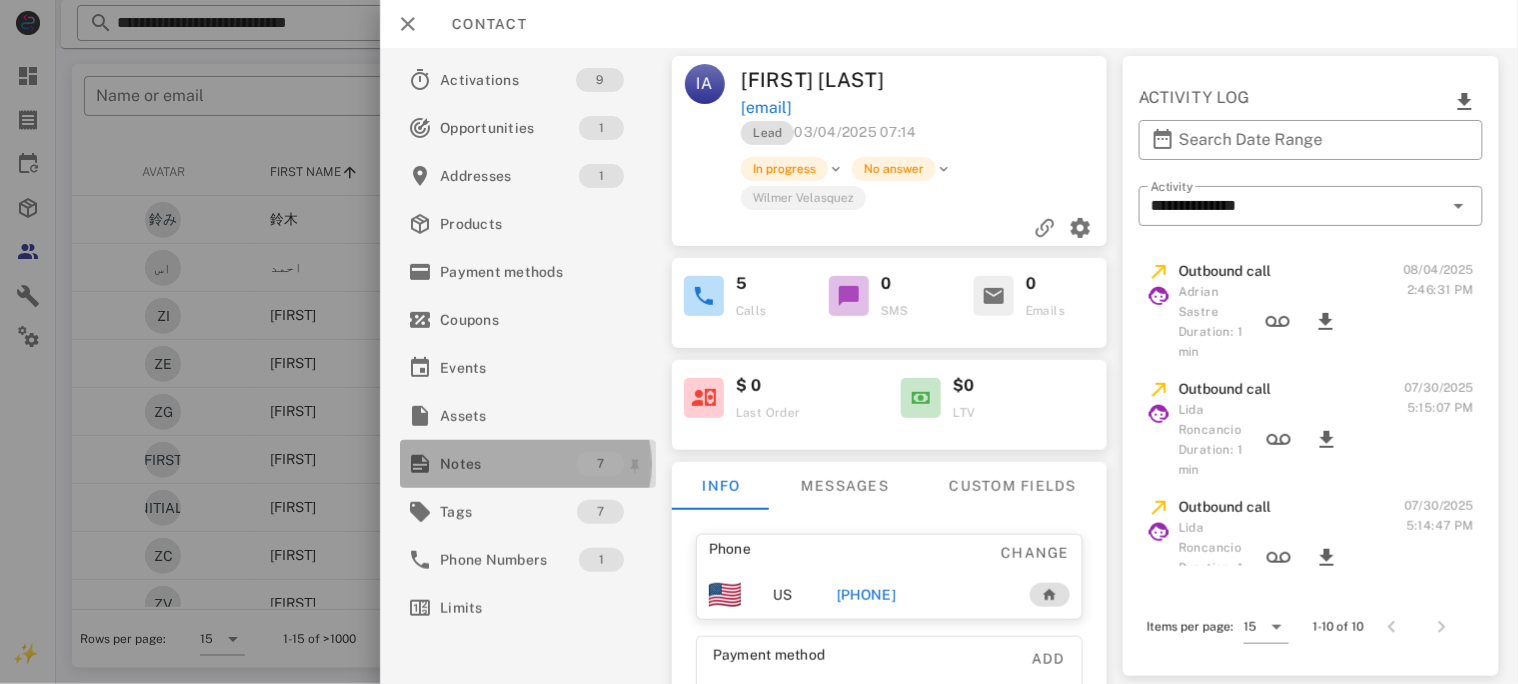 click on "Notes" at bounding box center [508, 464] 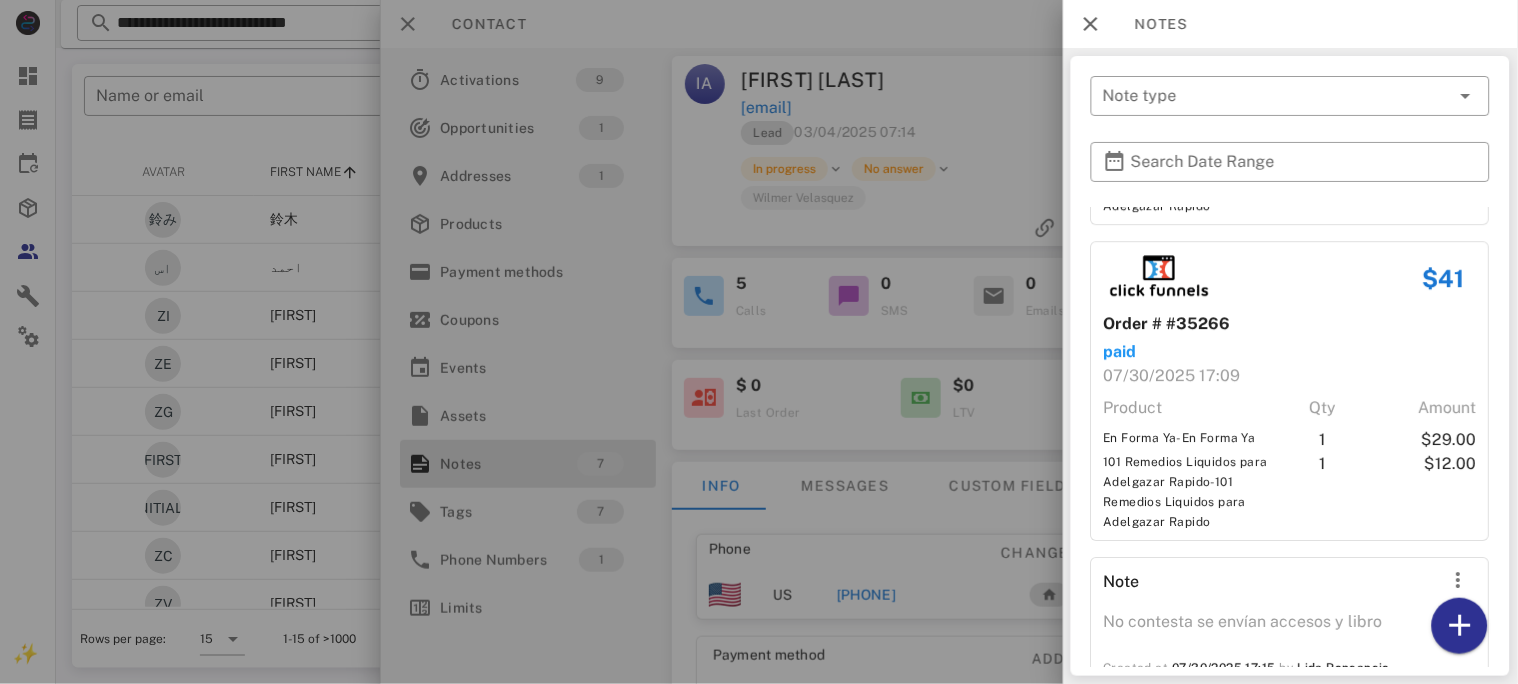 scroll, scrollTop: 1442, scrollLeft: 0, axis: vertical 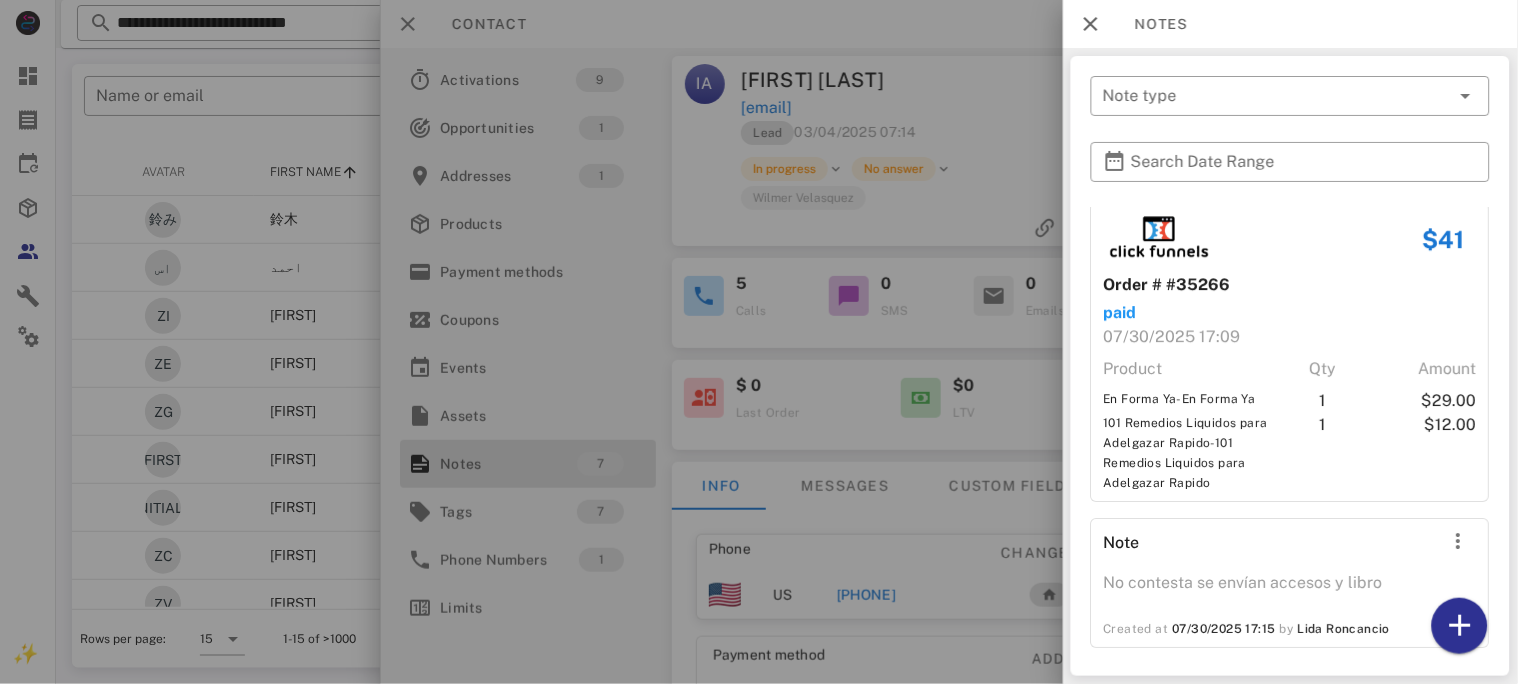 click at bounding box center (759, 342) 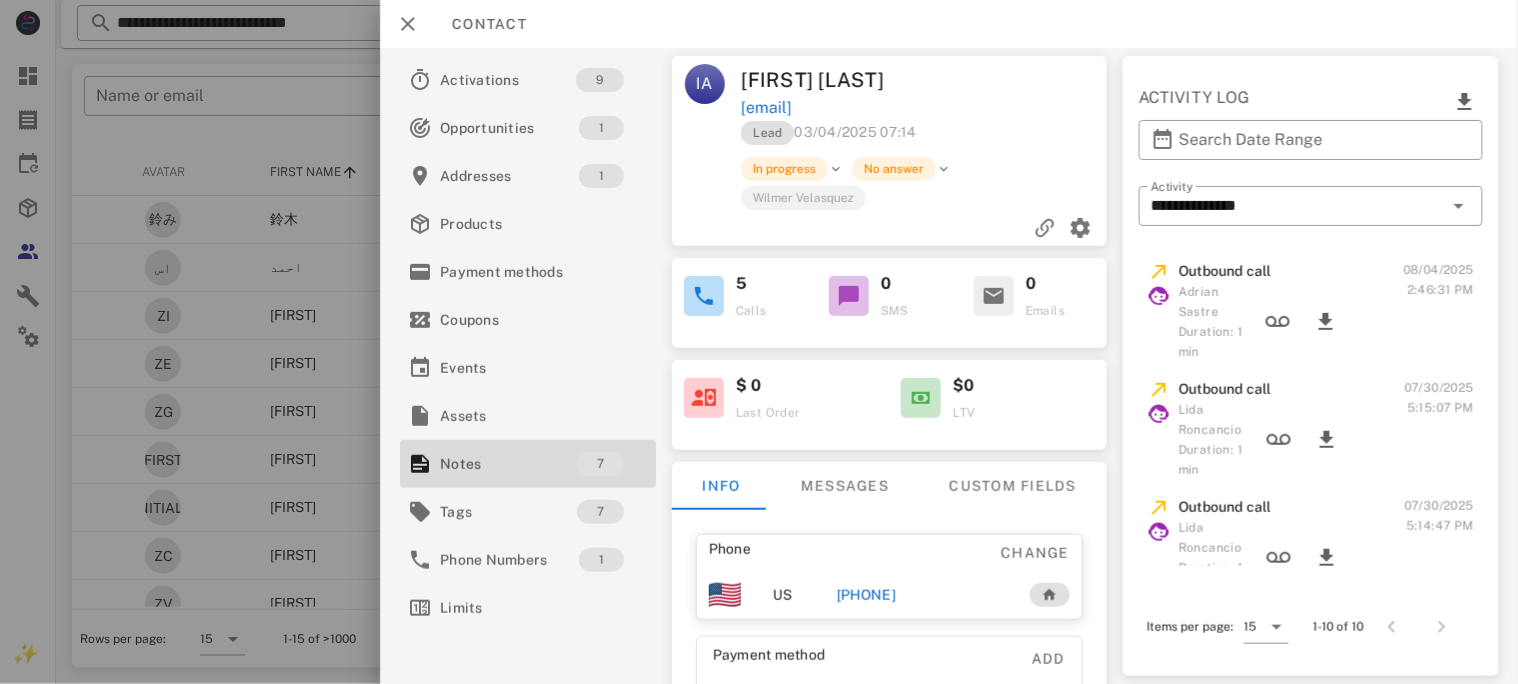 click on "[PHONE]" at bounding box center (865, 595) 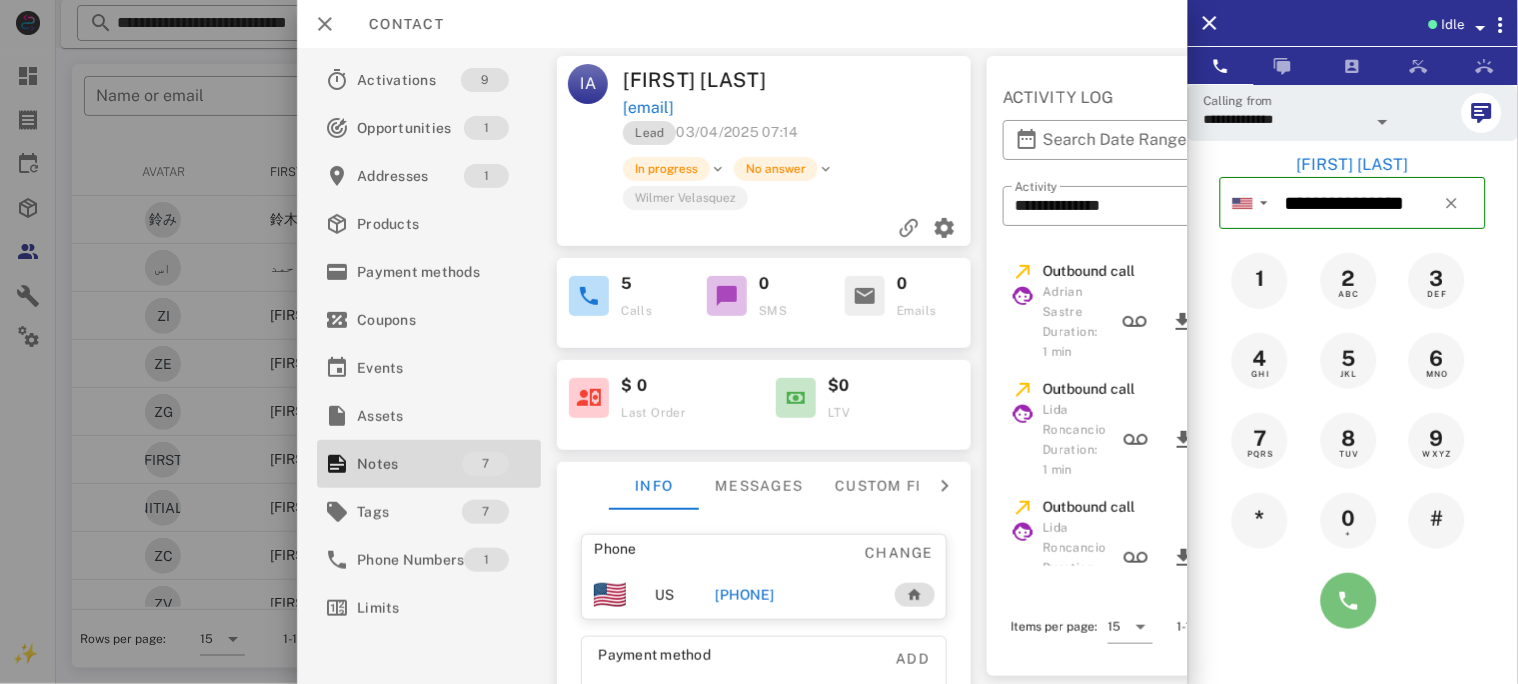 click at bounding box center (1349, 601) 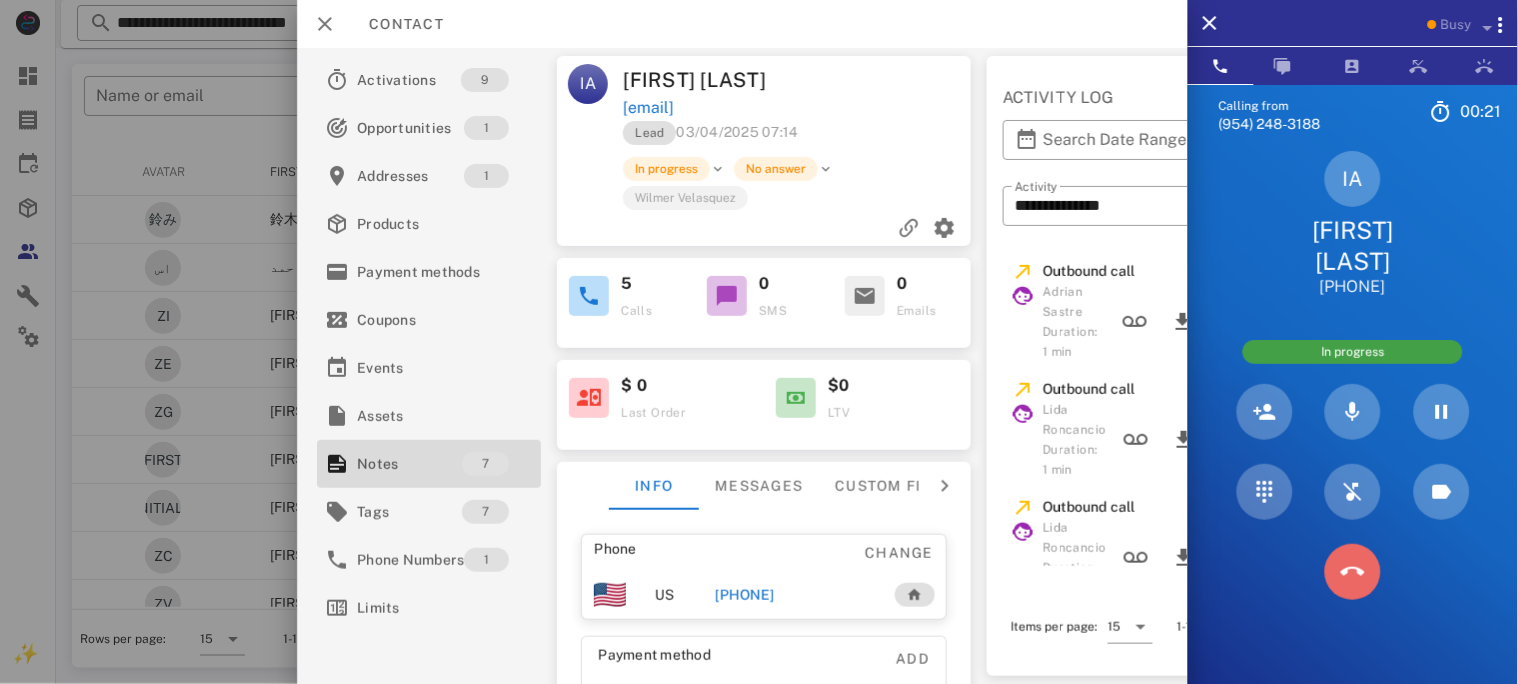 drag, startPoint x: 1346, startPoint y: 575, endPoint x: 1137, endPoint y: 586, distance: 209.28928 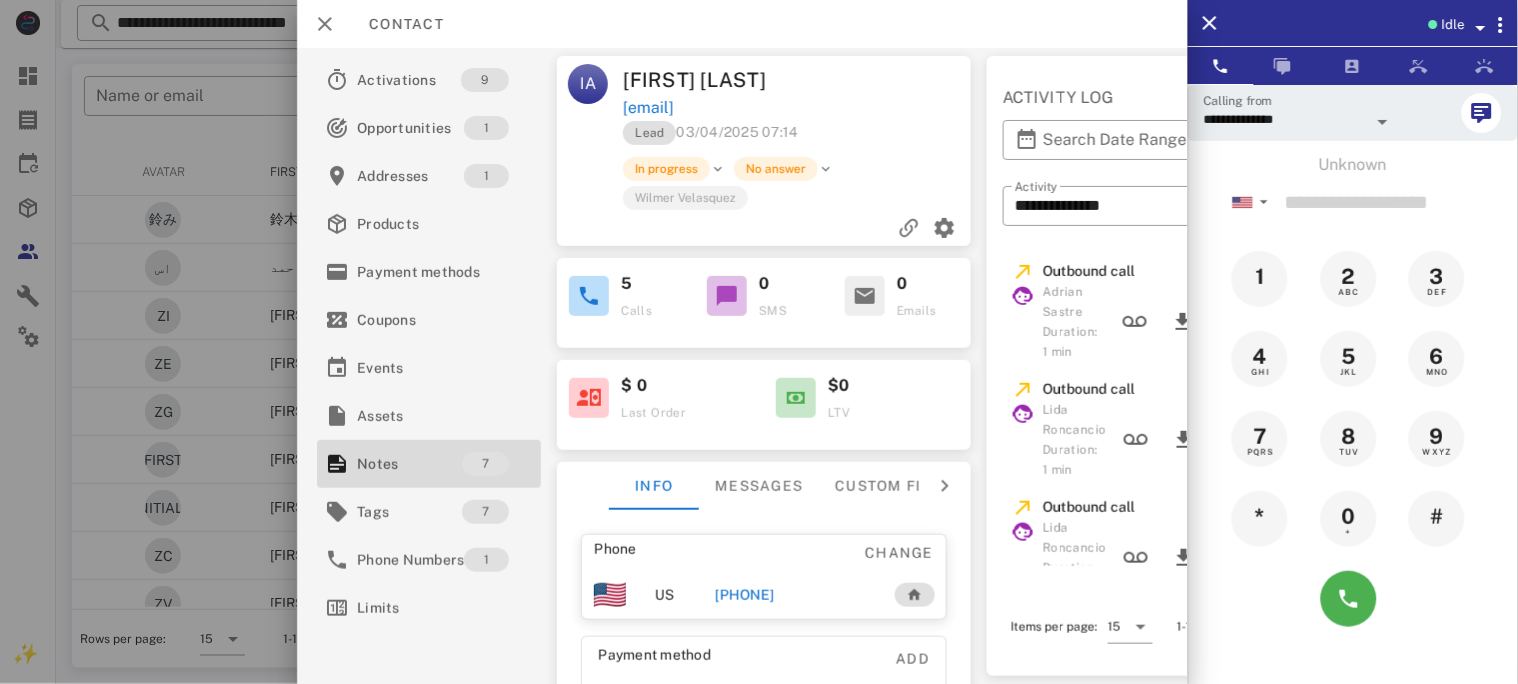 click on "[PHONE]" at bounding box center (744, 595) 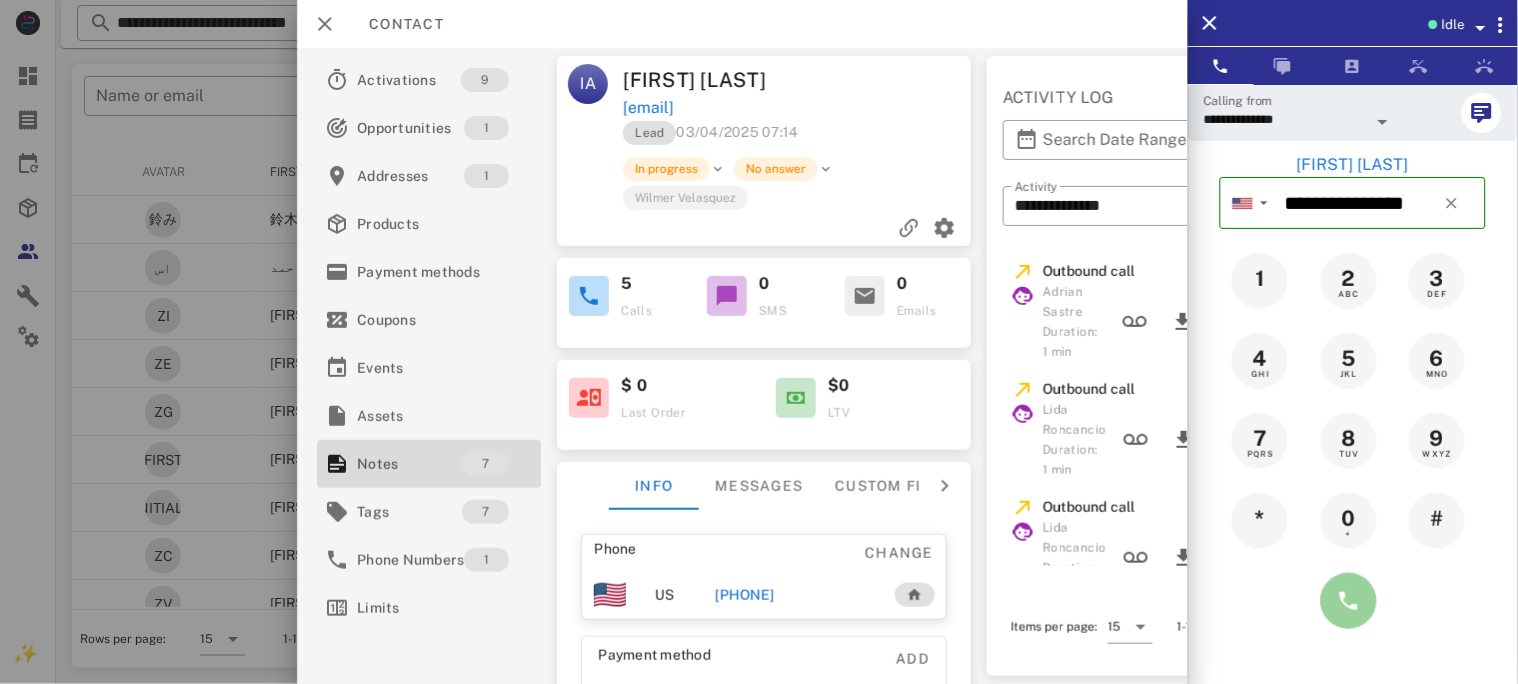 click at bounding box center (1349, 601) 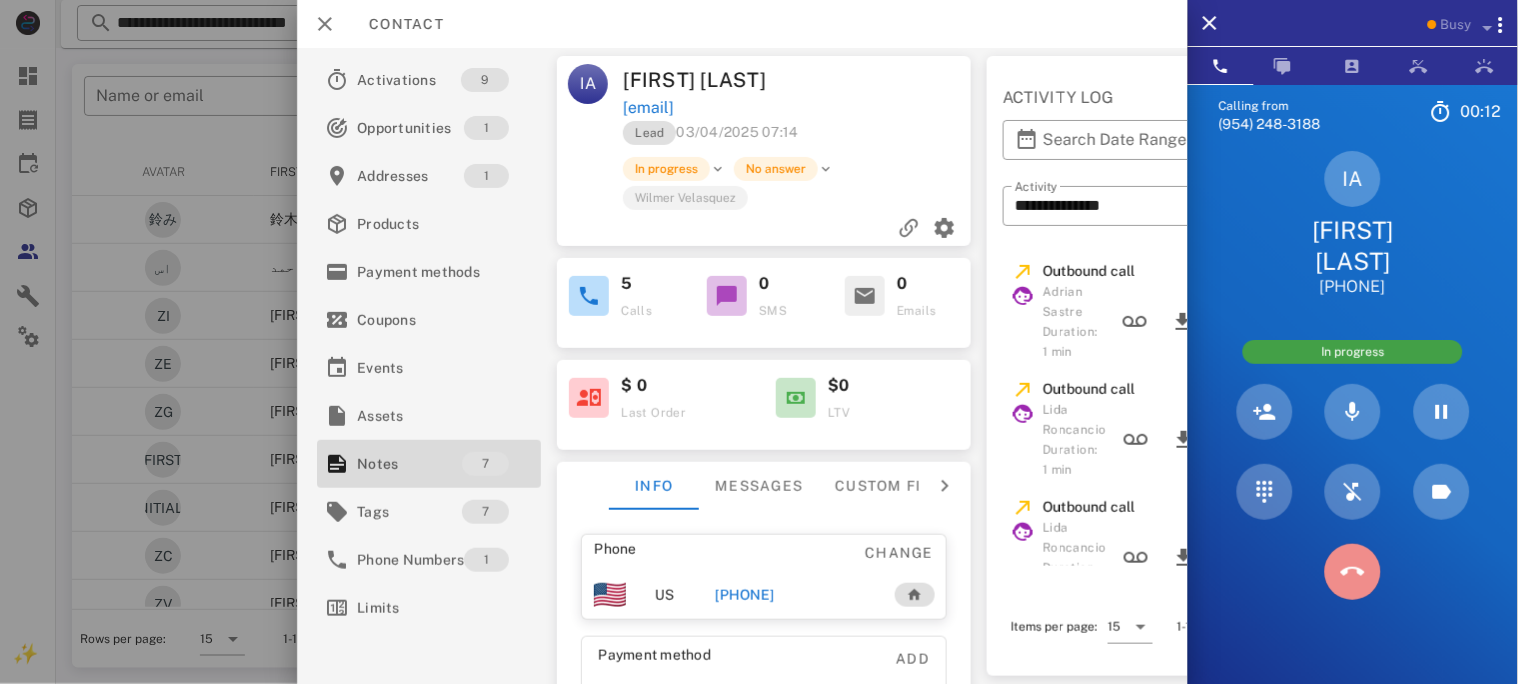 click at bounding box center [1353, 572] 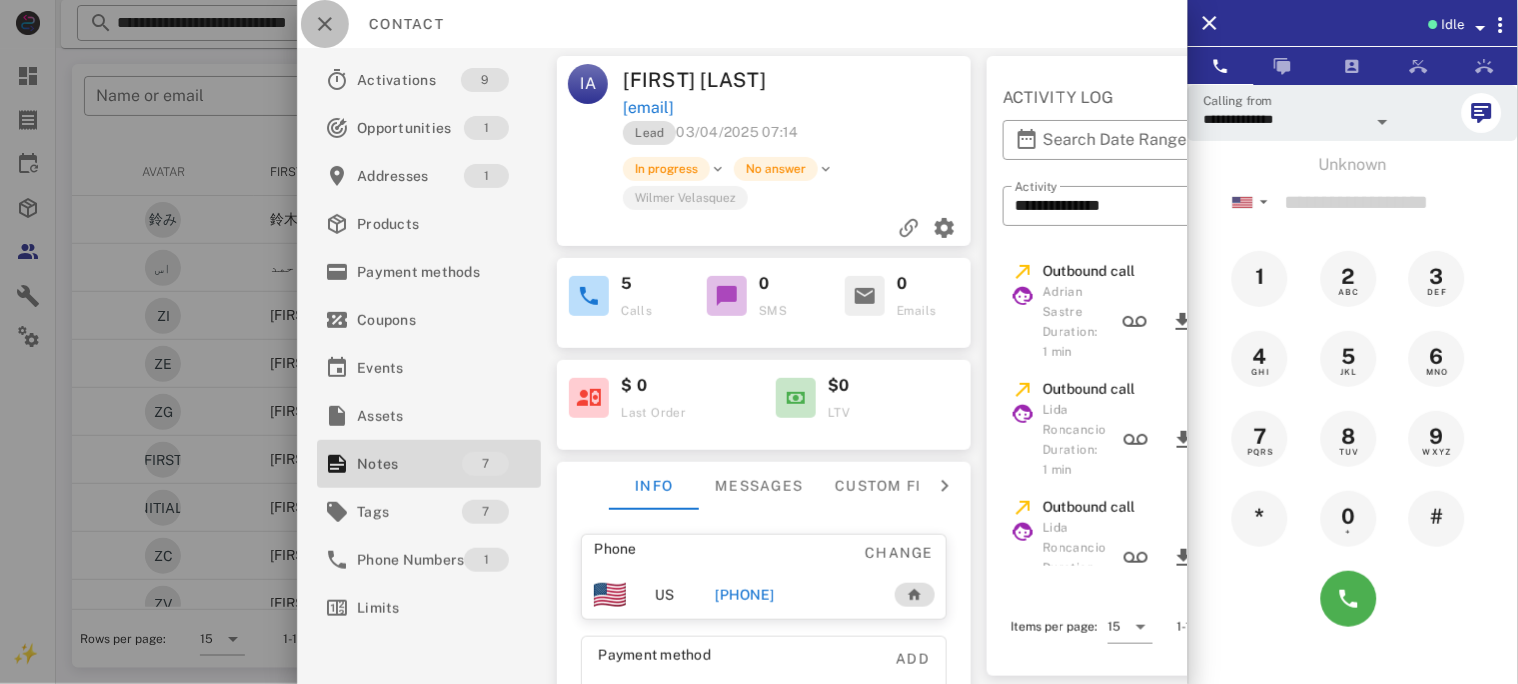 click at bounding box center [325, 24] 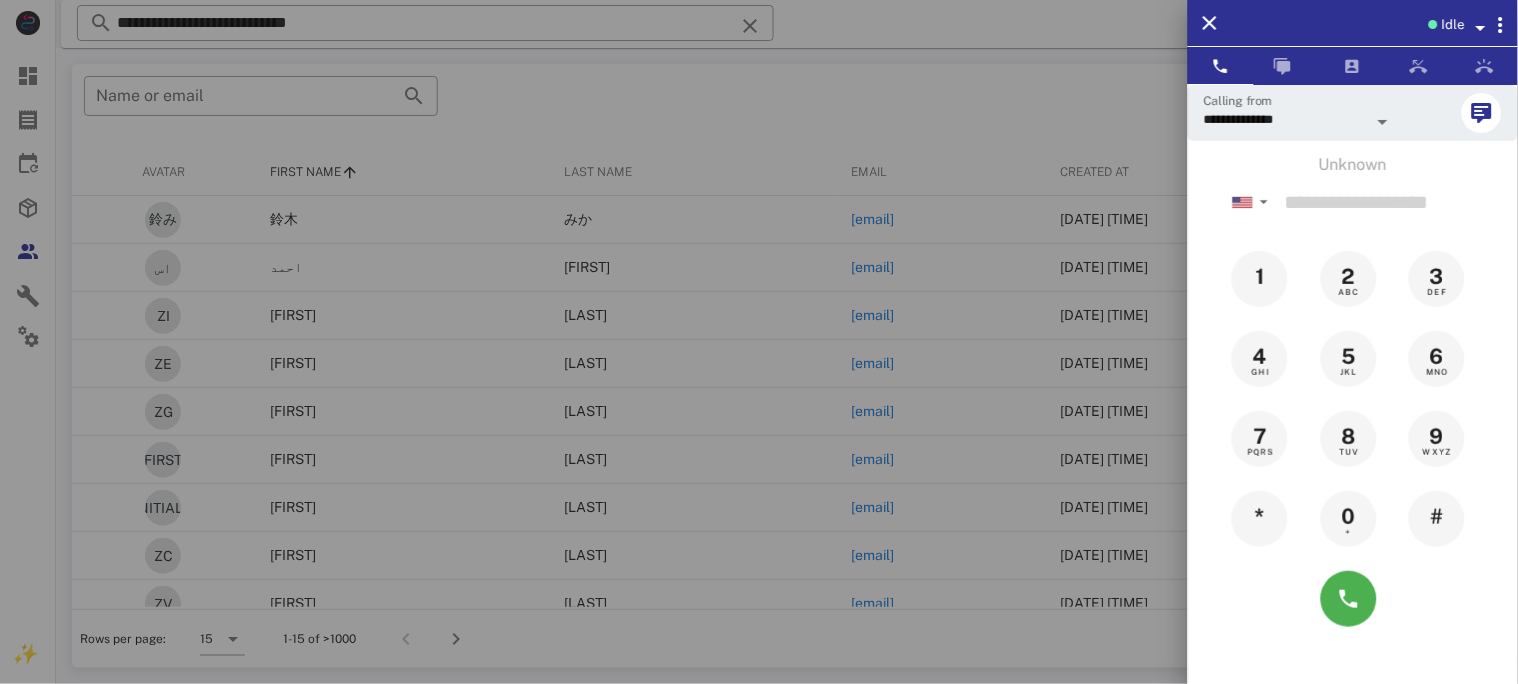click at bounding box center [759, 342] 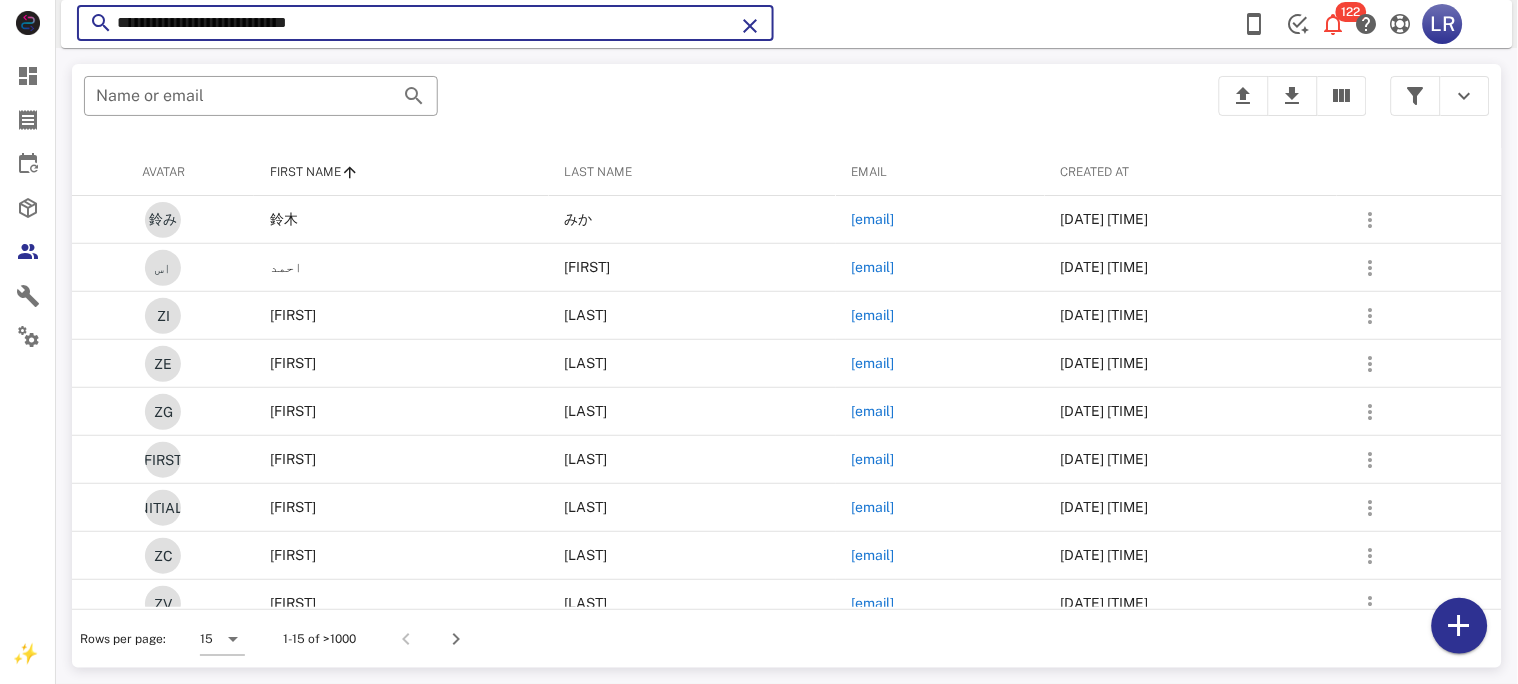 click on "**********" at bounding box center (425, 23) 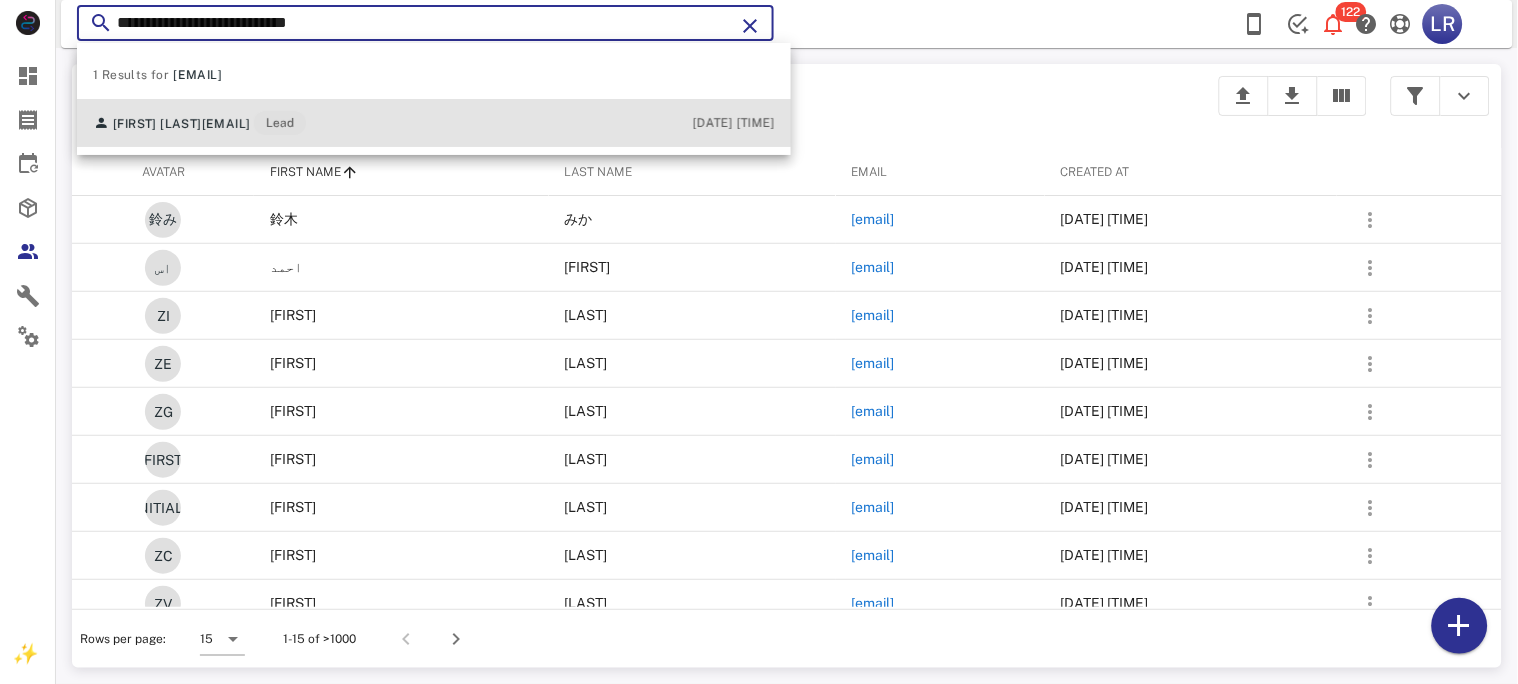 click on "[FIRST] [LAST]   [EMAIL]   Lead" at bounding box center [199, 123] 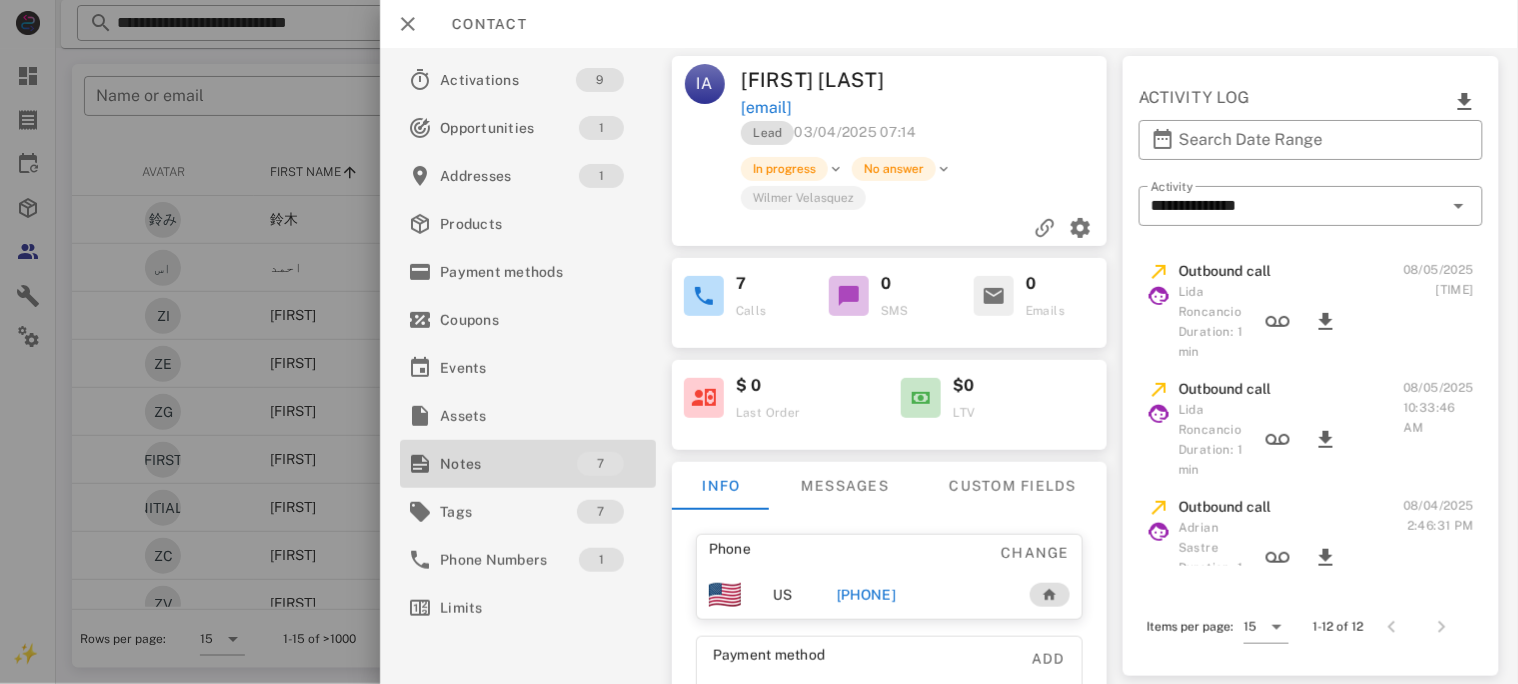 click on "Notes" at bounding box center (508, 464) 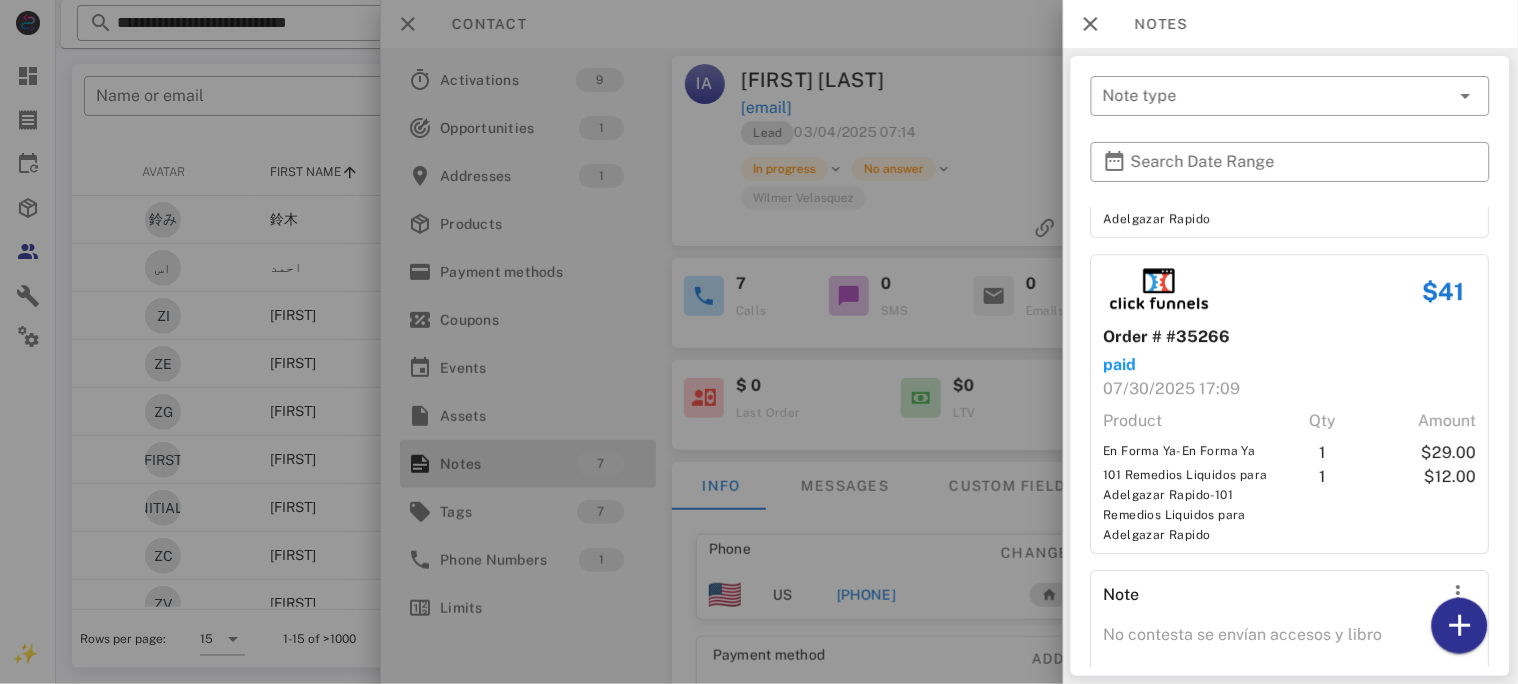scroll, scrollTop: 1442, scrollLeft: 0, axis: vertical 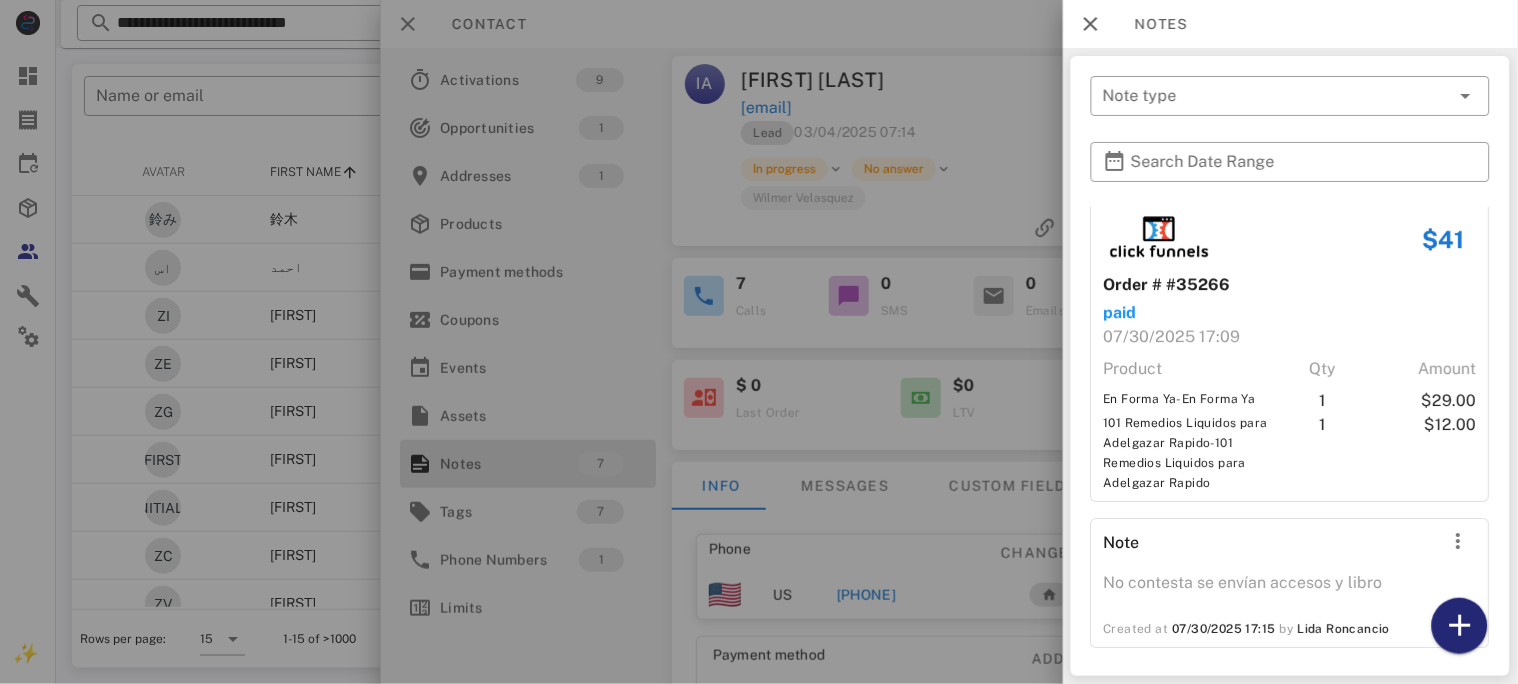 click at bounding box center [1460, 626] 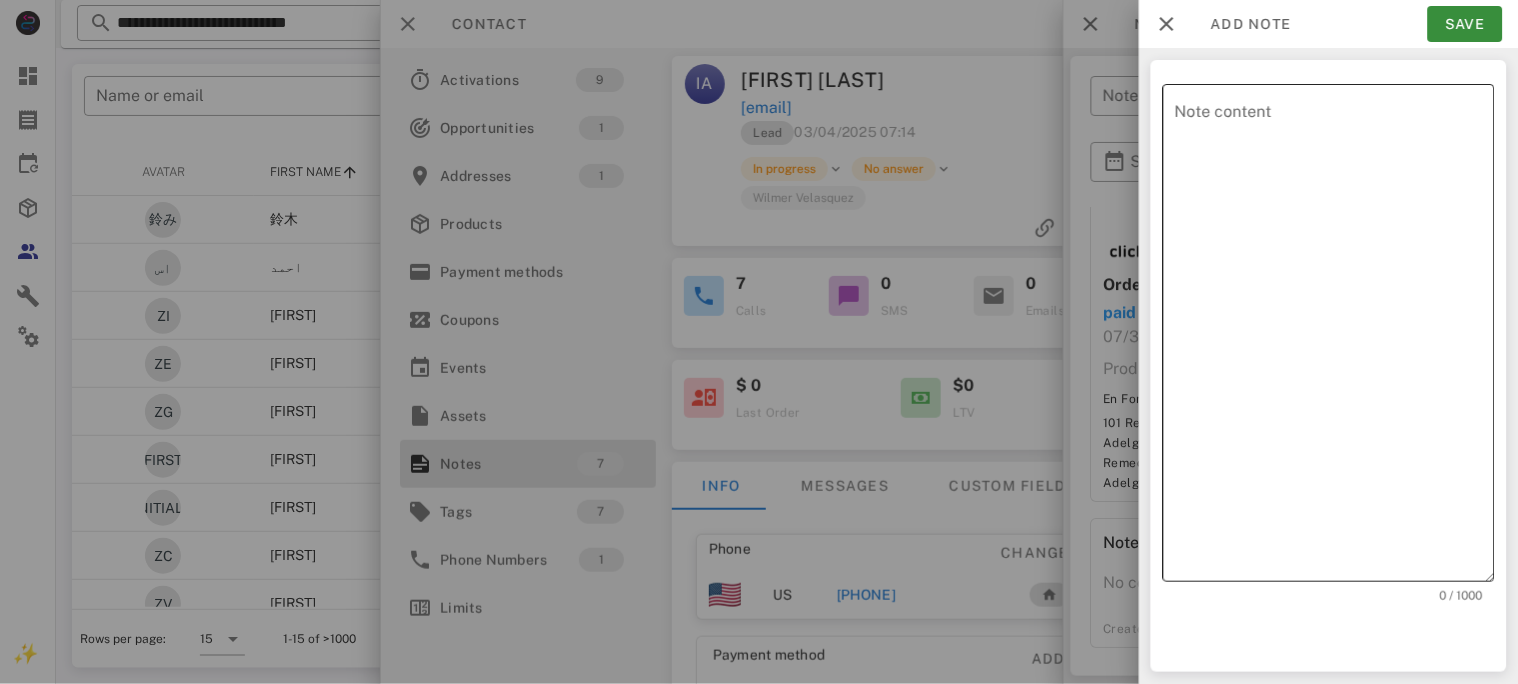 click on "Note content" at bounding box center (1335, 338) 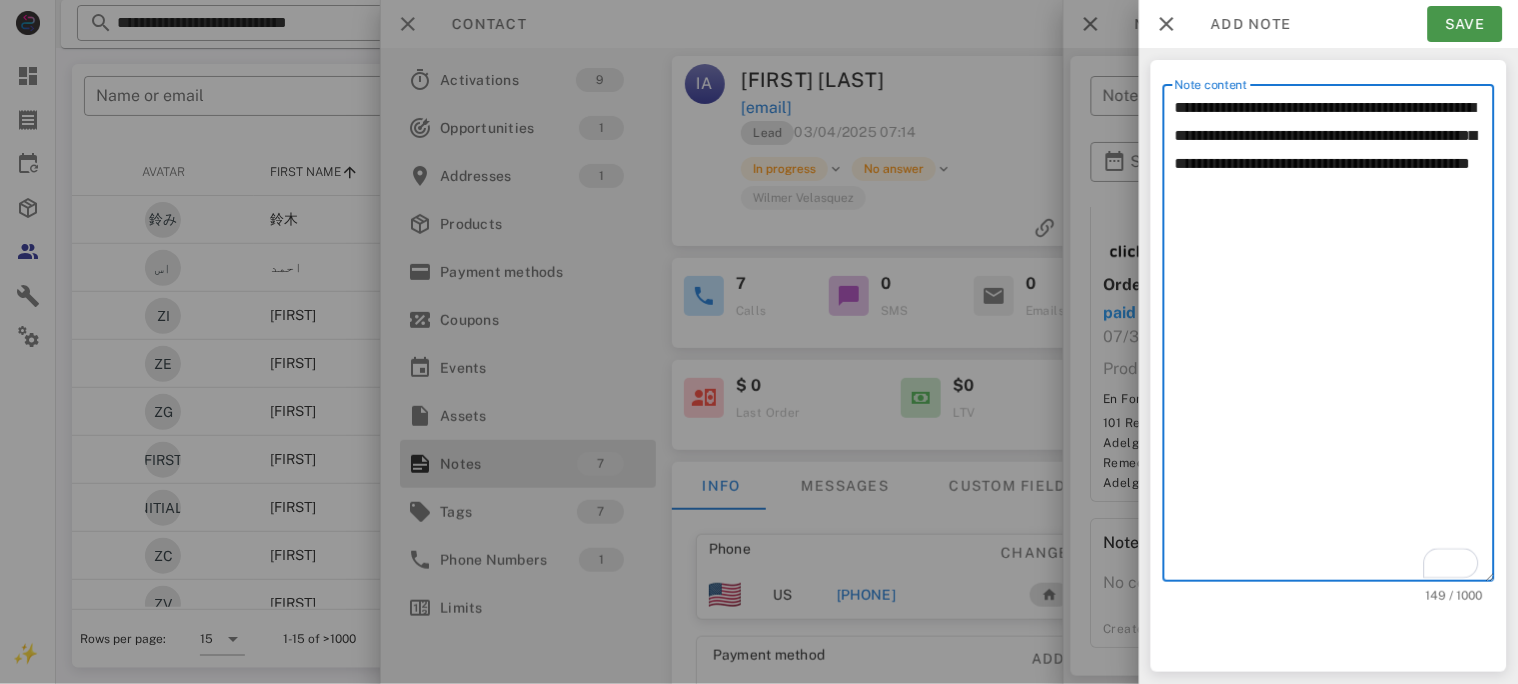 type on "**********" 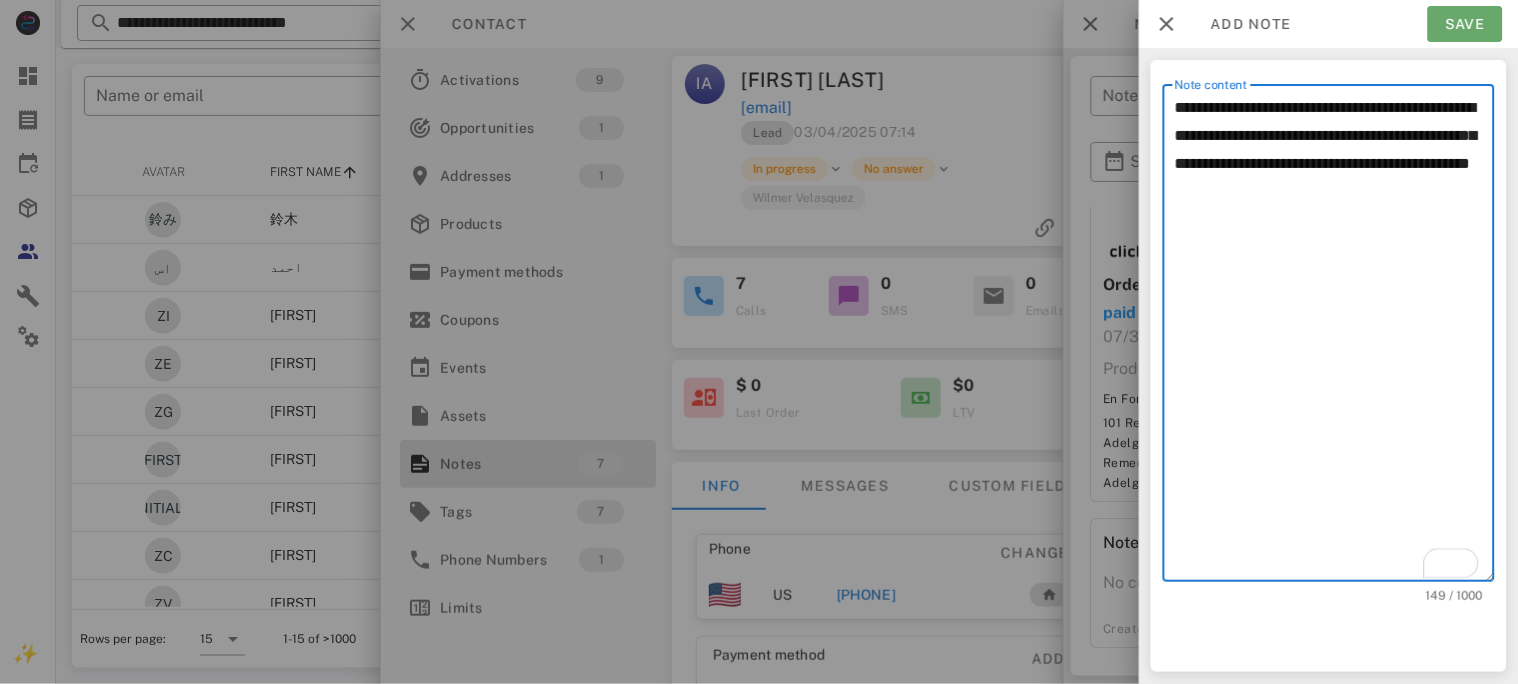 click on "Save" at bounding box center [1465, 24] 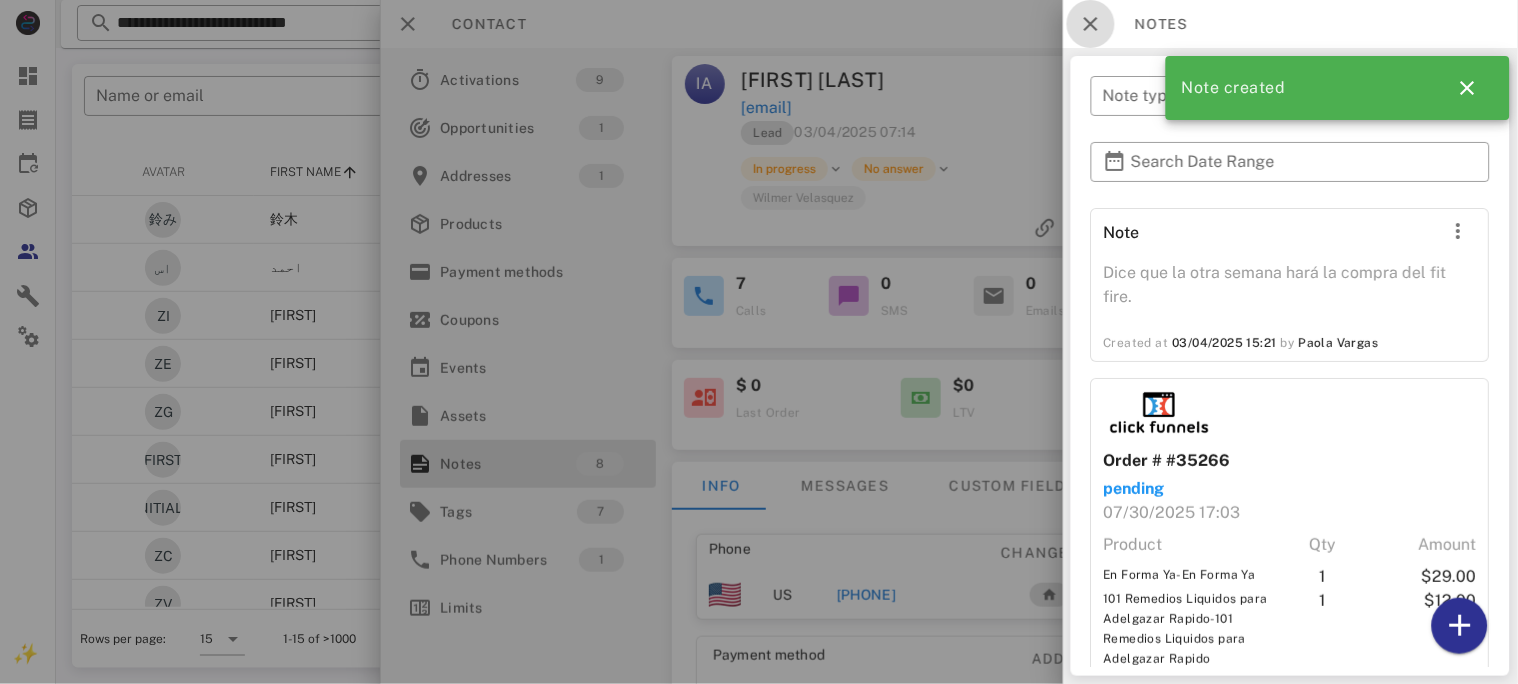 click at bounding box center [1091, 24] 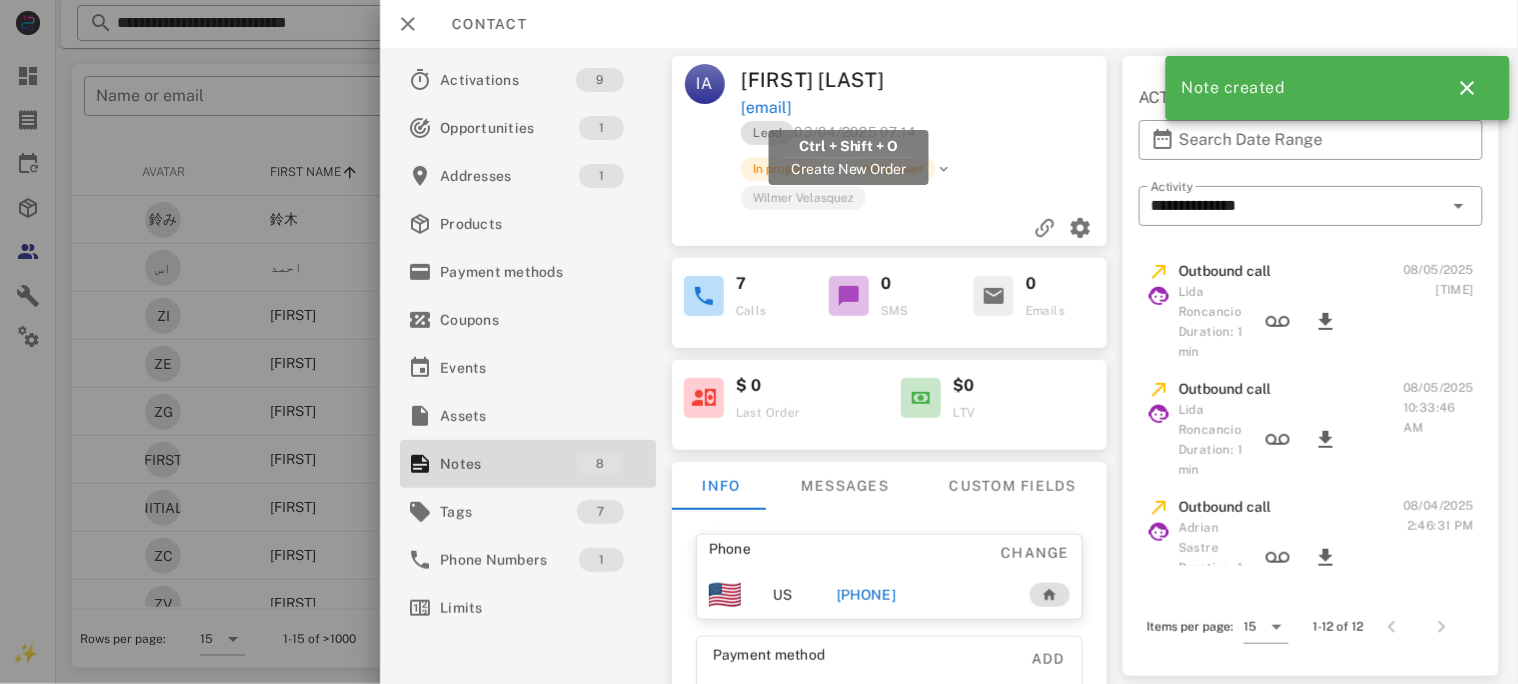 drag, startPoint x: 975, startPoint y: 105, endPoint x: 732, endPoint y: 100, distance: 243.05144 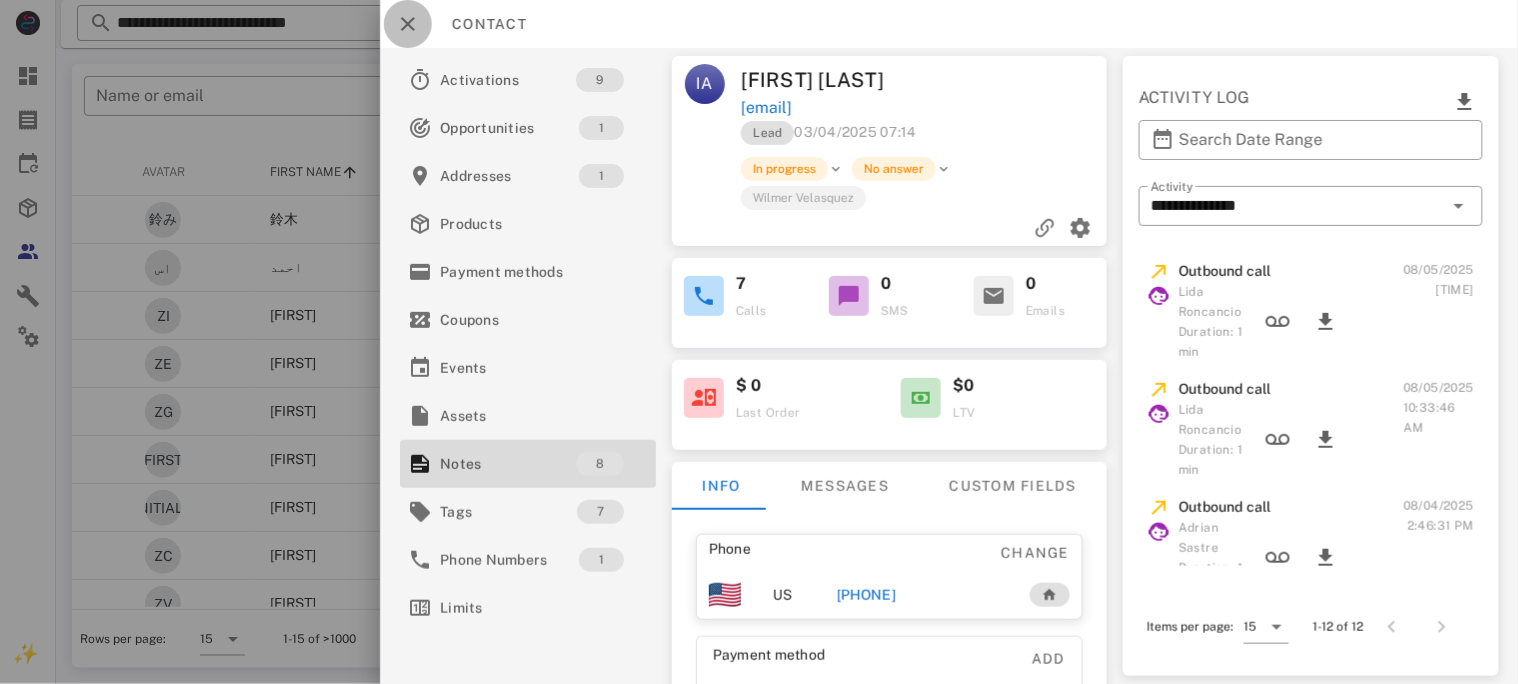 click at bounding box center [408, 24] 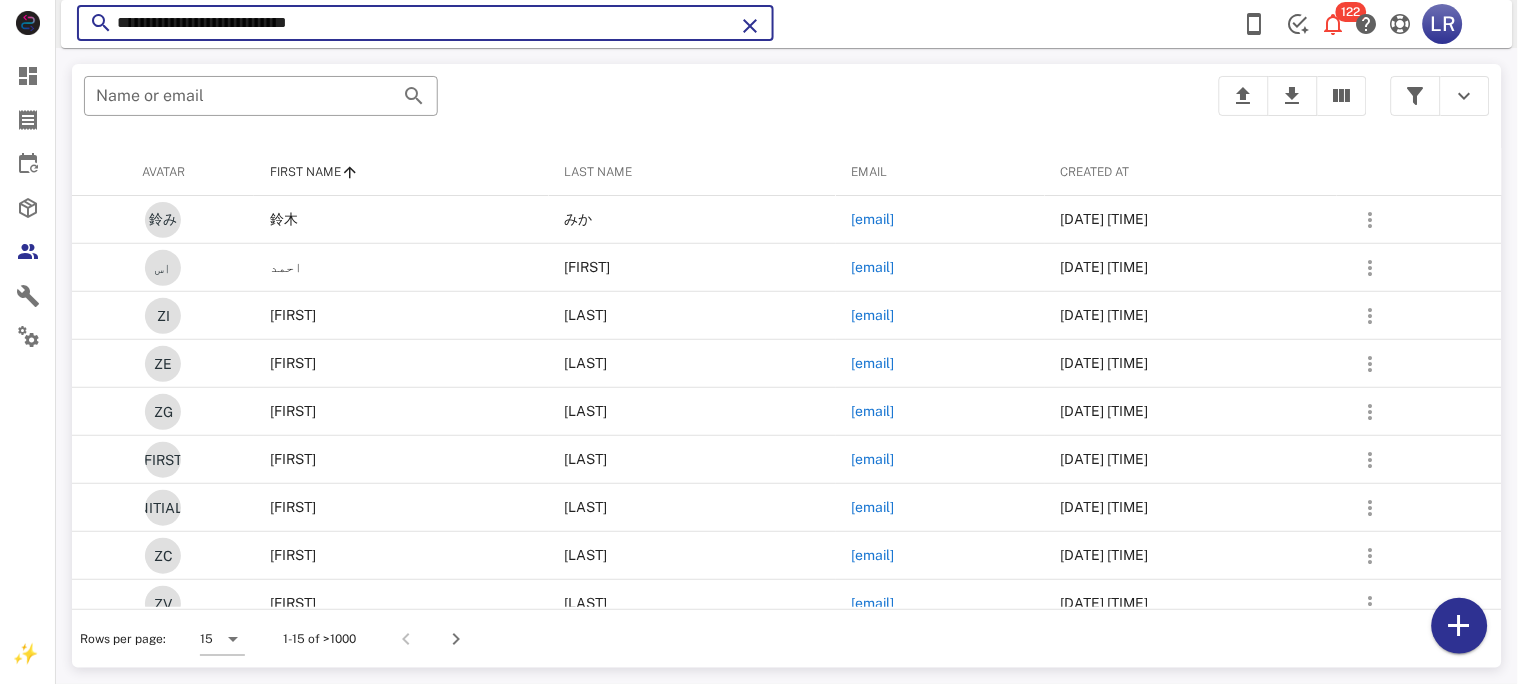 click on "**********" at bounding box center [425, 23] 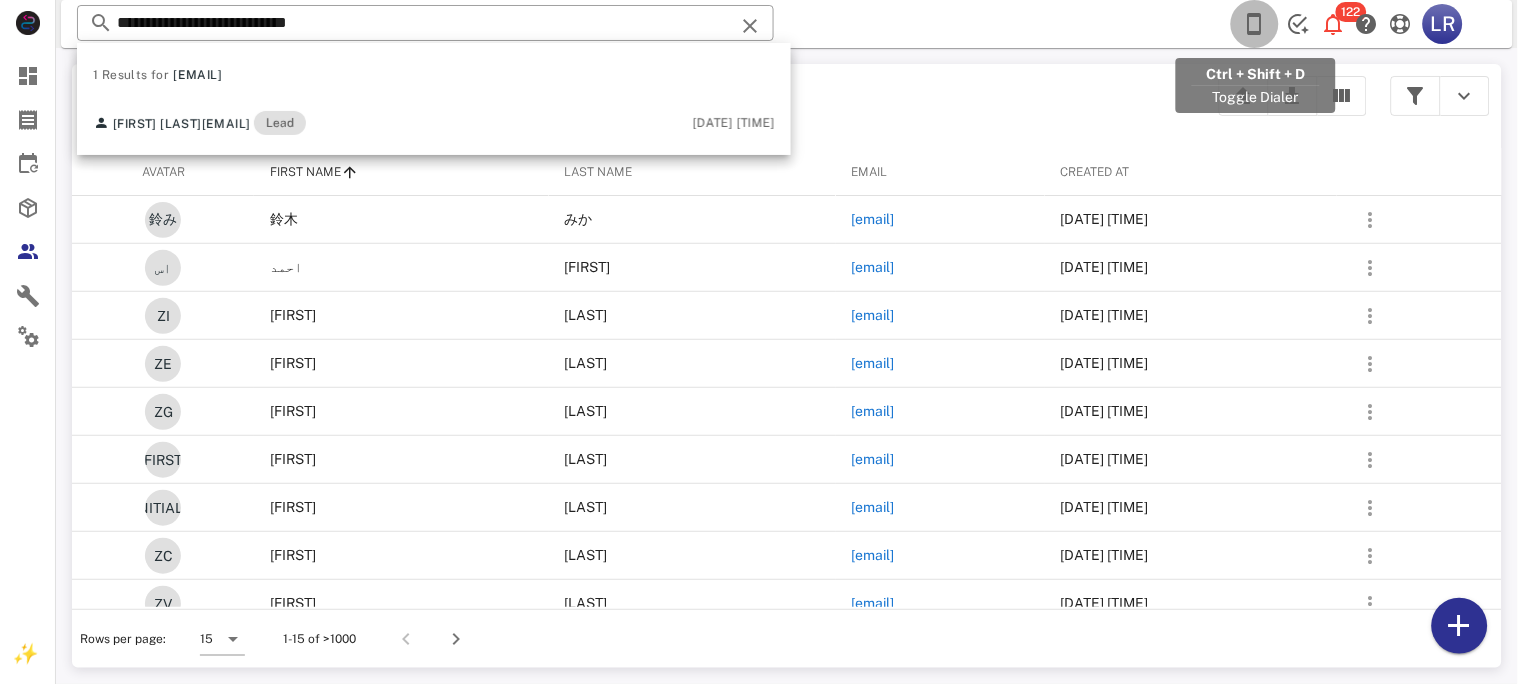 click at bounding box center [1255, 24] 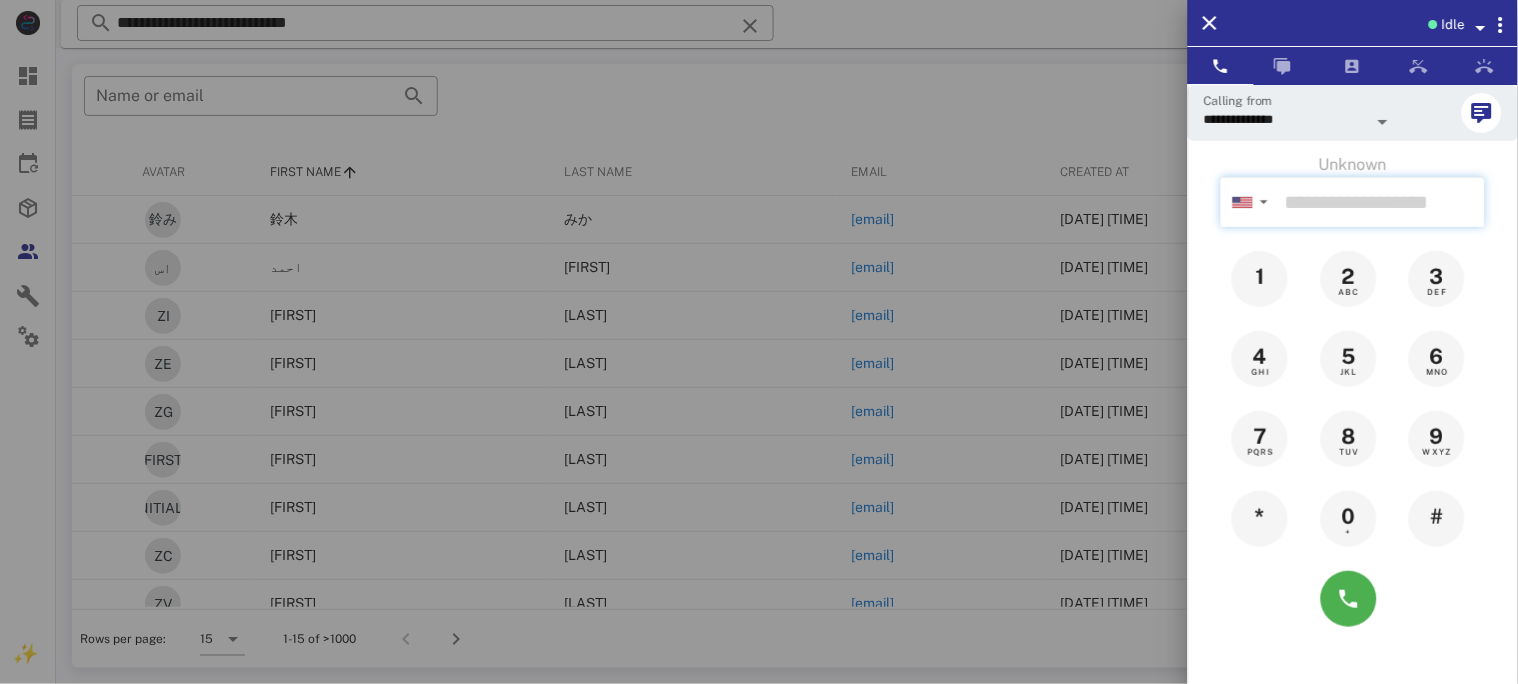 click at bounding box center (1381, 202) 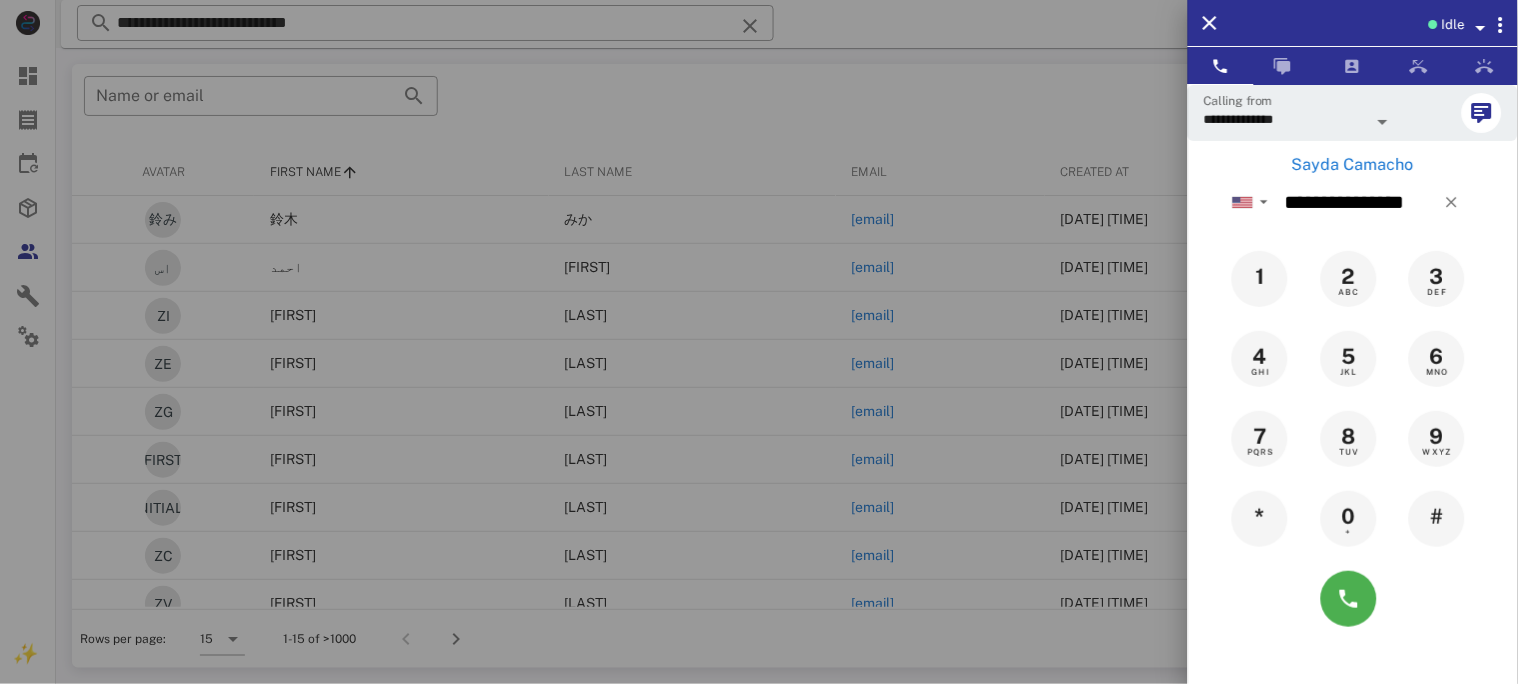click on "Sayda Camacho" at bounding box center [1353, 165] 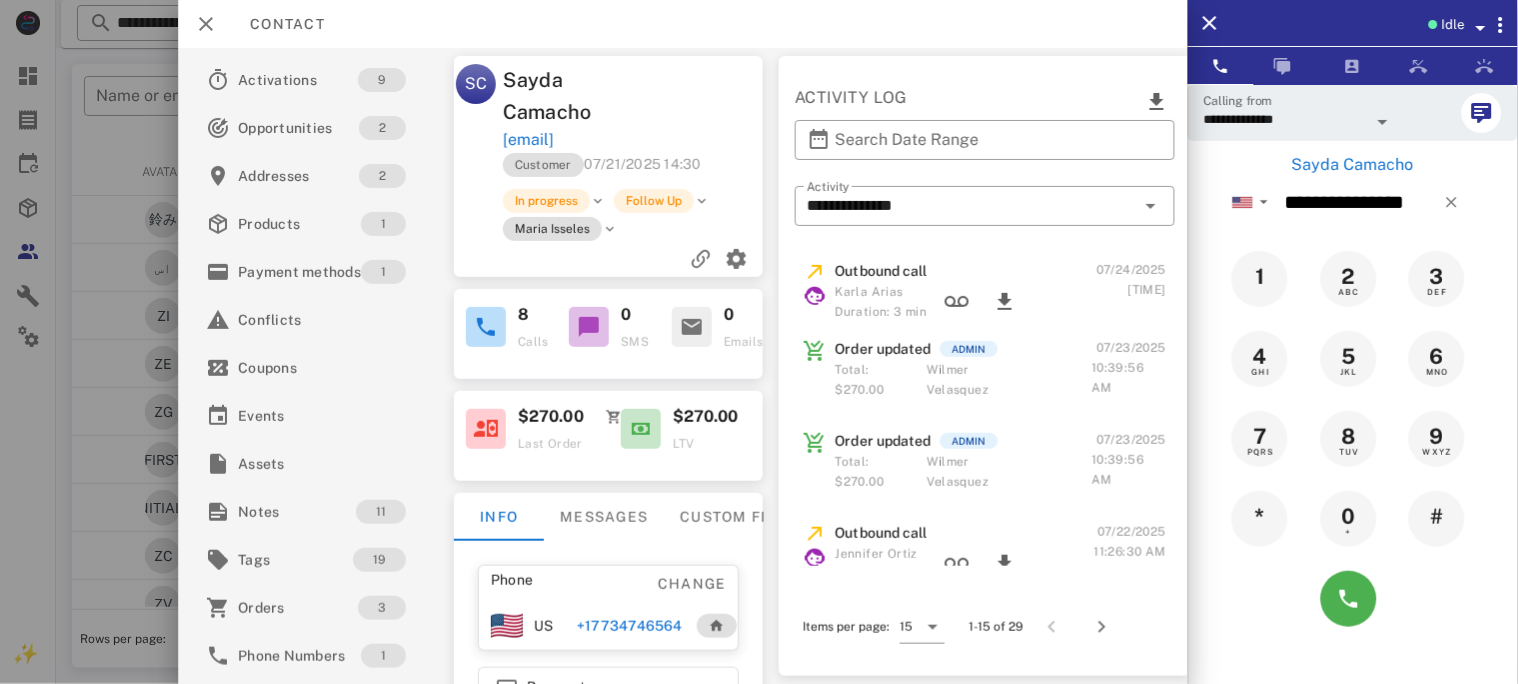 click on "+17734746564" at bounding box center (629, 626) 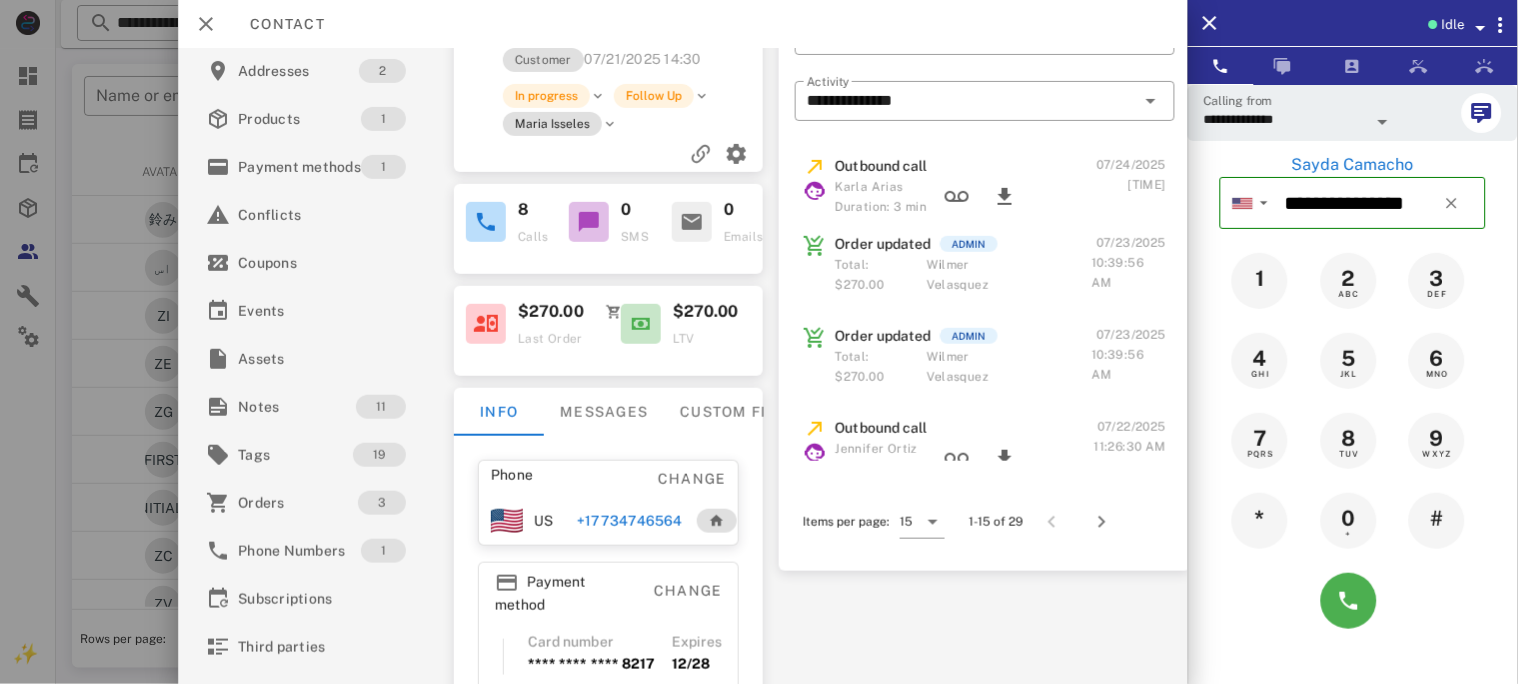 scroll, scrollTop: 266, scrollLeft: 0, axis: vertical 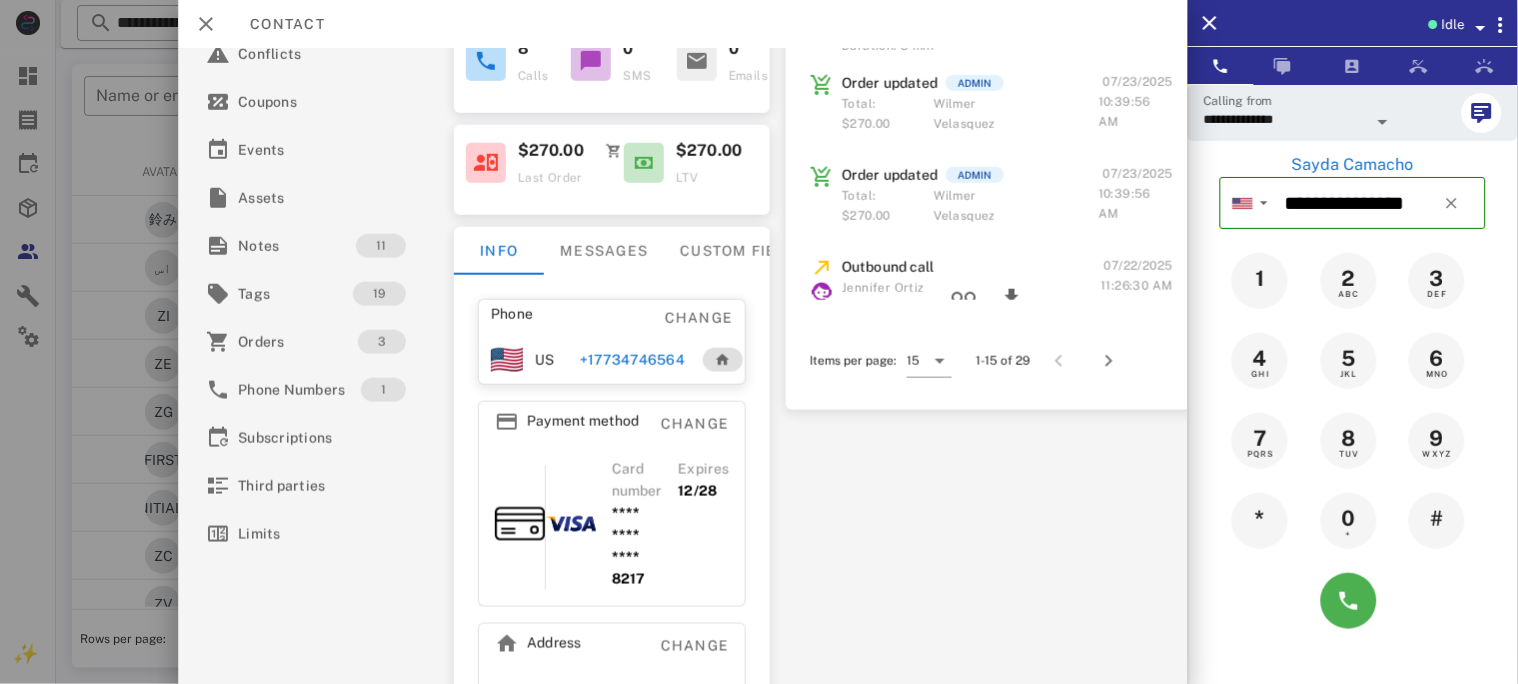 click on "+17734746564" at bounding box center (632, 360) 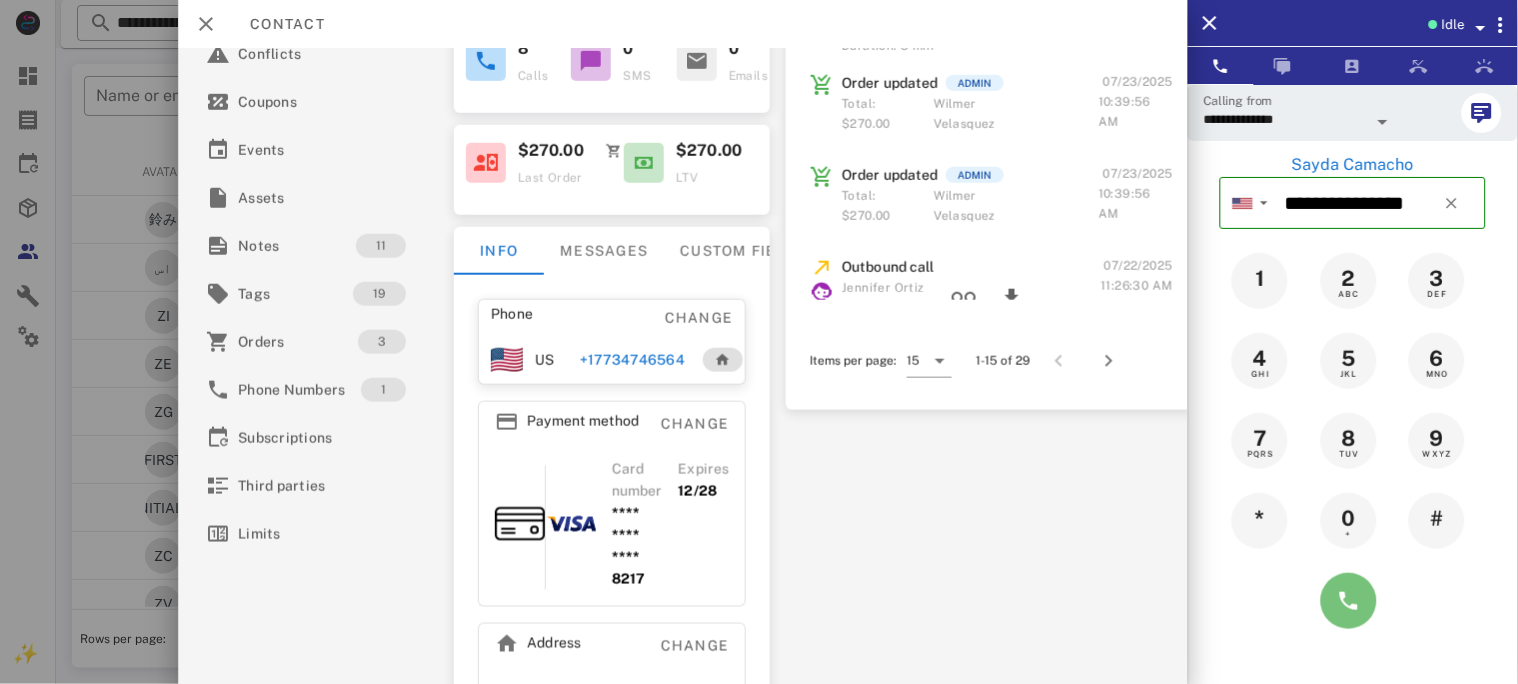 click at bounding box center (1349, 601) 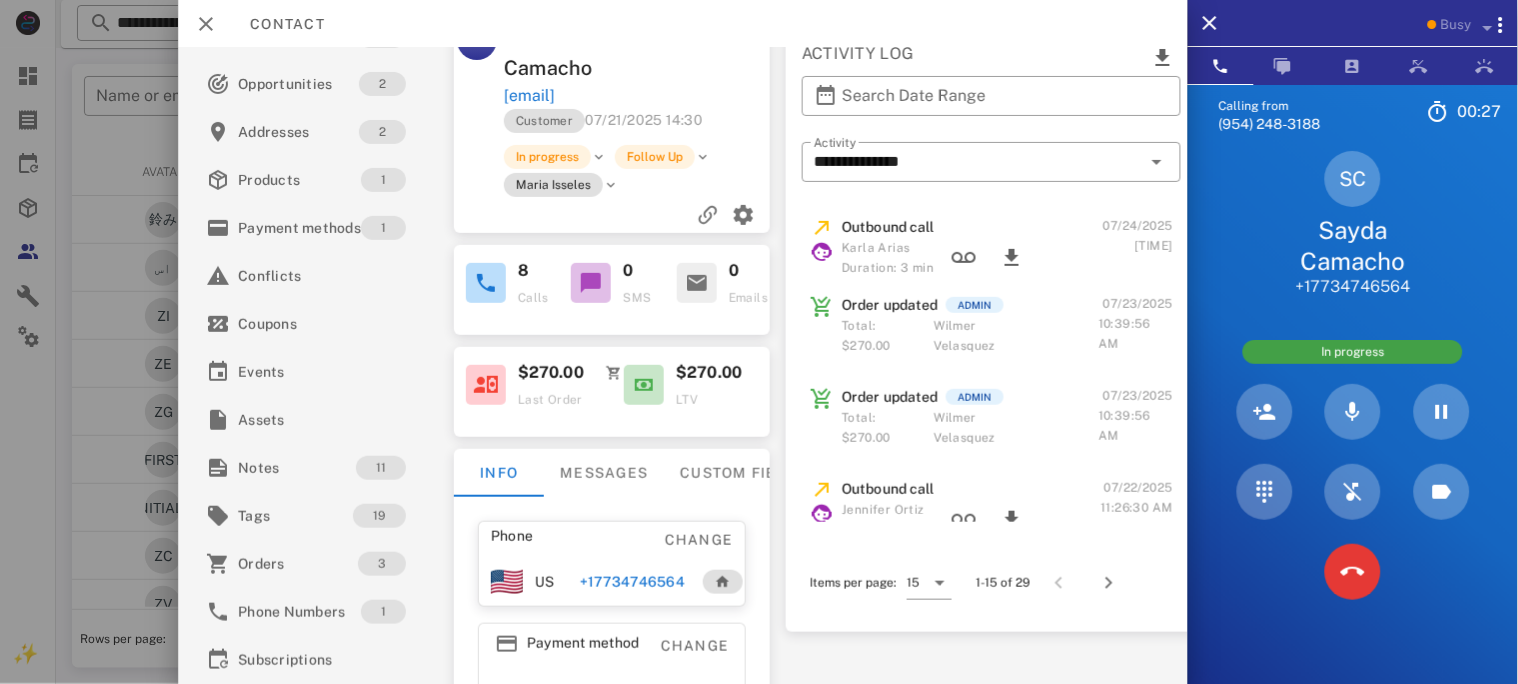 scroll, scrollTop: 0, scrollLeft: 0, axis: both 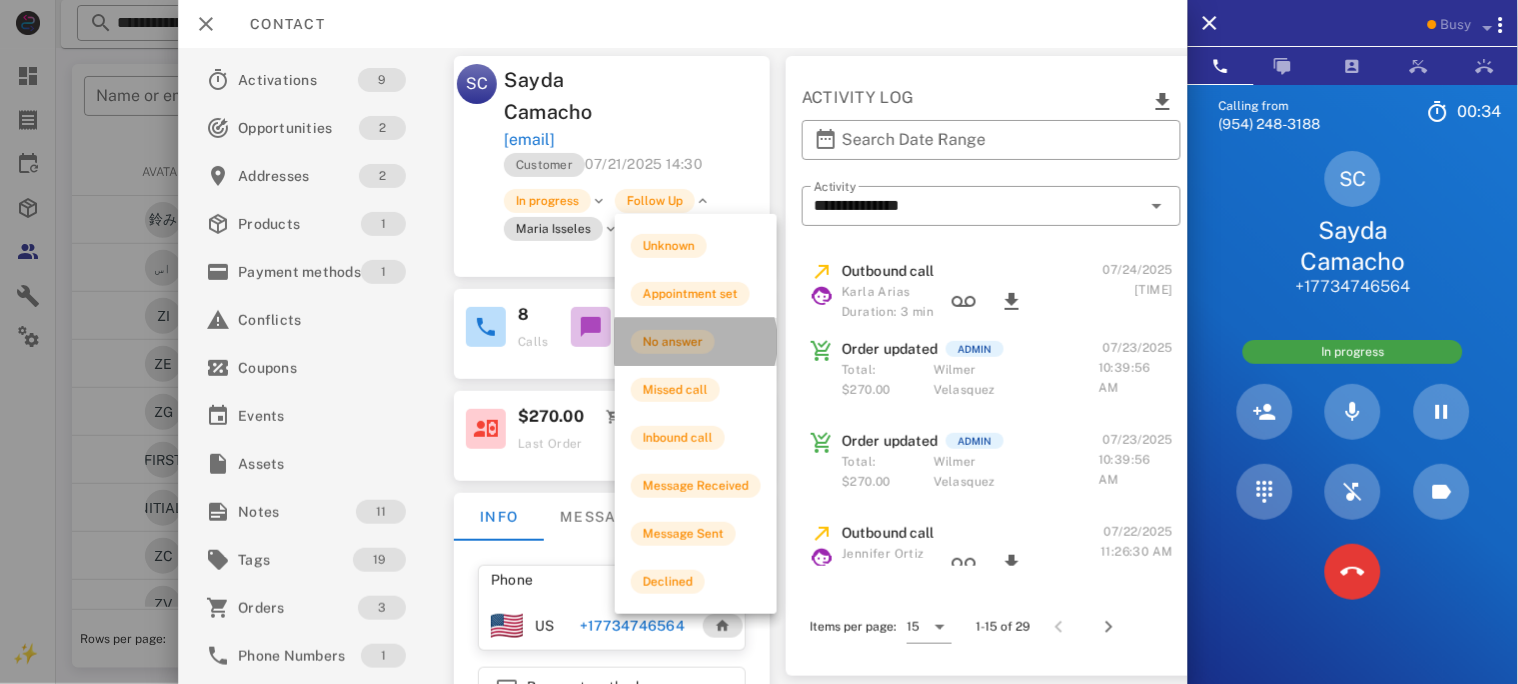 click on "No answer" at bounding box center [673, 342] 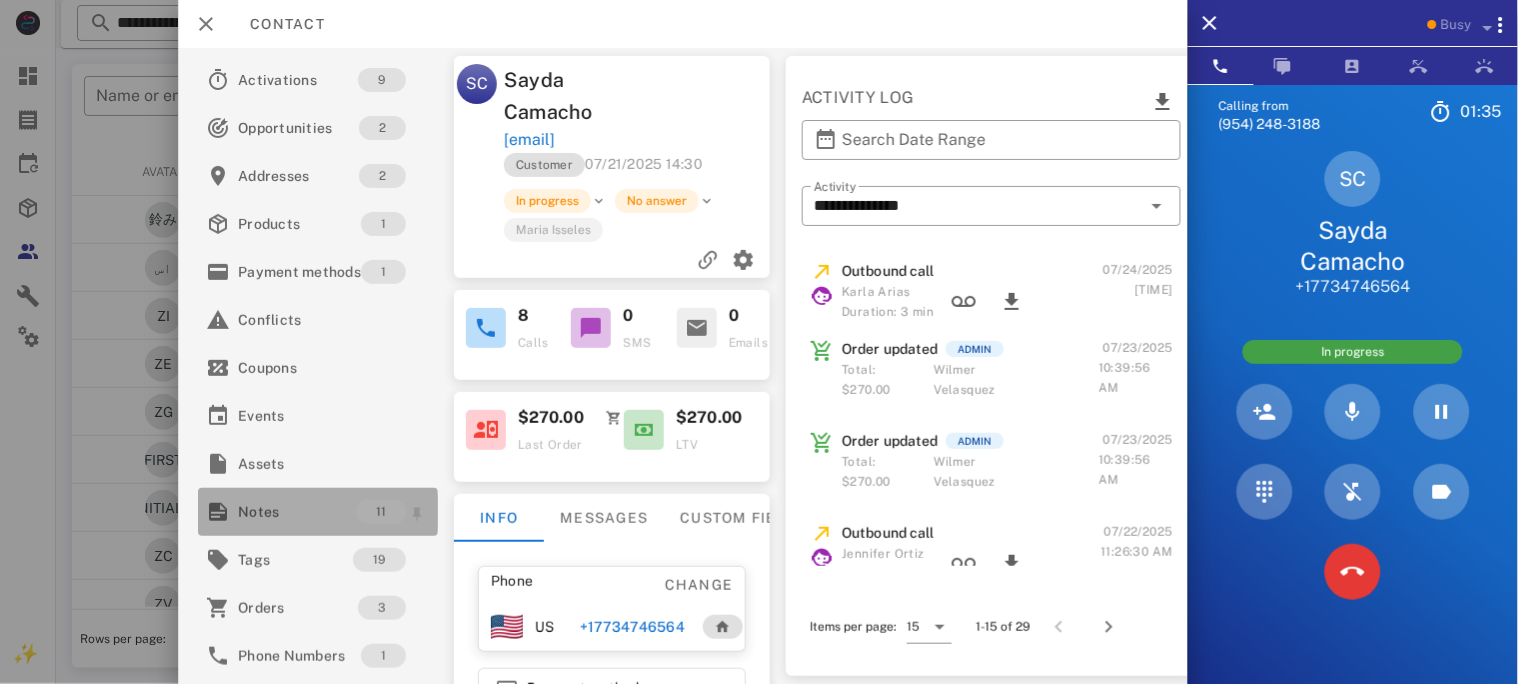 click on "Notes" at bounding box center (297, 512) 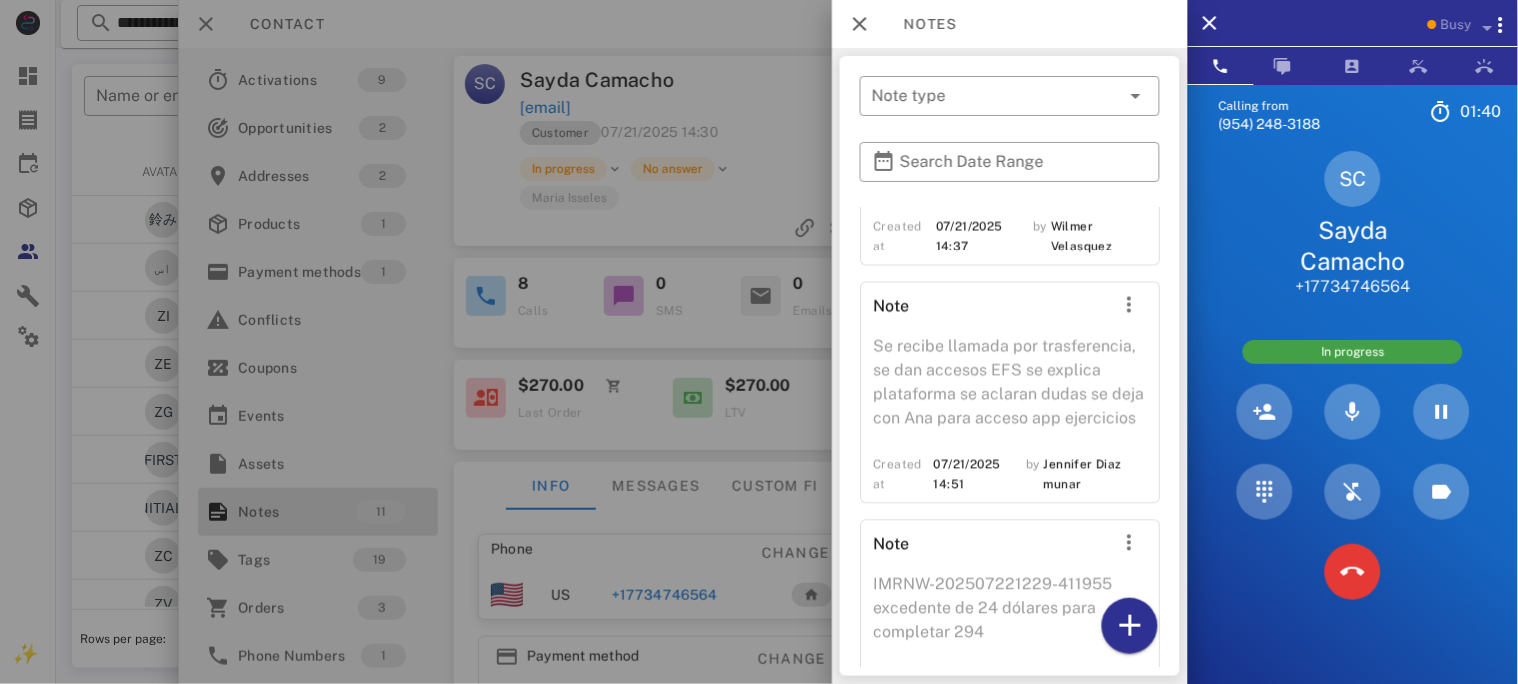 scroll, scrollTop: 2730, scrollLeft: 0, axis: vertical 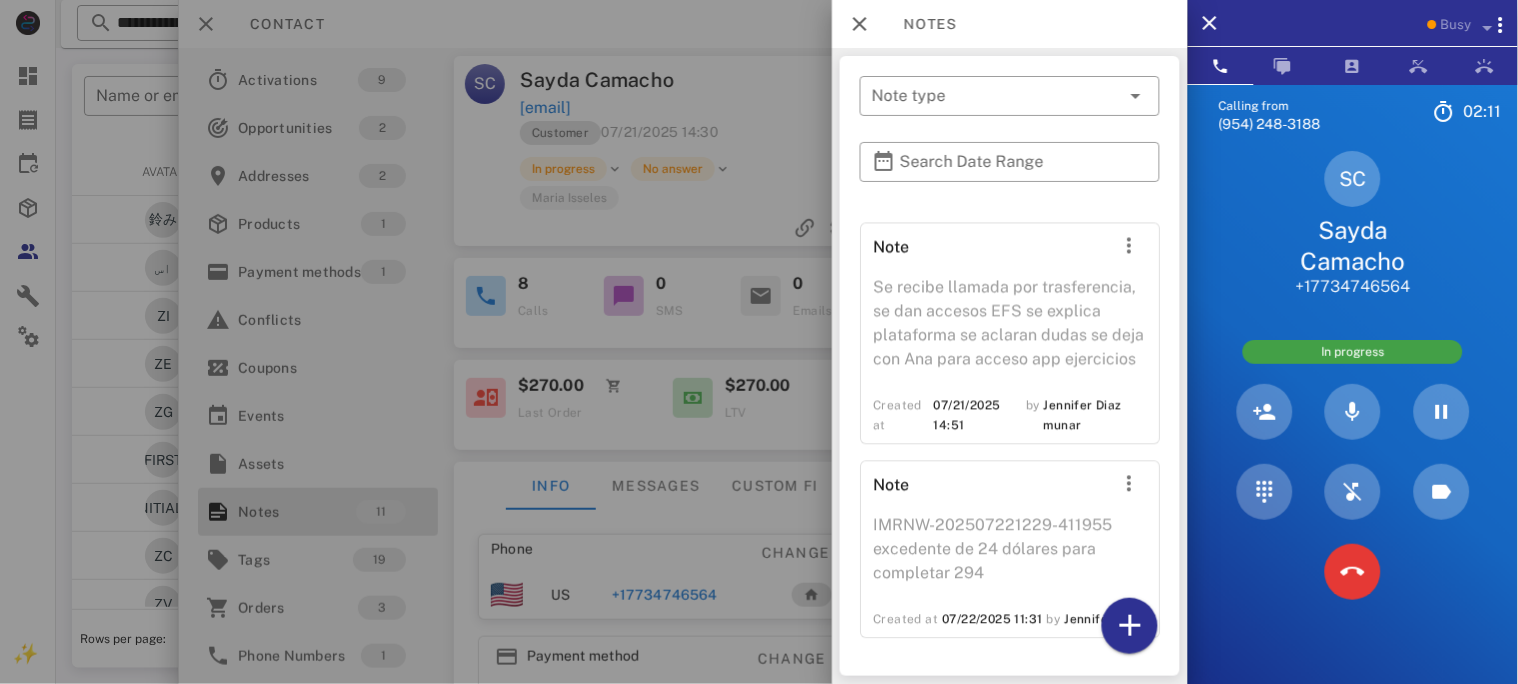 click at bounding box center (759, 342) 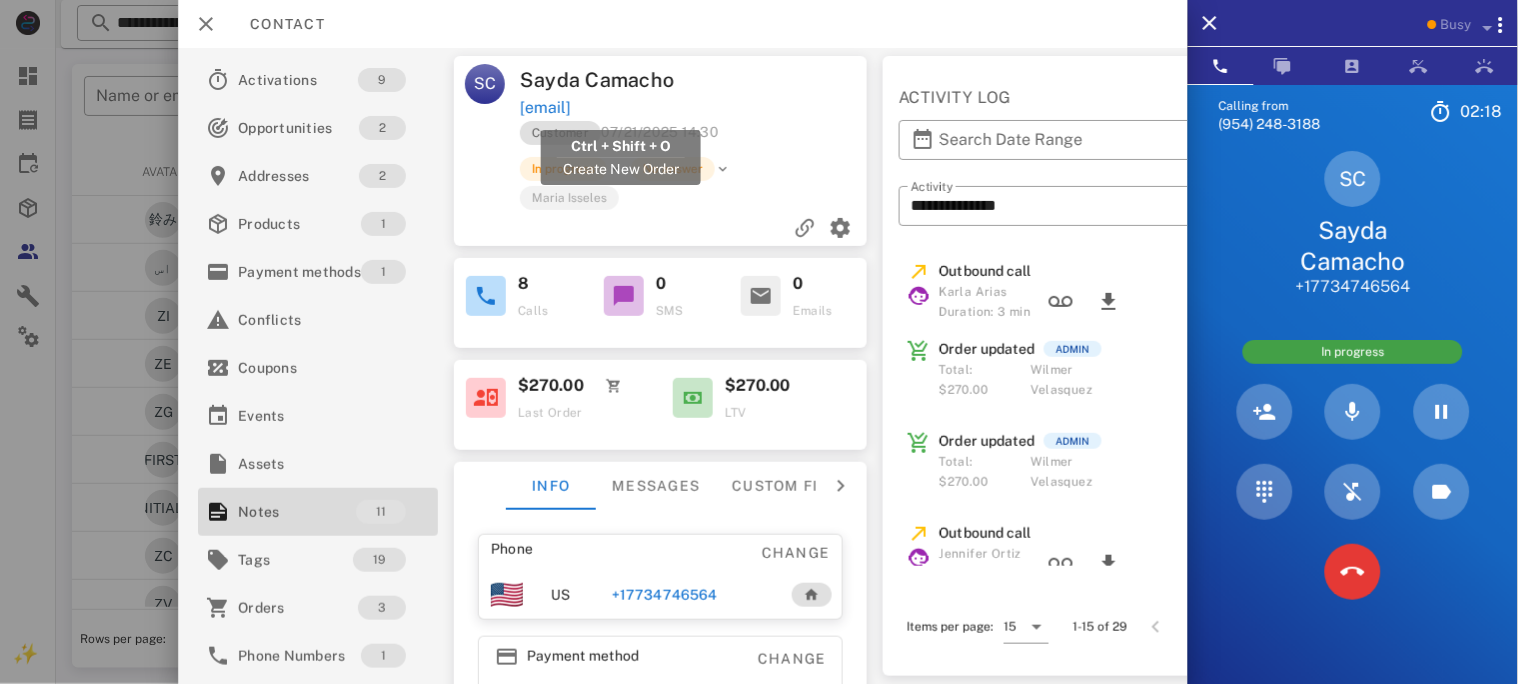 drag, startPoint x: 743, startPoint y: 106, endPoint x: 521, endPoint y: 101, distance: 222.0563 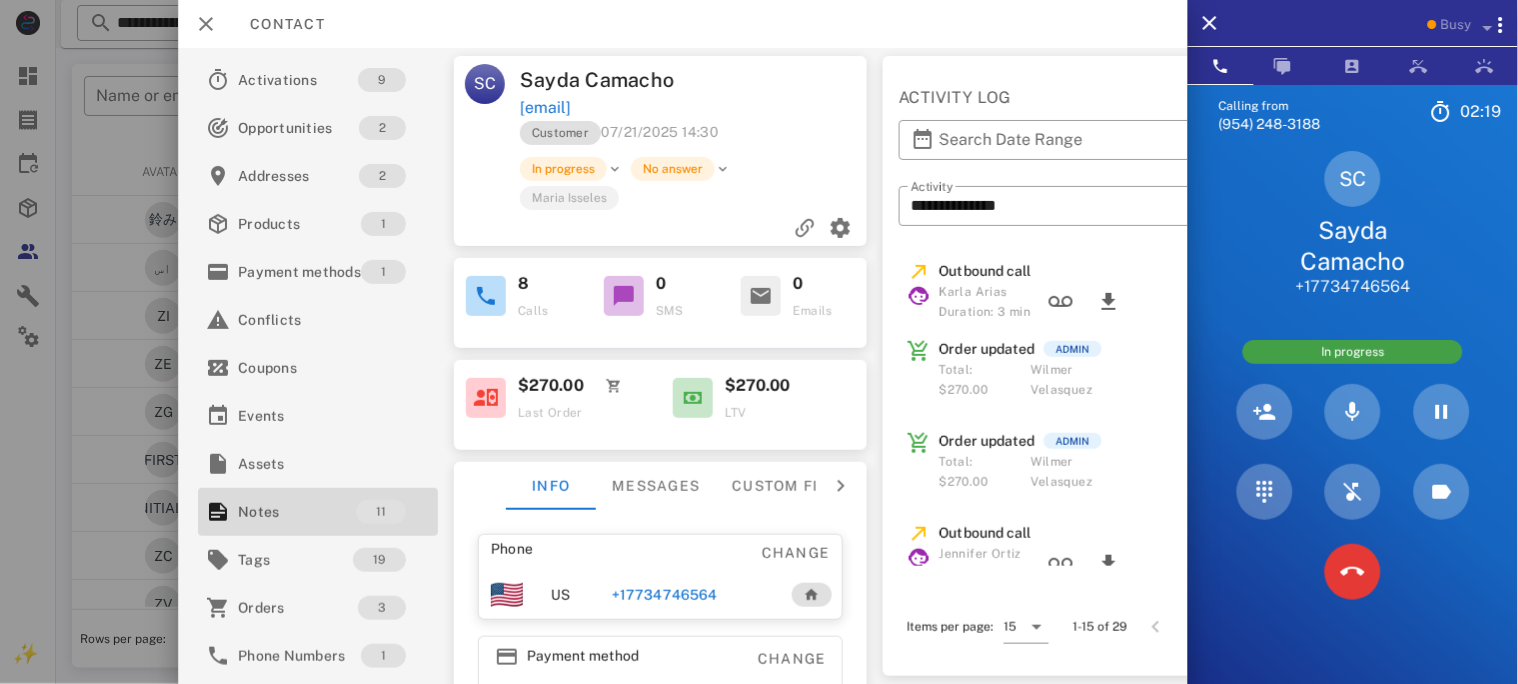 copy on "[EMAIL]" 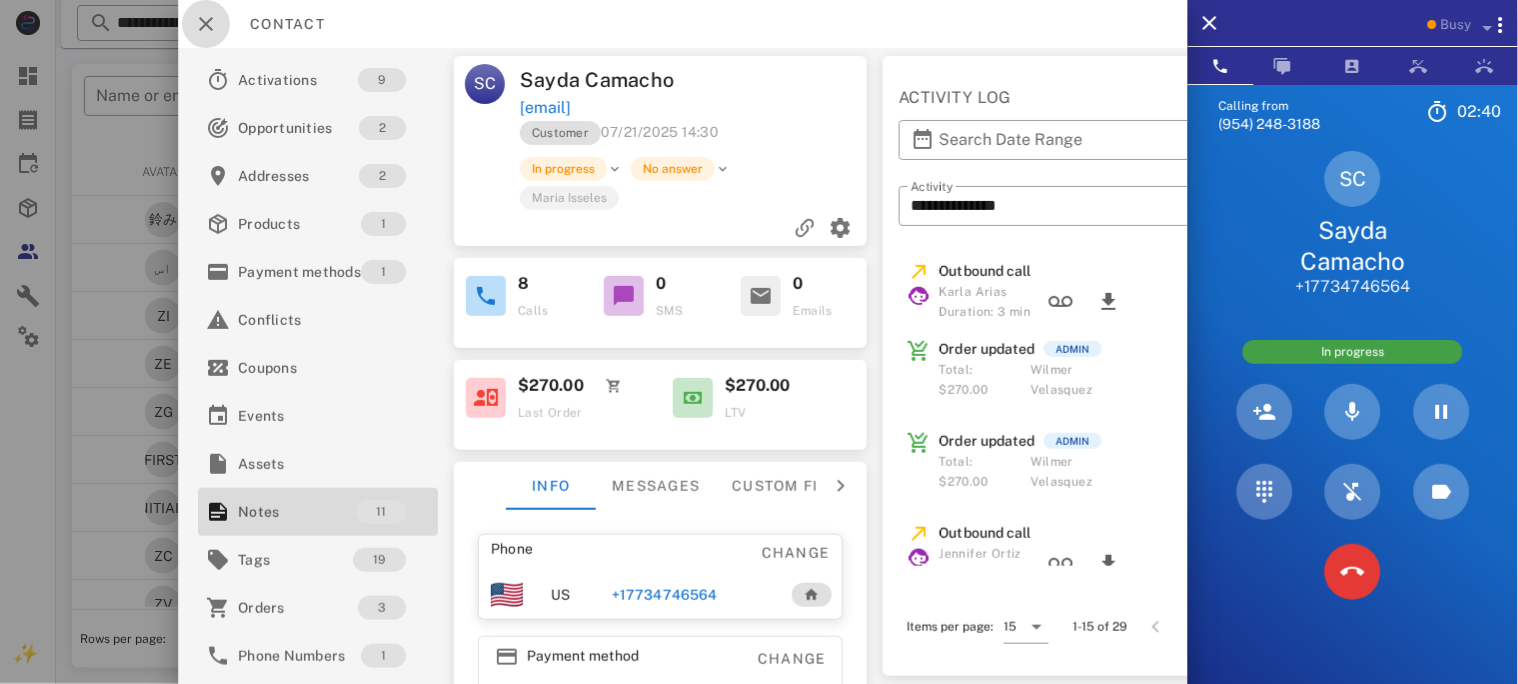click at bounding box center [206, 24] 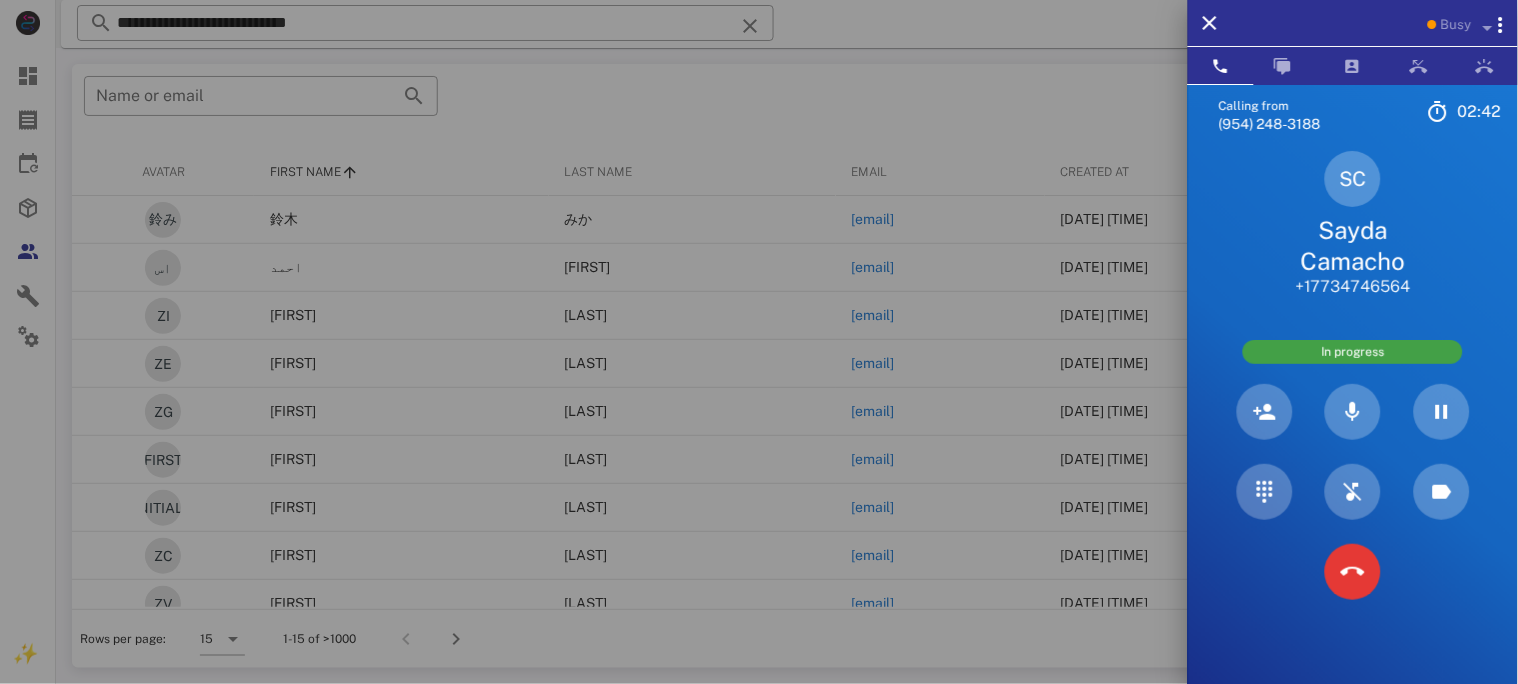 click at bounding box center [759, 342] 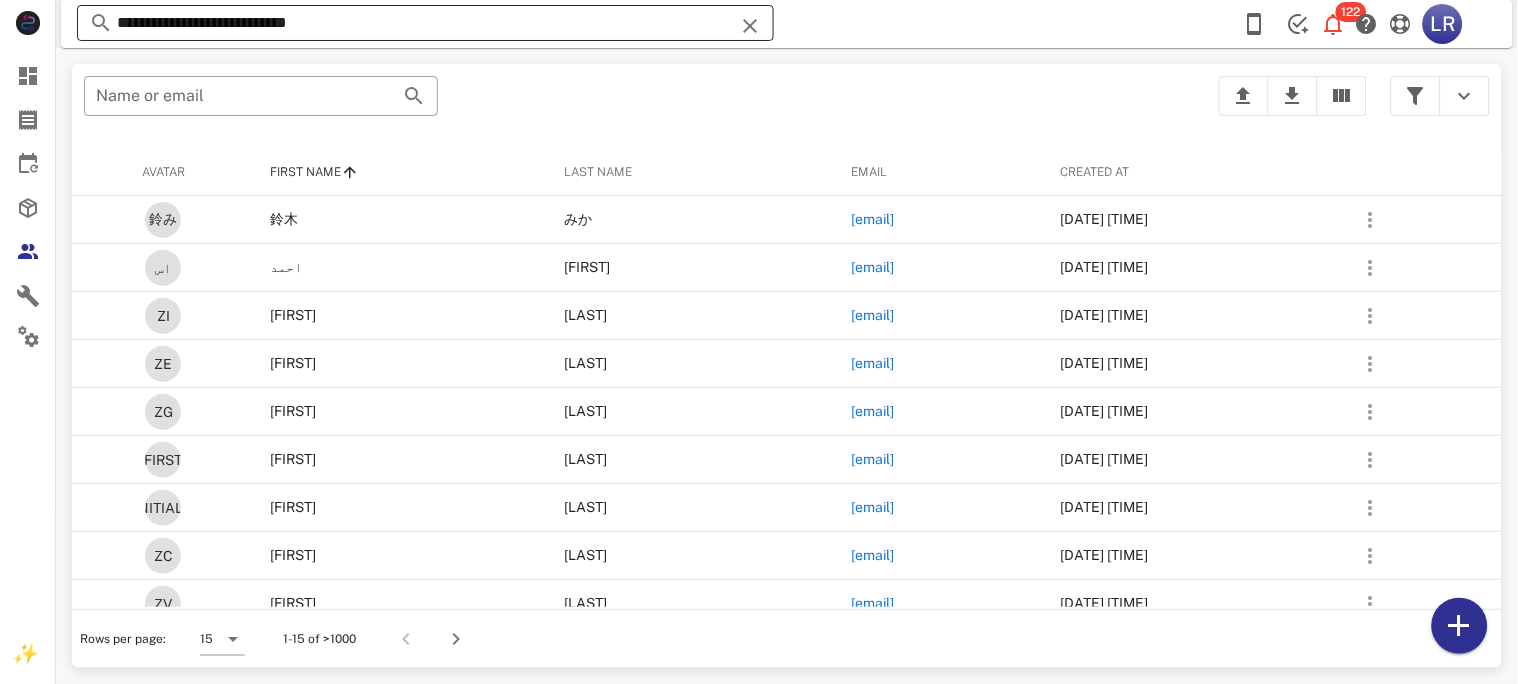 click on "**********" at bounding box center (425, 23) 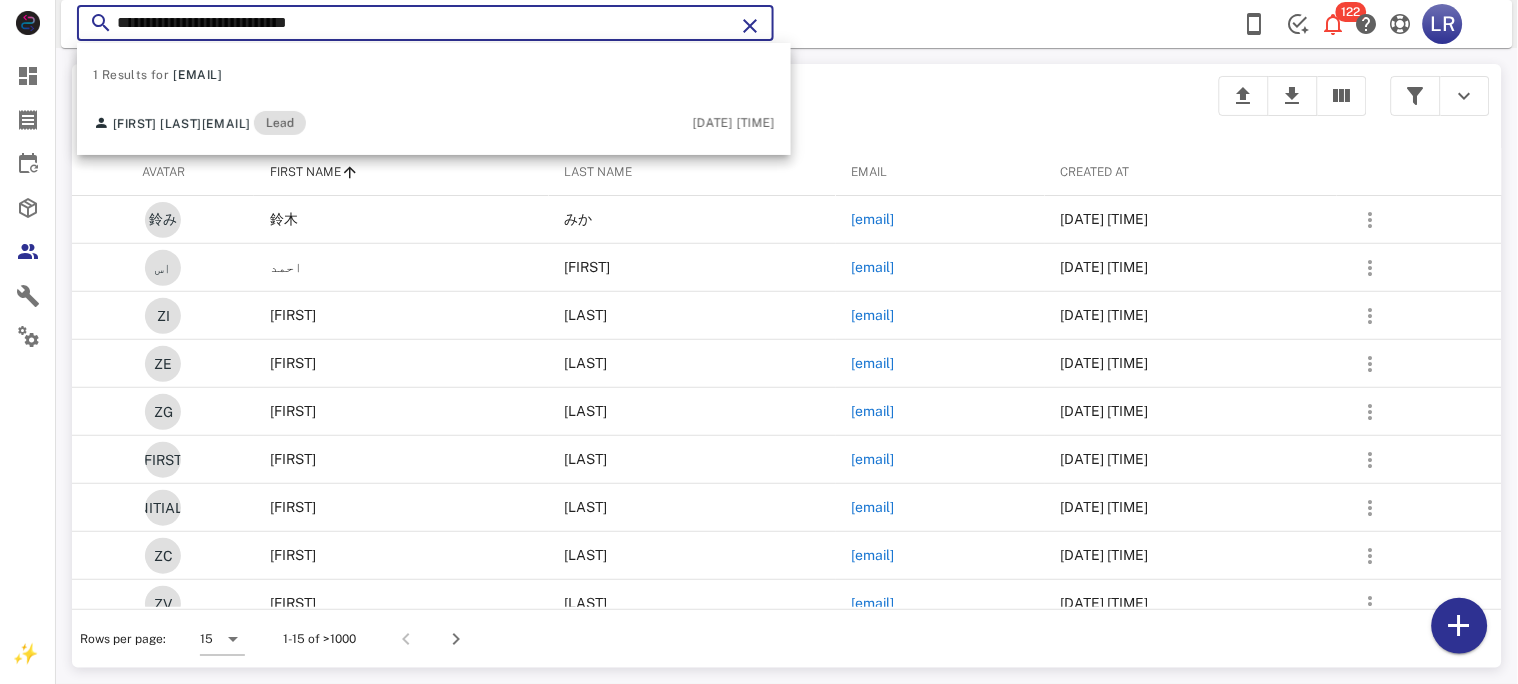 click on "**********" at bounding box center (425, 23) 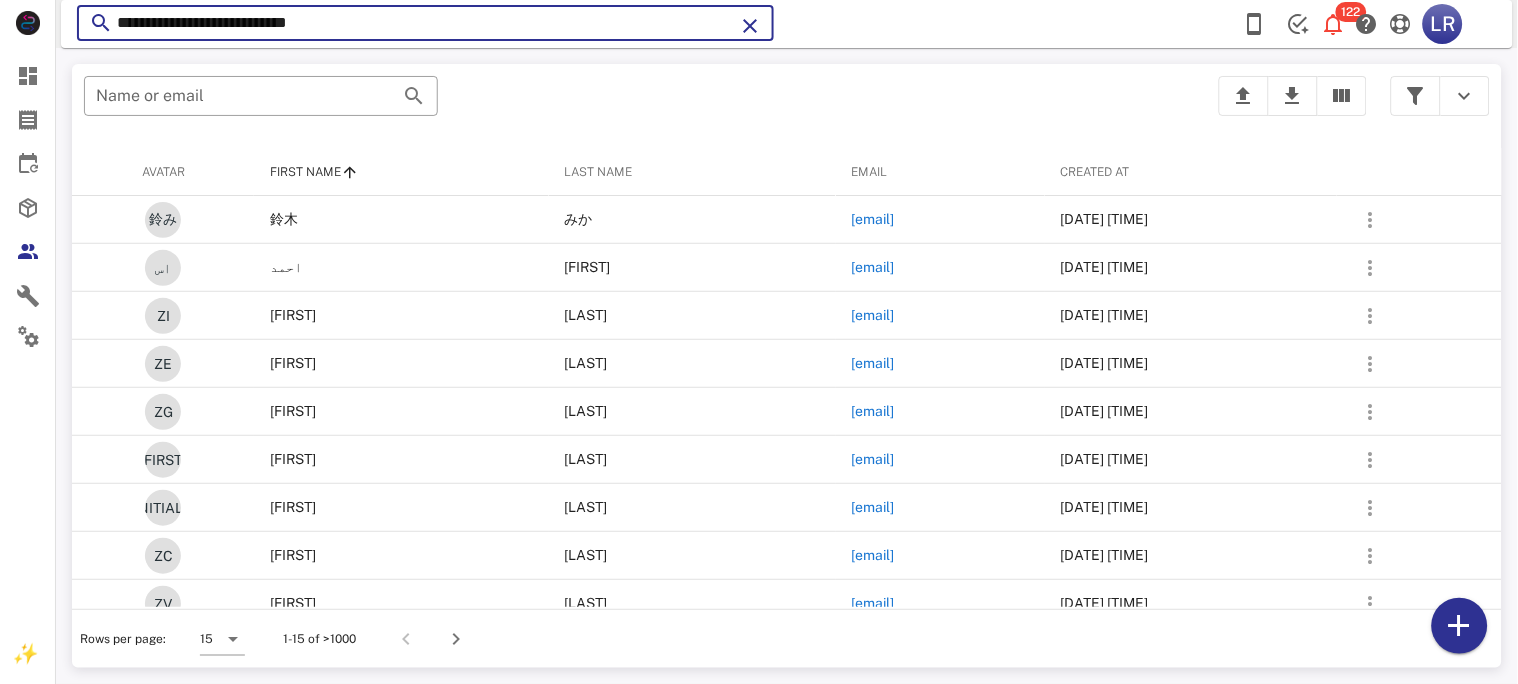 click at bounding box center (750, 26) 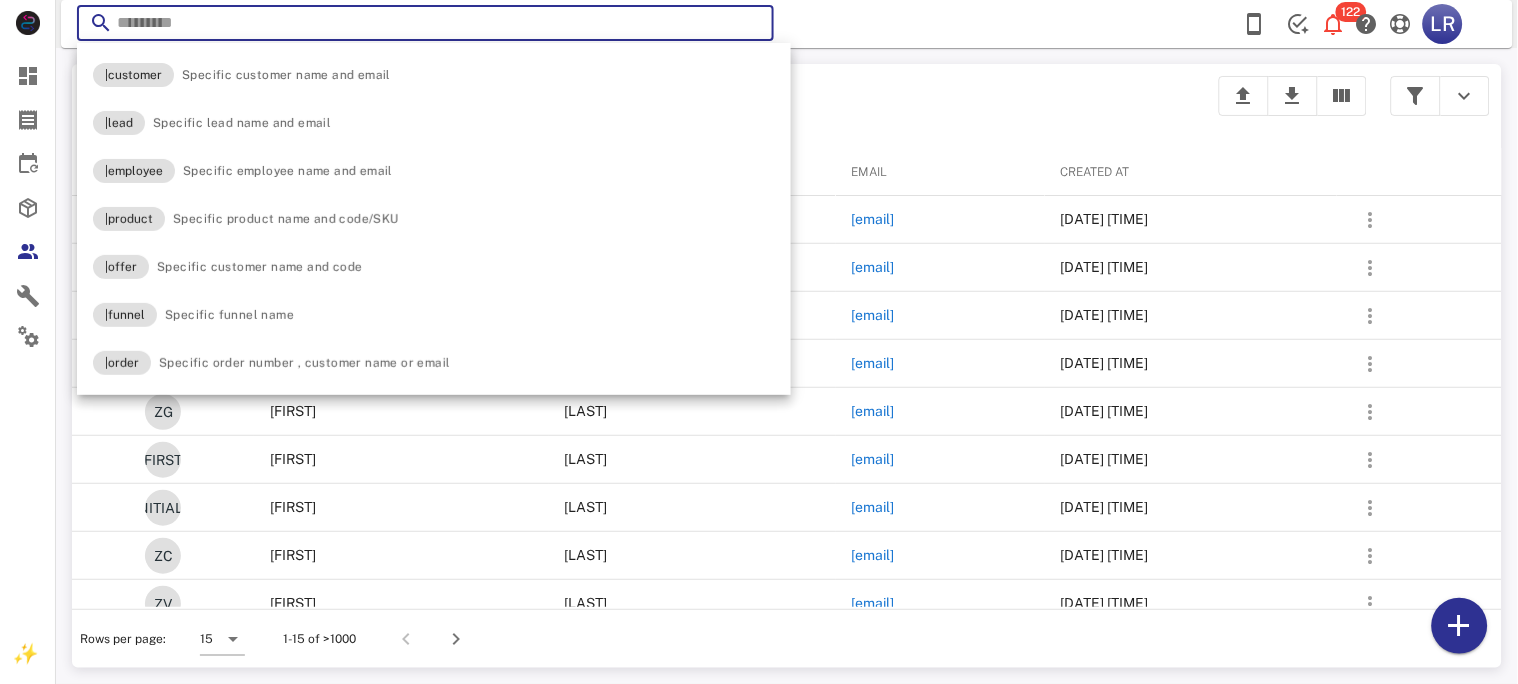 click at bounding box center [425, 23] 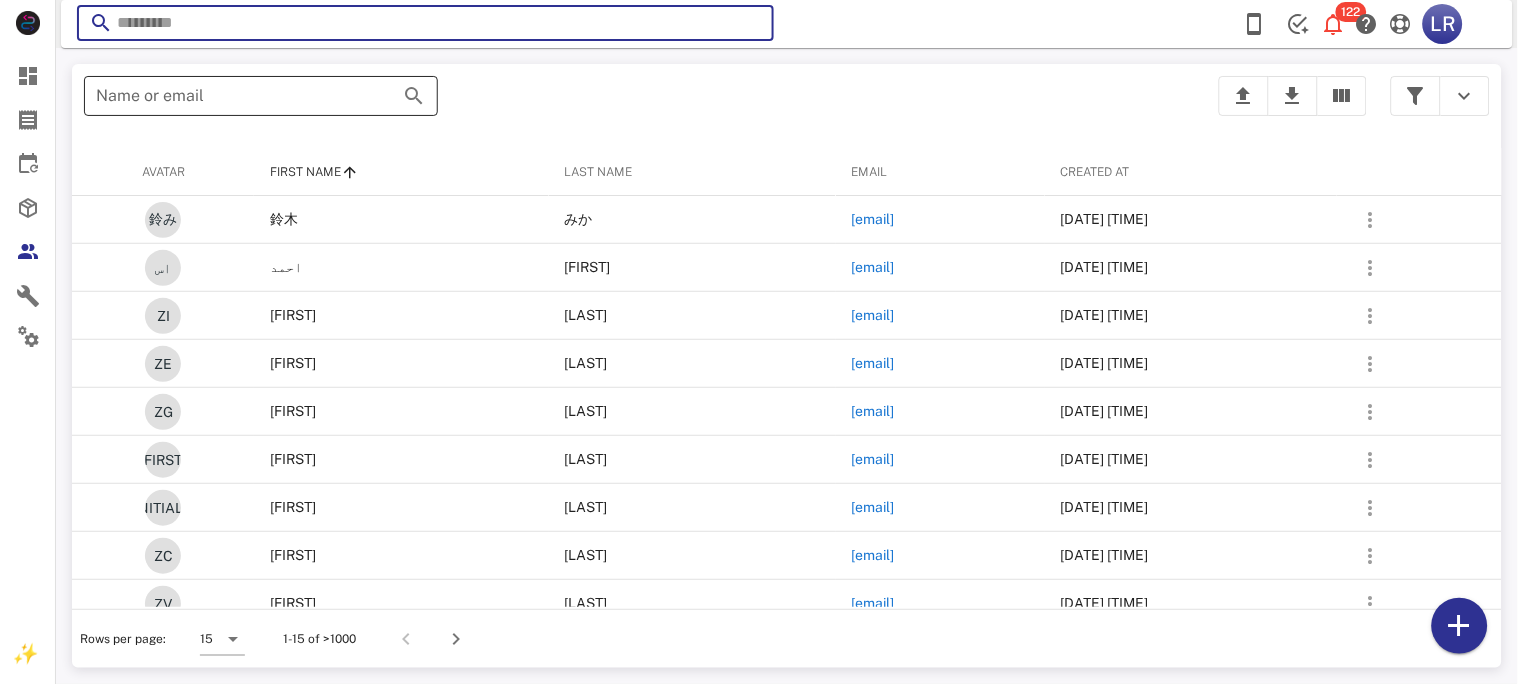 paste on "**********" 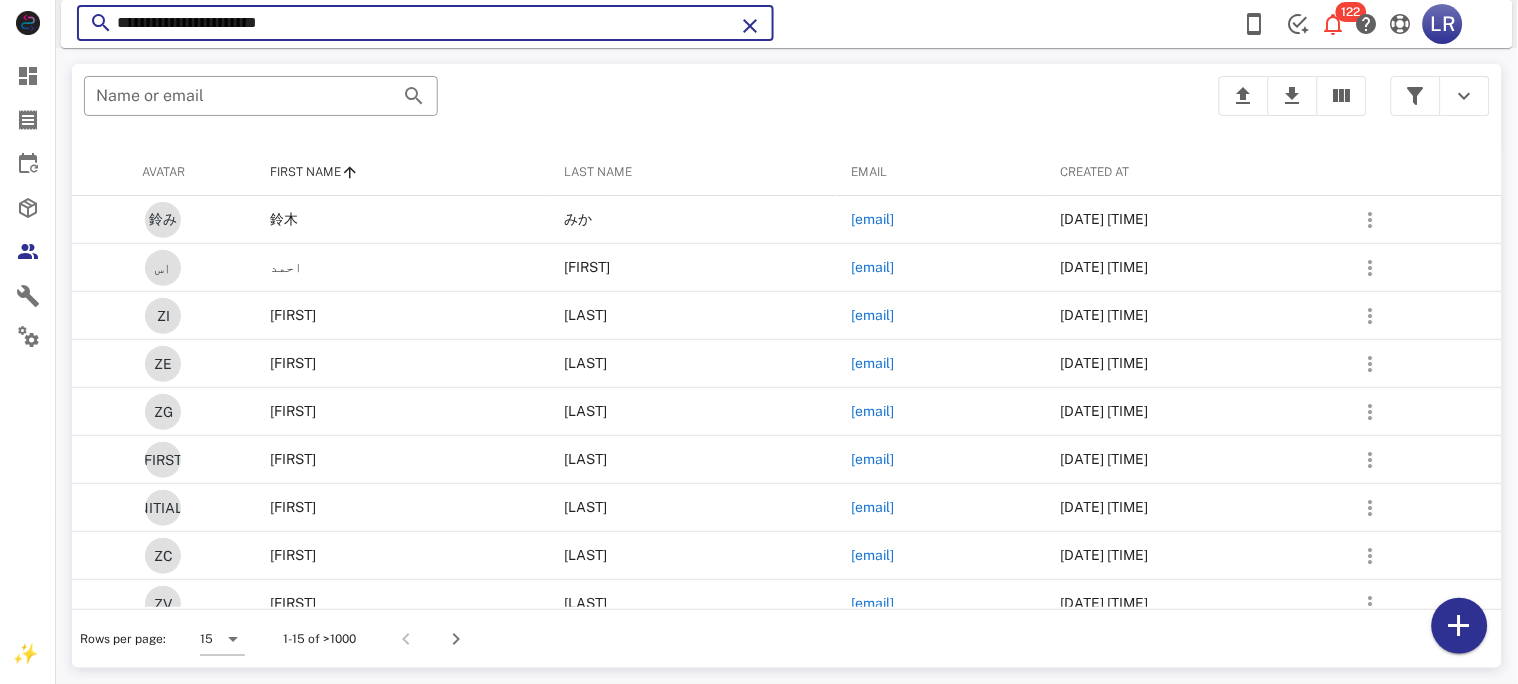 click on "**********" at bounding box center (425, 23) 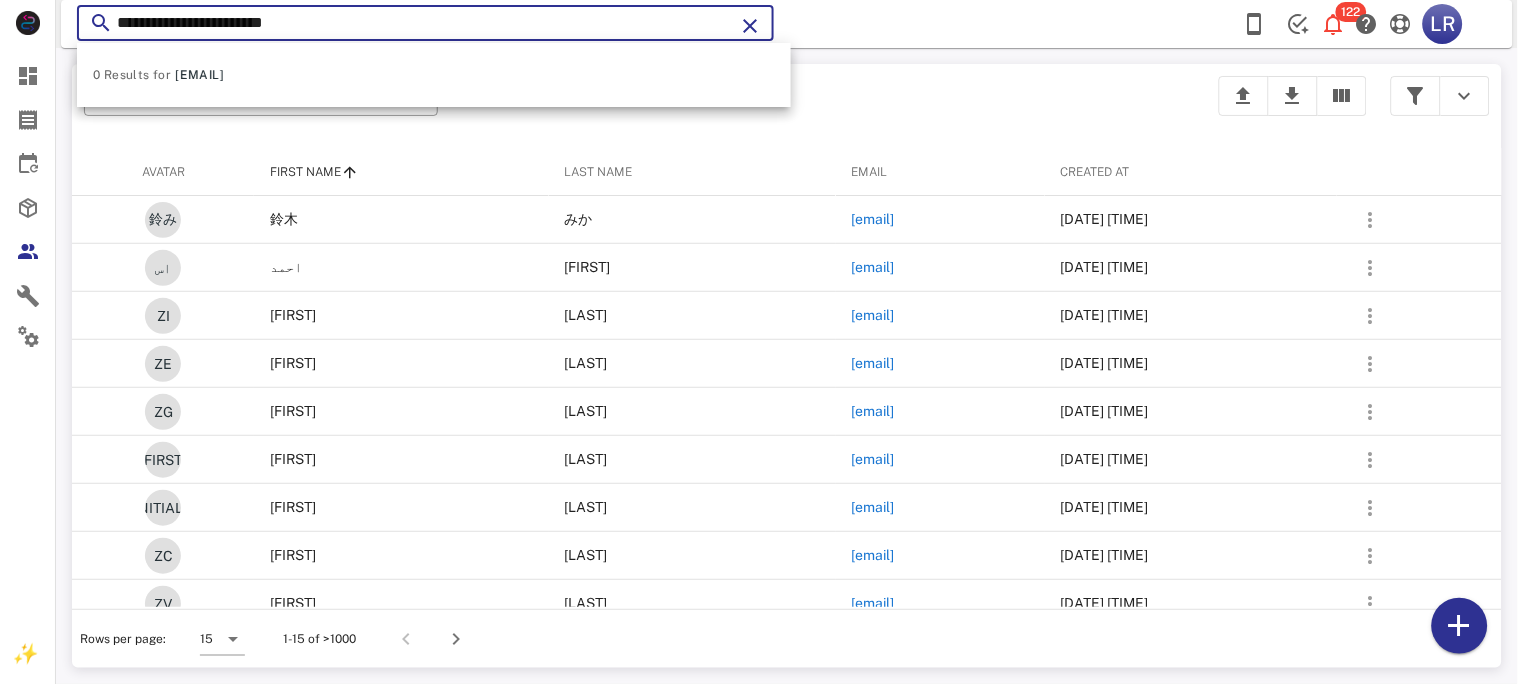 click on "**********" at bounding box center [425, 23] 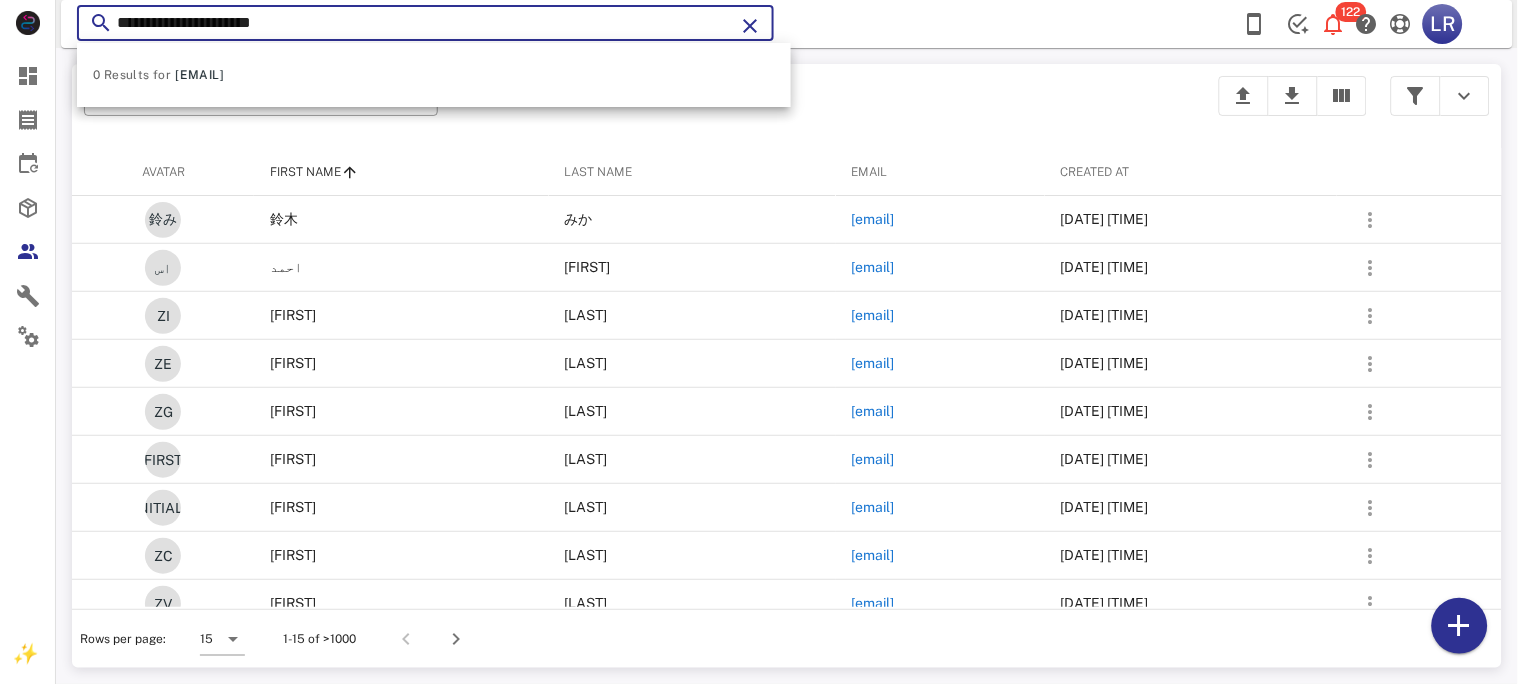 drag, startPoint x: 336, startPoint y: 19, endPoint x: 116, endPoint y: 31, distance: 220.32703 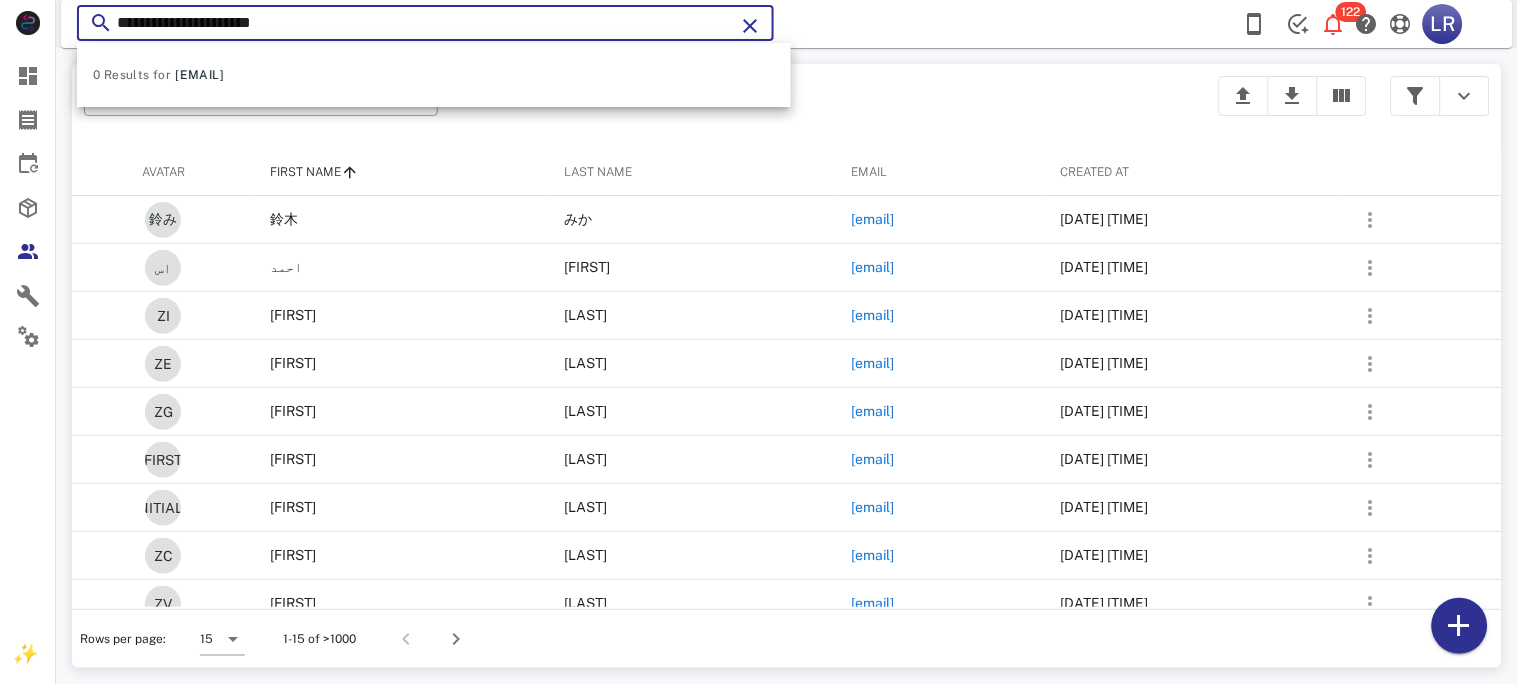 click at bounding box center [750, 26] 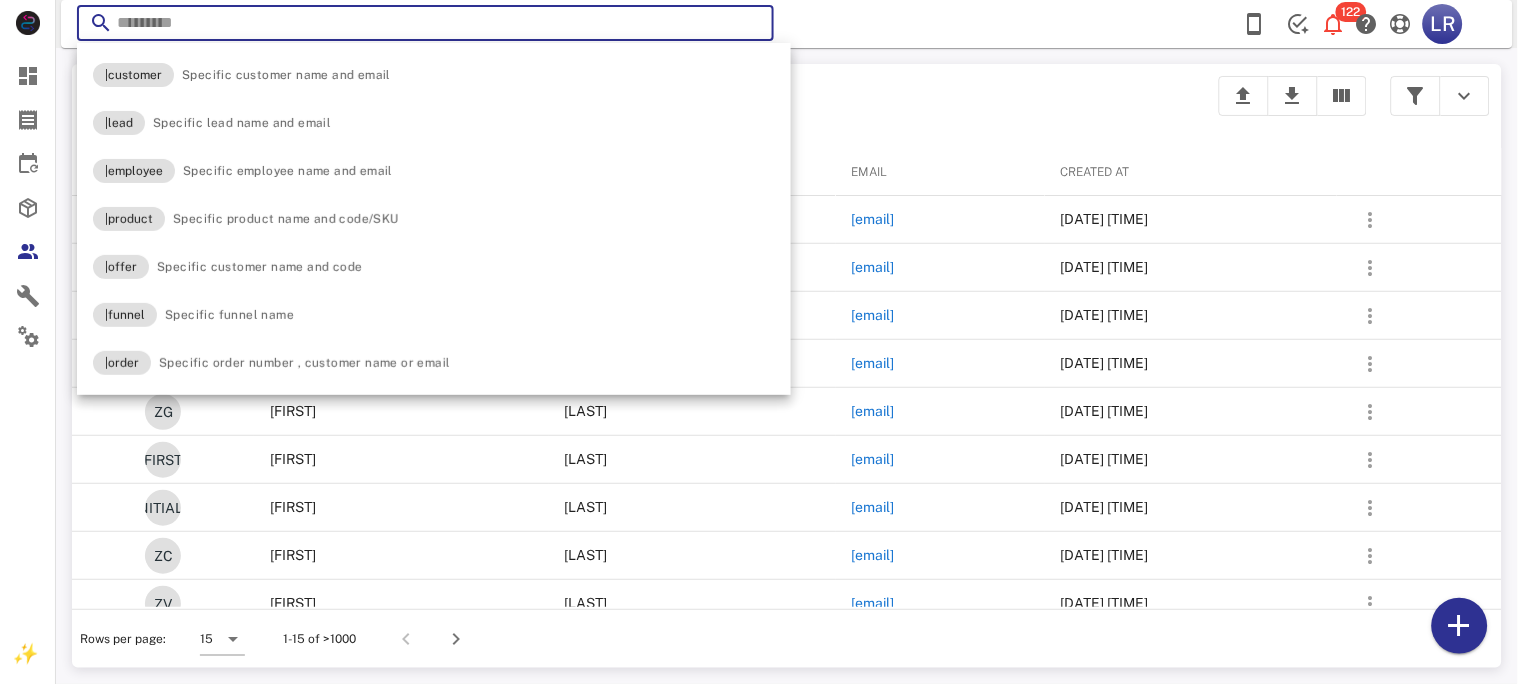 click at bounding box center (425, 23) 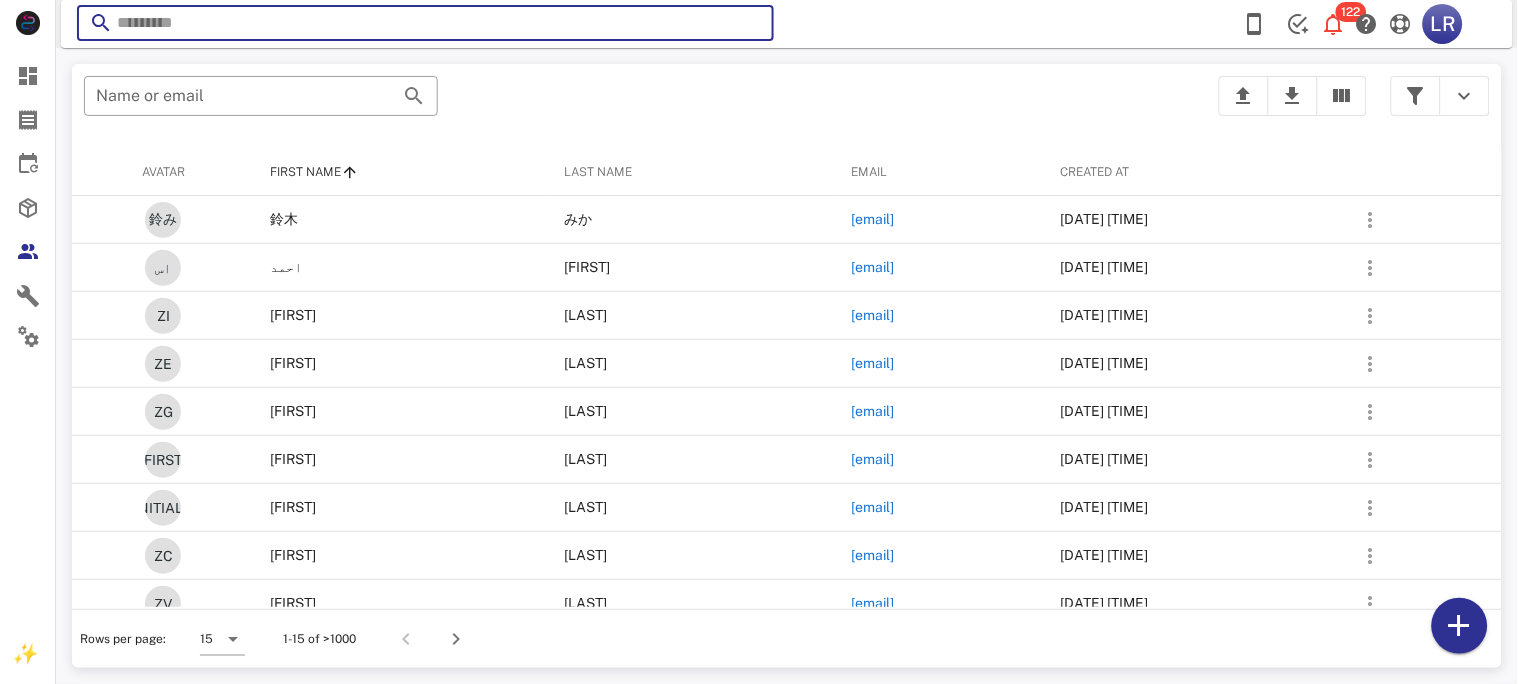 paste on "**********" 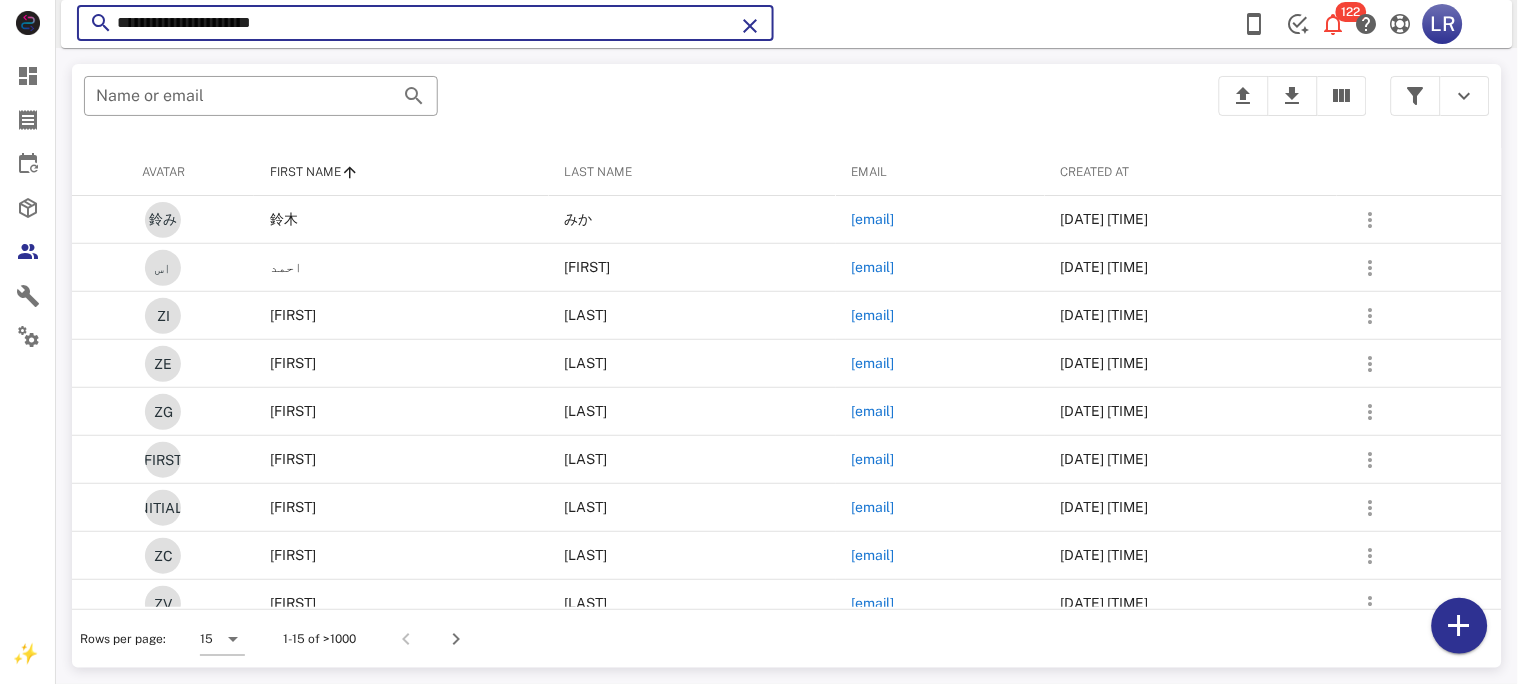 type on "**********" 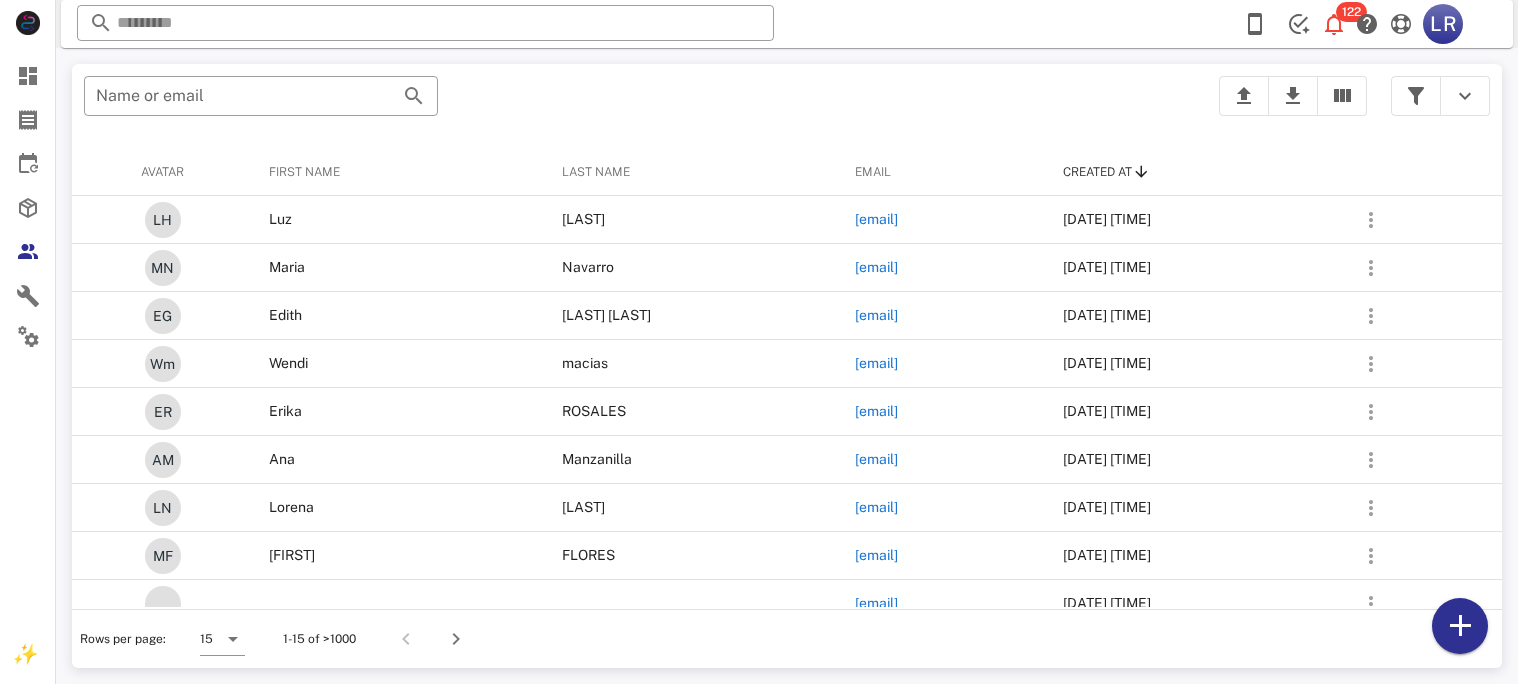 scroll, scrollTop: 0, scrollLeft: 0, axis: both 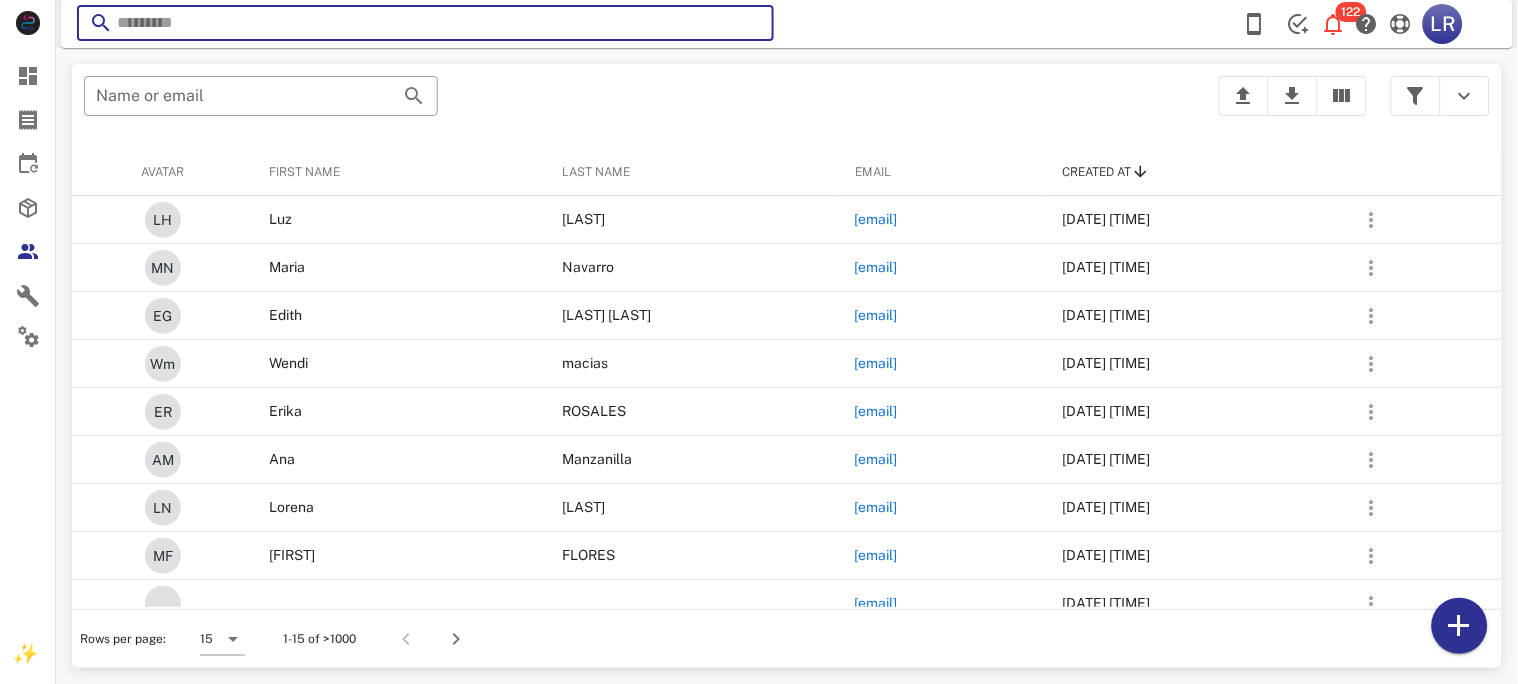 click at bounding box center (425, 23) 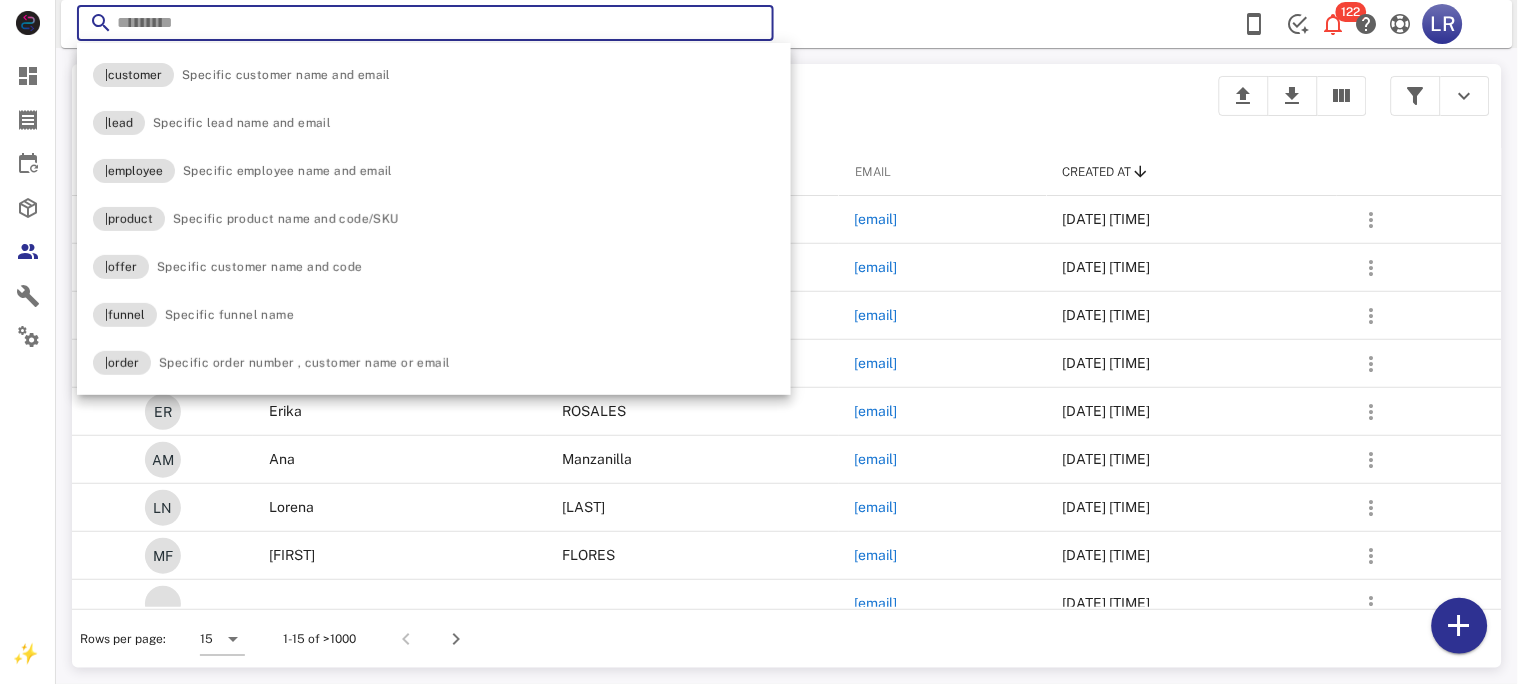 paste on "**********" 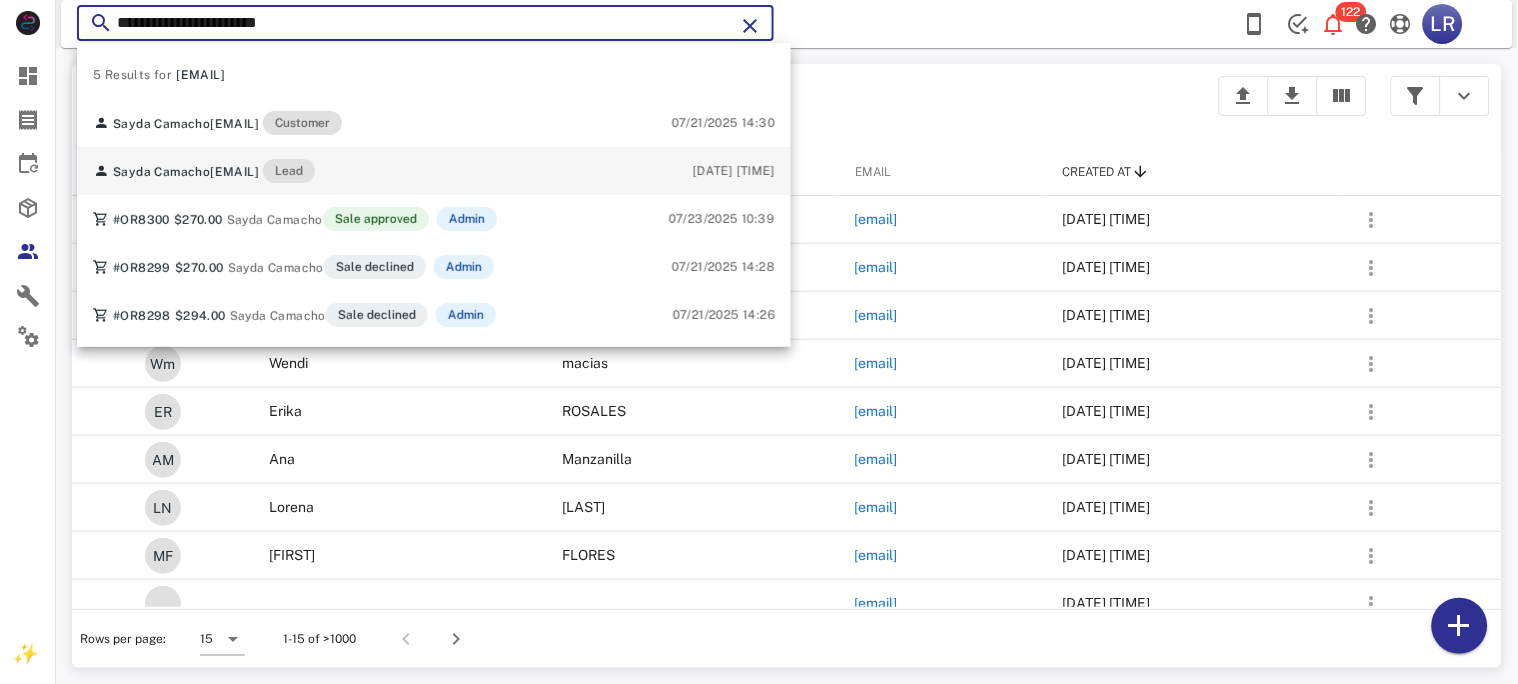 type on "**********" 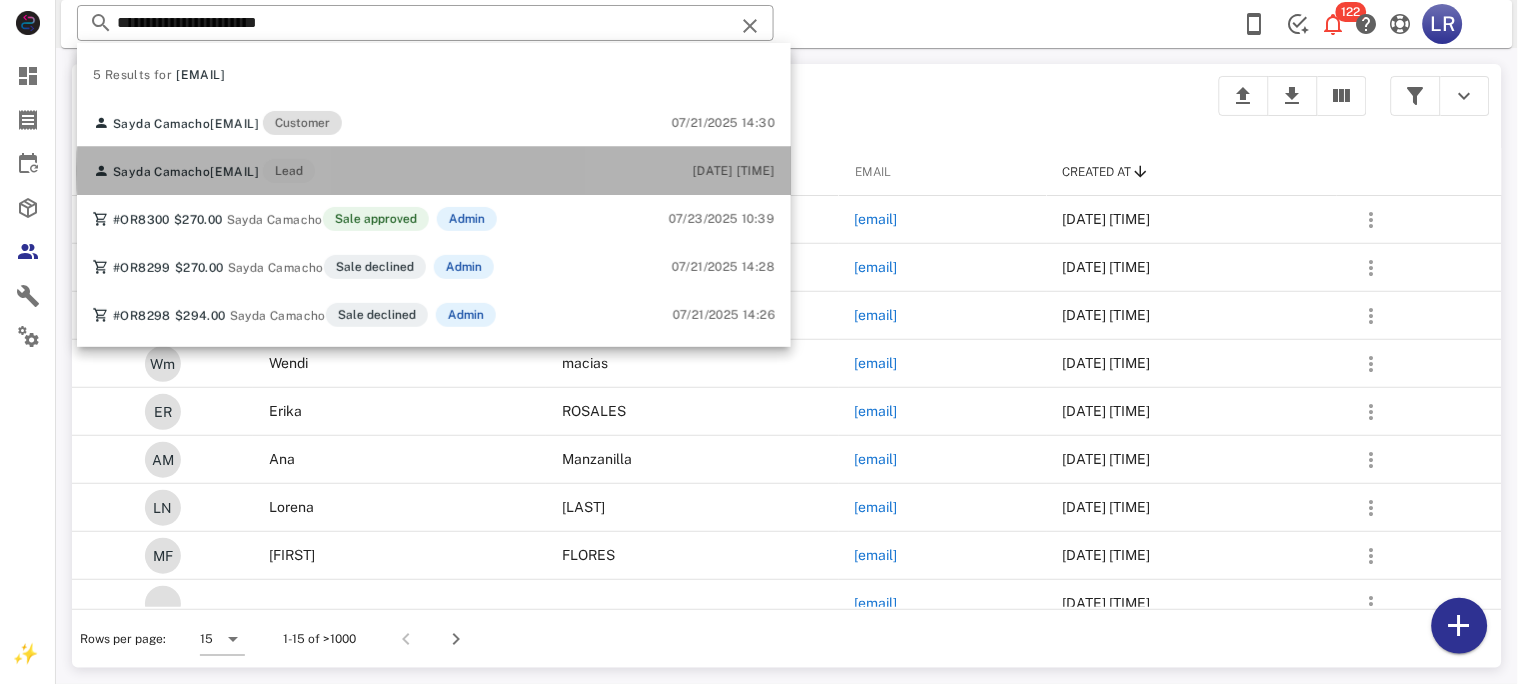 click on "[EMAIL]" at bounding box center (234, 172) 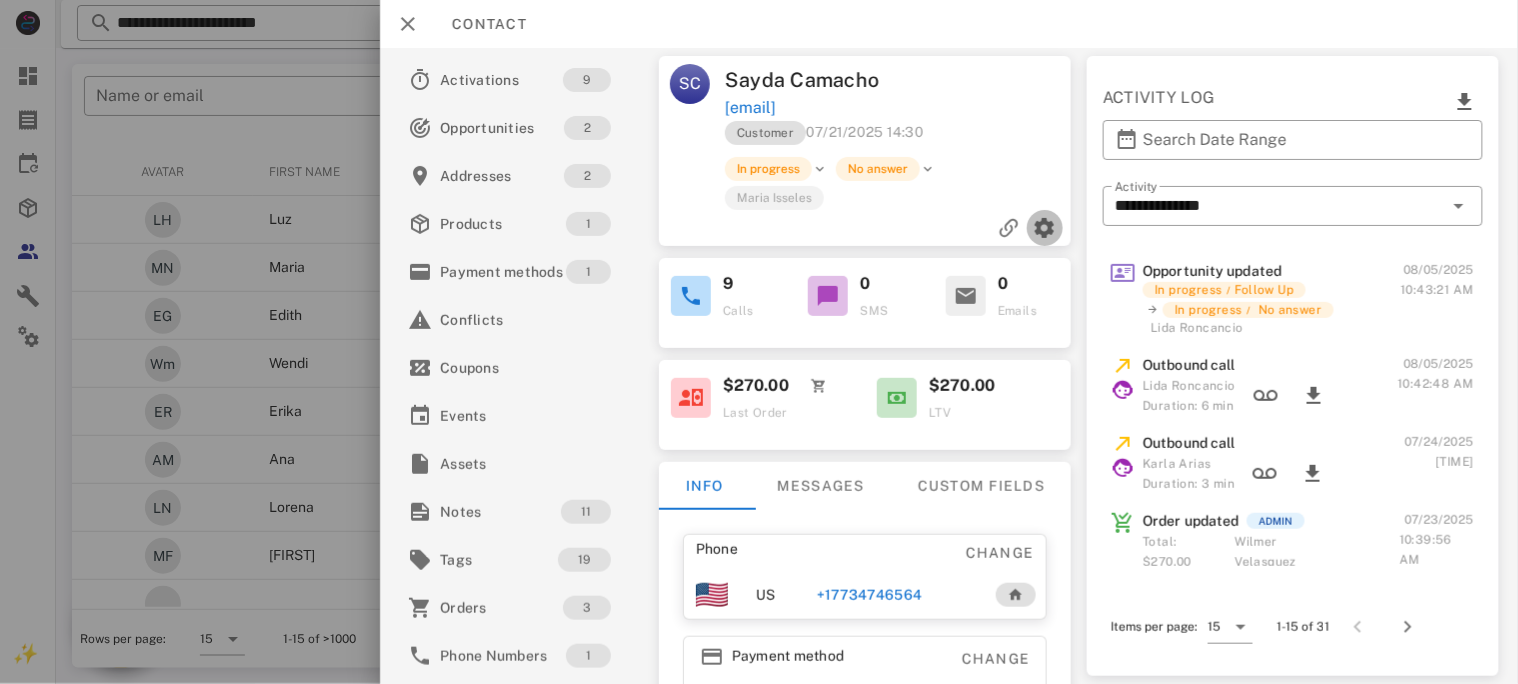click at bounding box center [1045, 228] 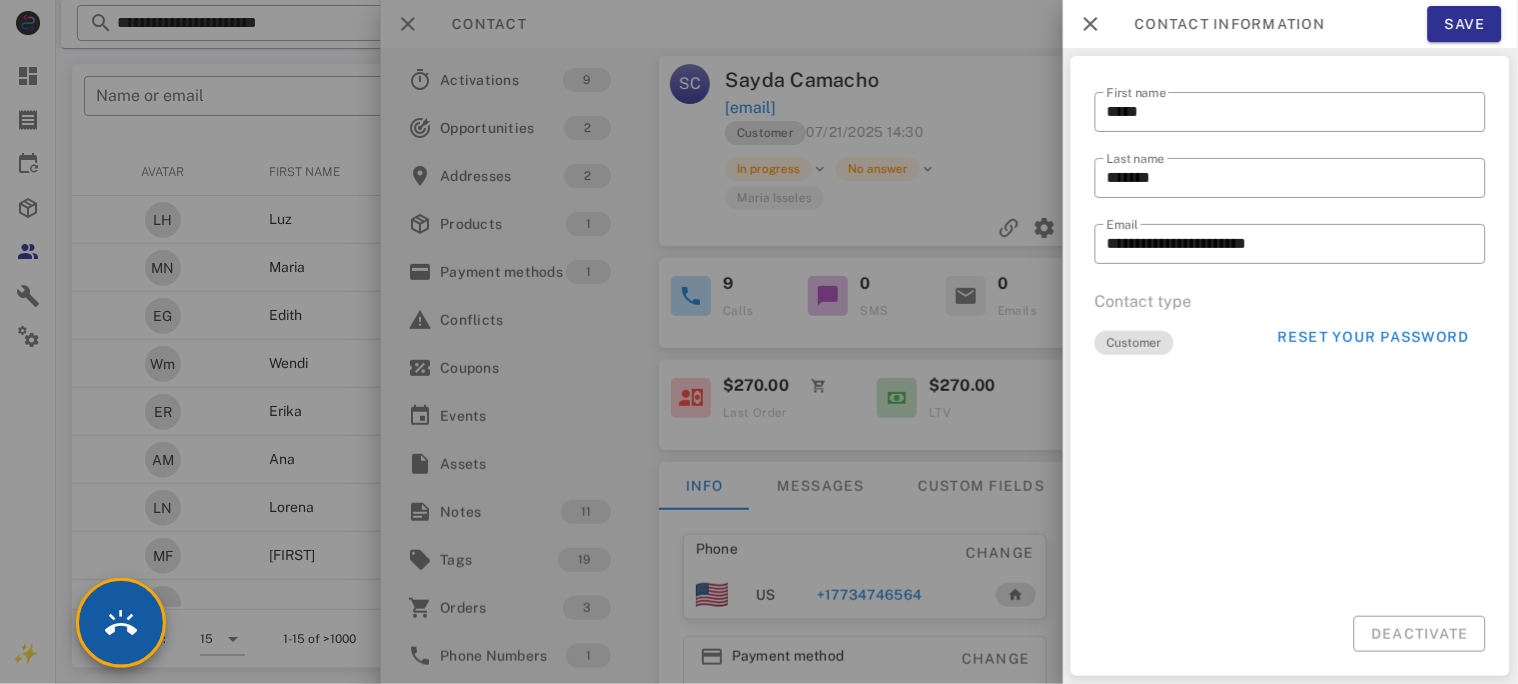 click at bounding box center [121, 623] 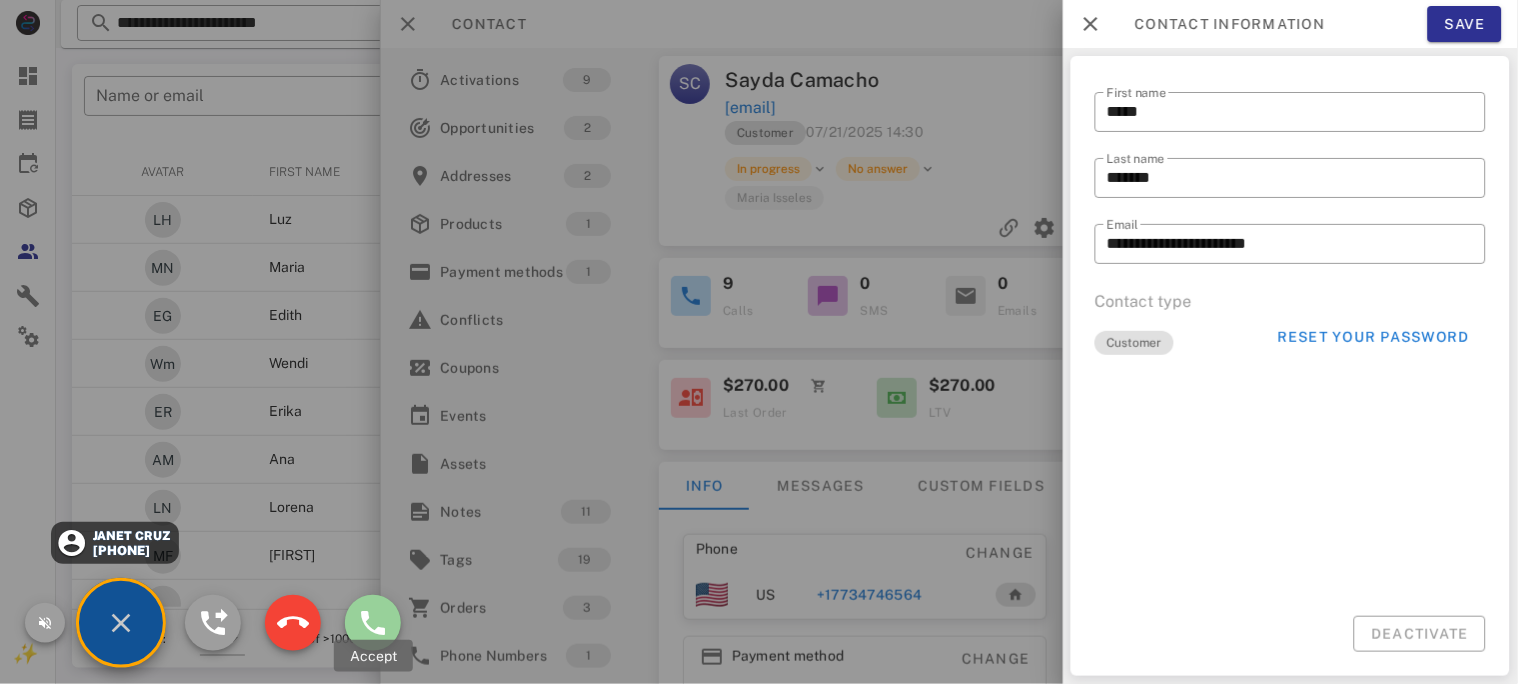 click at bounding box center (373, 623) 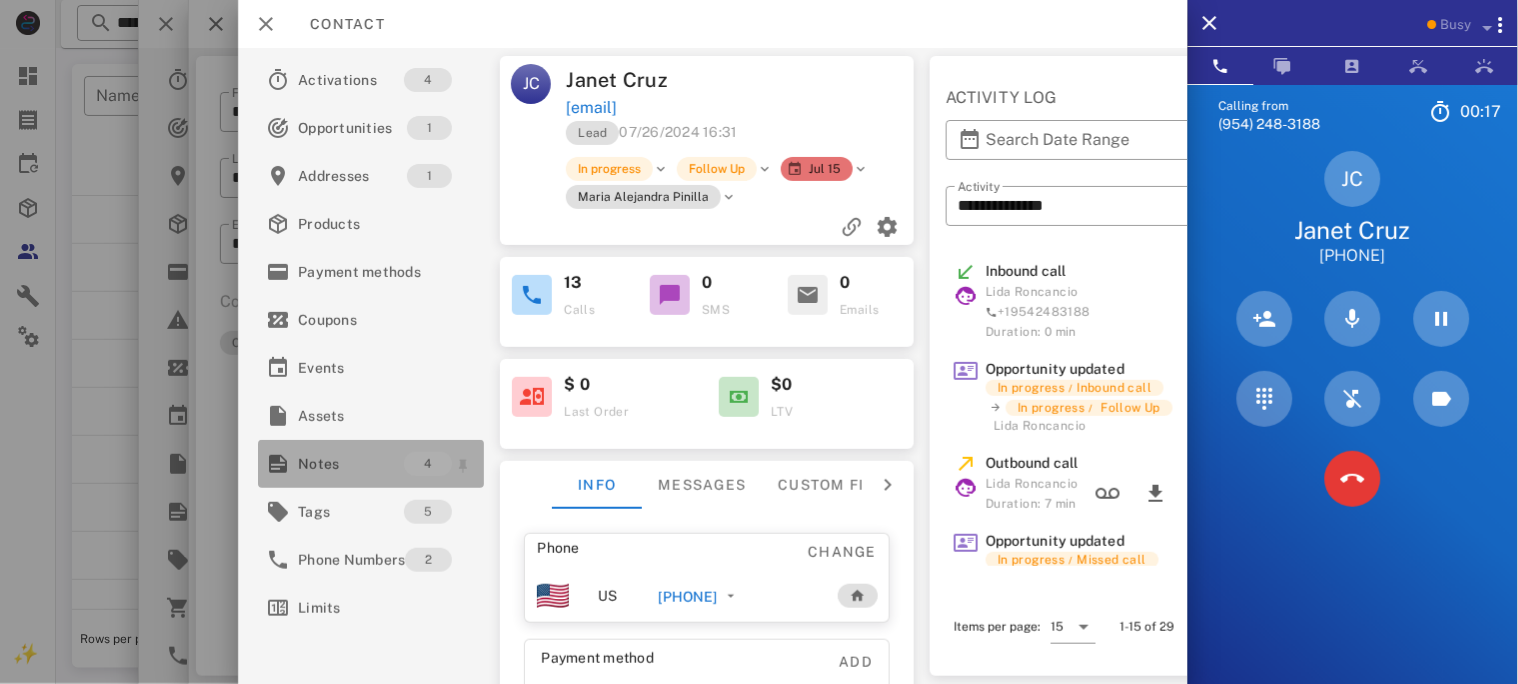 click on "Notes" at bounding box center (351, 464) 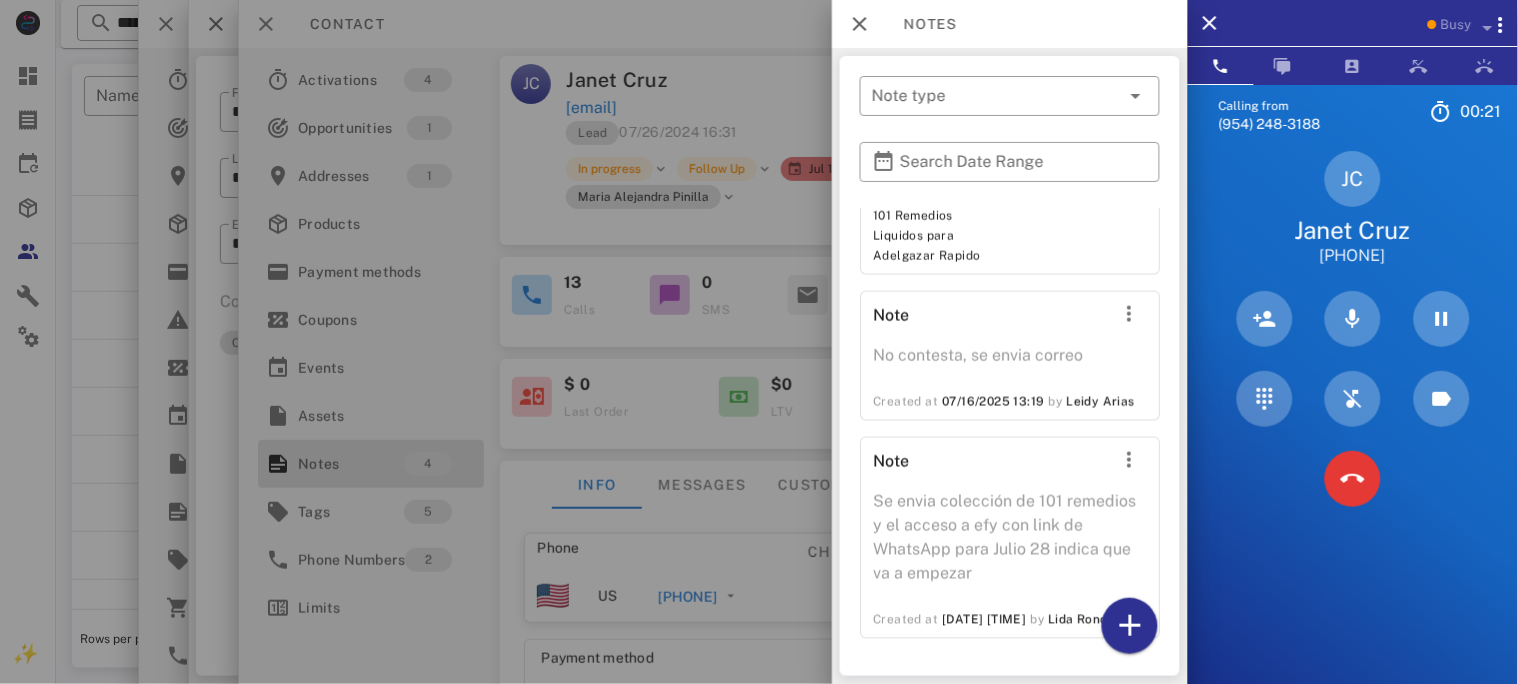 scroll, scrollTop: 700, scrollLeft: 0, axis: vertical 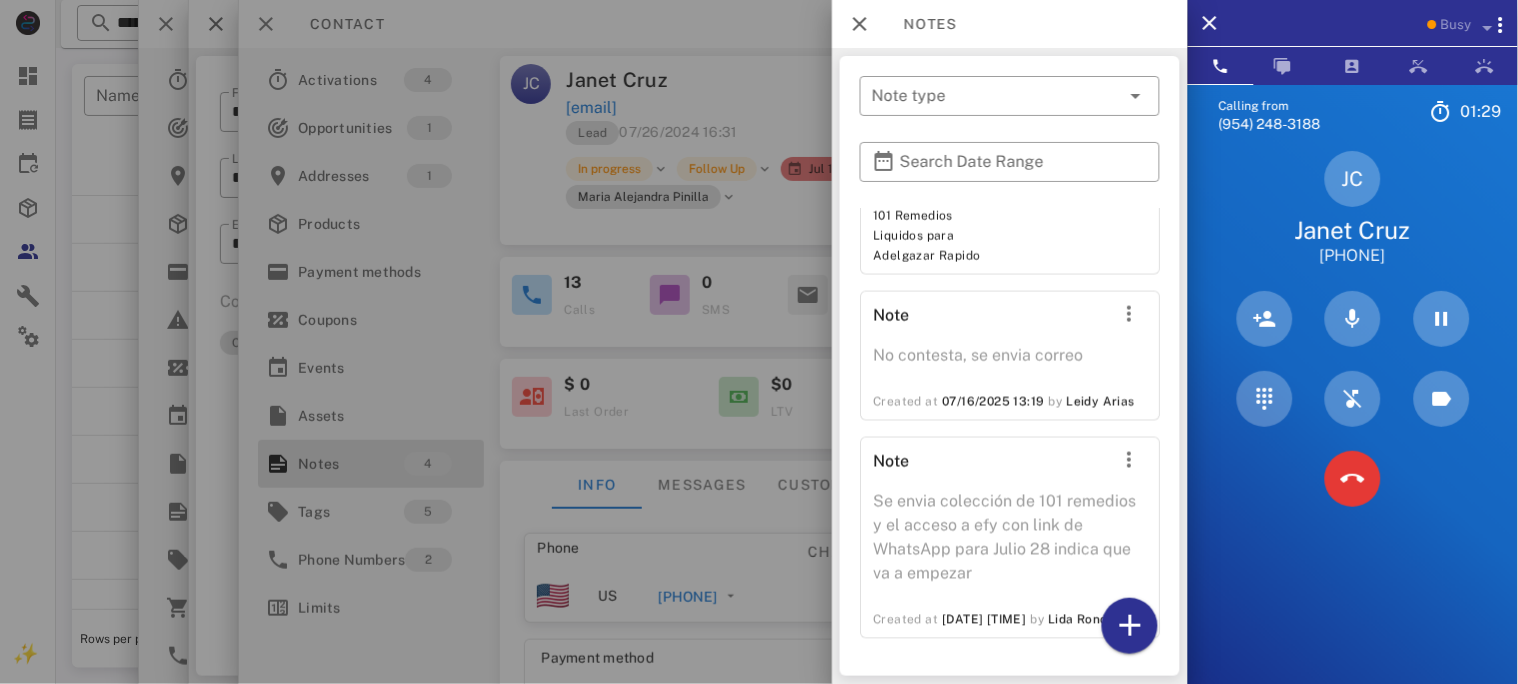 click at bounding box center [759, 342] 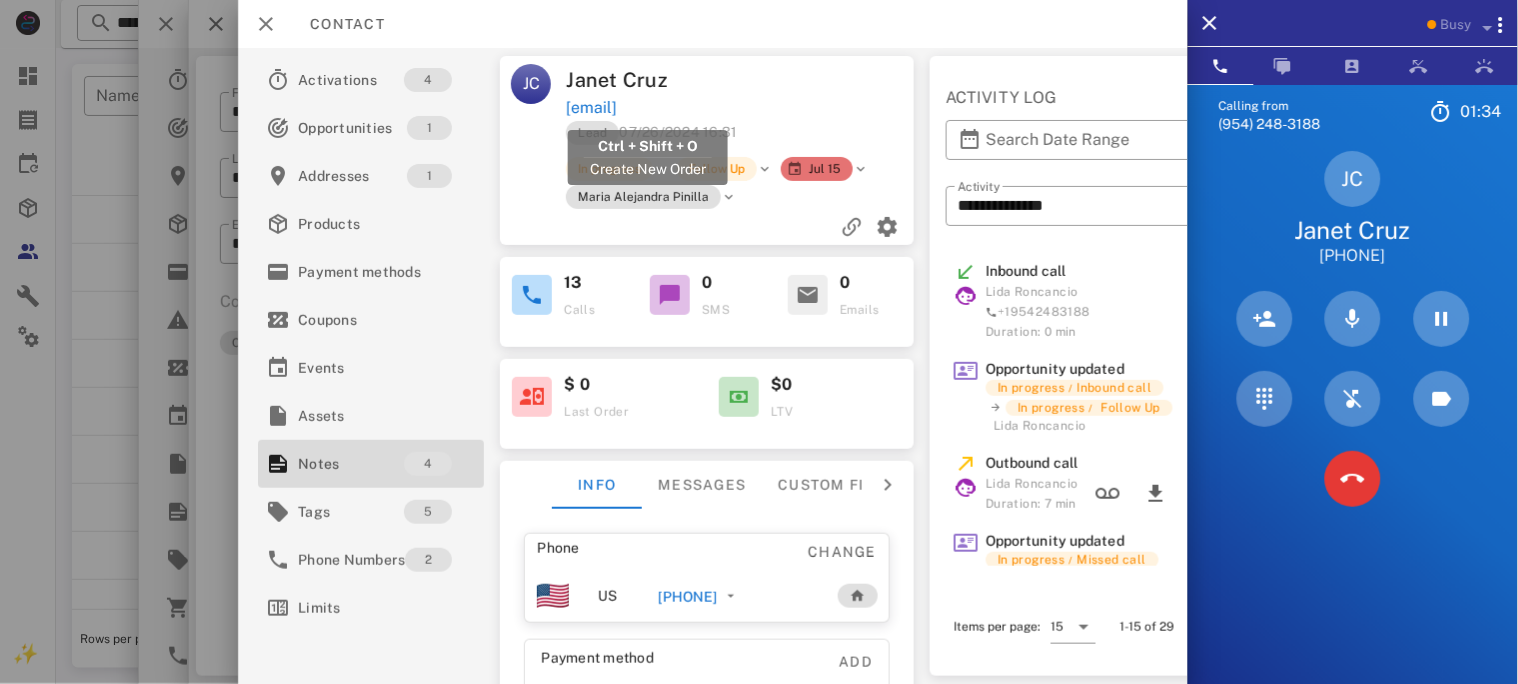 drag, startPoint x: 746, startPoint y: 106, endPoint x: 571, endPoint y: 109, distance: 175.02571 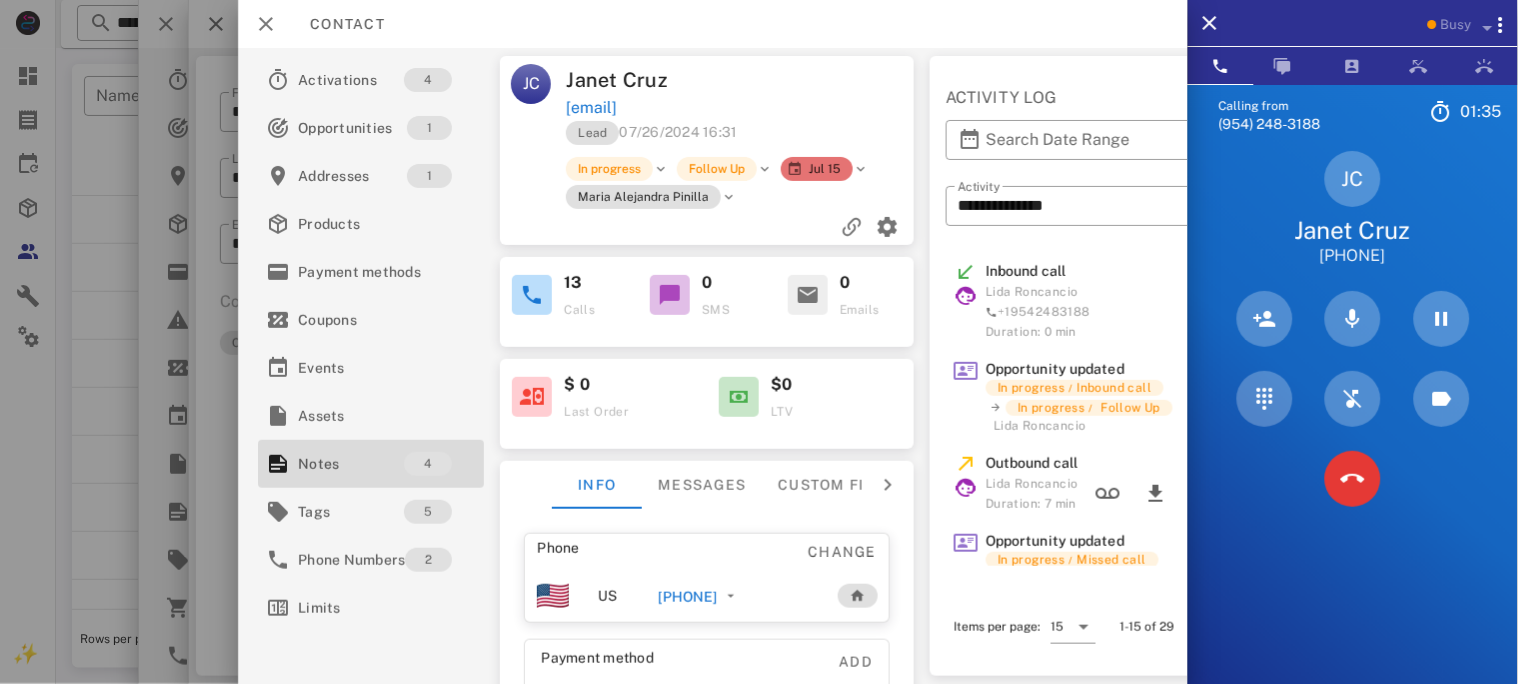copy on "tenarc77@yahoo.com" 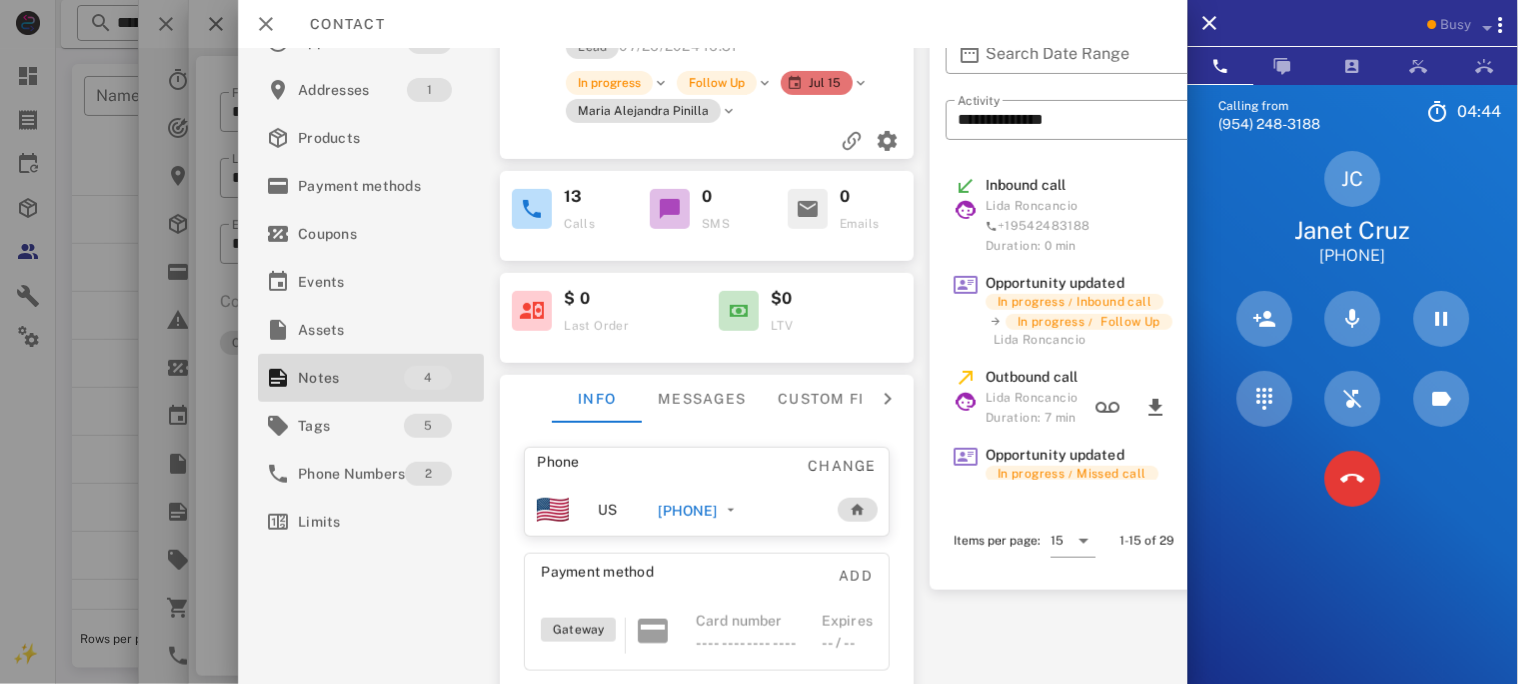 scroll, scrollTop: 133, scrollLeft: 0, axis: vertical 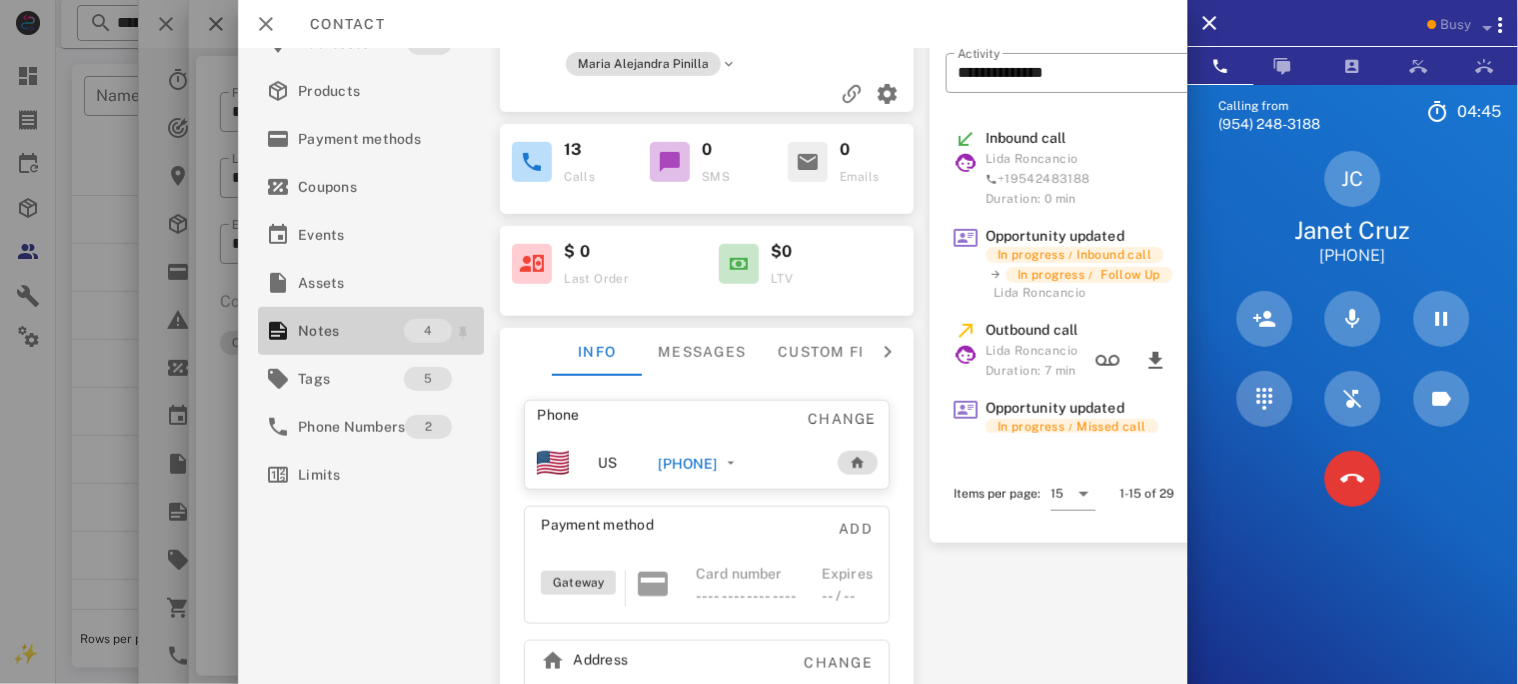 click on "Notes" at bounding box center (351, 331) 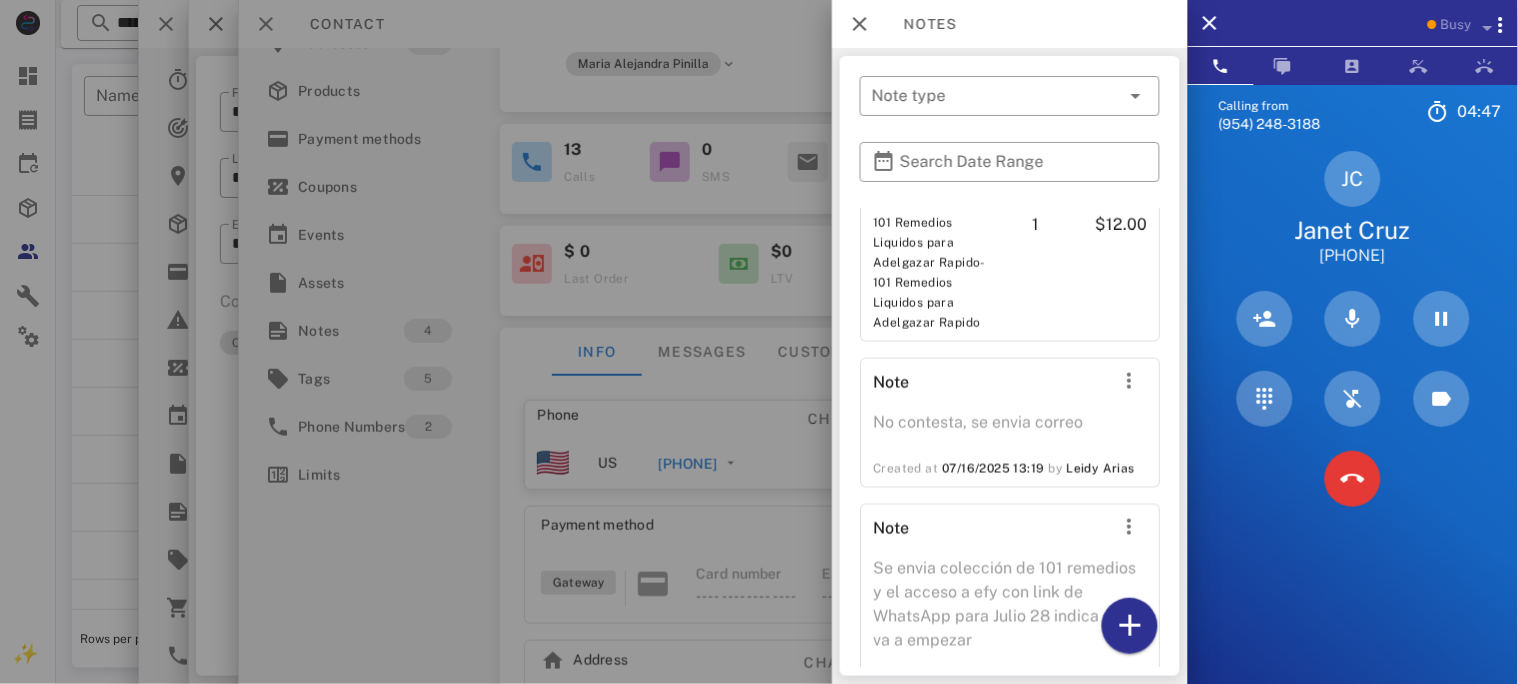 scroll, scrollTop: 700, scrollLeft: 0, axis: vertical 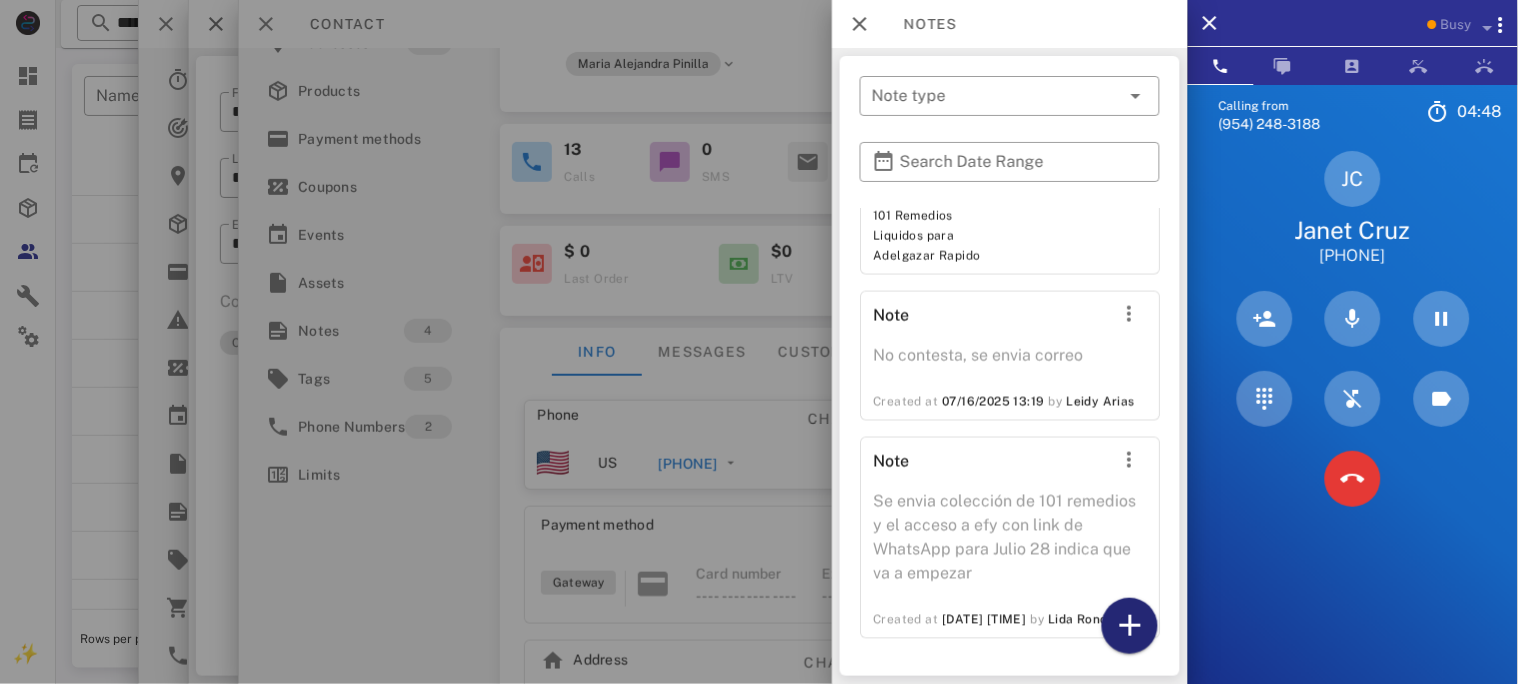 click at bounding box center [1130, 626] 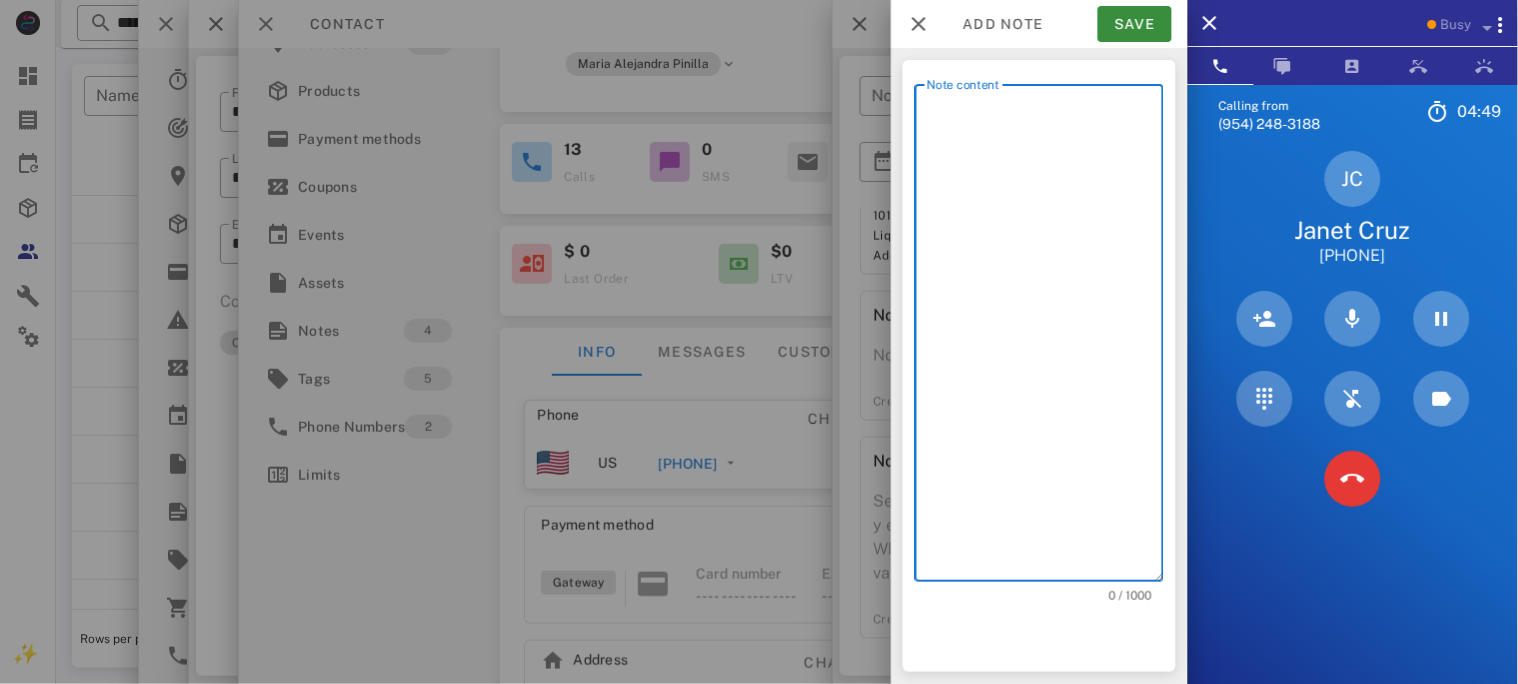 click on "Note content" at bounding box center [1045, 338] 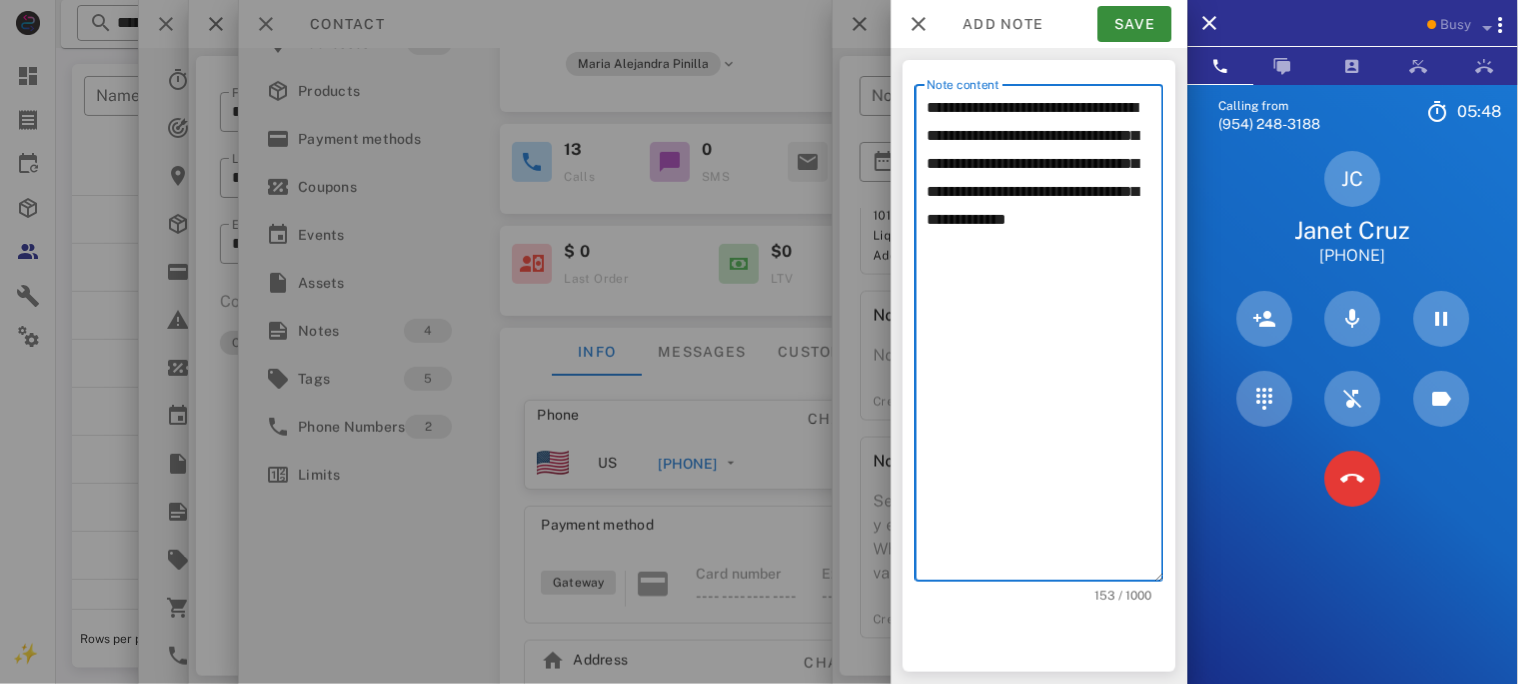 click on "**********" at bounding box center [1045, 338] 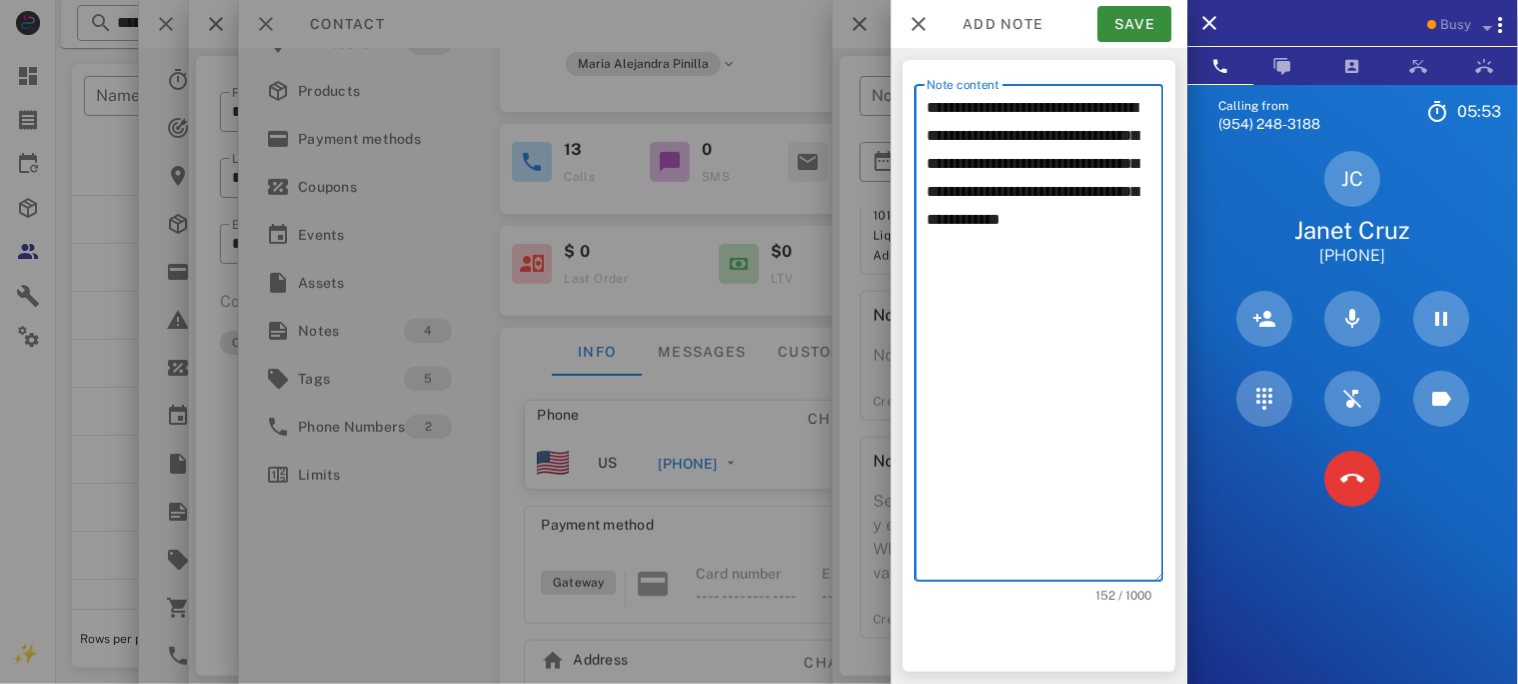 click on "**********" at bounding box center [1045, 338] 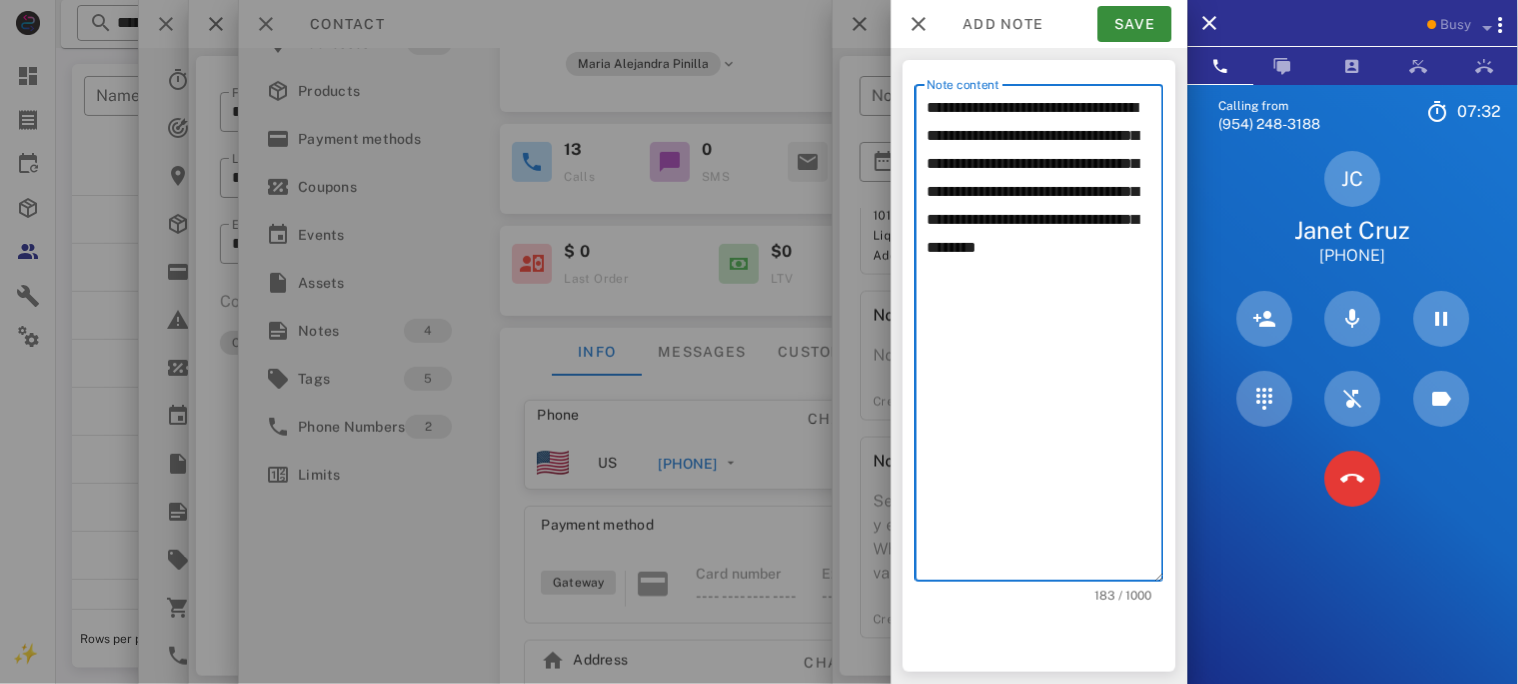 click on "**********" at bounding box center [1045, 338] 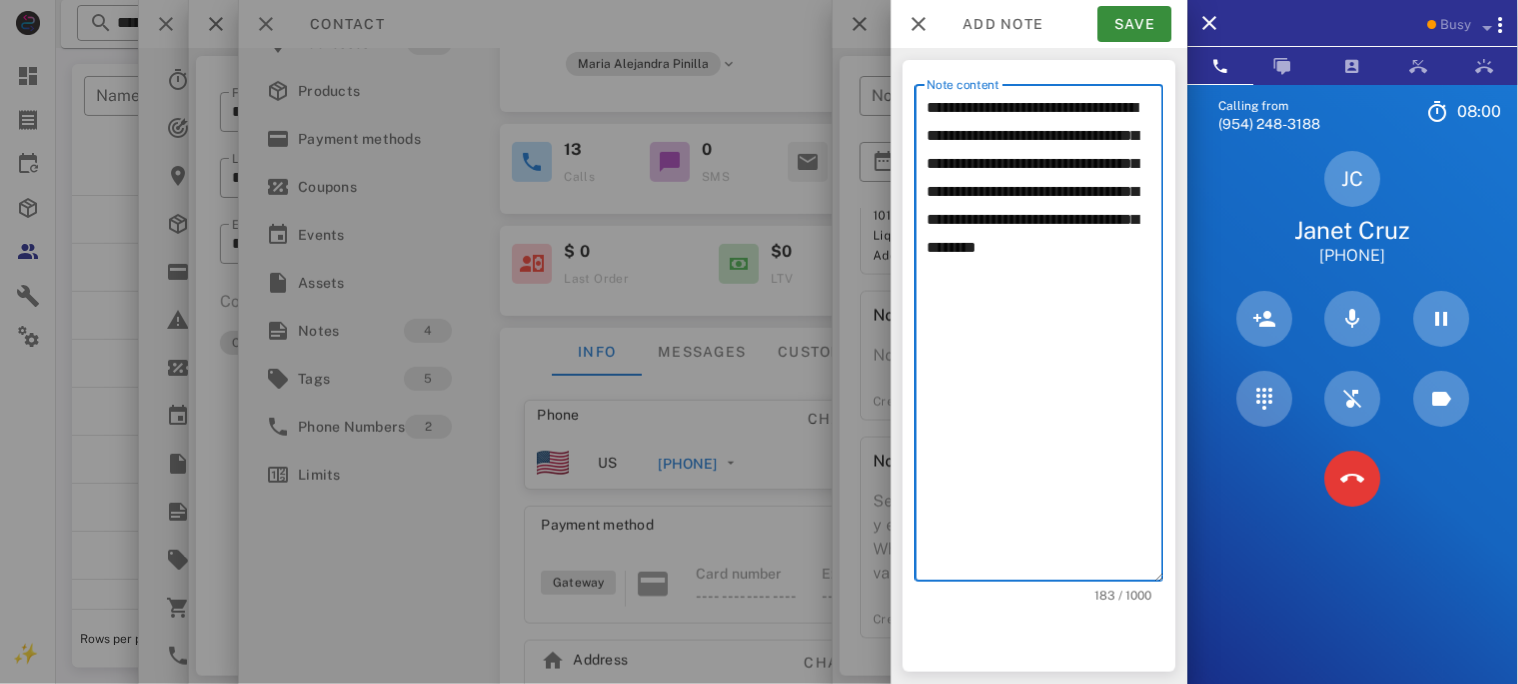 type on "**********" 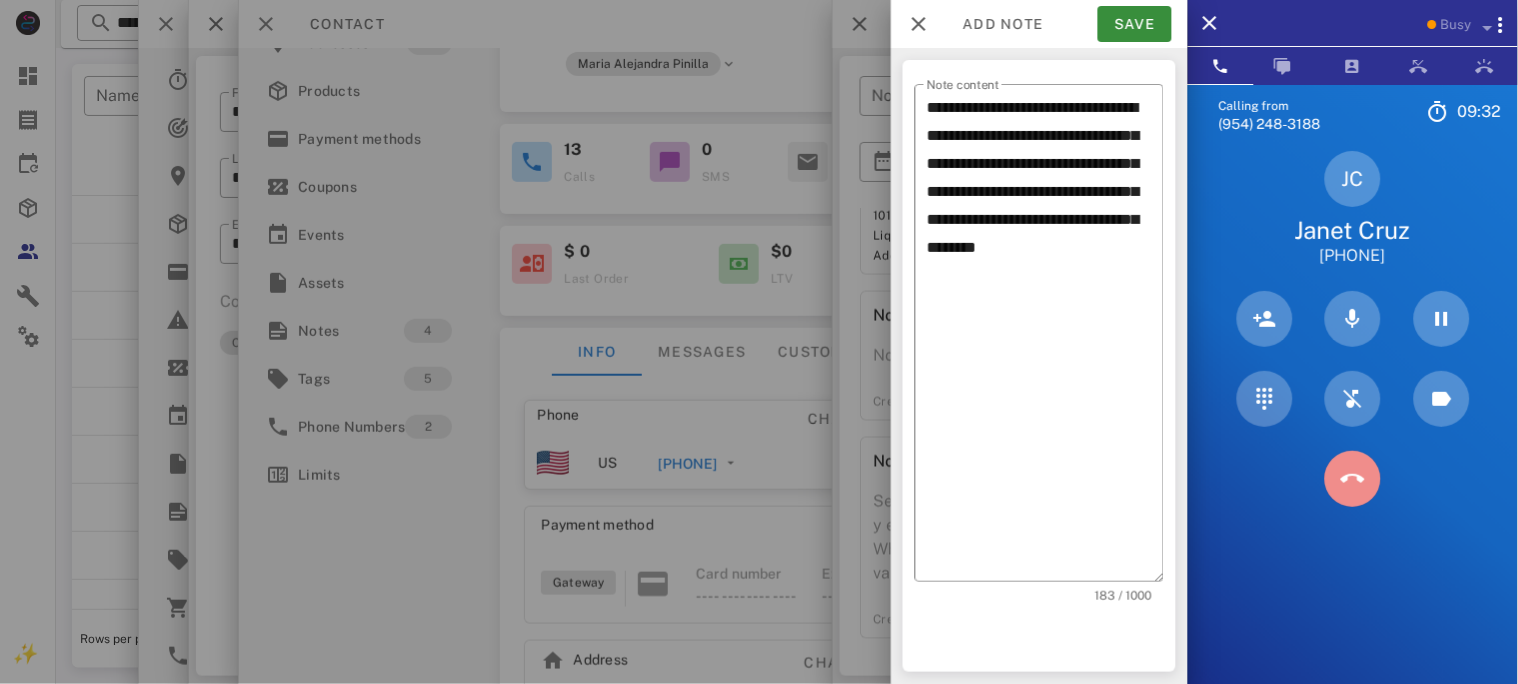 click at bounding box center (1353, 479) 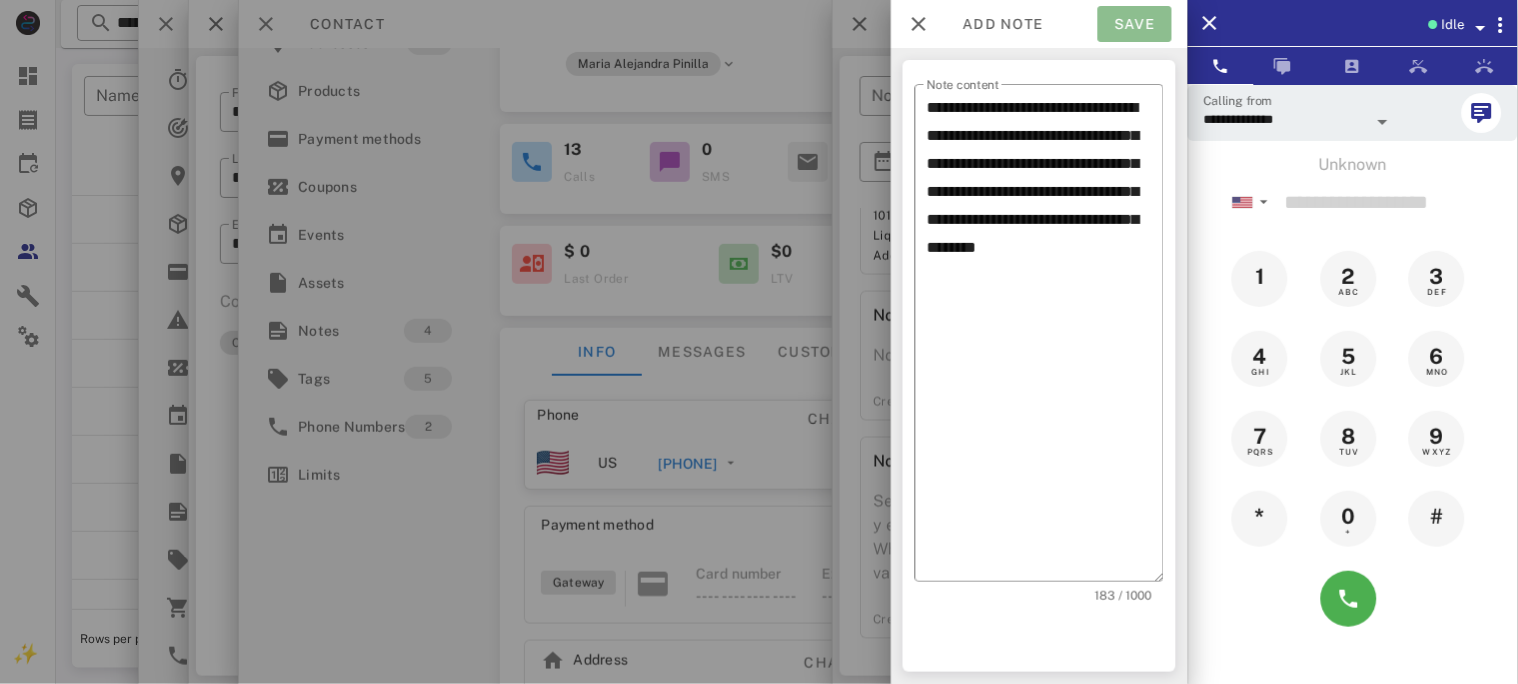 click on "Save" at bounding box center [1135, 24] 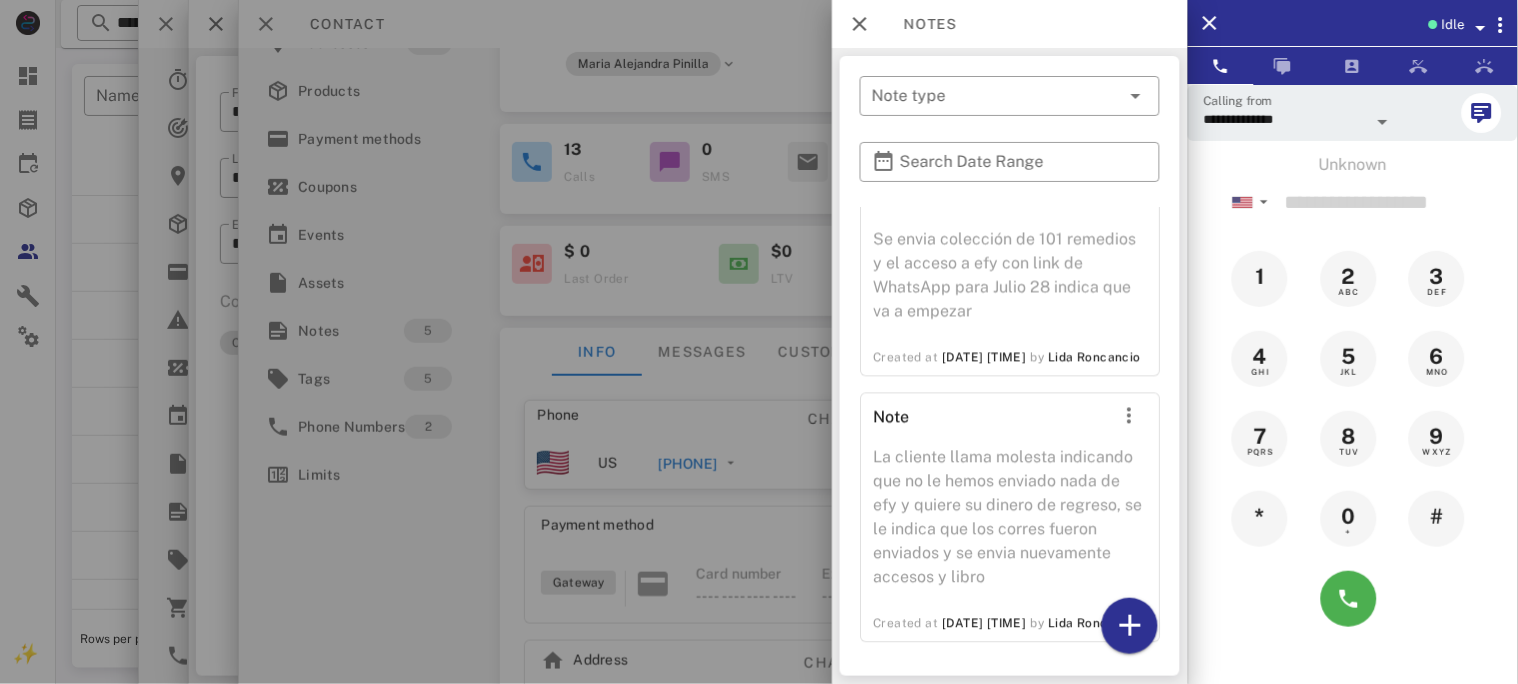 scroll, scrollTop: 986, scrollLeft: 0, axis: vertical 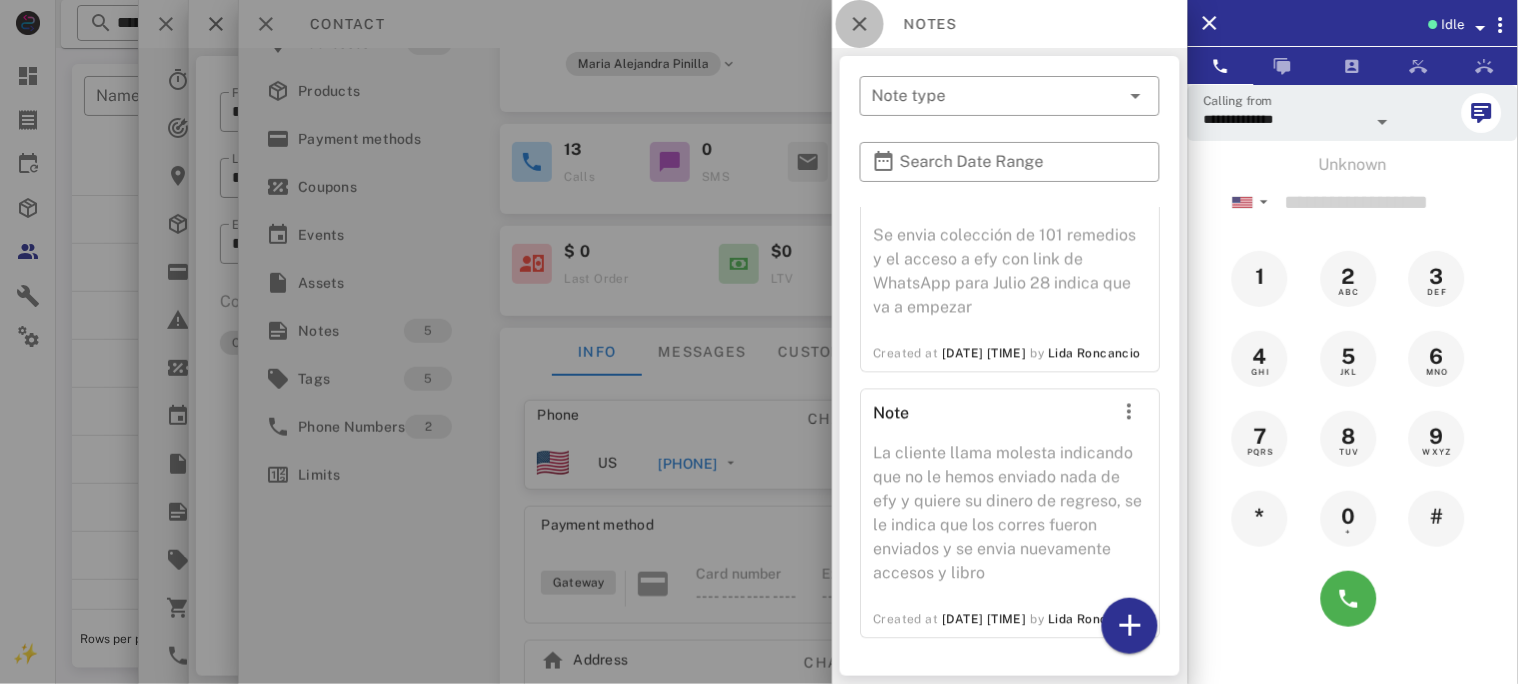 click at bounding box center [860, 24] 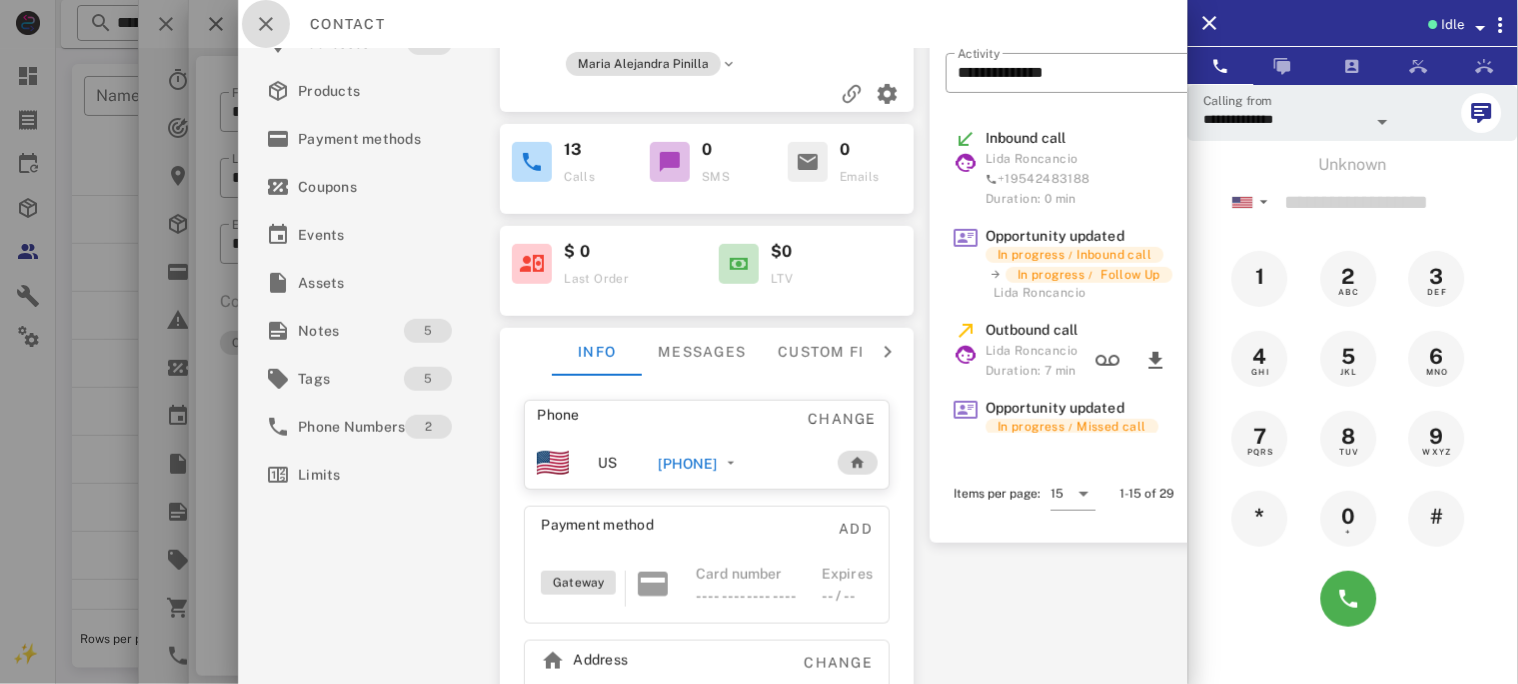 click at bounding box center (266, 24) 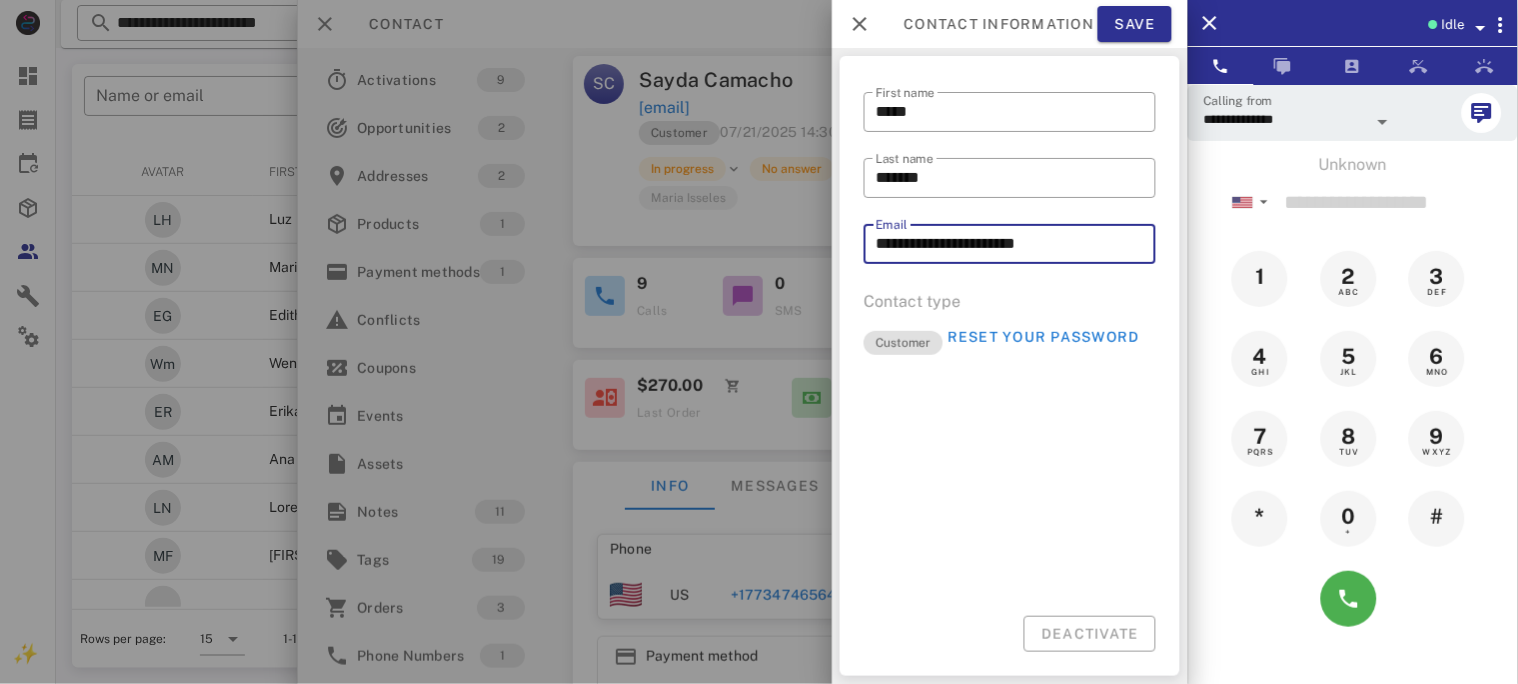click on "**********" at bounding box center (1010, 244) 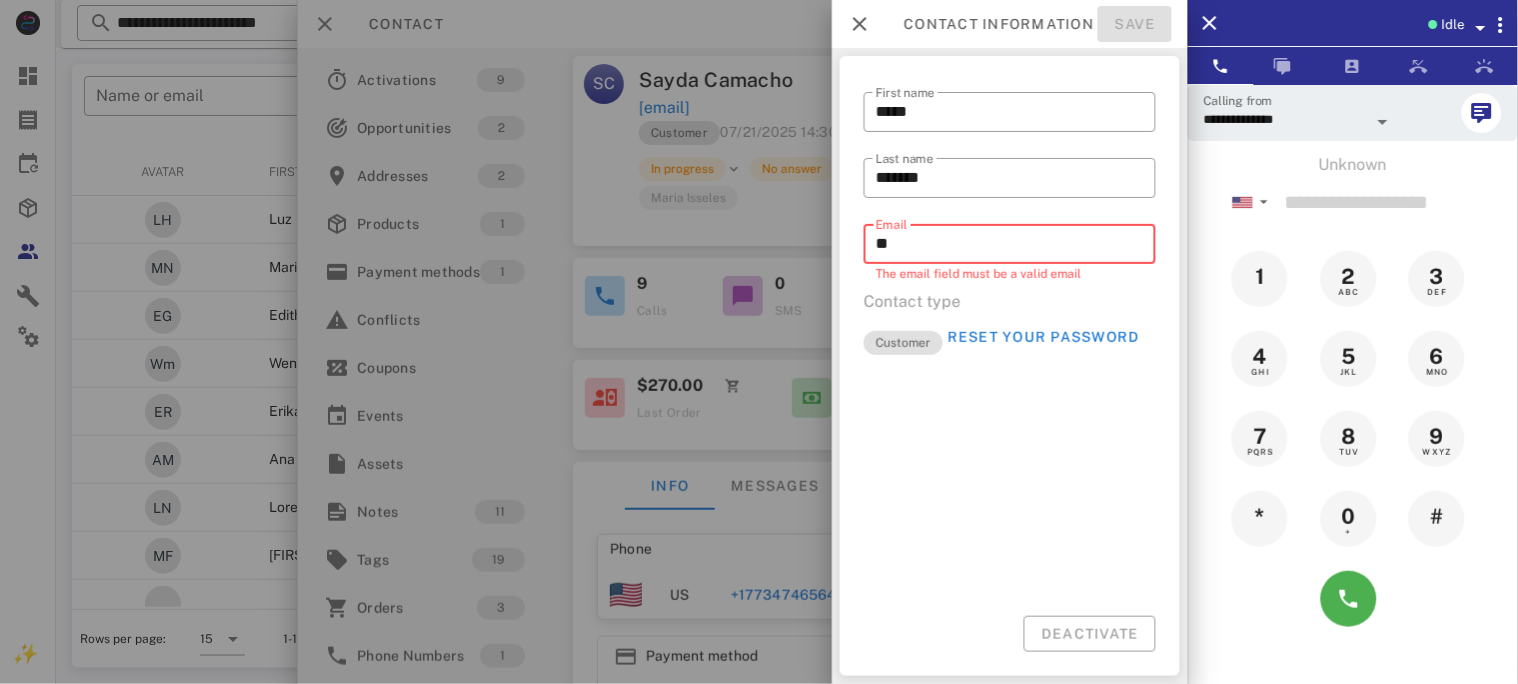 type on "*" 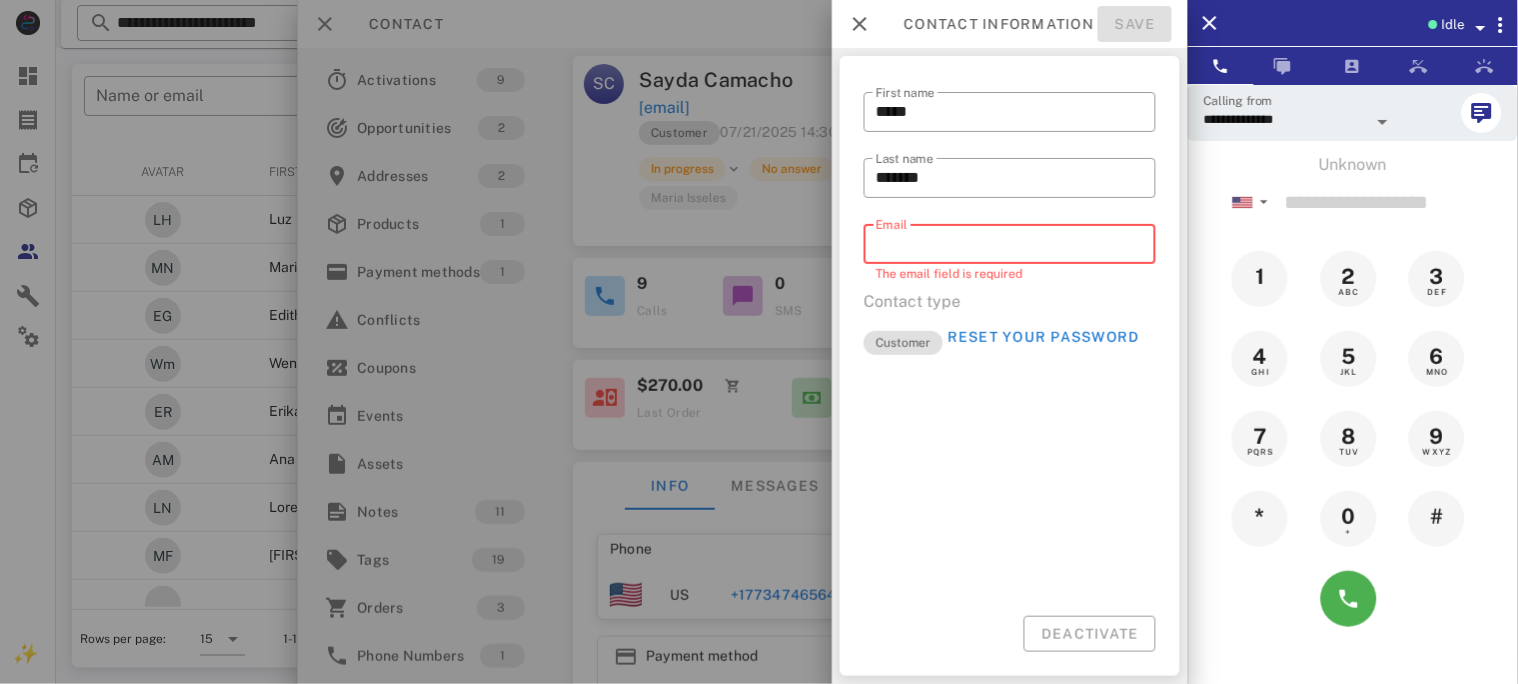 paste on "**********" 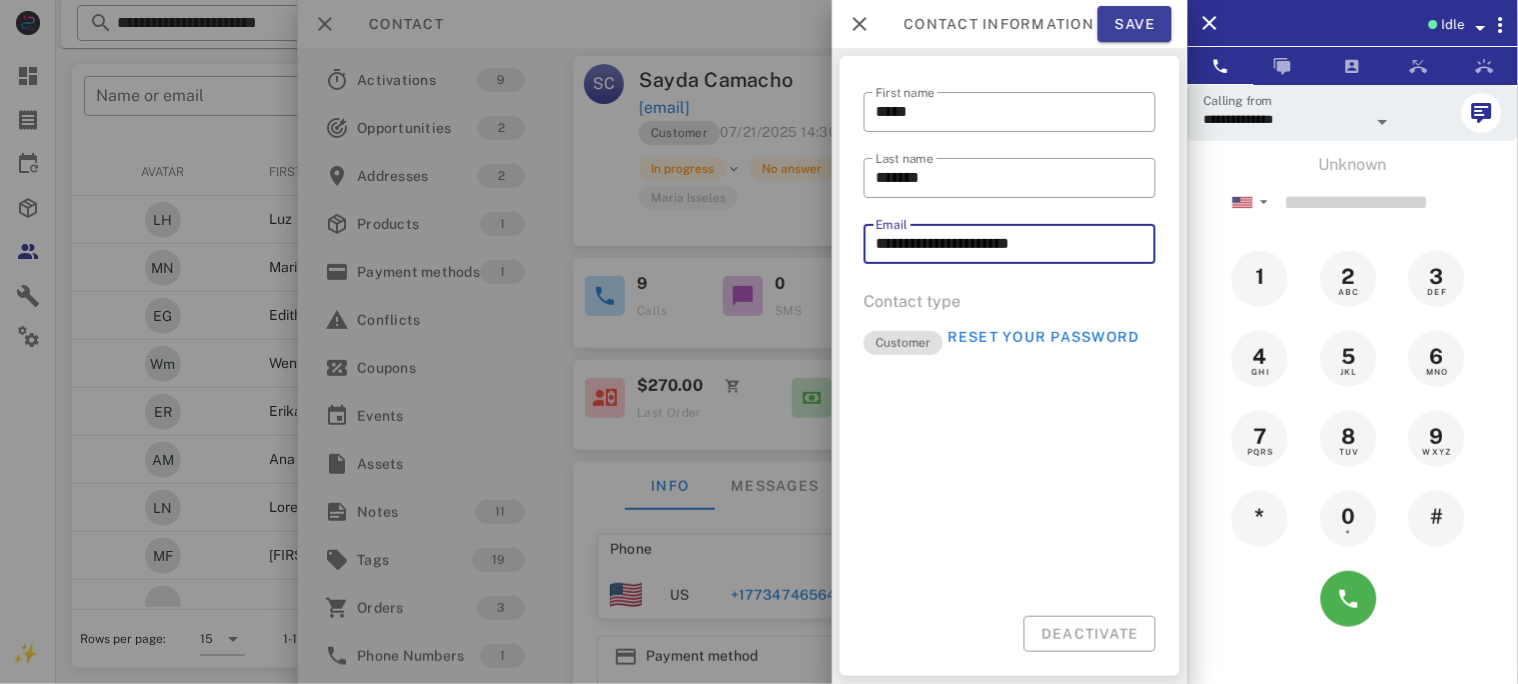 type on "**********" 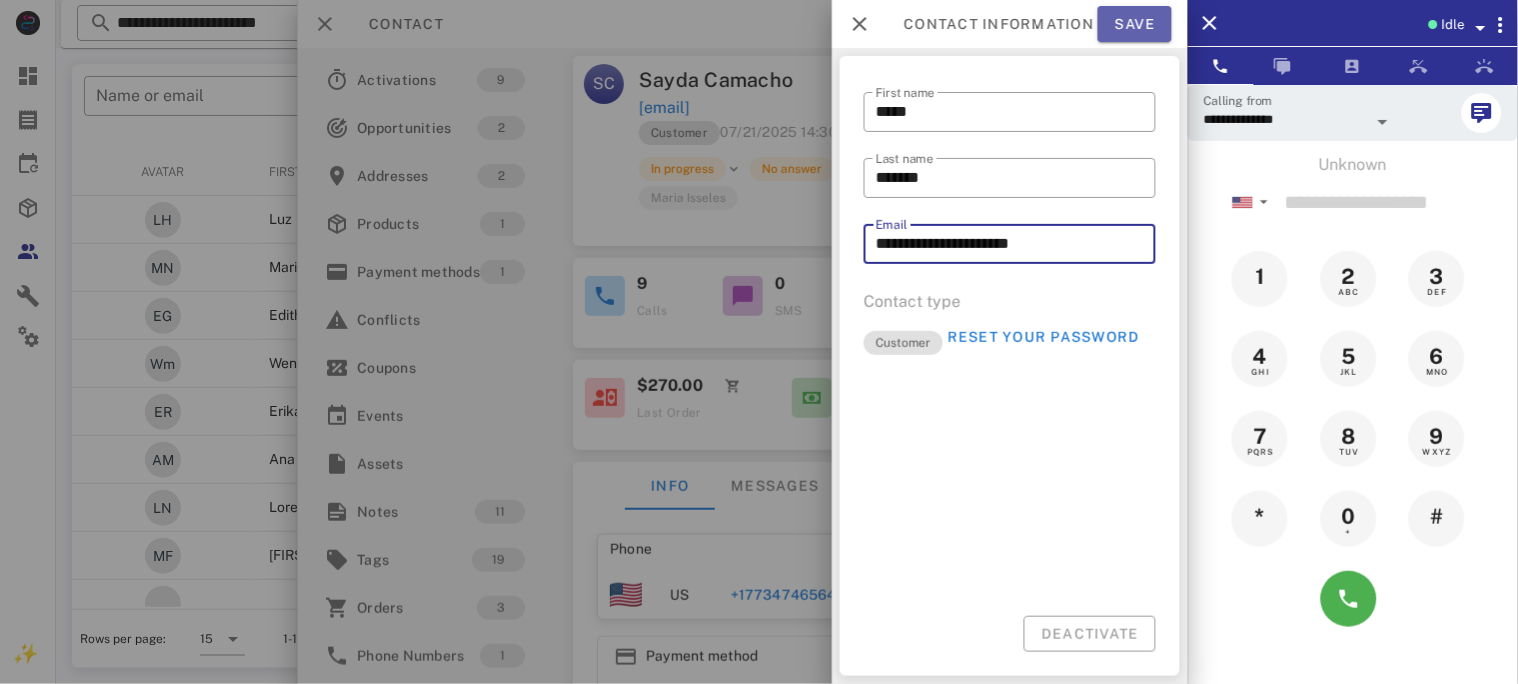 click on "Save" at bounding box center [1135, 24] 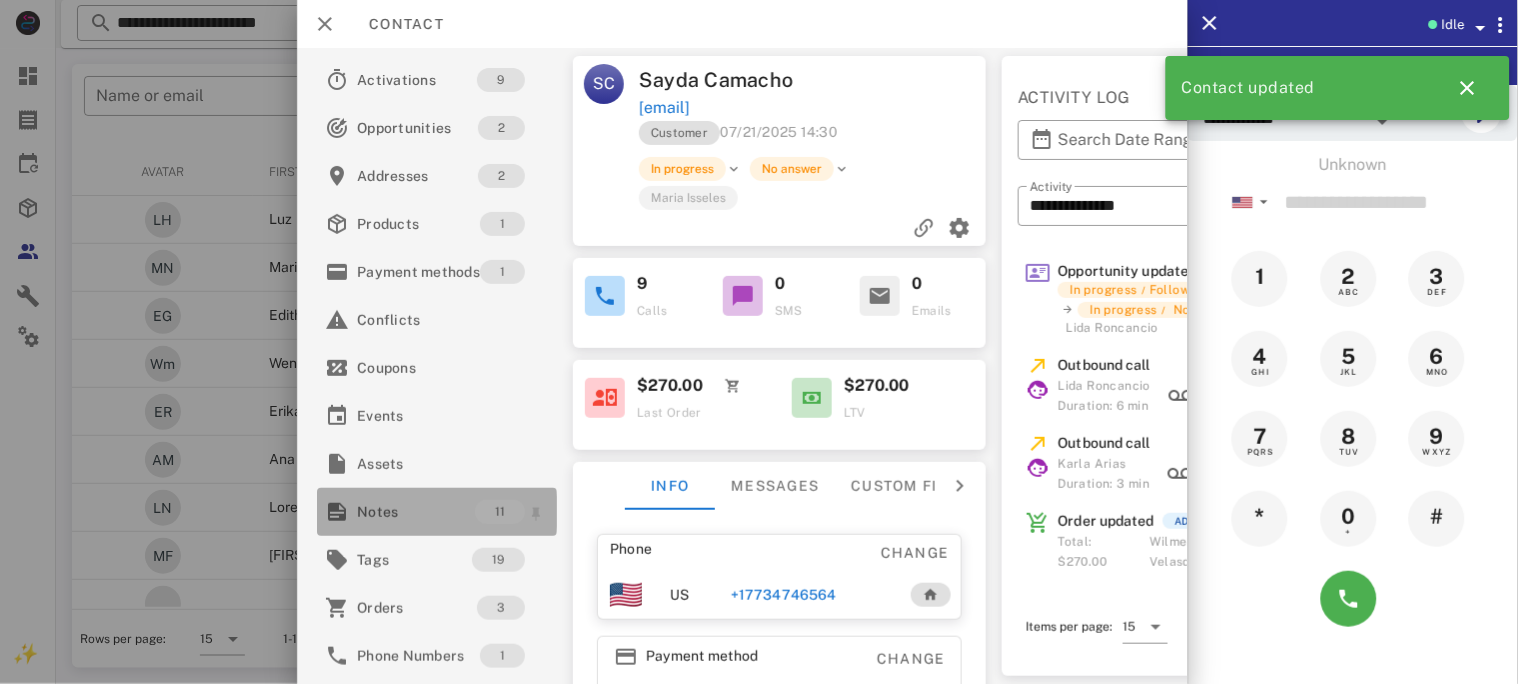 click on "Notes" at bounding box center [416, 512] 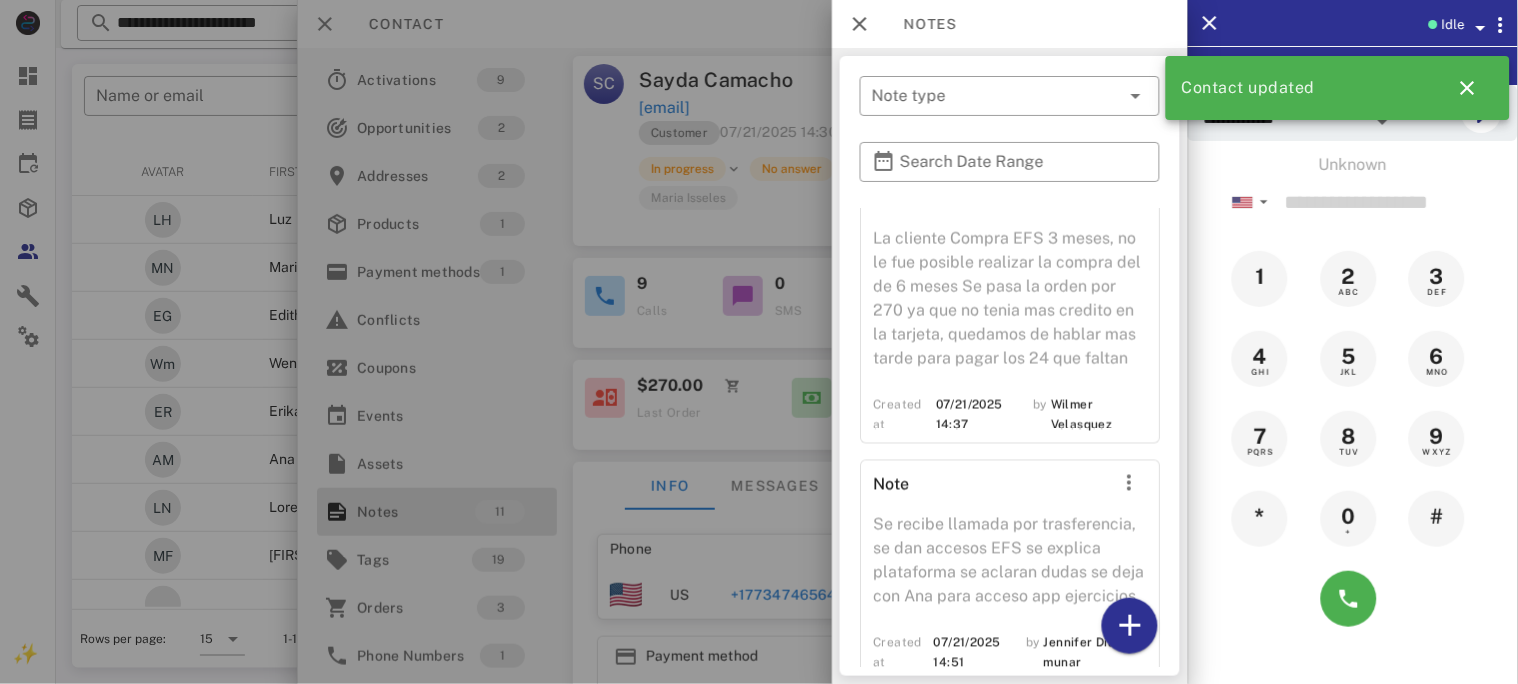 scroll, scrollTop: 2730, scrollLeft: 0, axis: vertical 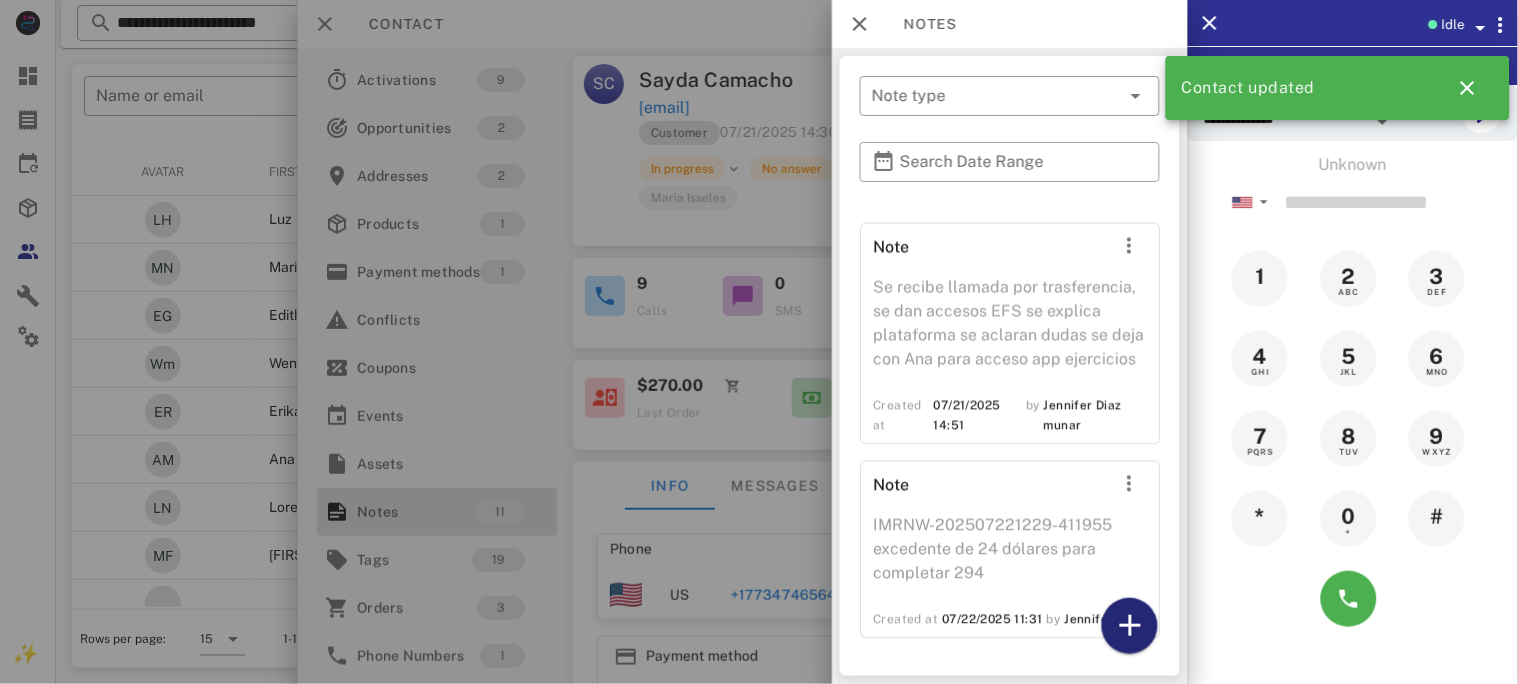 click at bounding box center [1130, 626] 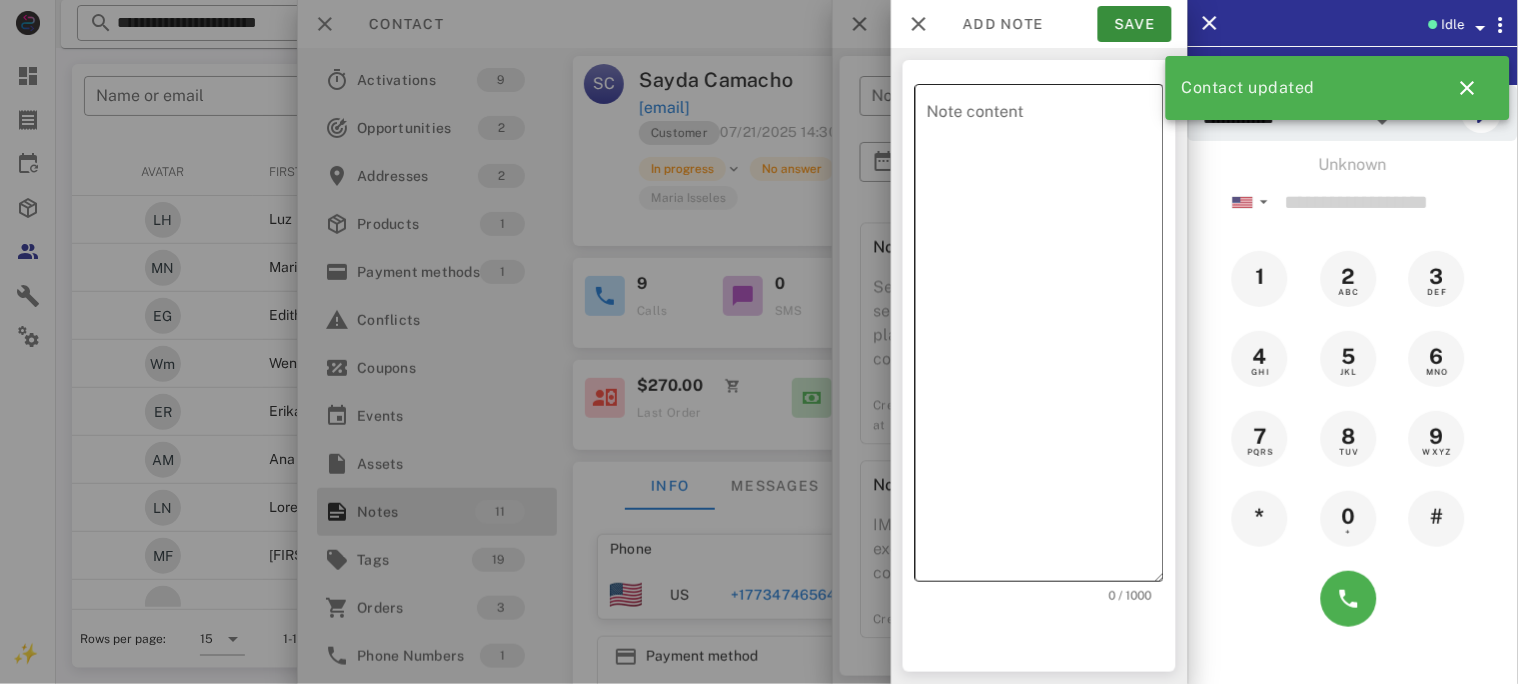 click on "Note content" at bounding box center [1045, 338] 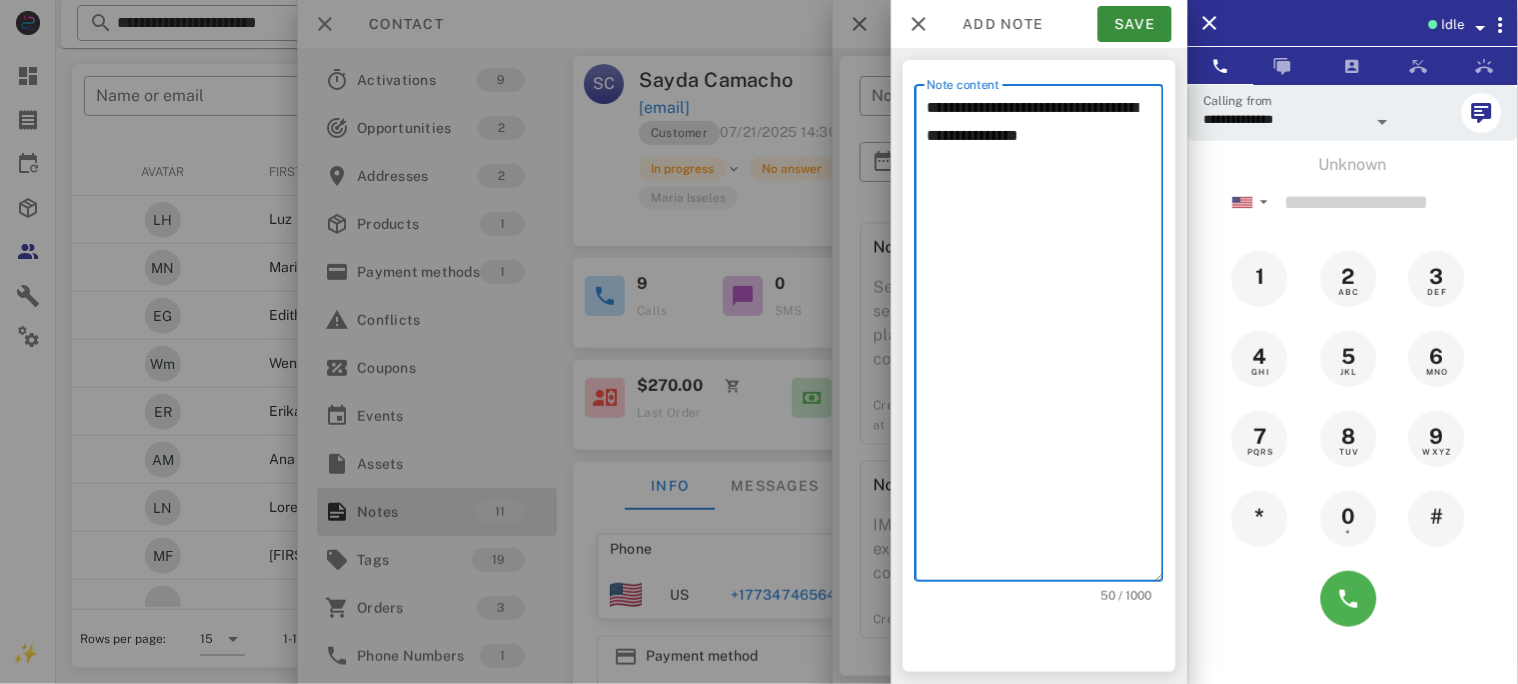 click on "**********" at bounding box center (1045, 338) 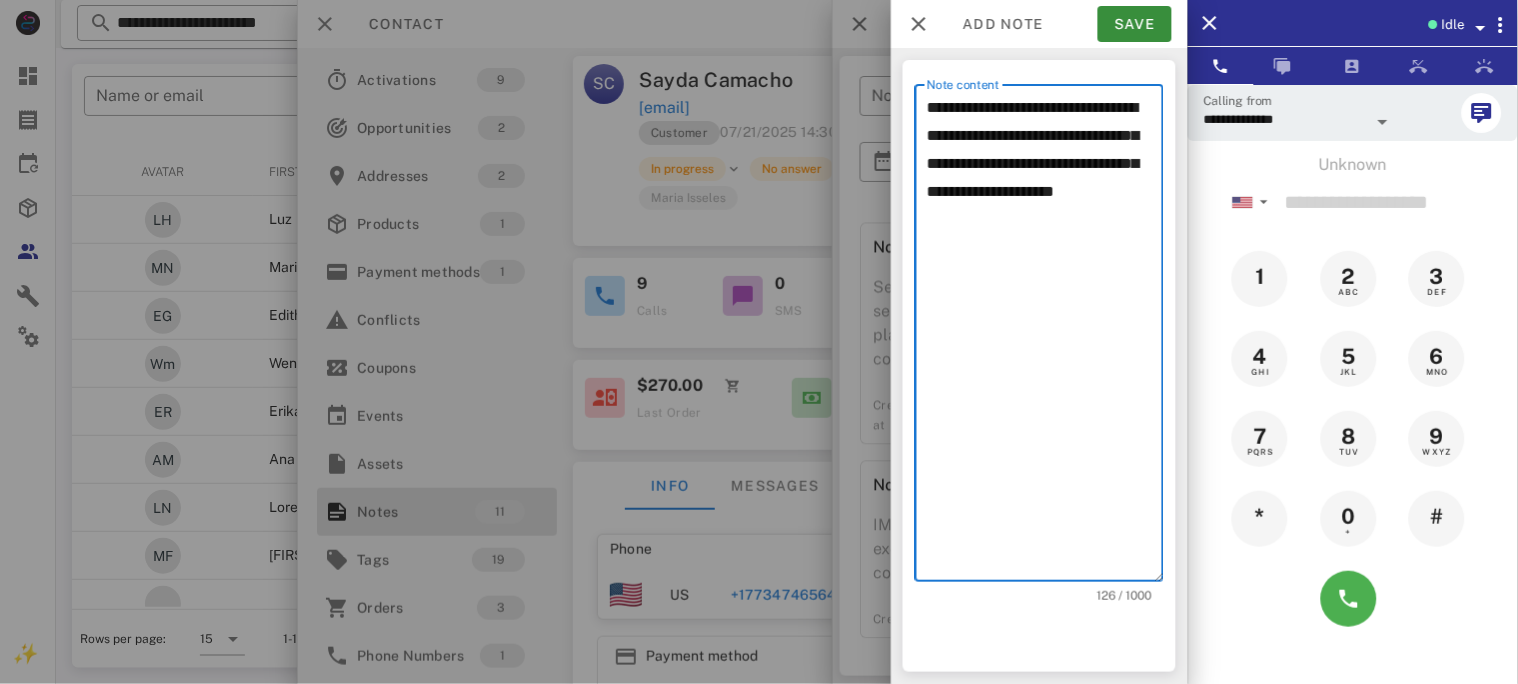 paste on "**********" 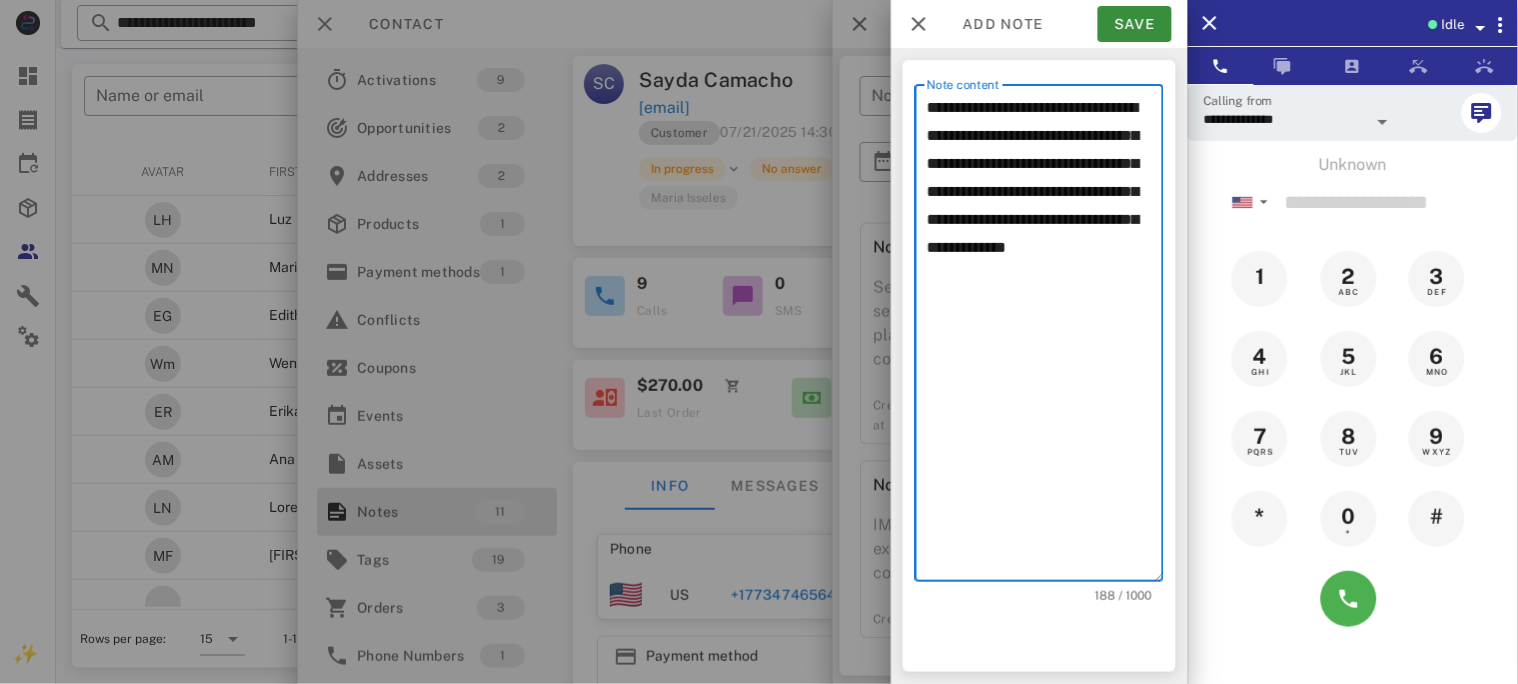 click on "**********" at bounding box center (1045, 338) 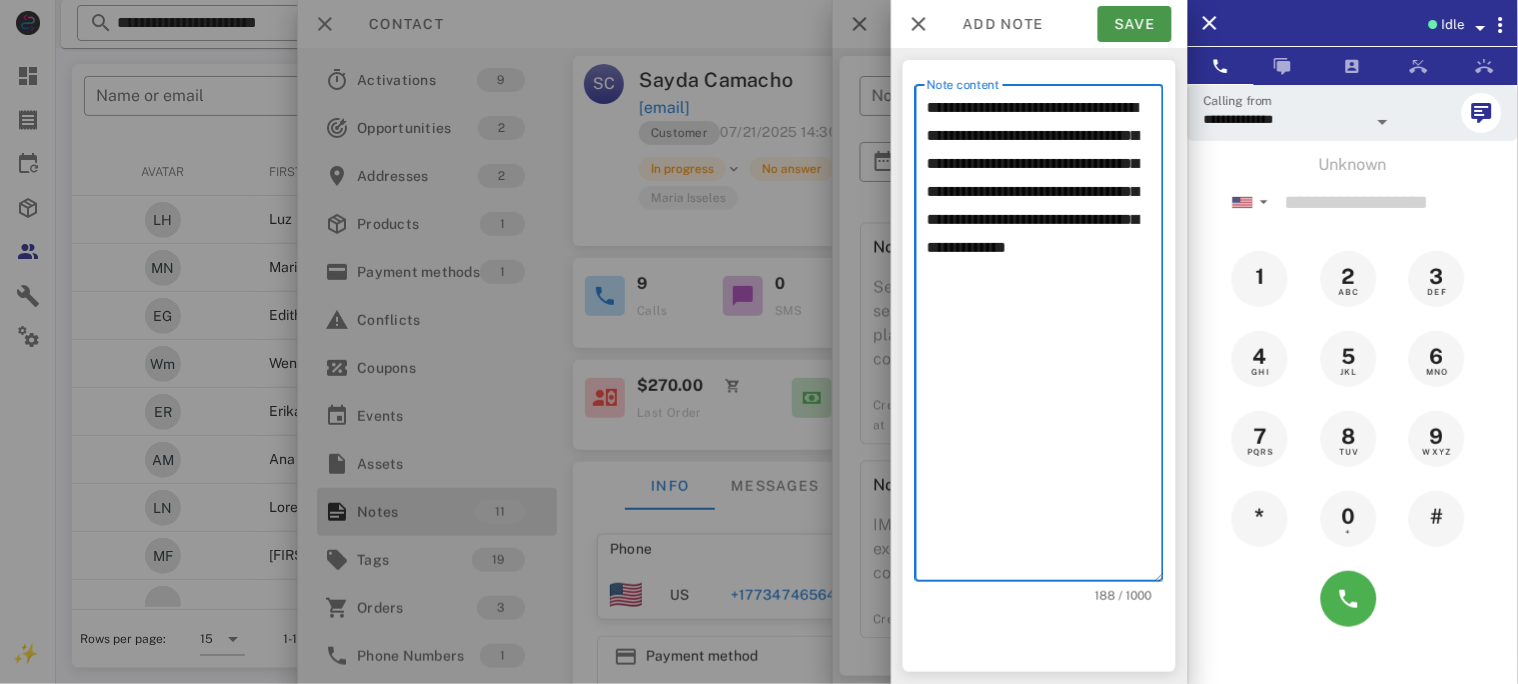 type on "**********" 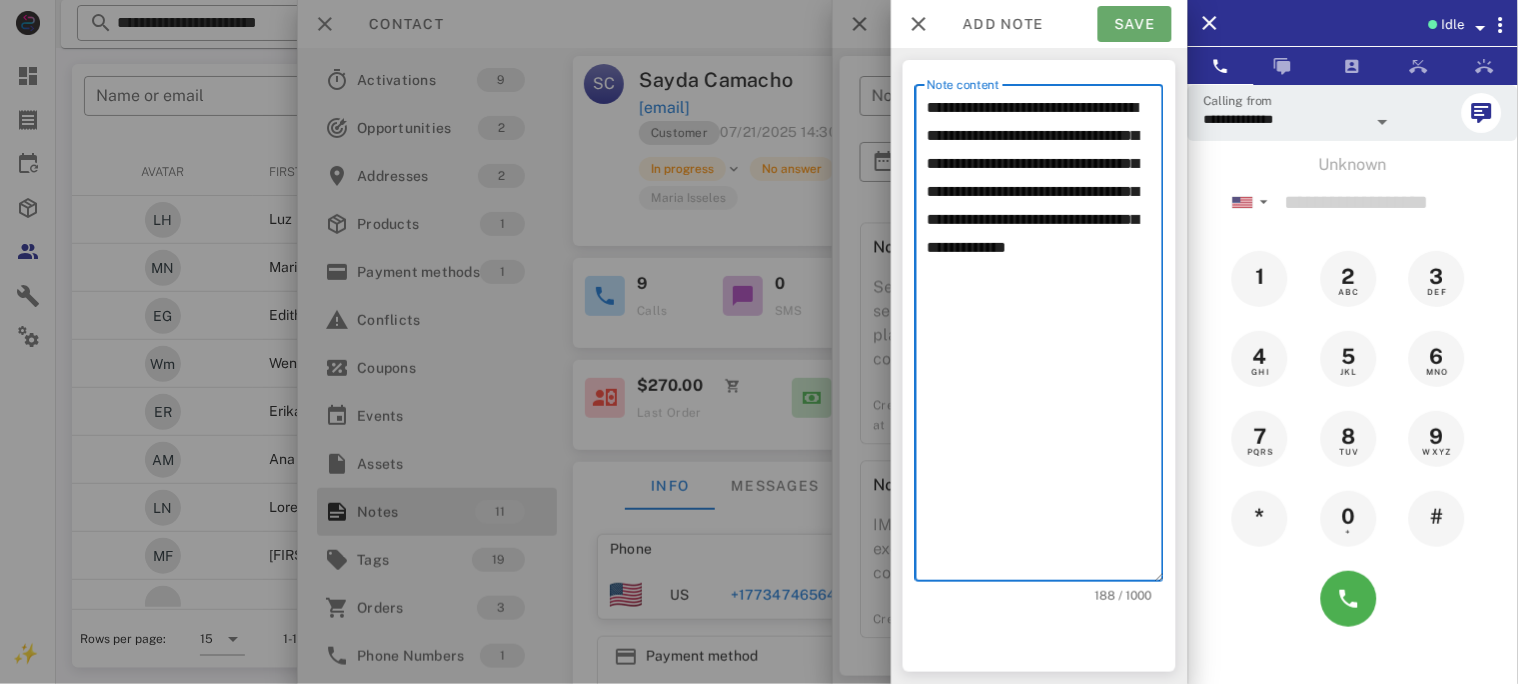 click on "Save" at bounding box center [1135, 24] 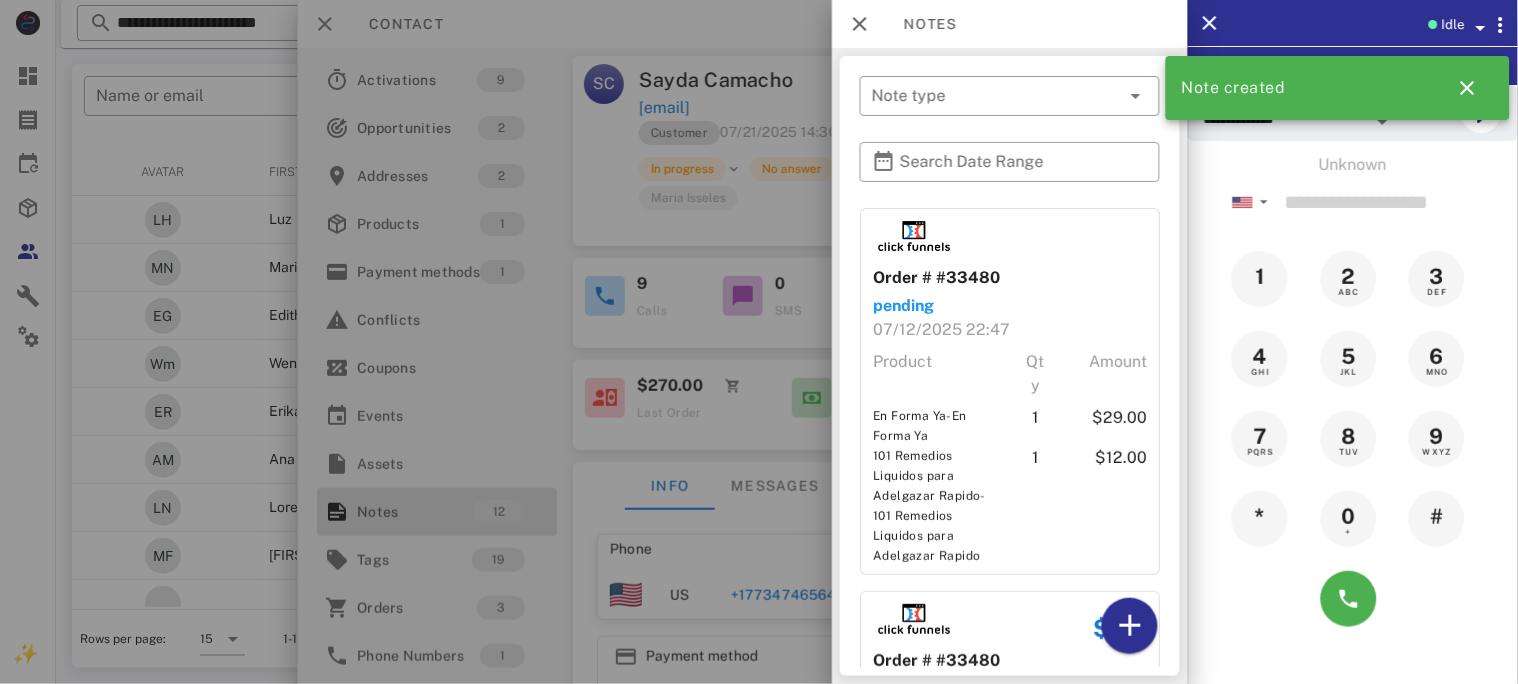click at bounding box center [759, 342] 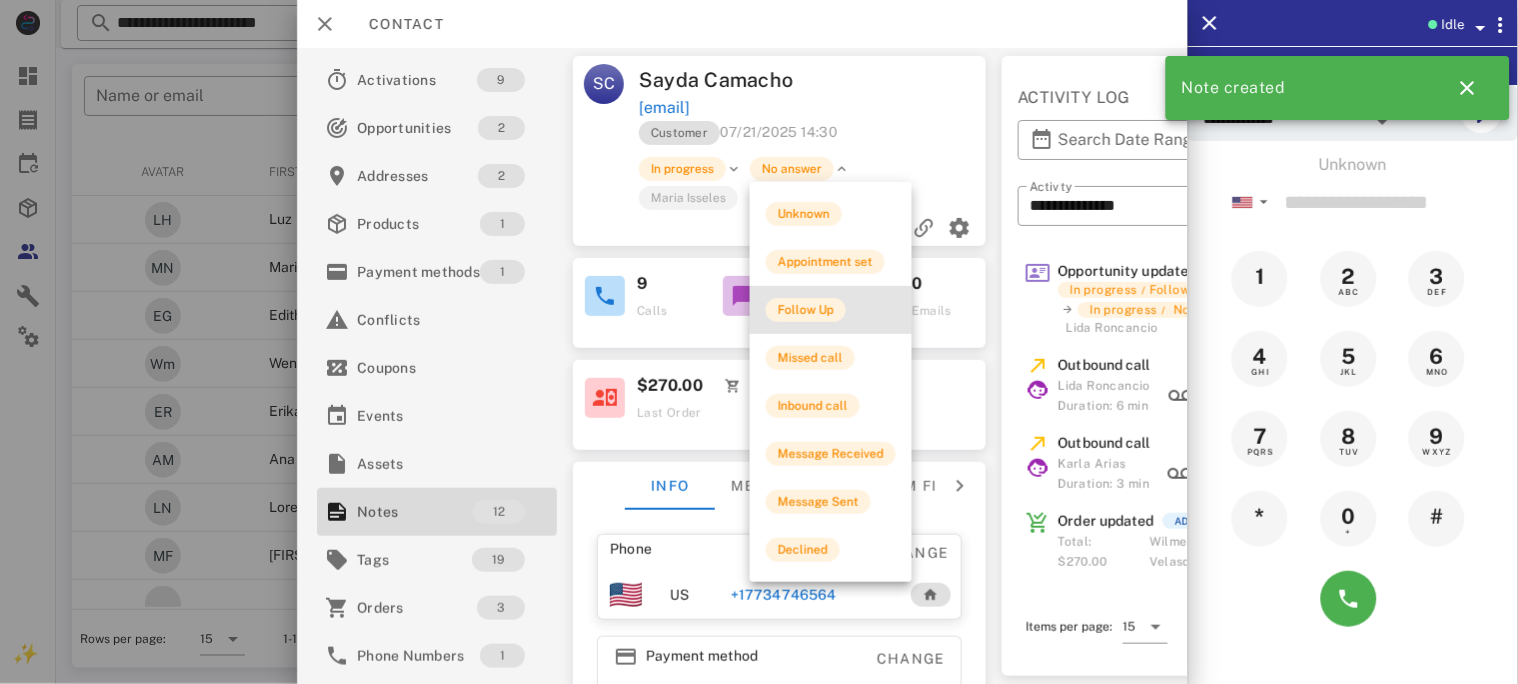 click on "Follow Up" at bounding box center [806, 310] 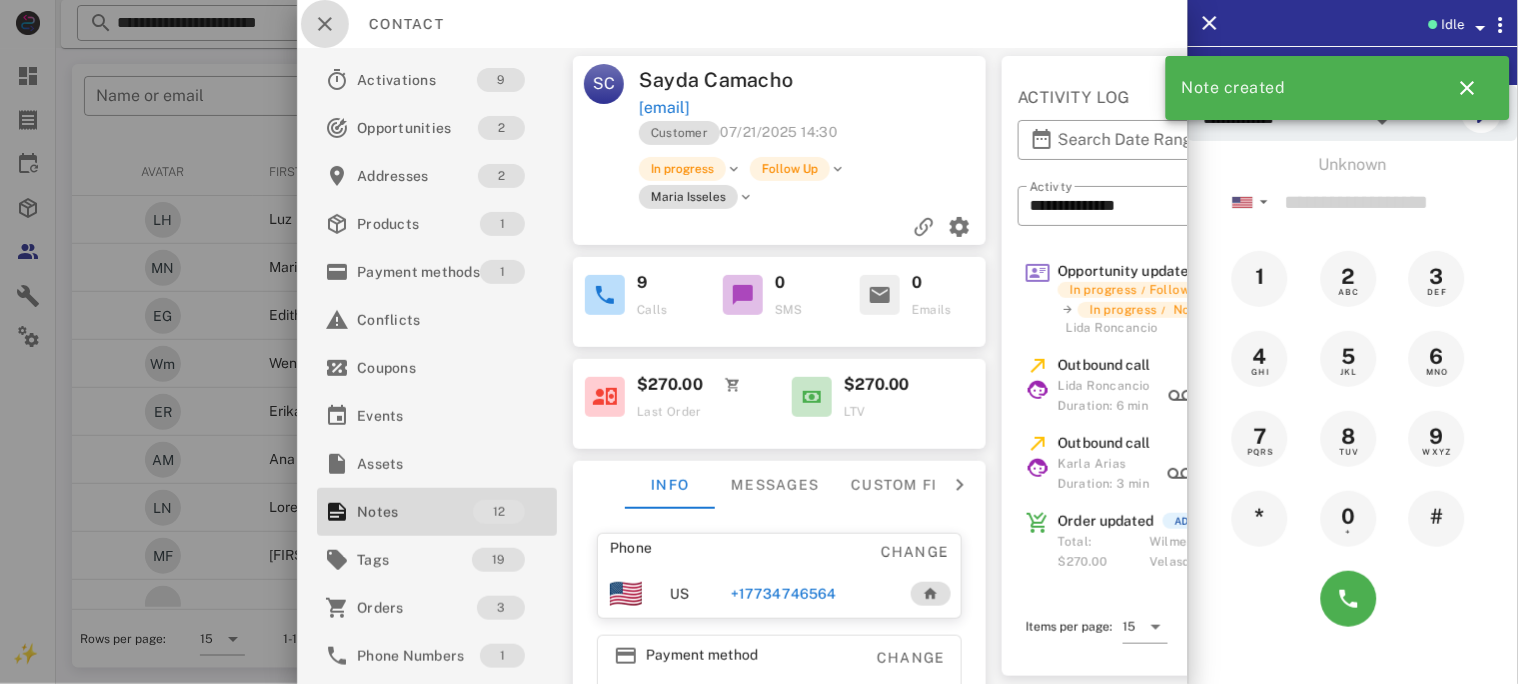 click at bounding box center [325, 24] 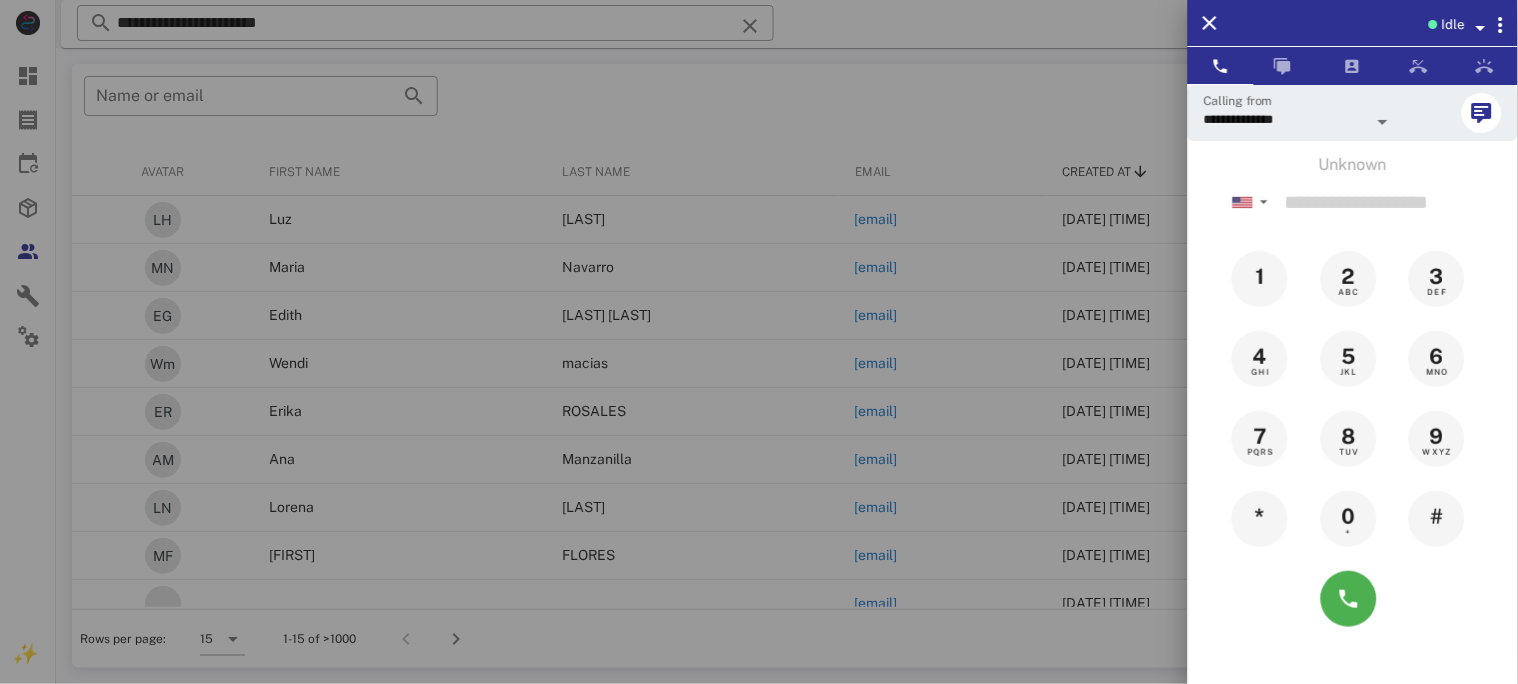 click at bounding box center [759, 342] 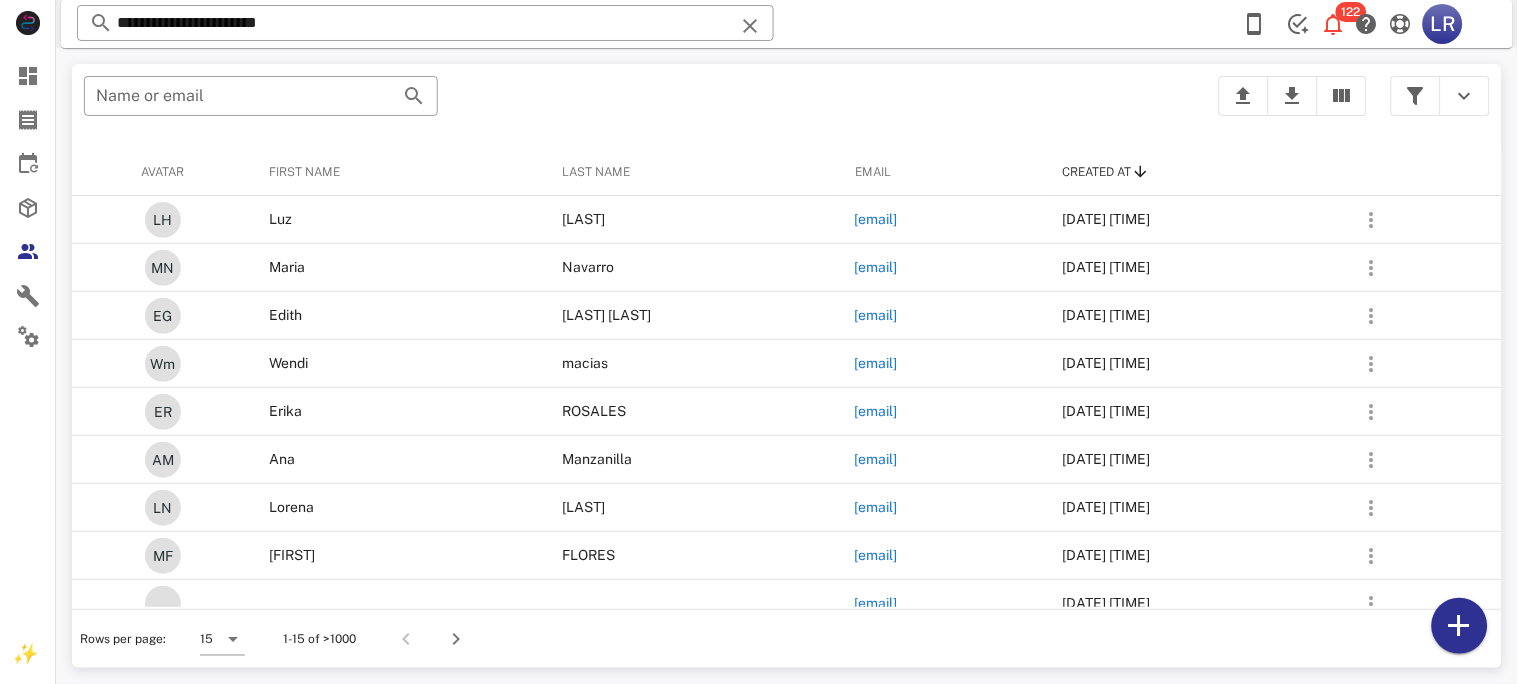 click at bounding box center [750, 26] 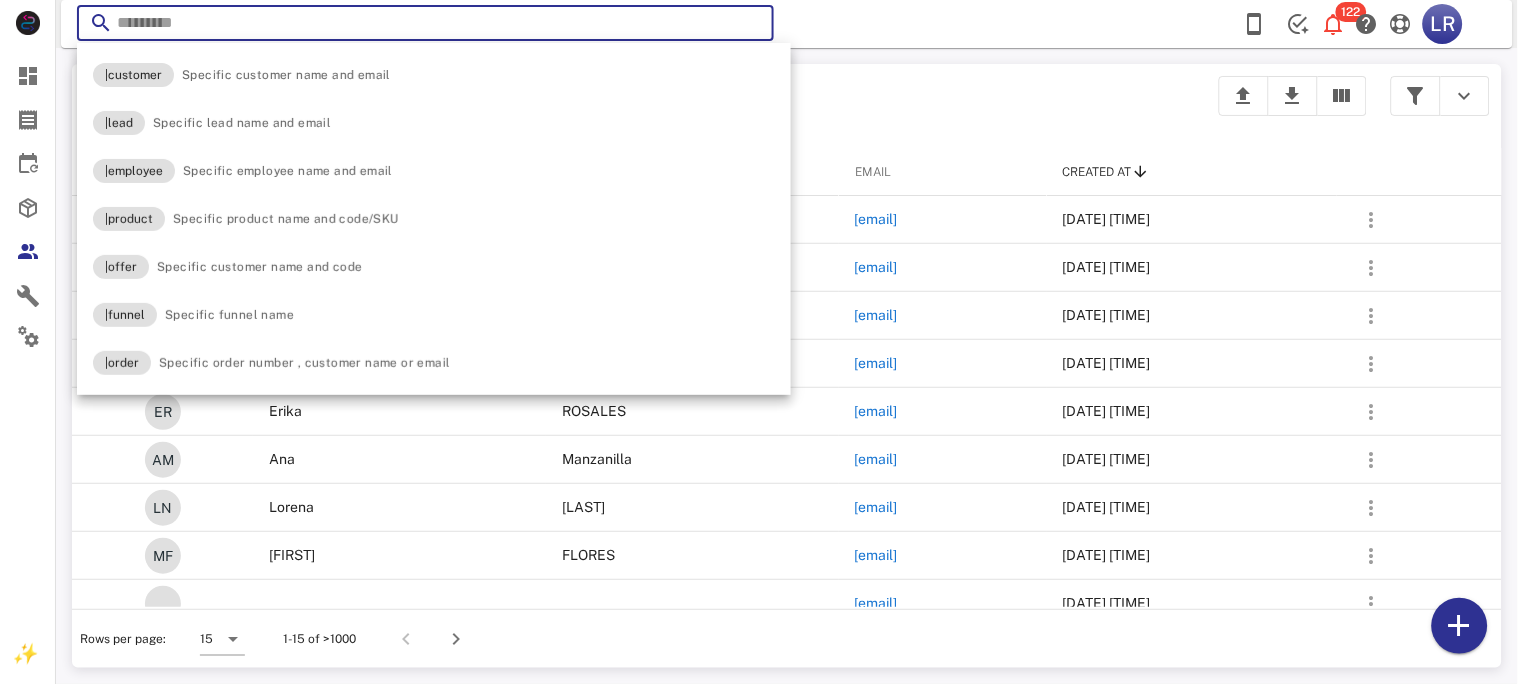 paste on "**********" 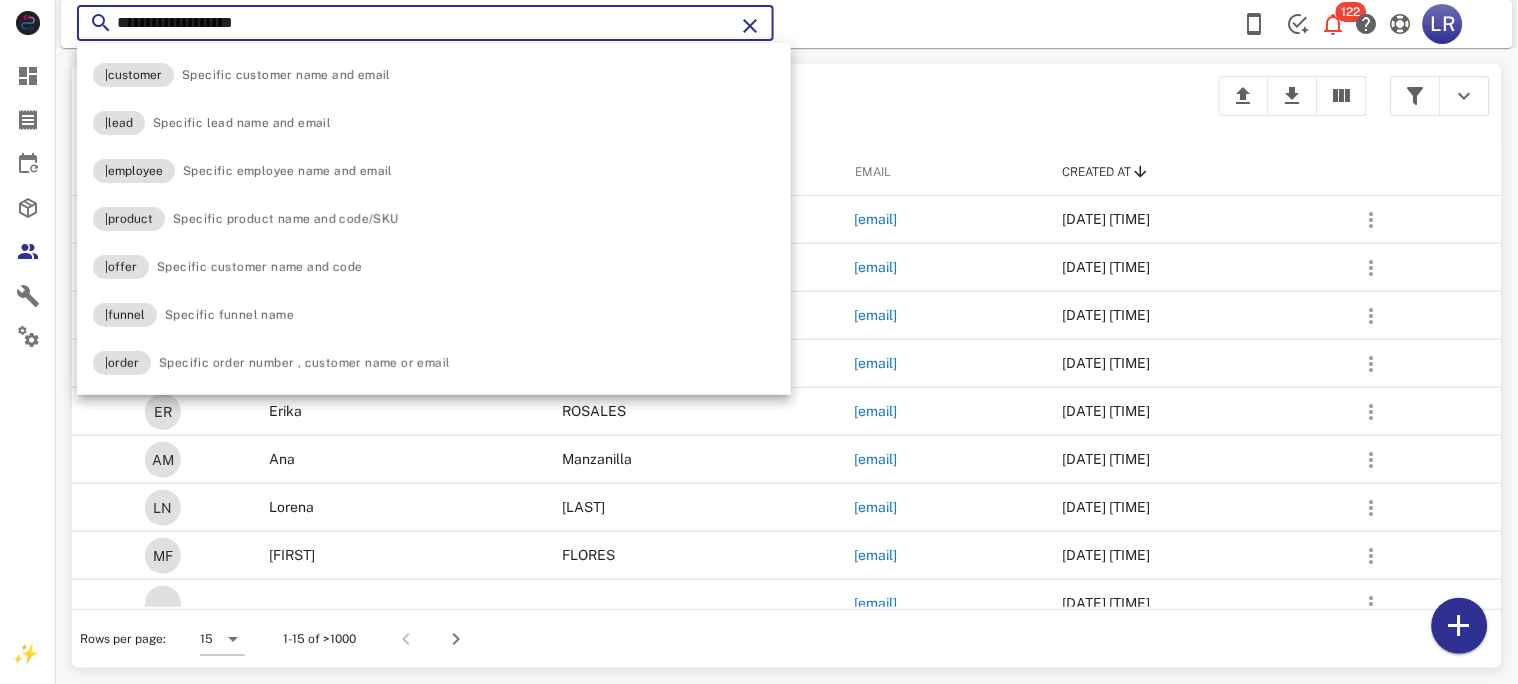 type on "**********" 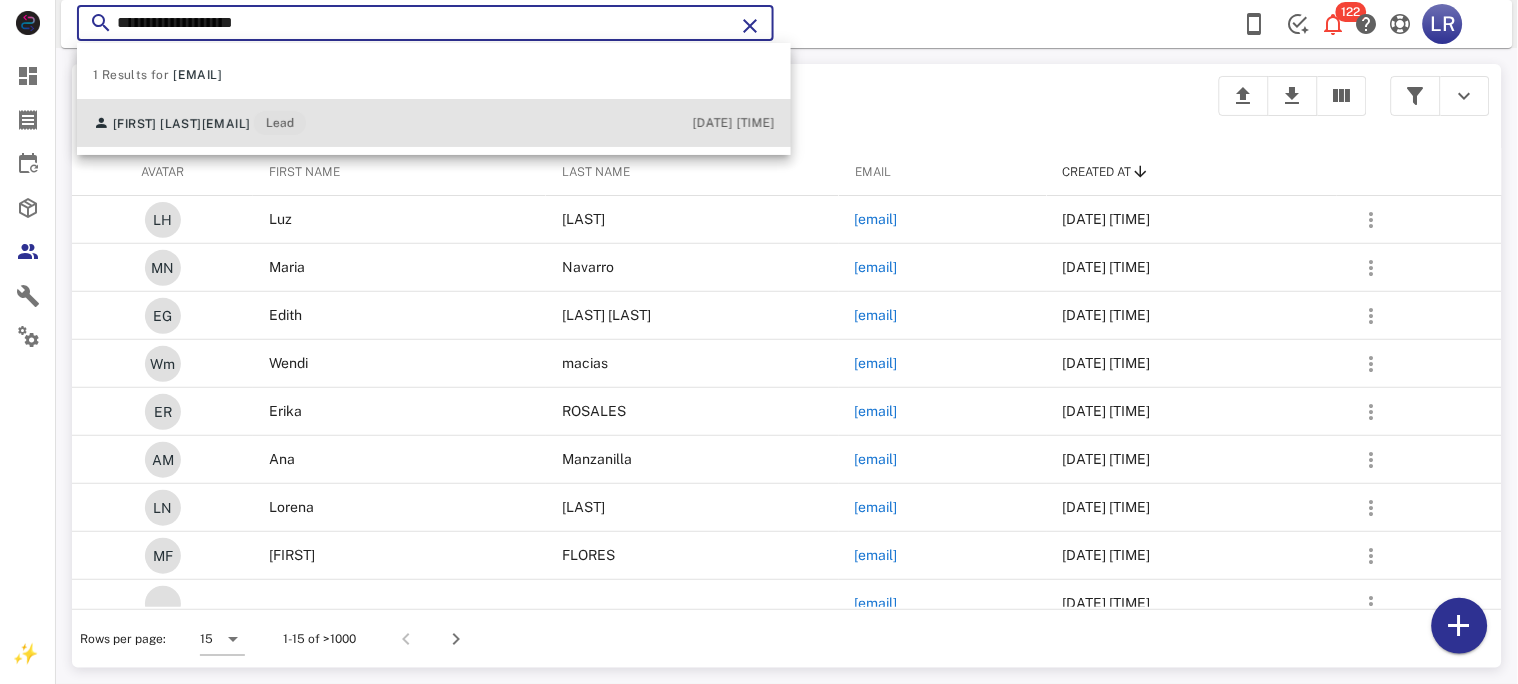 click on "indhigo76@gmail.com" at bounding box center (226, 124) 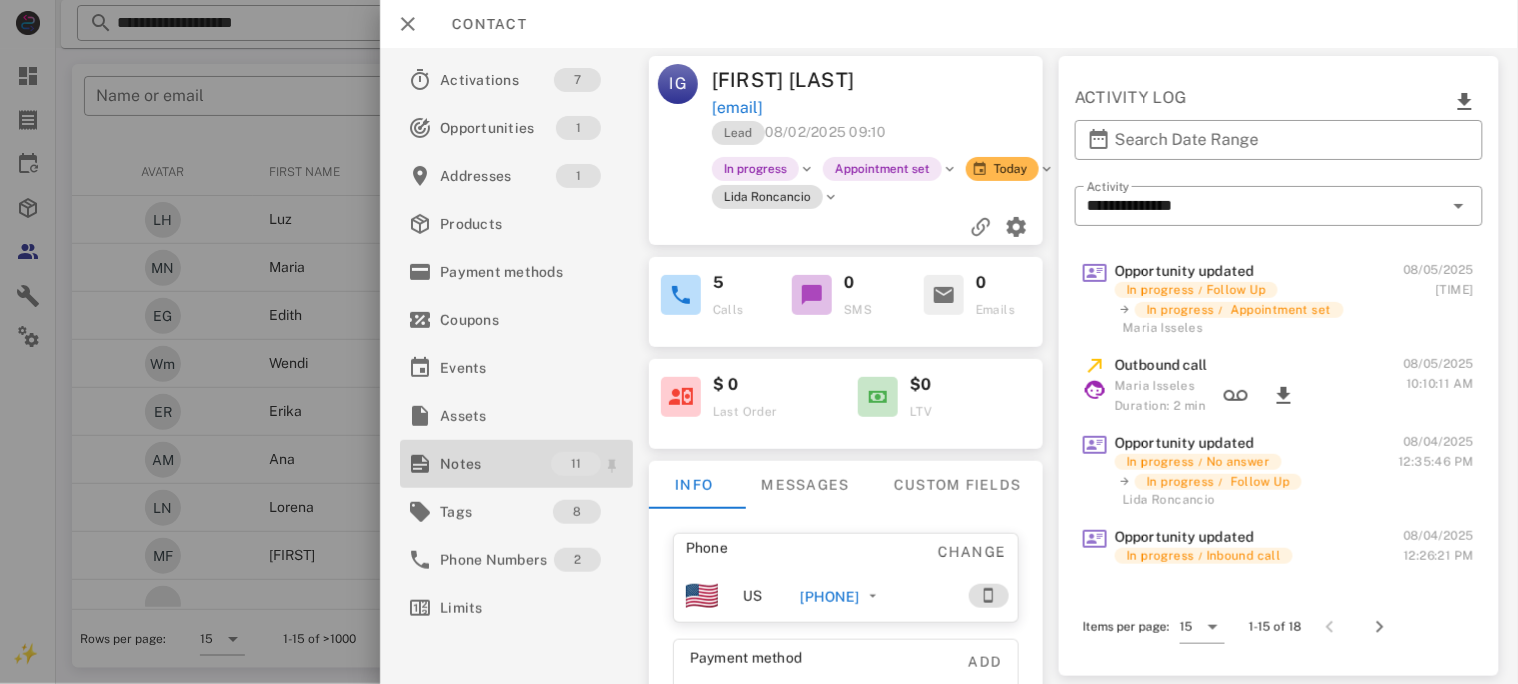 click on "Notes" at bounding box center [495, 464] 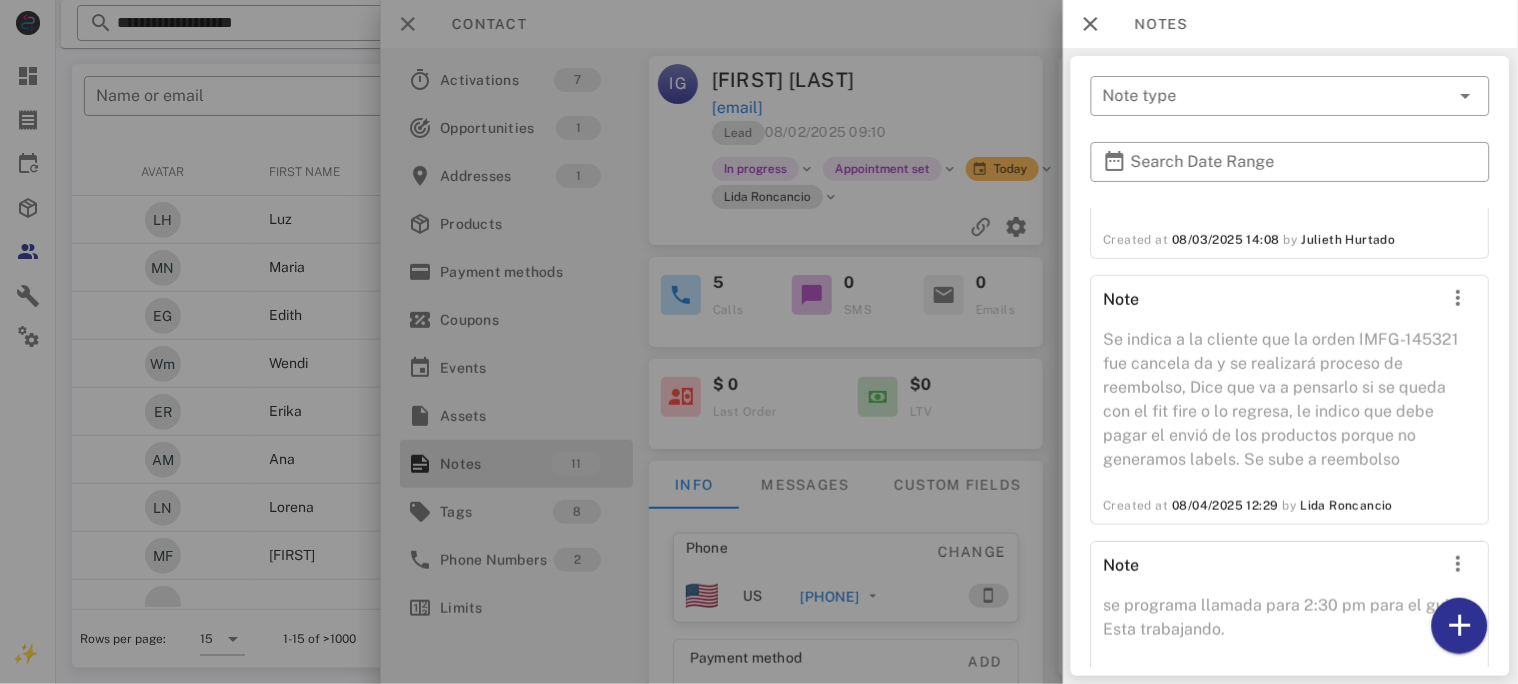 scroll, scrollTop: 2107, scrollLeft: 0, axis: vertical 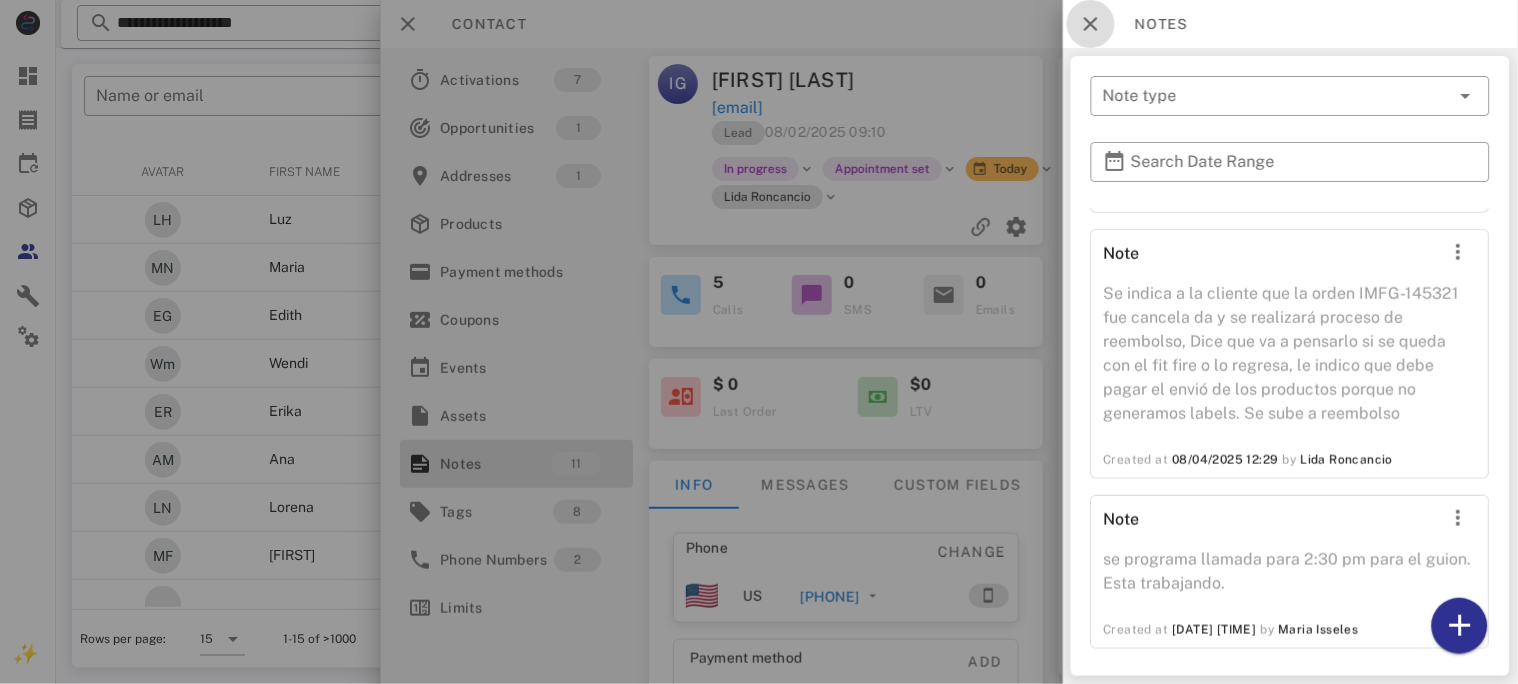 click at bounding box center [1091, 24] 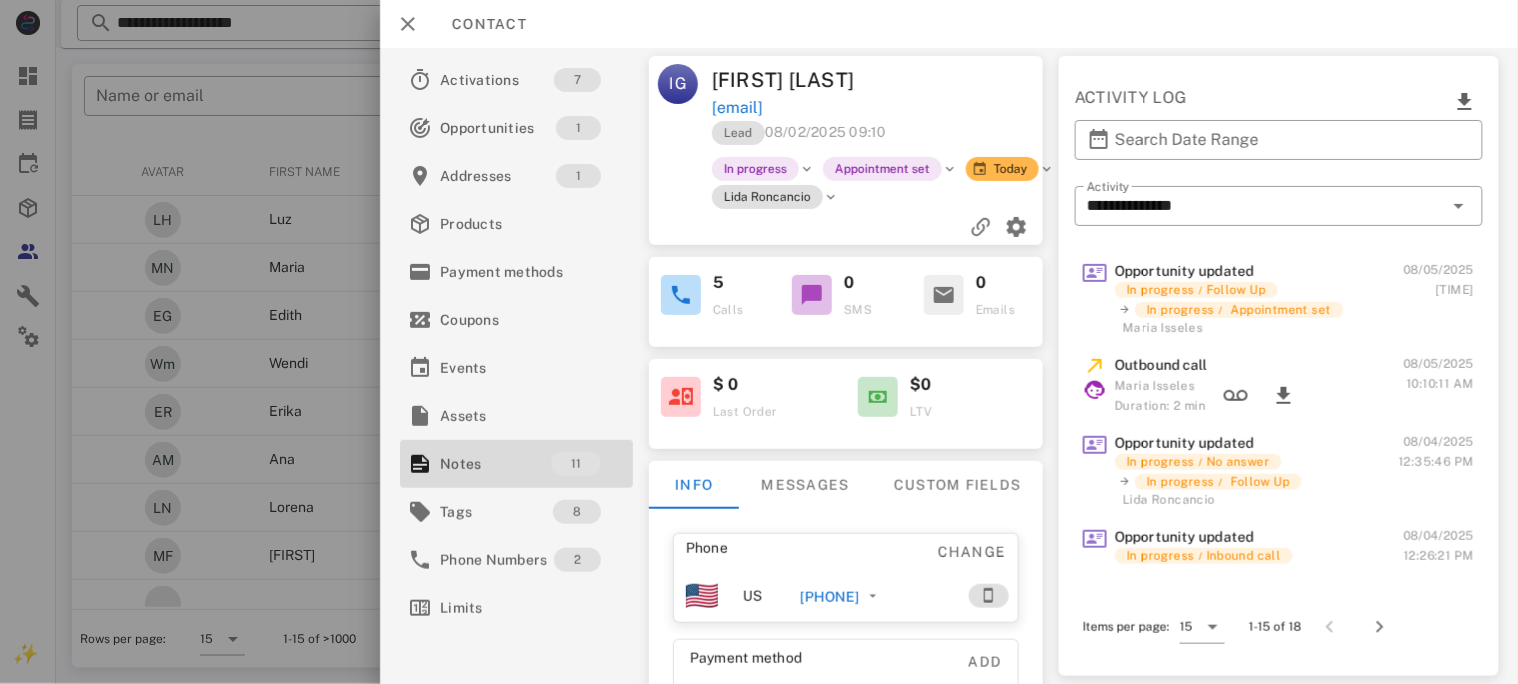 click on "Contact" at bounding box center (949, 24) 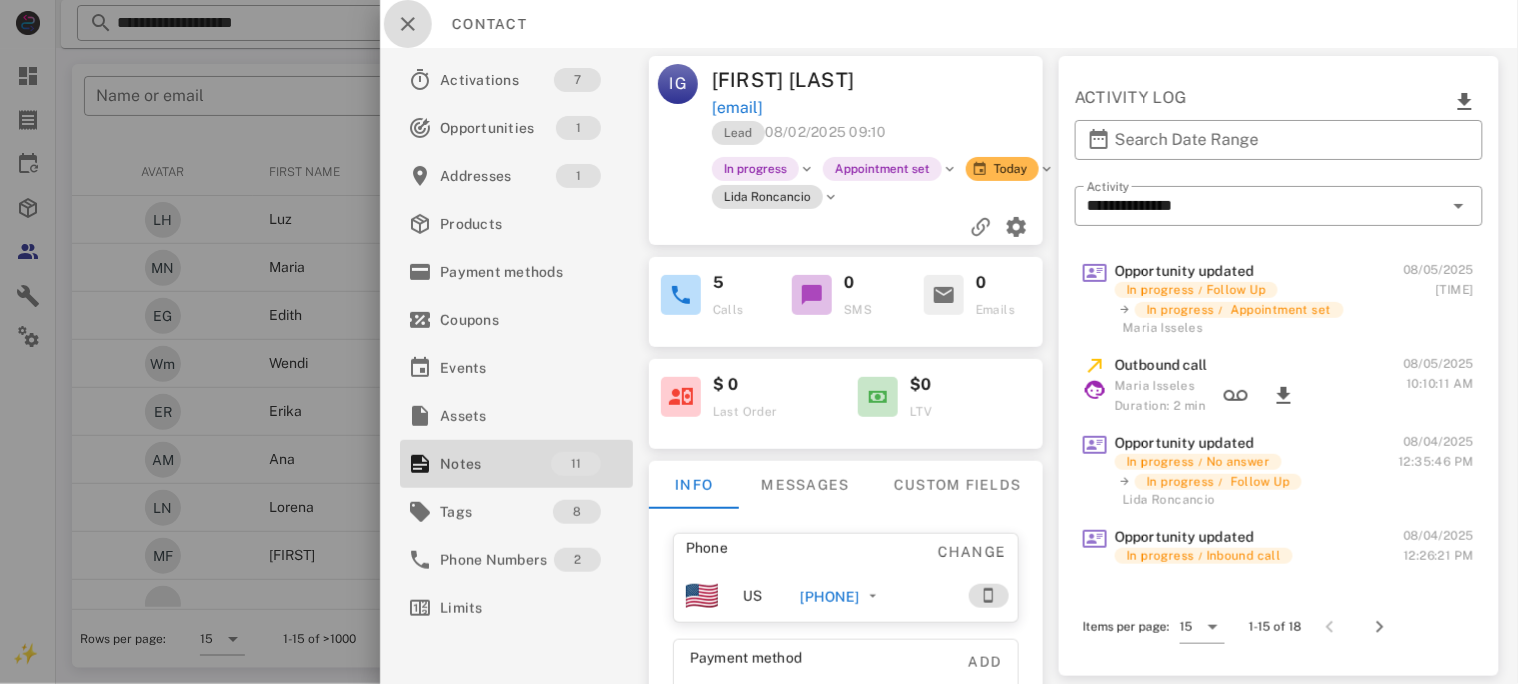 click at bounding box center (408, 24) 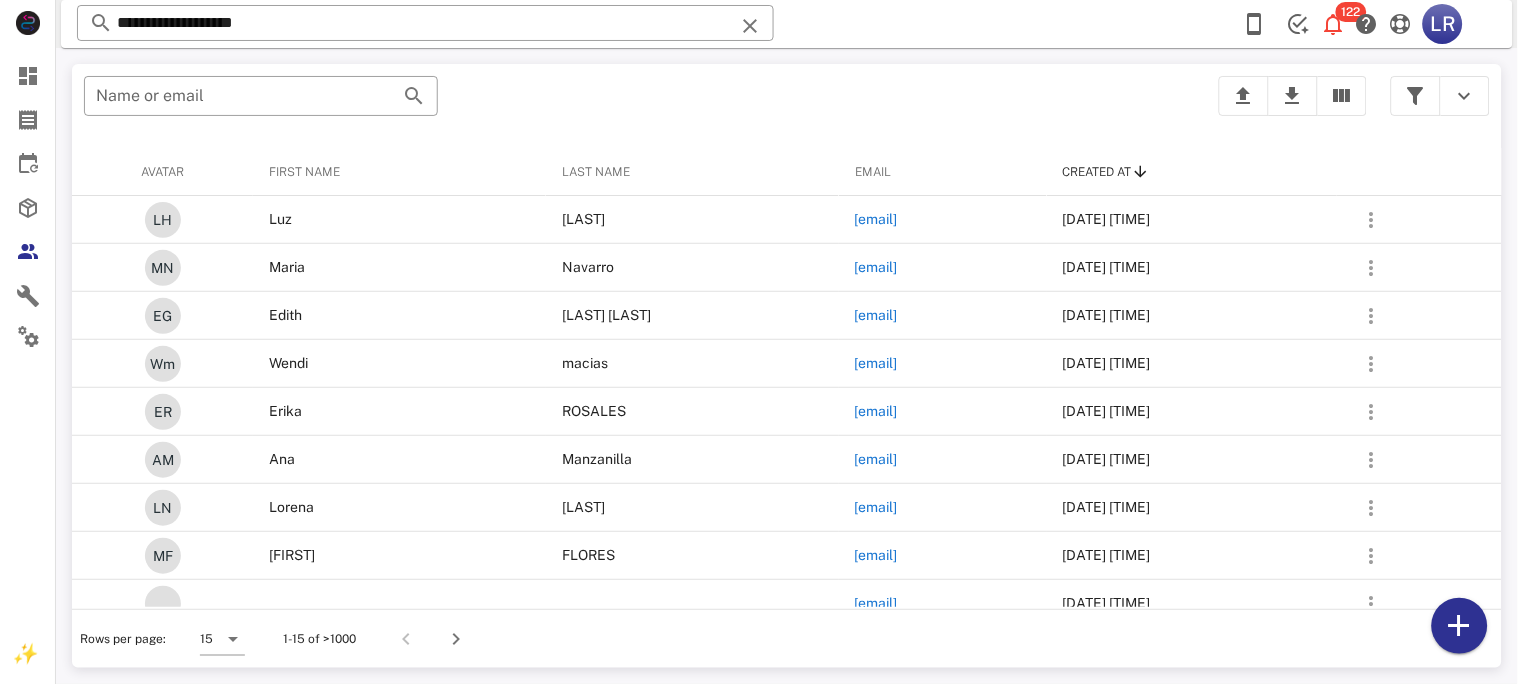 click on "**********" at bounding box center [425, 23] 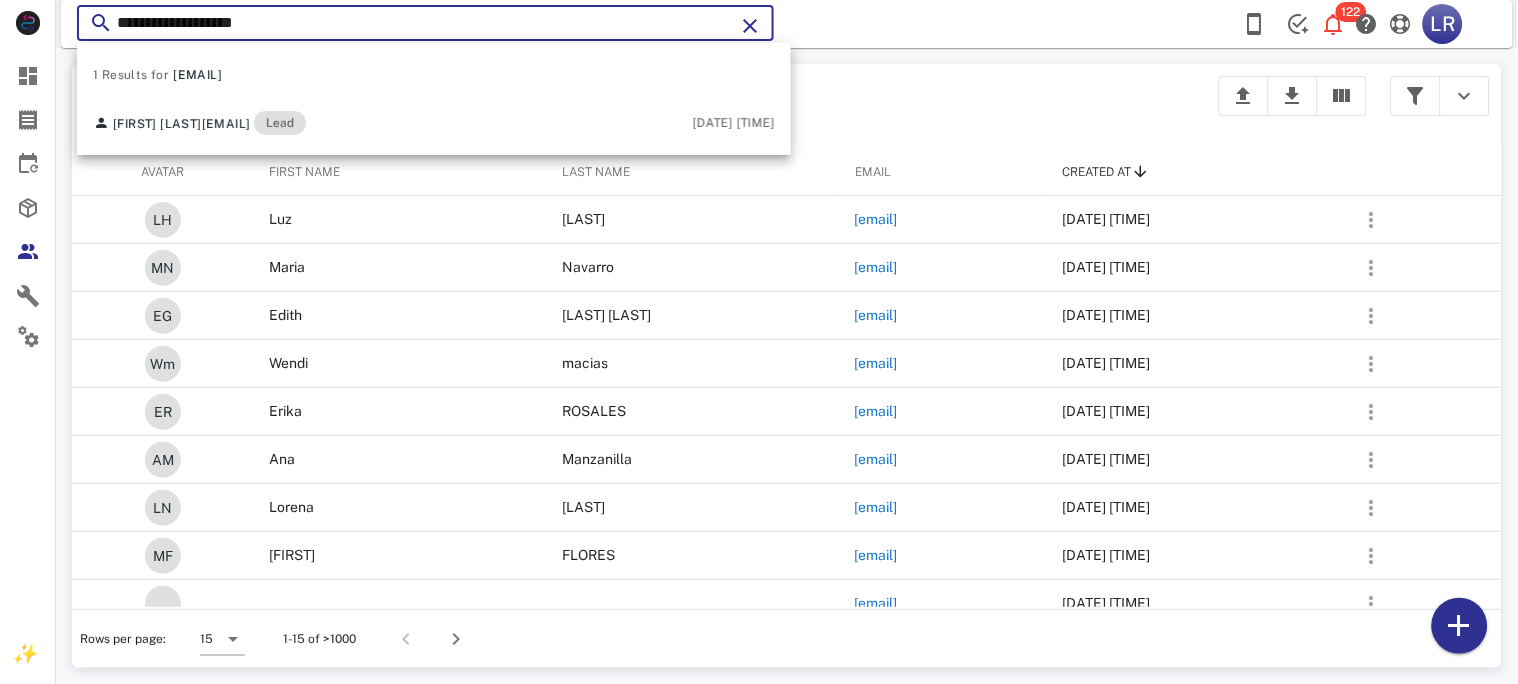 click at bounding box center (750, 26) 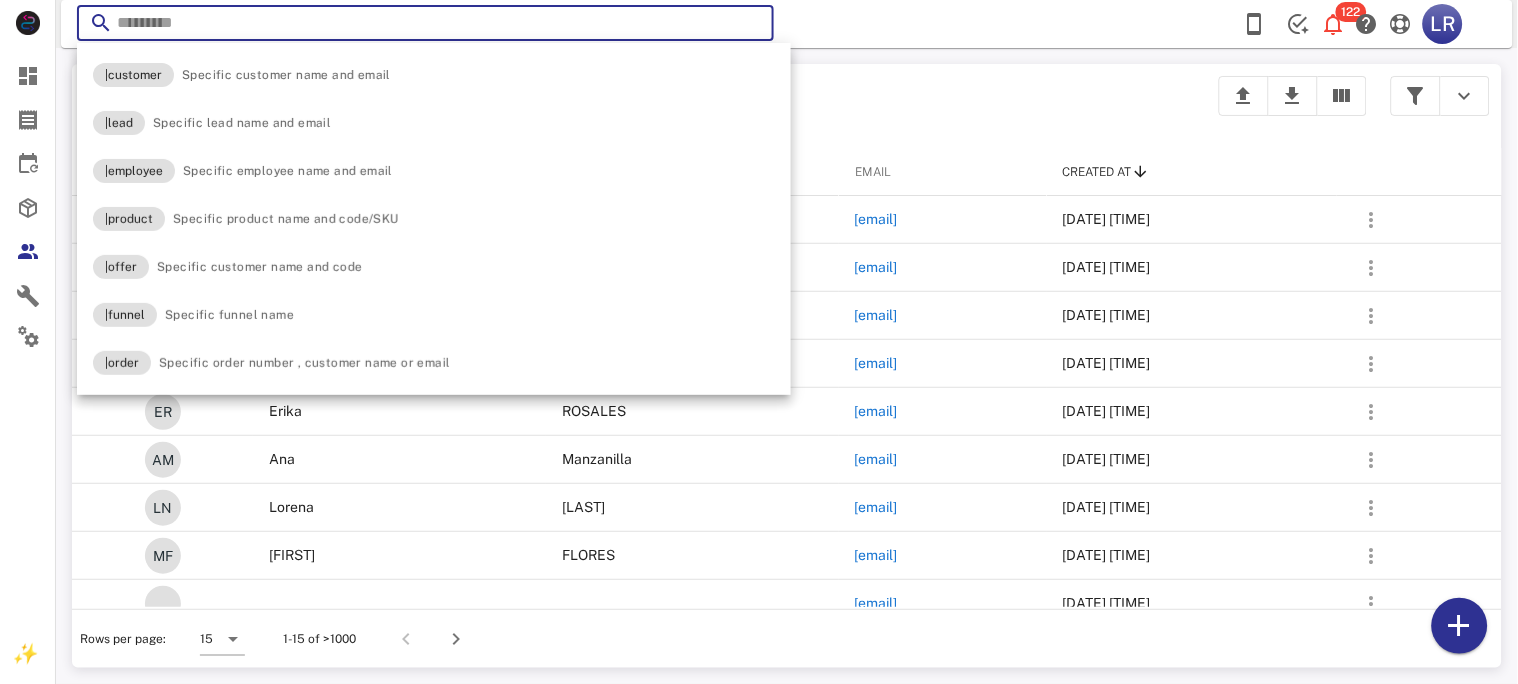 click at bounding box center (750, 26) 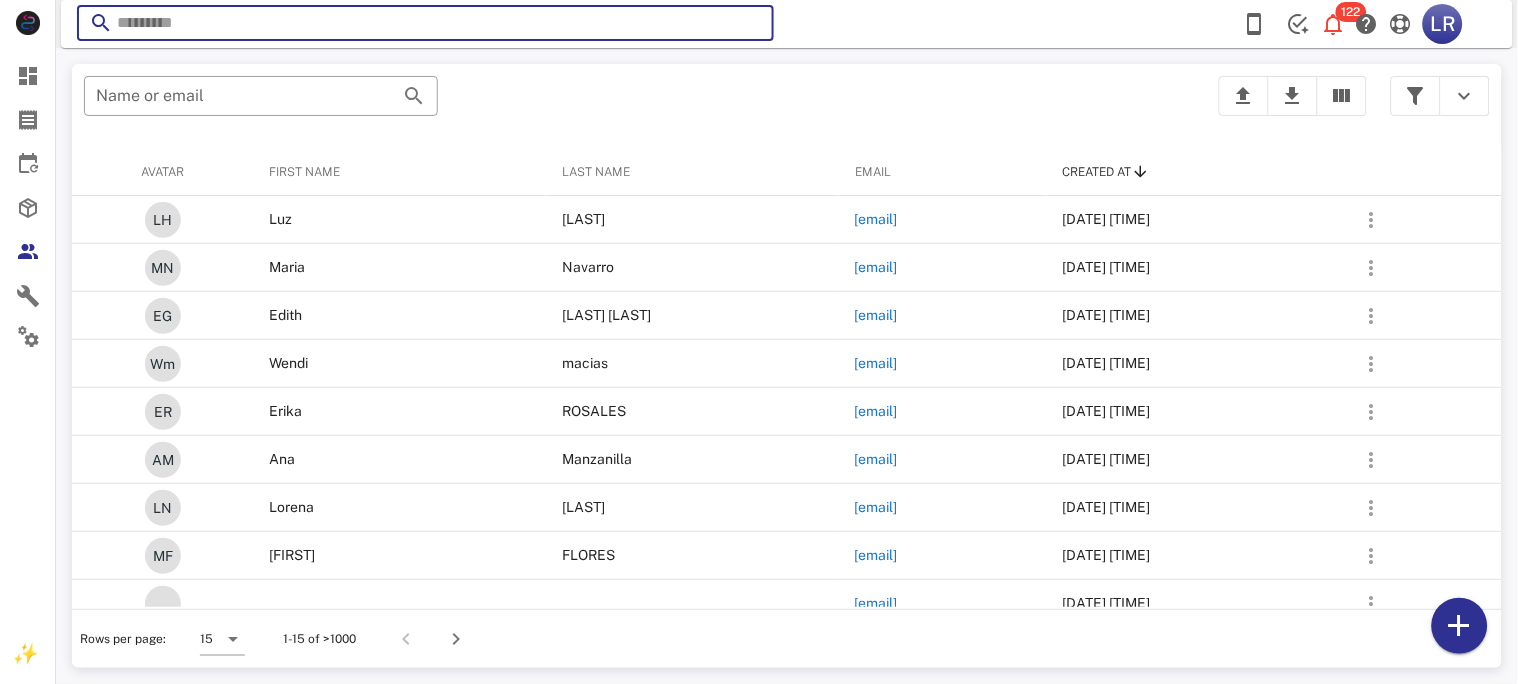 paste on "**********" 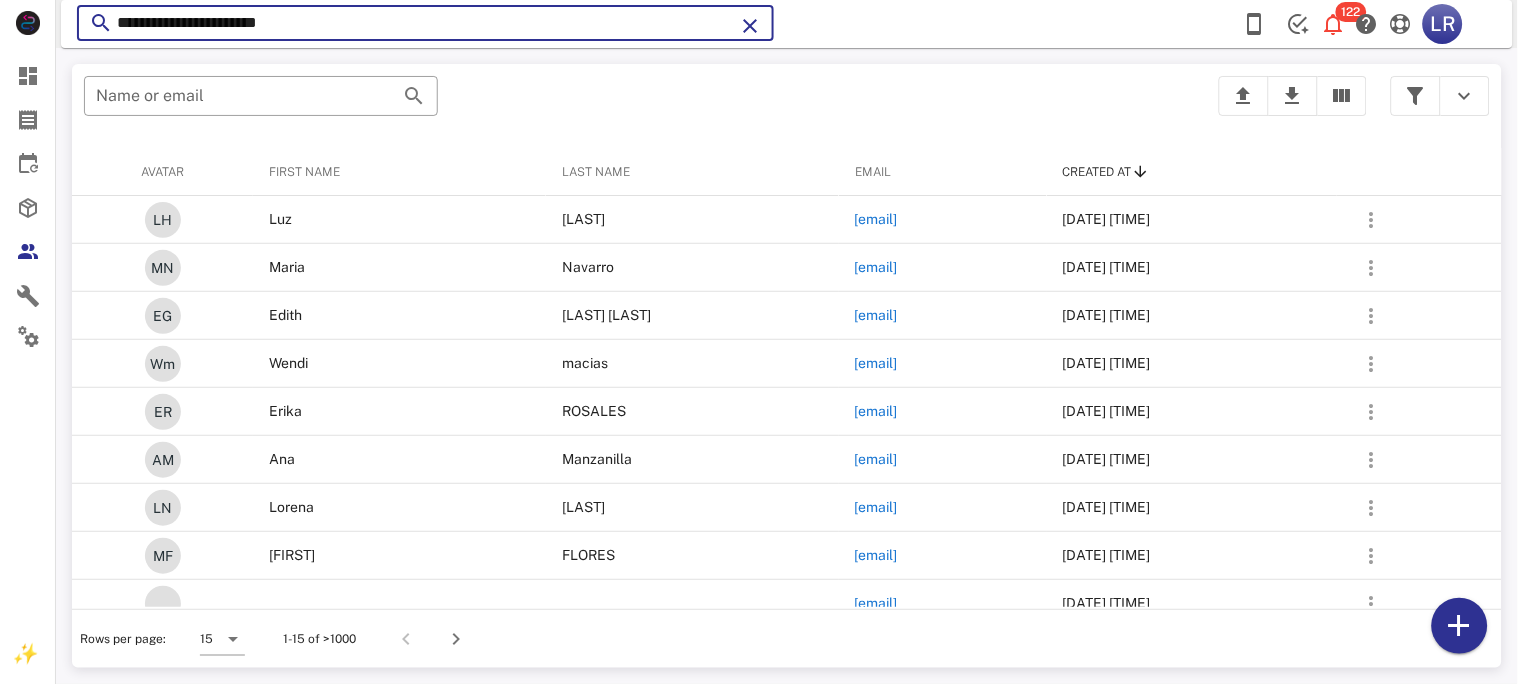 type on "**********" 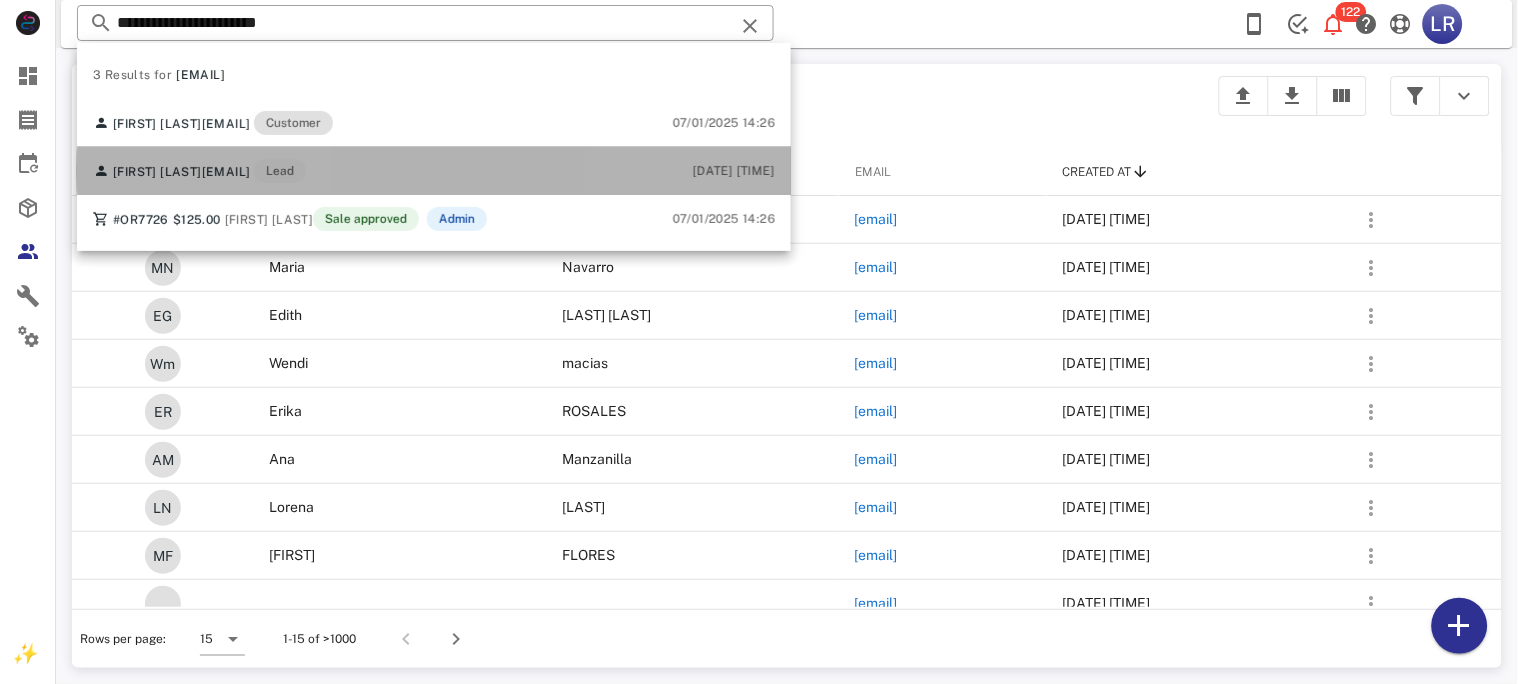 click on "cristina05flo@gmail.com" at bounding box center [226, 172] 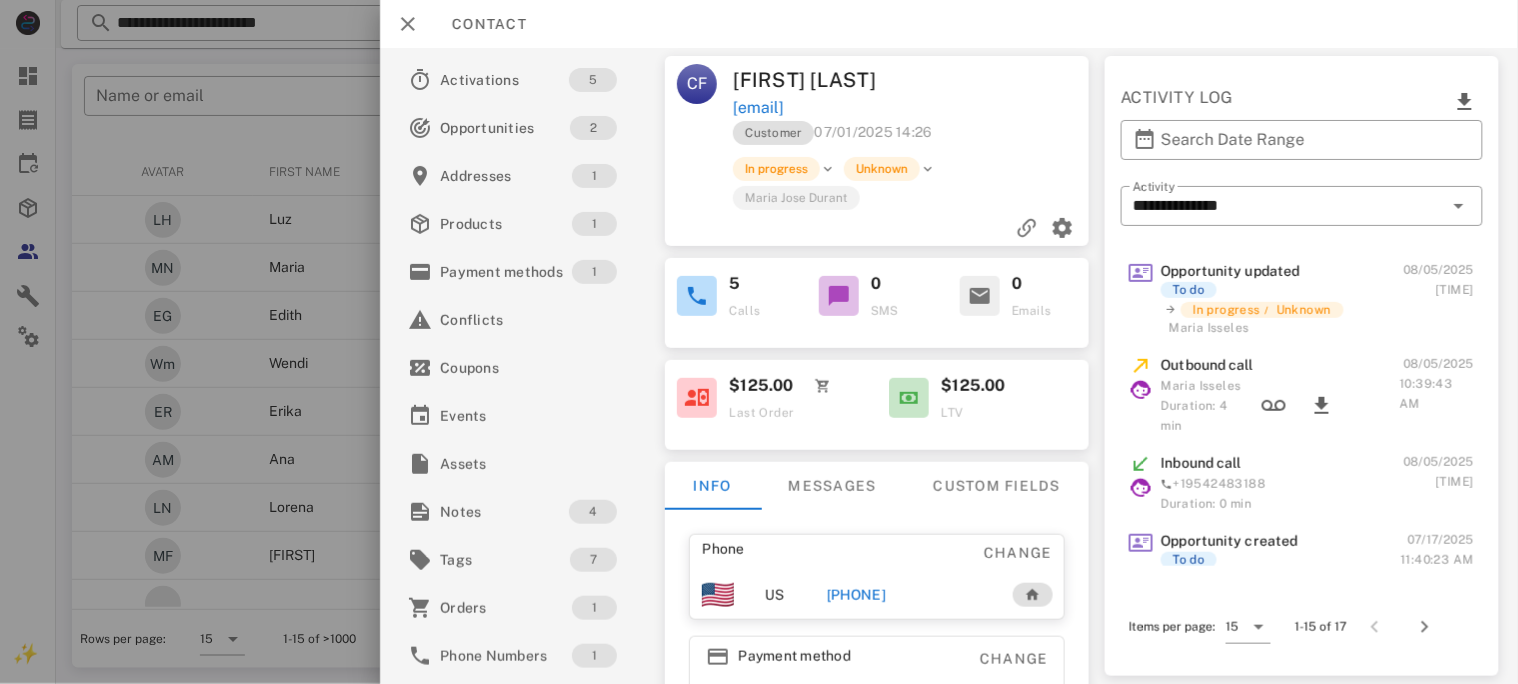 click on "+13476280654" at bounding box center (855, 595) 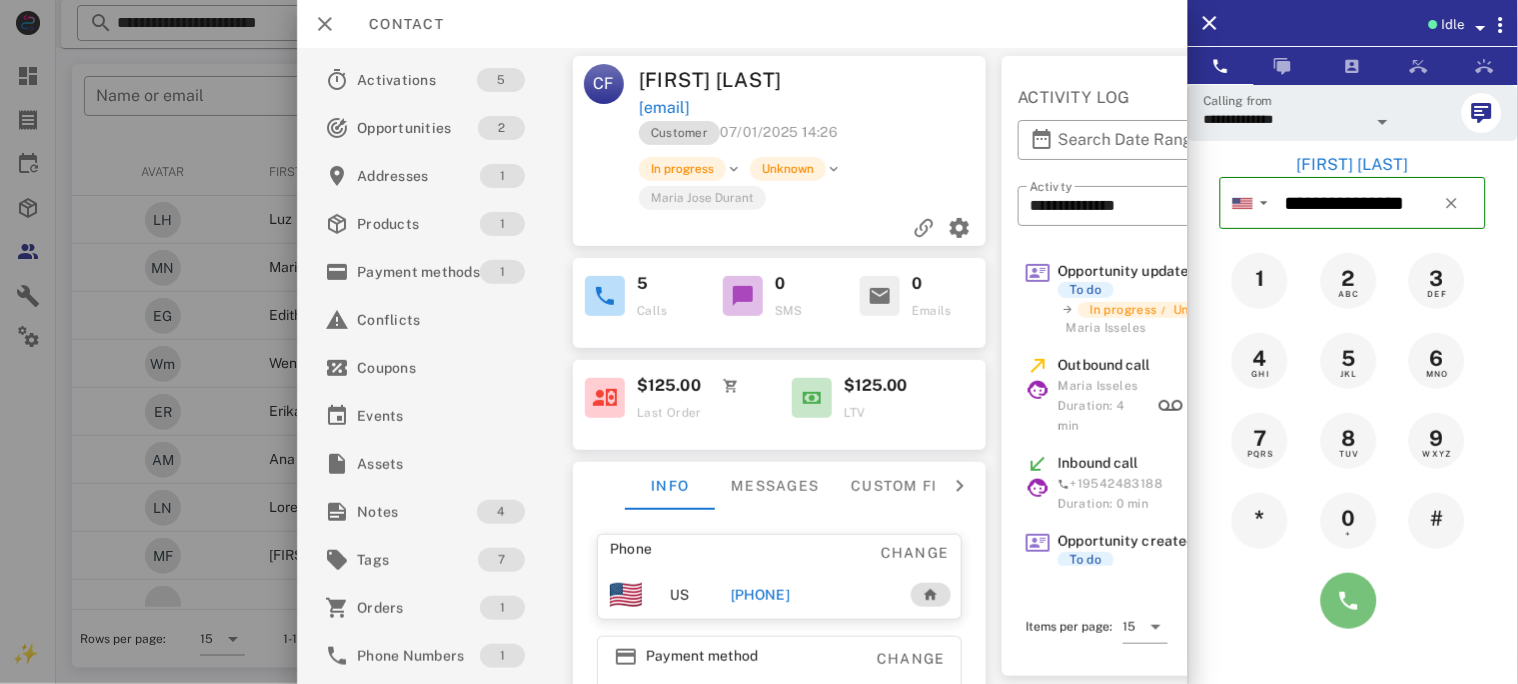 click at bounding box center (1349, 601) 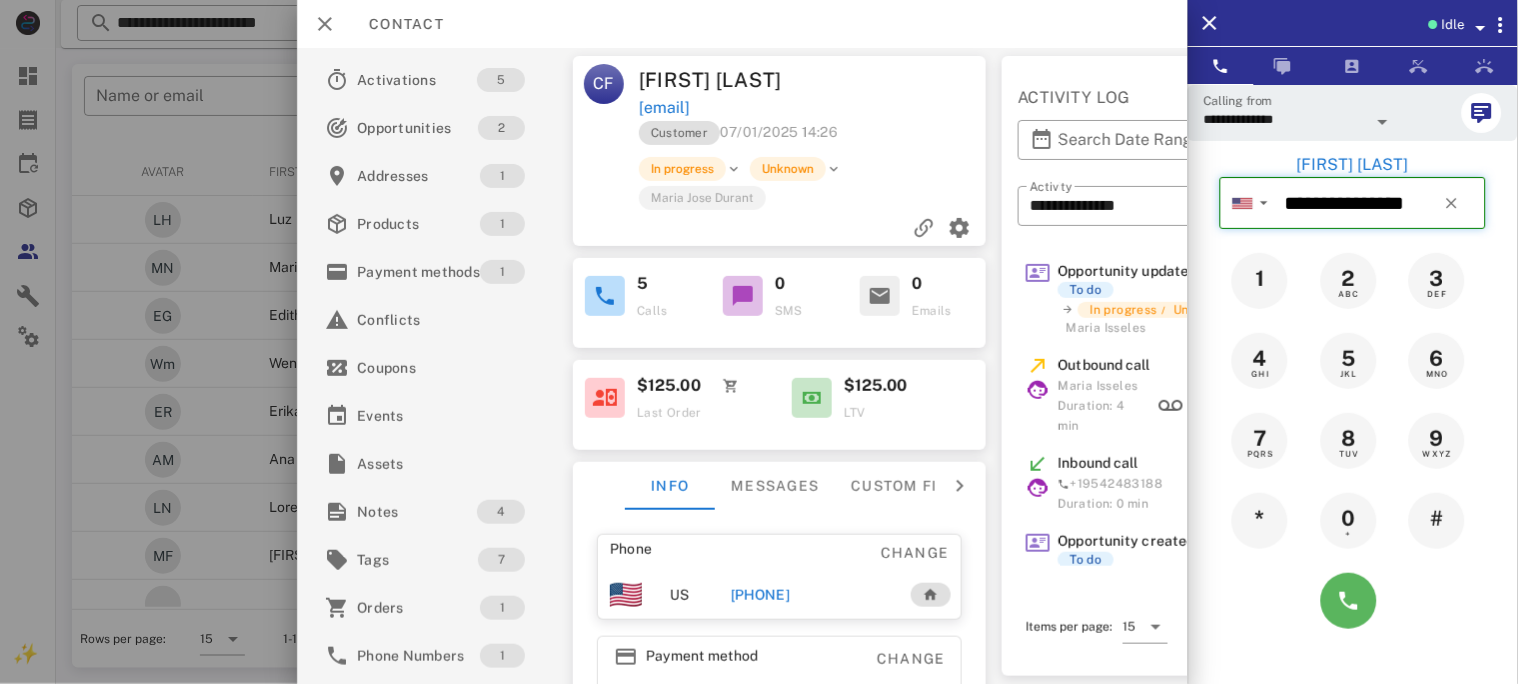 type 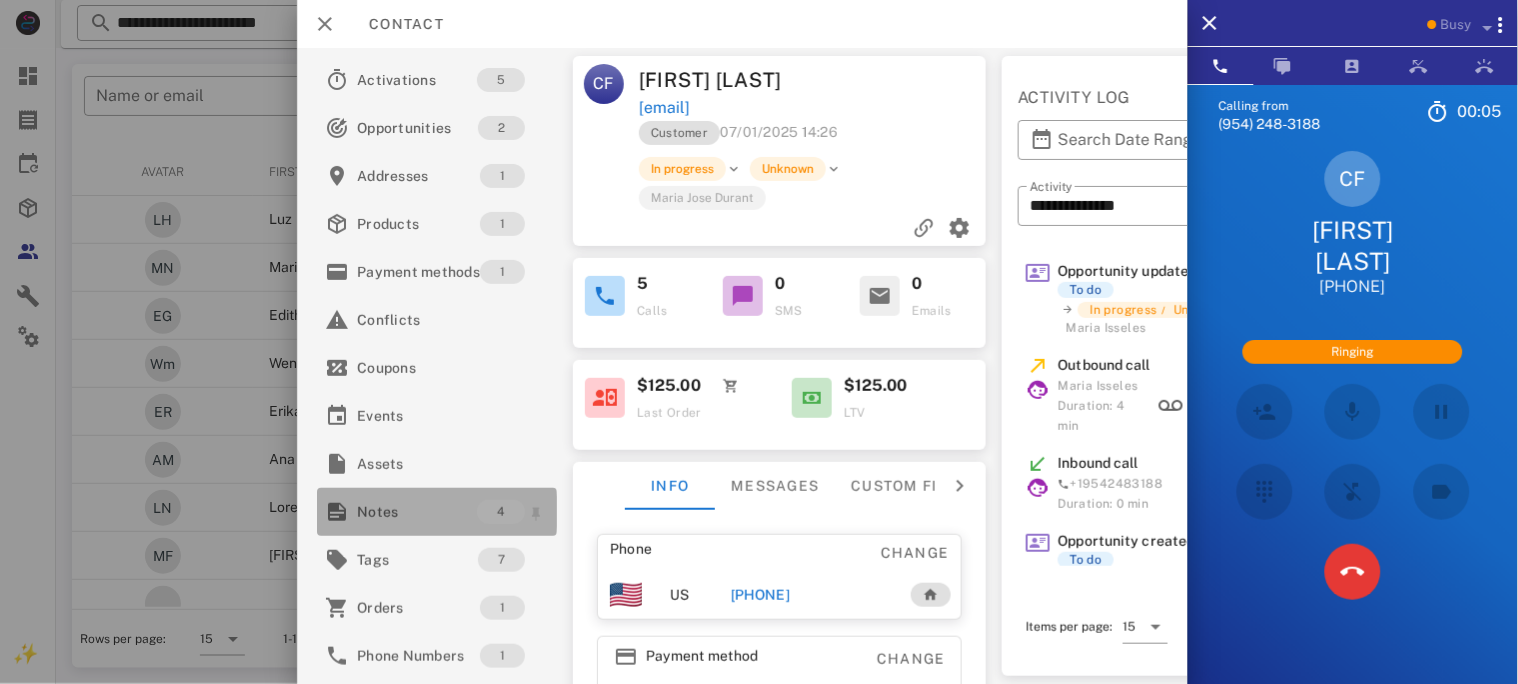 click on "Notes" at bounding box center [417, 512] 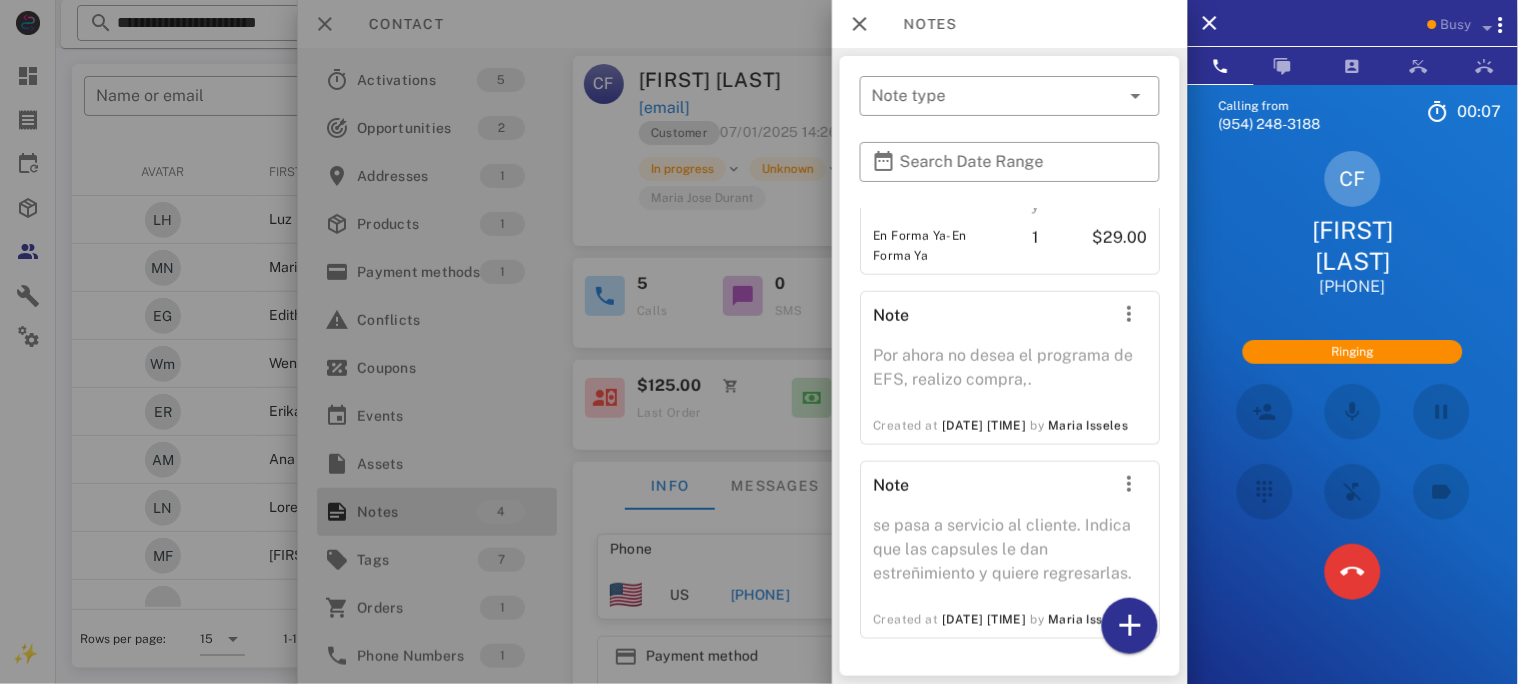 scroll, scrollTop: 479, scrollLeft: 0, axis: vertical 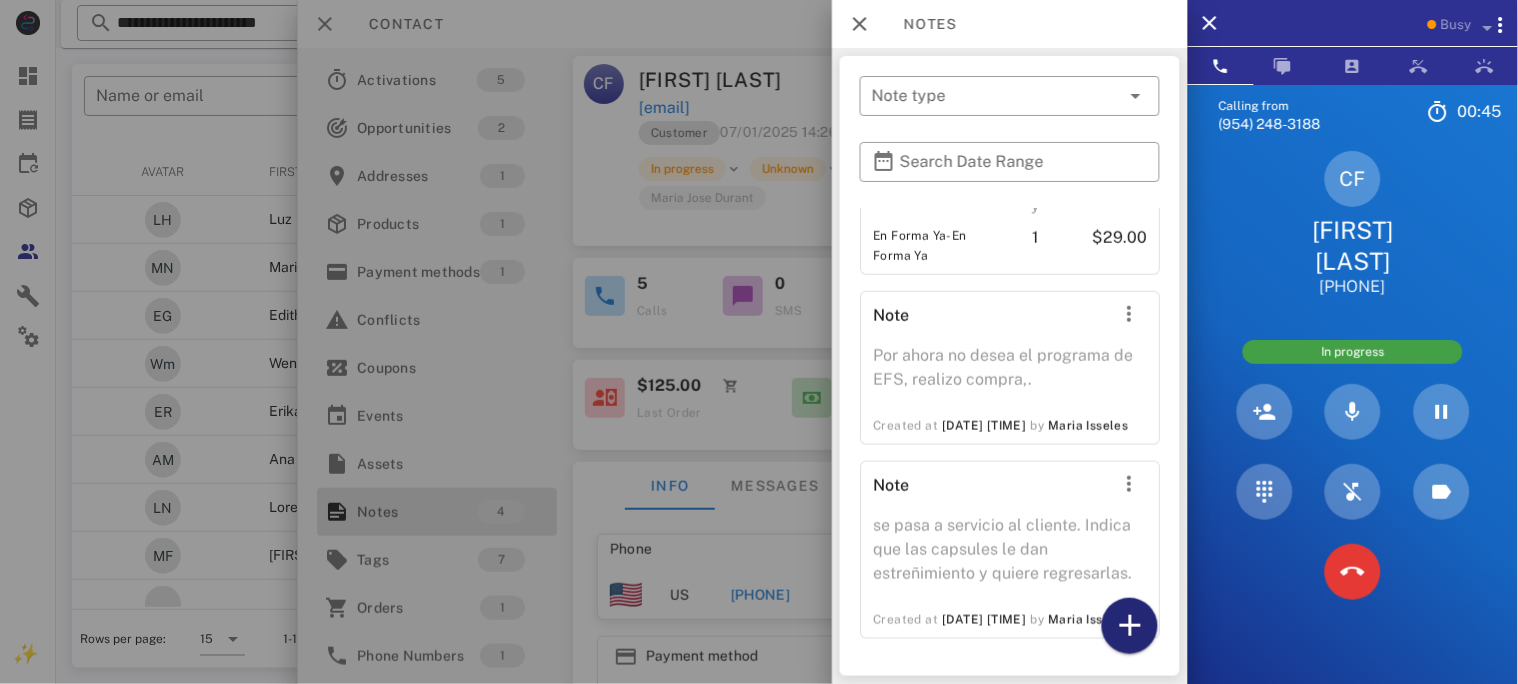 click at bounding box center (1130, 626) 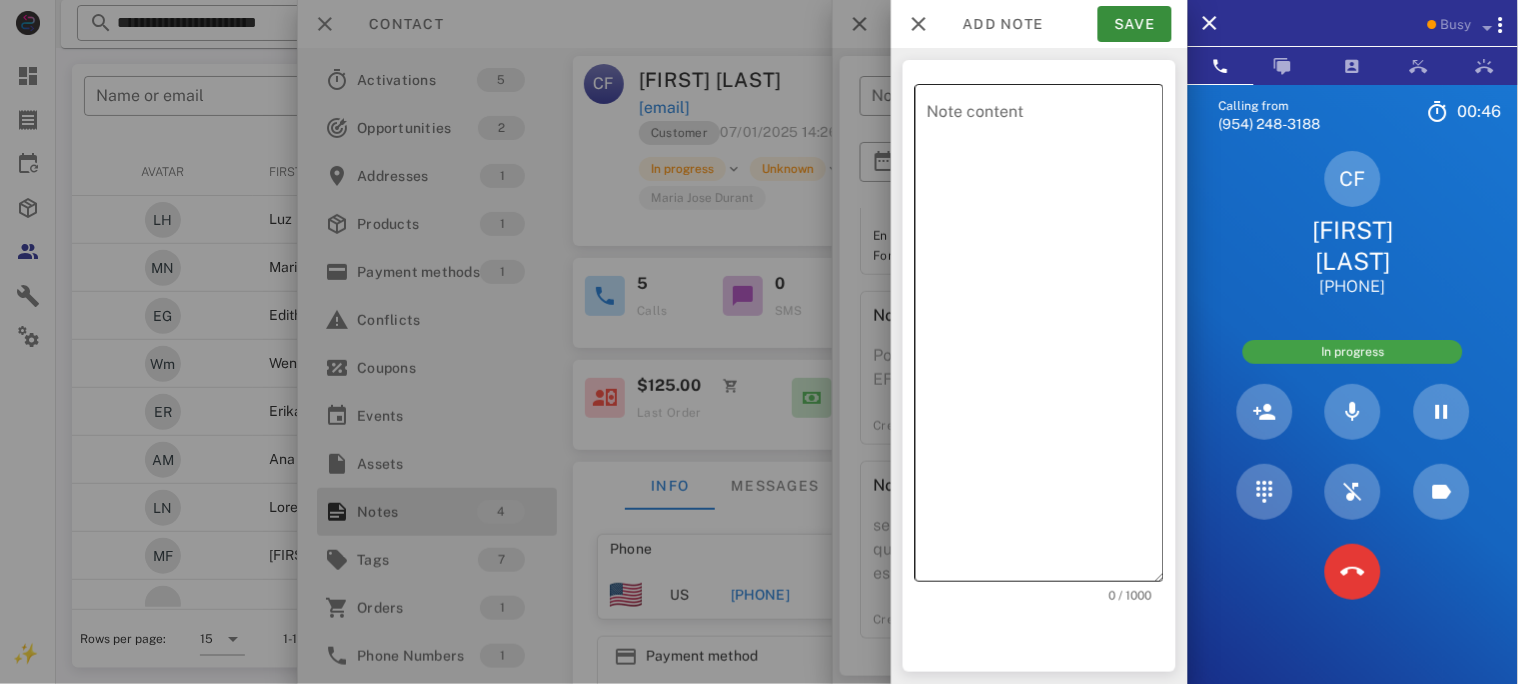 click on "Note content" at bounding box center (1045, 338) 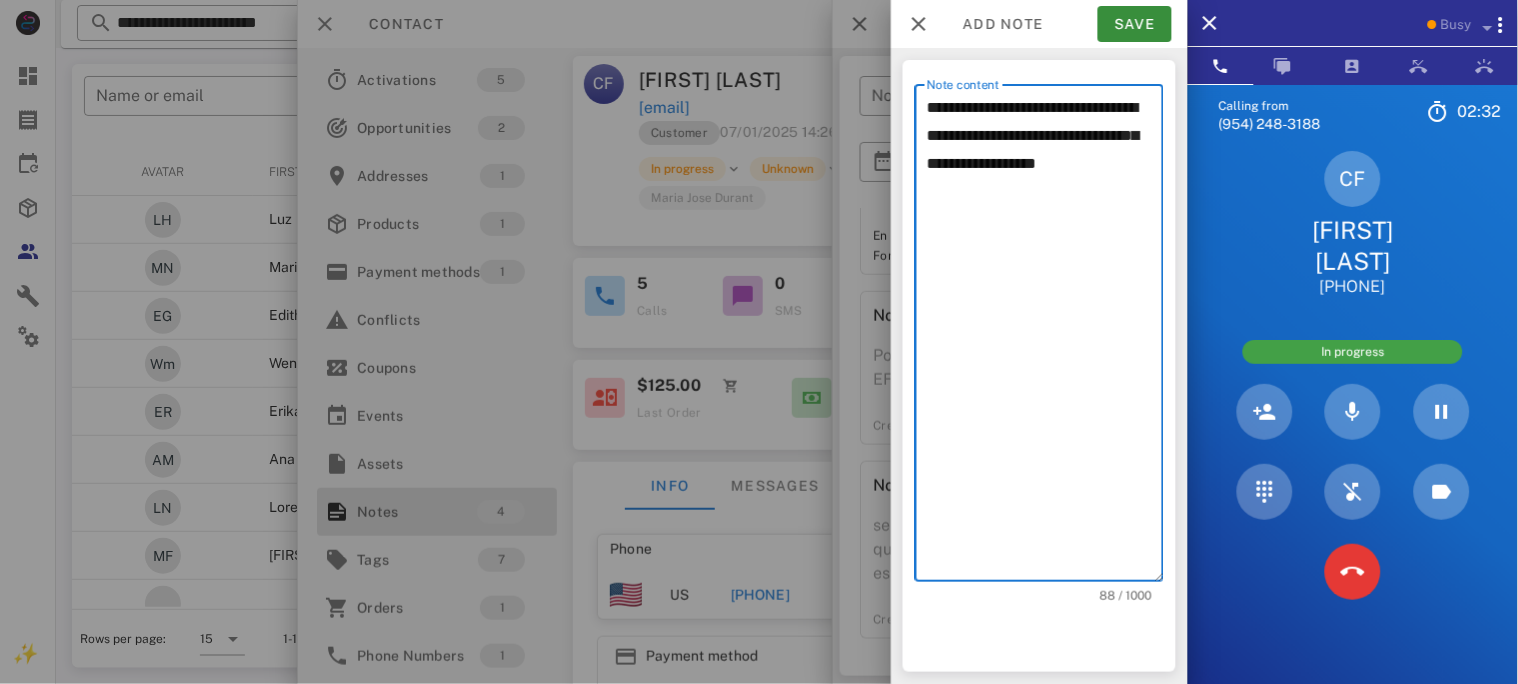click on "**********" at bounding box center [1045, 338] 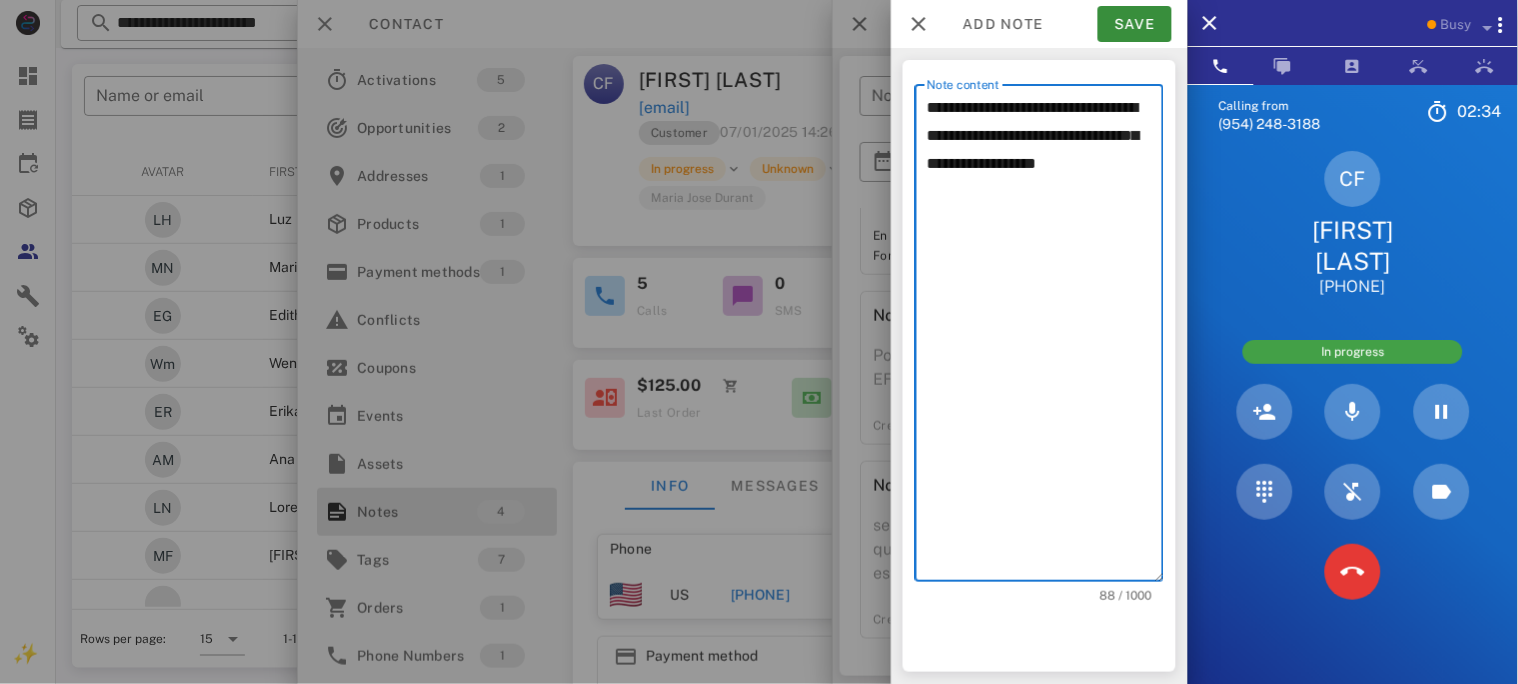 click on "**********" at bounding box center (1045, 338) 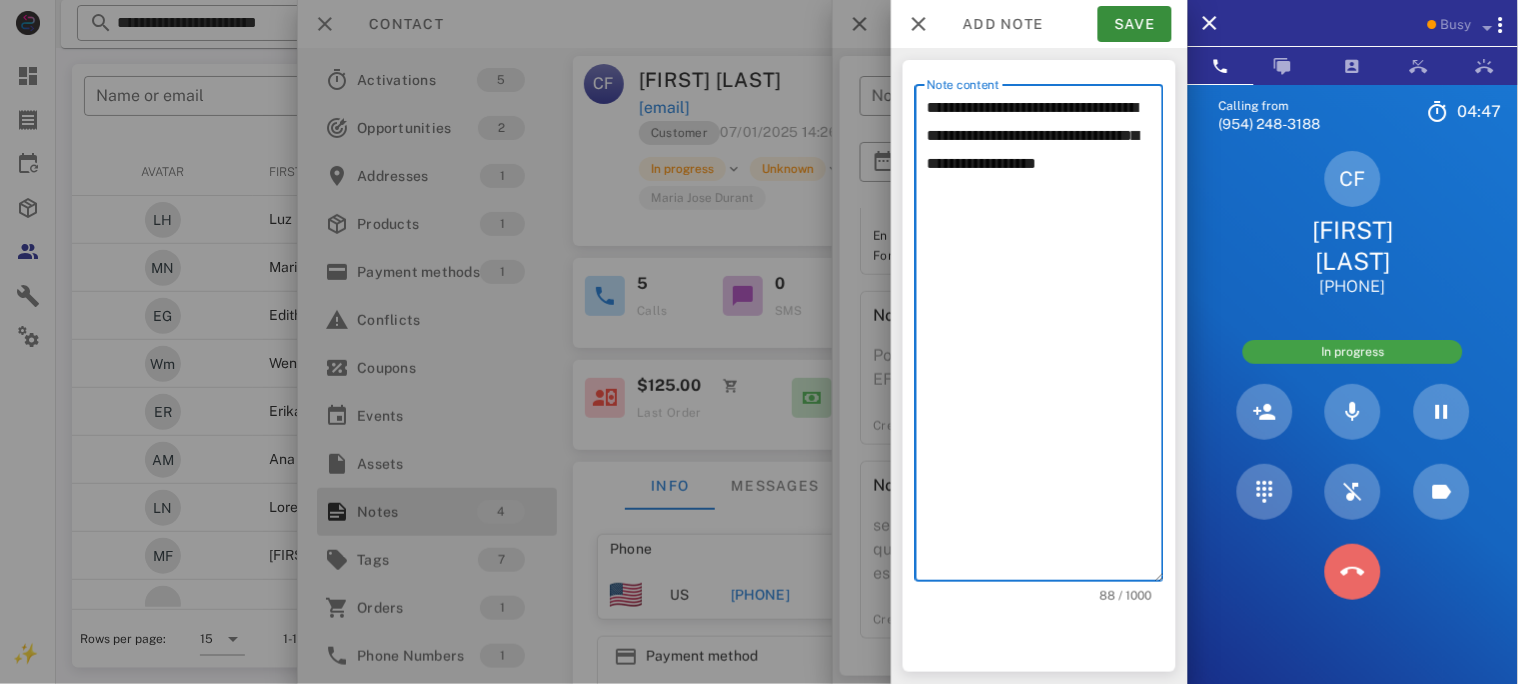 click at bounding box center [1353, 572] 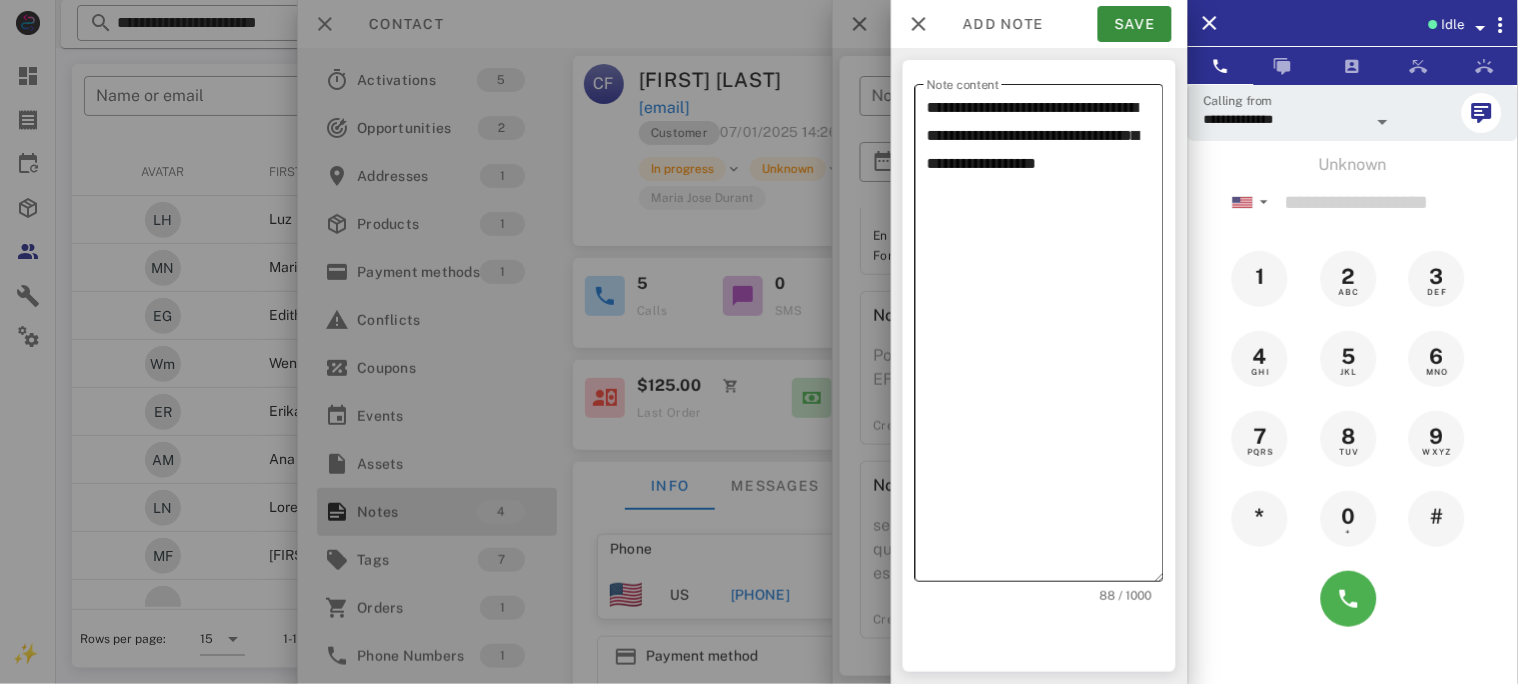 click on "**********" at bounding box center (1045, 338) 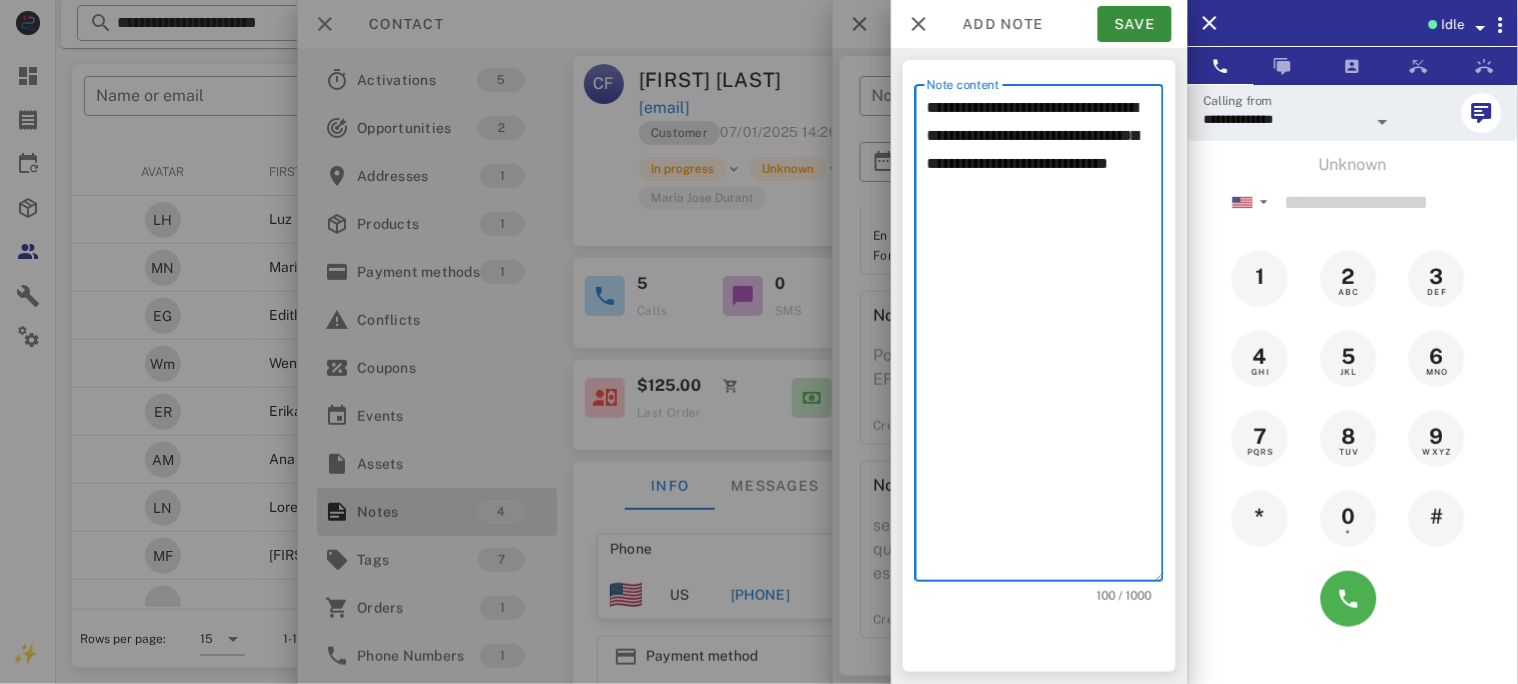 click on "**********" at bounding box center [1045, 338] 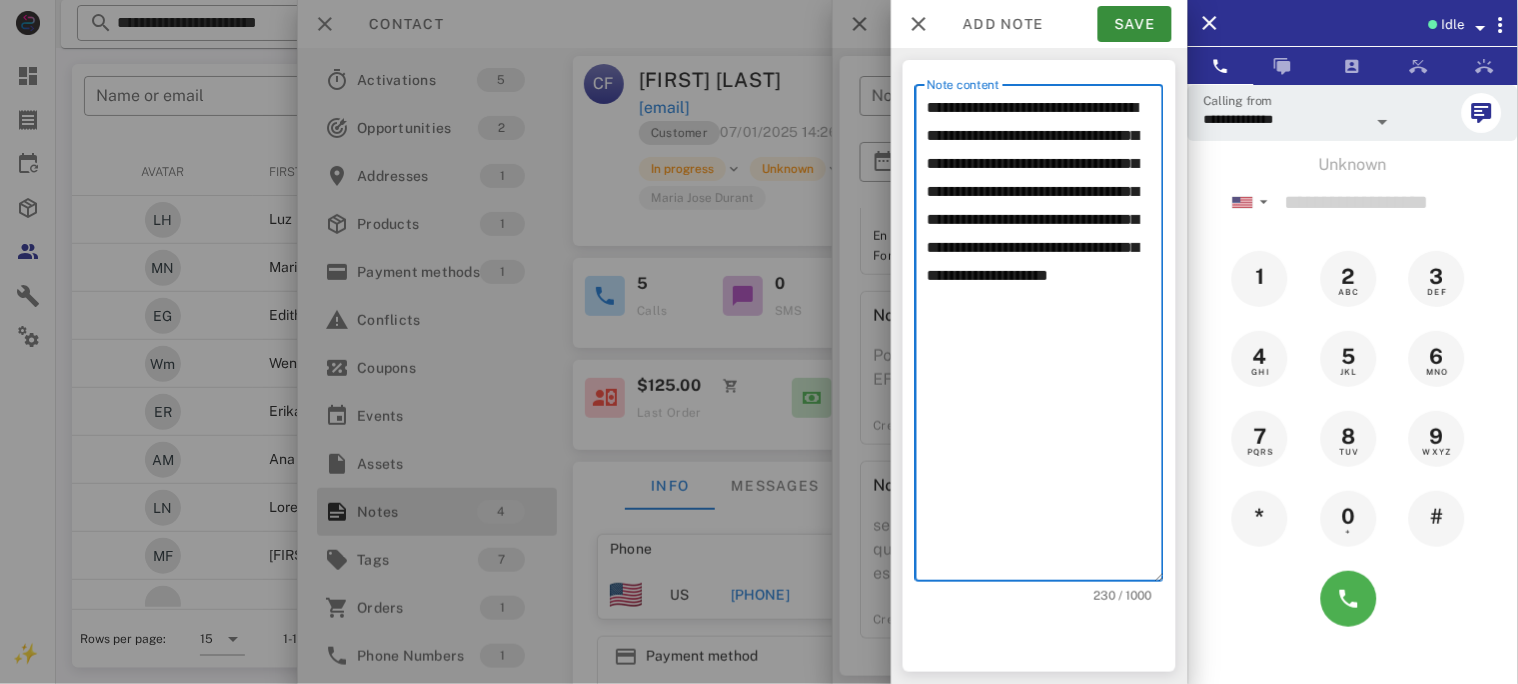 click on "**********" at bounding box center [1045, 338] 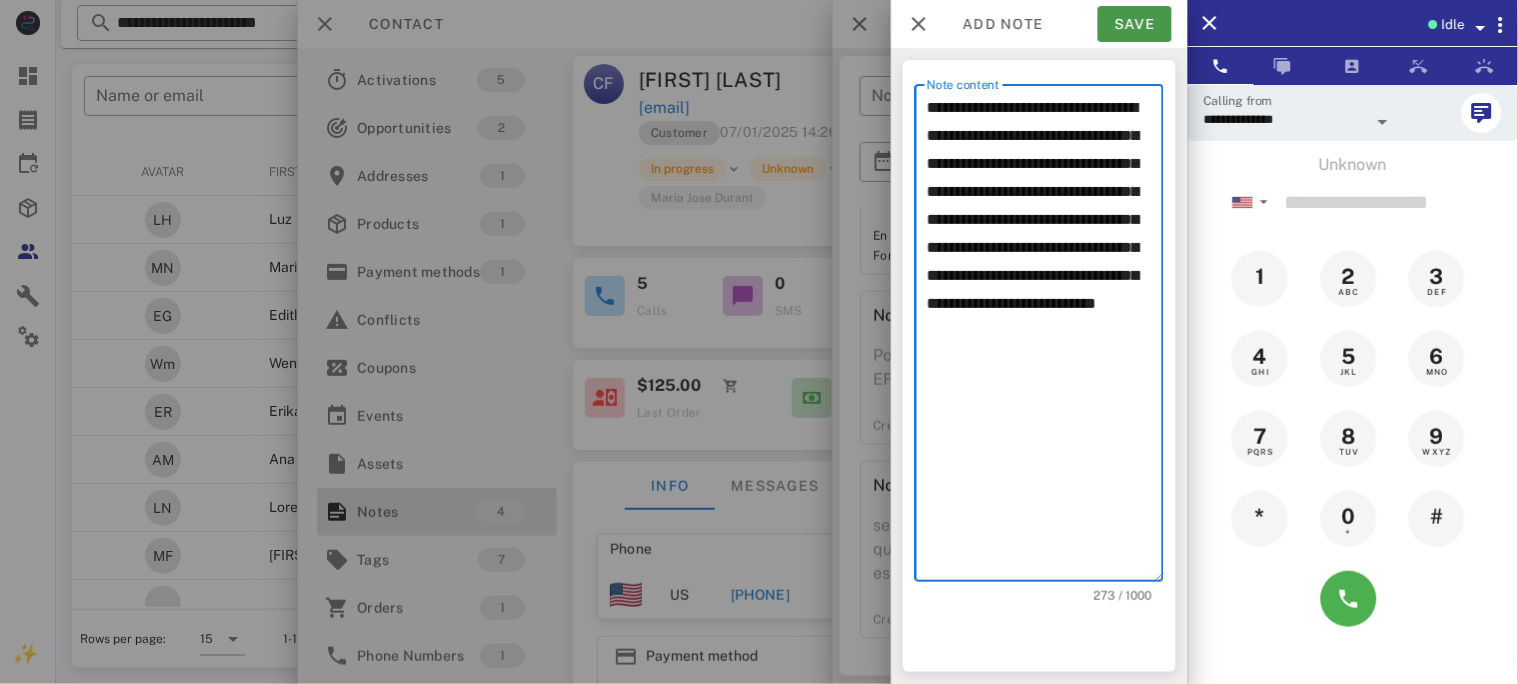 type on "**********" 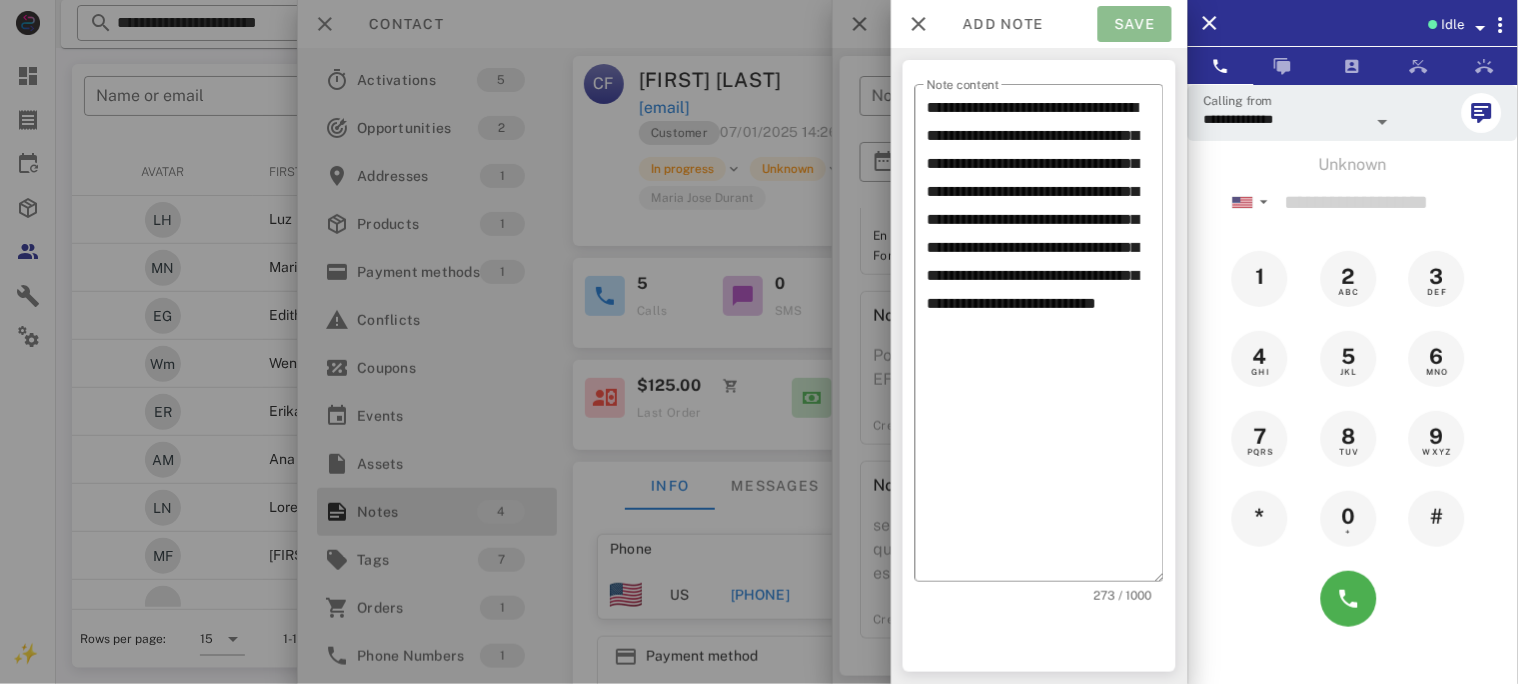 click on "Save" at bounding box center (1135, 24) 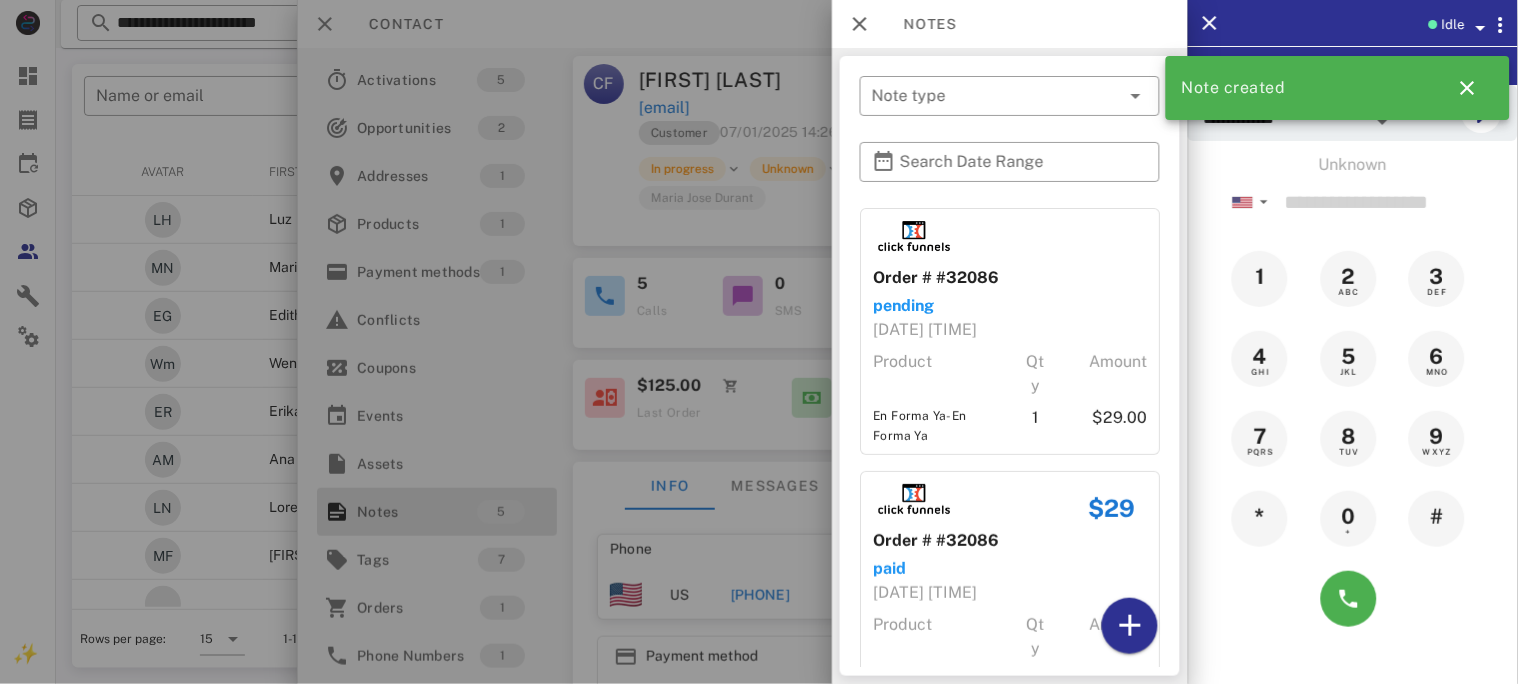 click at bounding box center [759, 342] 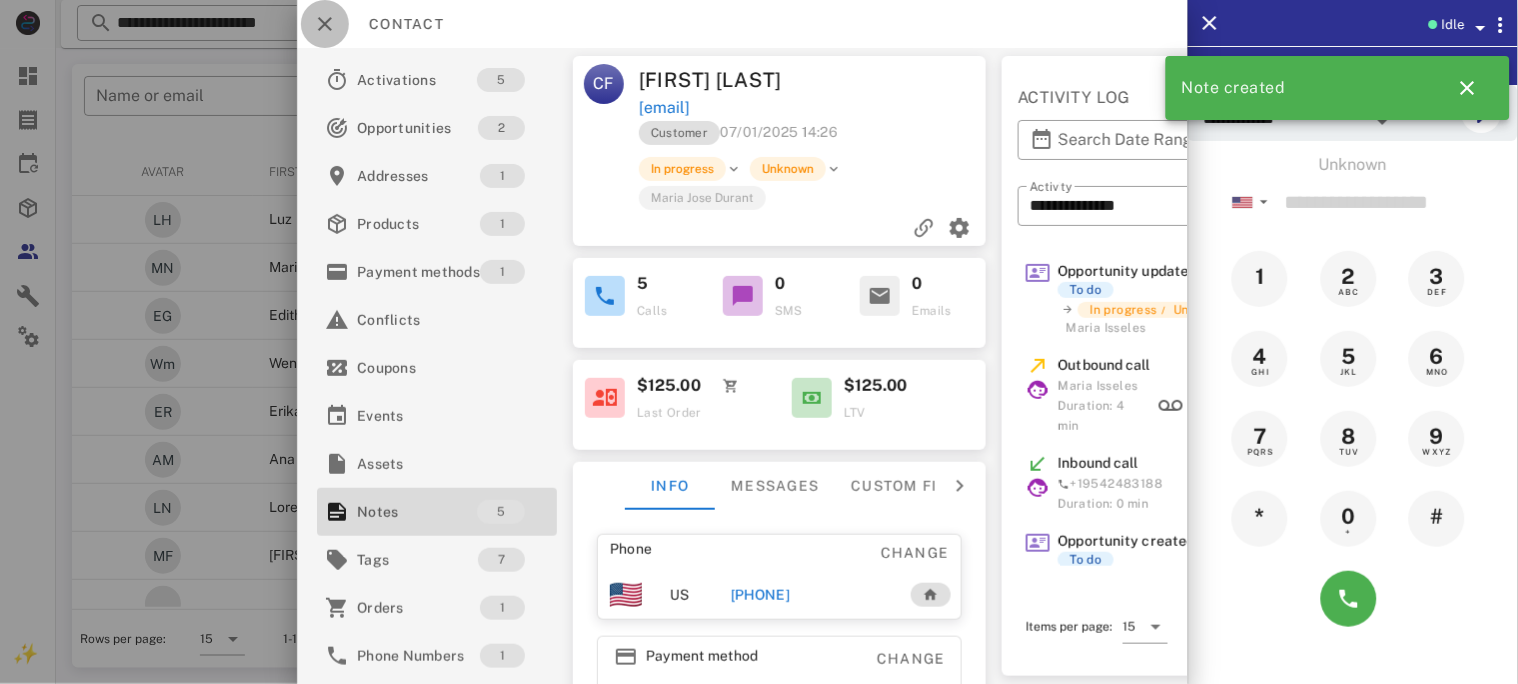 click at bounding box center (325, 24) 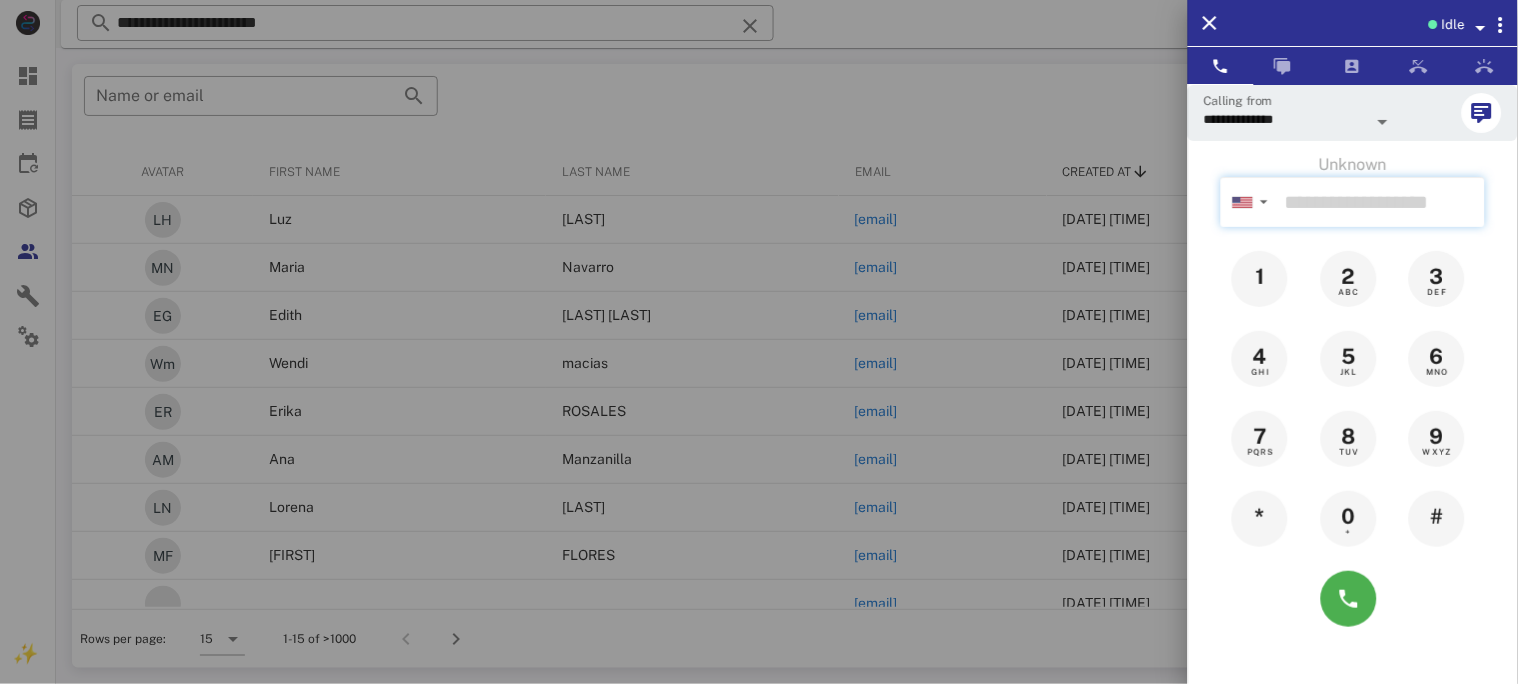 click at bounding box center [1381, 202] 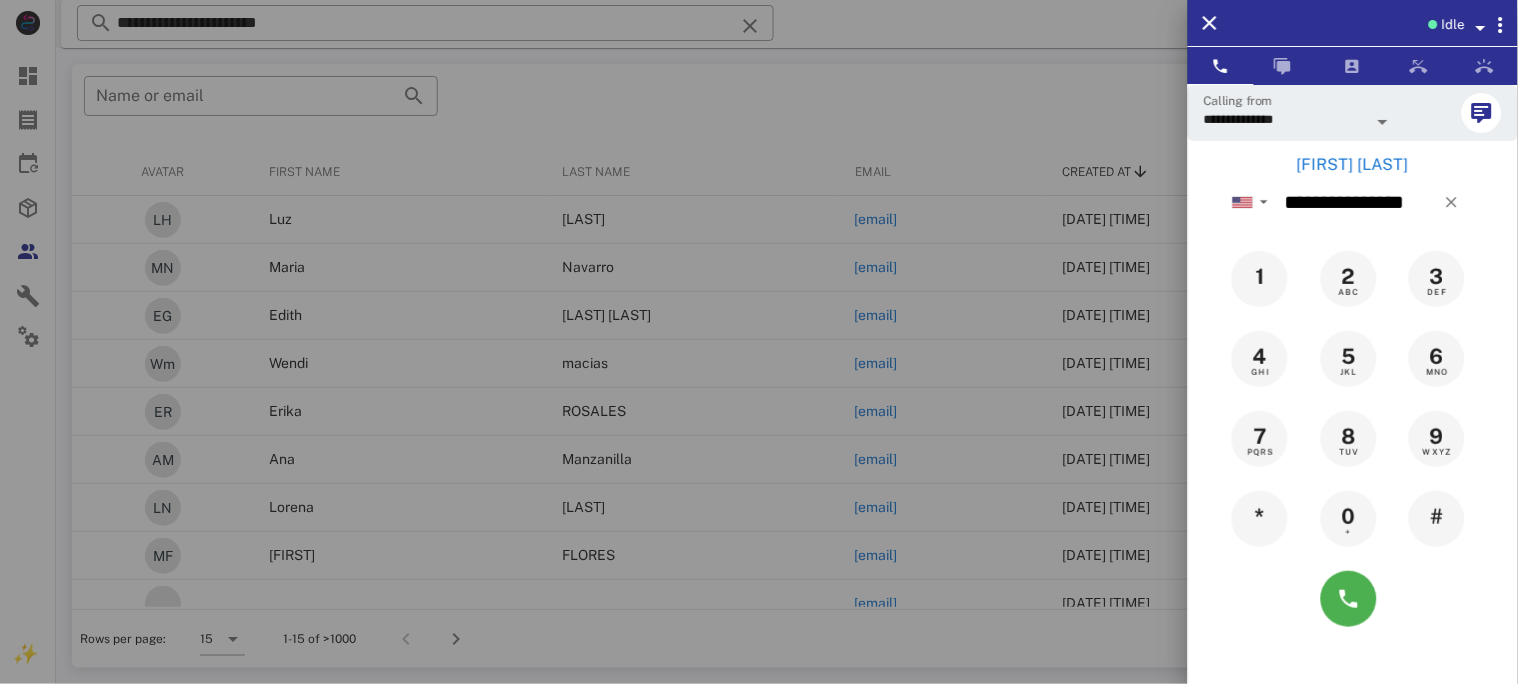 click on "Edna Guerrero" at bounding box center (1353, 165) 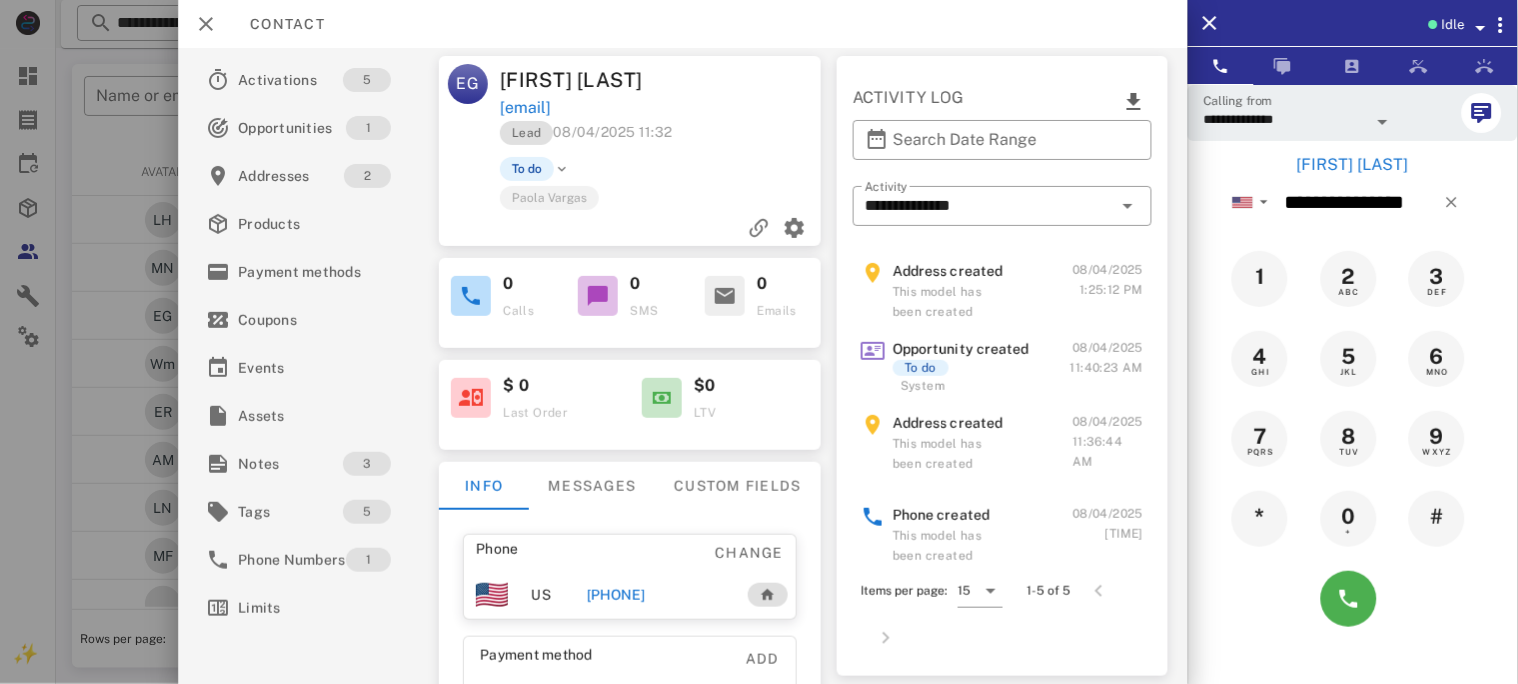 click on "+18184880305" at bounding box center (616, 595) 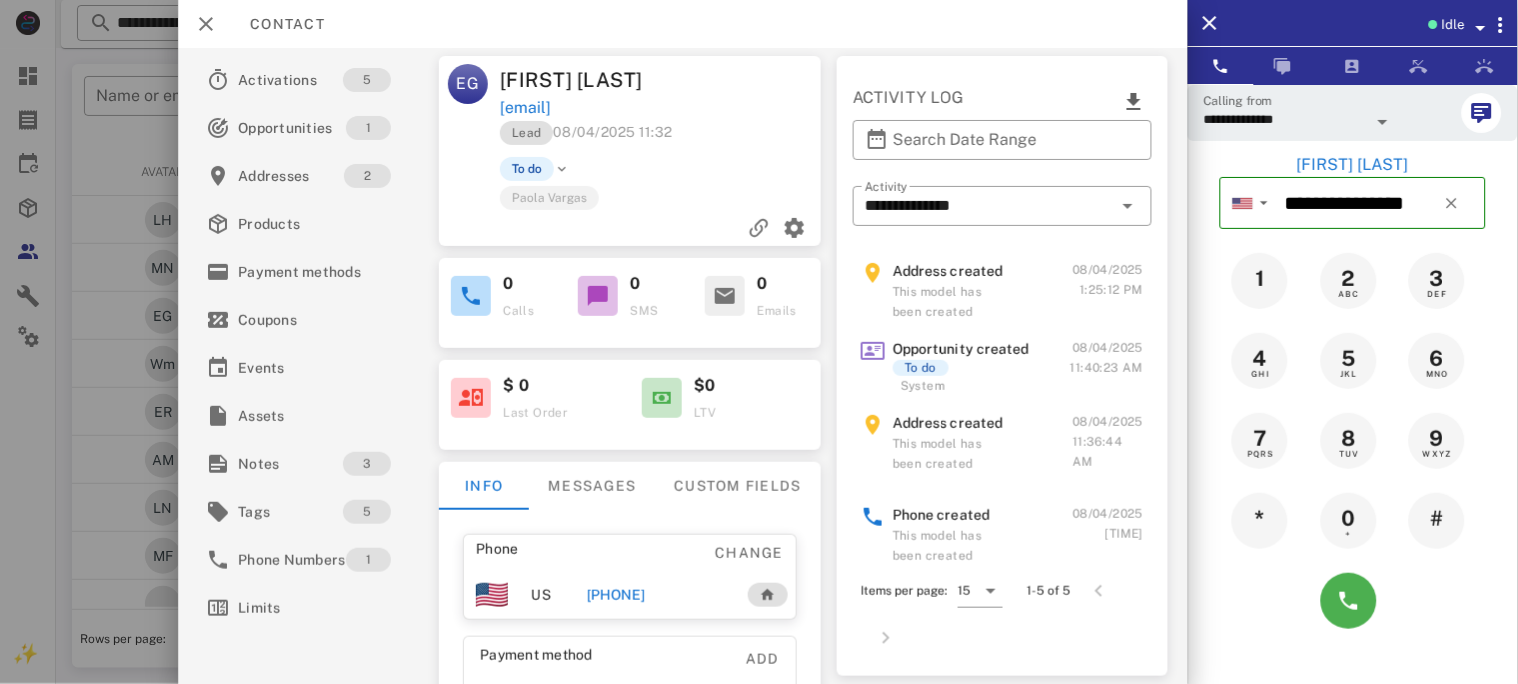 click on "+18184880305" at bounding box center (616, 595) 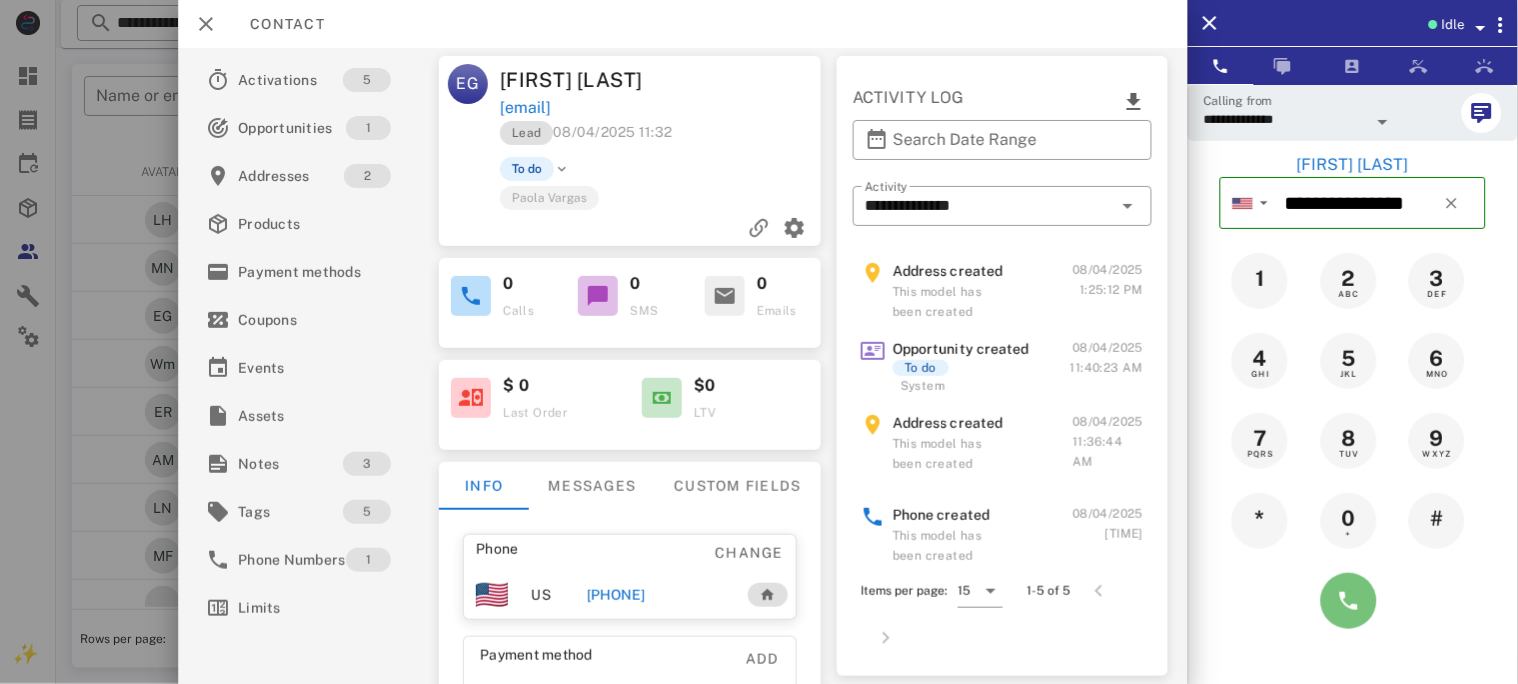 click at bounding box center (1349, 601) 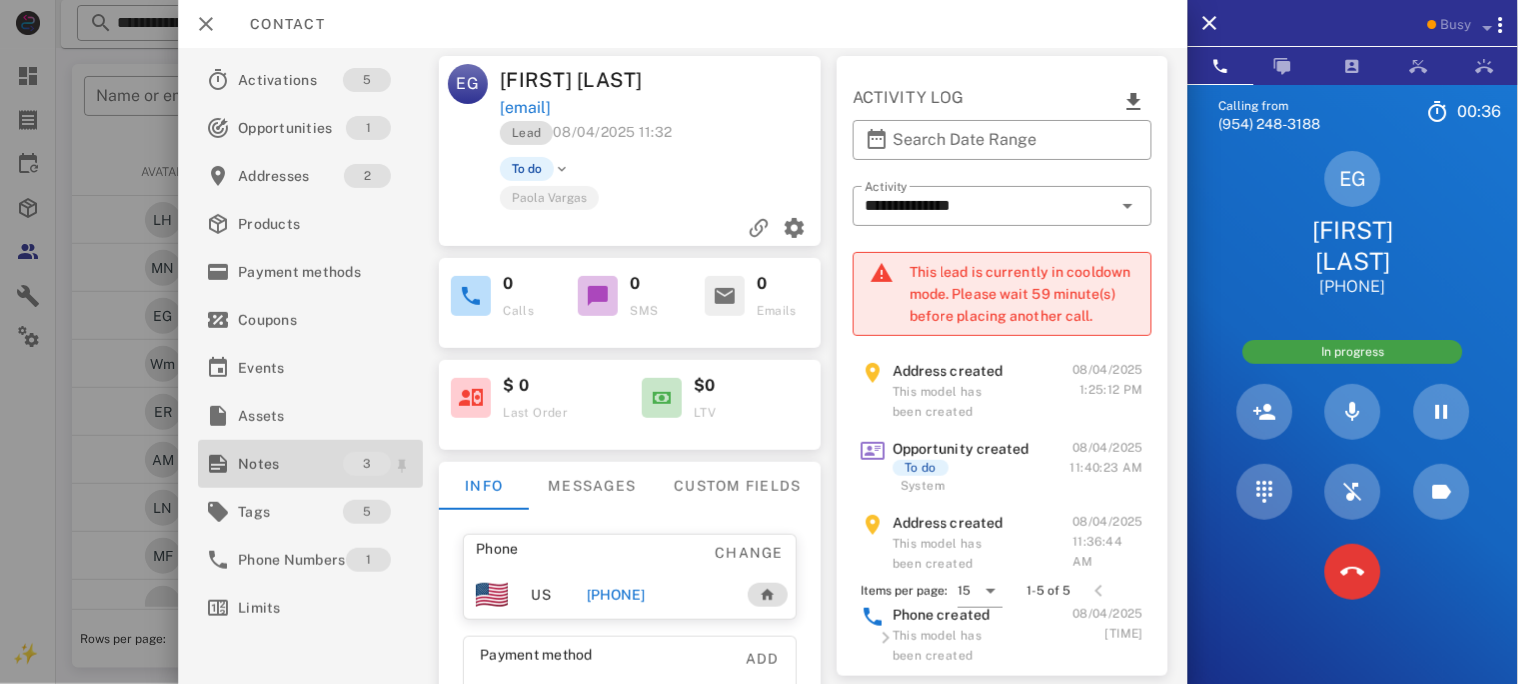 click on "Notes" at bounding box center (290, 464) 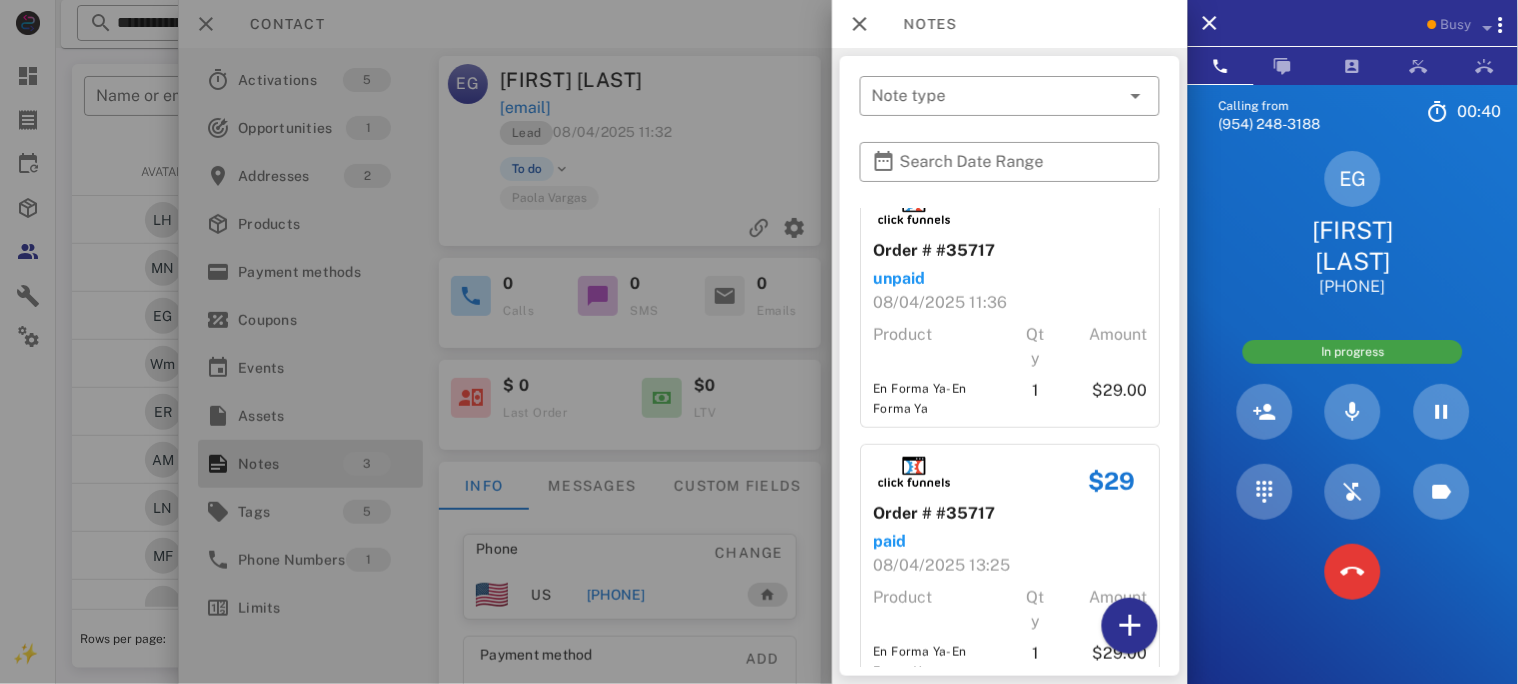 scroll, scrollTop: 336, scrollLeft: 0, axis: vertical 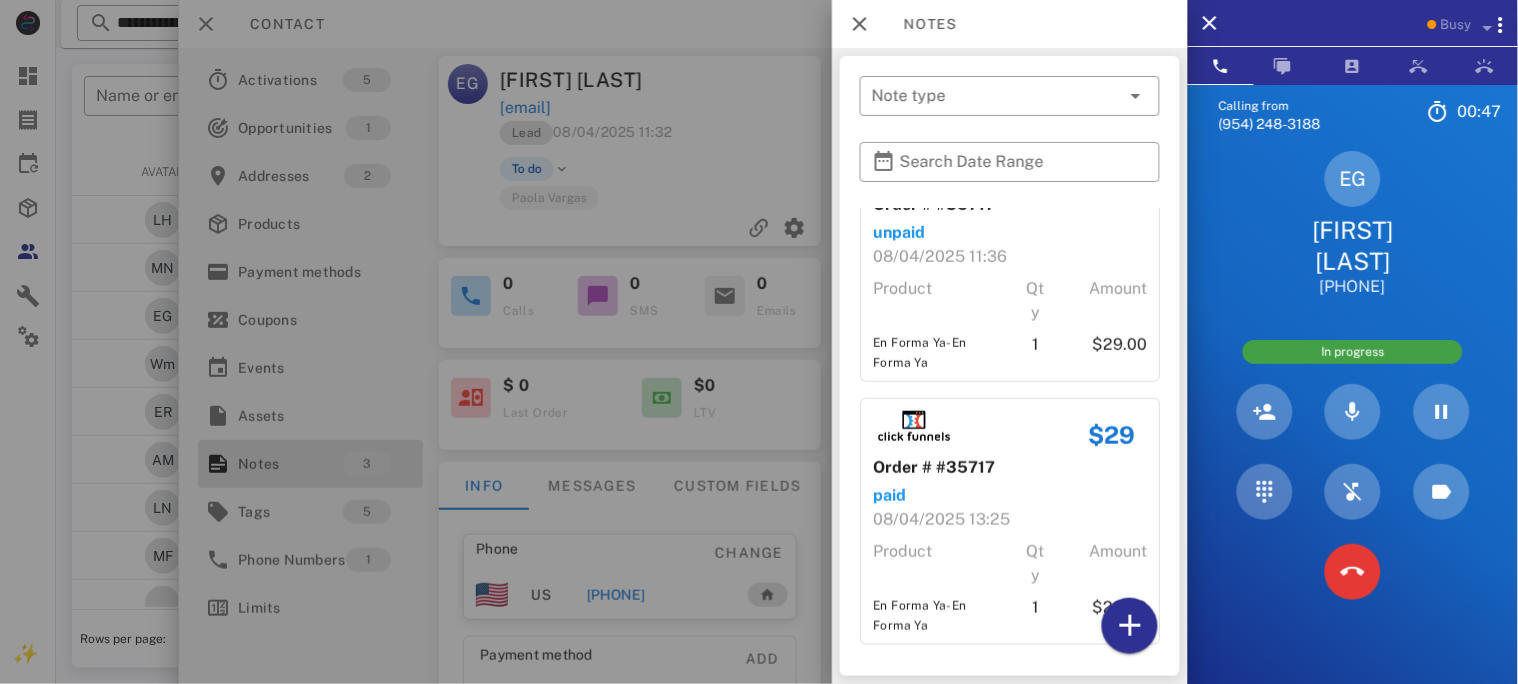 click at bounding box center [759, 342] 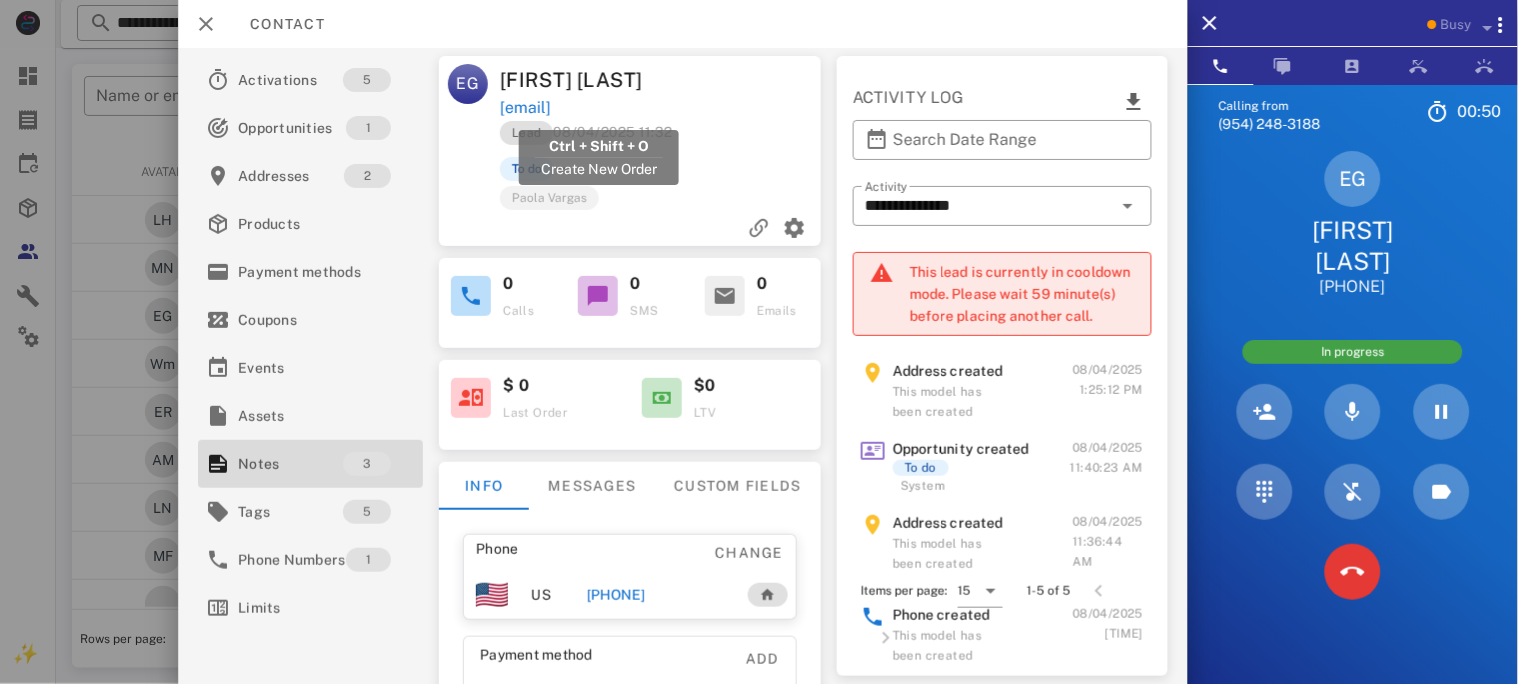 drag, startPoint x: 715, startPoint y: 109, endPoint x: 501, endPoint y: 108, distance: 214.00233 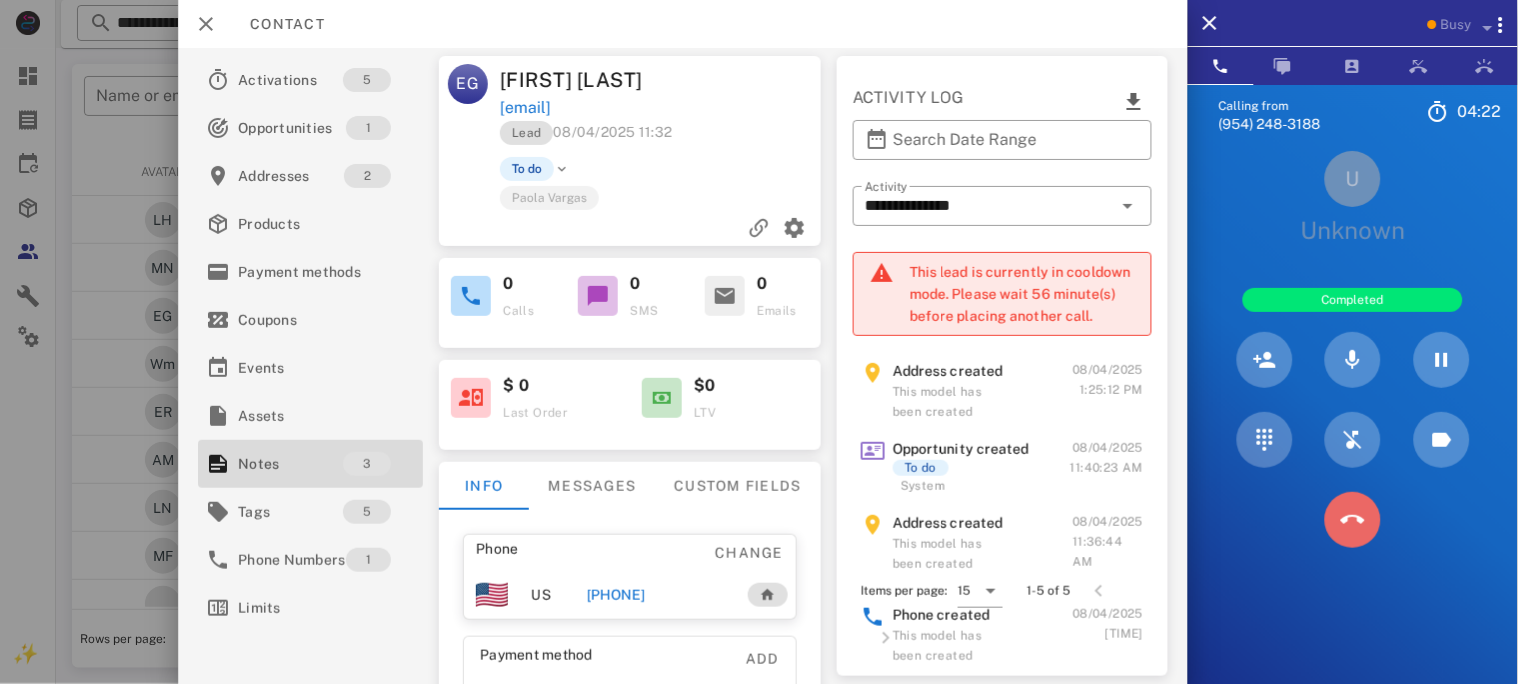click at bounding box center (1353, 520) 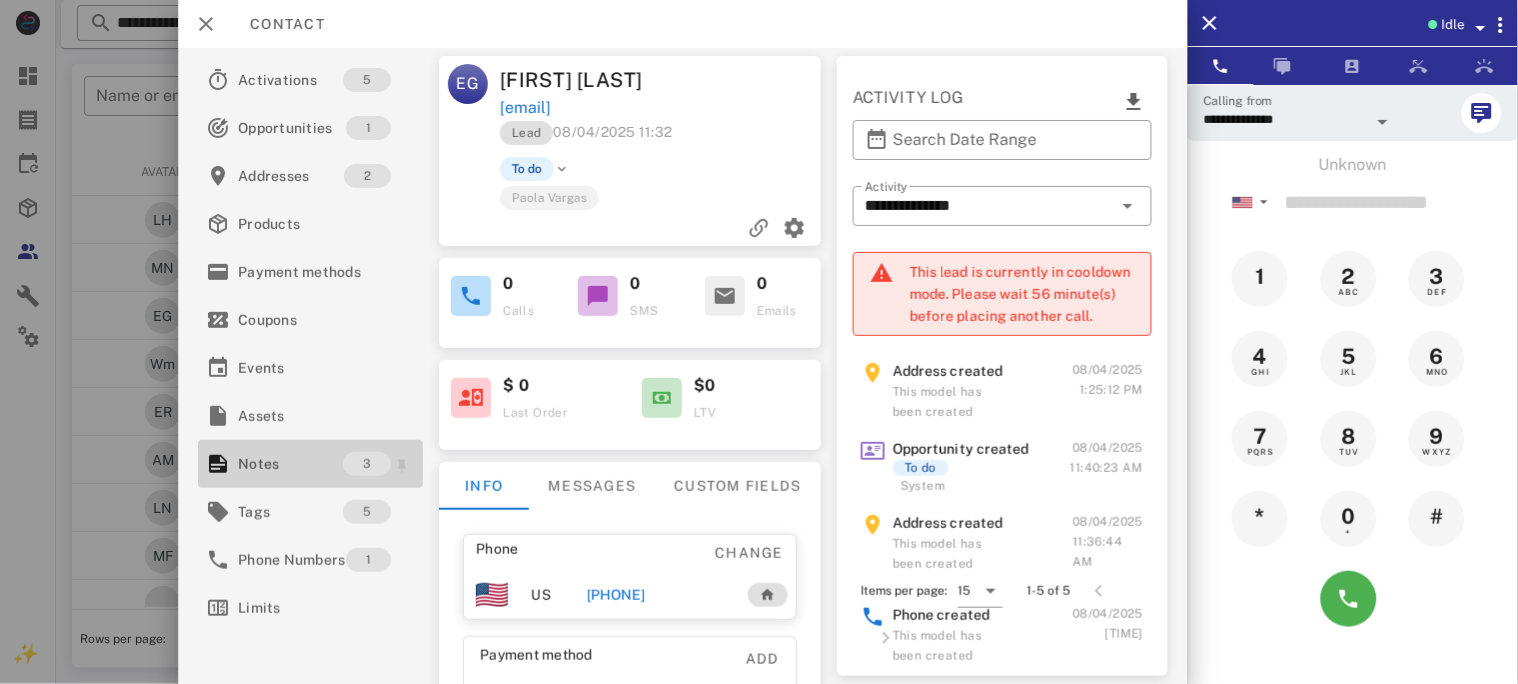 click on "Notes" at bounding box center [290, 464] 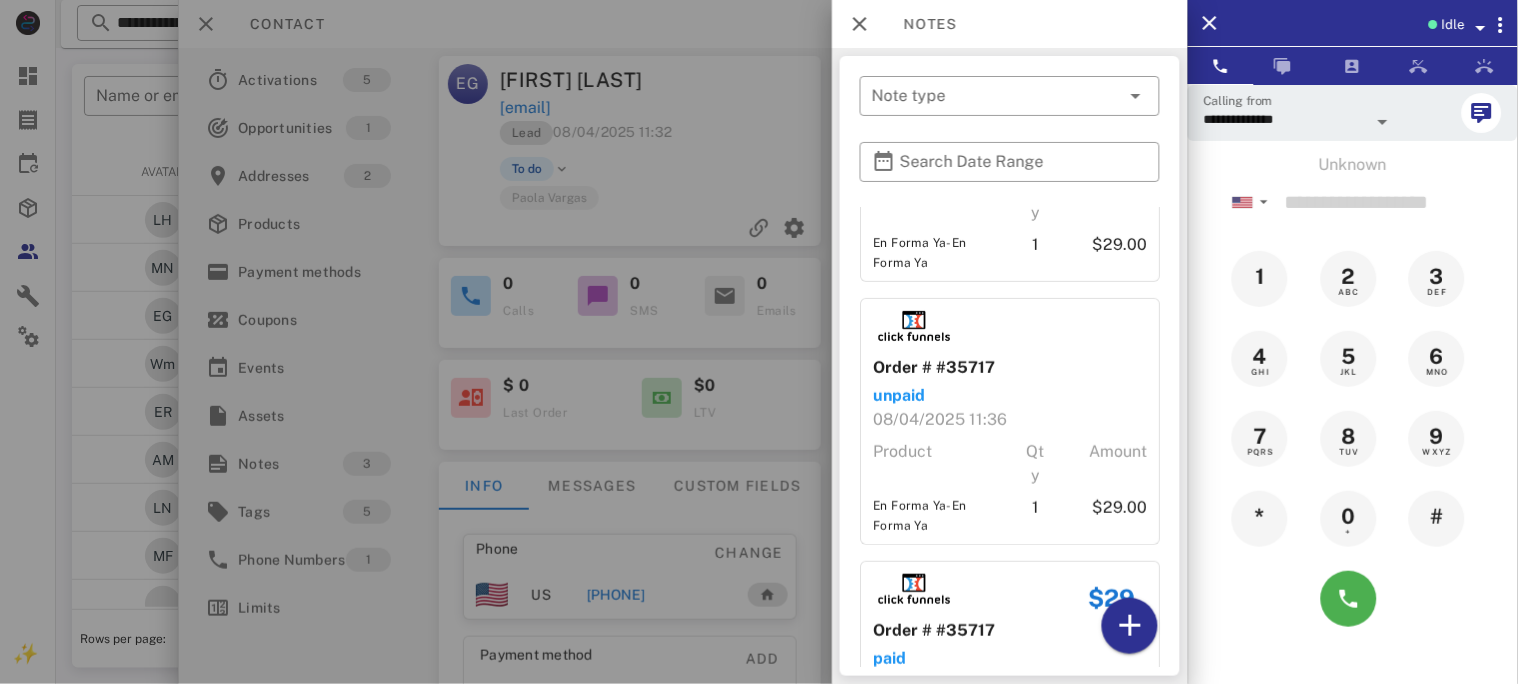 scroll, scrollTop: 336, scrollLeft: 0, axis: vertical 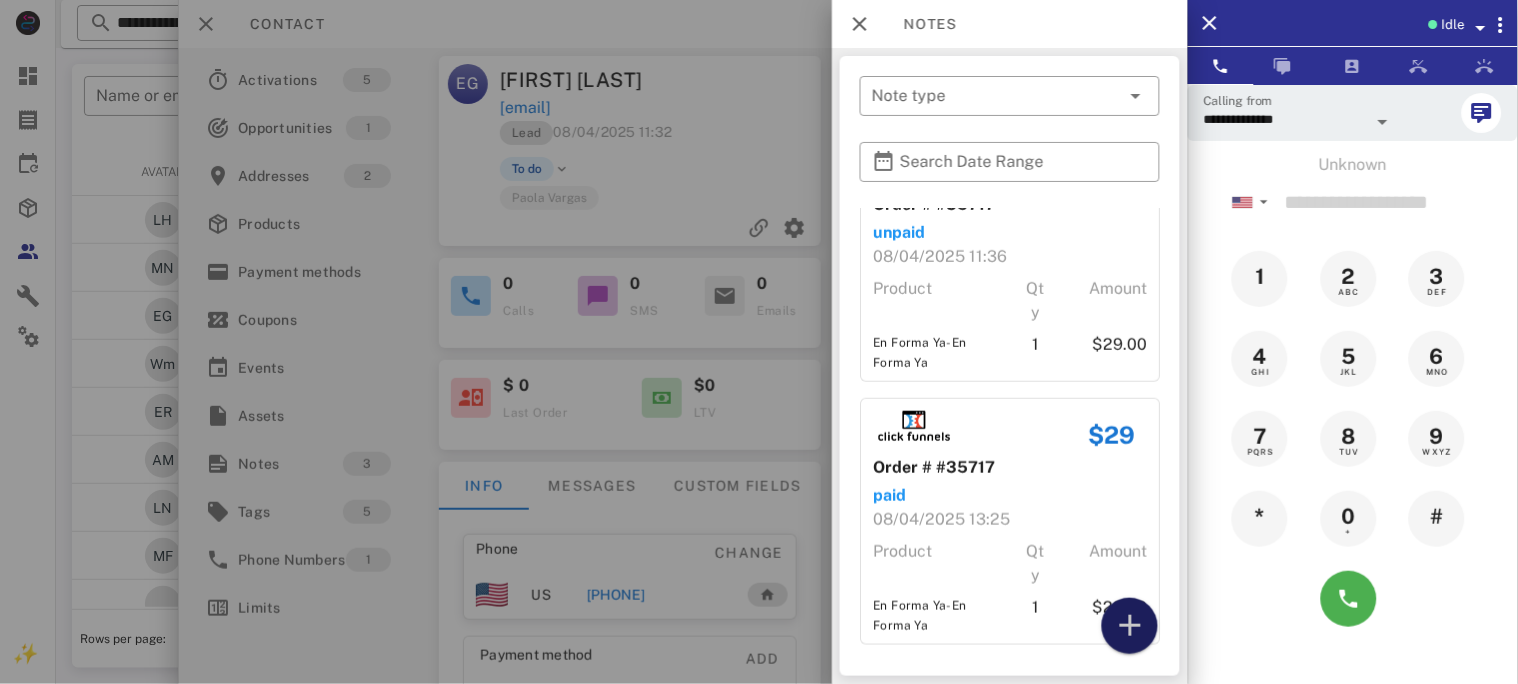 click at bounding box center [1130, 626] 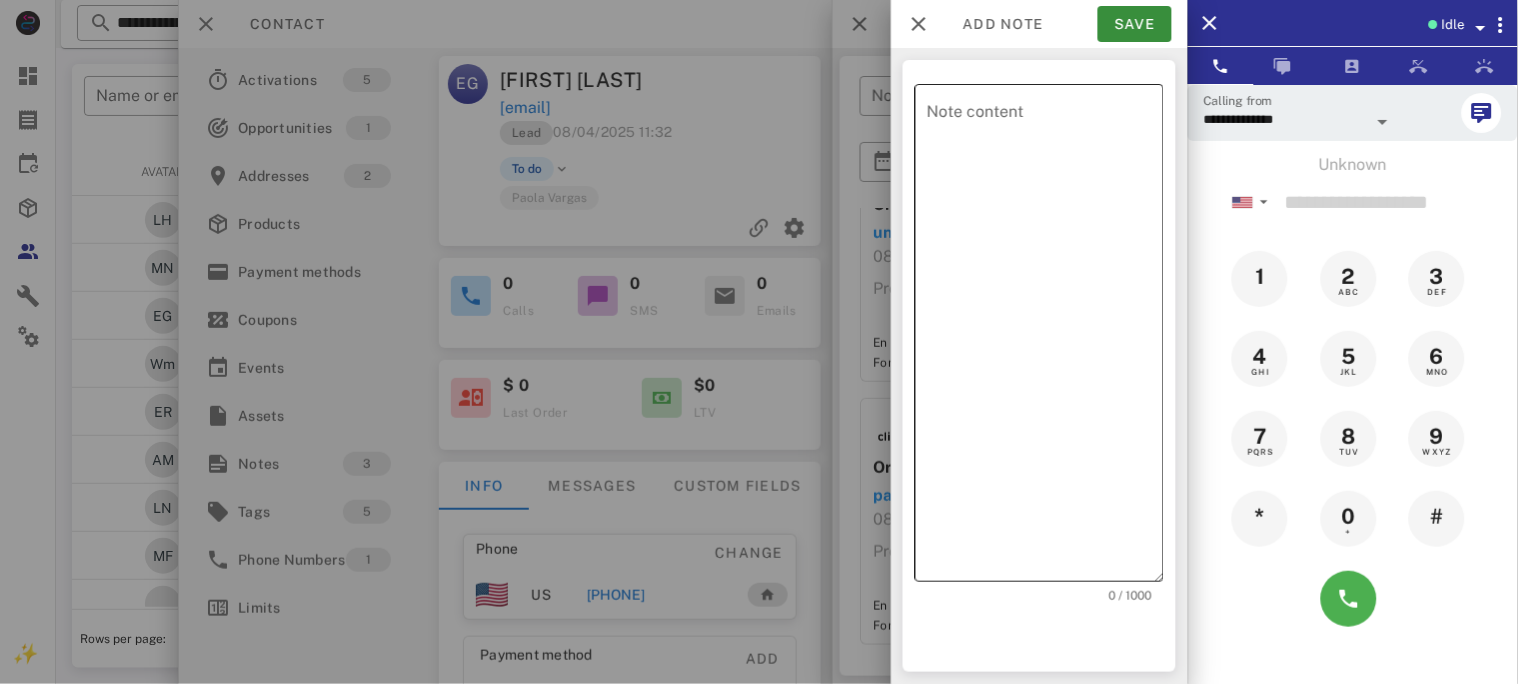 click on "Note content" at bounding box center (1045, 338) 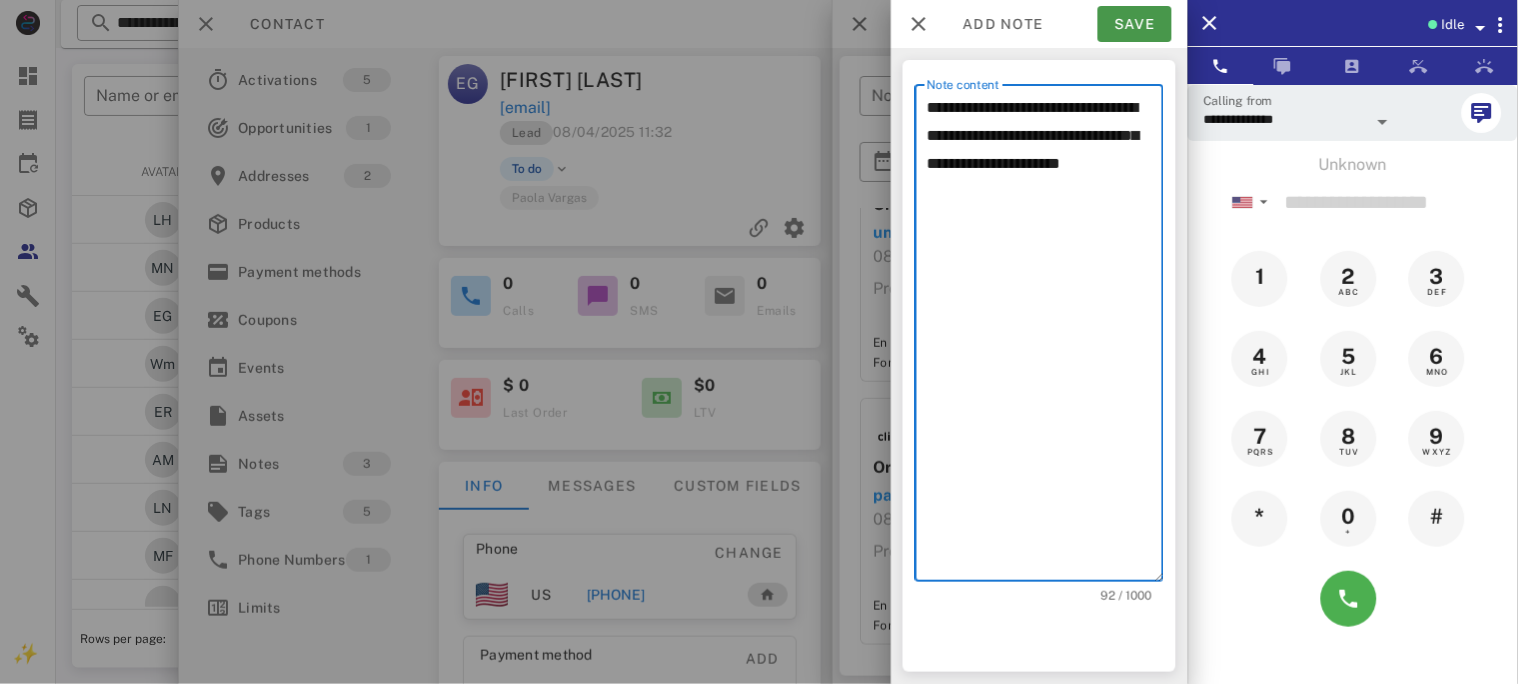 type on "**********" 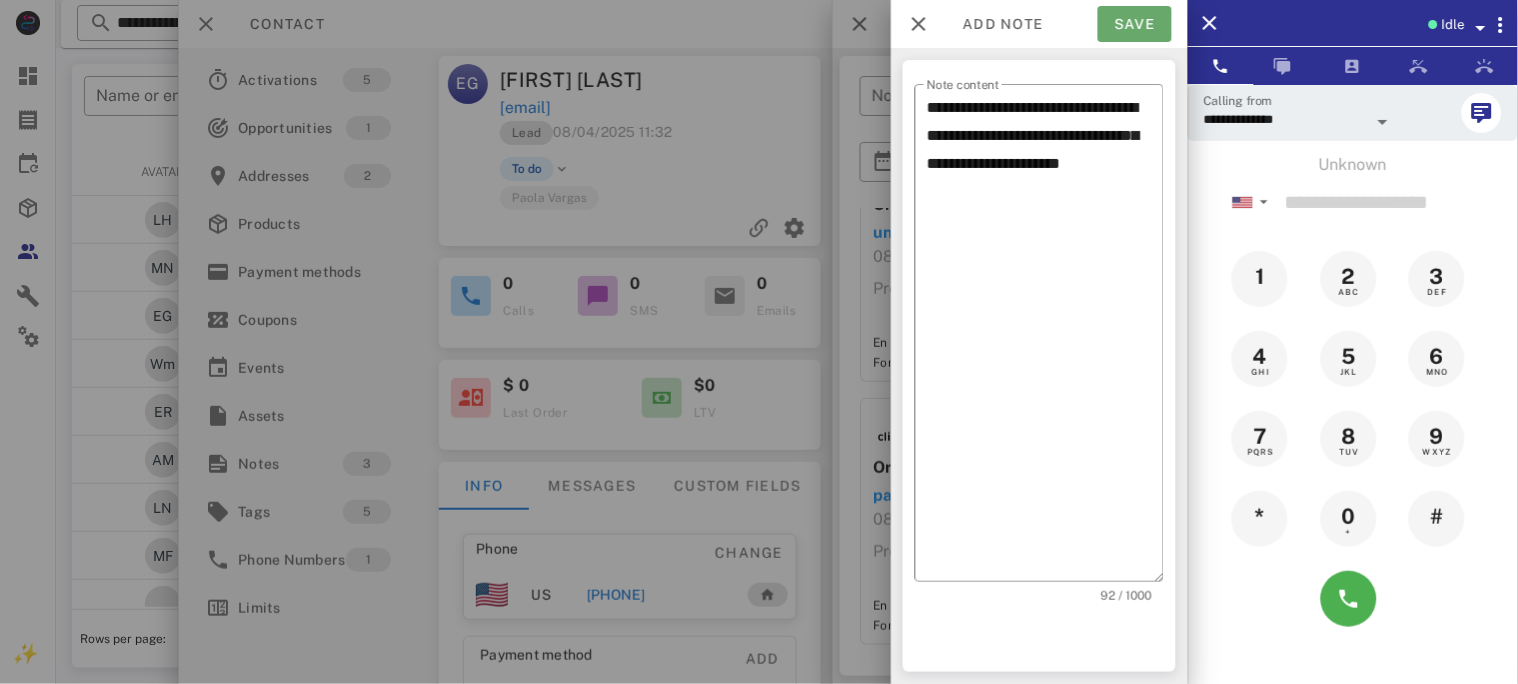 click on "Save" at bounding box center [1135, 24] 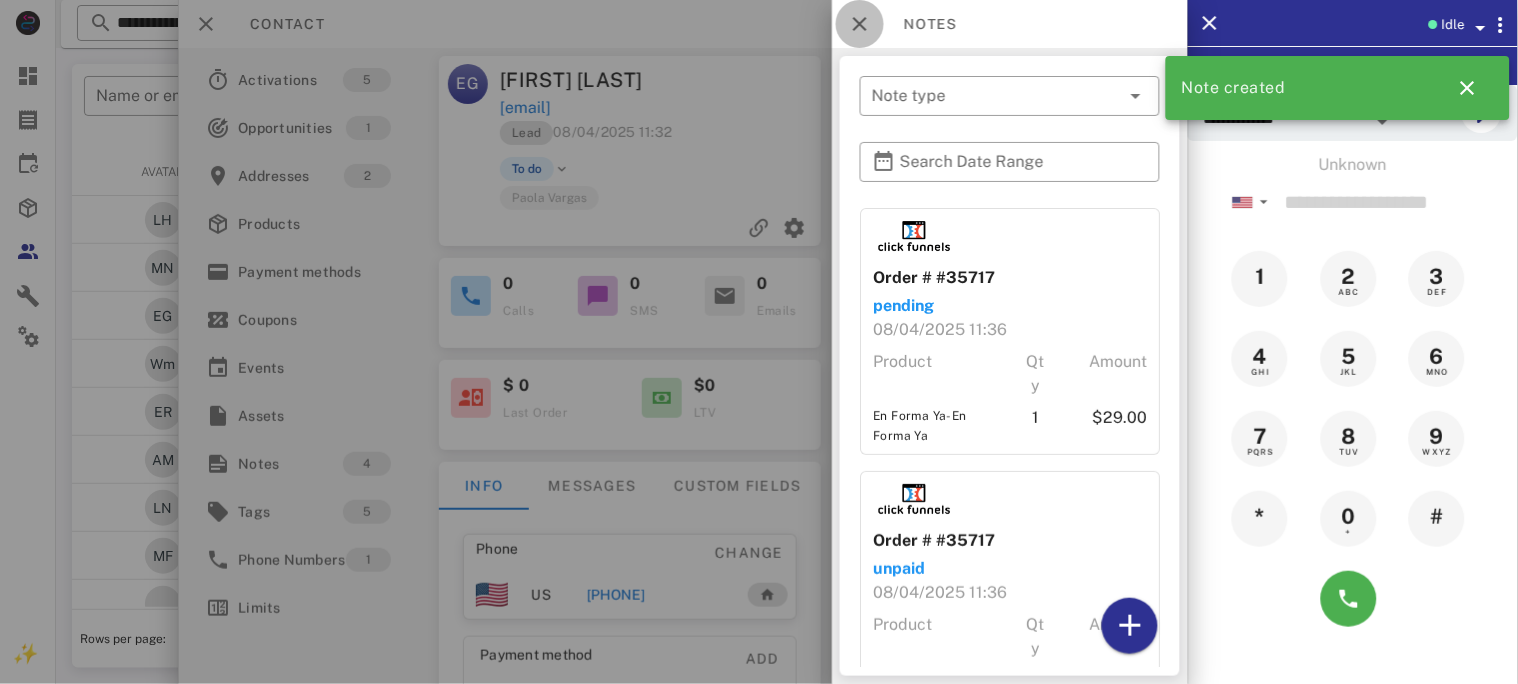 click at bounding box center [860, 24] 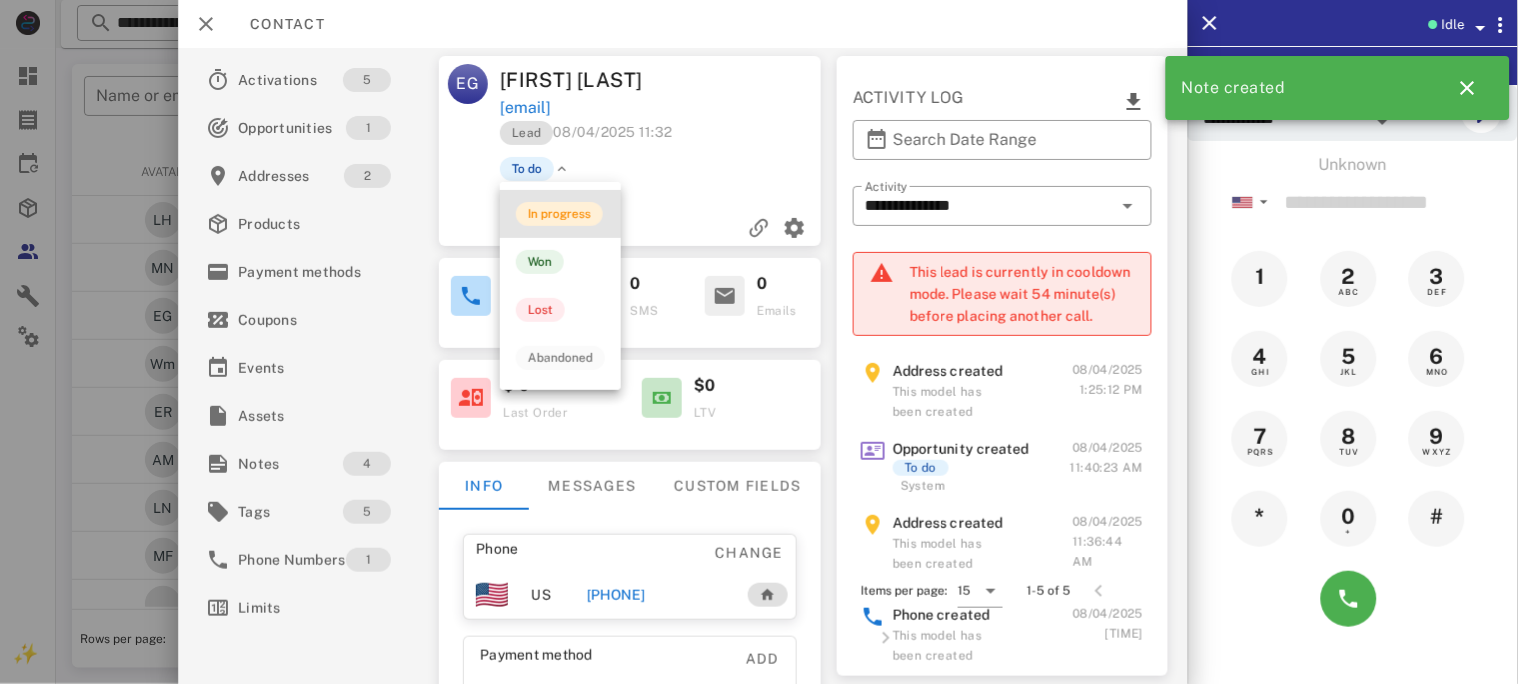 click on "In progress" at bounding box center [559, 214] 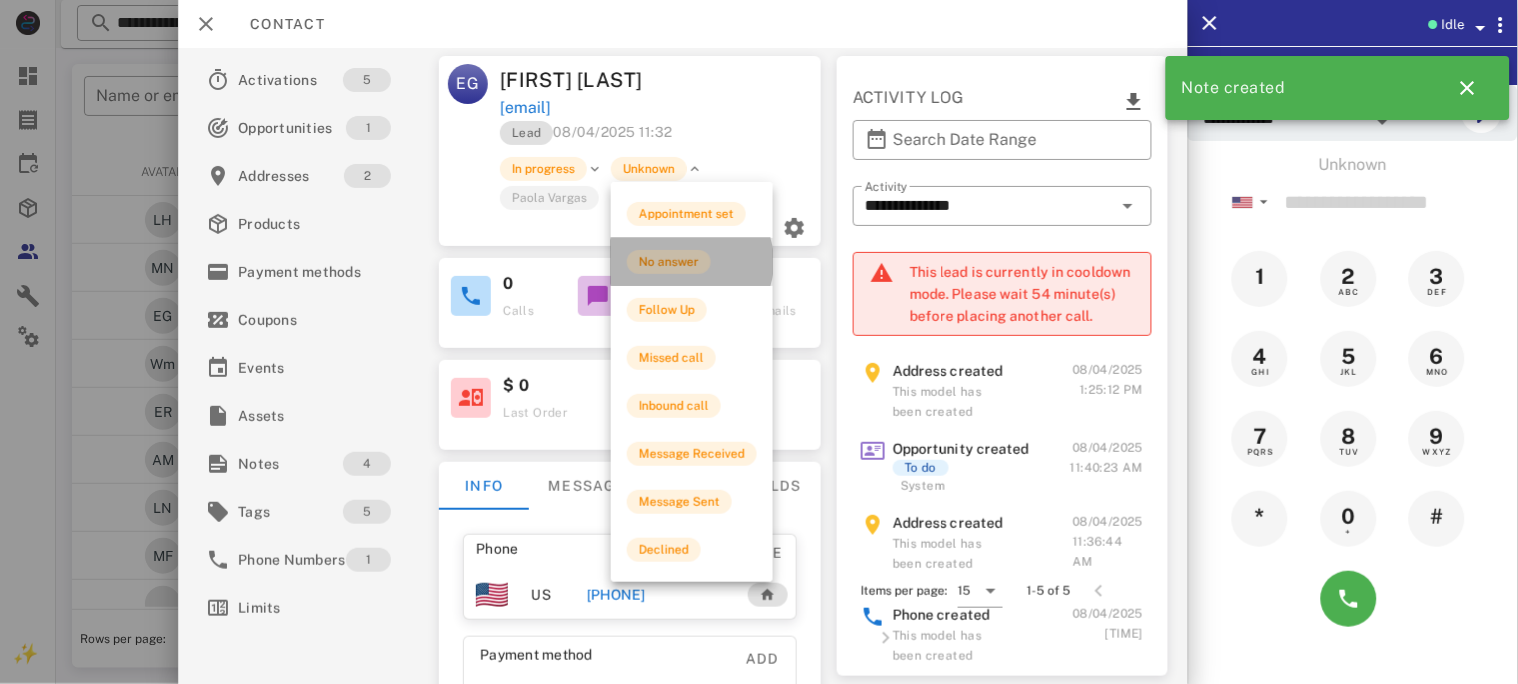 click on "No answer" at bounding box center [669, 262] 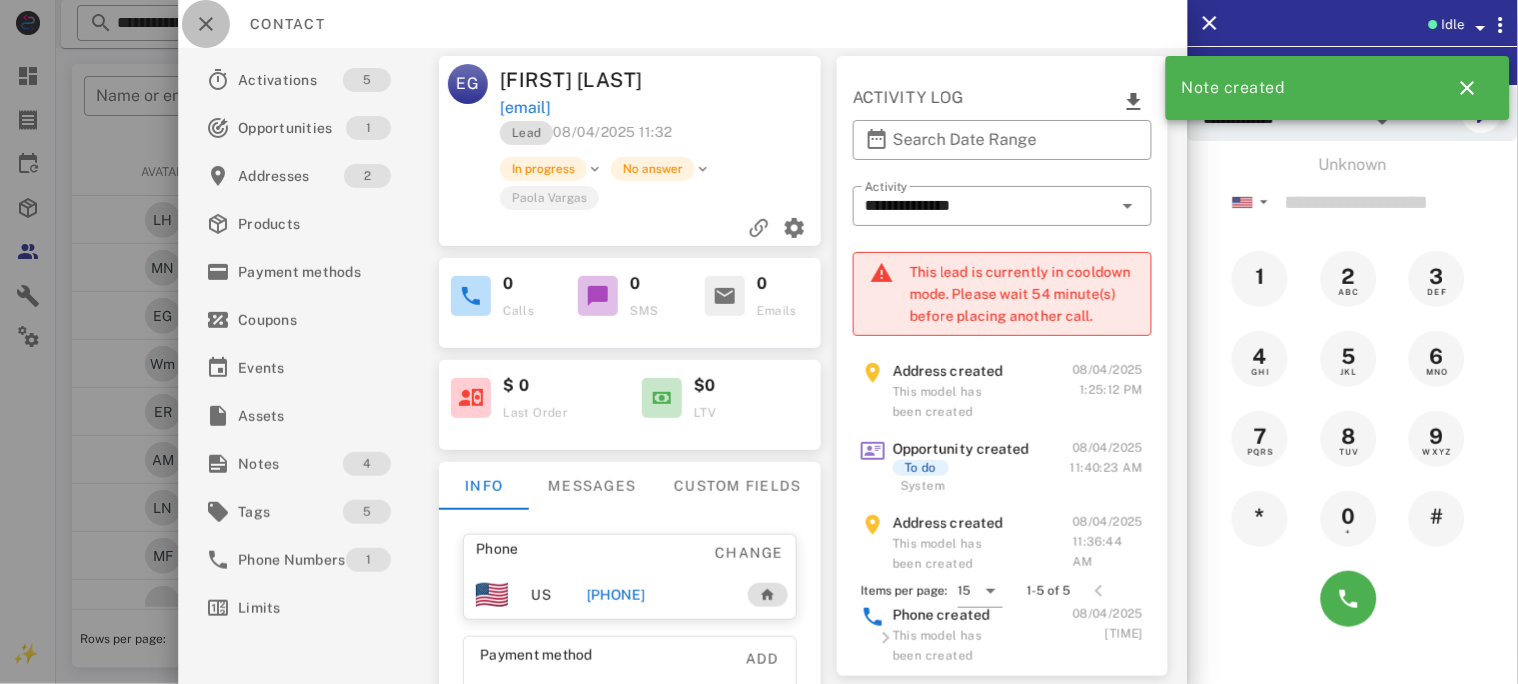 click at bounding box center (206, 24) 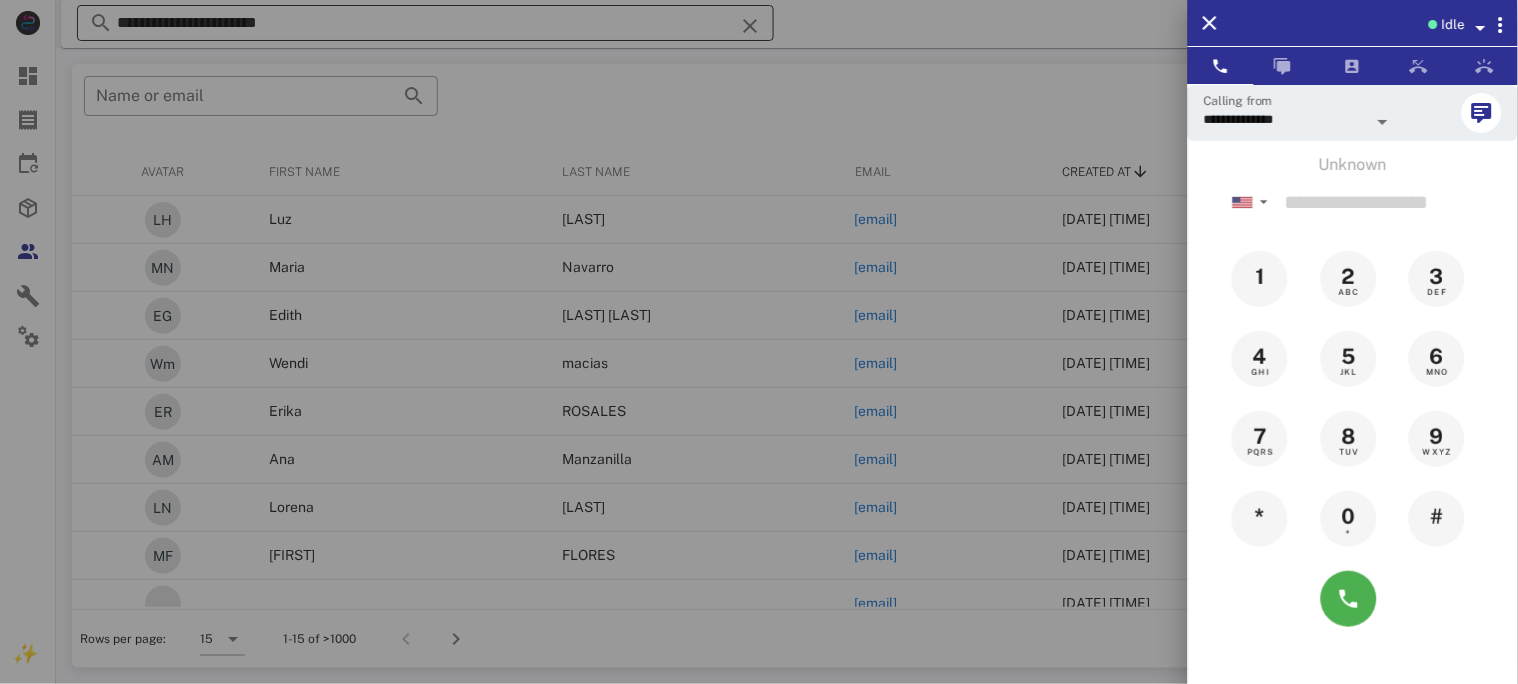 click at bounding box center (759, 342) 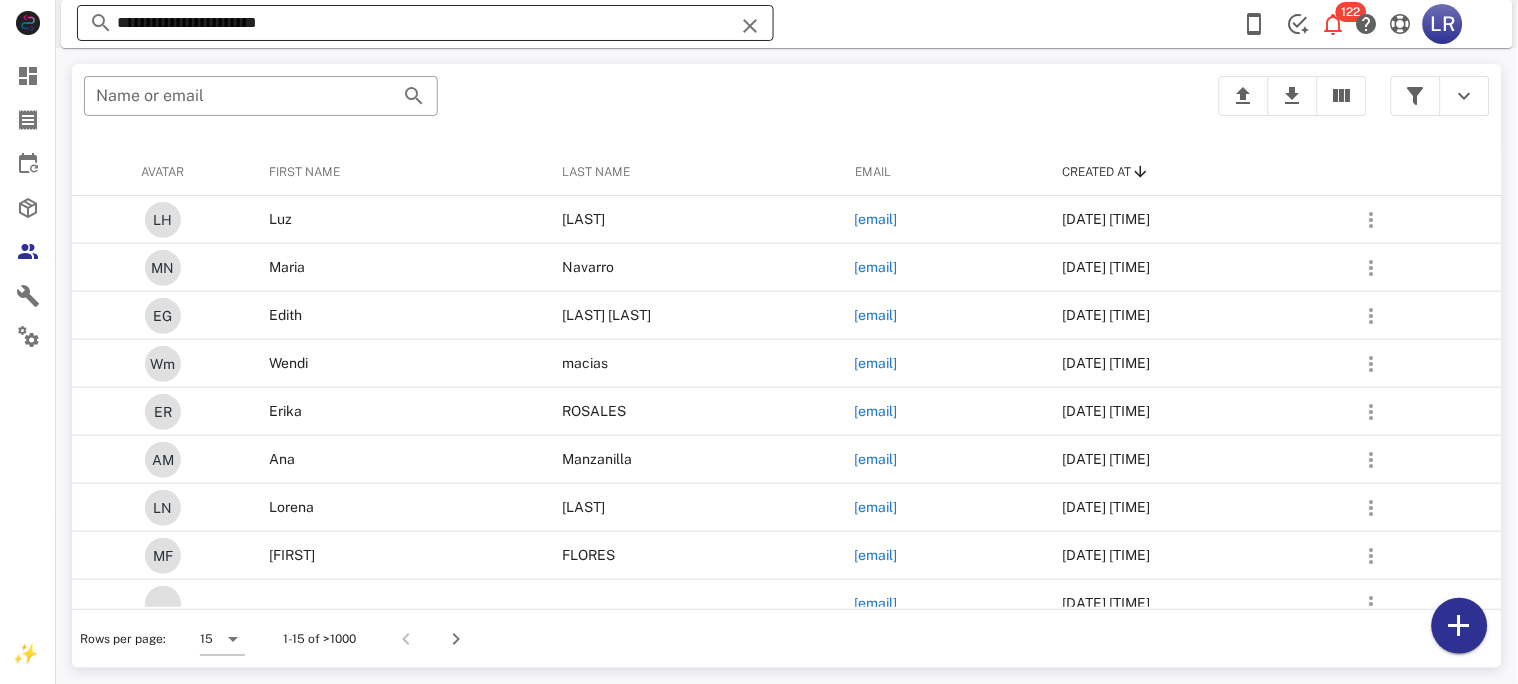 click at bounding box center [750, 26] 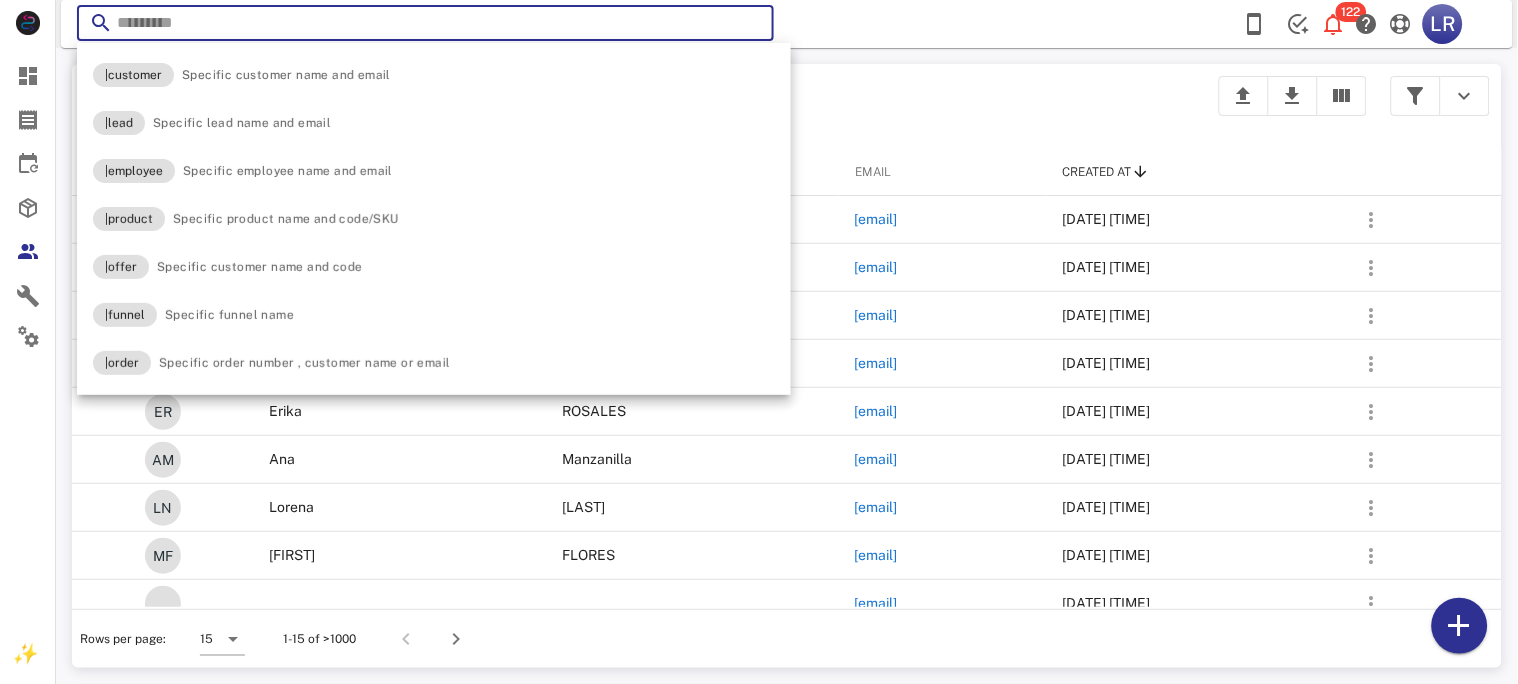 paste on "**********" 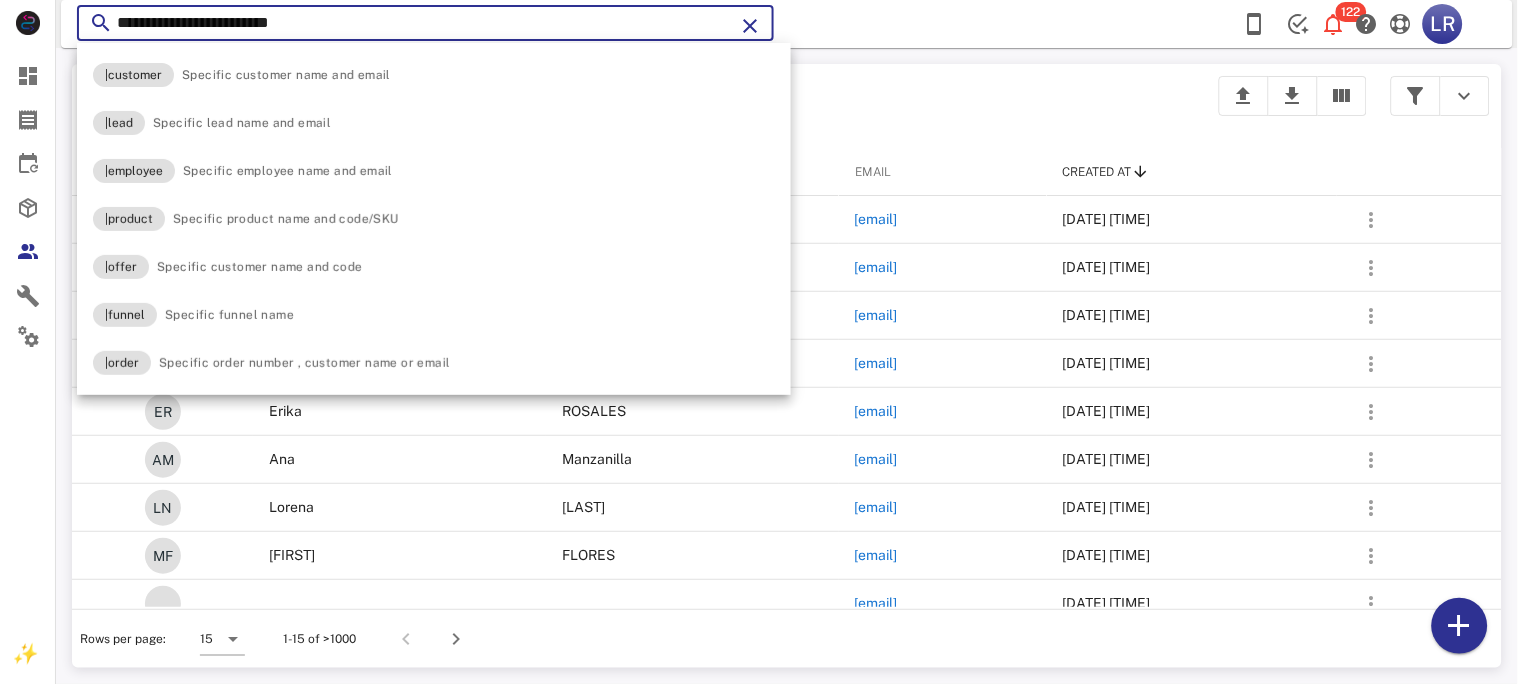 type on "**********" 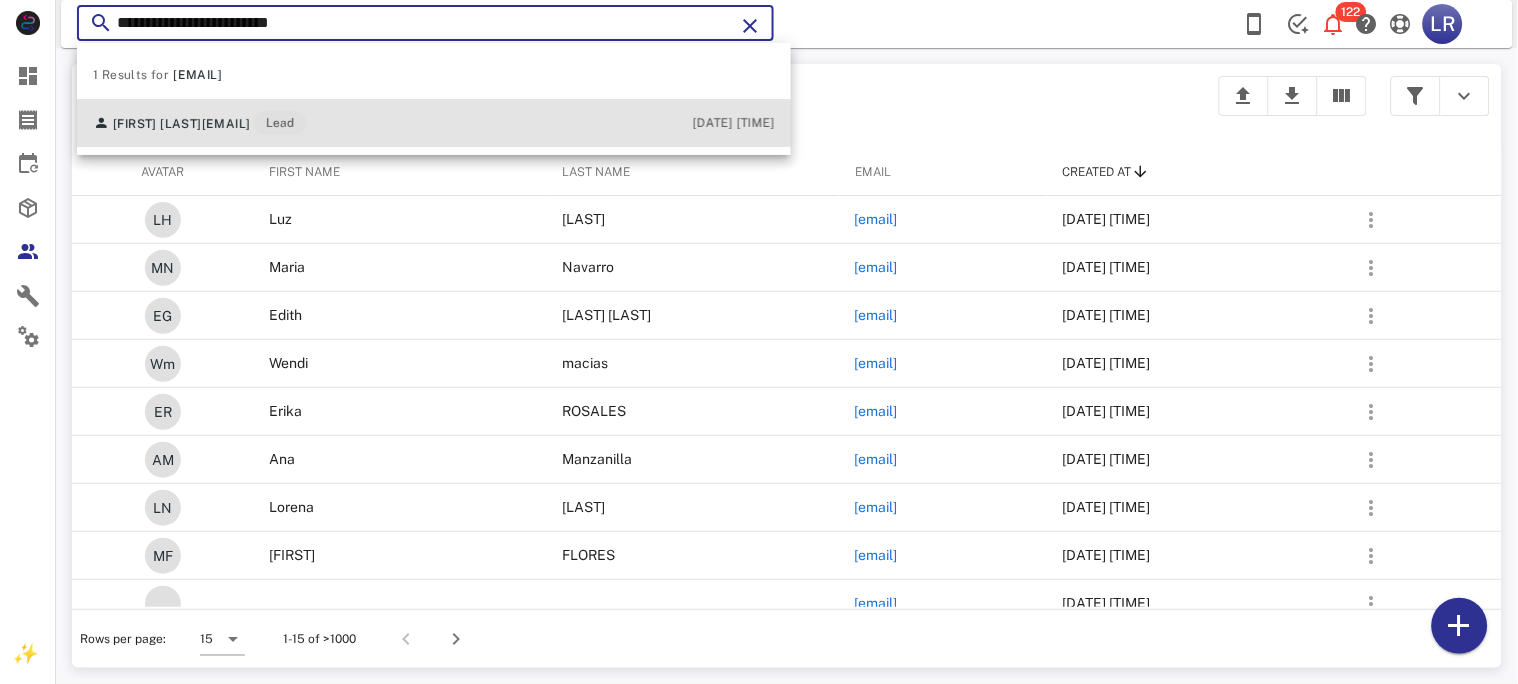 click on "gretaortega1963@gmail.com" at bounding box center [226, 124] 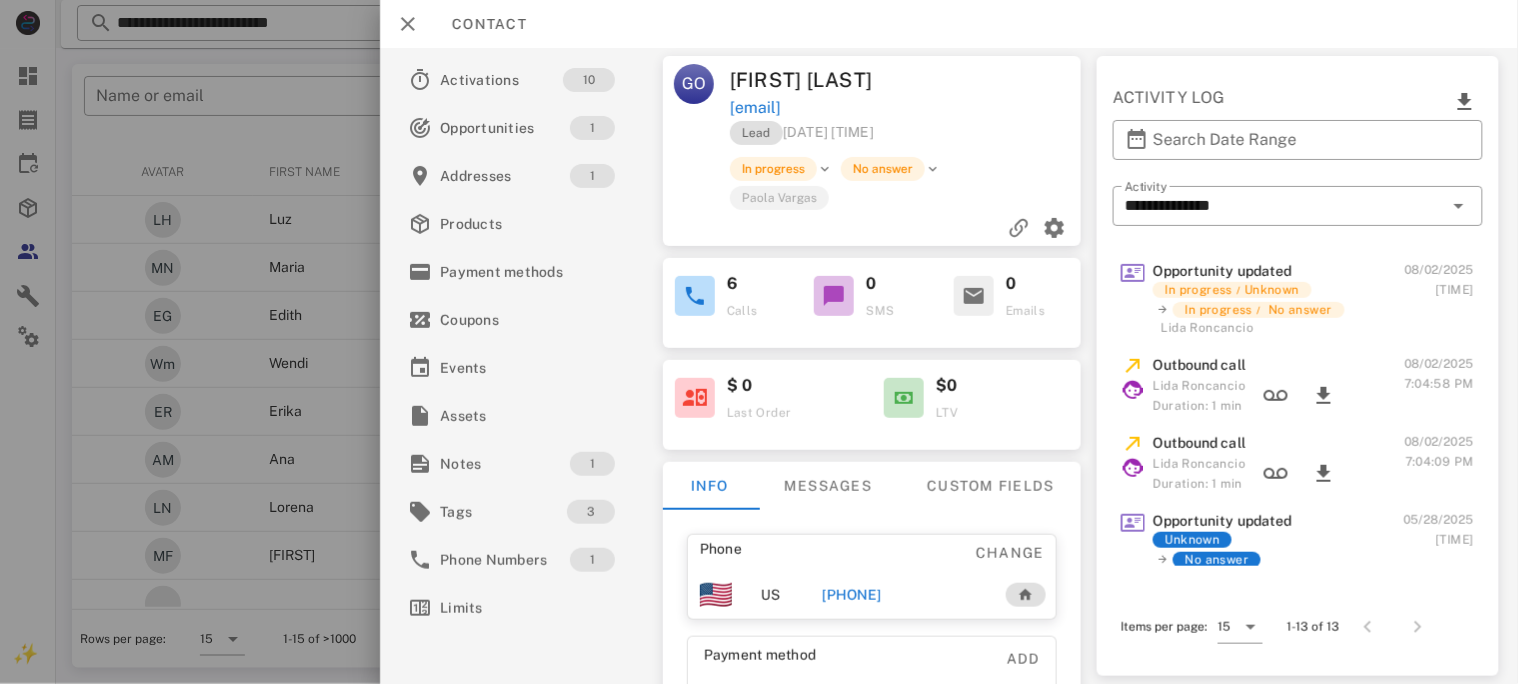 click on "+16788183196" at bounding box center (851, 595) 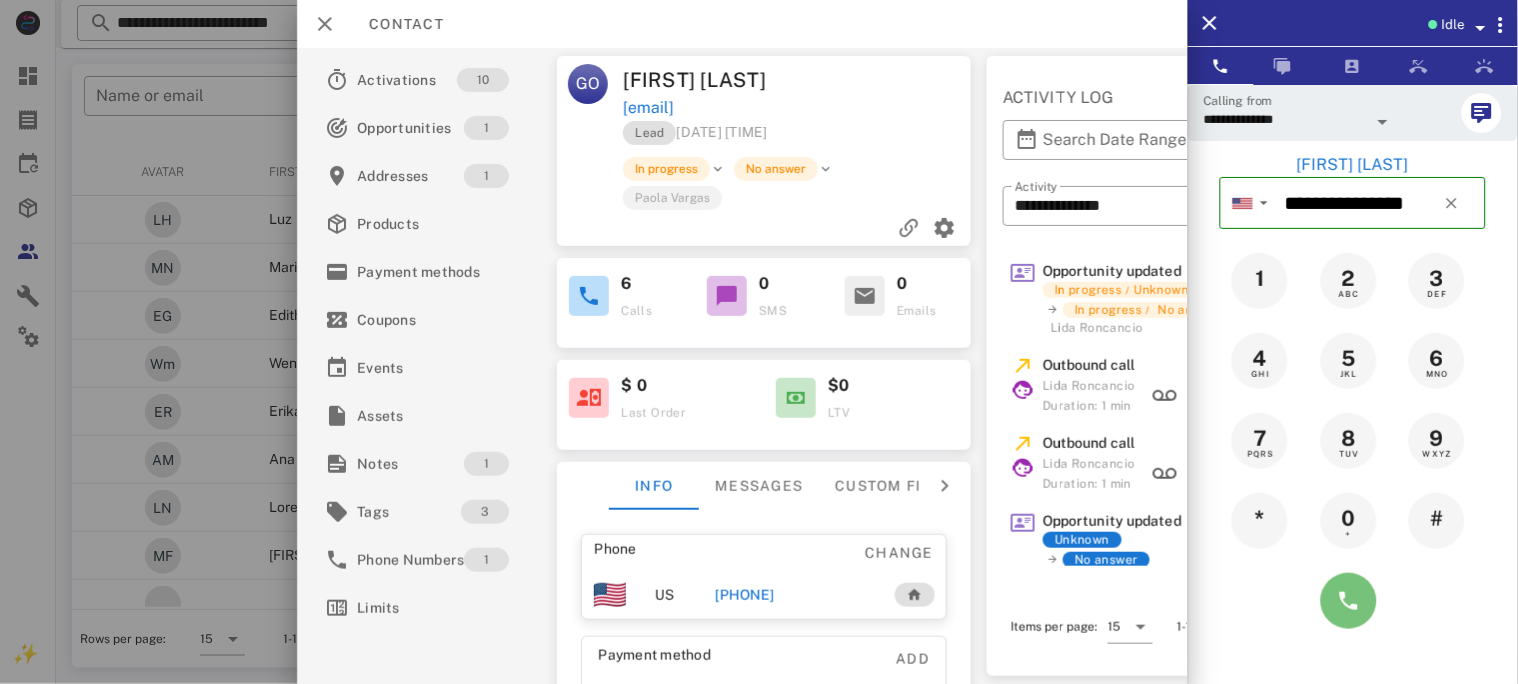 click at bounding box center [1349, 601] 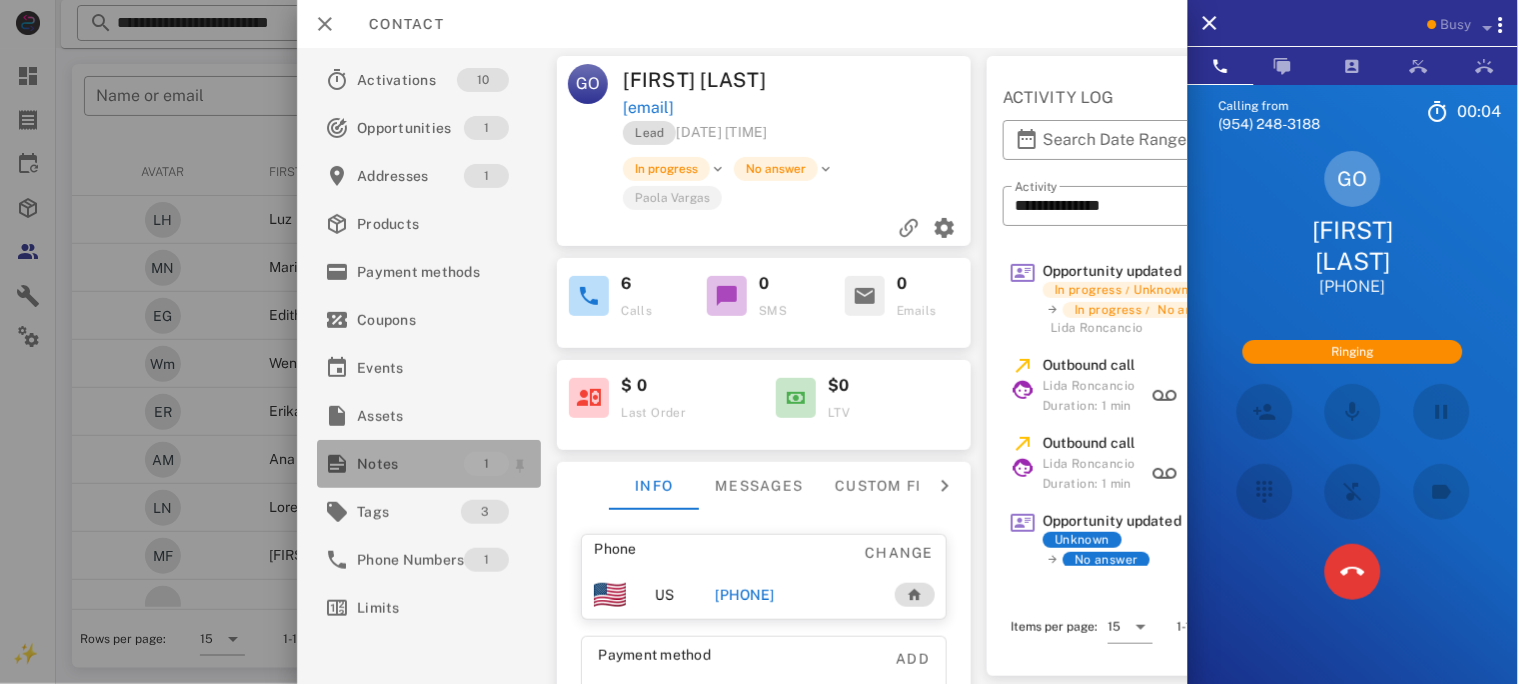 click on "Notes" at bounding box center (410, 464) 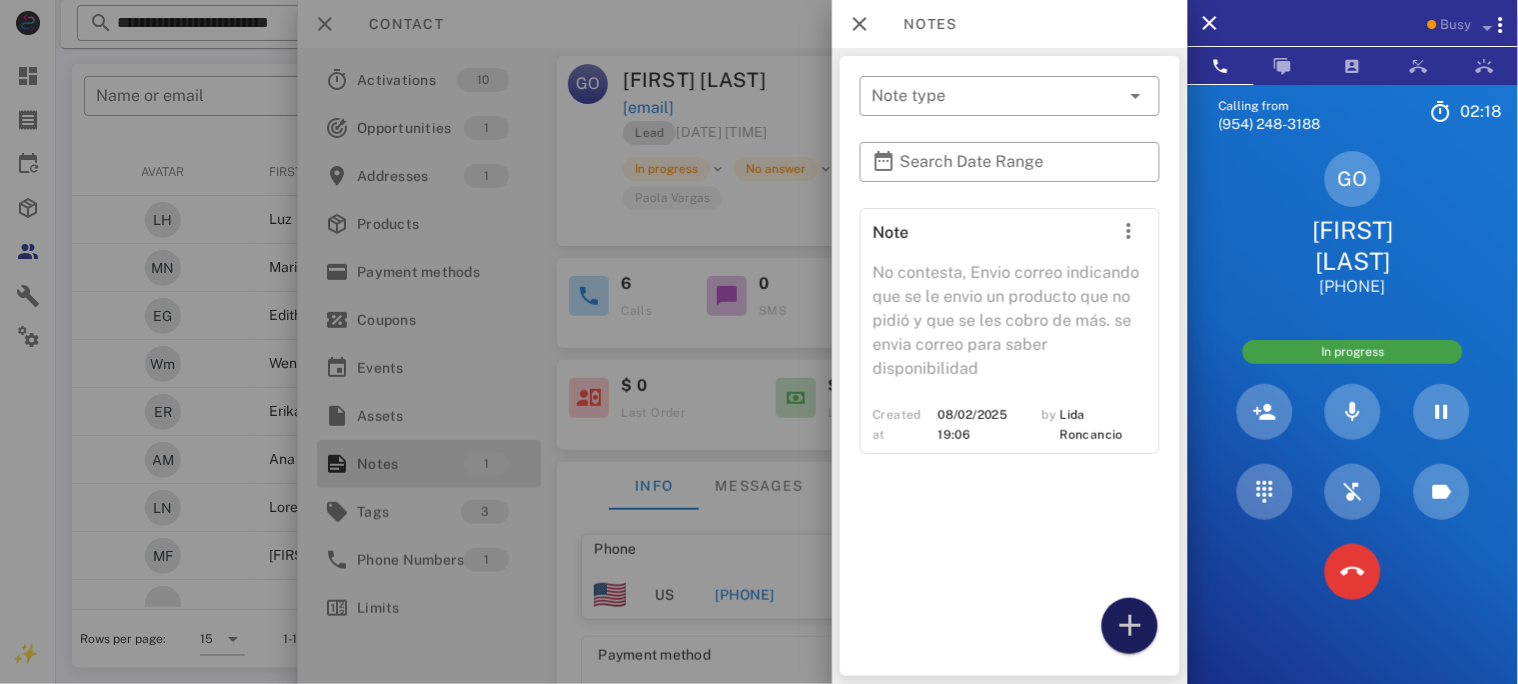 click at bounding box center (1130, 626) 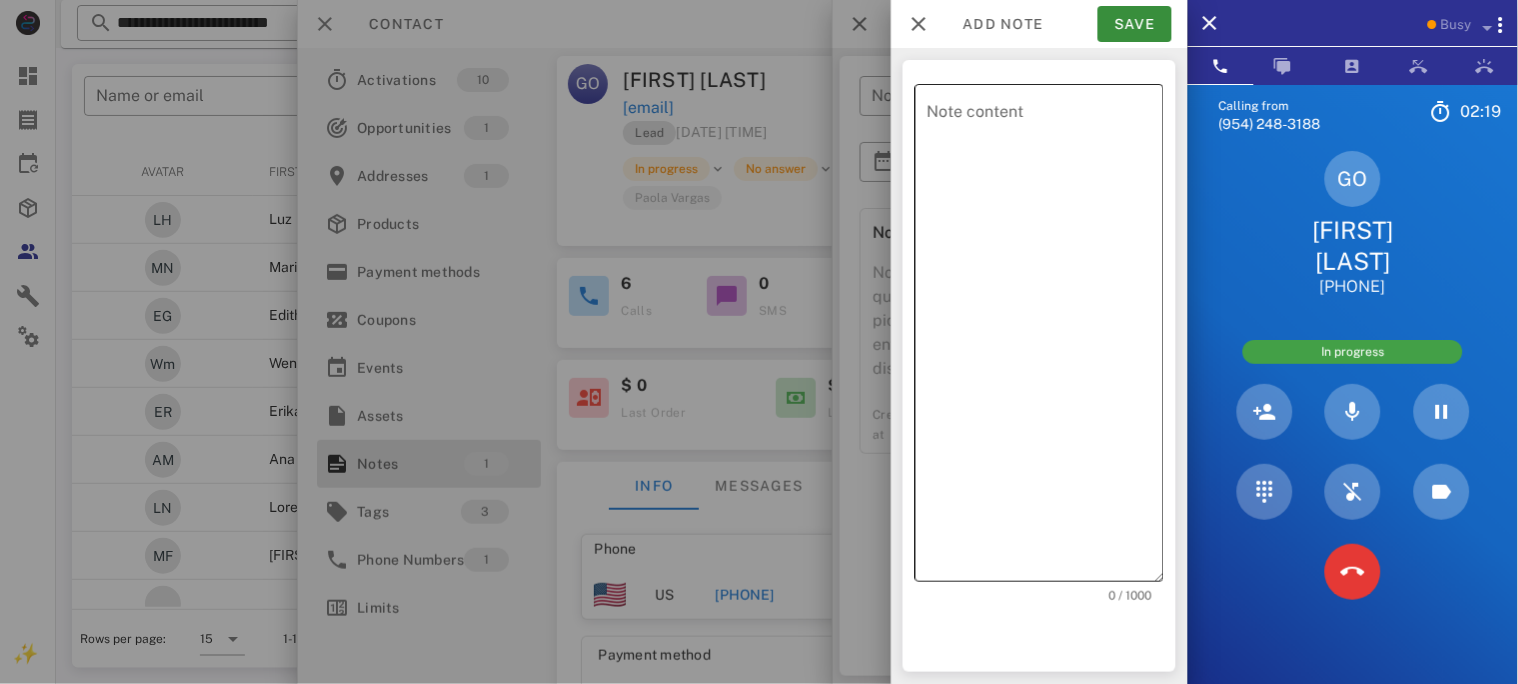 click on "Note content" at bounding box center (1045, 338) 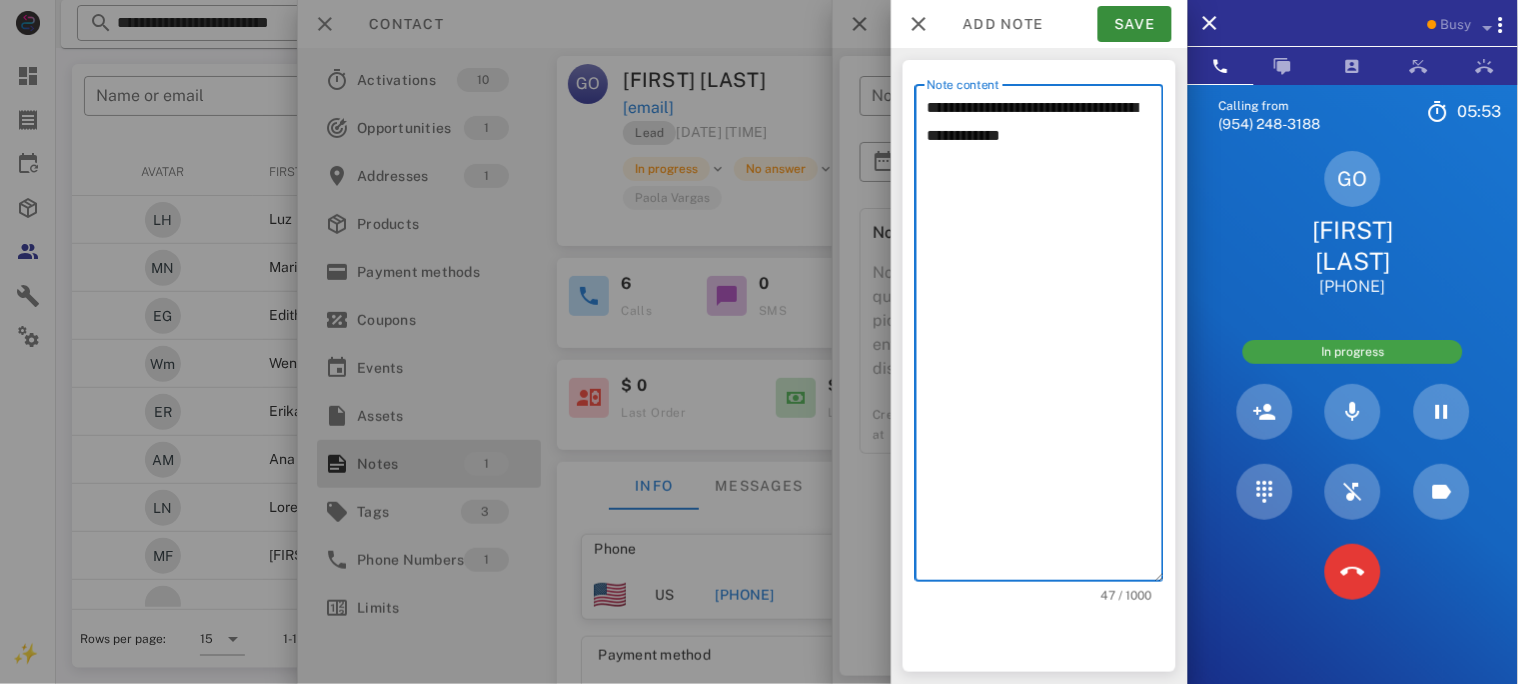 click on "**********" at bounding box center [1045, 338] 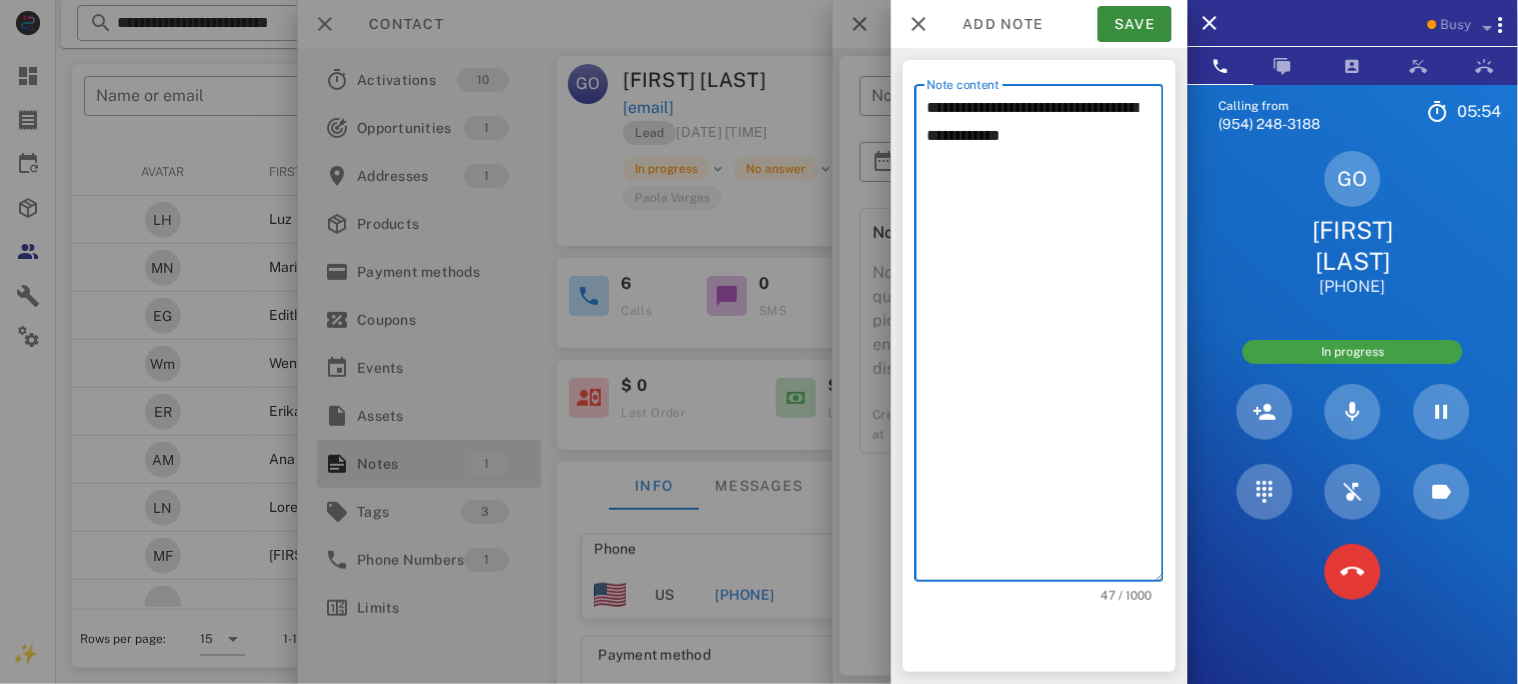 paste on "**********" 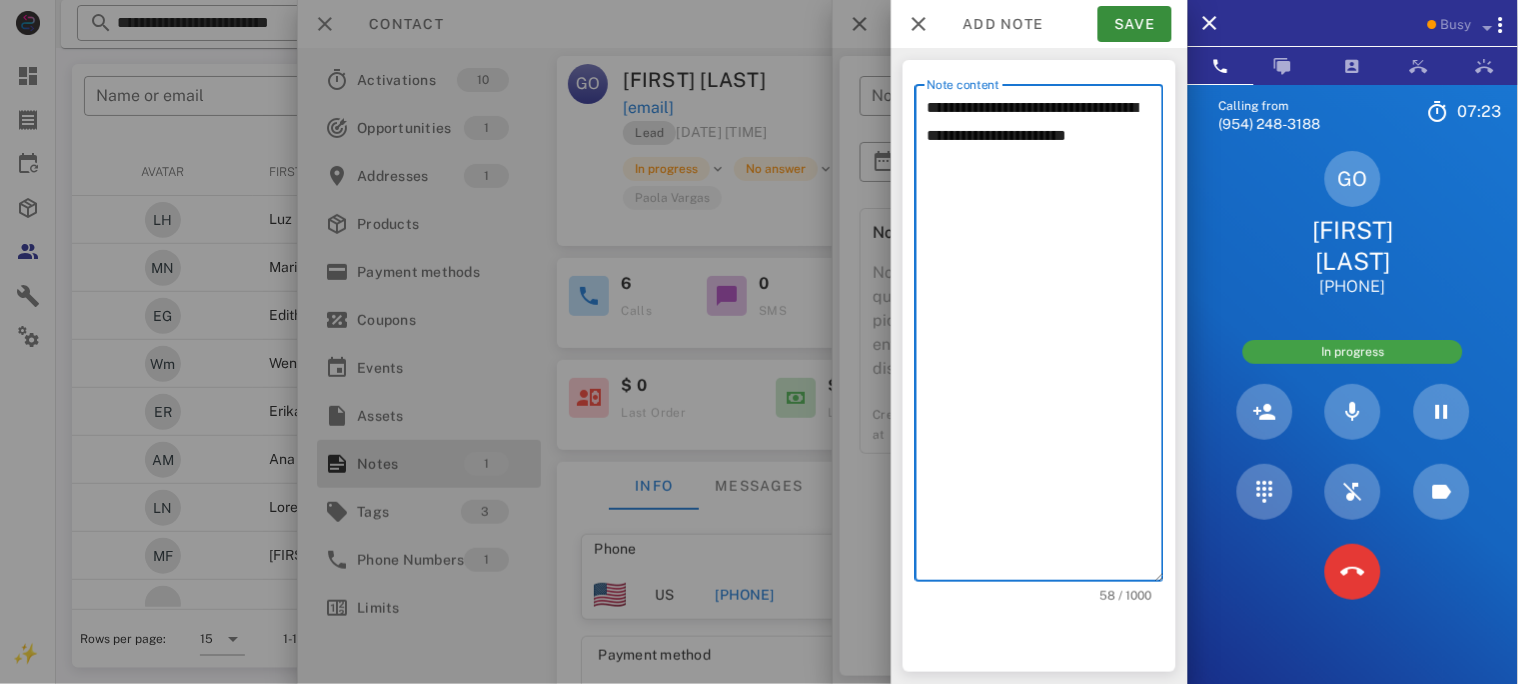 click on "**********" at bounding box center (1045, 338) 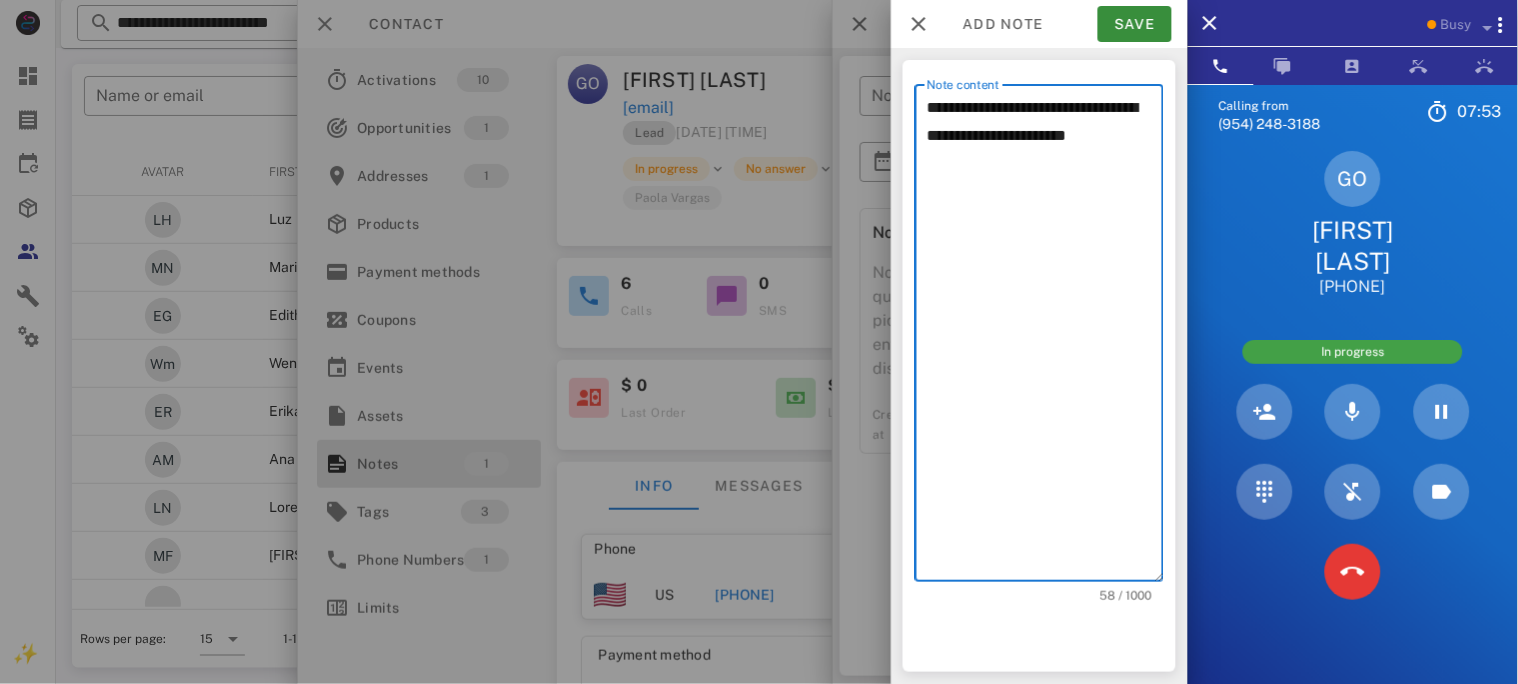 click on "**********" at bounding box center (1045, 338) 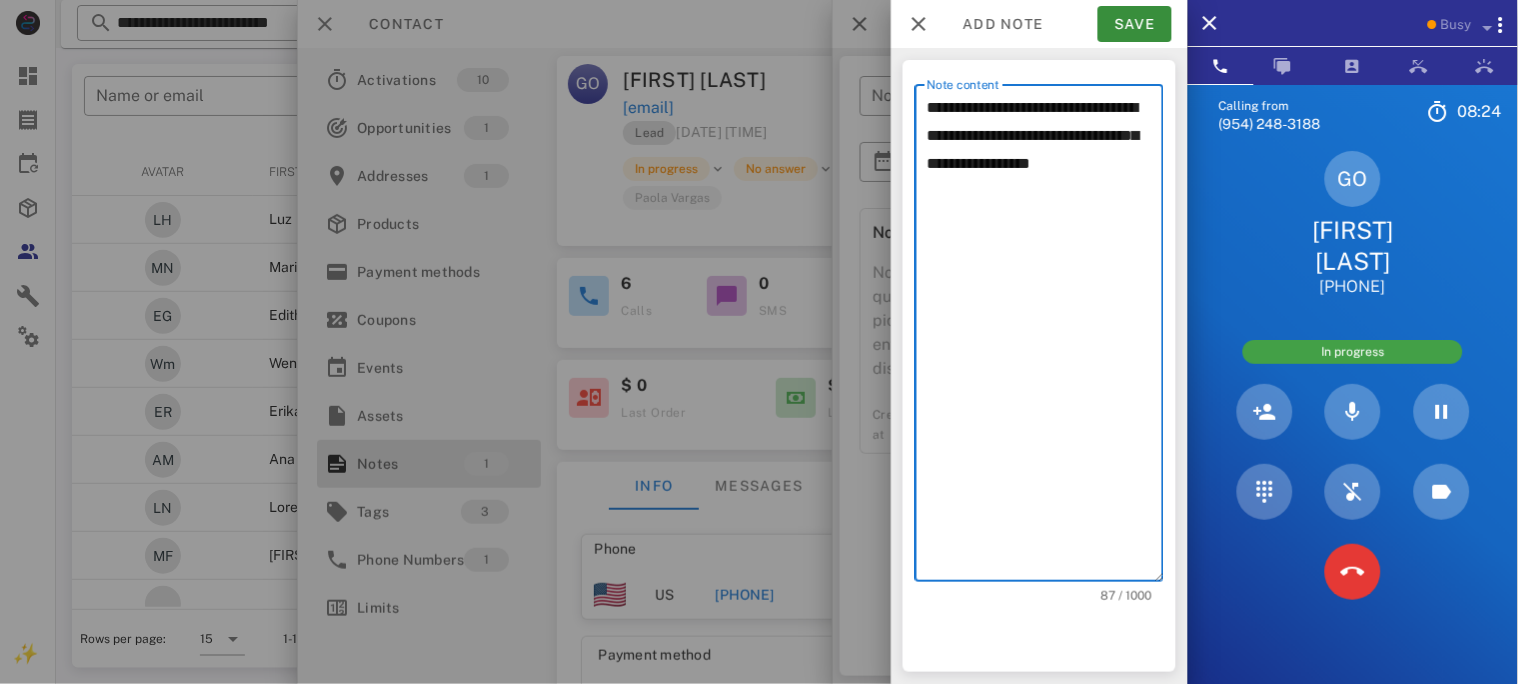 click on "**********" at bounding box center (1045, 338) 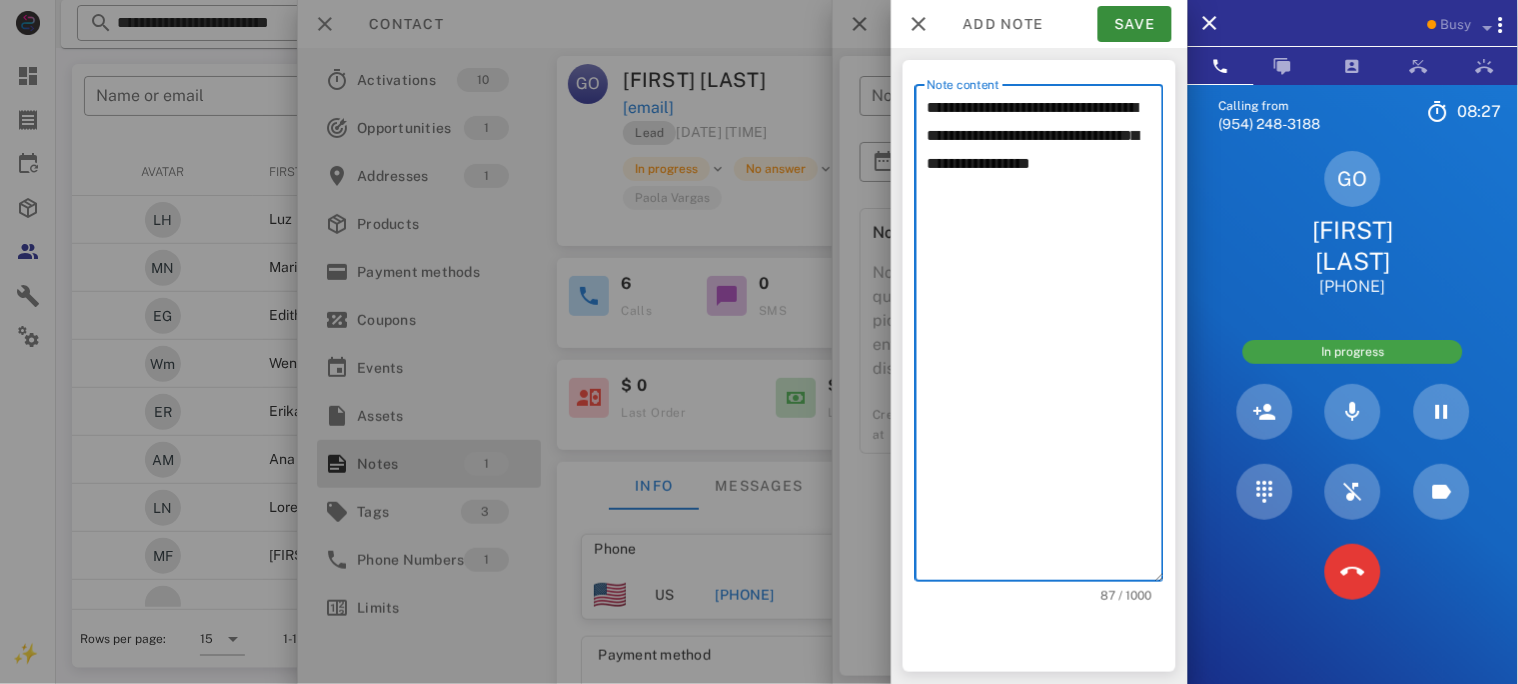 click on "**********" at bounding box center [1045, 338] 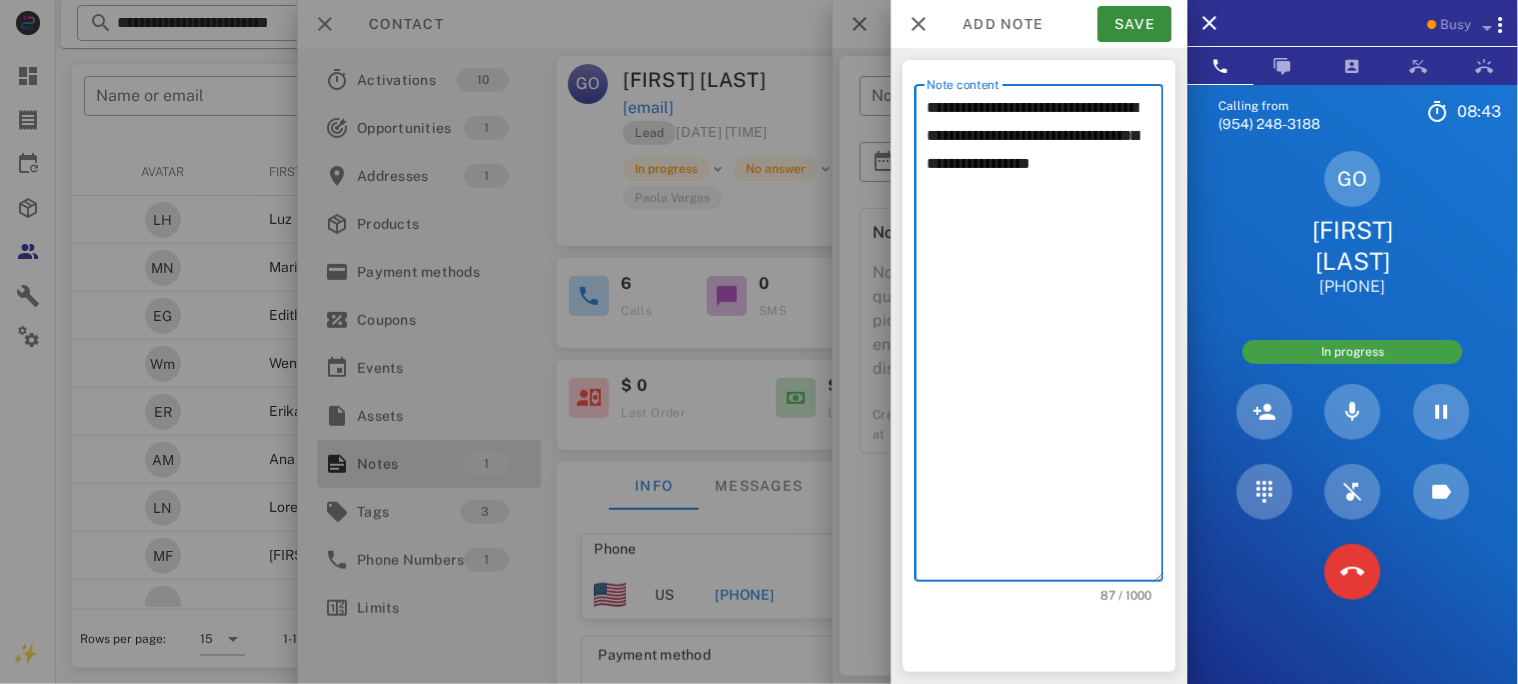 click on "**********" at bounding box center [1045, 338] 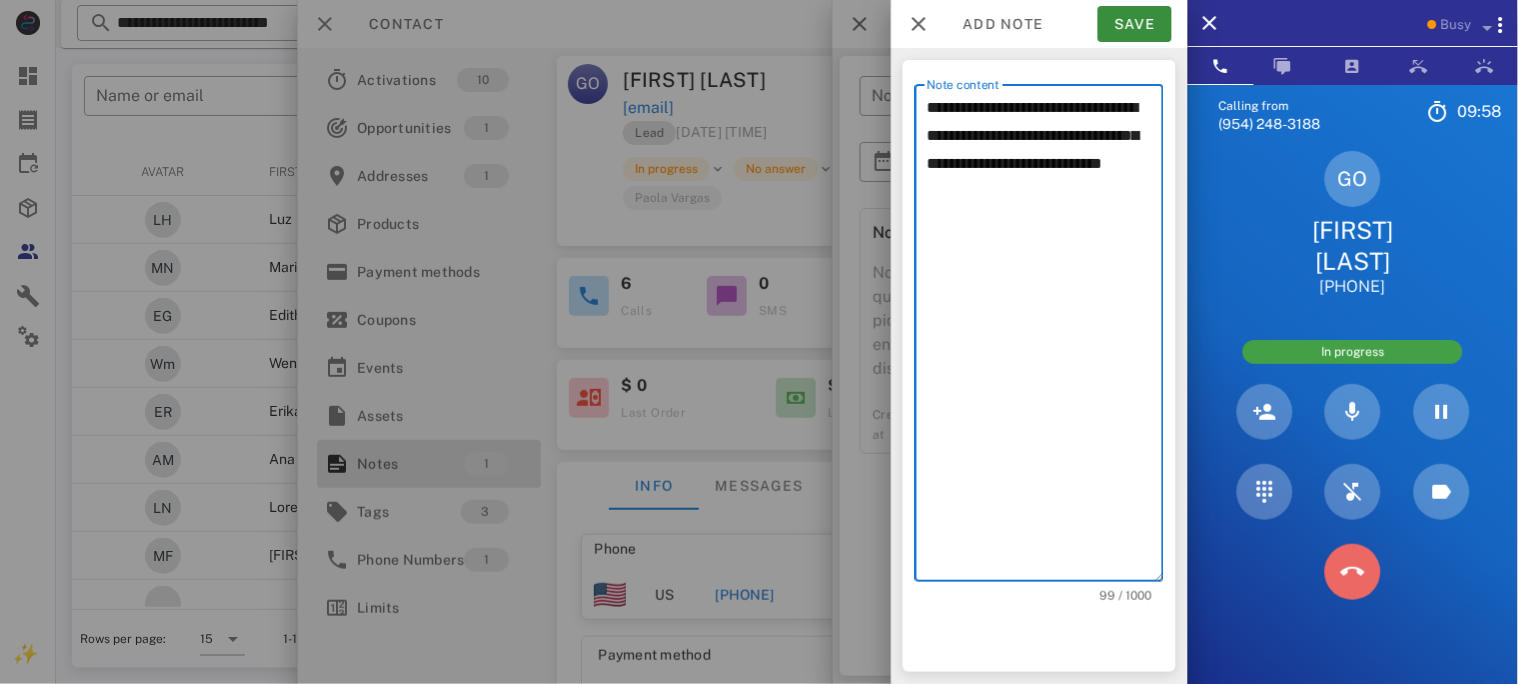 click at bounding box center (1353, 572) 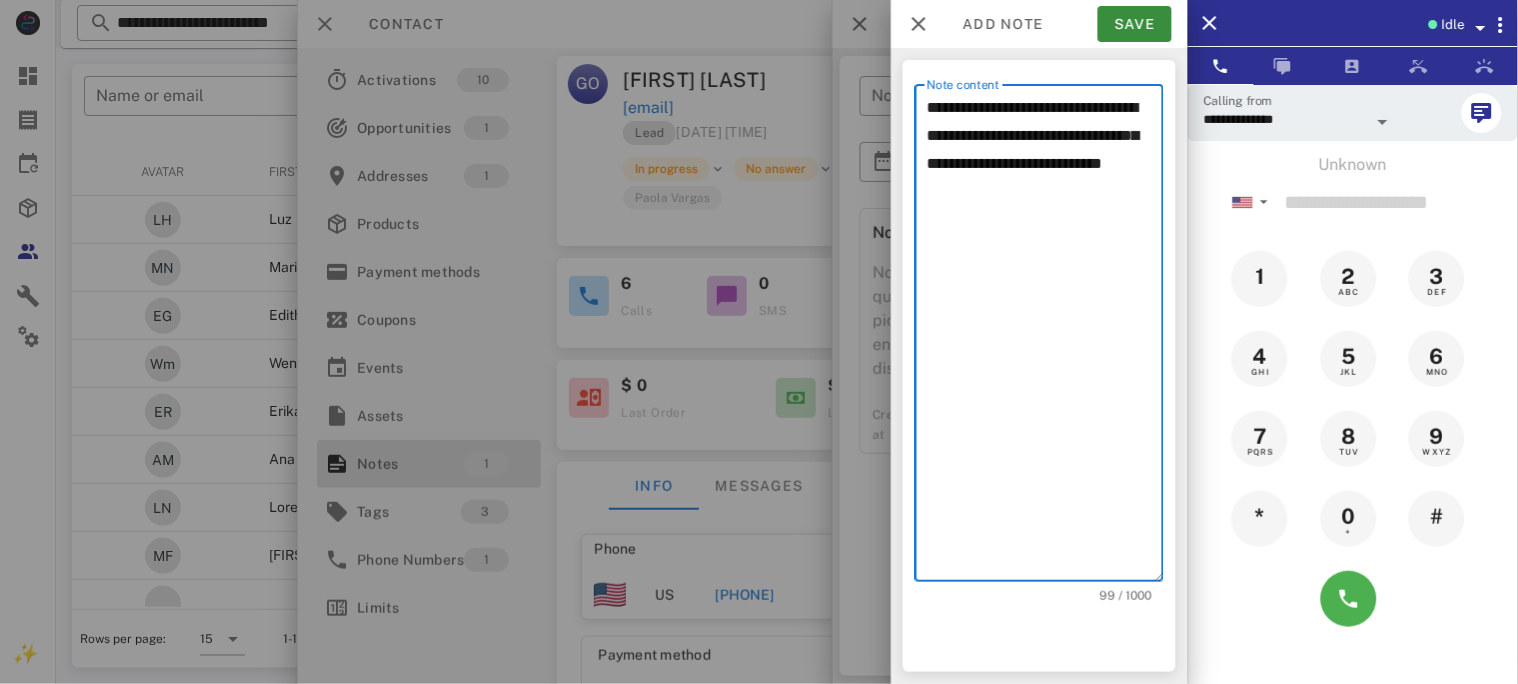 click on "**********" at bounding box center [1045, 338] 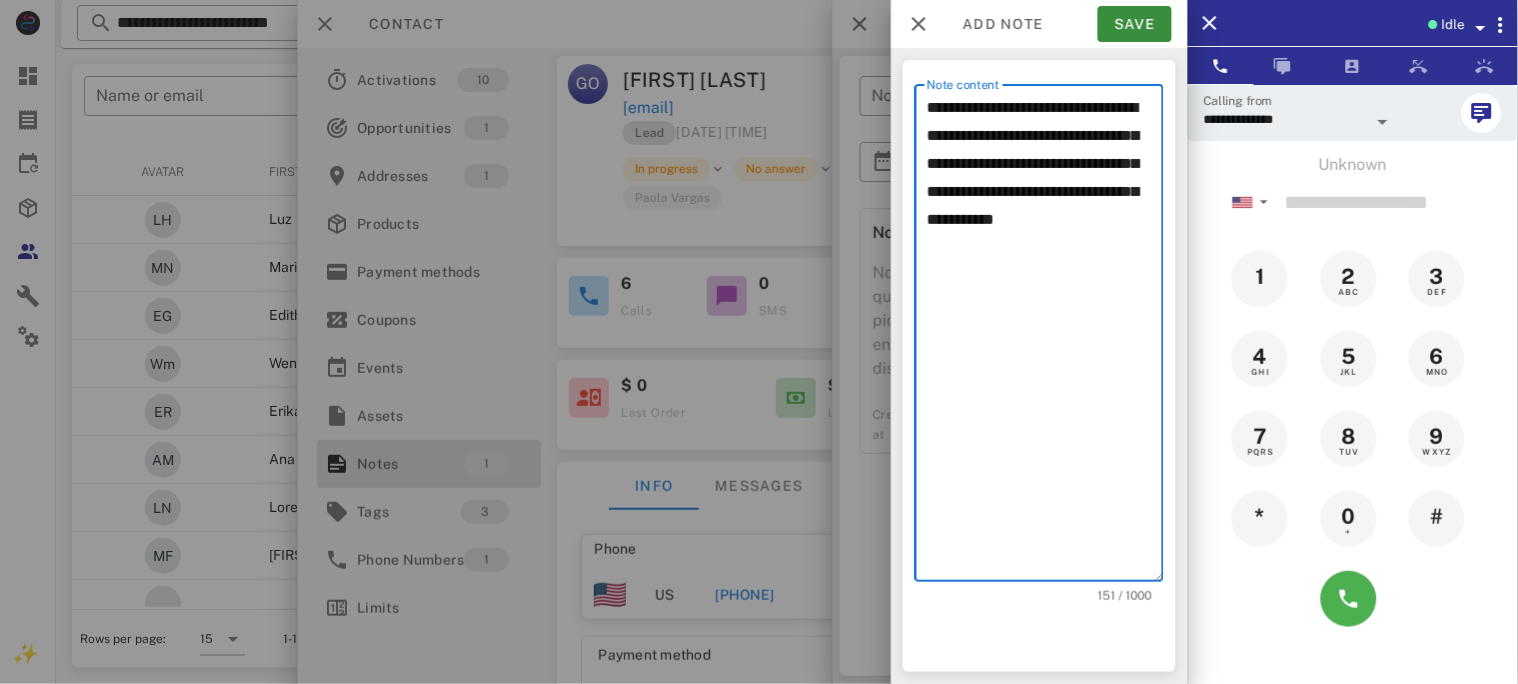 click on "**********" at bounding box center [1045, 338] 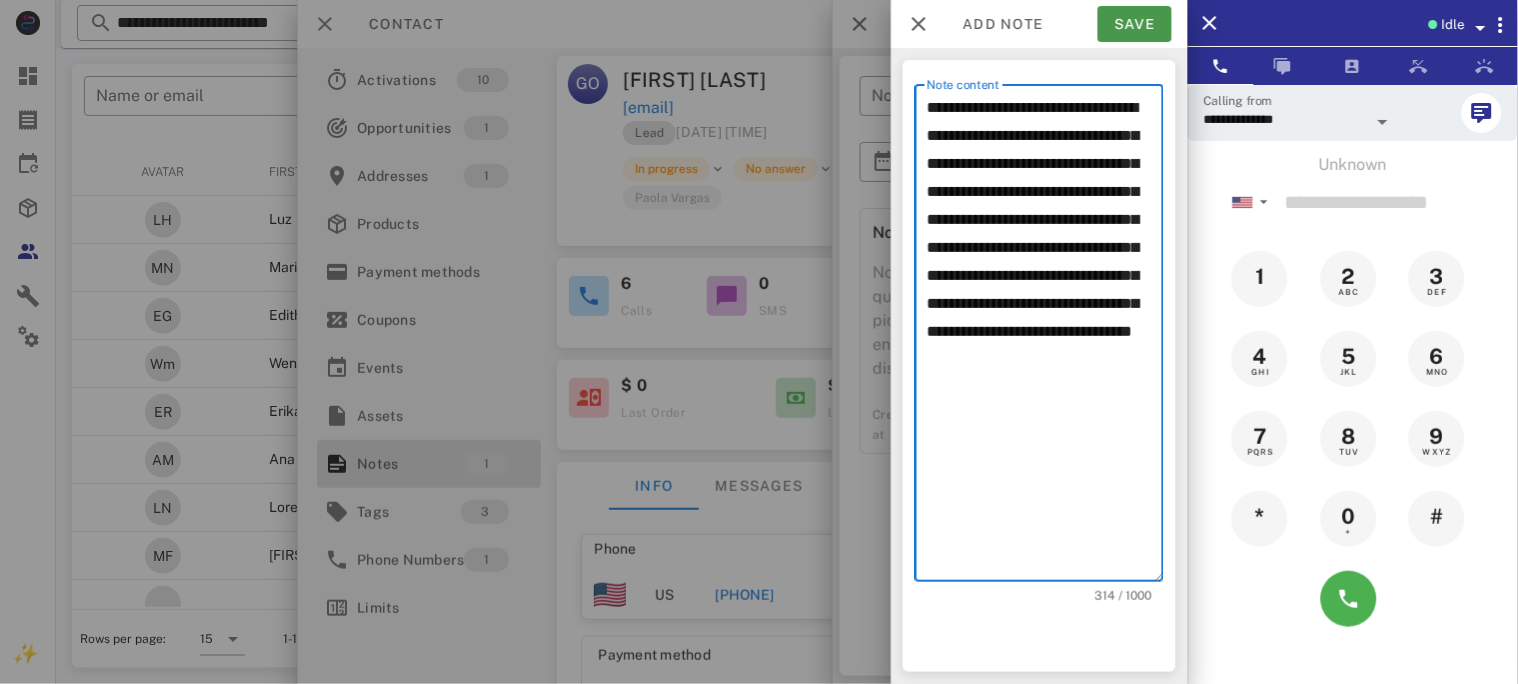 type on "**********" 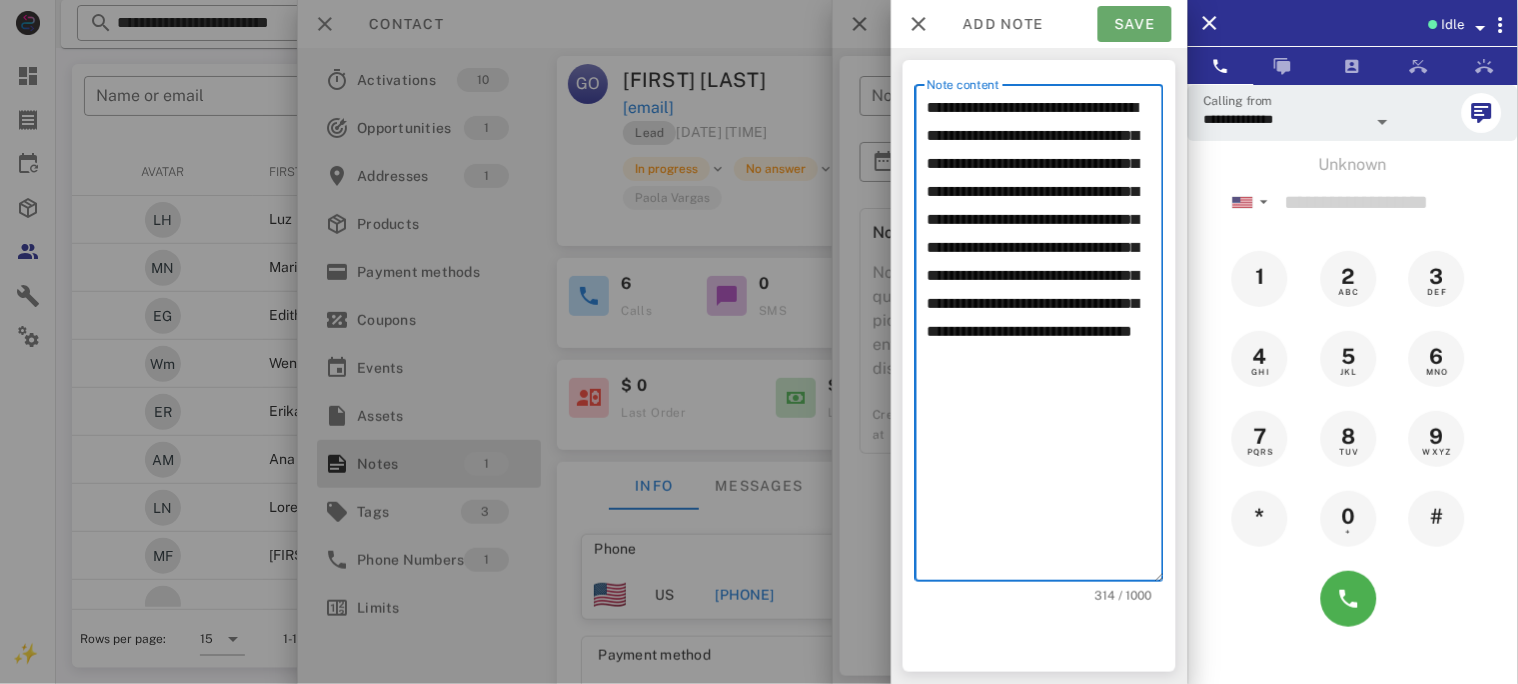 click on "Save" at bounding box center (1135, 24) 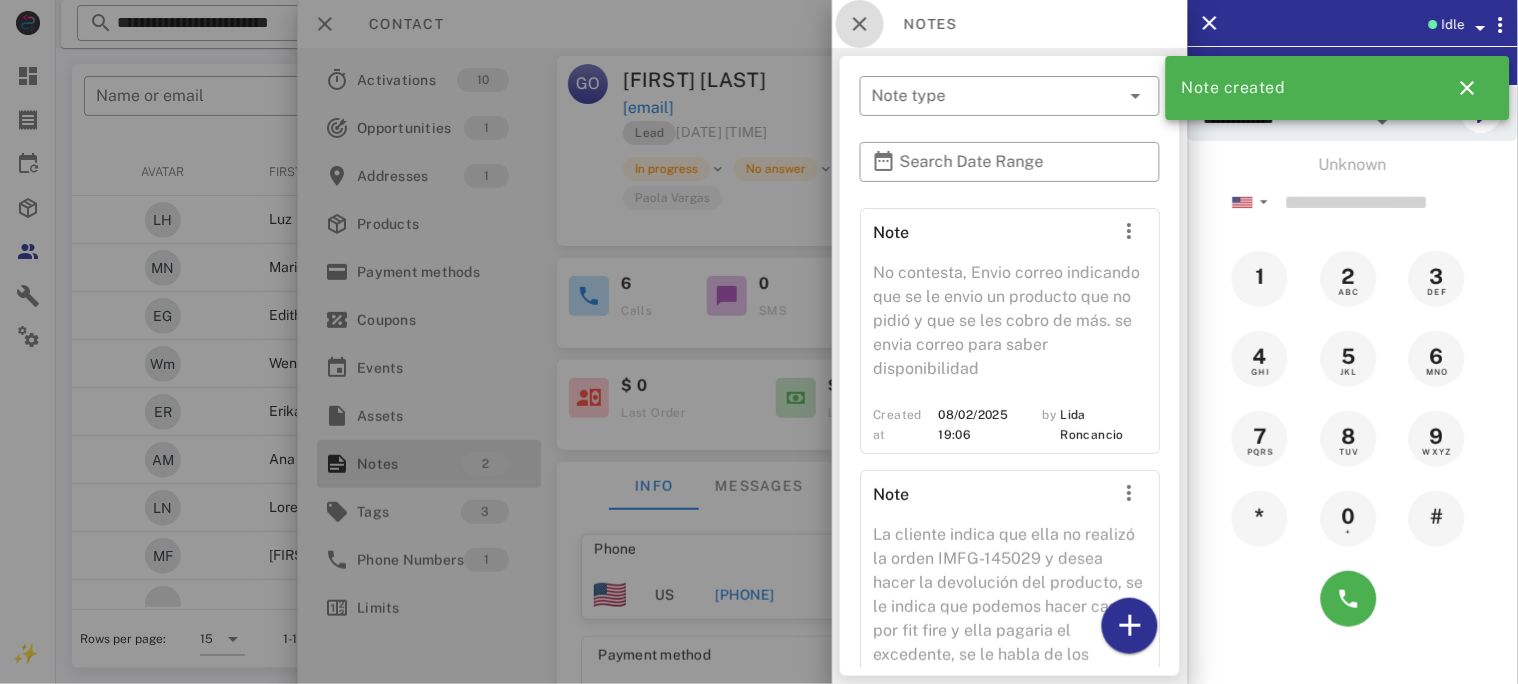 click at bounding box center (860, 24) 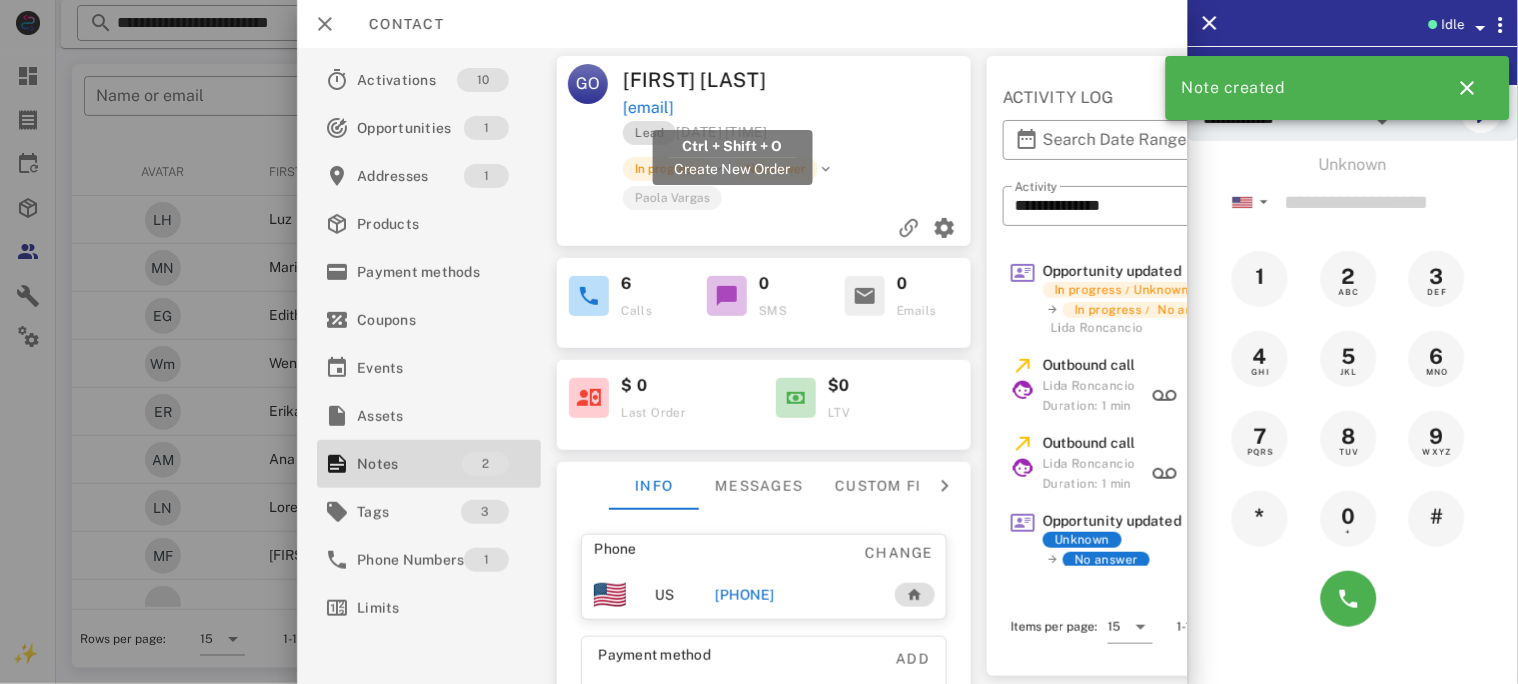 drag, startPoint x: 861, startPoint y: 99, endPoint x: 626, endPoint y: 112, distance: 235.3593 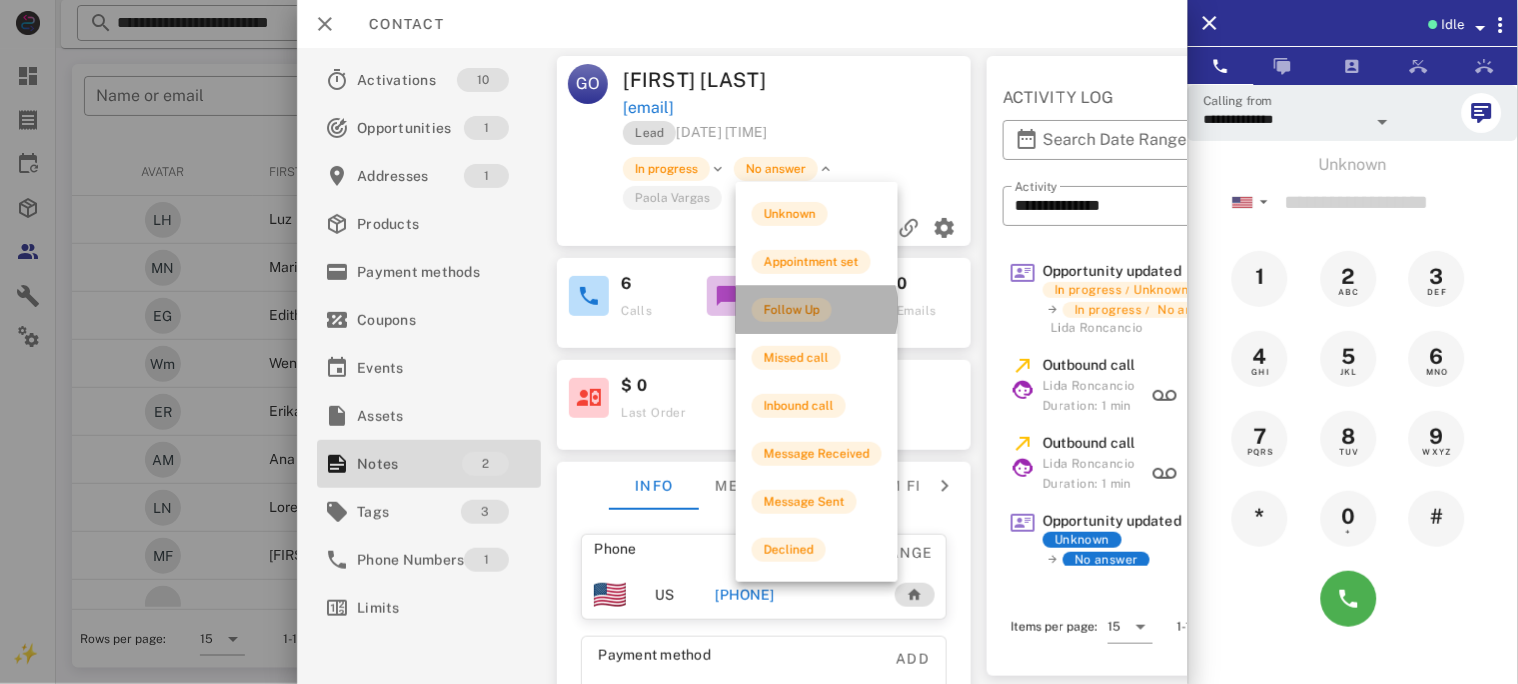 click on "Follow Up" at bounding box center (792, 310) 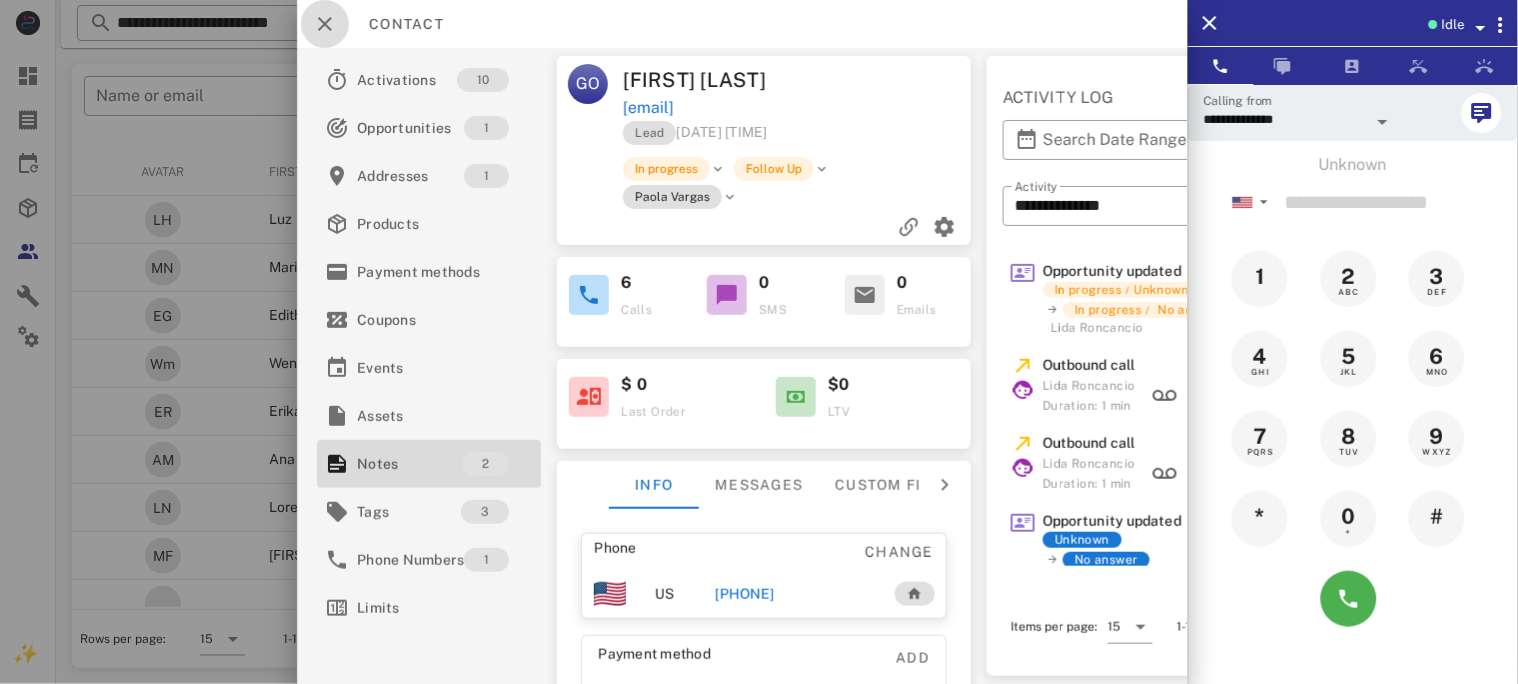 click at bounding box center [325, 24] 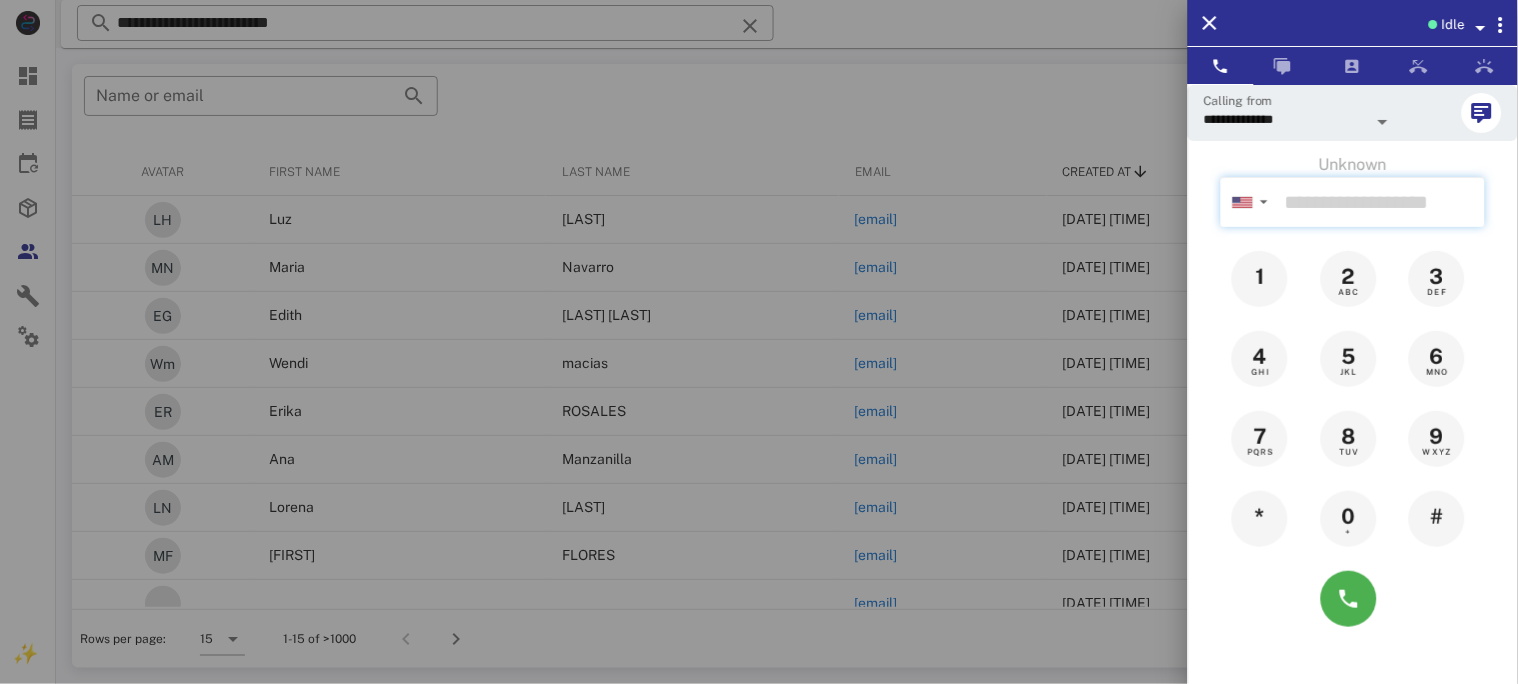 click at bounding box center [1381, 202] 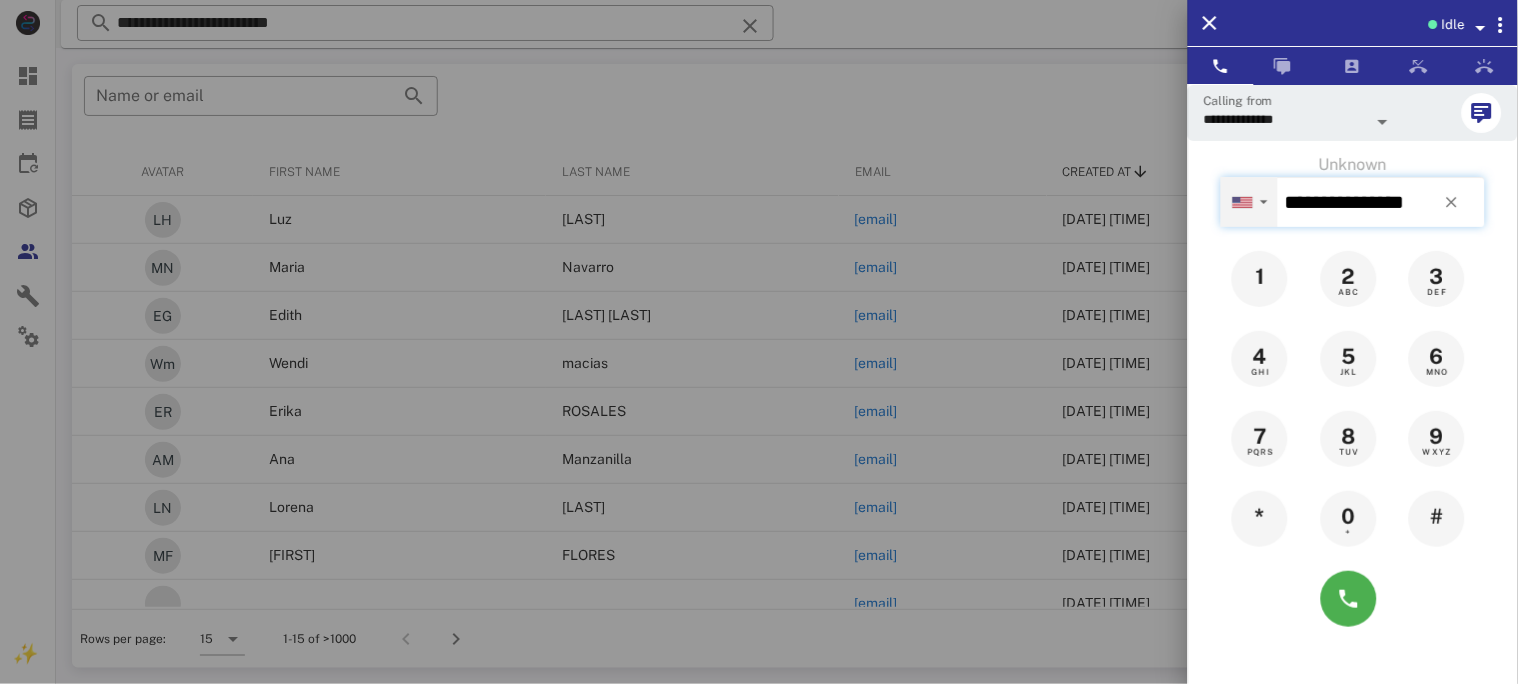 click on "▼" at bounding box center (1264, 202) 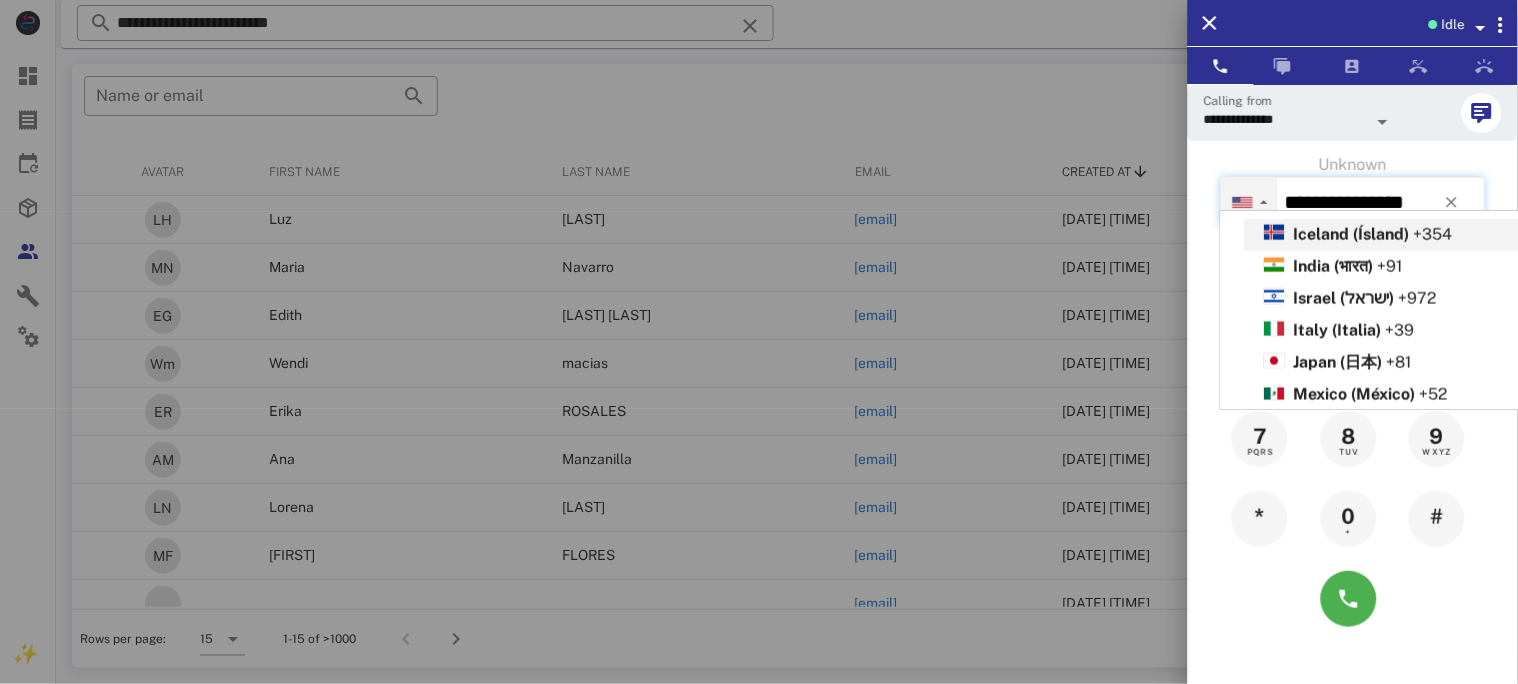 scroll, scrollTop: 666, scrollLeft: 0, axis: vertical 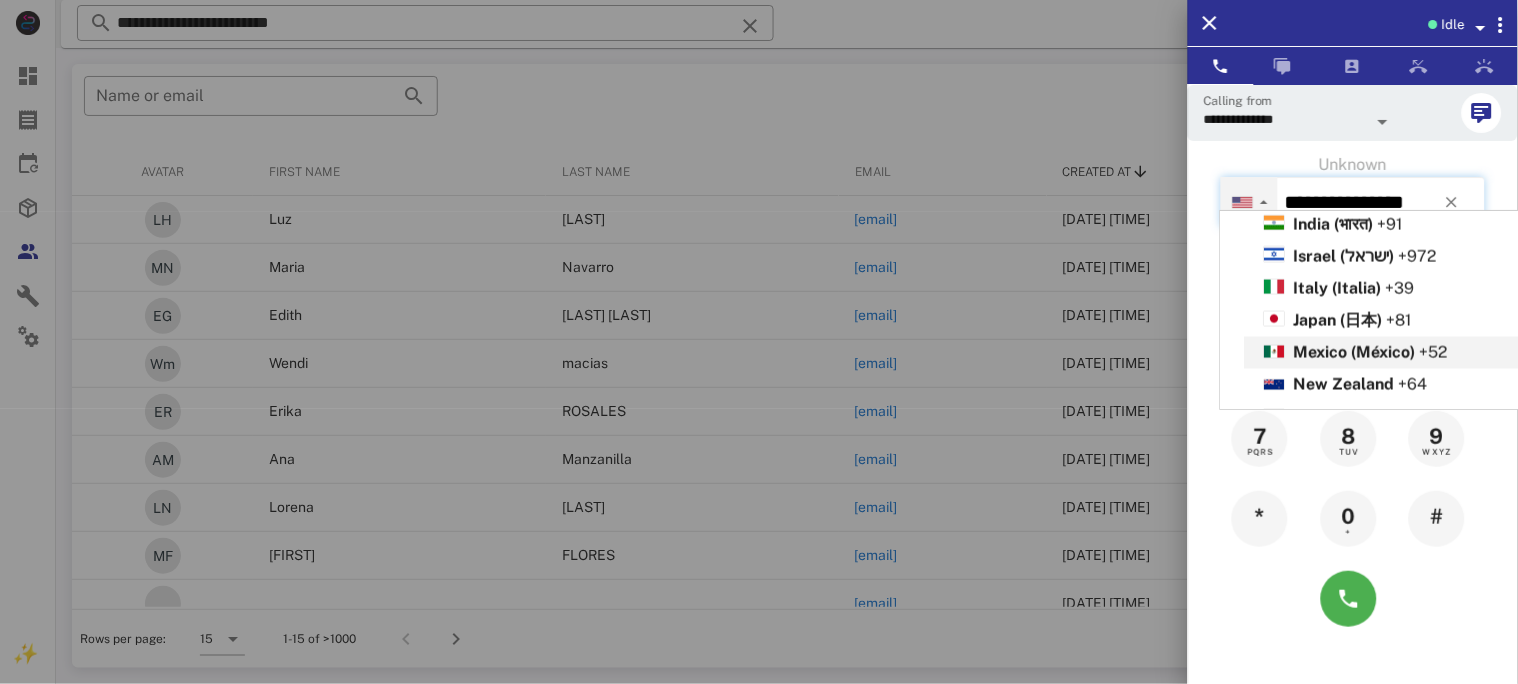 click on "Mexico (México)" at bounding box center [1355, 352] 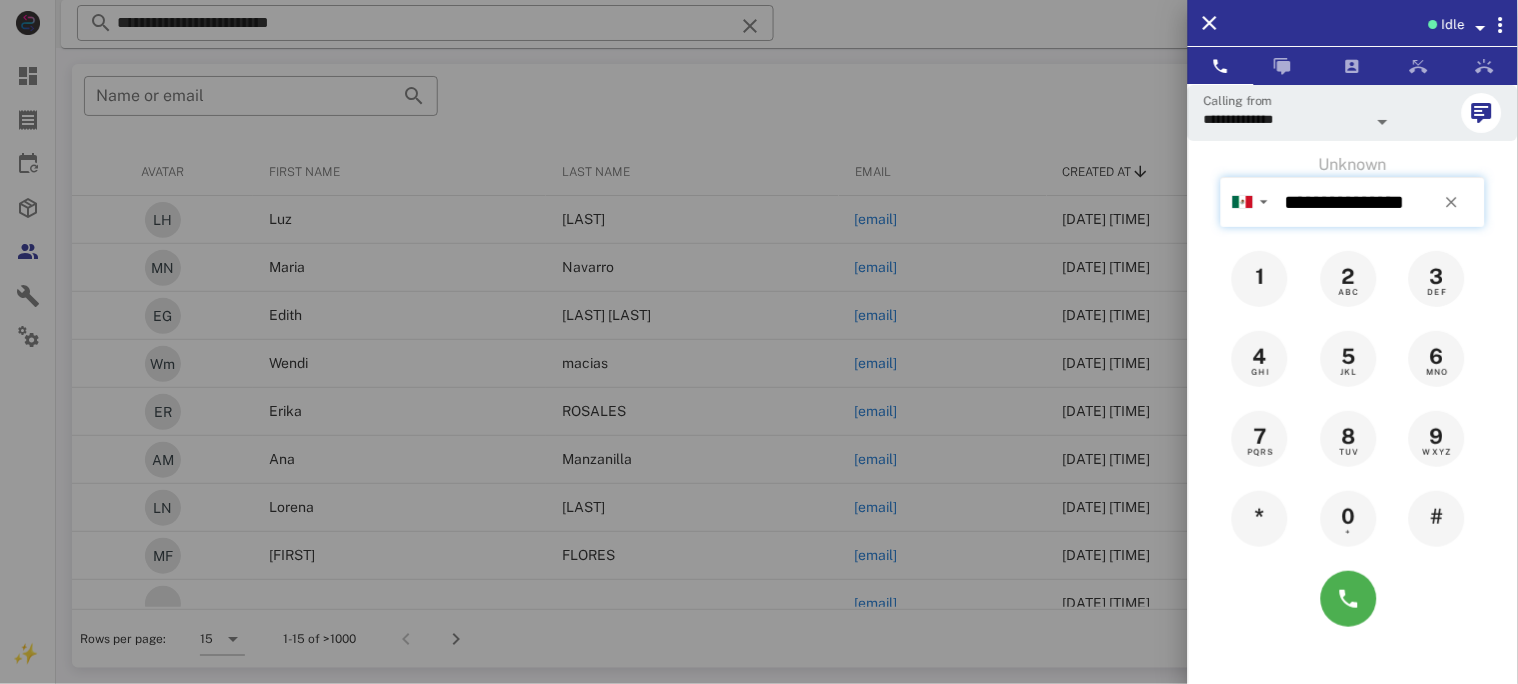 click on "**********" at bounding box center (1381, 202) 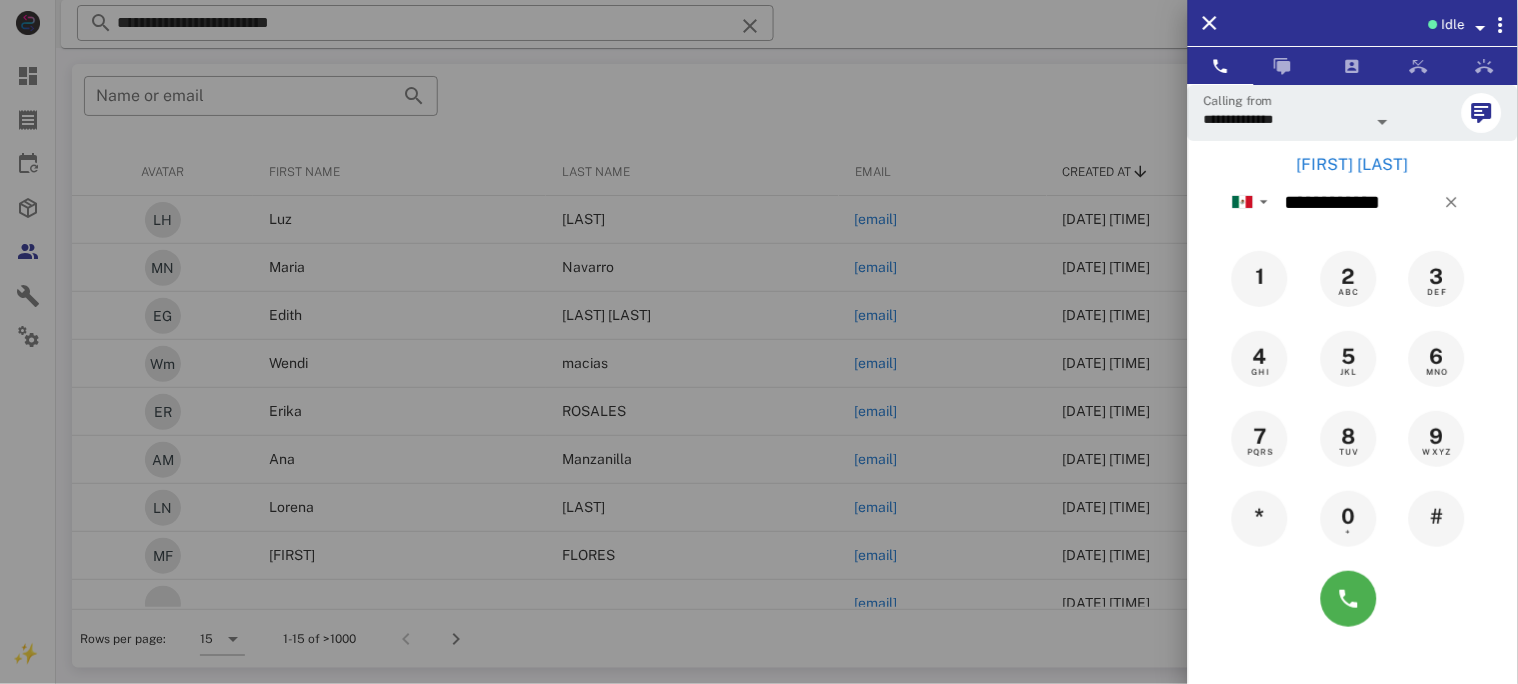 click on "MARIA CHAO ROMERO" at bounding box center (1353, 165) 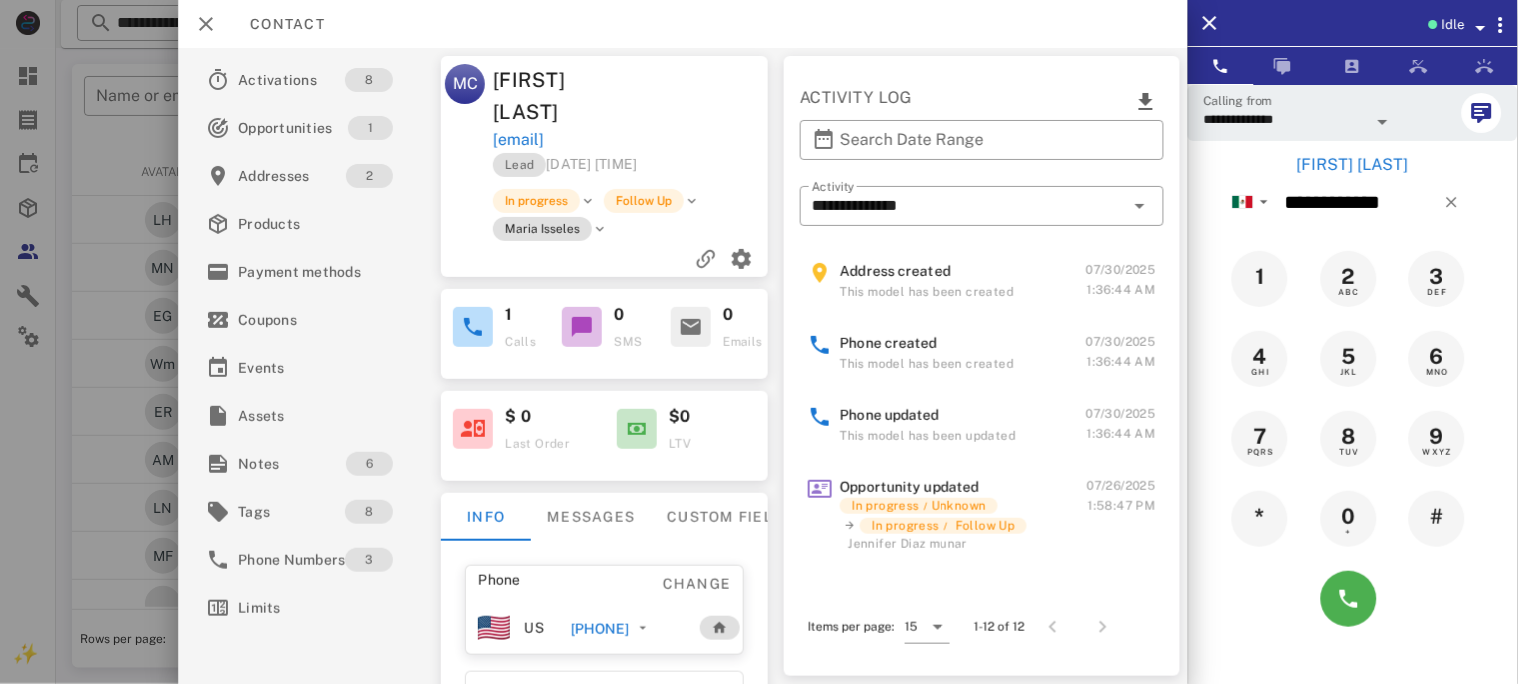 click on "+18332936066" at bounding box center [600, 629] 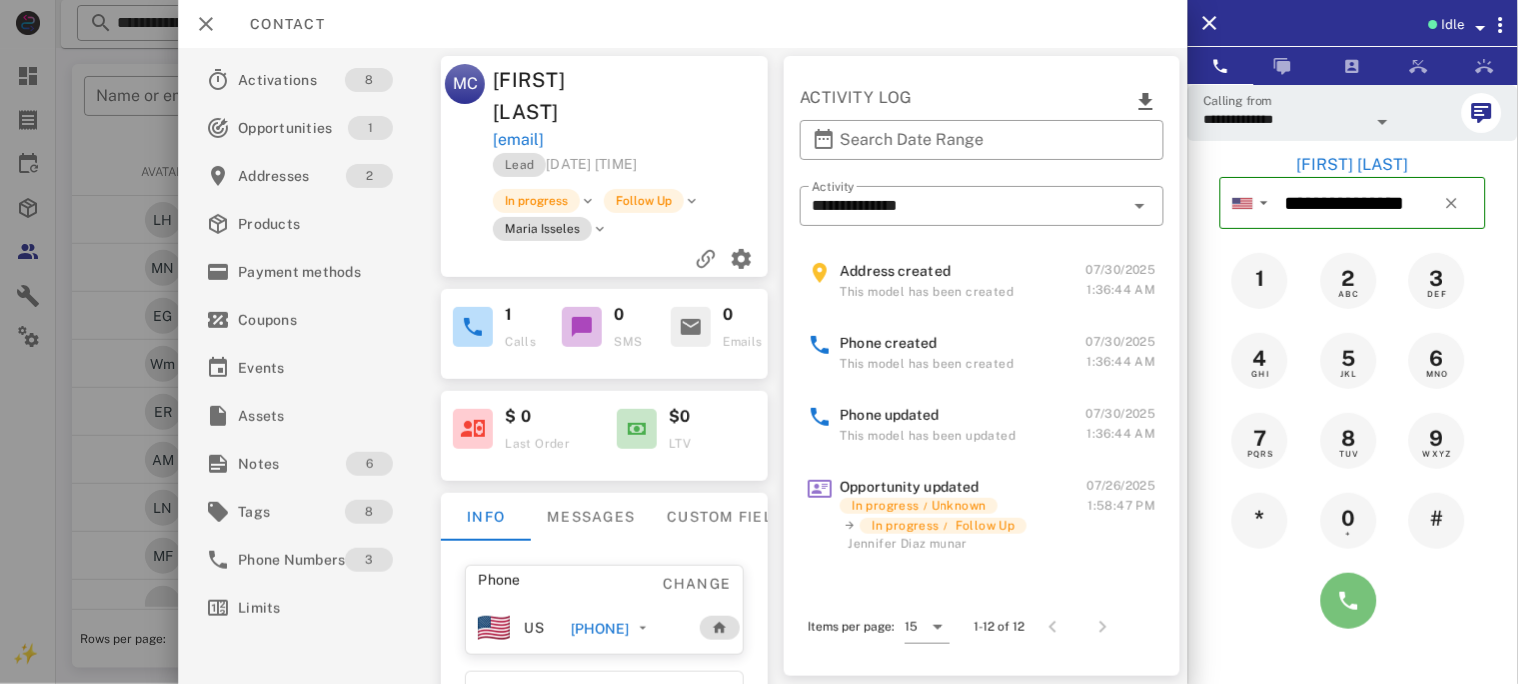 click at bounding box center (1349, 601) 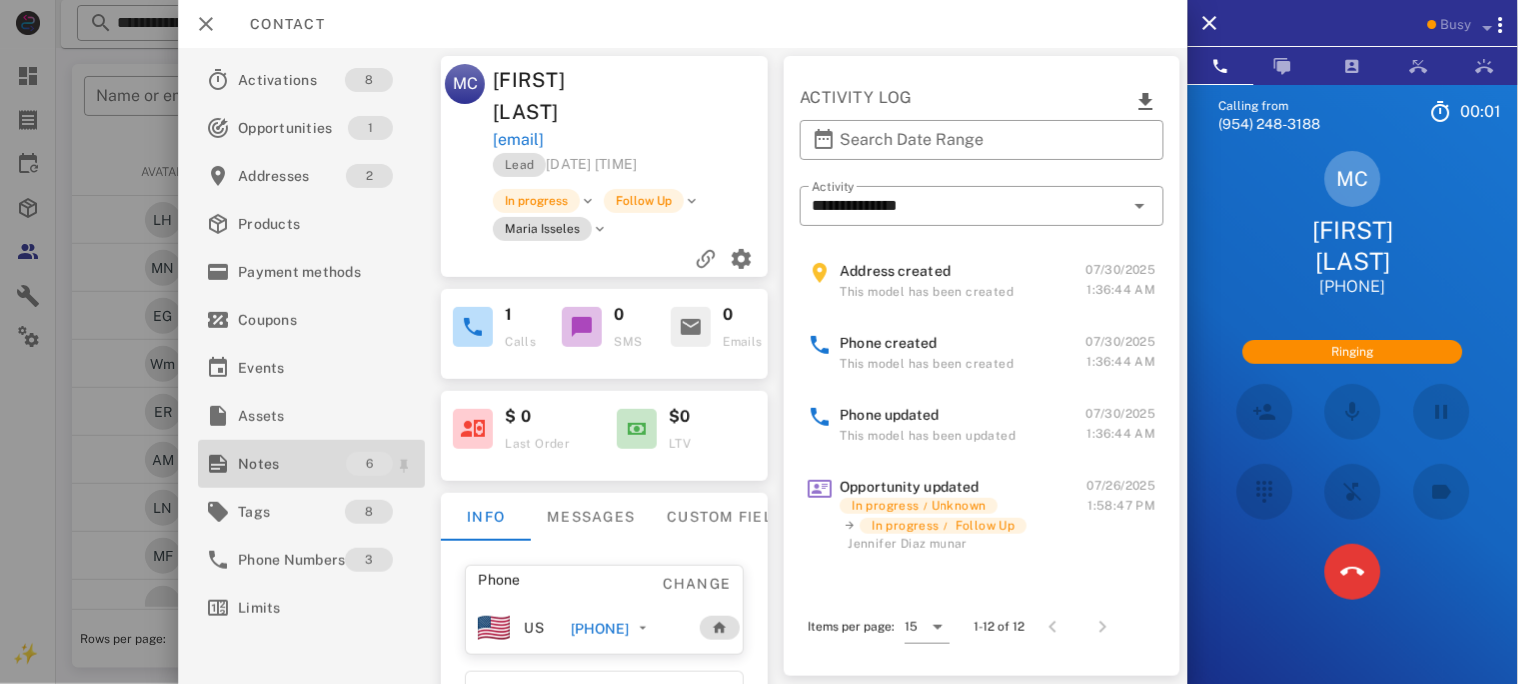 click on "Notes" at bounding box center (292, 464) 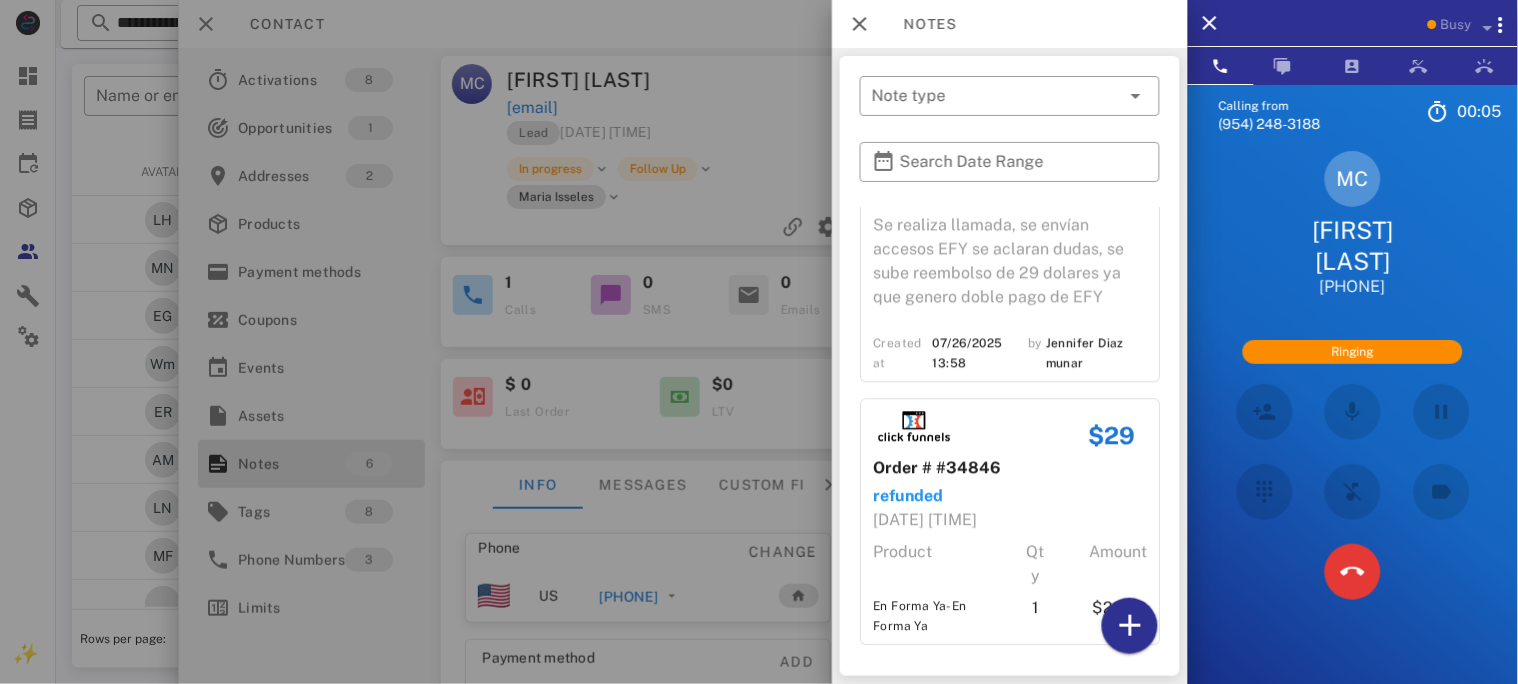 scroll, scrollTop: 966, scrollLeft: 0, axis: vertical 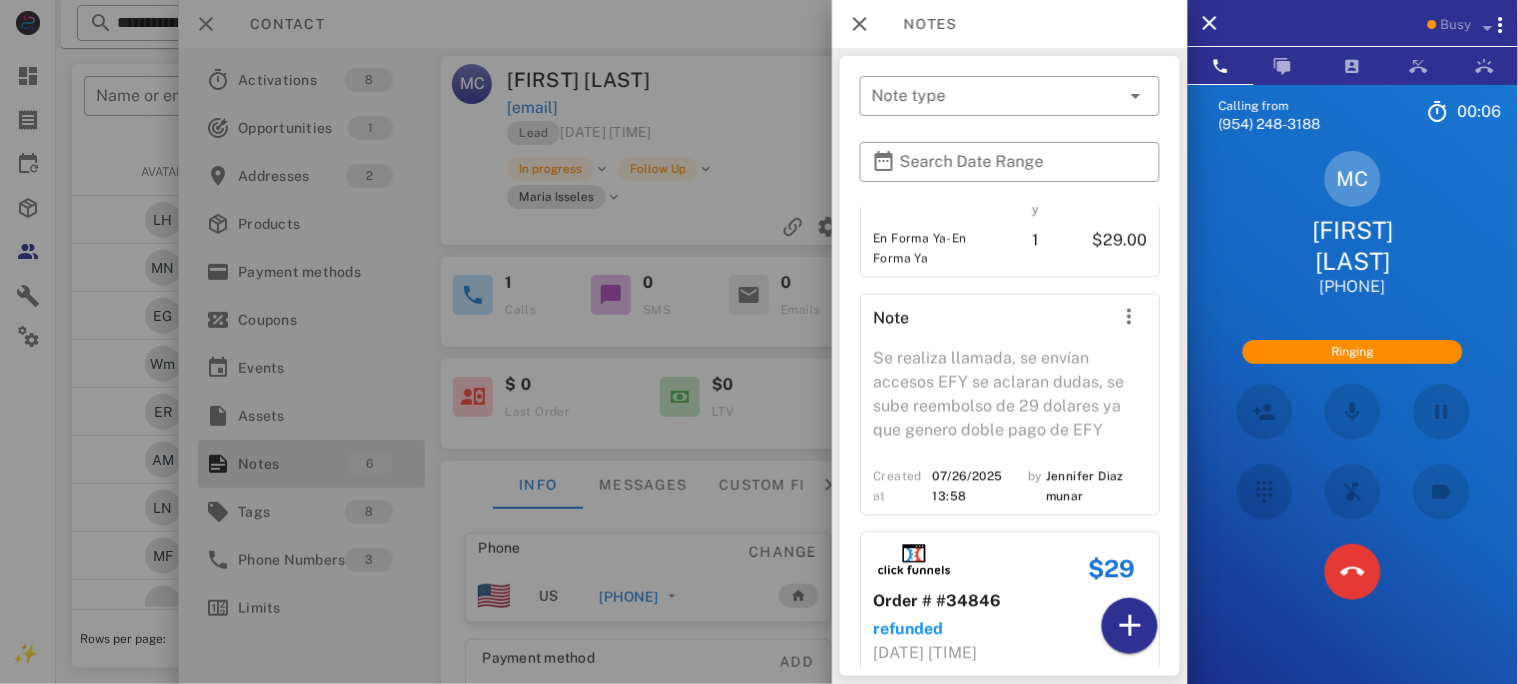 click at bounding box center (1353, 572) 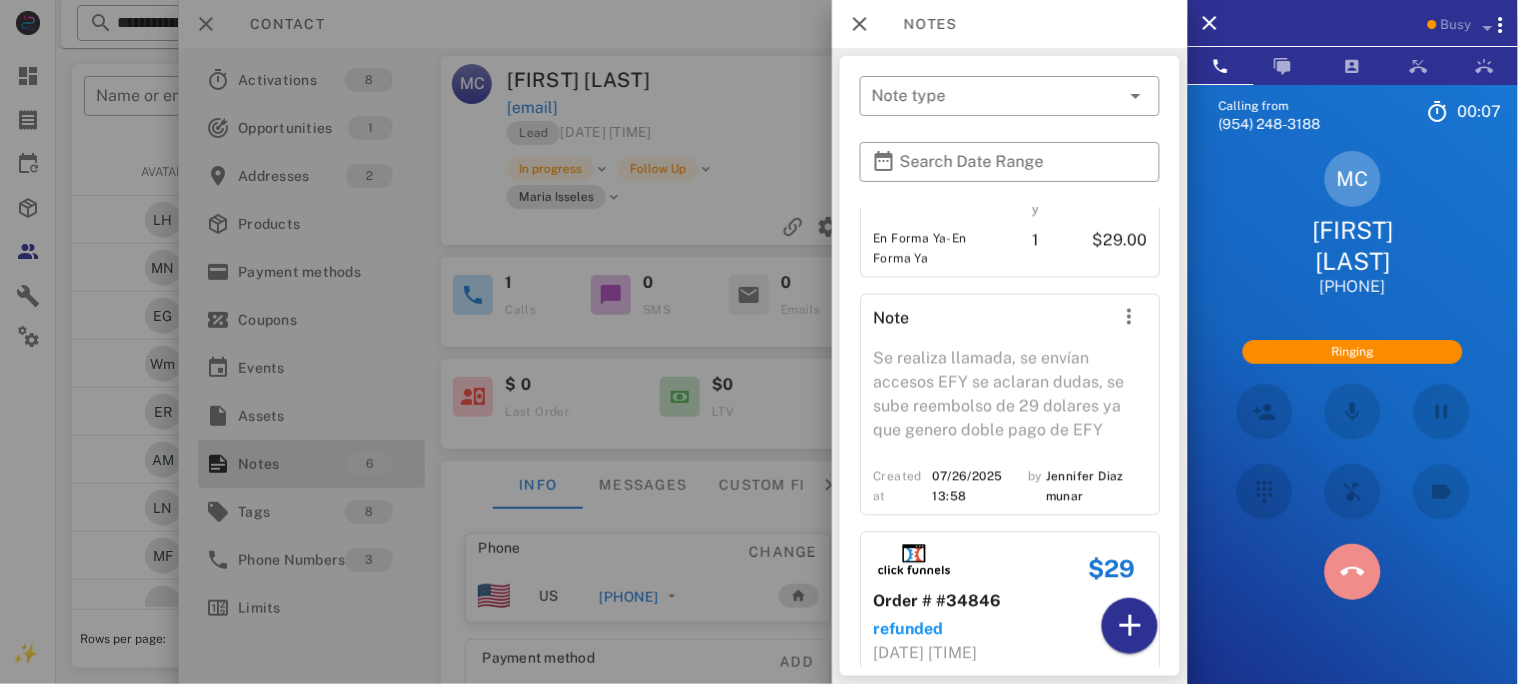 click at bounding box center [1353, 572] 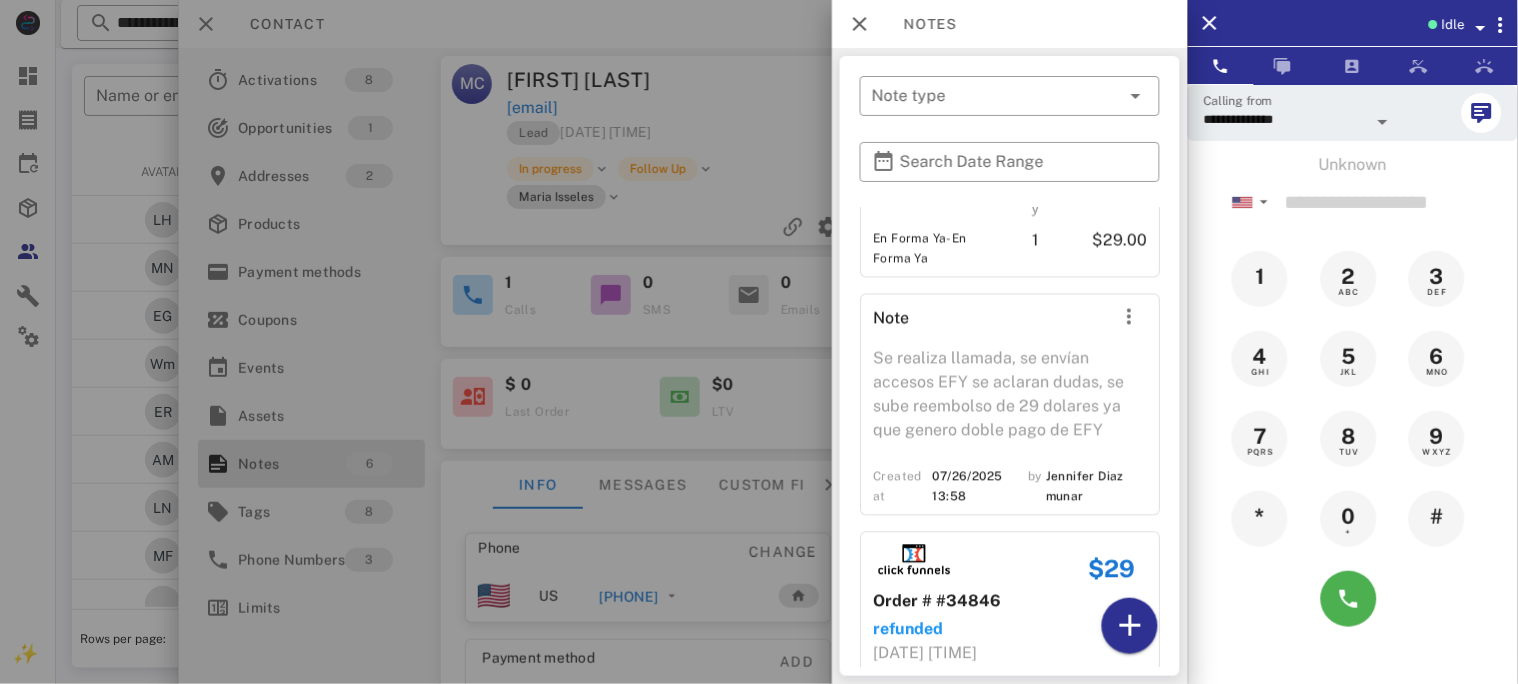 click at bounding box center (759, 342) 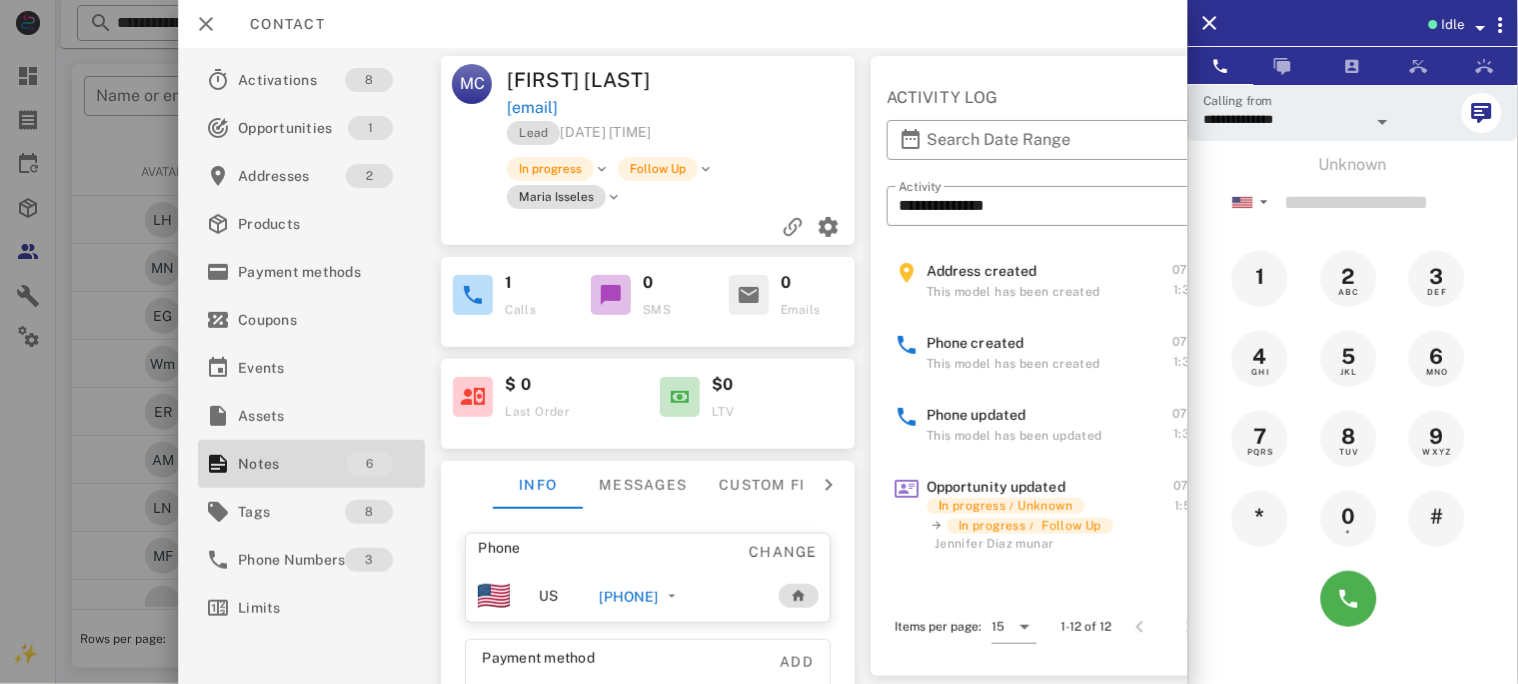 click on "+18332936066" at bounding box center [629, 597] 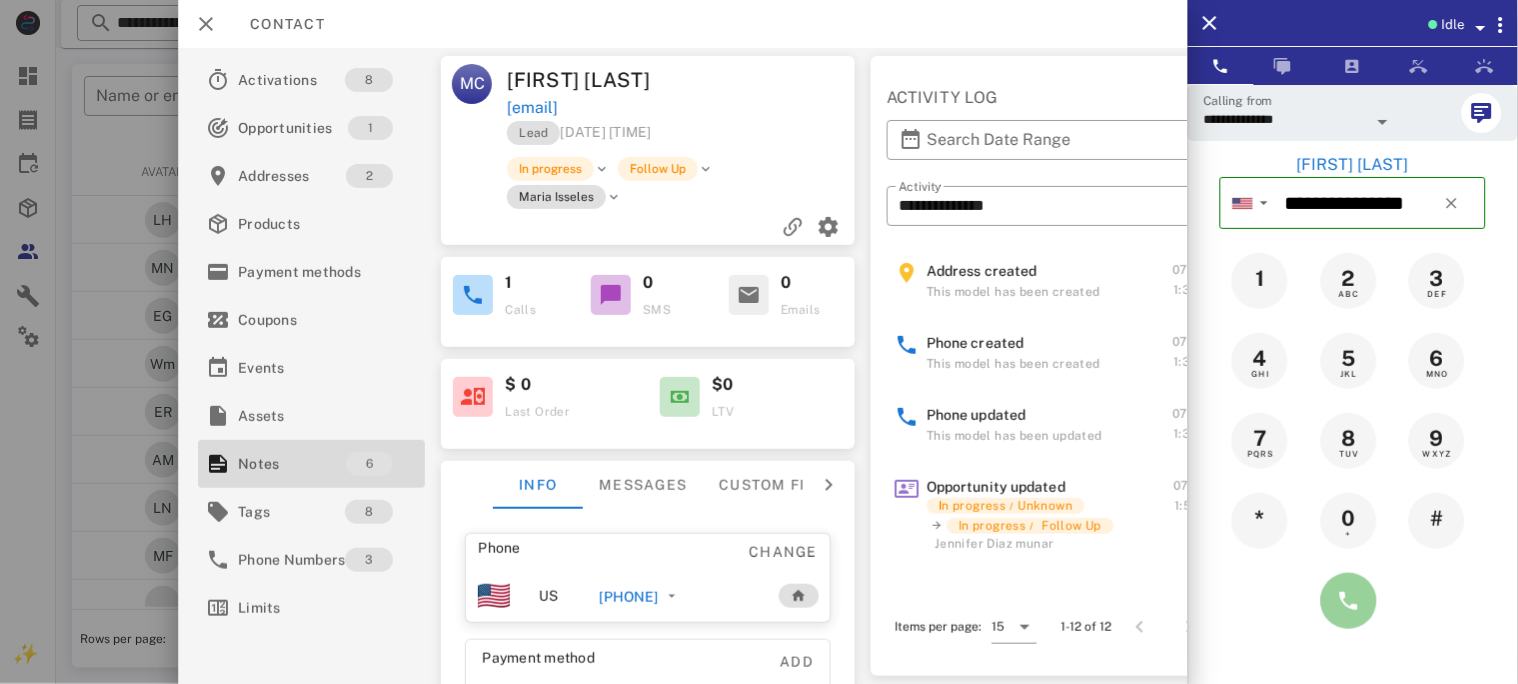 click at bounding box center (1349, 601) 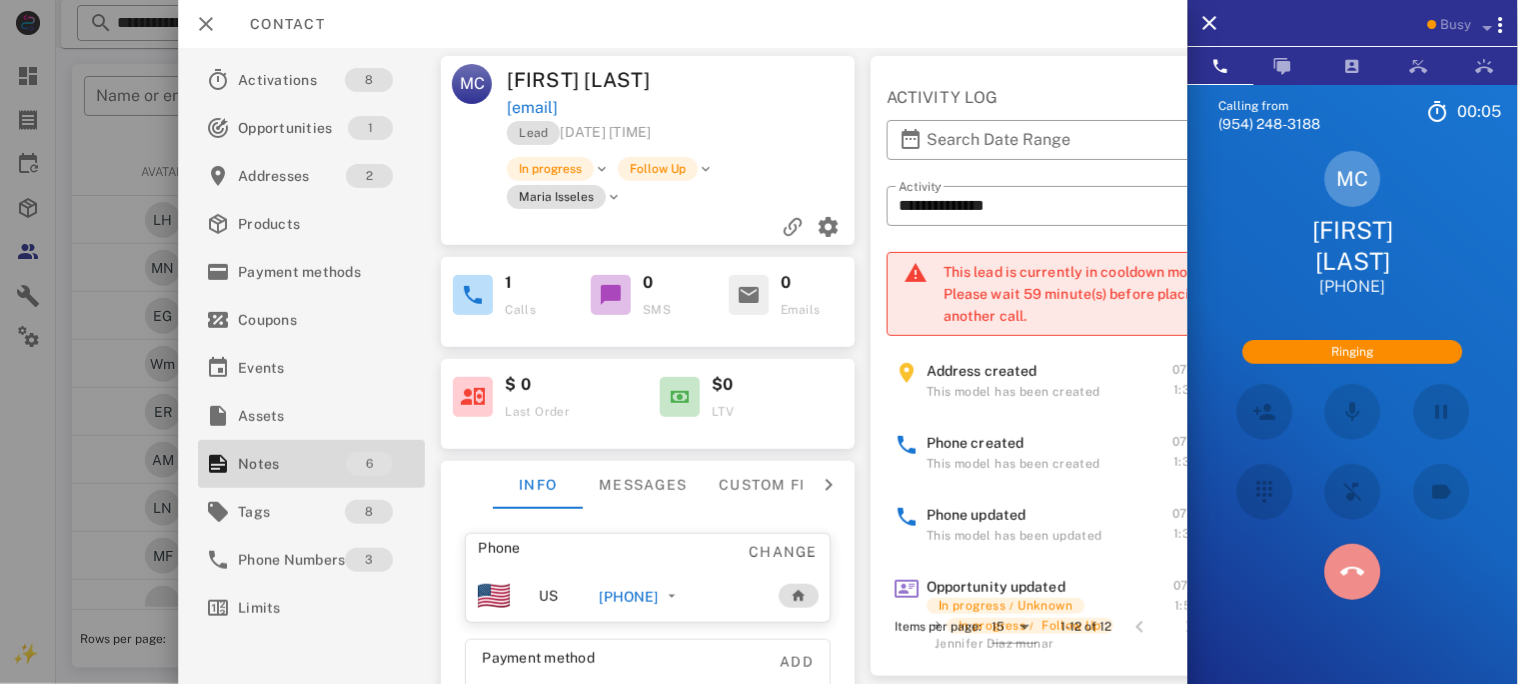 click at bounding box center (1353, 572) 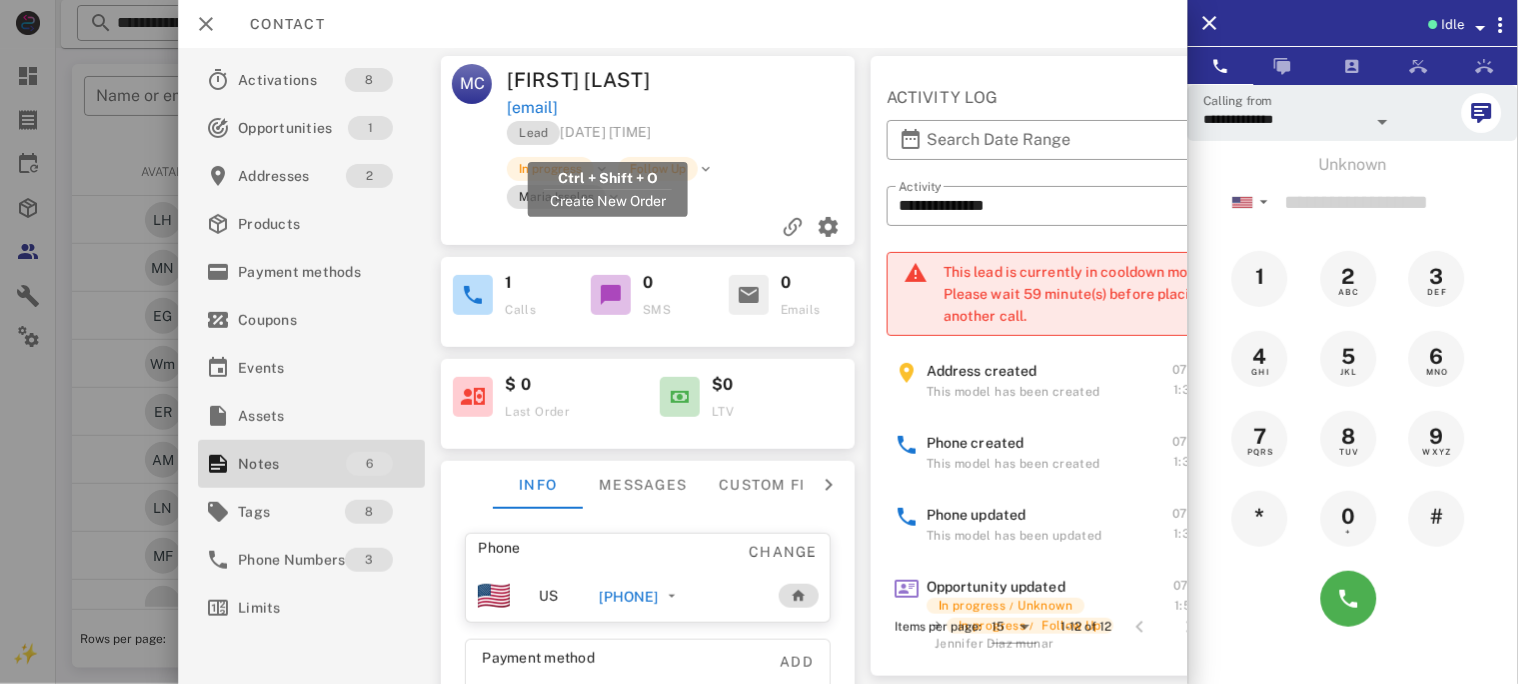 drag, startPoint x: 732, startPoint y: 142, endPoint x: 512, endPoint y: 144, distance: 220.0091 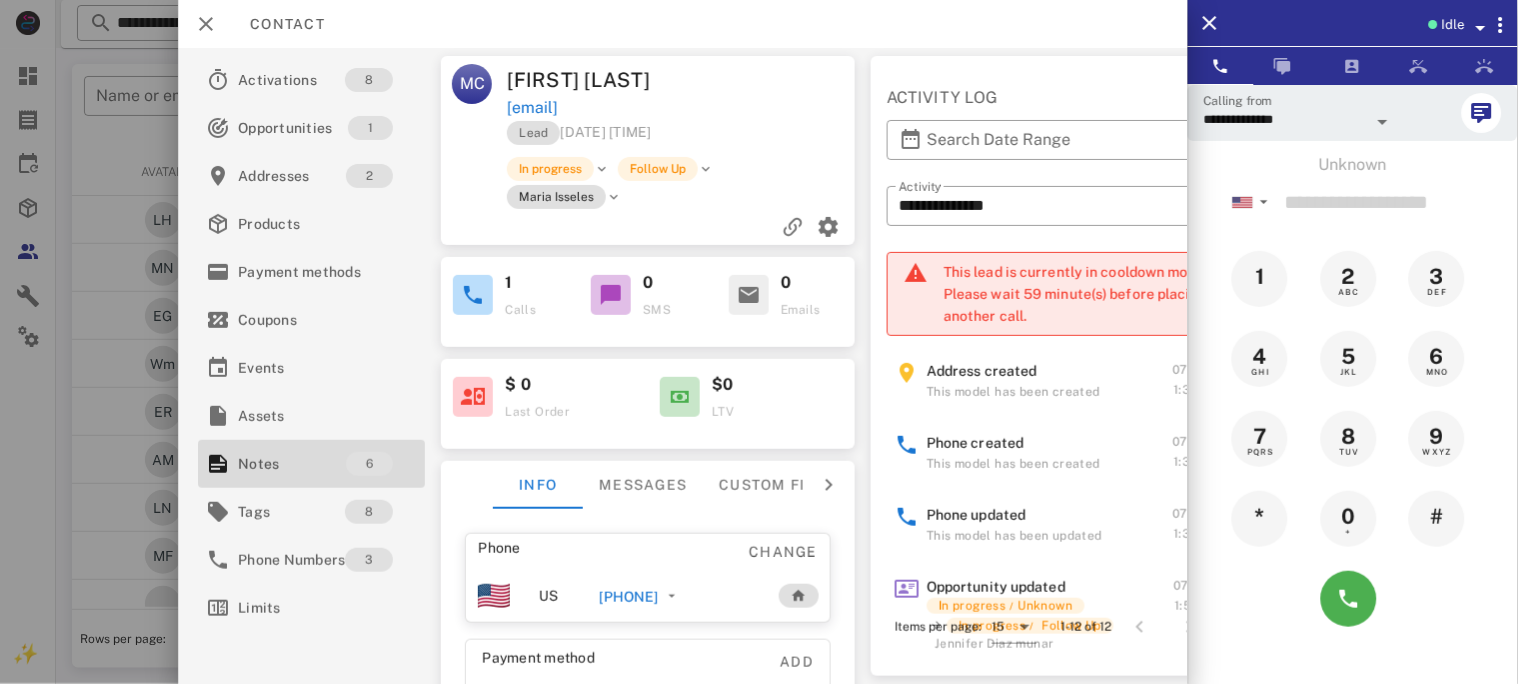 copy on "mechr_2005@hotmail.com" 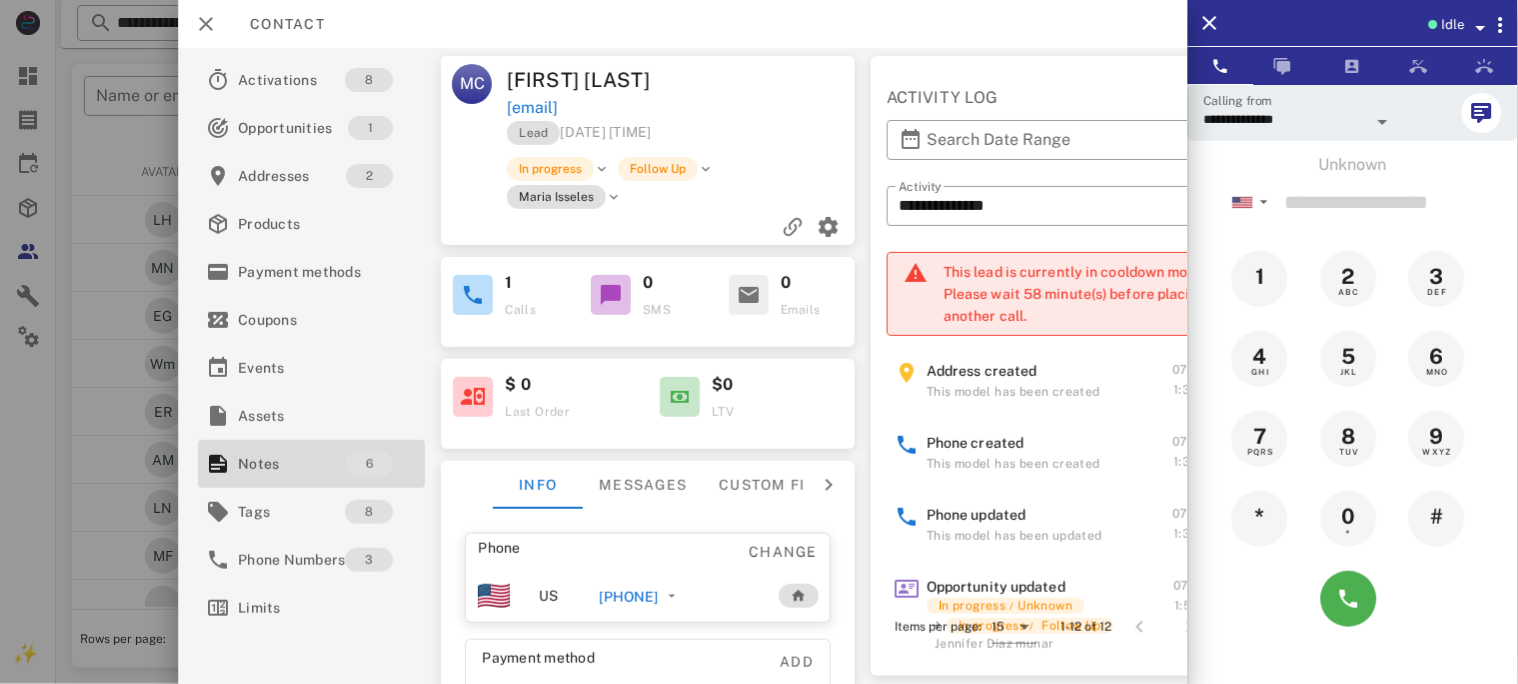 click on "+18332936066" at bounding box center [629, 597] 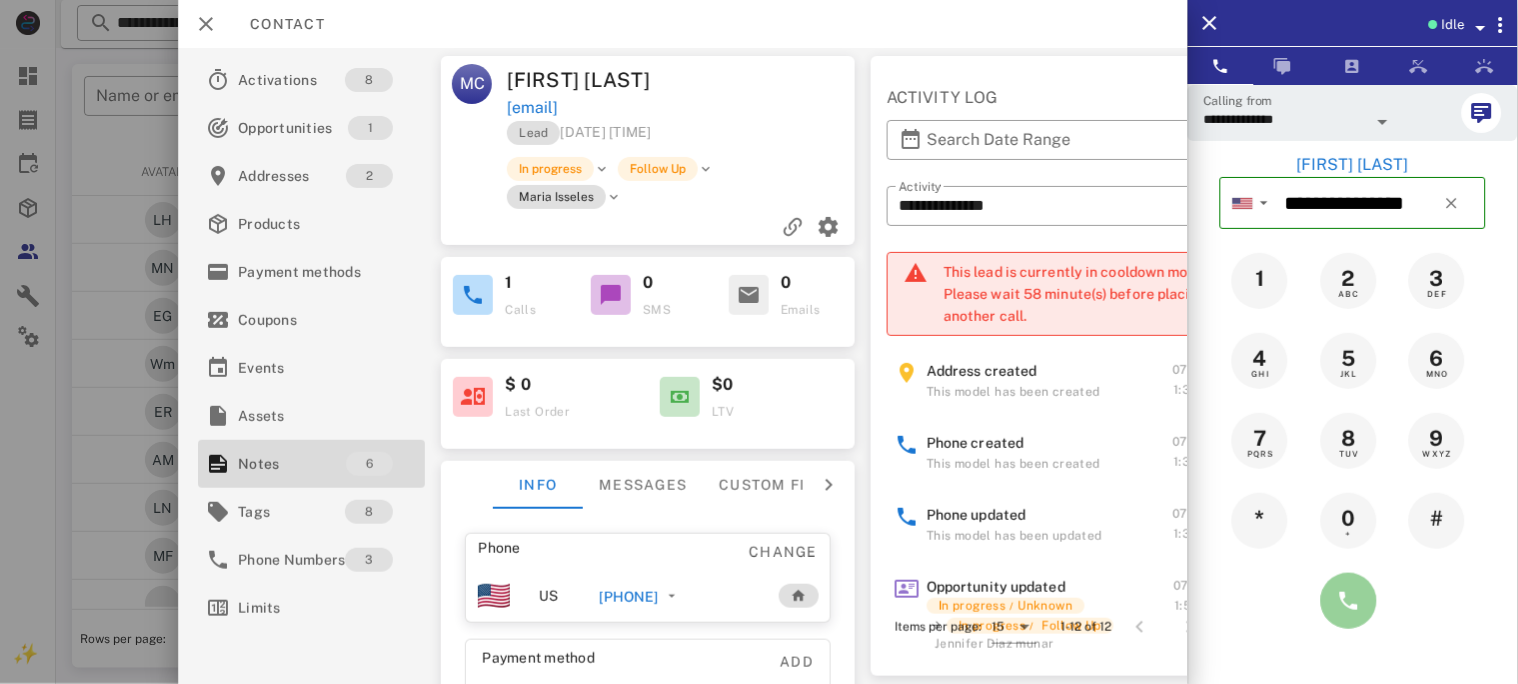 click at bounding box center (1349, 601) 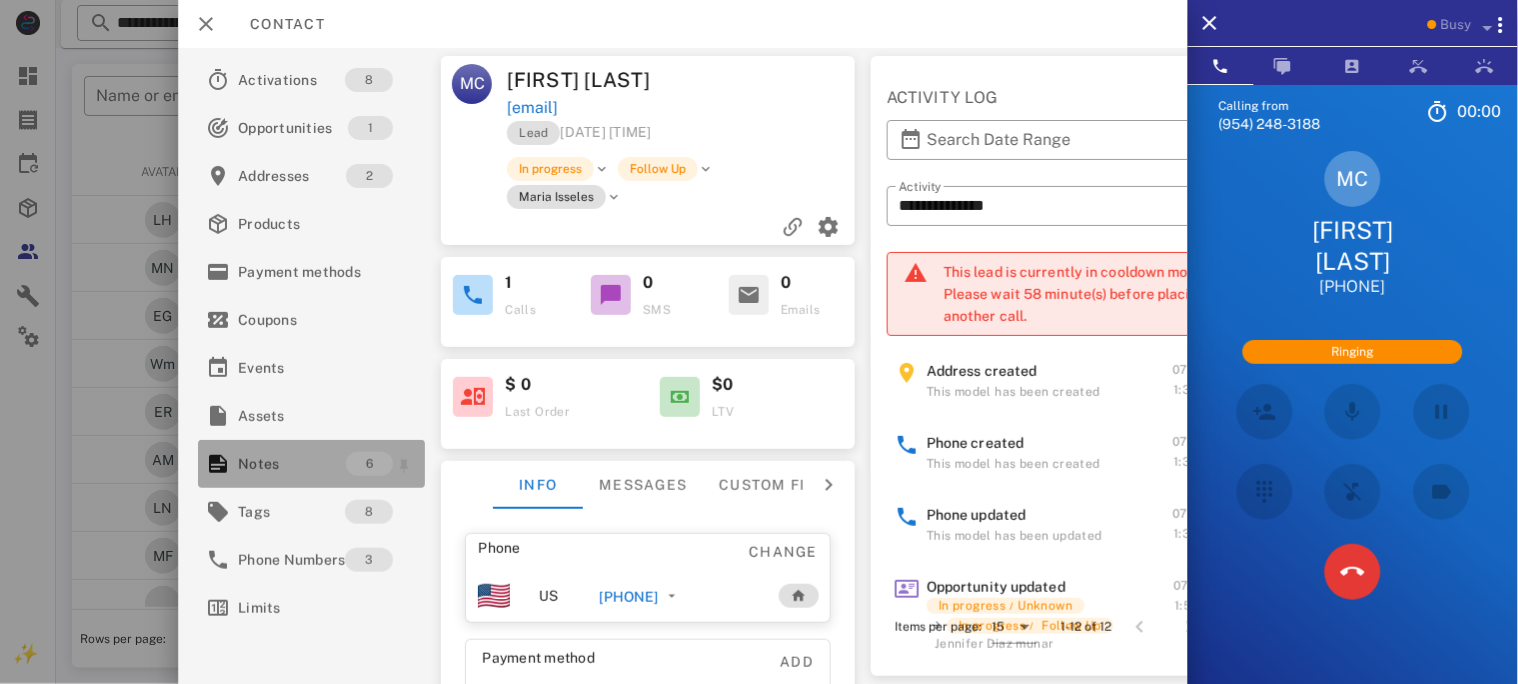 click on "Notes" at bounding box center (292, 464) 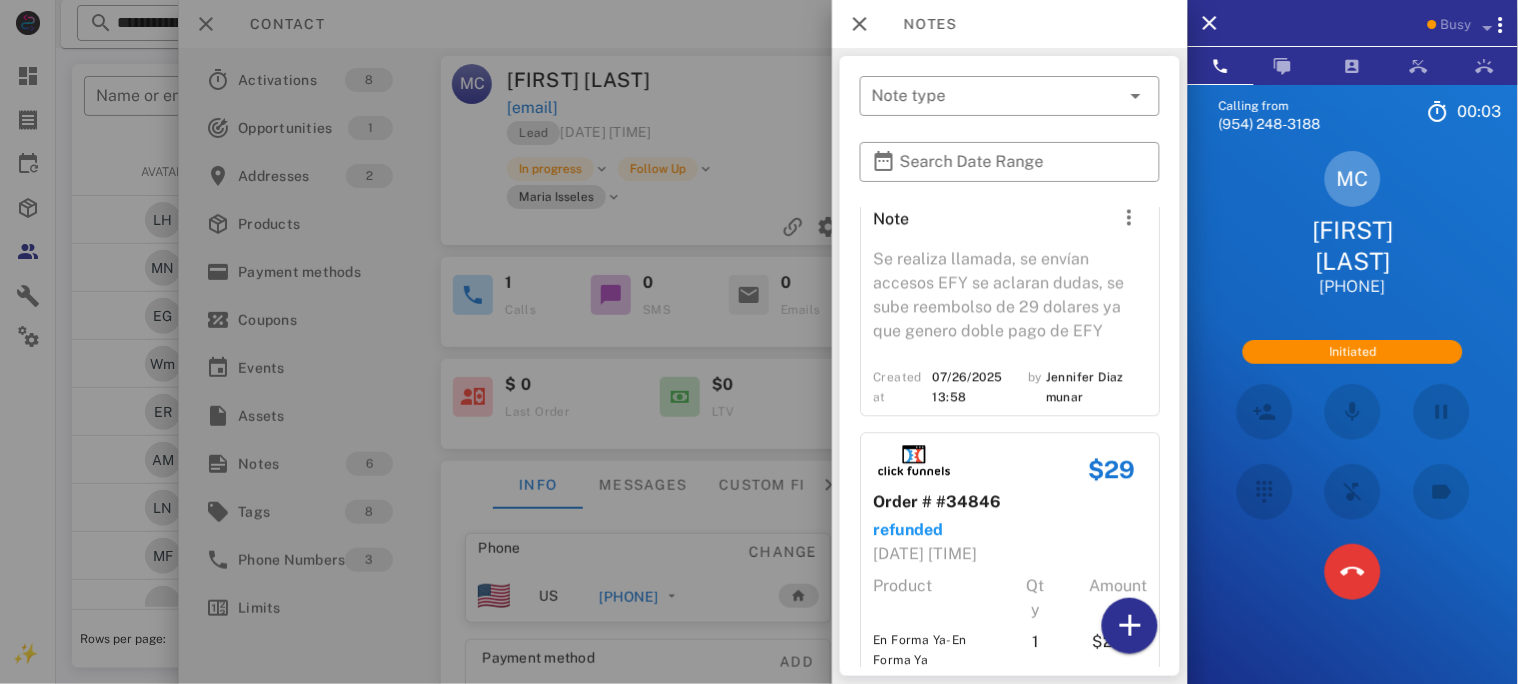 scroll, scrollTop: 1100, scrollLeft: 0, axis: vertical 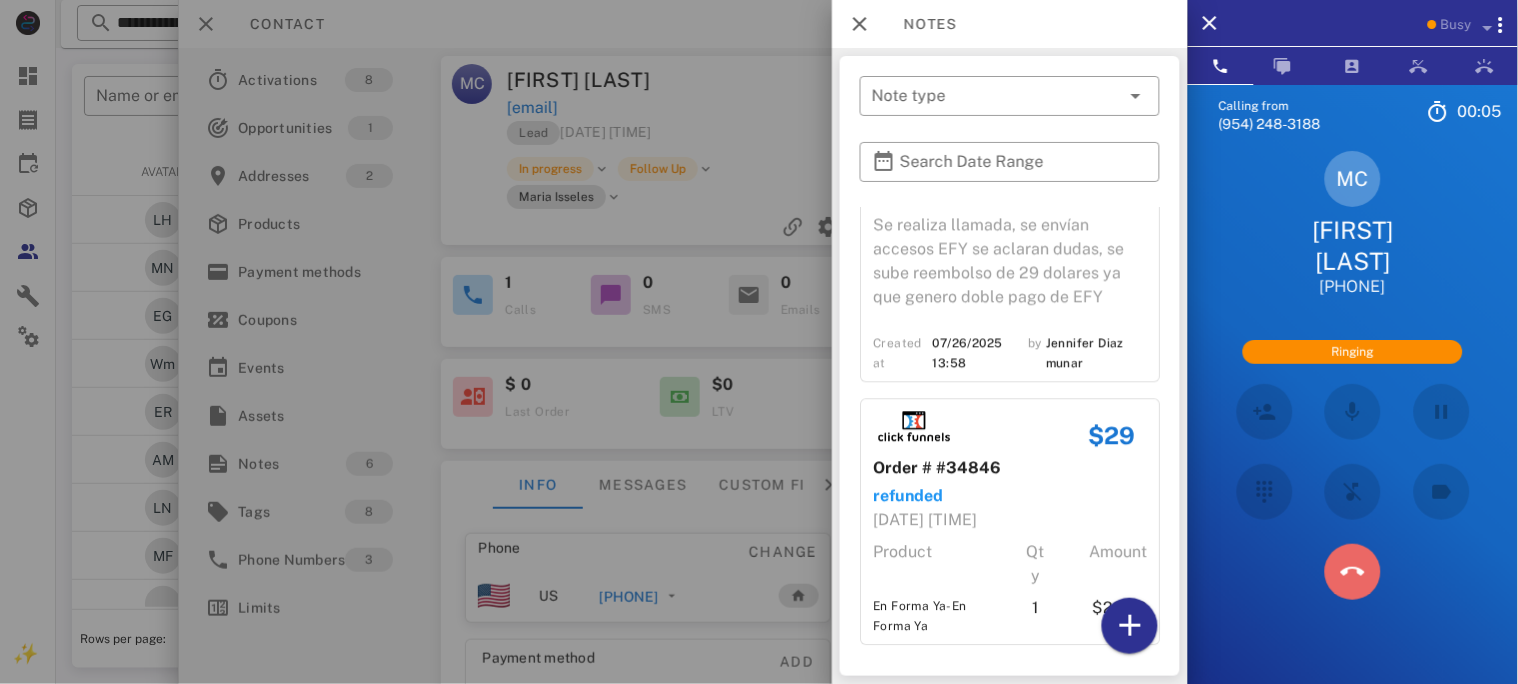 click at bounding box center [1353, 572] 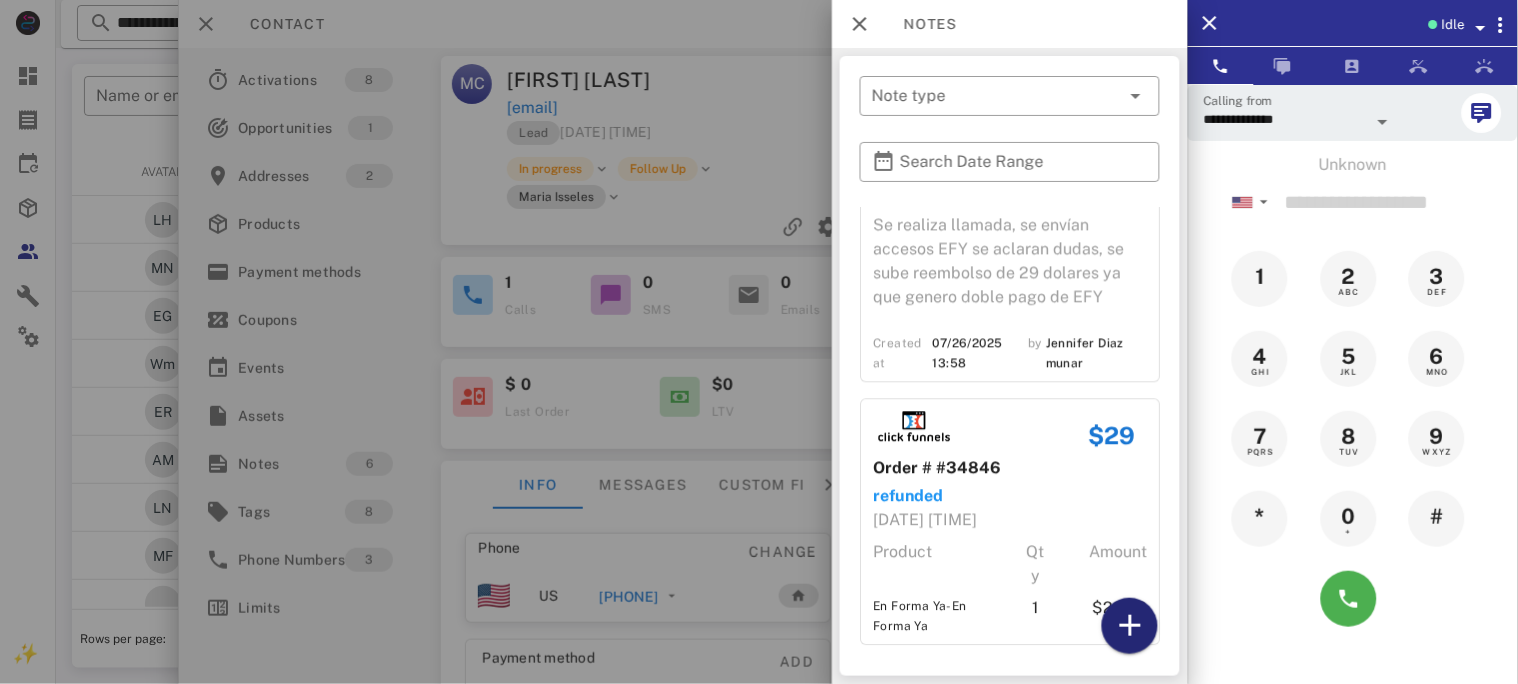 click at bounding box center [1130, 626] 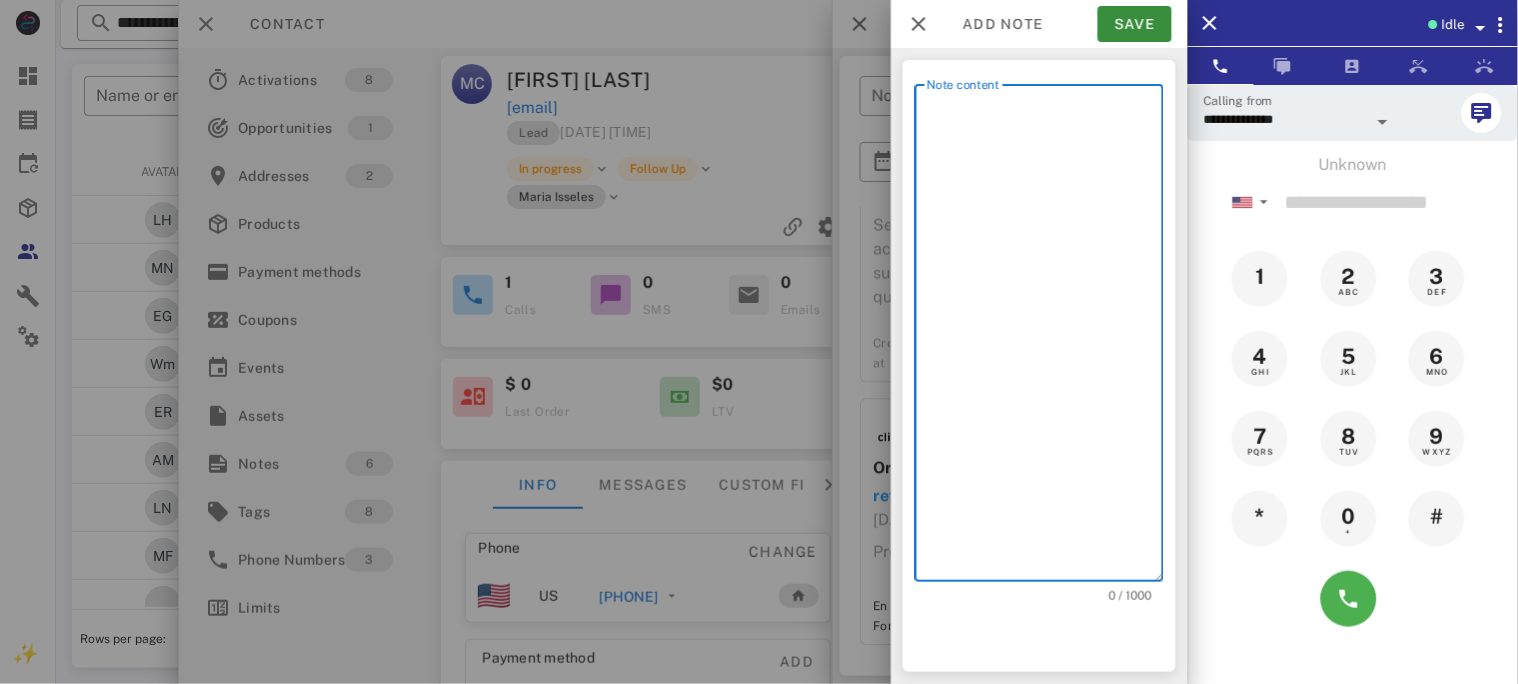 click on "Note content" at bounding box center [1045, 338] 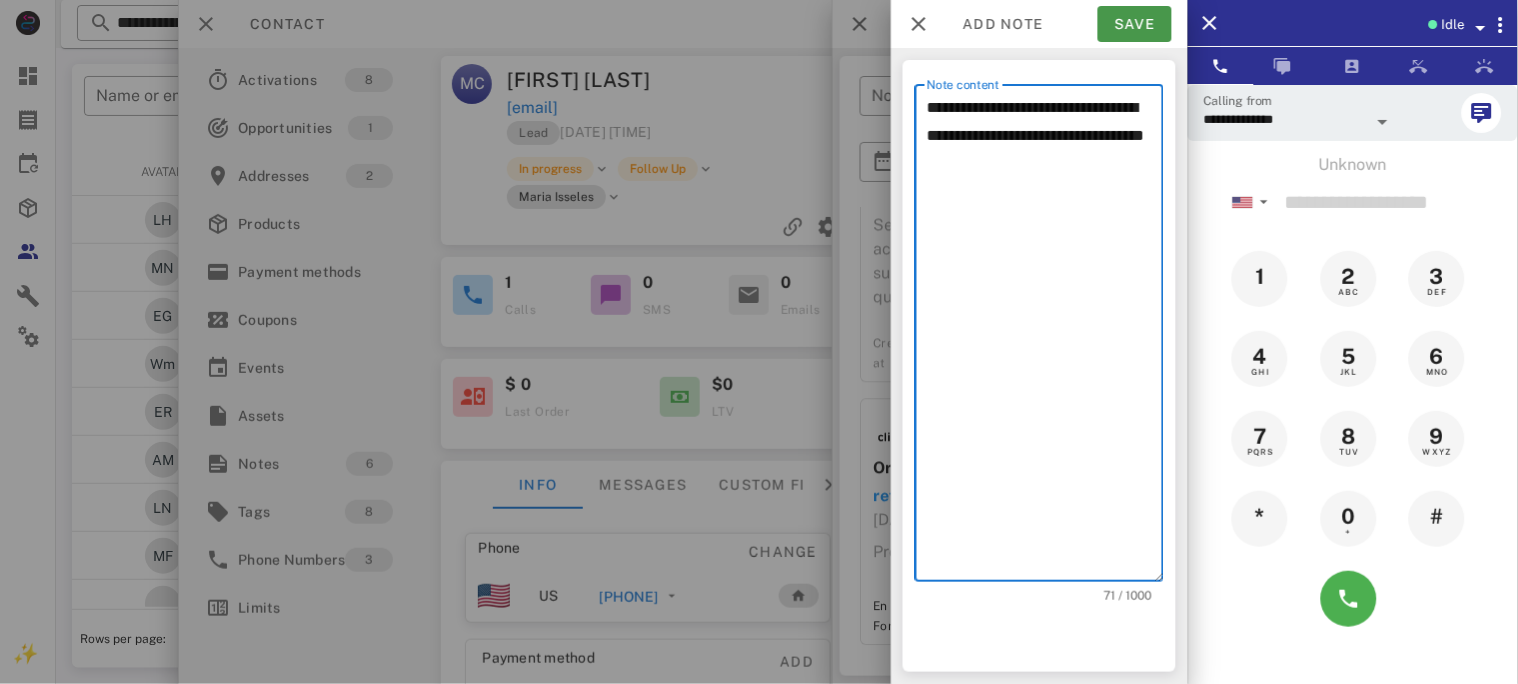 type on "**********" 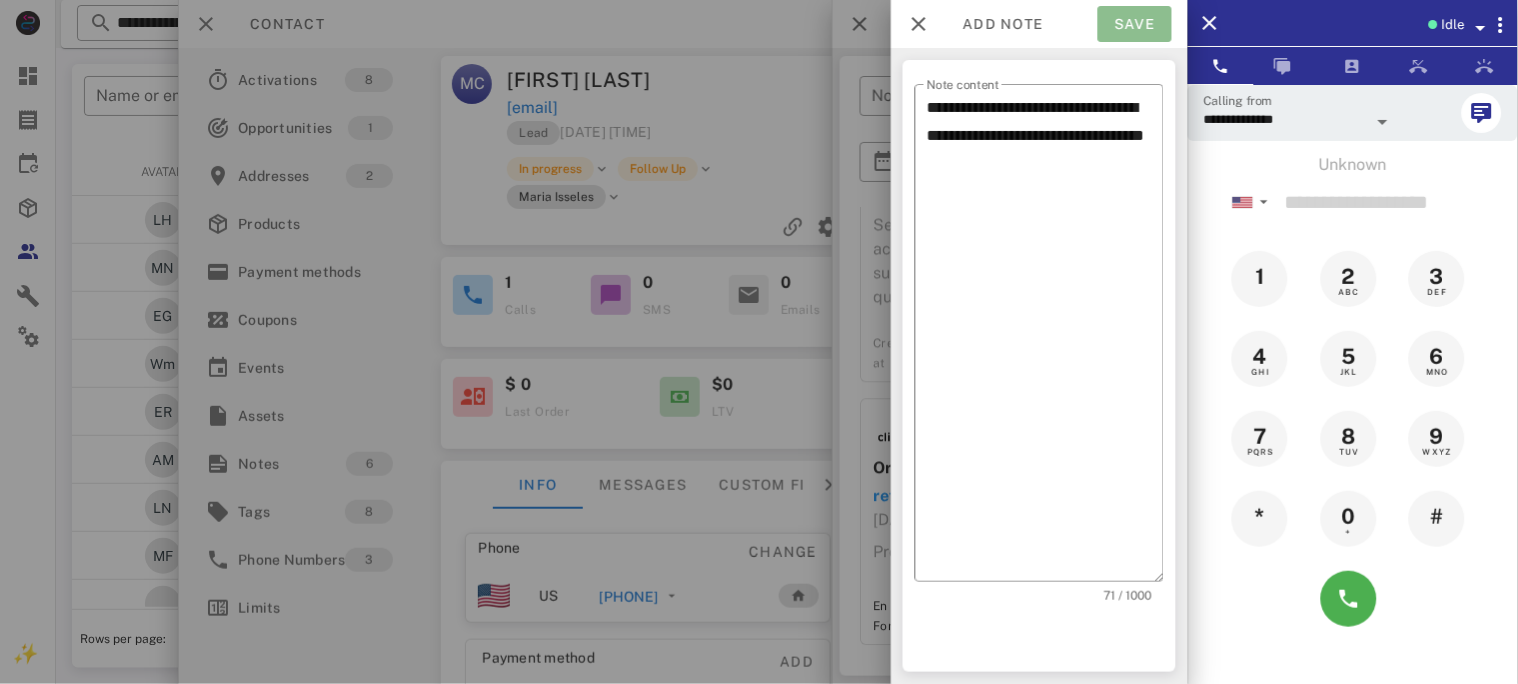 click on "Save" at bounding box center (1135, 24) 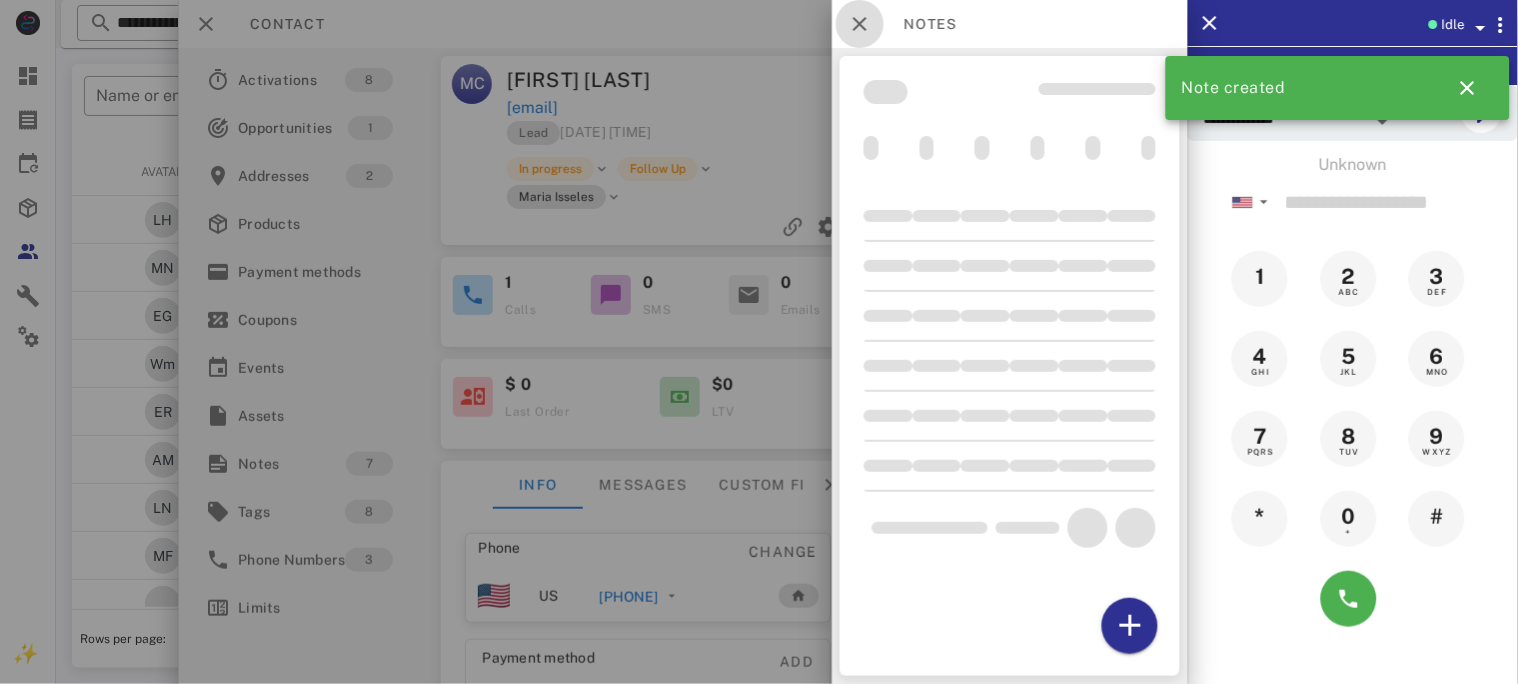 click at bounding box center [860, 24] 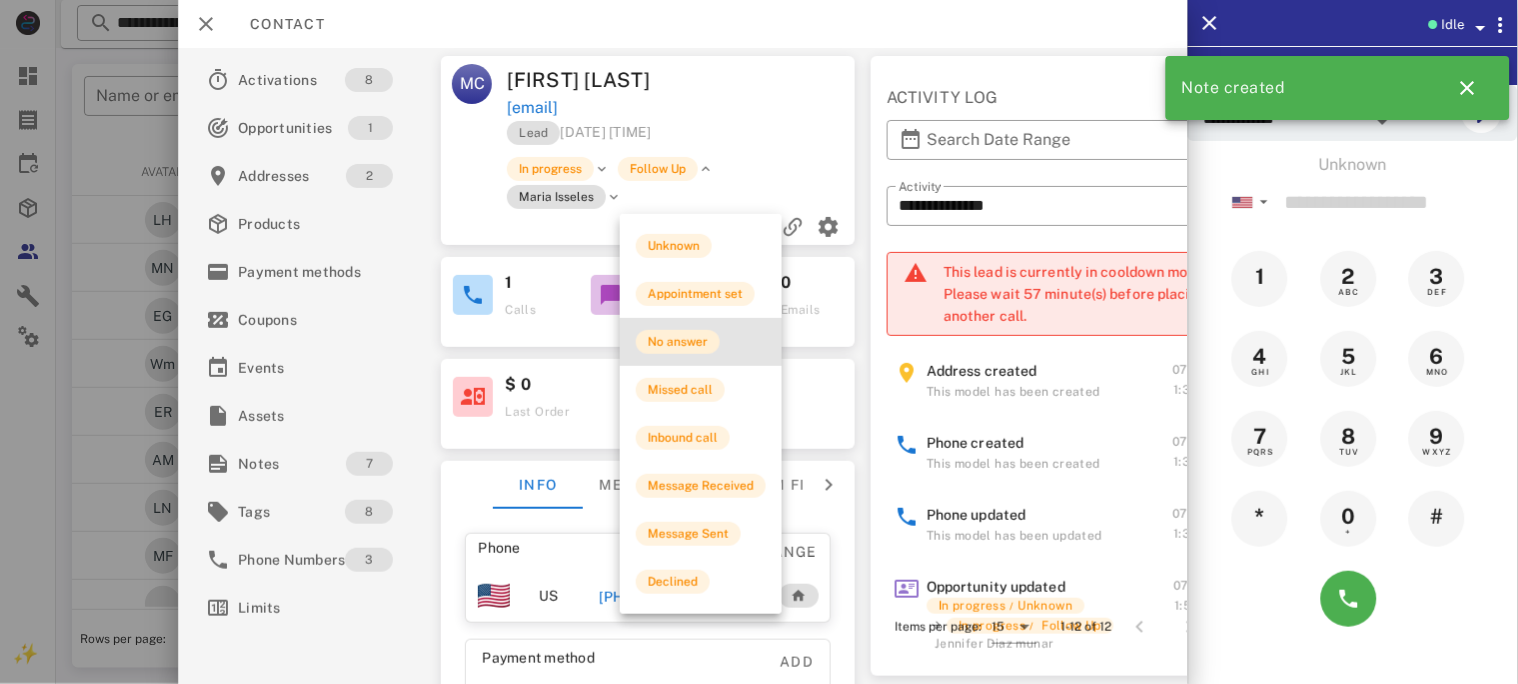 click on "No answer" at bounding box center (678, 342) 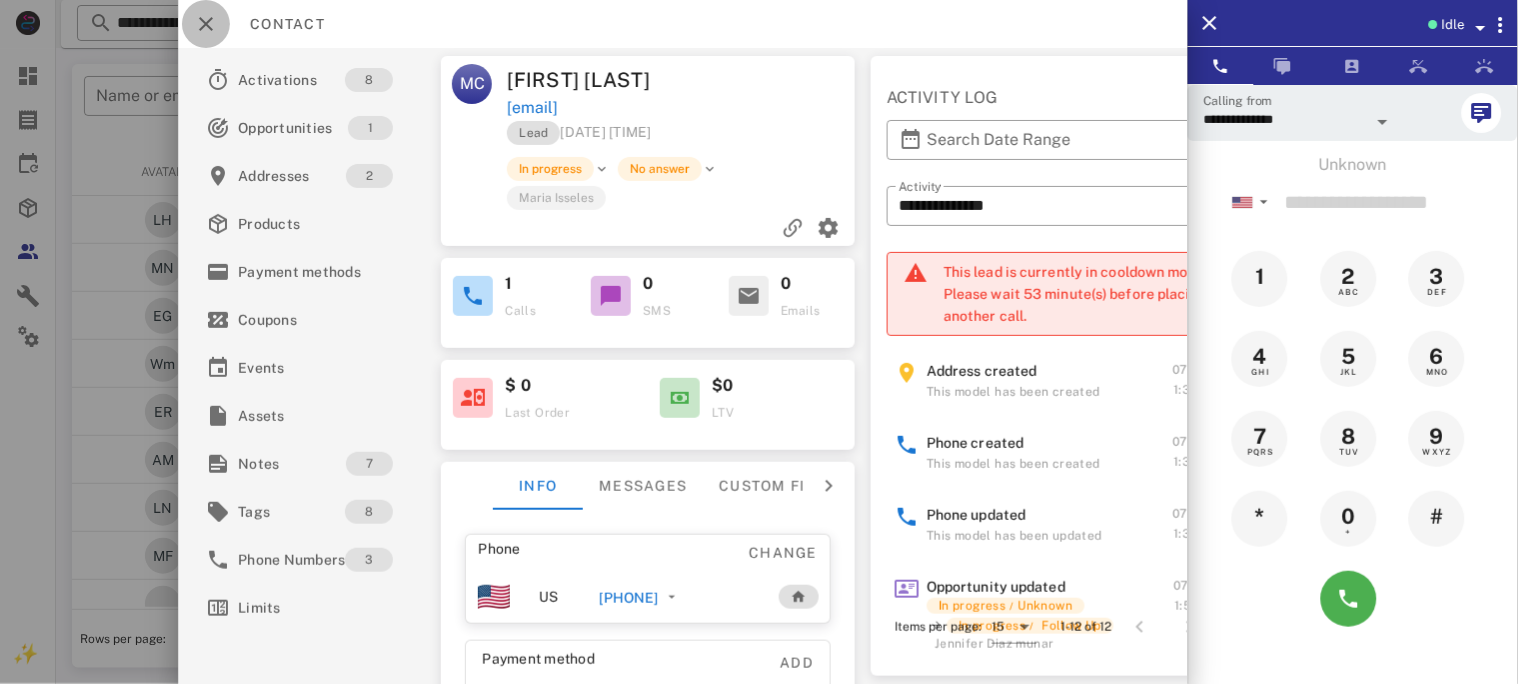 click at bounding box center (206, 24) 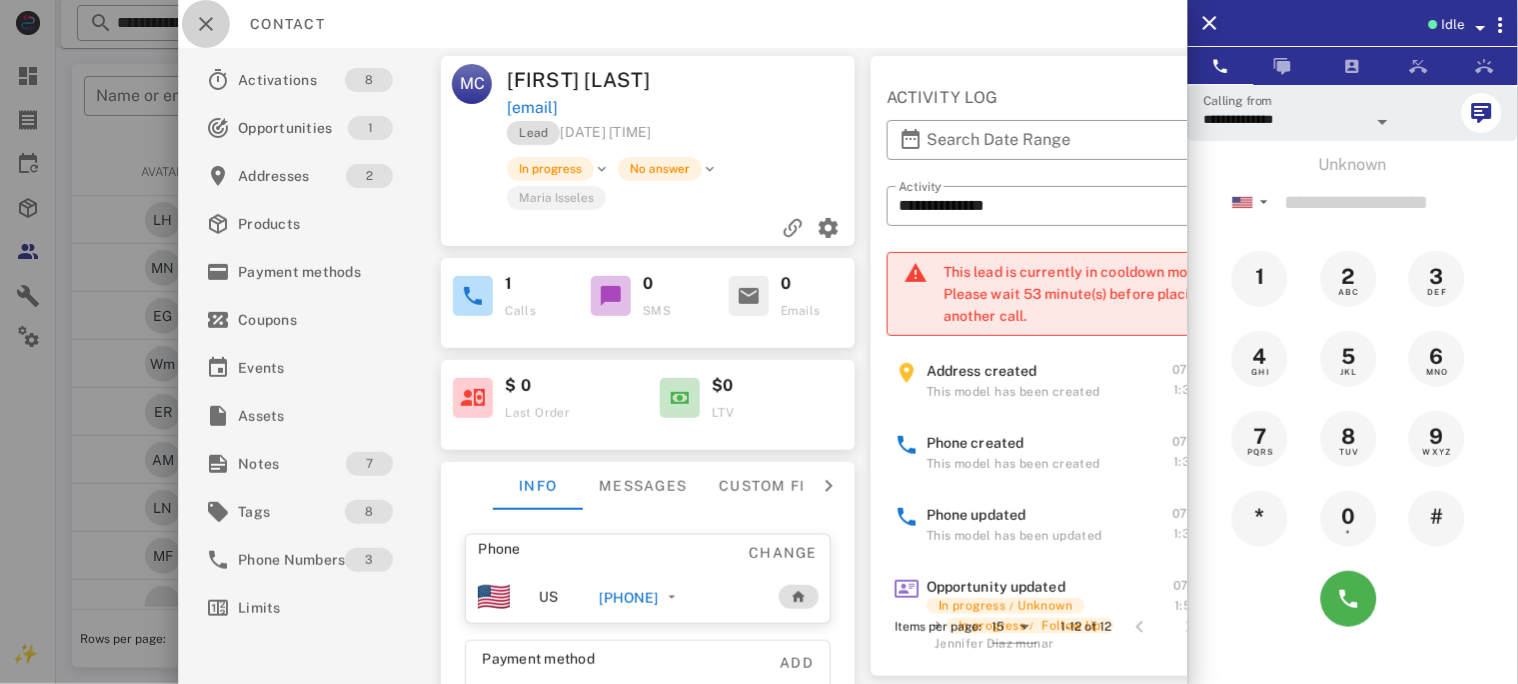 click at bounding box center [759, 342] 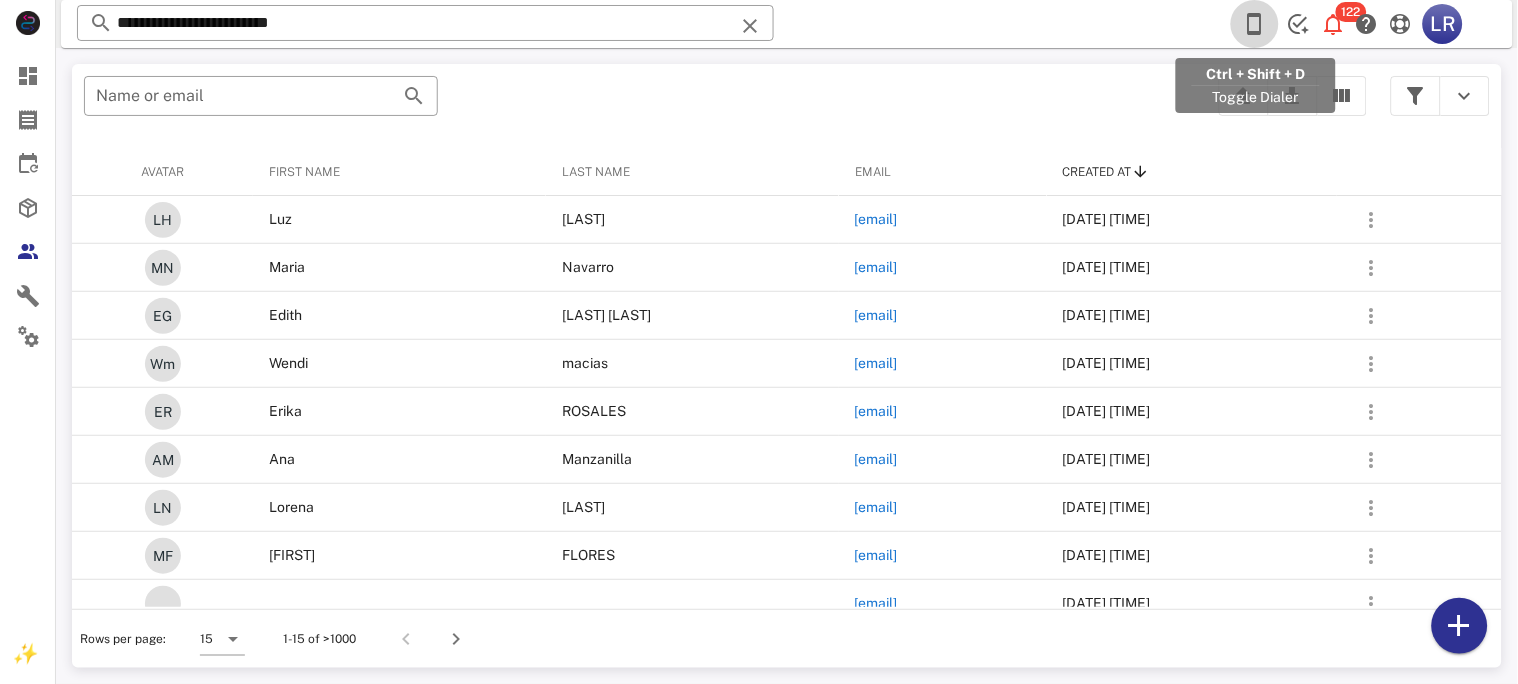 click at bounding box center [1255, 24] 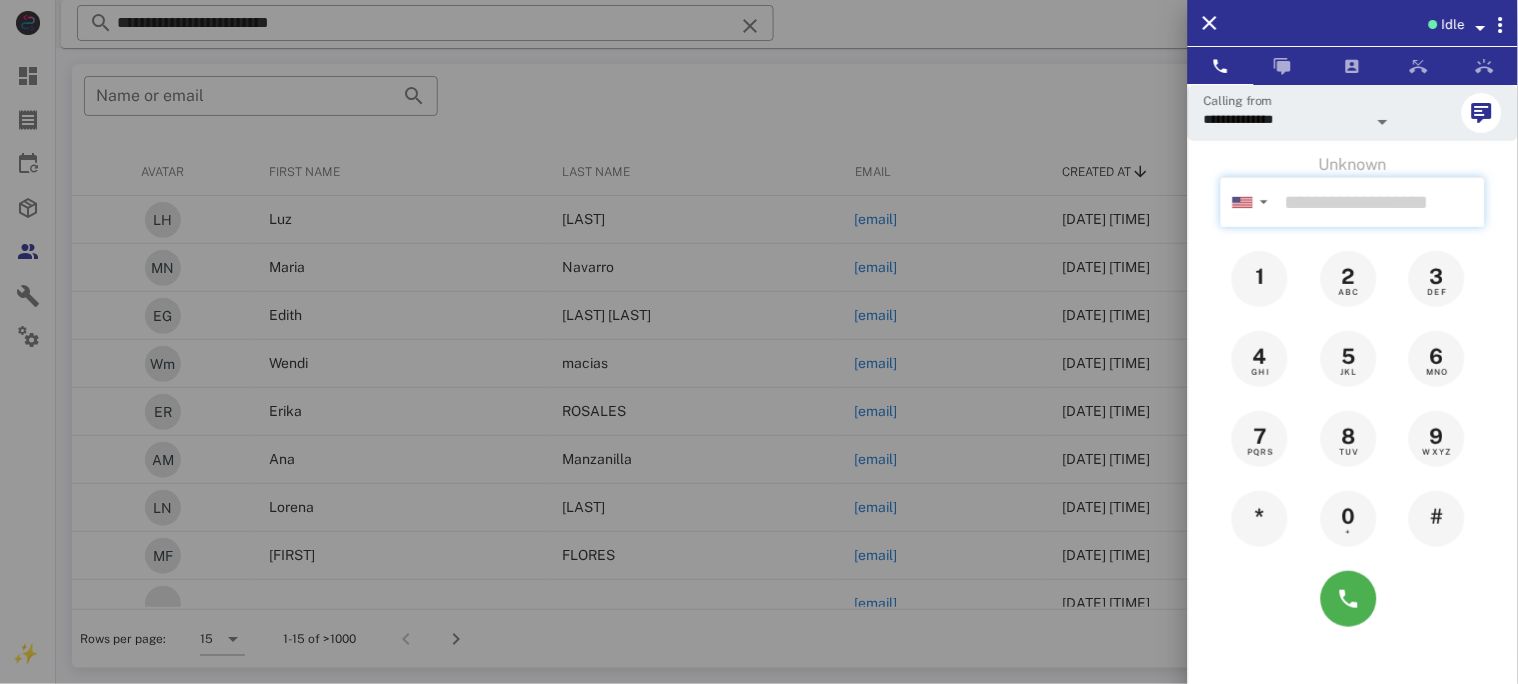click at bounding box center (1381, 202) 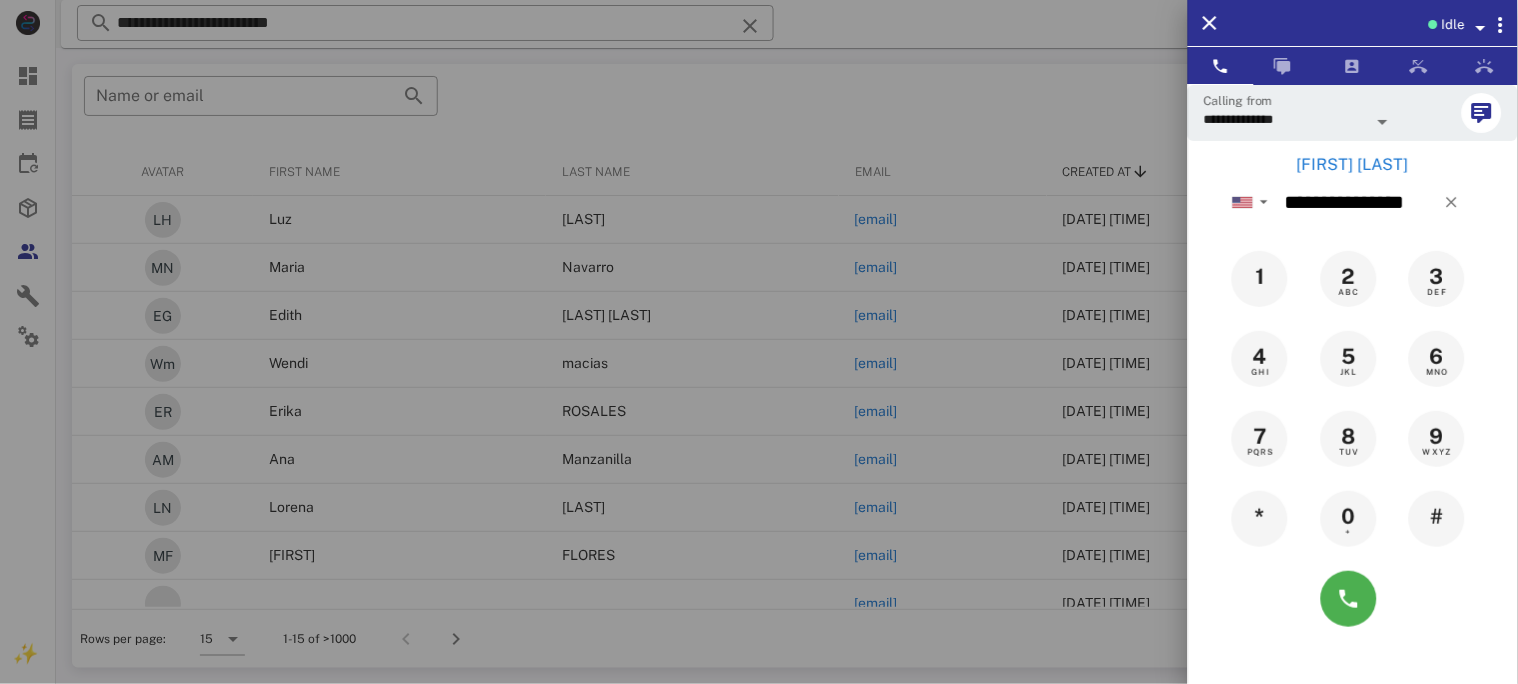 click on "Mayela Segovia" at bounding box center [1353, 165] 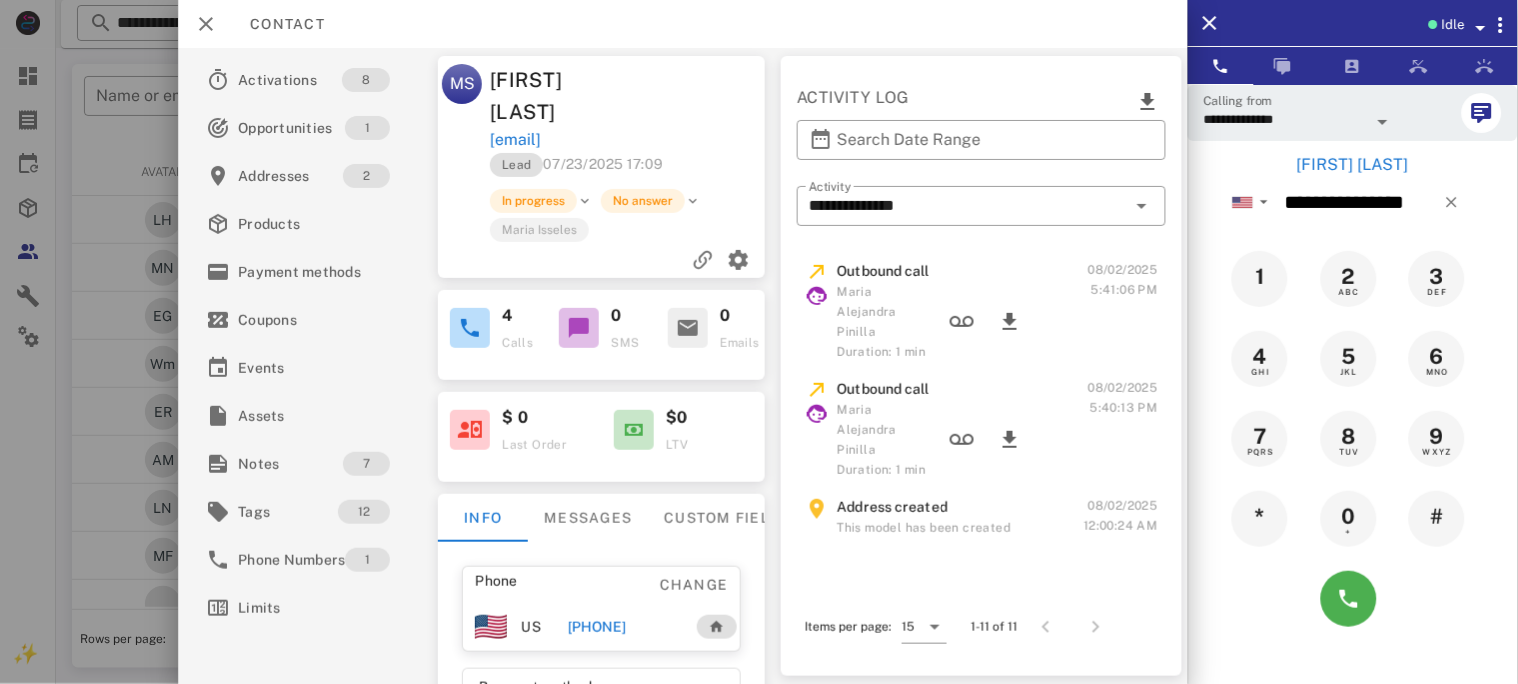 click on "+19714097652" at bounding box center (597, 627) 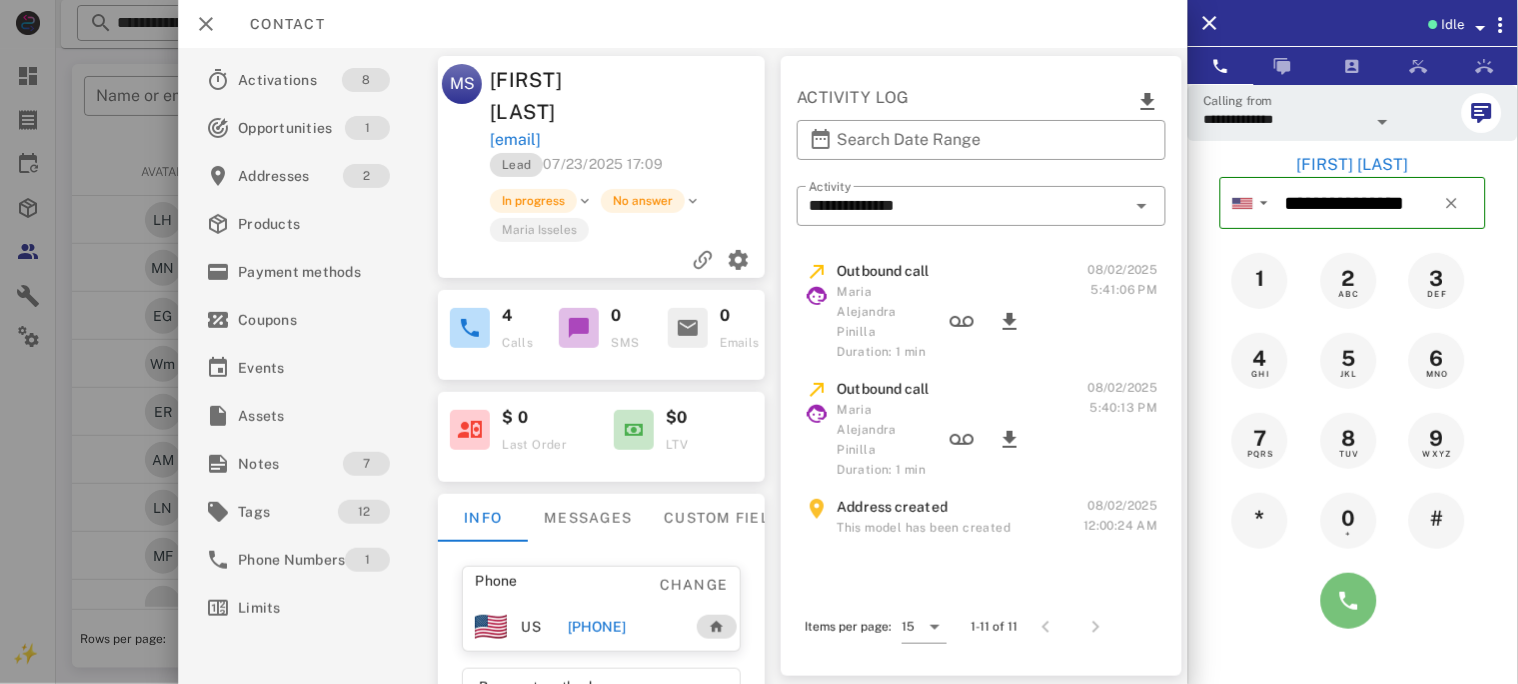 click at bounding box center (1349, 601) 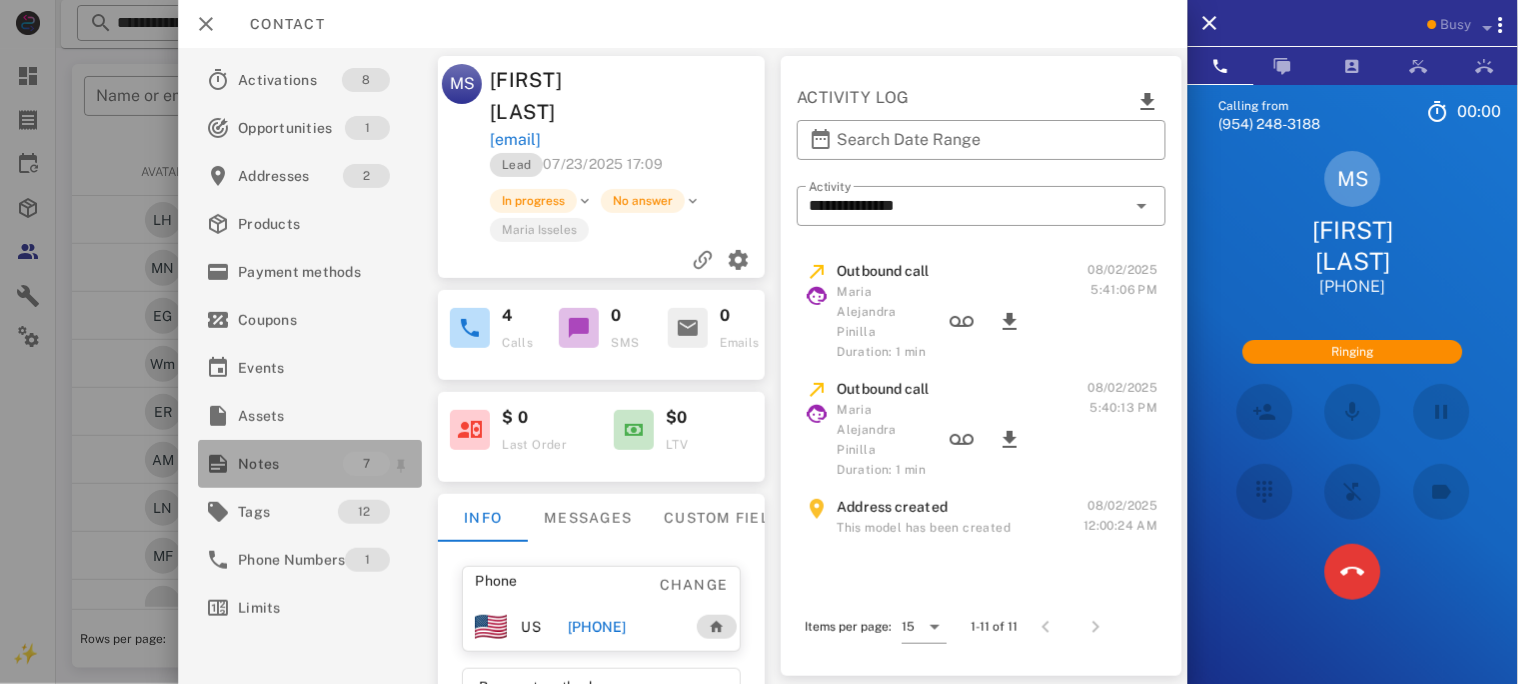 click on "Notes" at bounding box center [290, 464] 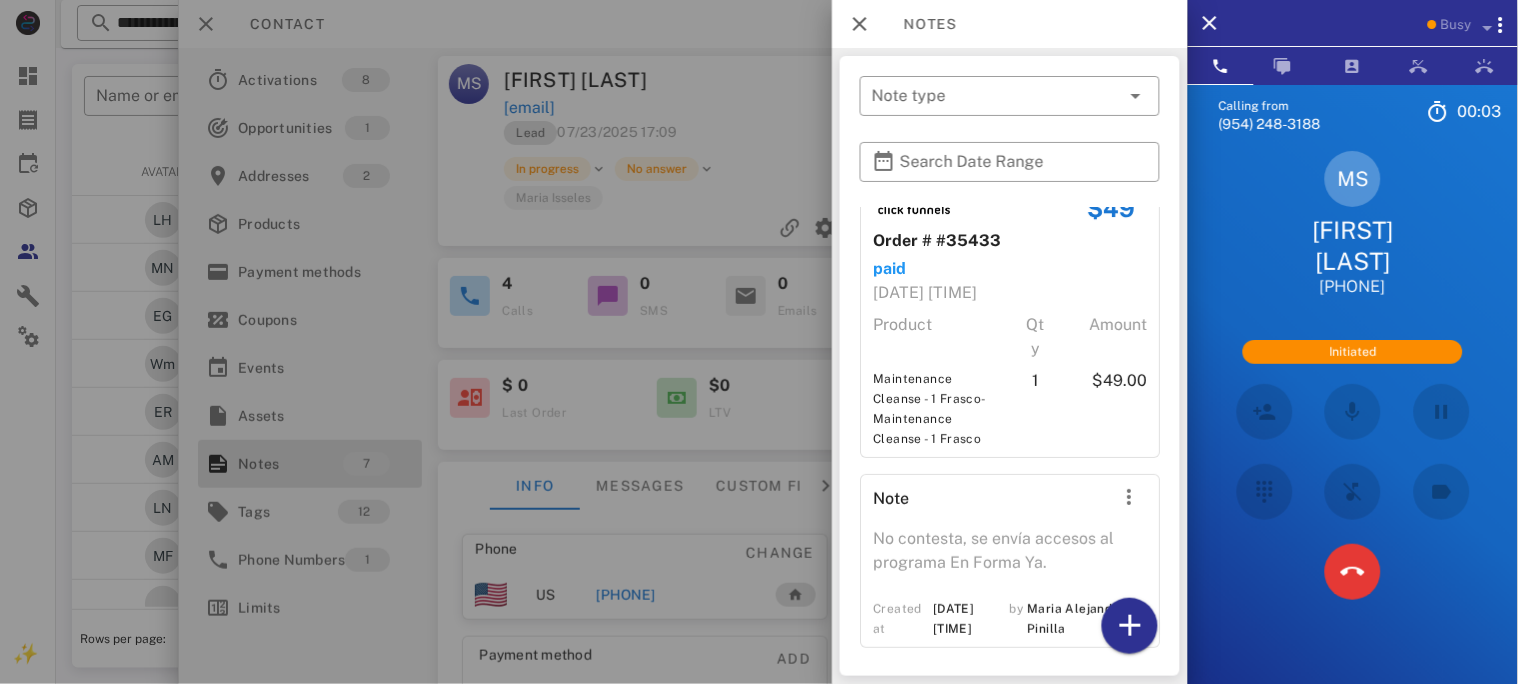 scroll, scrollTop: 1673, scrollLeft: 0, axis: vertical 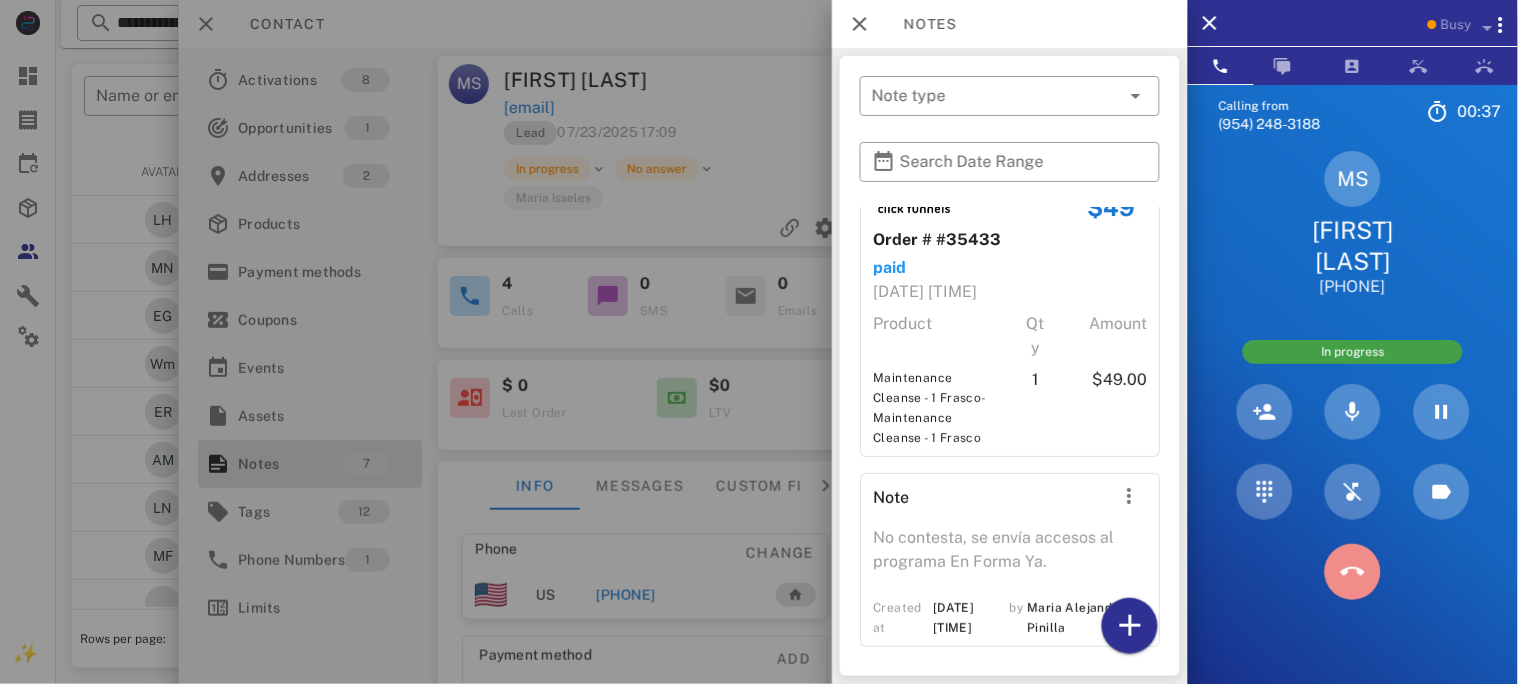 click at bounding box center [1353, 572] 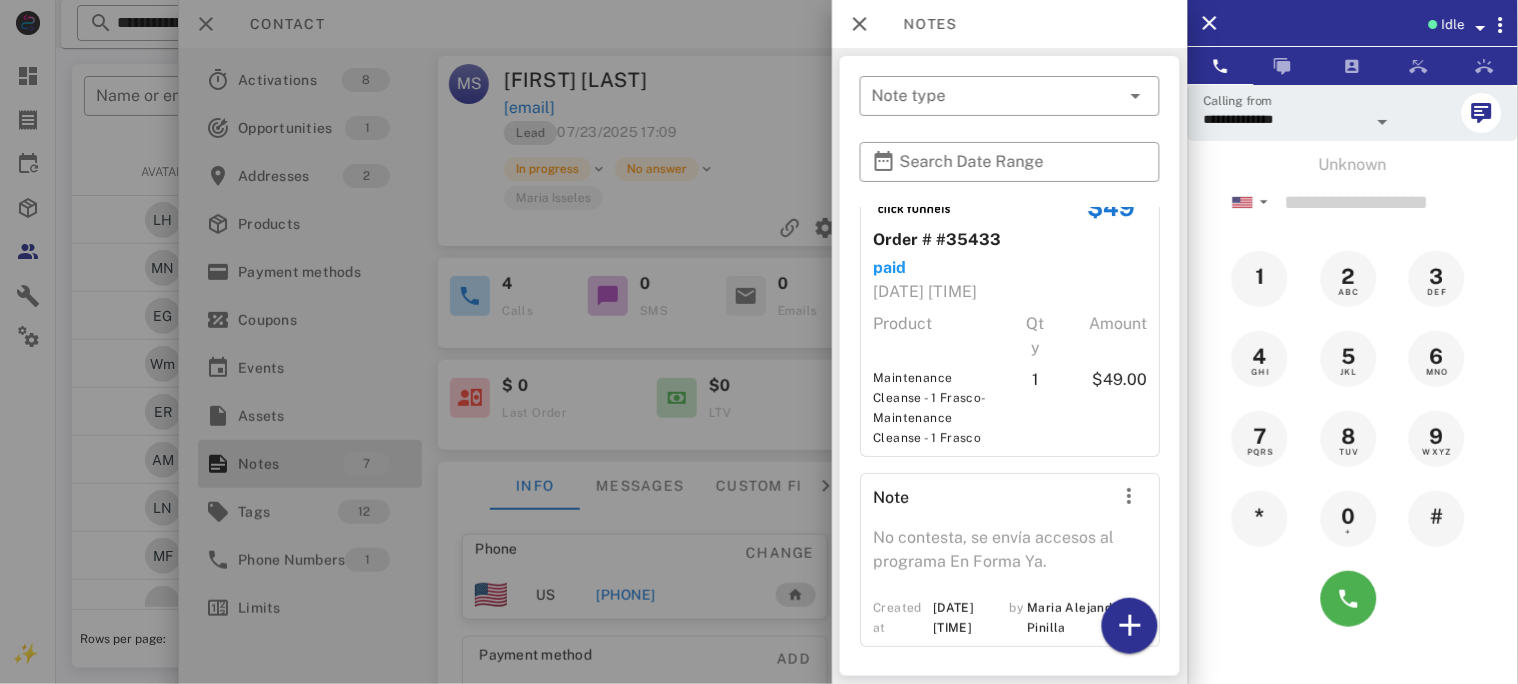 click on "No contesta, se envía accesos al programa En Forma Ya." at bounding box center [1010, 556] 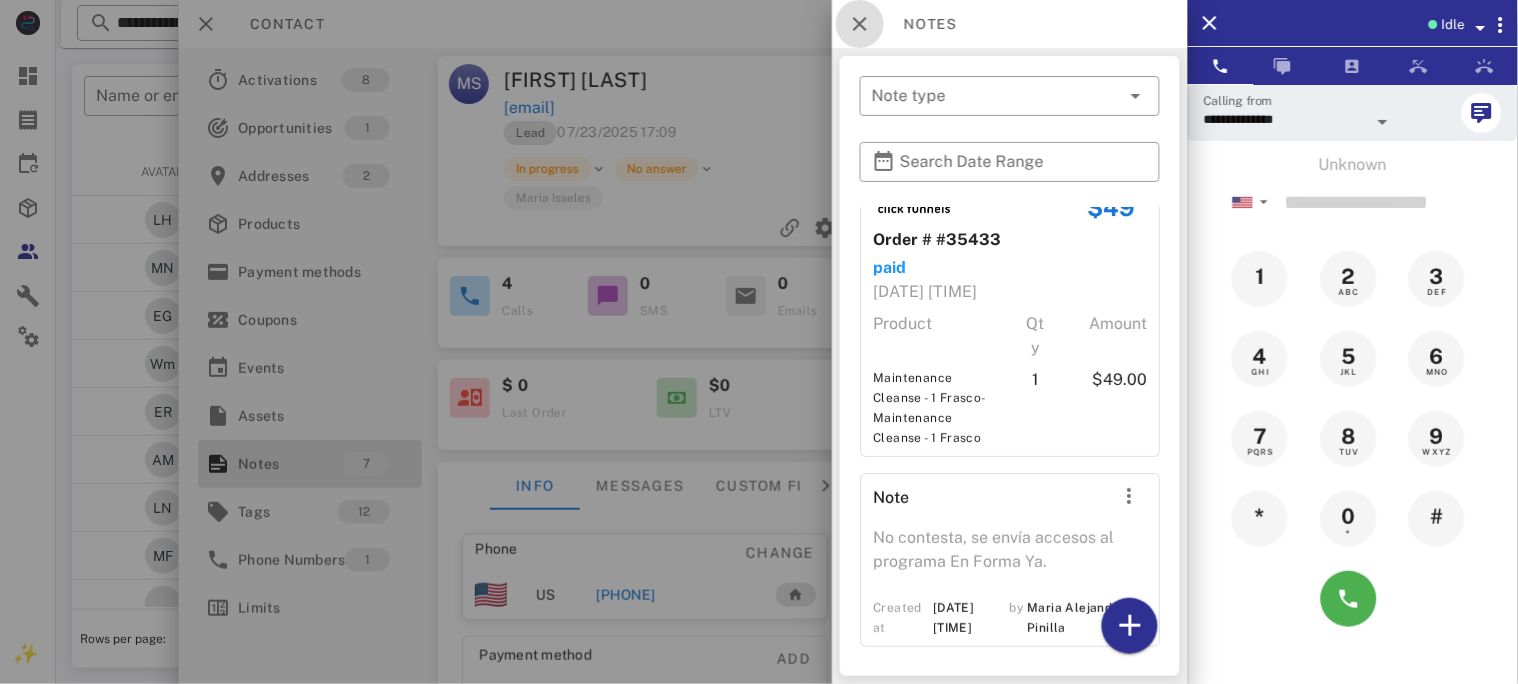 click at bounding box center (860, 24) 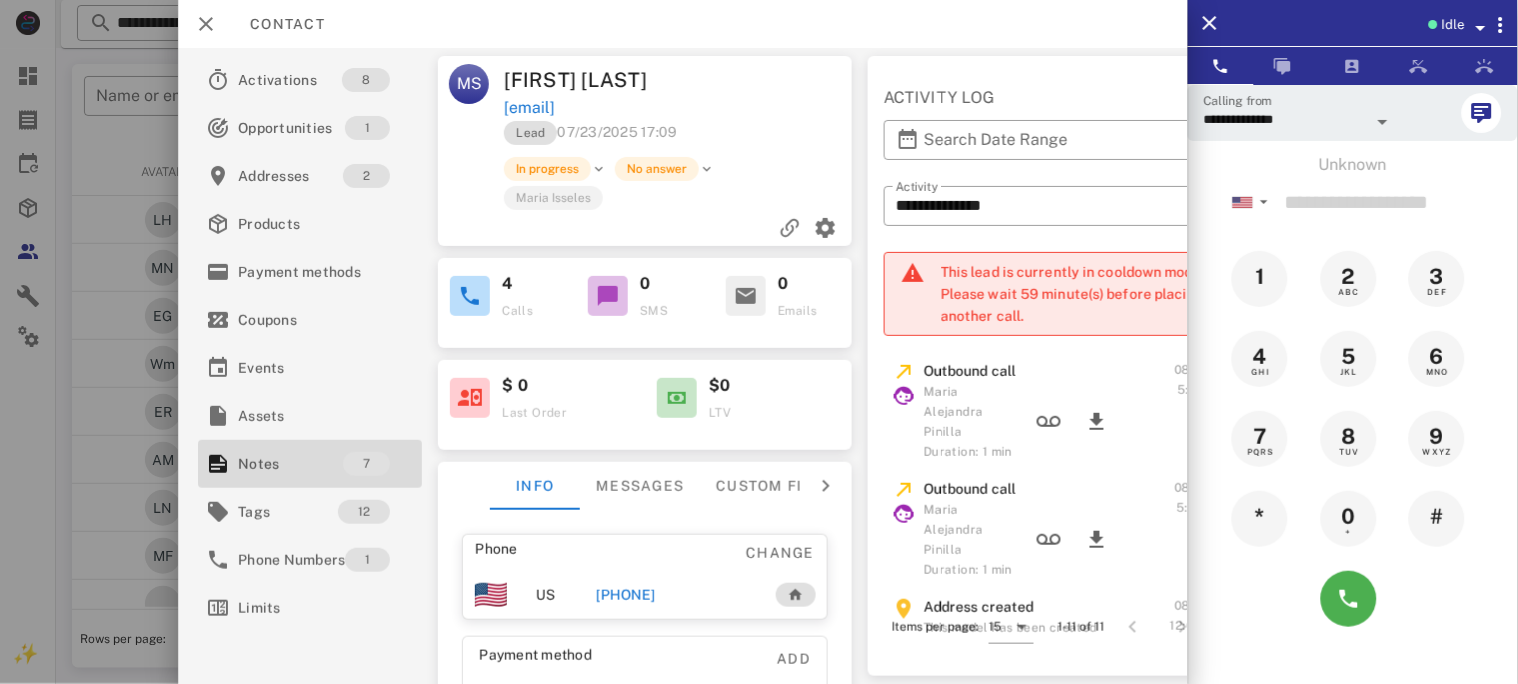 click on "+19714097652" at bounding box center [626, 595] 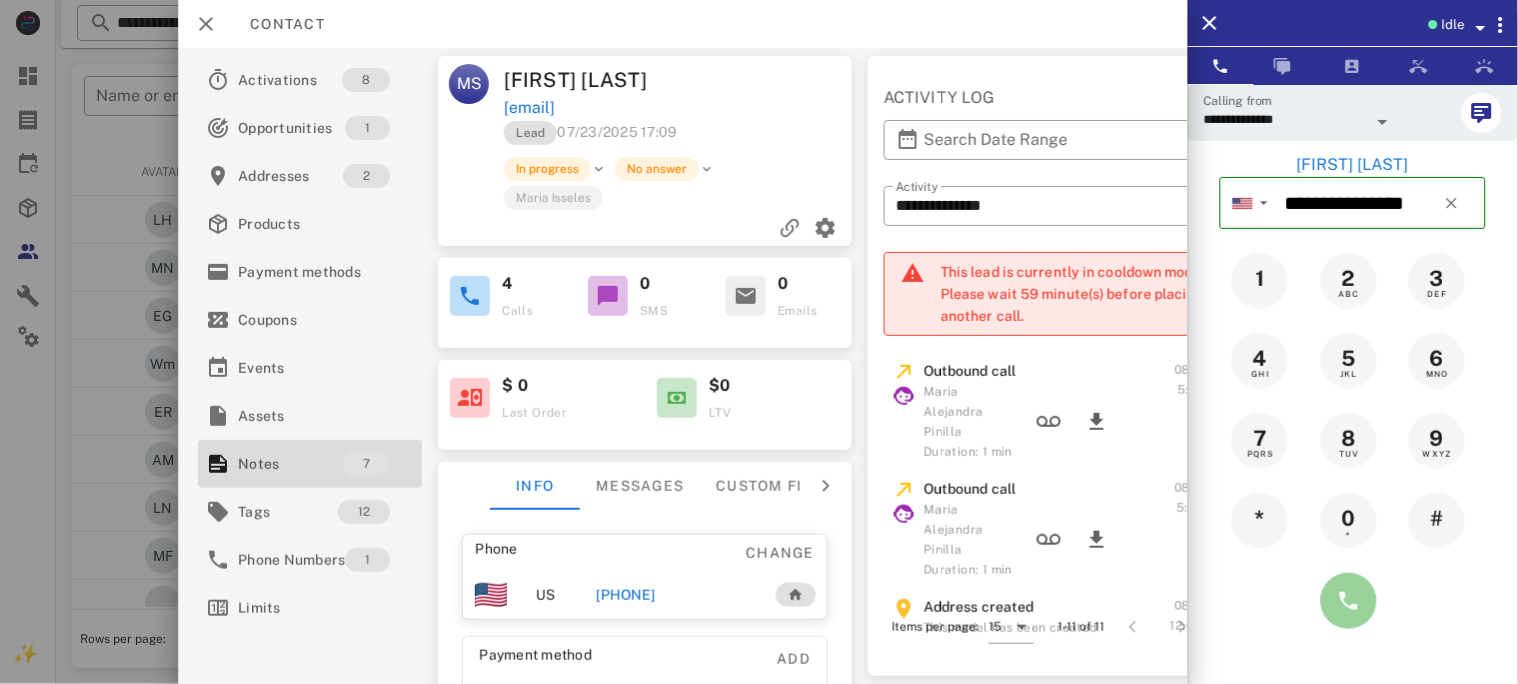 click at bounding box center (1349, 601) 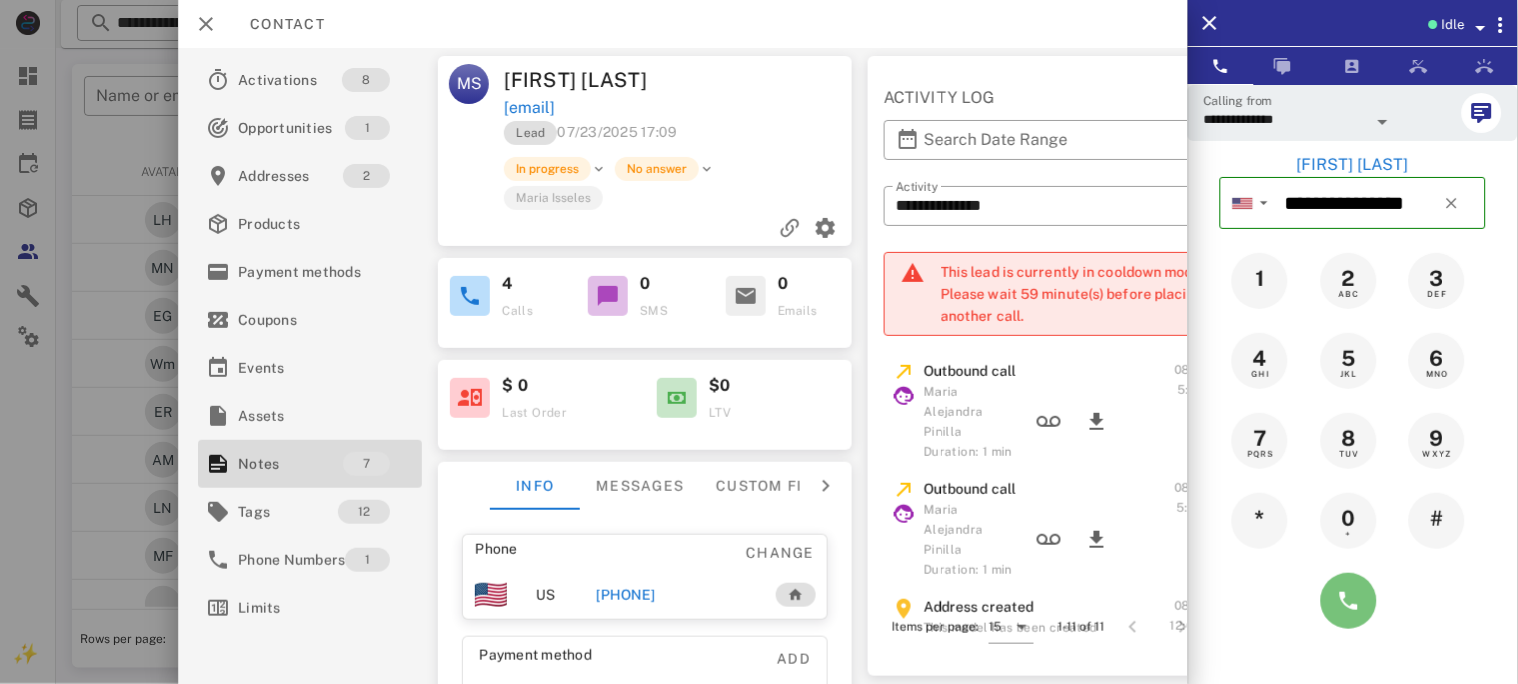 type 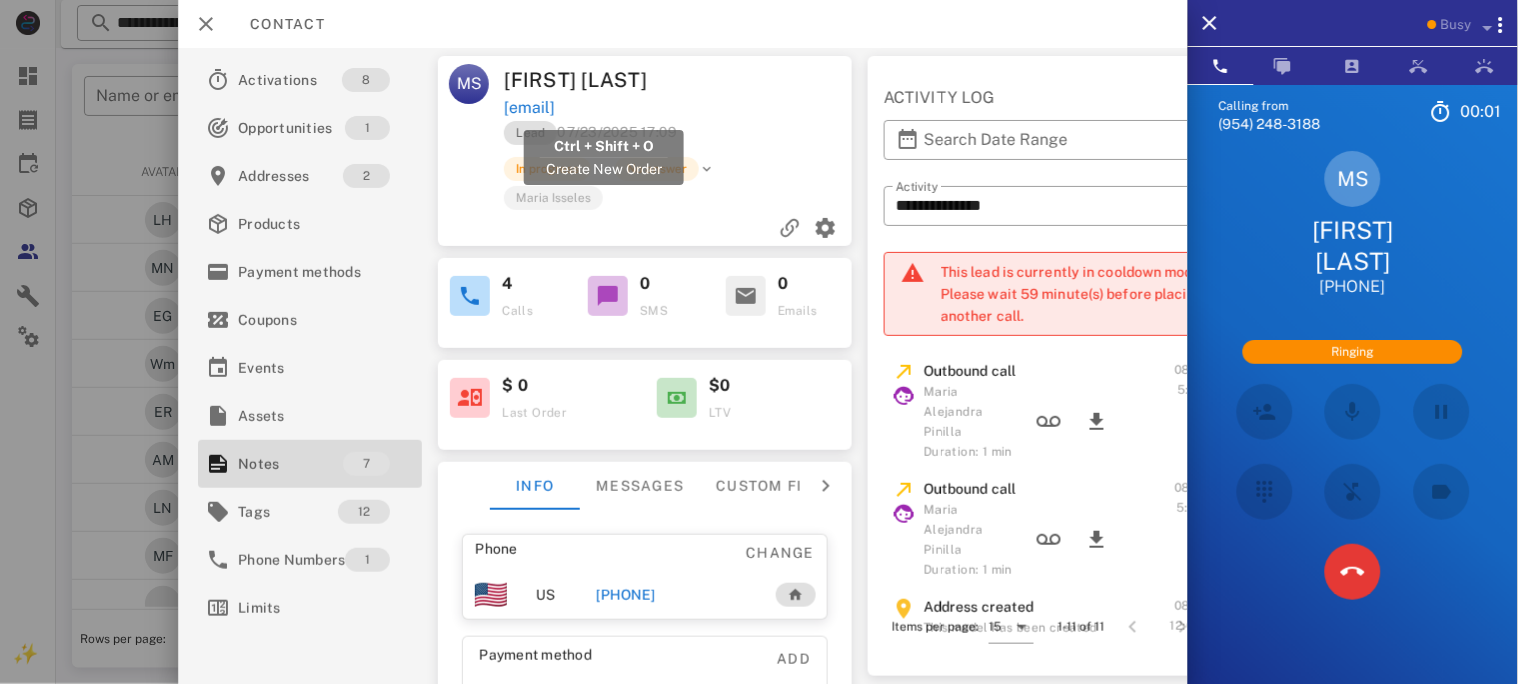 drag, startPoint x: 717, startPoint y: 105, endPoint x: 506, endPoint y: 102, distance: 211.02133 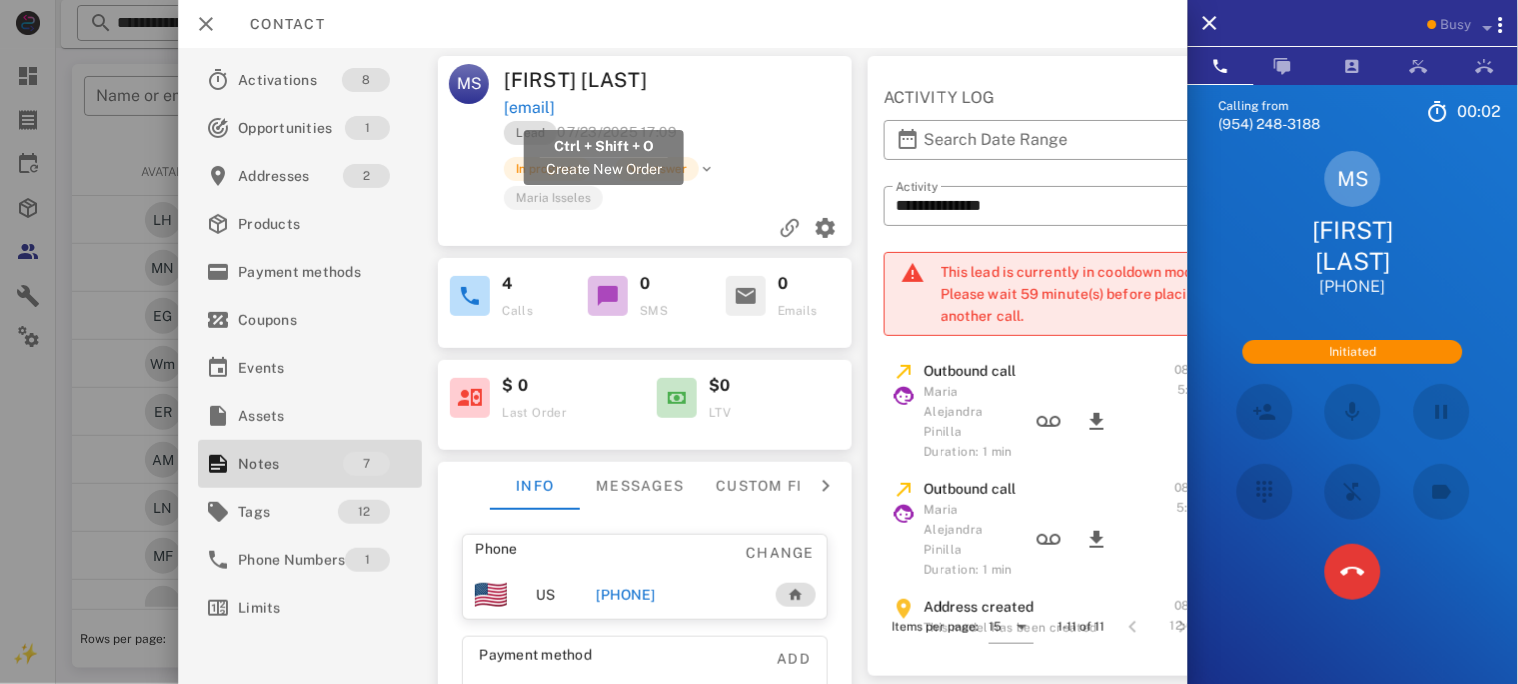 copy on "mayeseg2020@gmail.com" 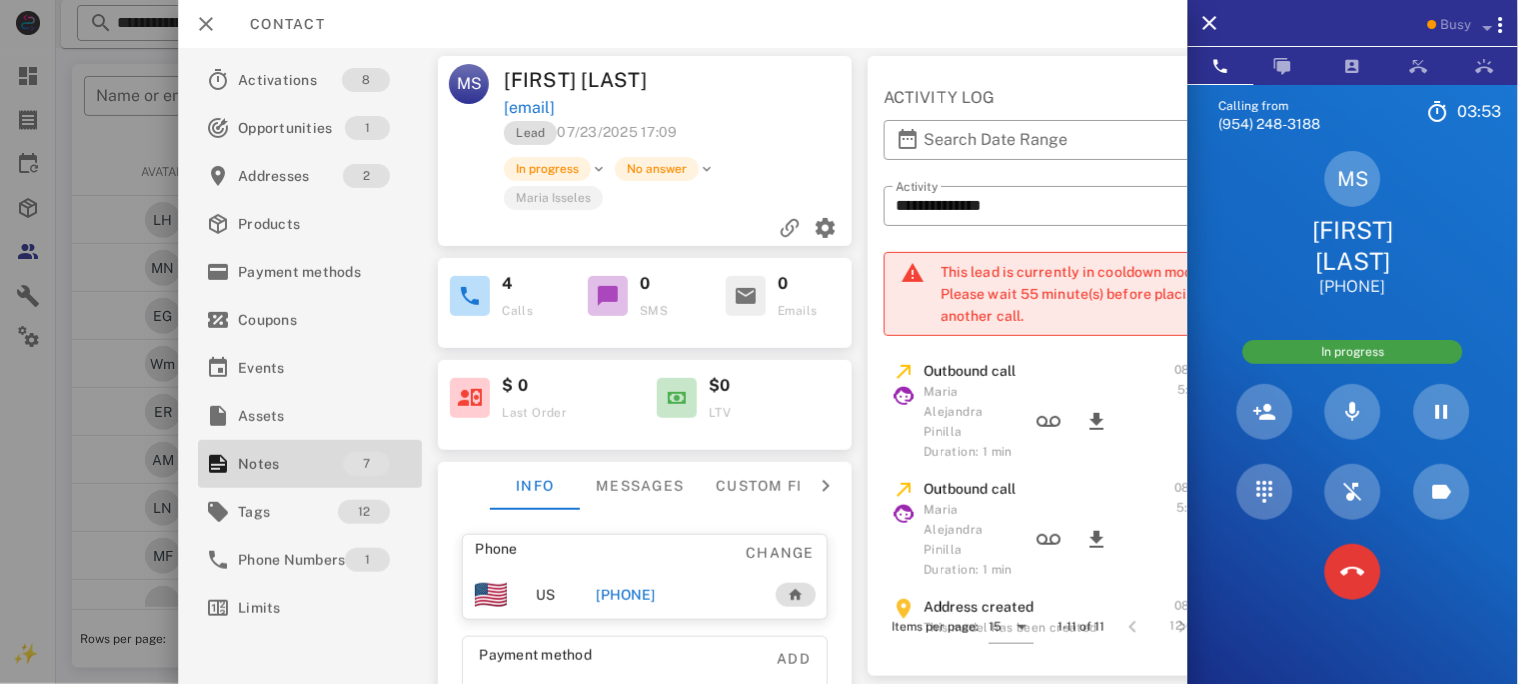 copy on "mayeseg2020@gmail.com" 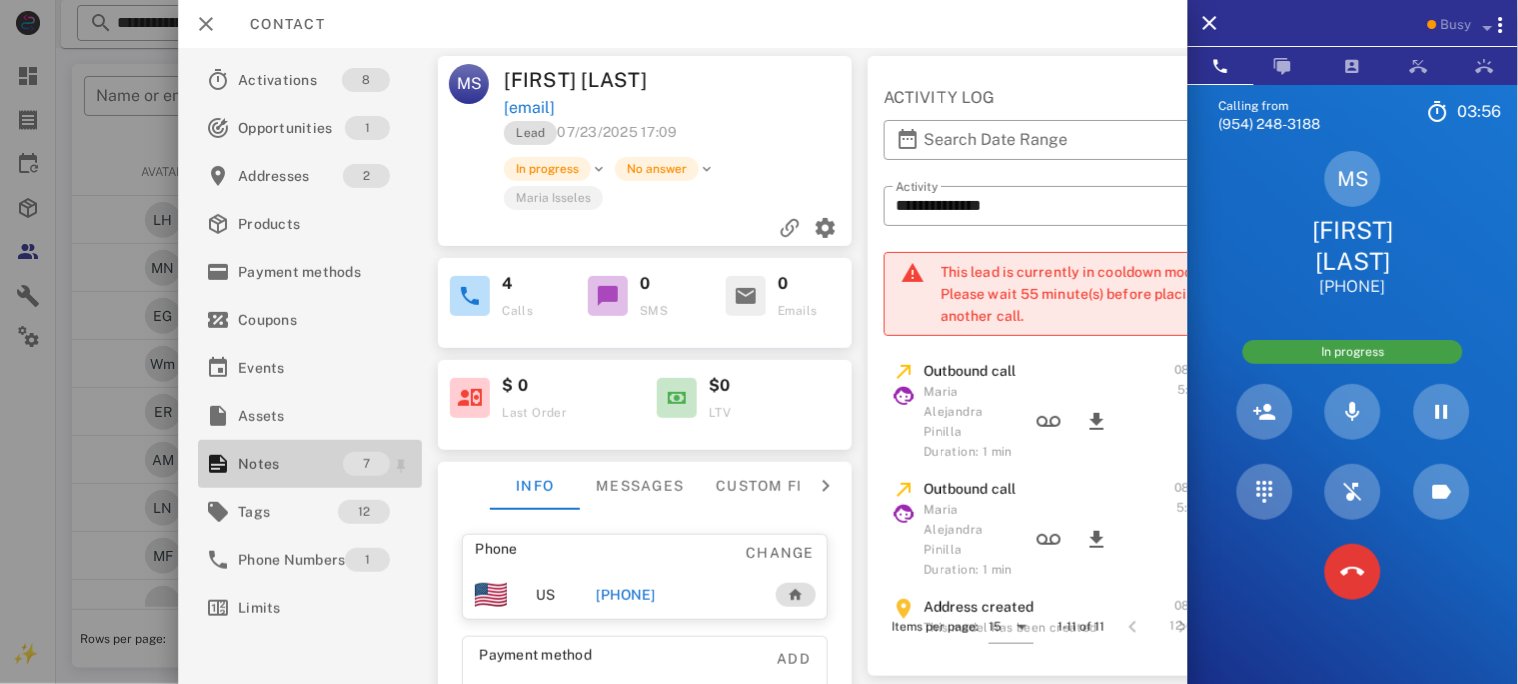 click on "Notes" at bounding box center [290, 464] 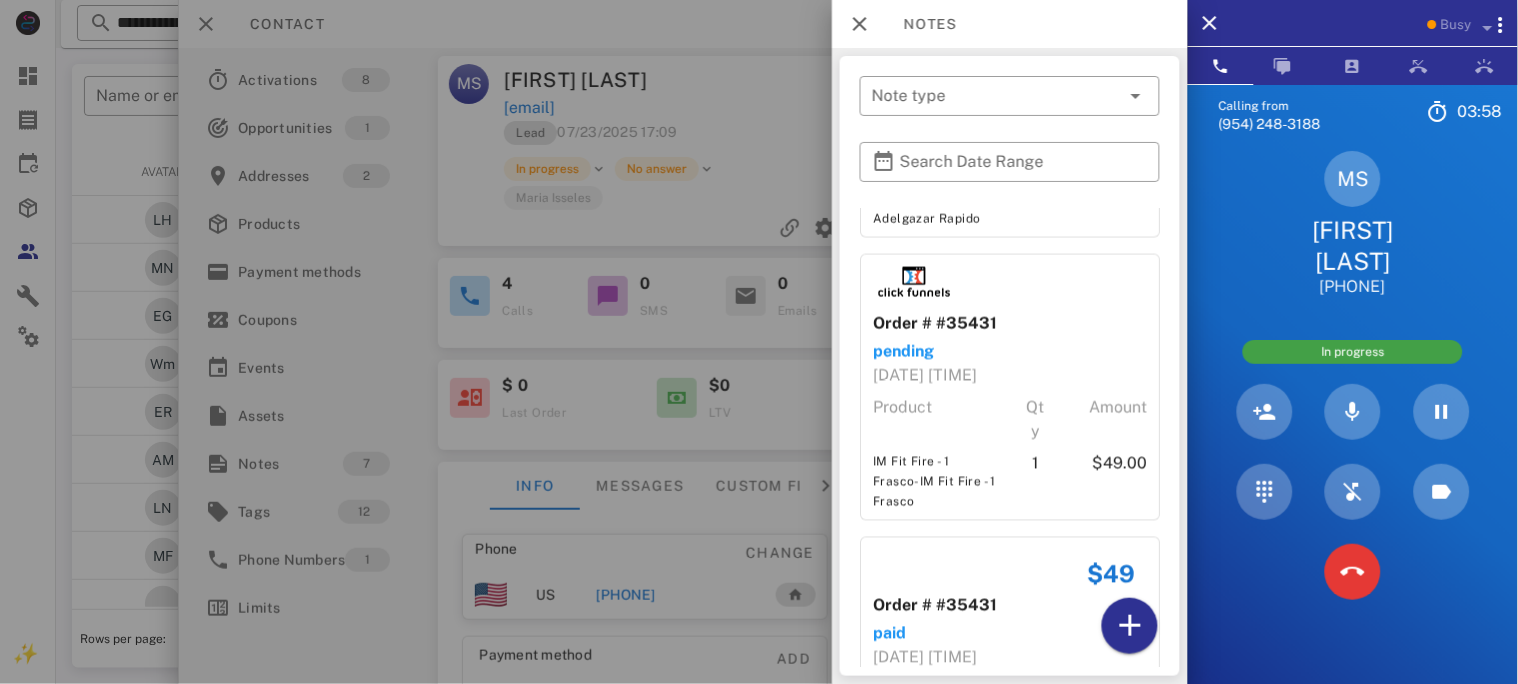 scroll, scrollTop: 1066, scrollLeft: 0, axis: vertical 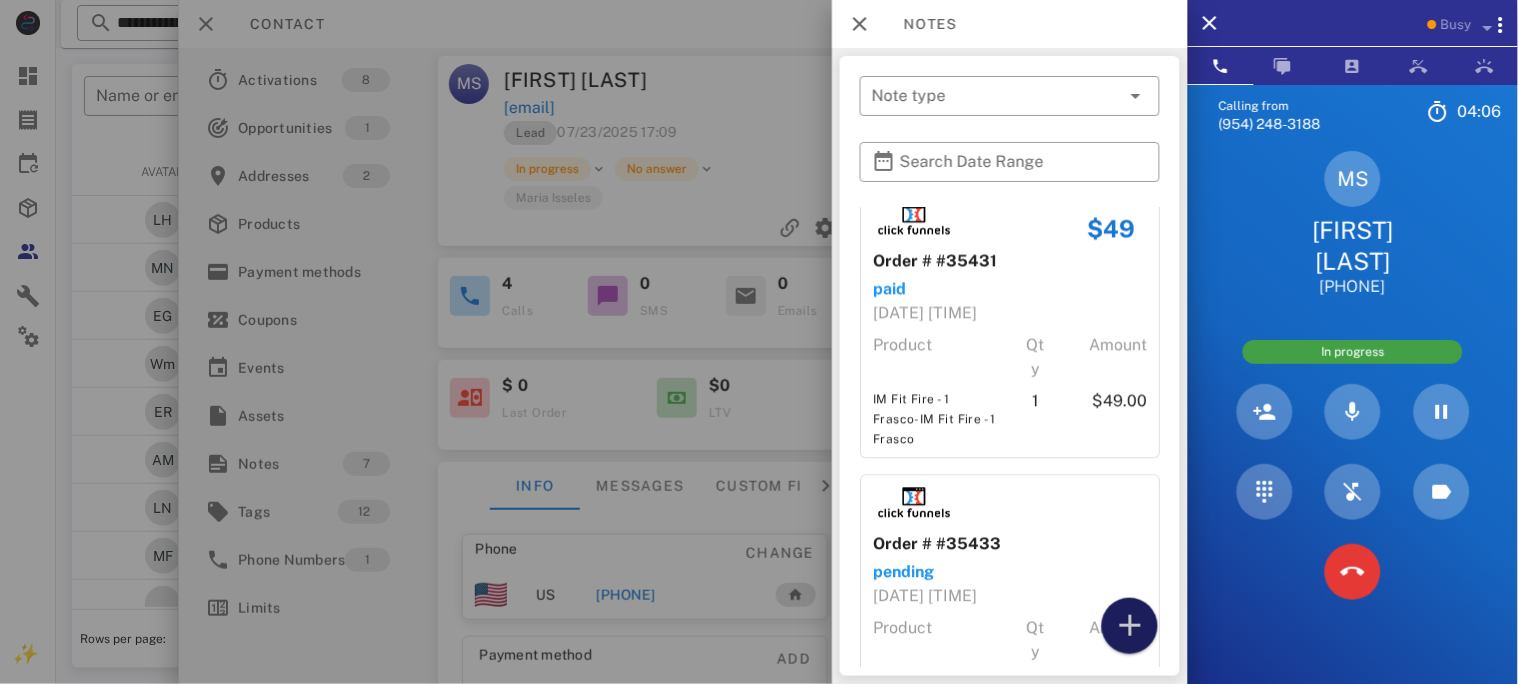click at bounding box center [1130, 626] 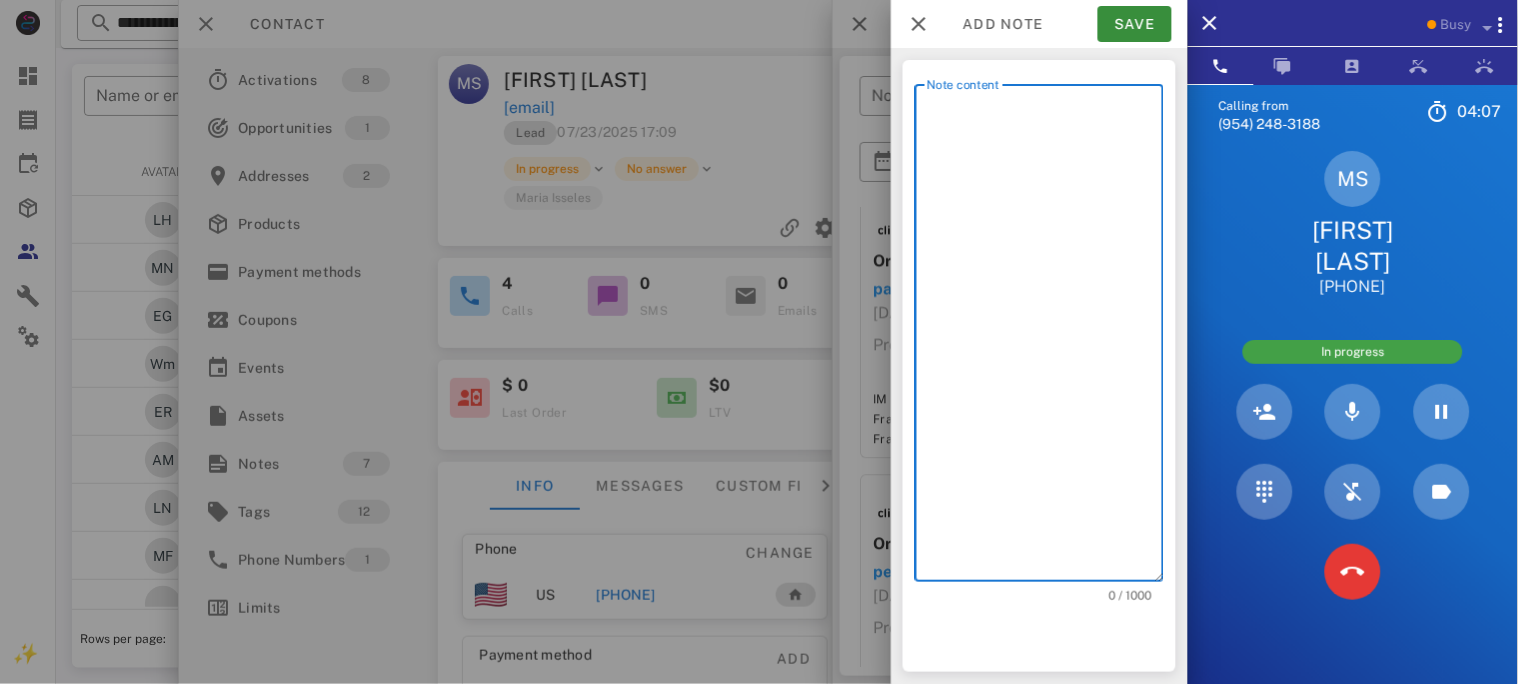click on "Note content" at bounding box center (1045, 338) 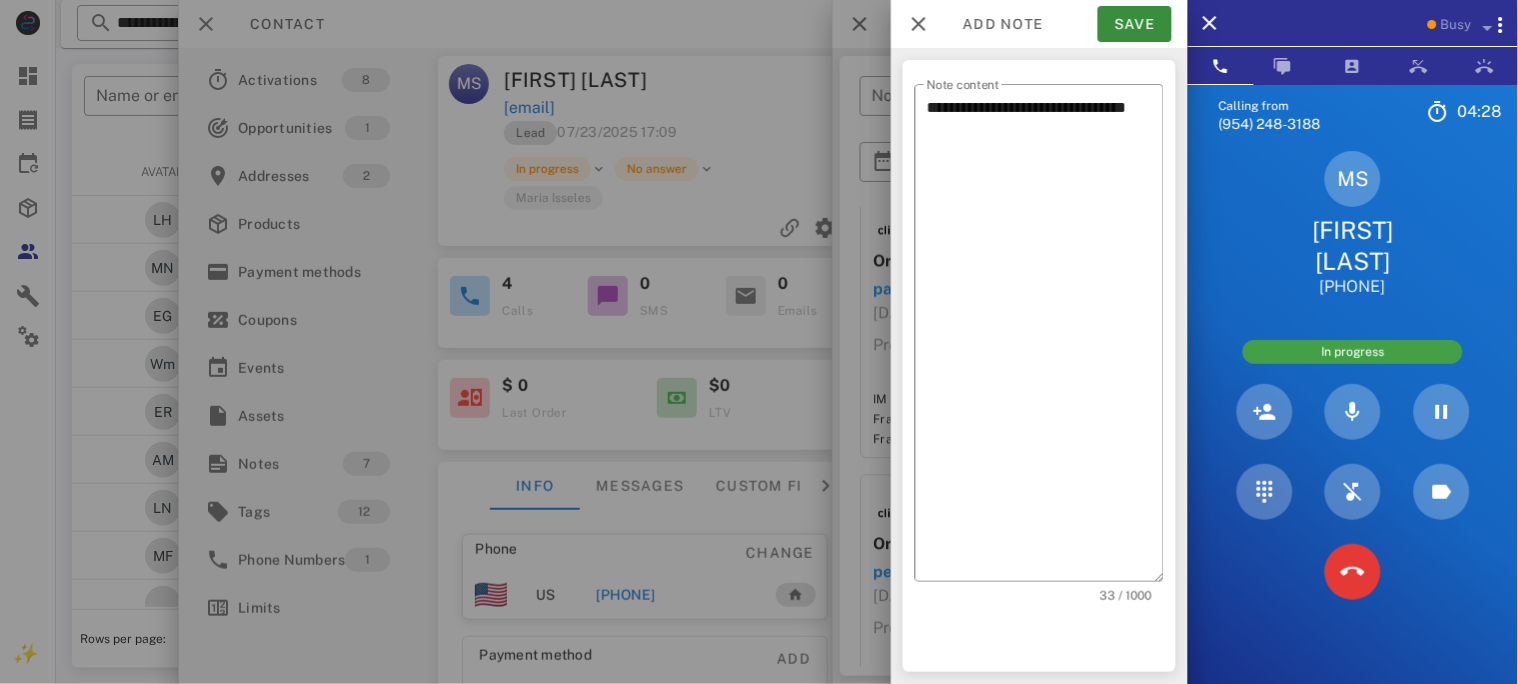 click on "MS   Mayela Segovia  +19714097652" at bounding box center [1353, 224] 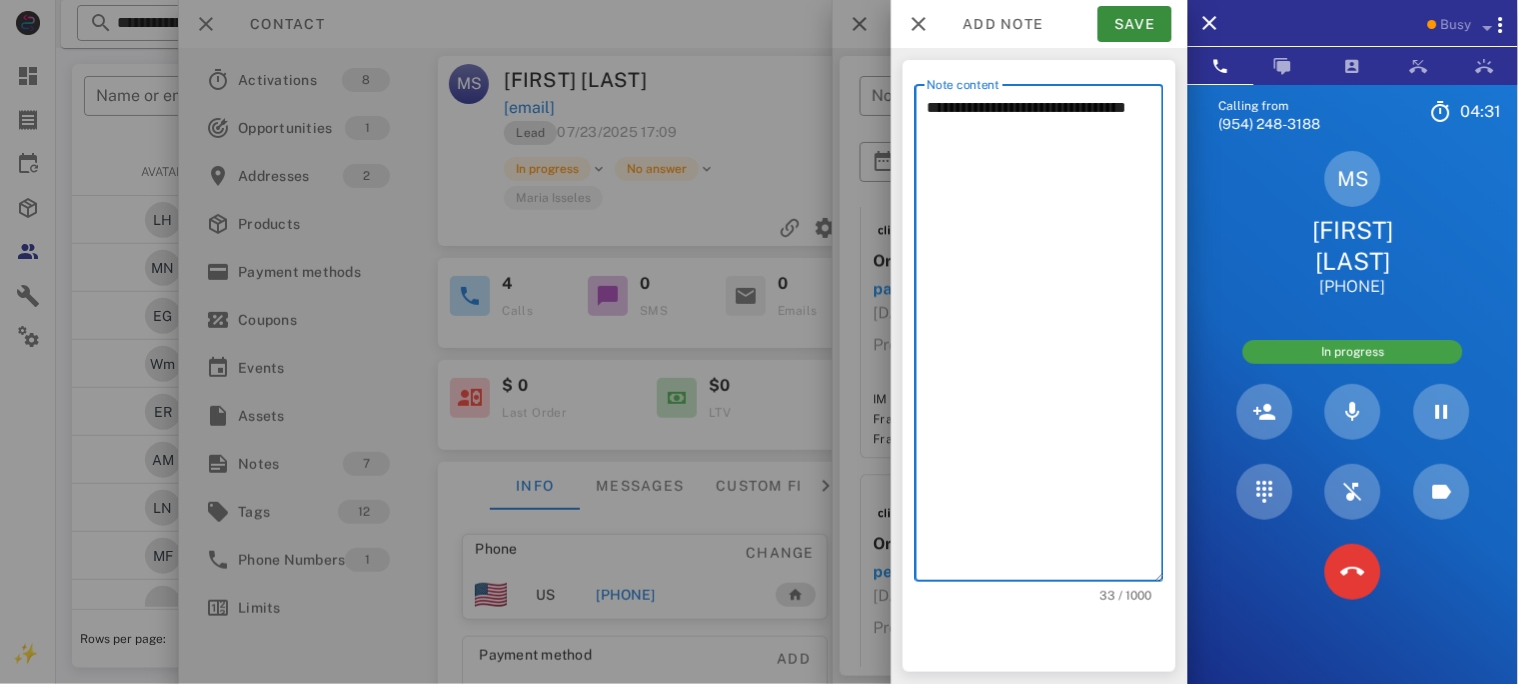 click on "**********" at bounding box center (1045, 338) 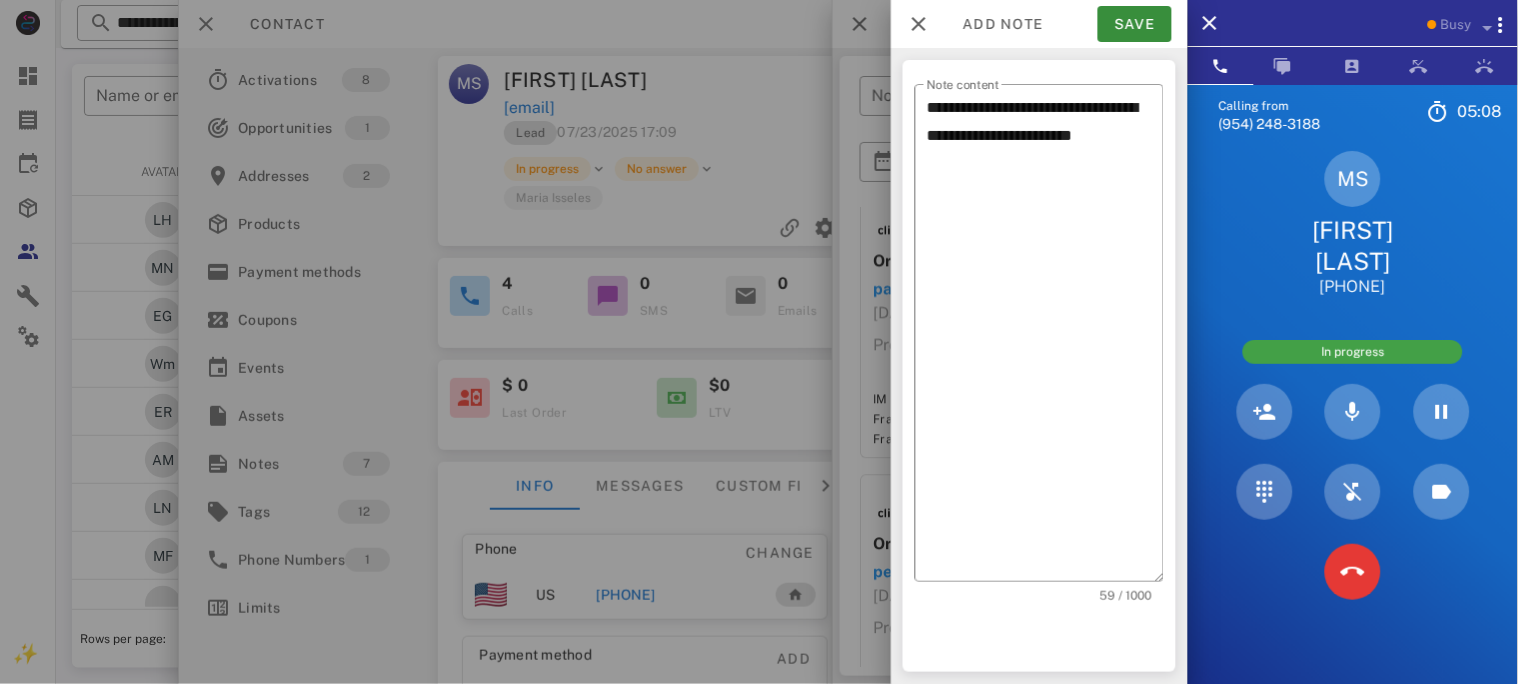 click on "MS   Mayela Segovia  +19714097652" at bounding box center [1353, 224] 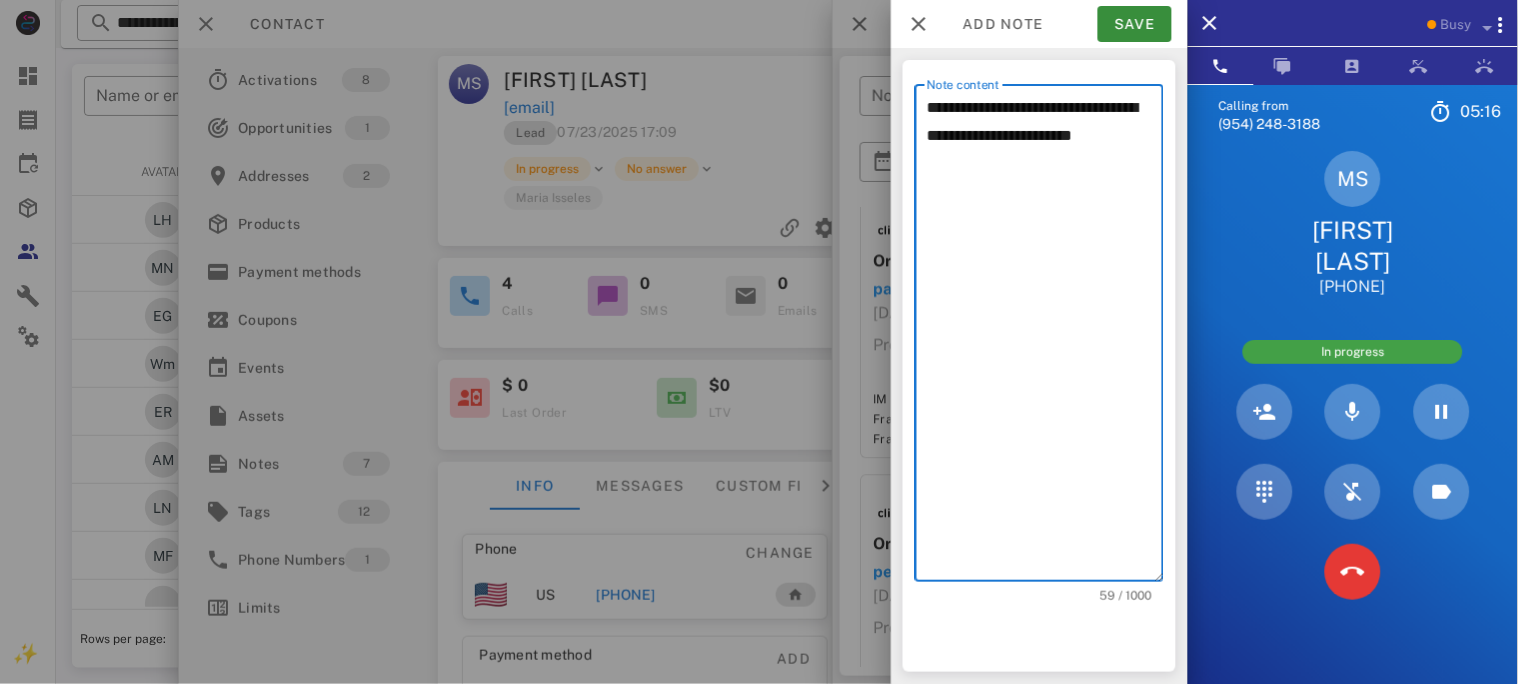 click on "**********" at bounding box center [1045, 338] 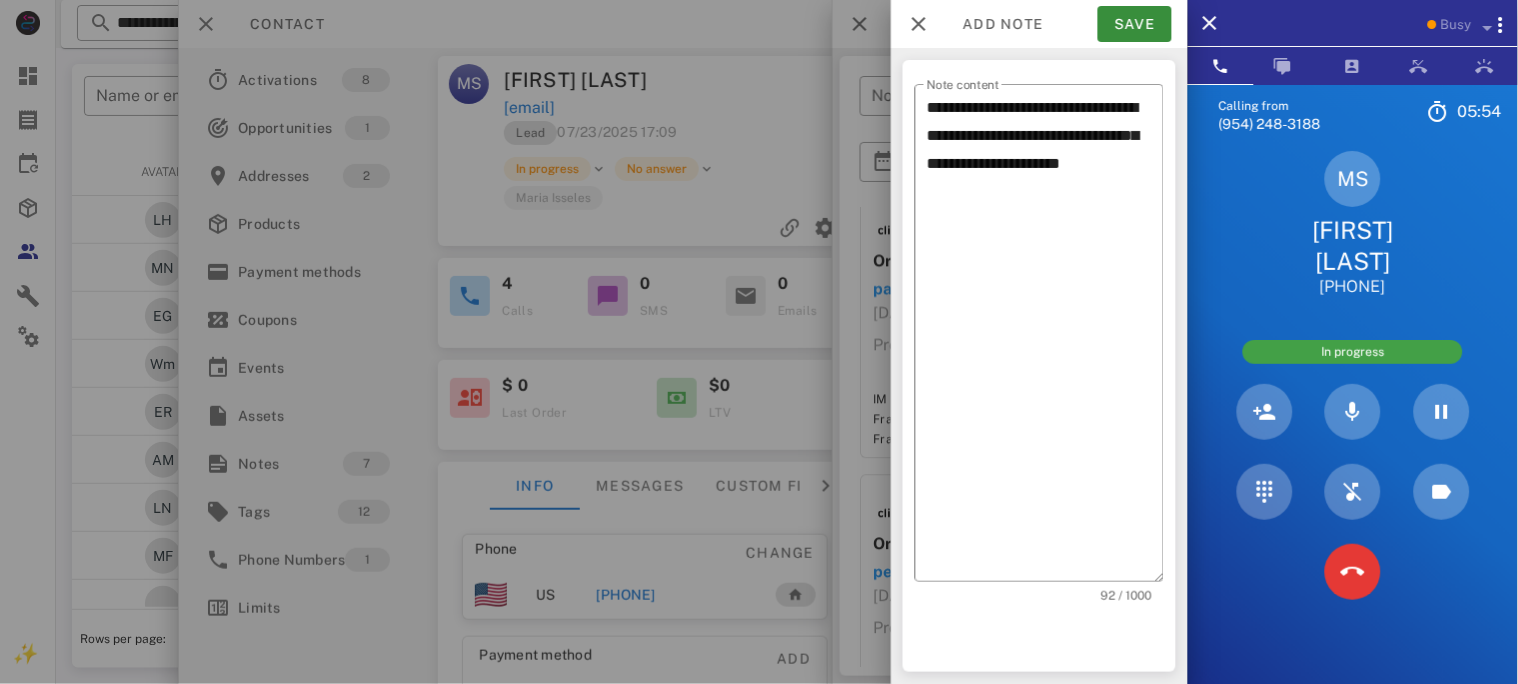 click on "MS   Mayela Segovia  +19714097652" at bounding box center [1353, 224] 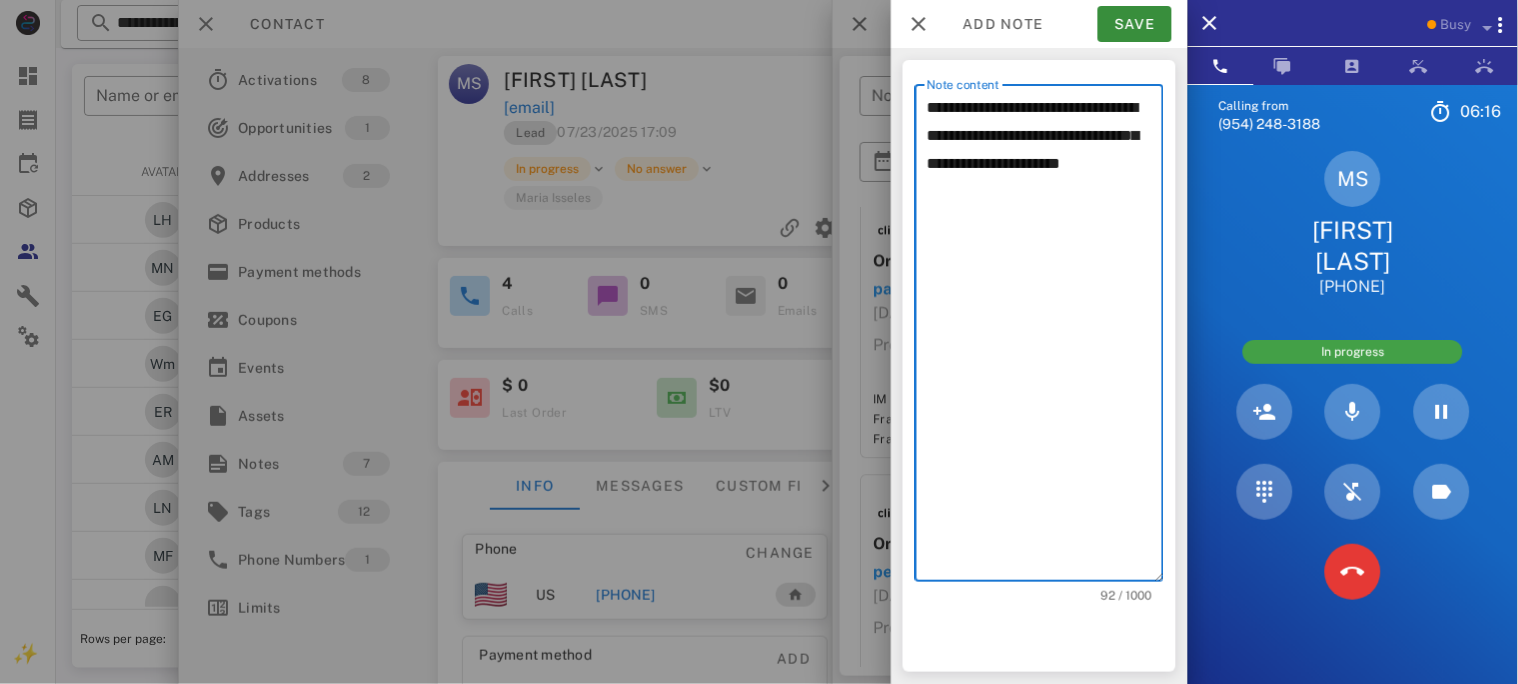 click on "**********" at bounding box center (1045, 338) 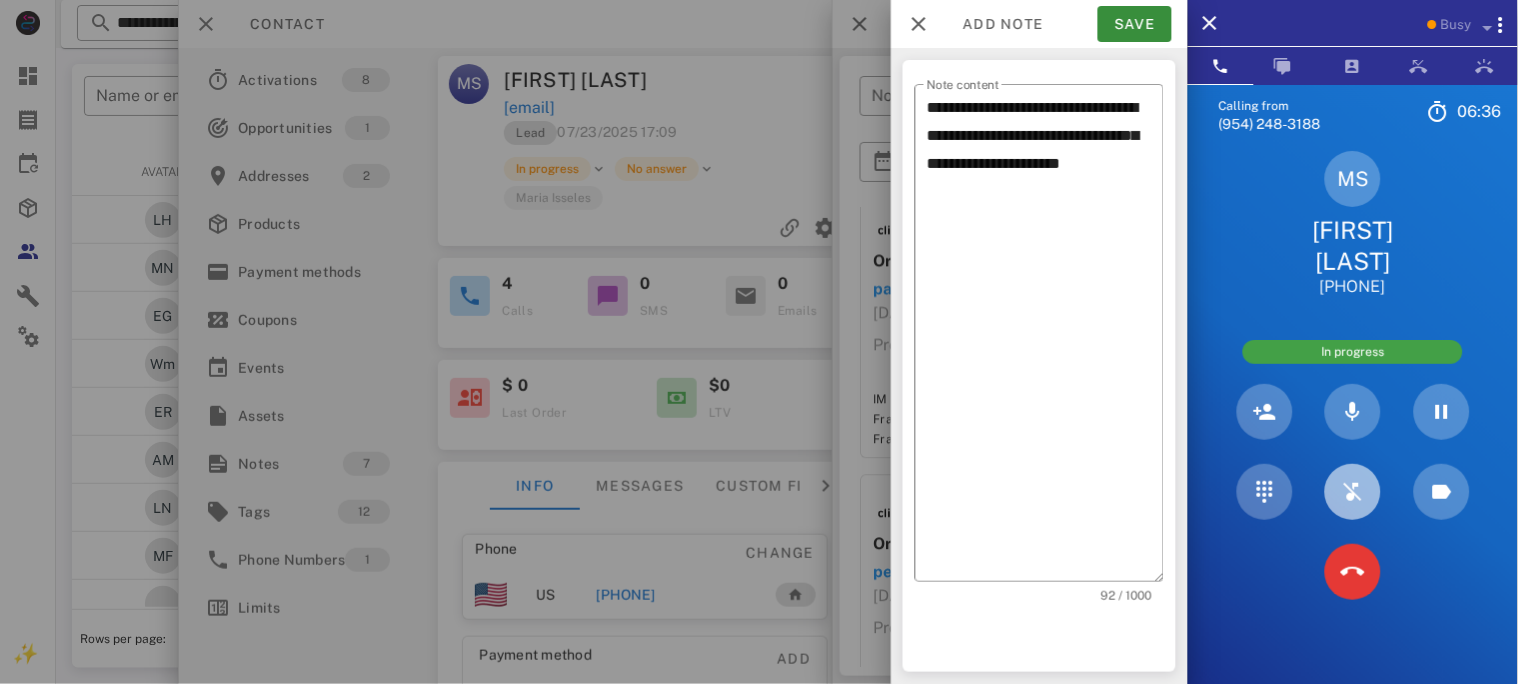 click at bounding box center [1353, 492] 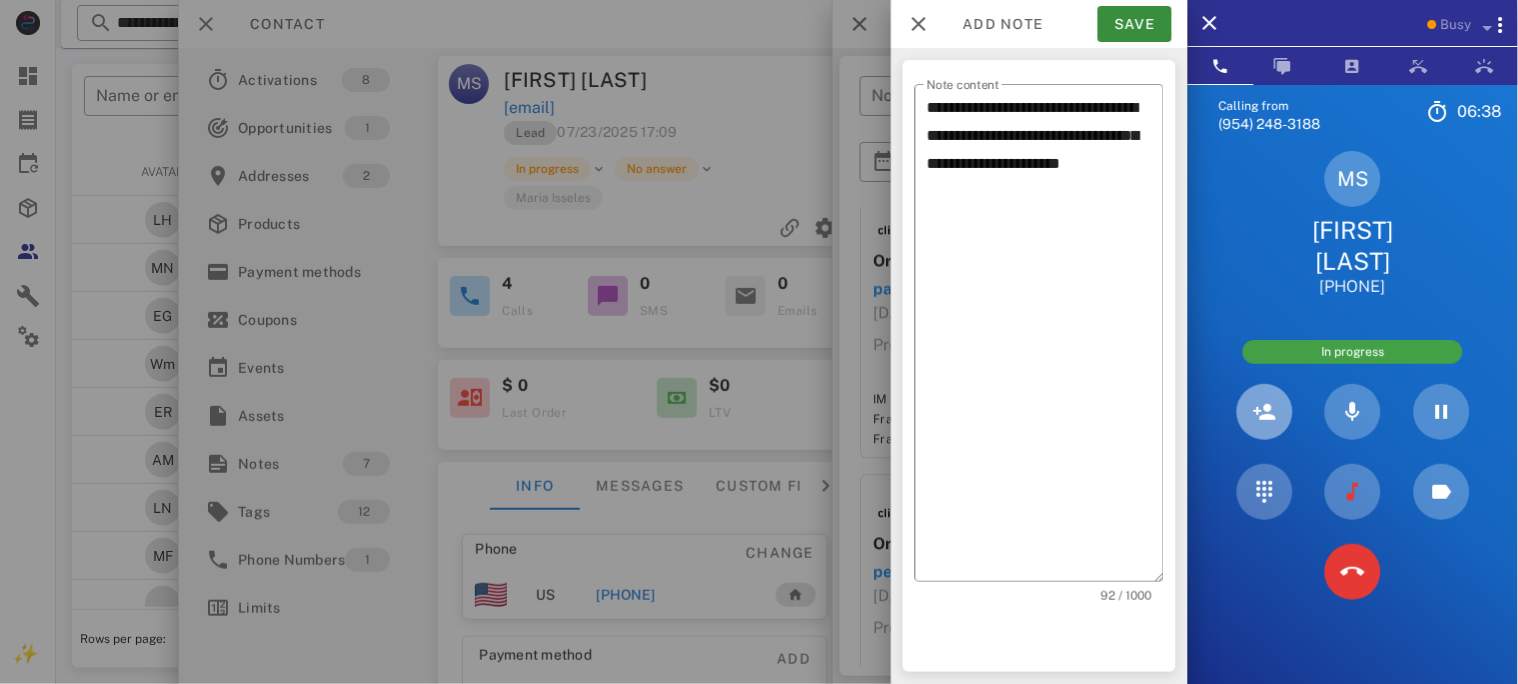 click at bounding box center [1265, 412] 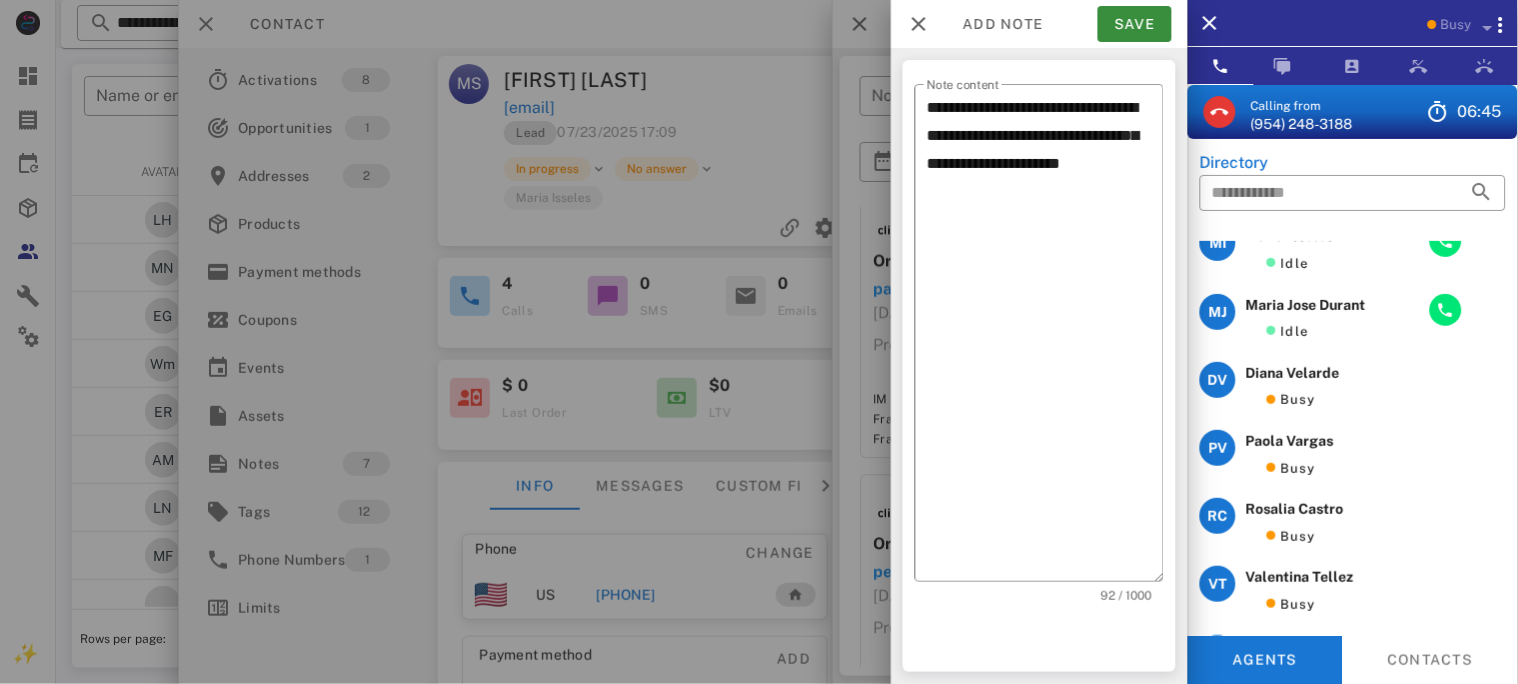 scroll, scrollTop: 0, scrollLeft: 0, axis: both 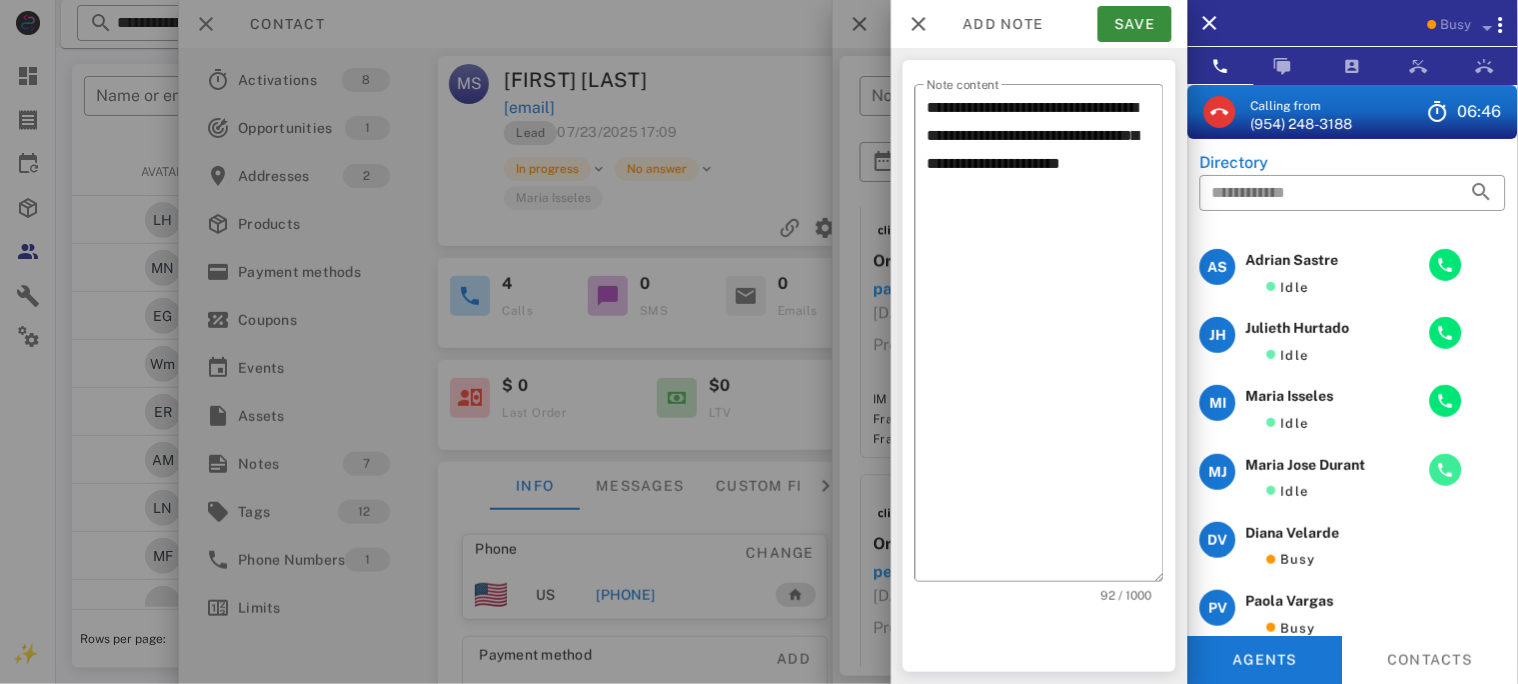 click at bounding box center (1446, 470) 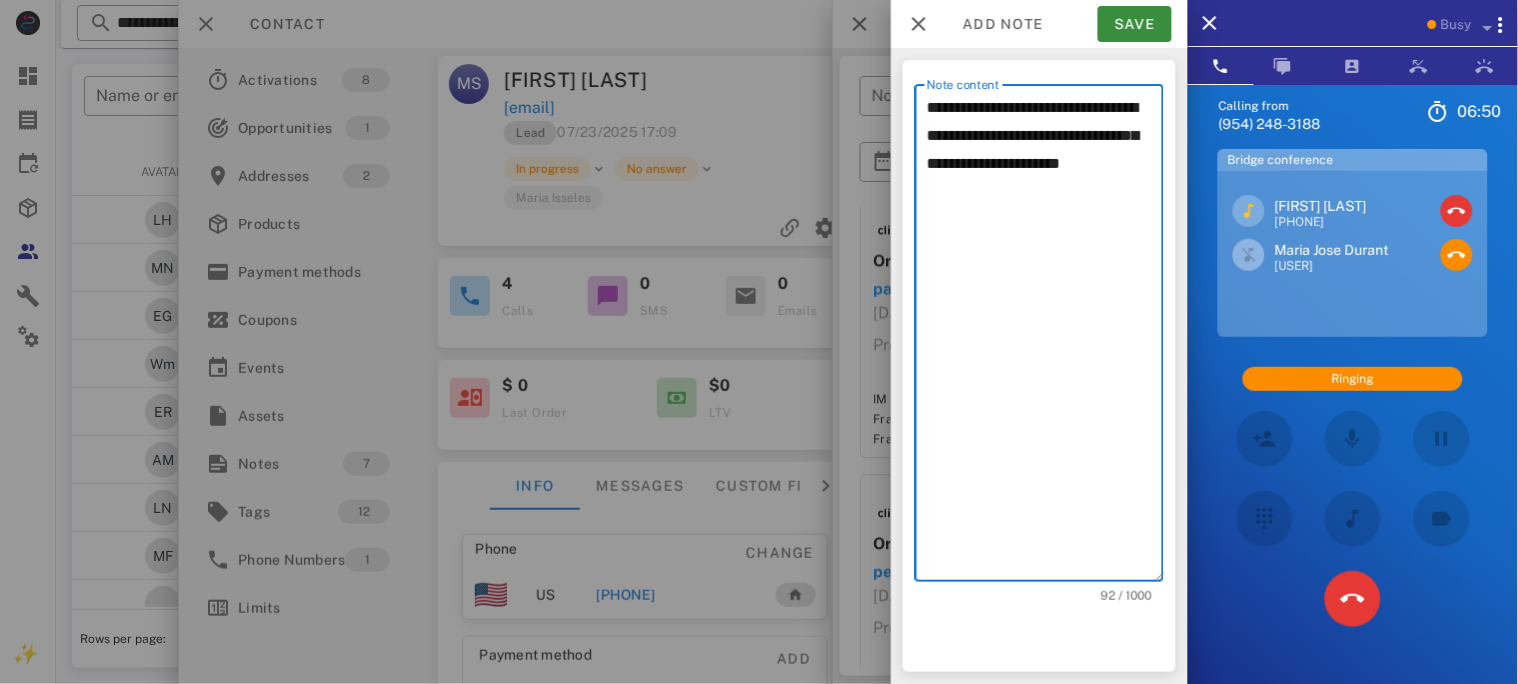 click on "**********" at bounding box center (1045, 338) 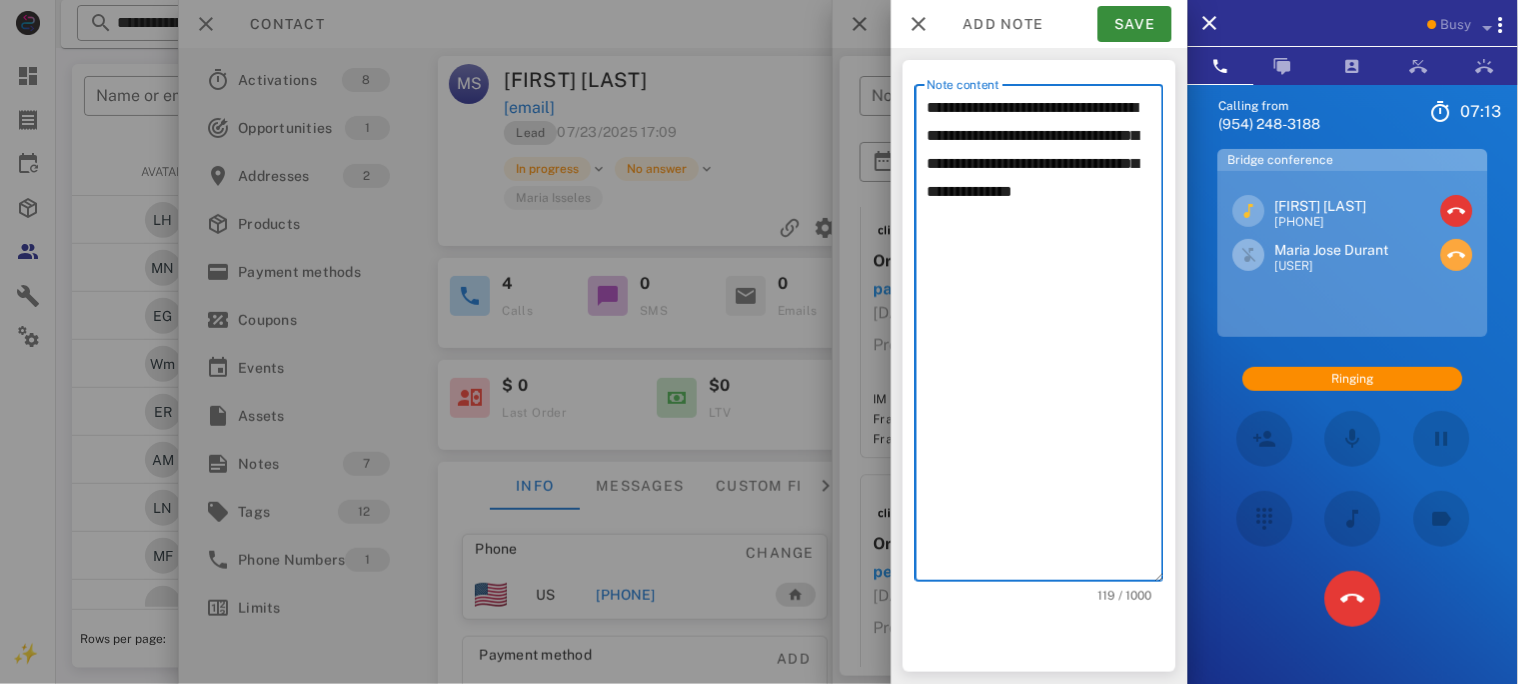 click at bounding box center [1457, 255] 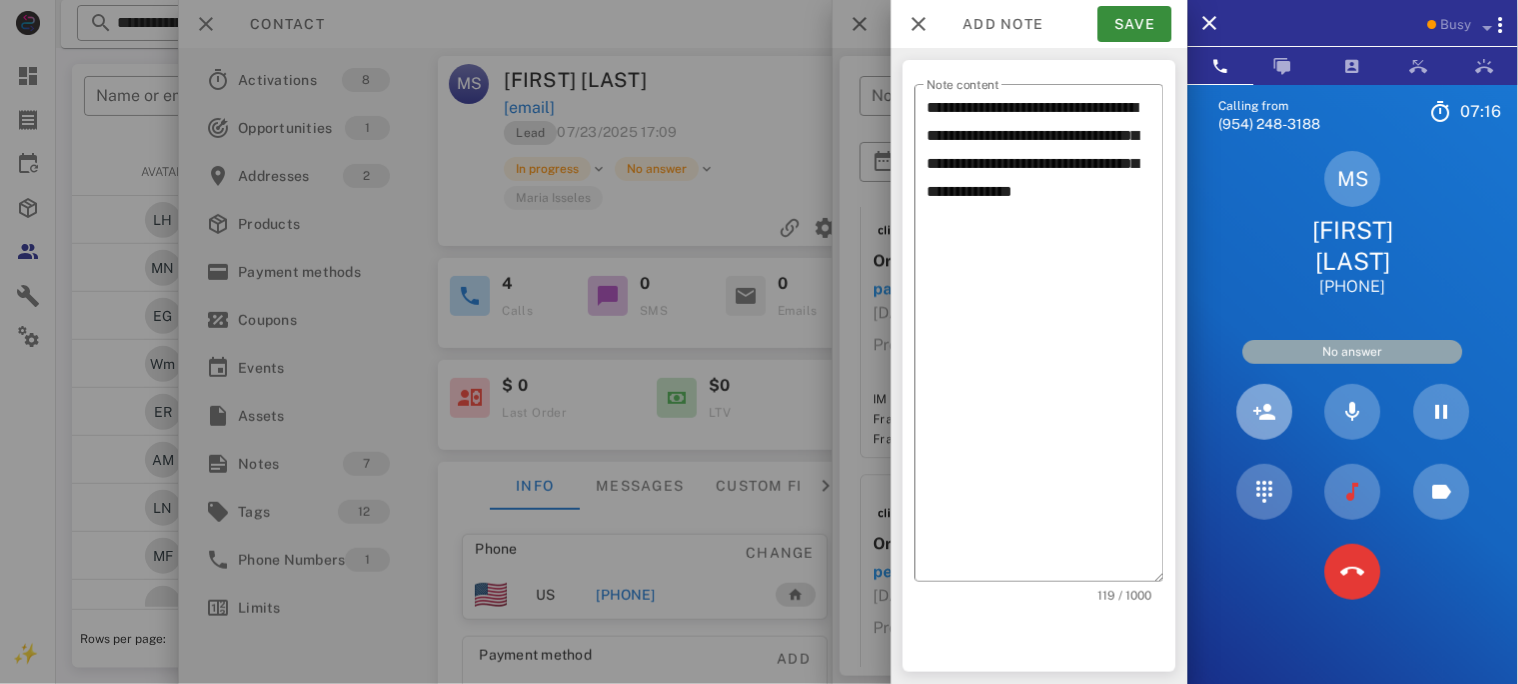 click at bounding box center [1265, 412] 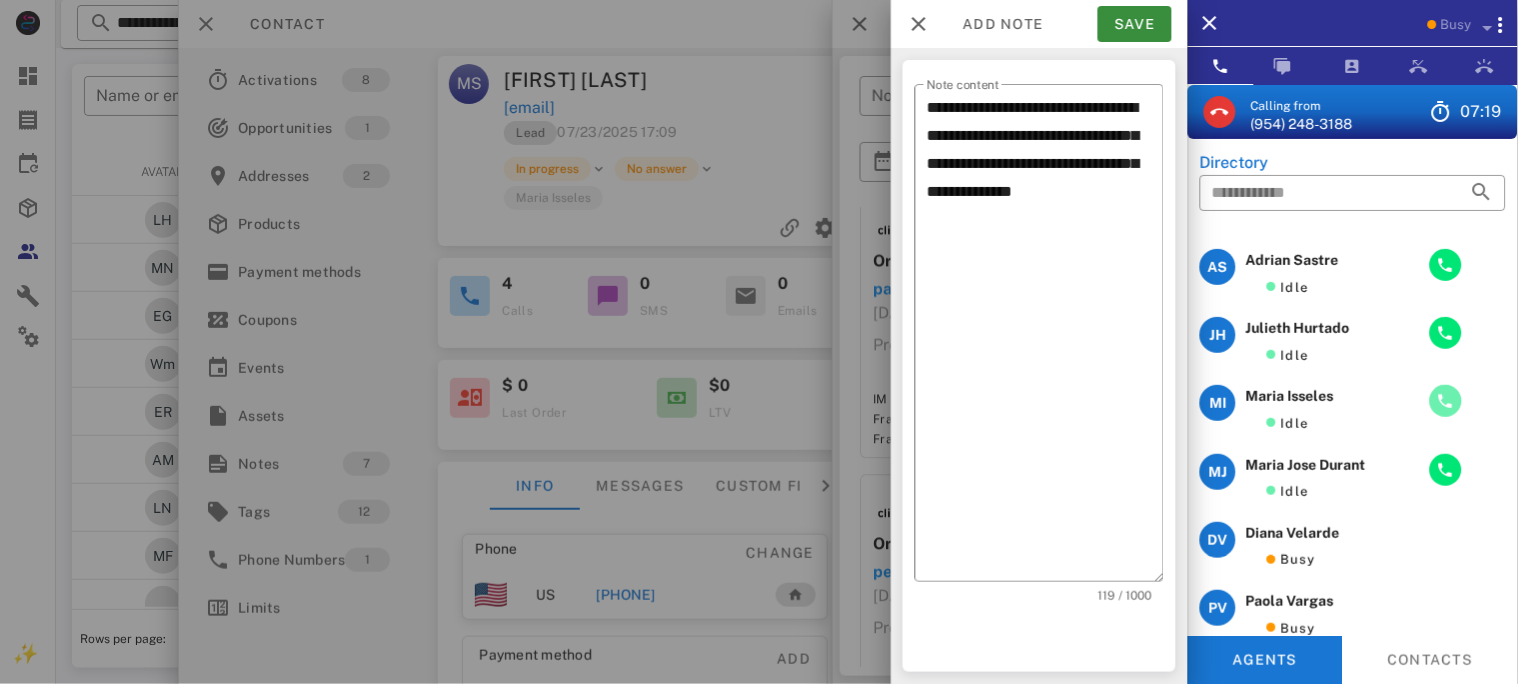 click at bounding box center [1446, 401] 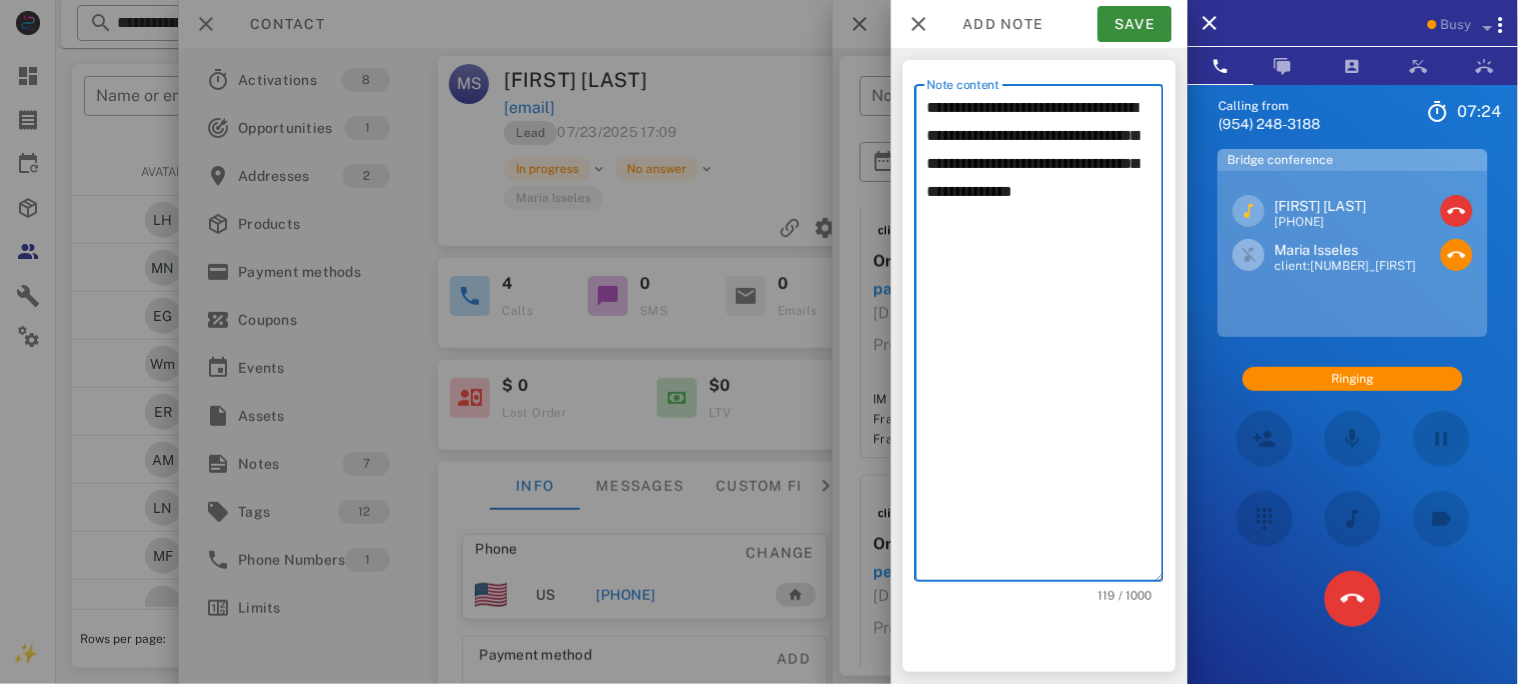 click on "**********" at bounding box center (1045, 338) 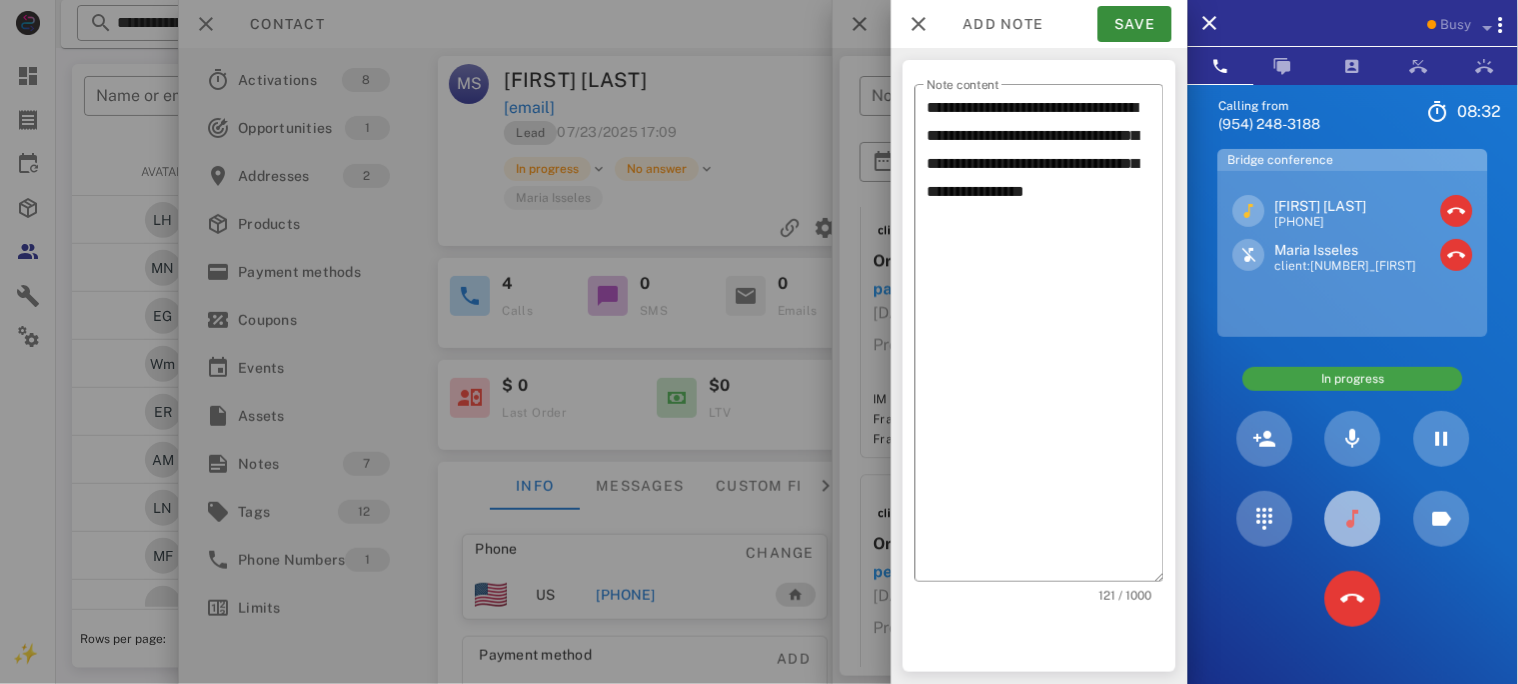 click at bounding box center (1353, 519) 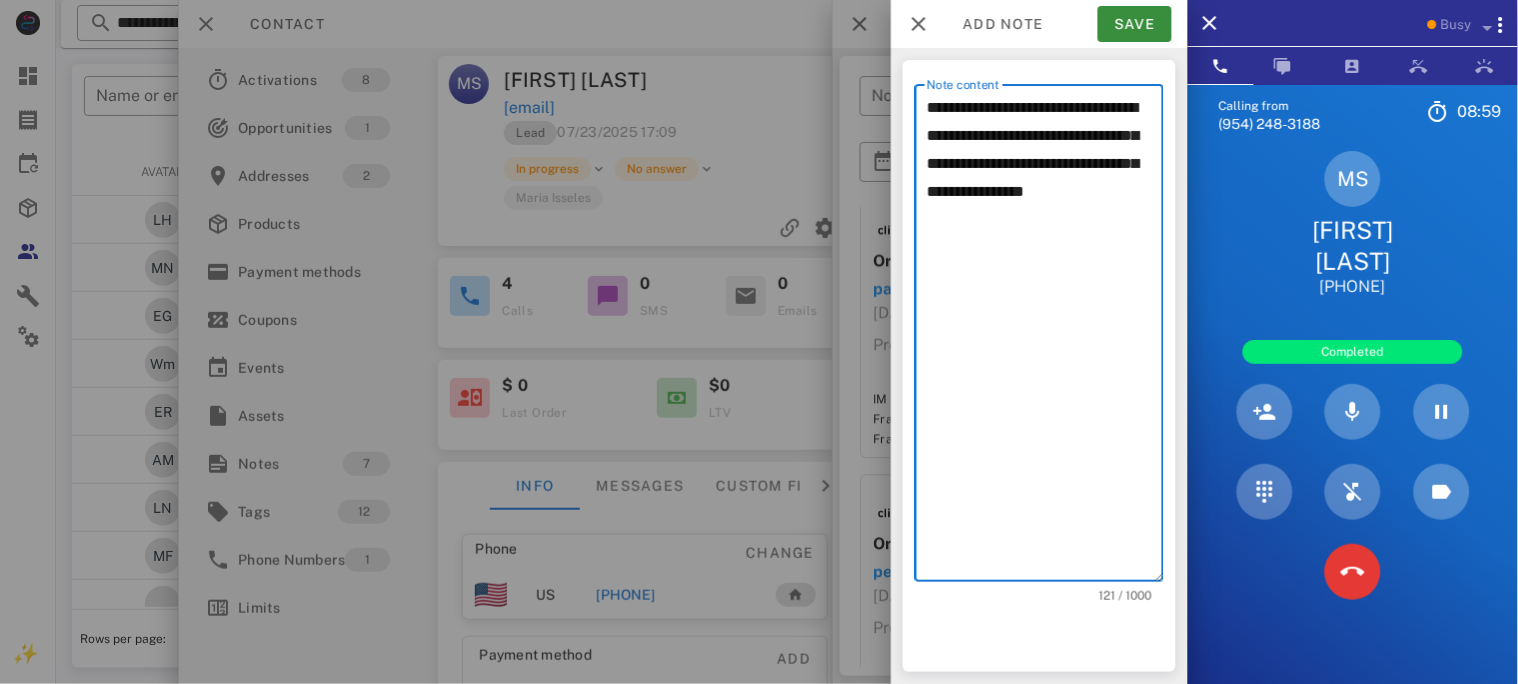 click on "**********" at bounding box center (1045, 338) 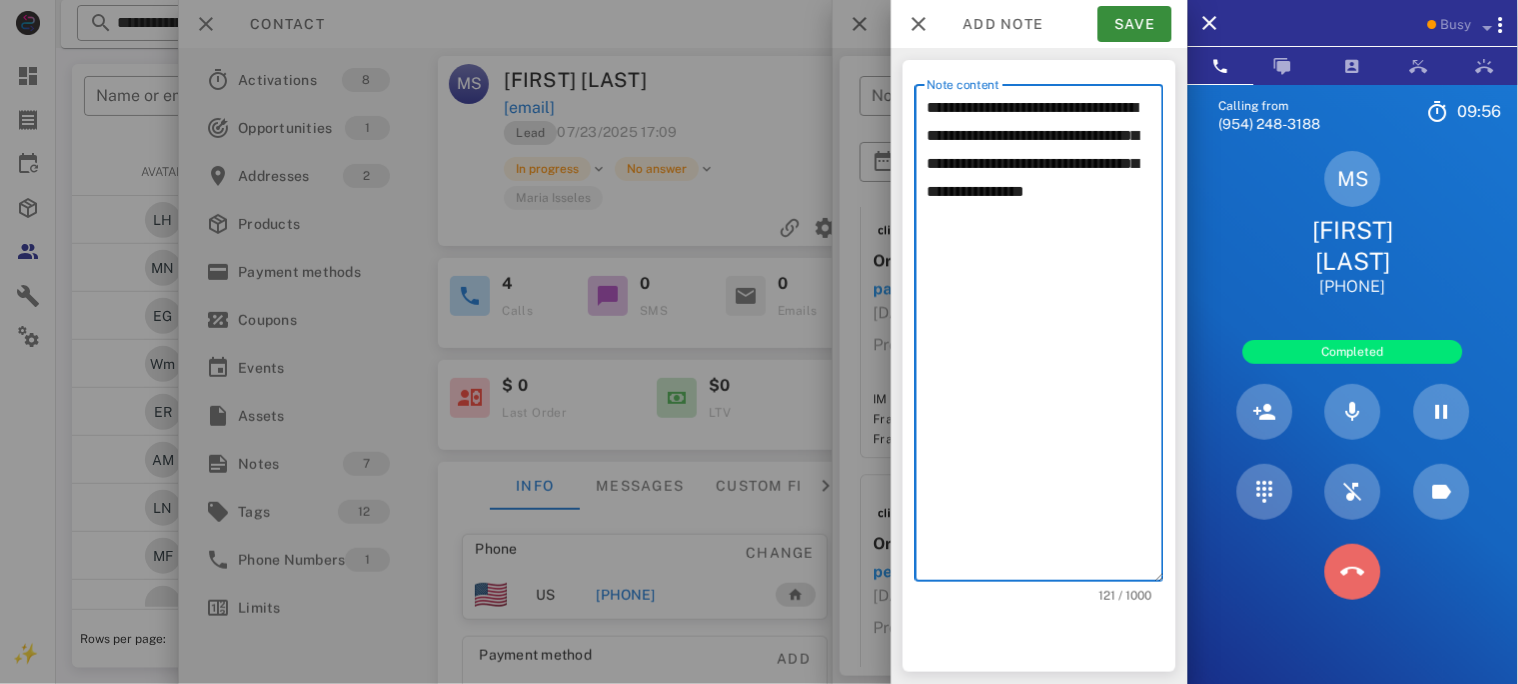 click at bounding box center (1353, 572) 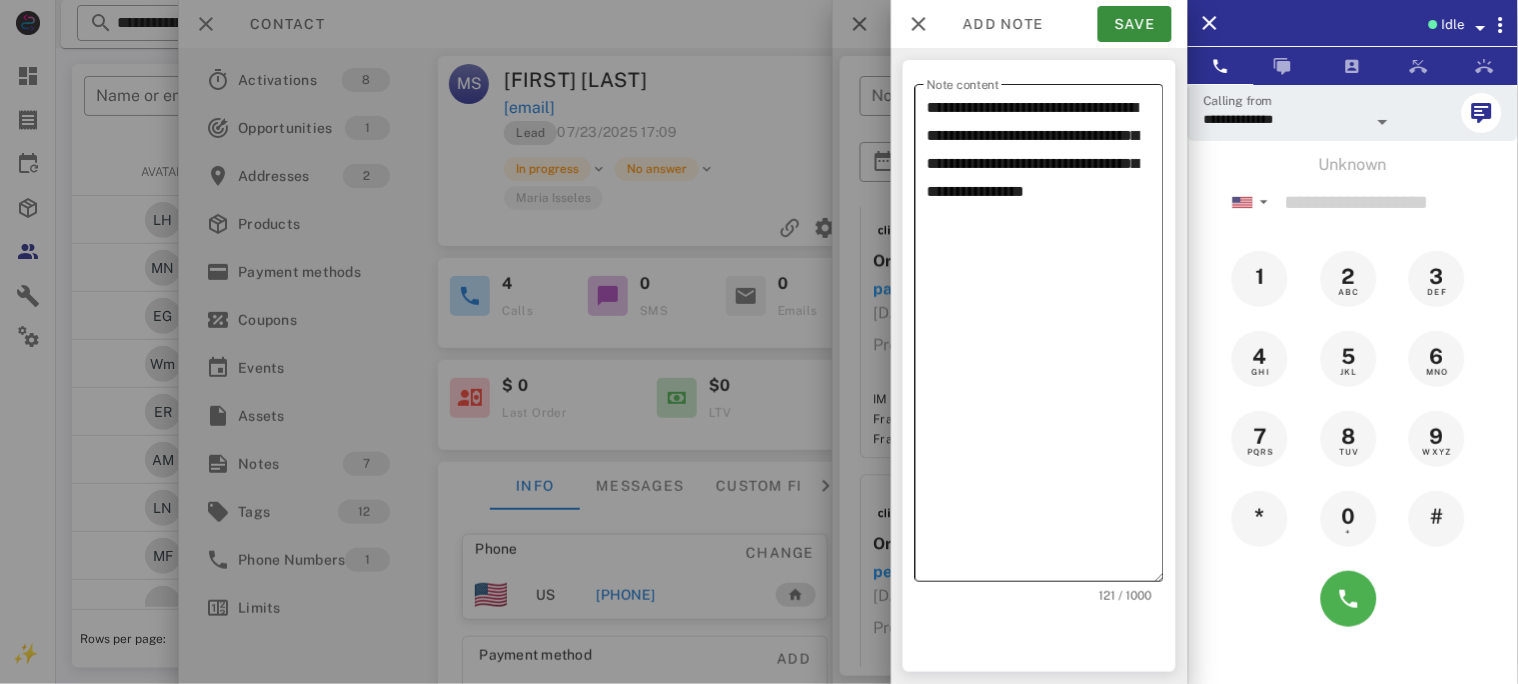 click on "**********" at bounding box center [1045, 338] 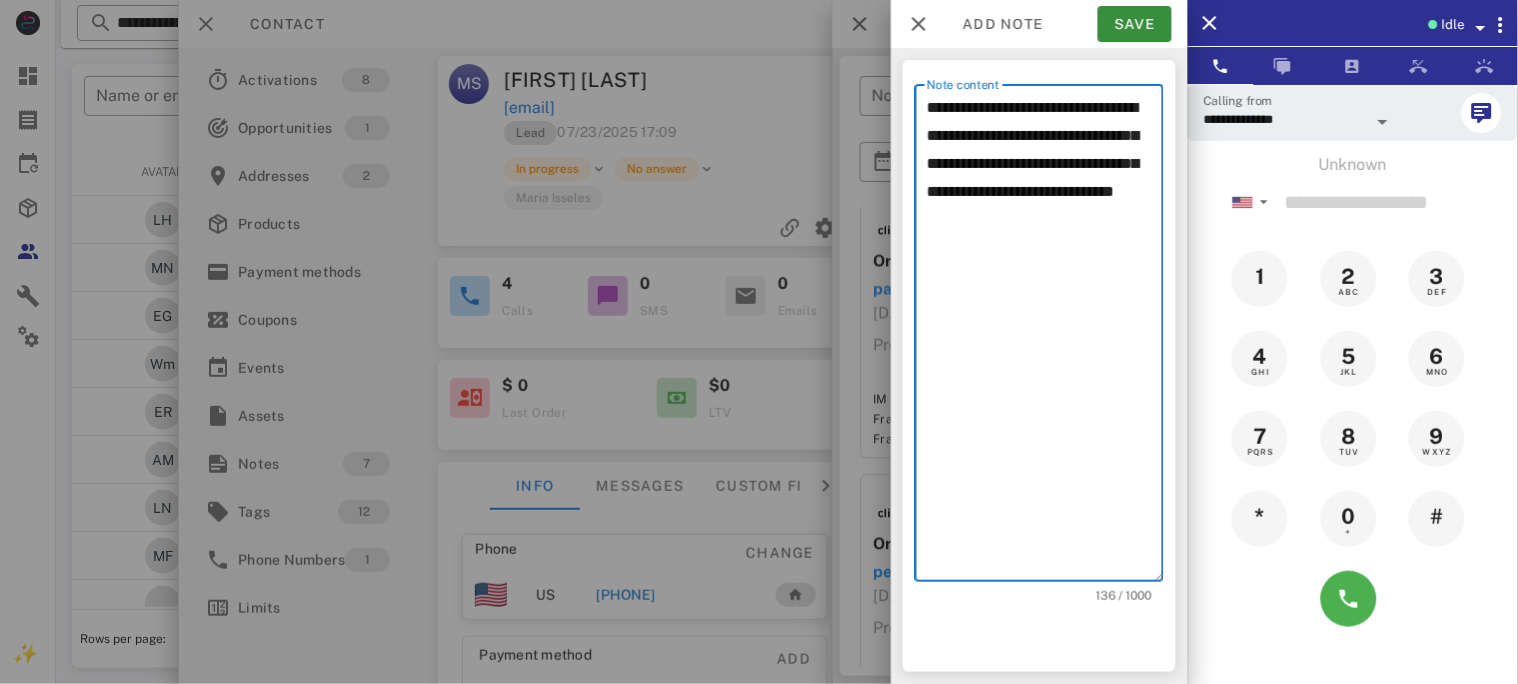 click at bounding box center [1481, 28] 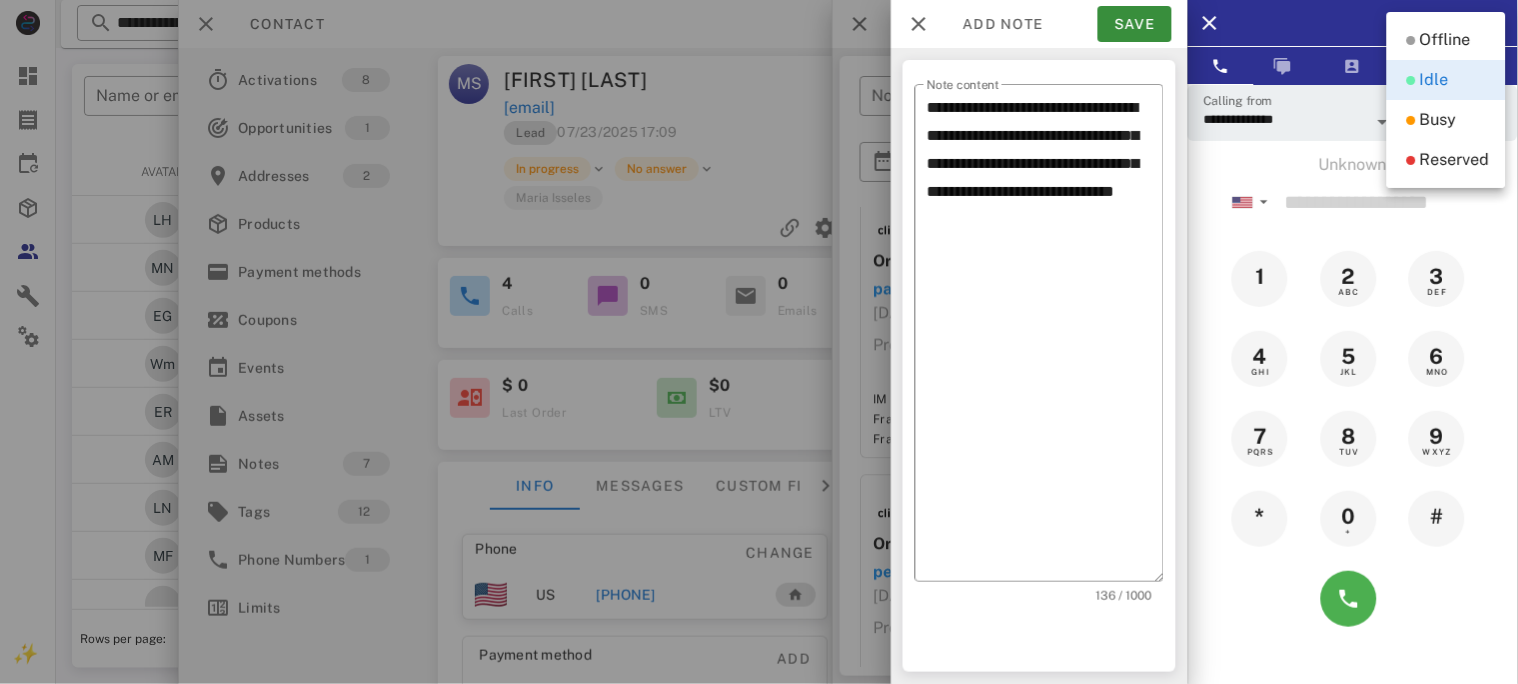 drag, startPoint x: 1445, startPoint y: 122, endPoint x: 1434, endPoint y: 130, distance: 13.601471 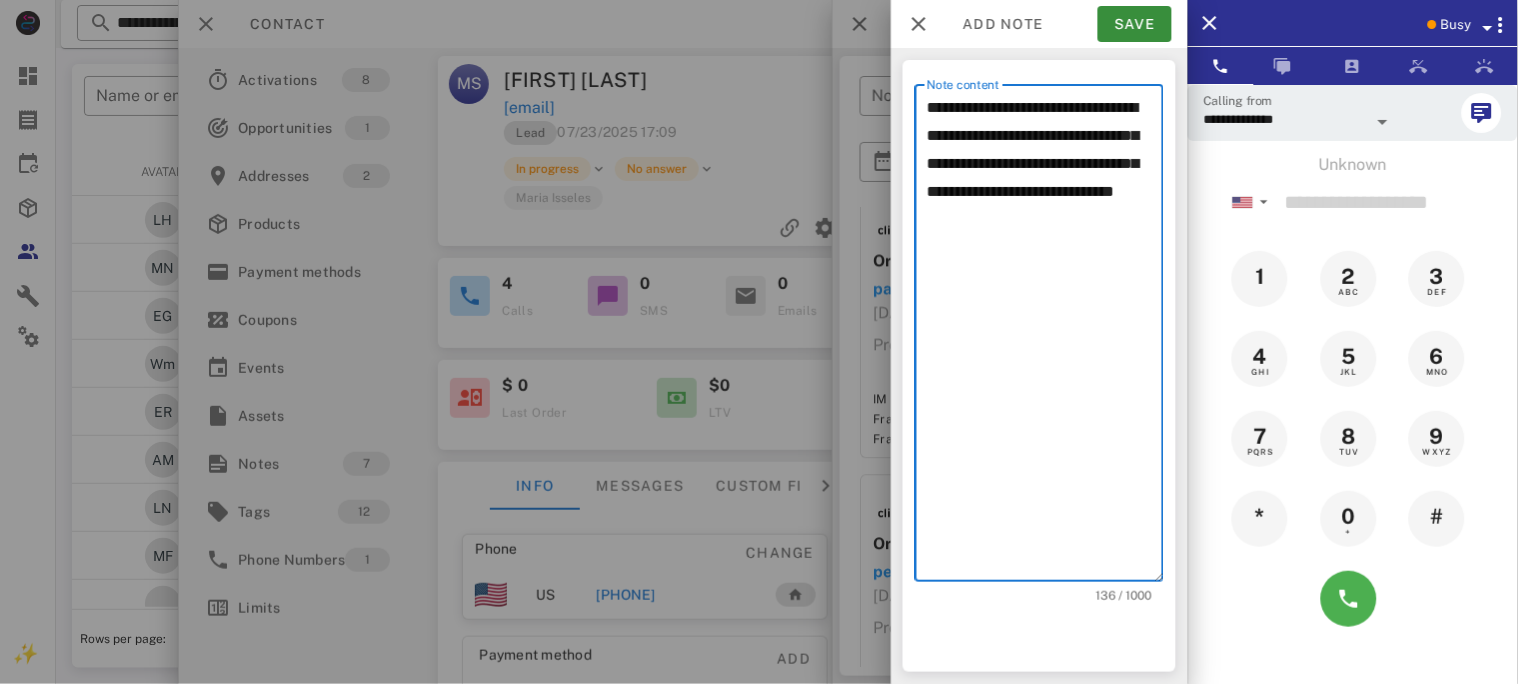 click on "**********" at bounding box center [1045, 338] 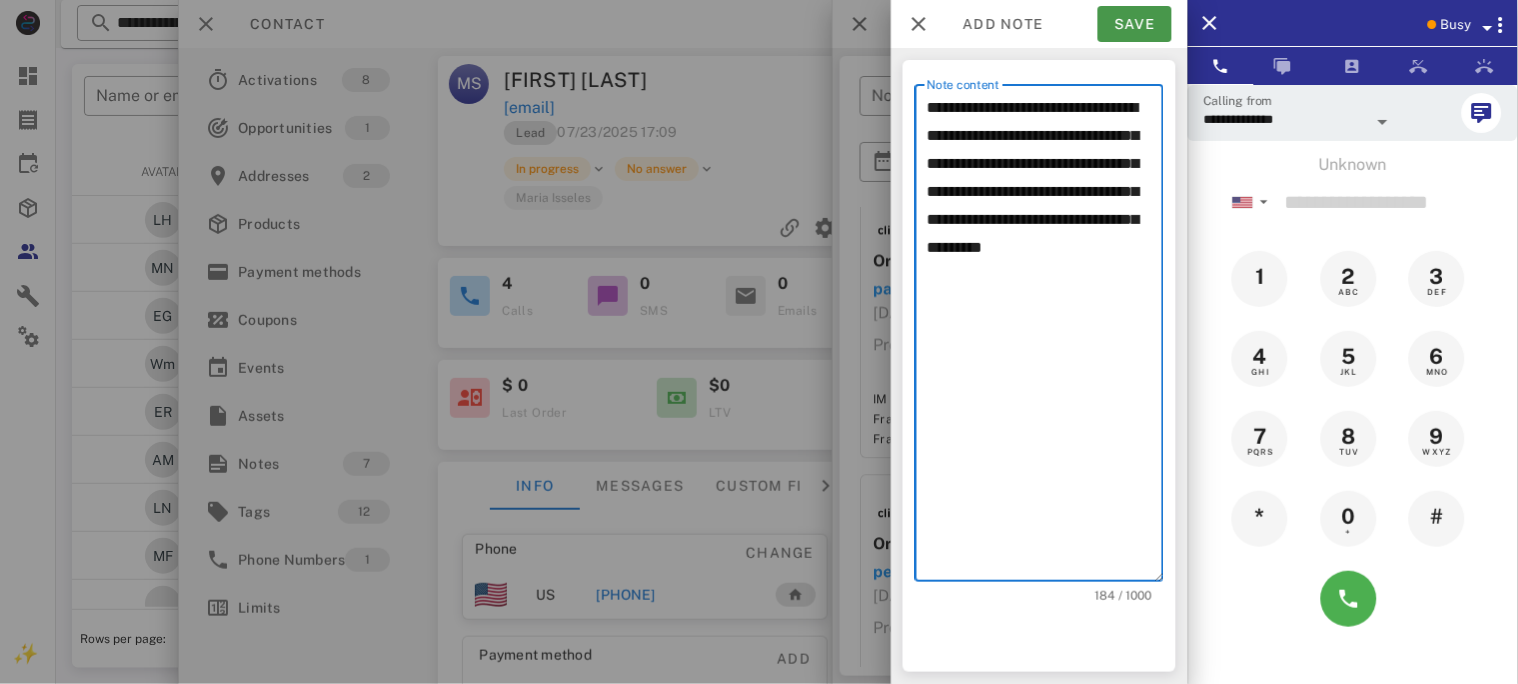type on "**********" 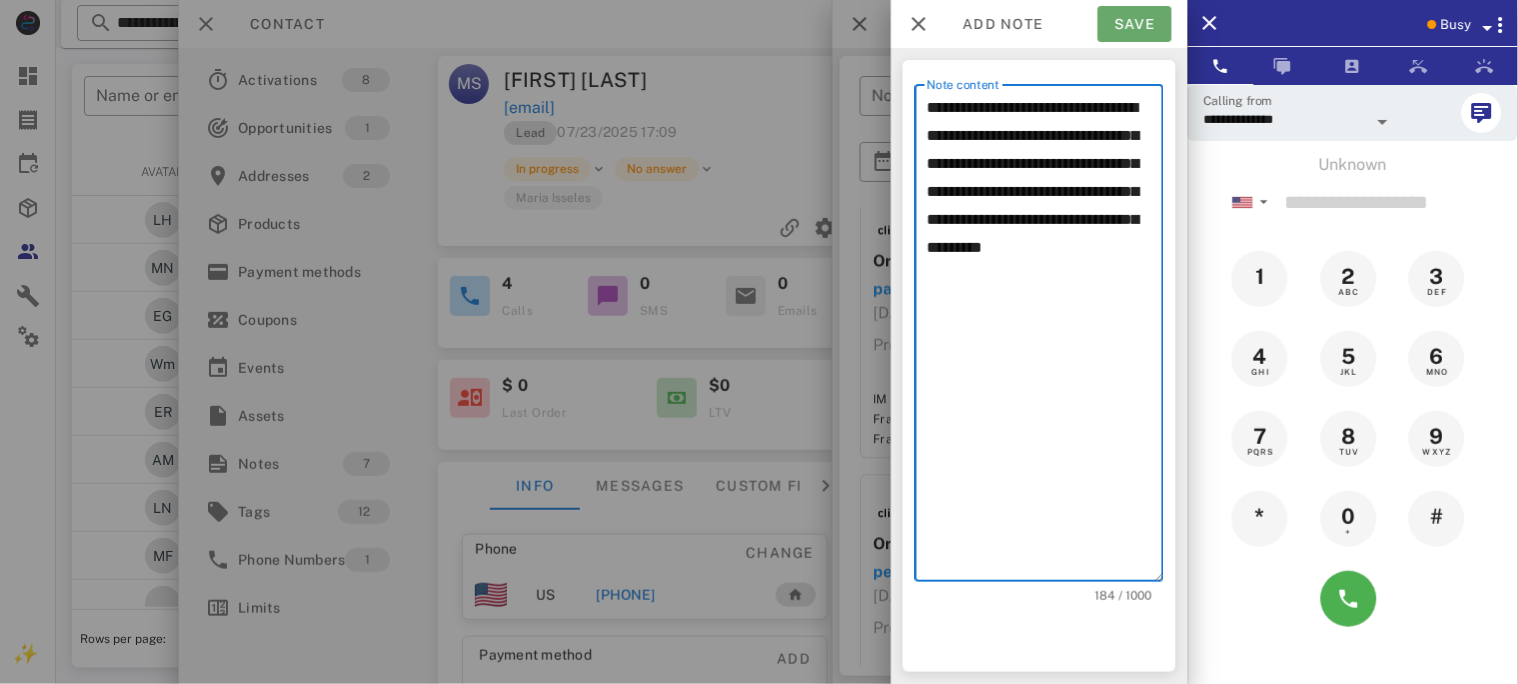 click on "Save" at bounding box center [1135, 24] 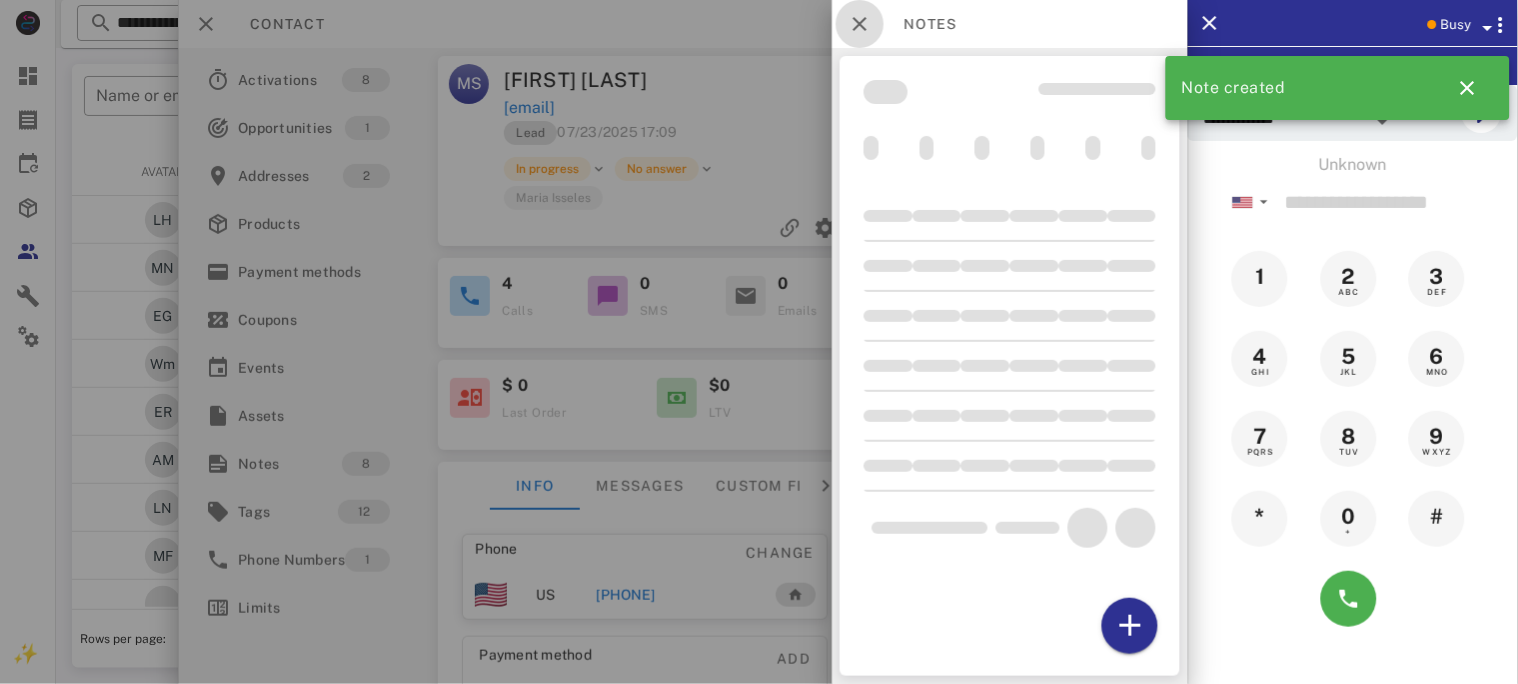 click at bounding box center (860, 24) 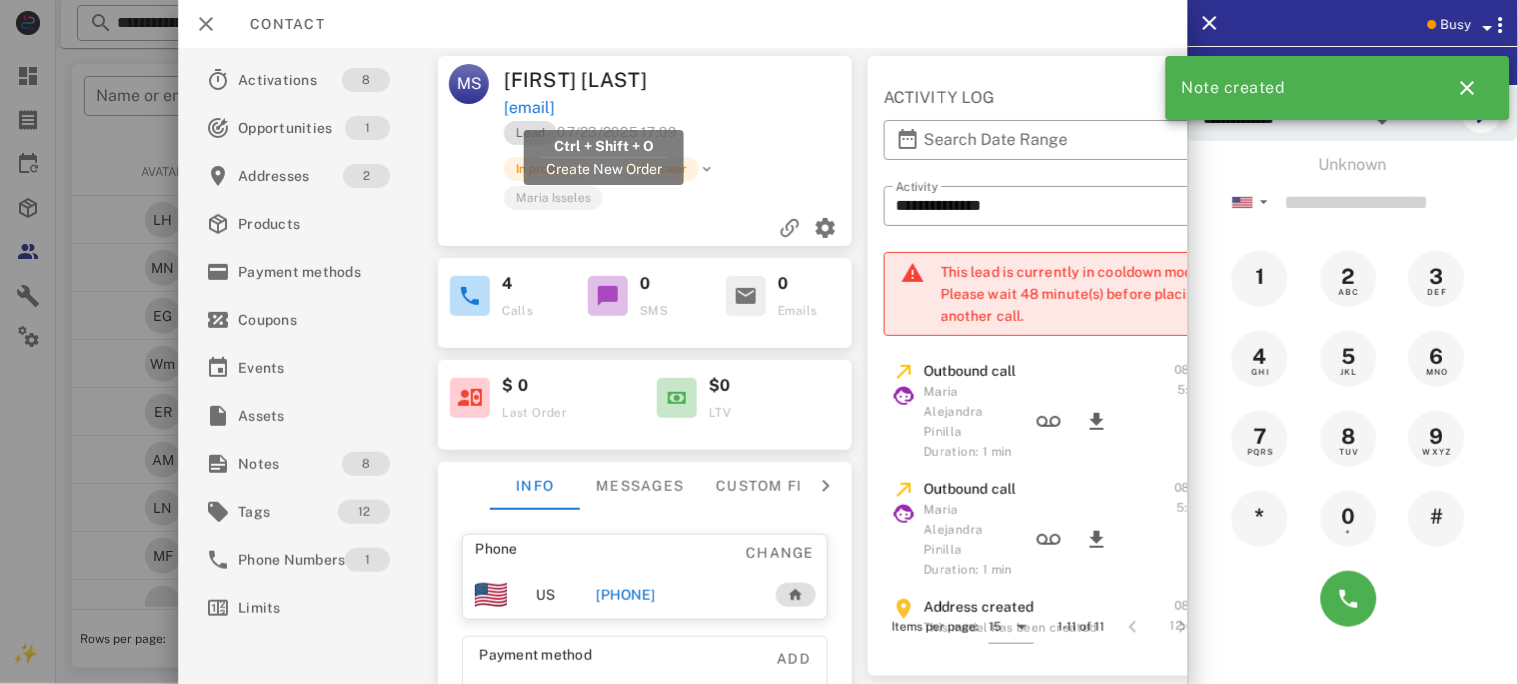 drag, startPoint x: 727, startPoint y: 112, endPoint x: 506, endPoint y: 97, distance: 221.50847 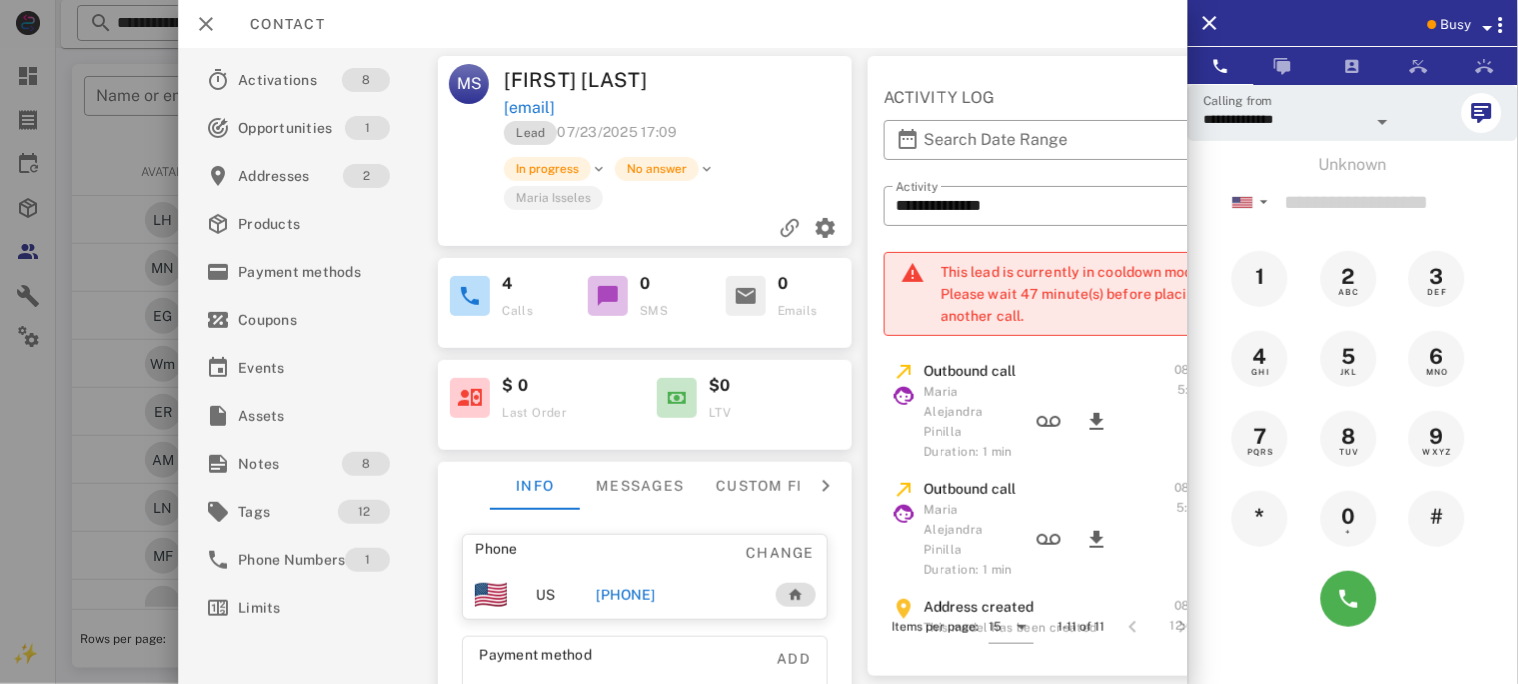 drag, startPoint x: 711, startPoint y: 592, endPoint x: 612, endPoint y: 592, distance: 99 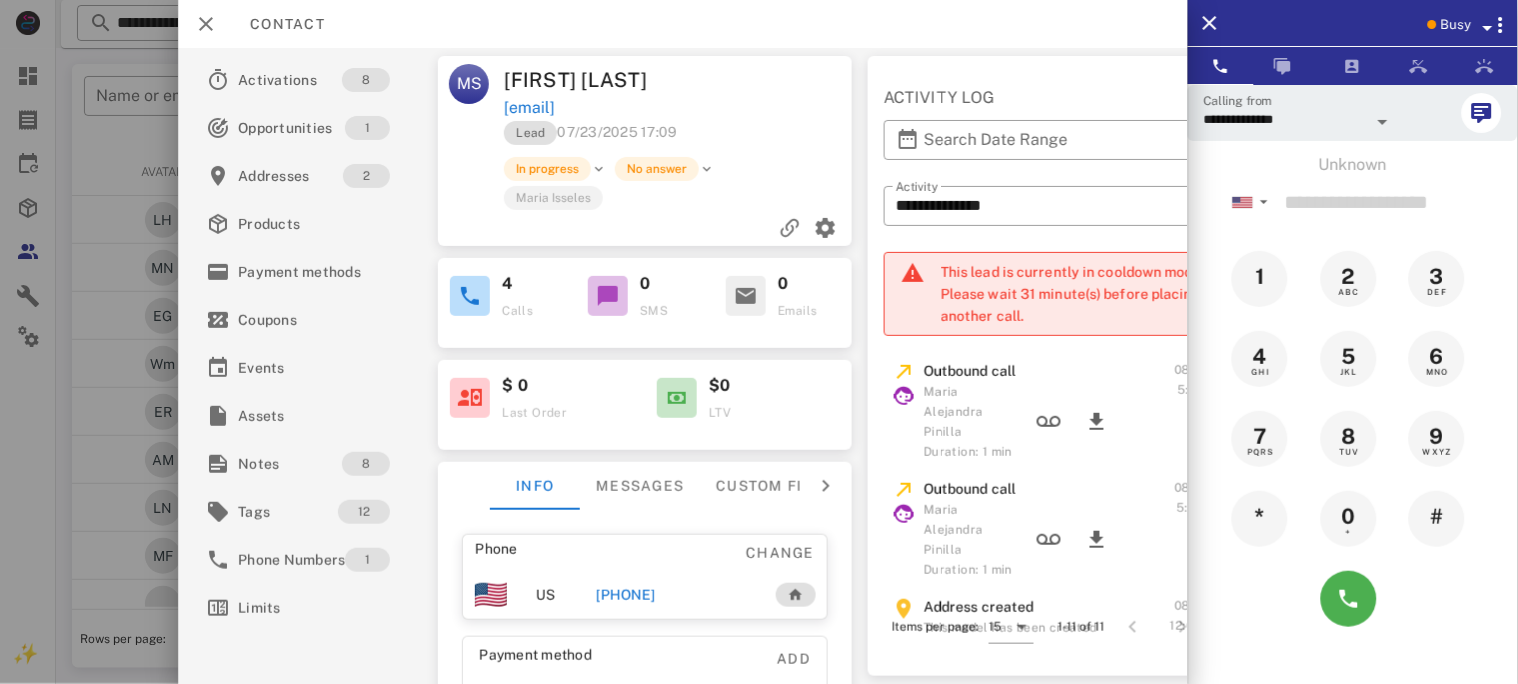 click at bounding box center (1488, 28) 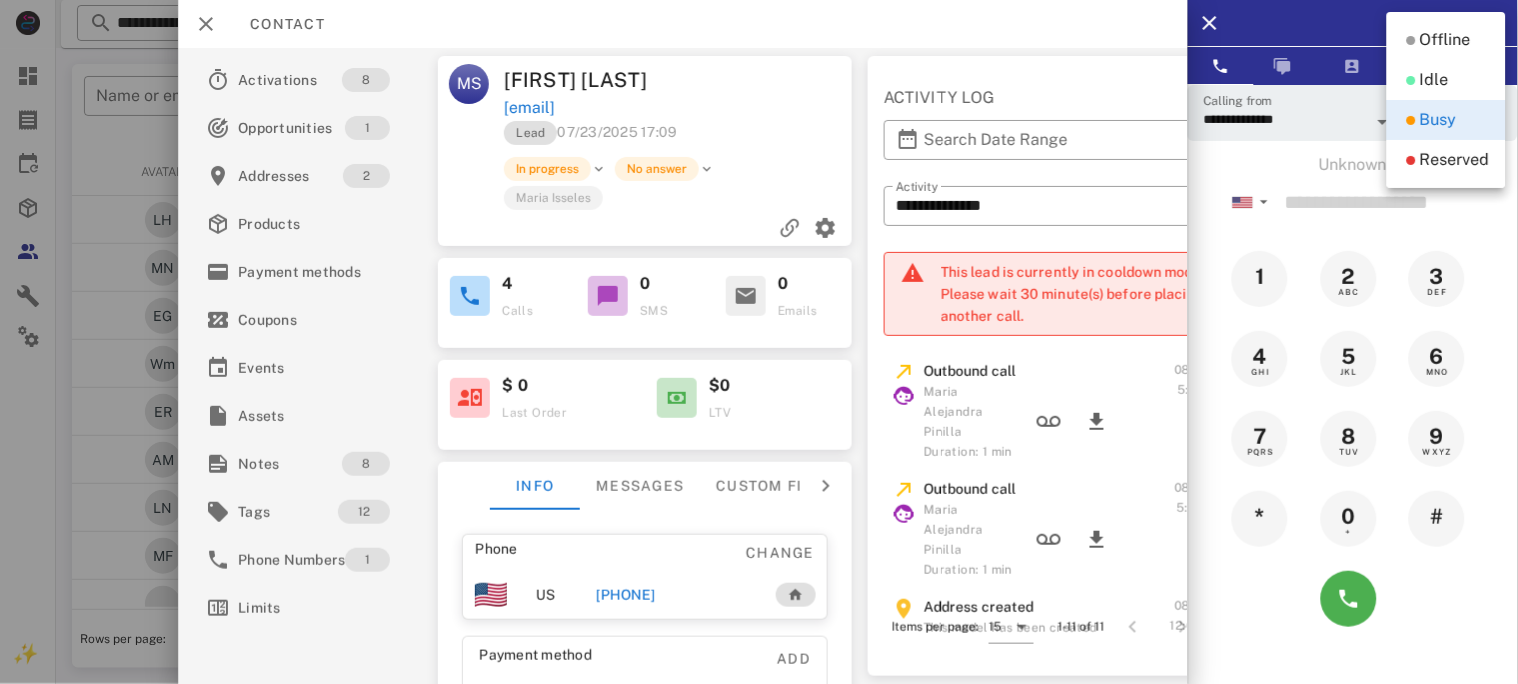 click on "Busy" at bounding box center (1438, 120) 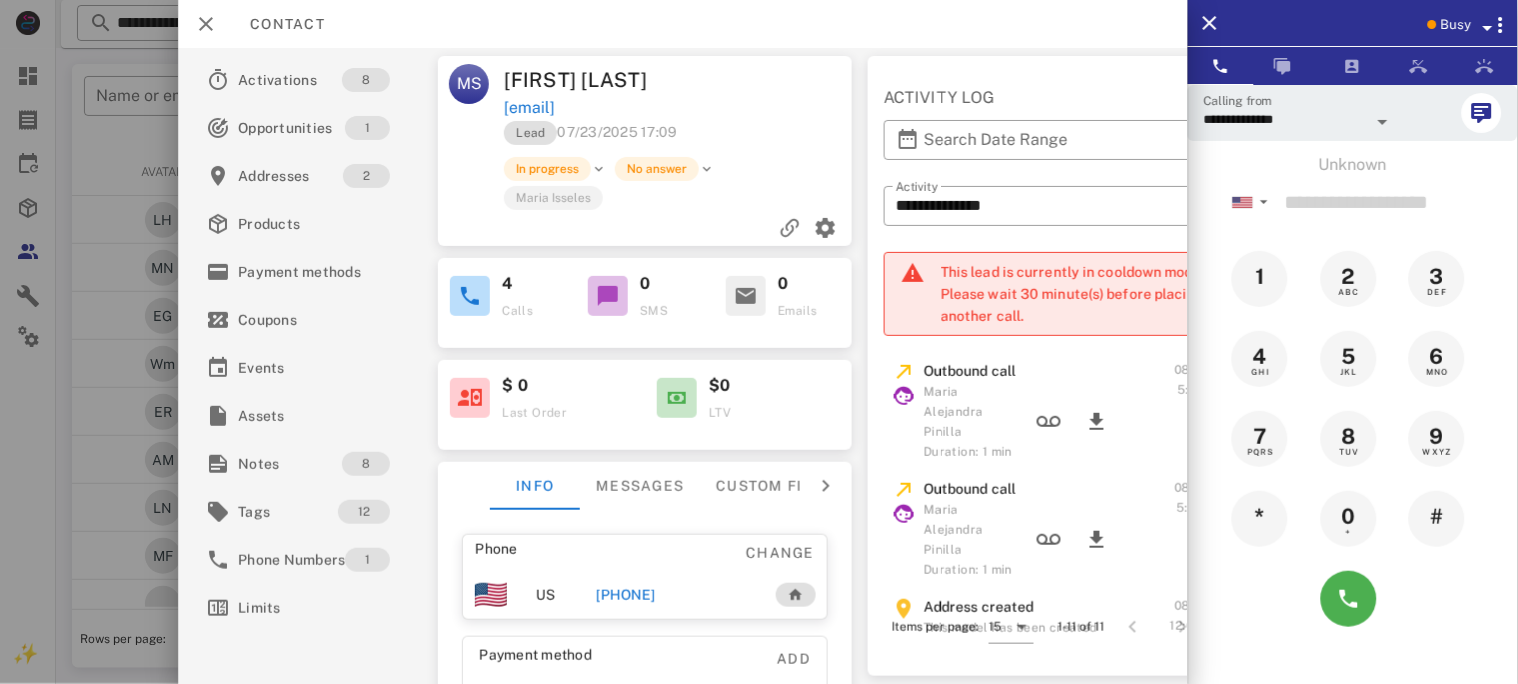 click on "Busy" at bounding box center [1456, 25] 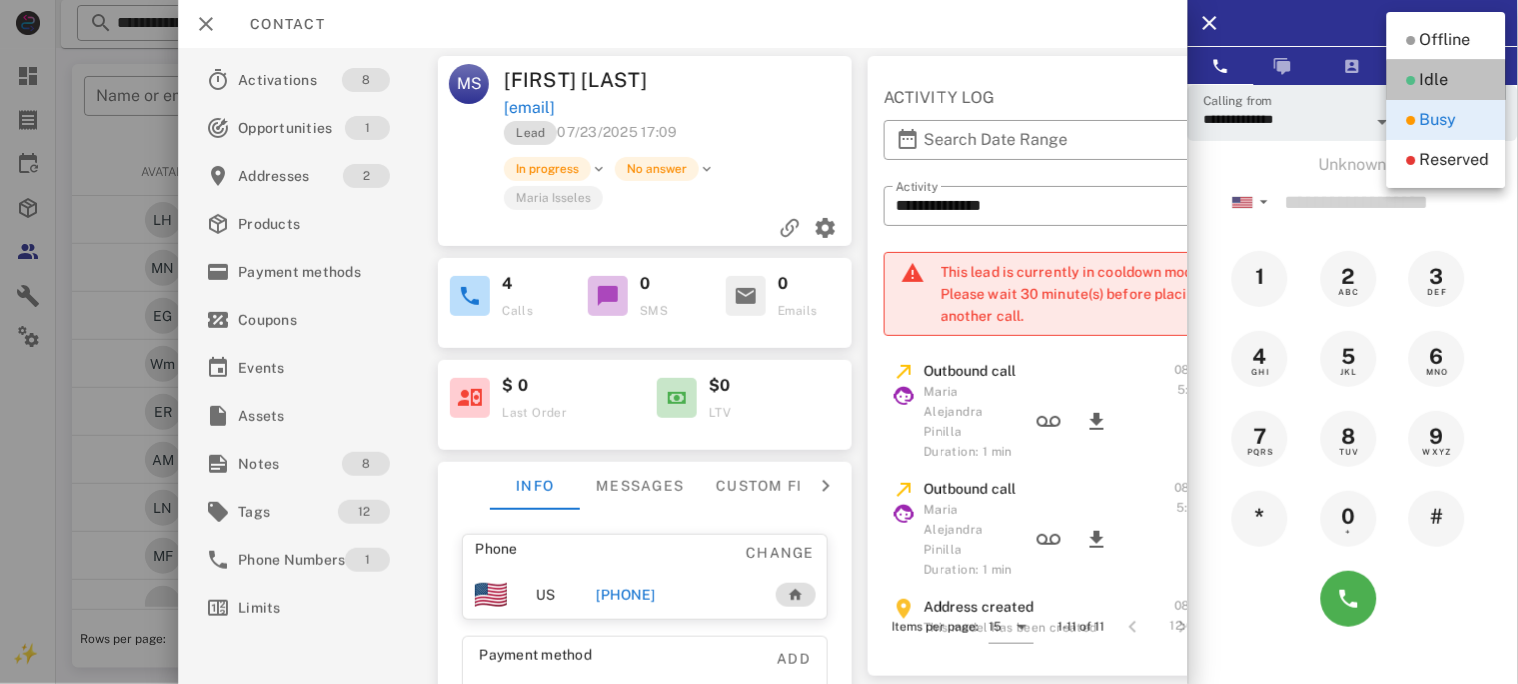 click on "Idle" at bounding box center [1434, 80] 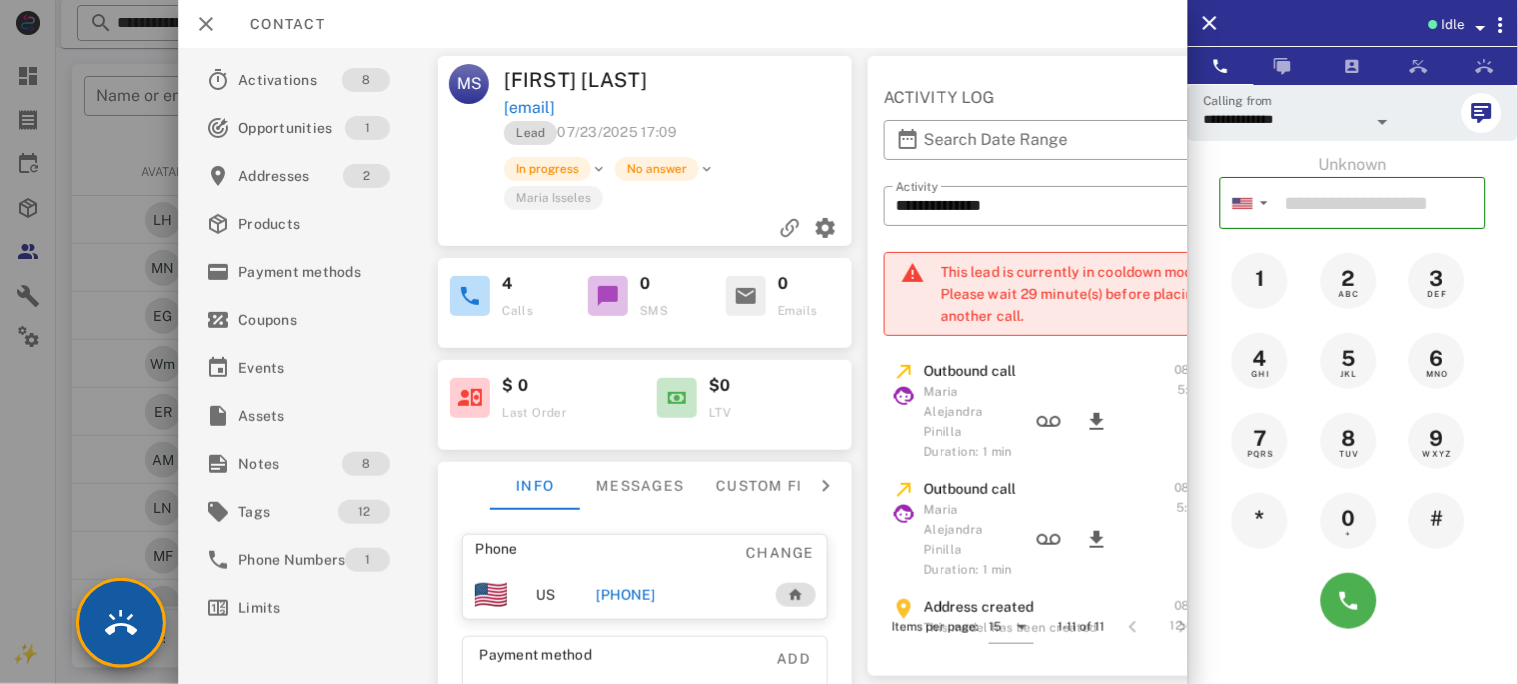 click at bounding box center [121, 623] 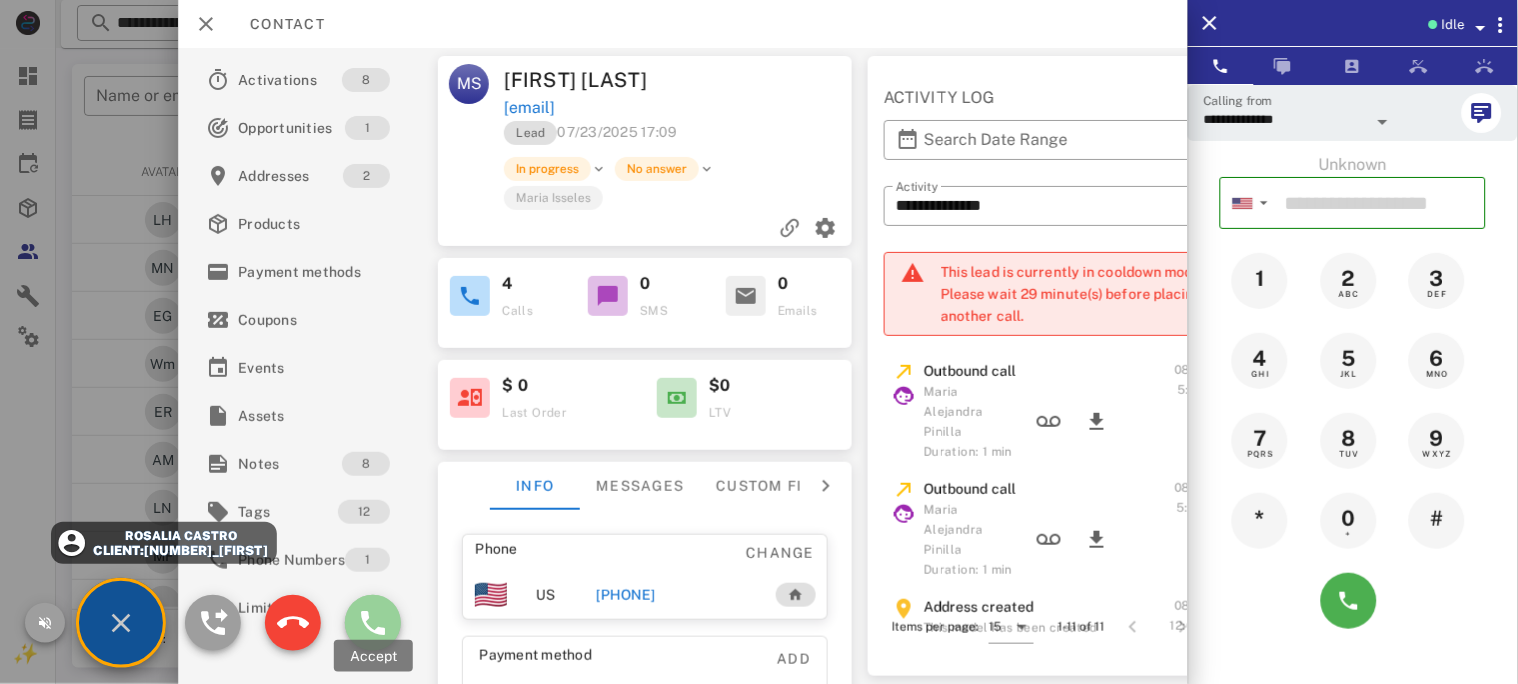 click at bounding box center (373, 623) 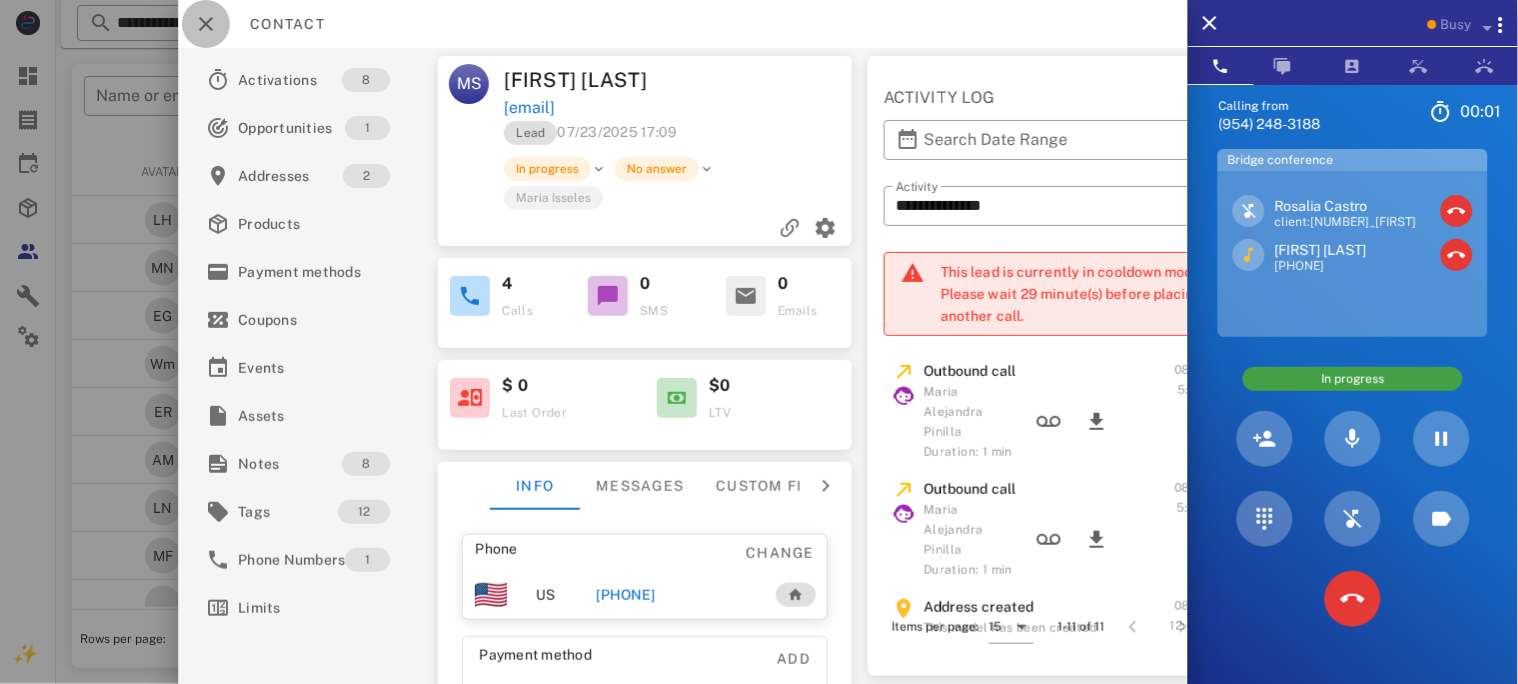 click at bounding box center [206, 24] 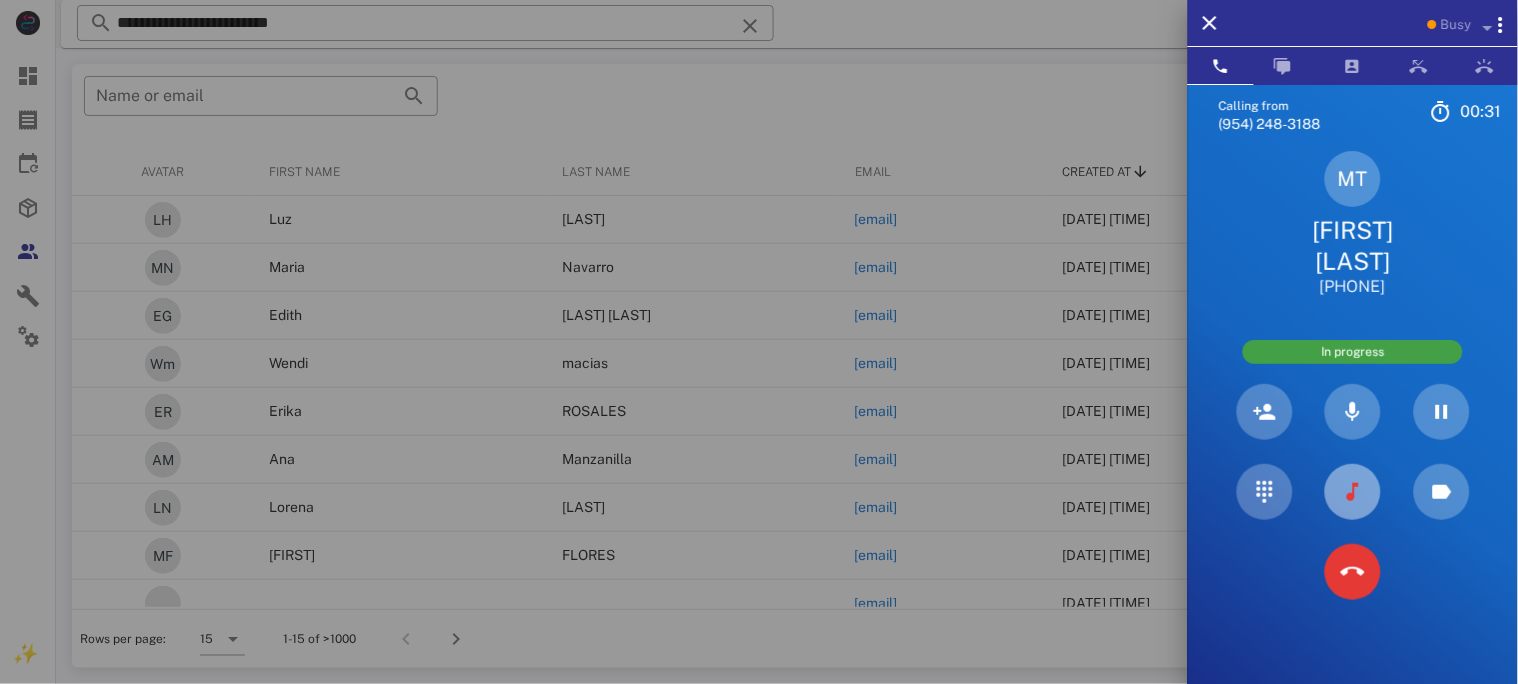 click at bounding box center (1353, 492) 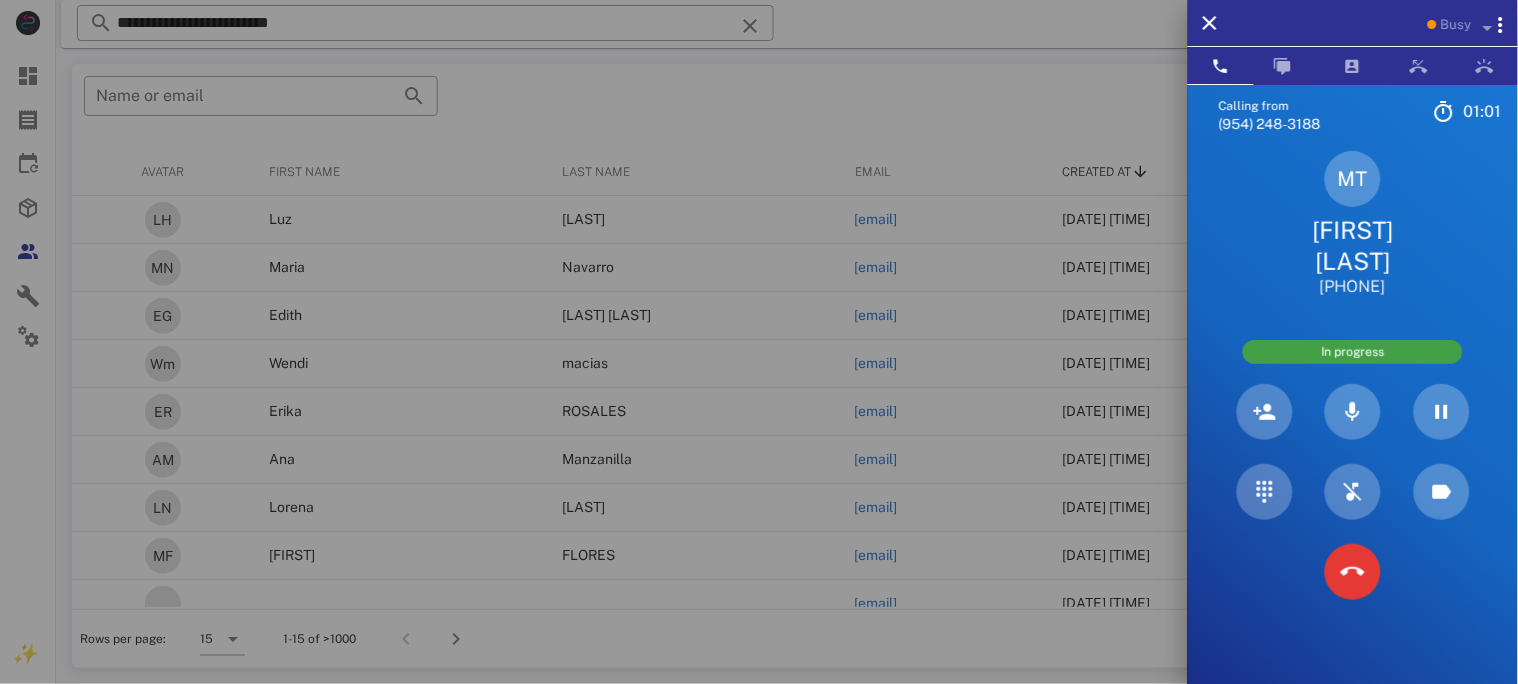 click on "Maria T" at bounding box center [1353, 246] 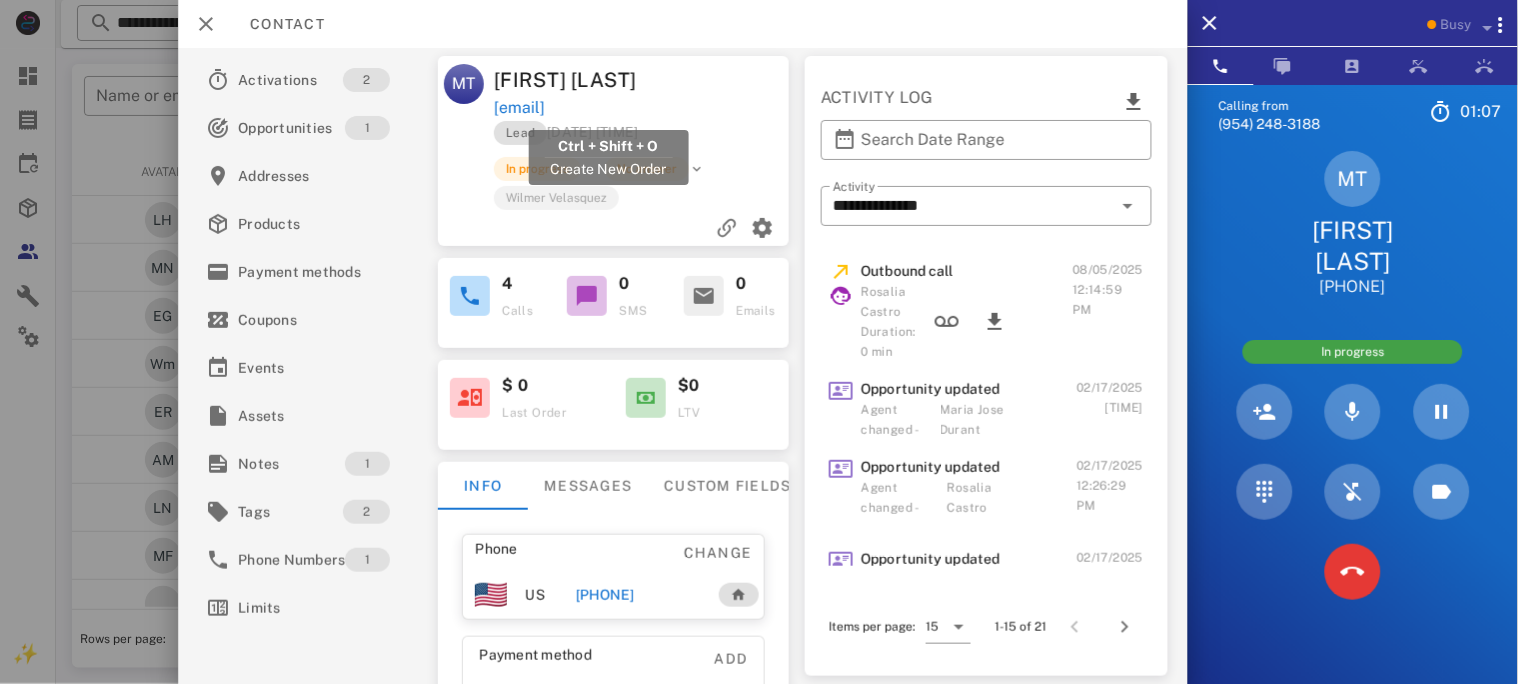 drag, startPoint x: 745, startPoint y: 109, endPoint x: 496, endPoint y: 114, distance: 249.0502 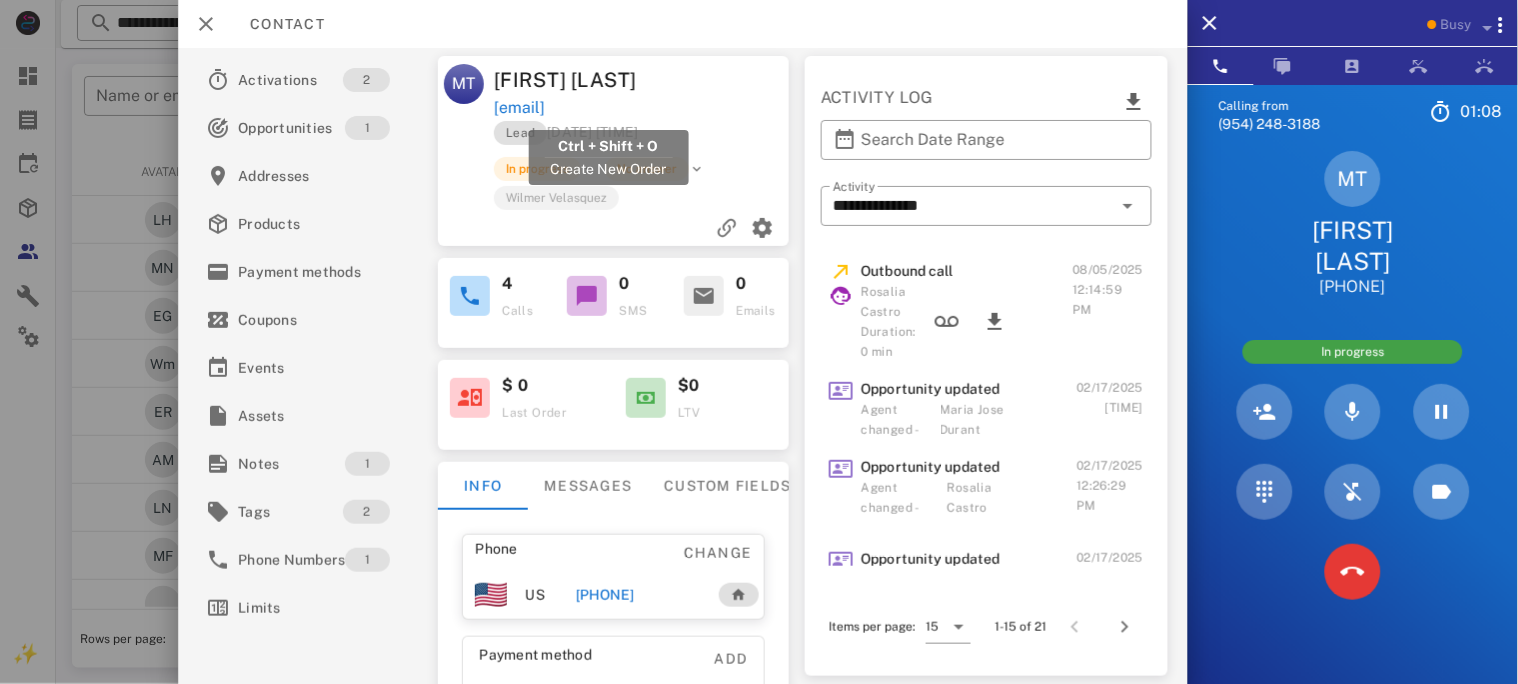 copy on "mariateresitalope@hotmail.com" 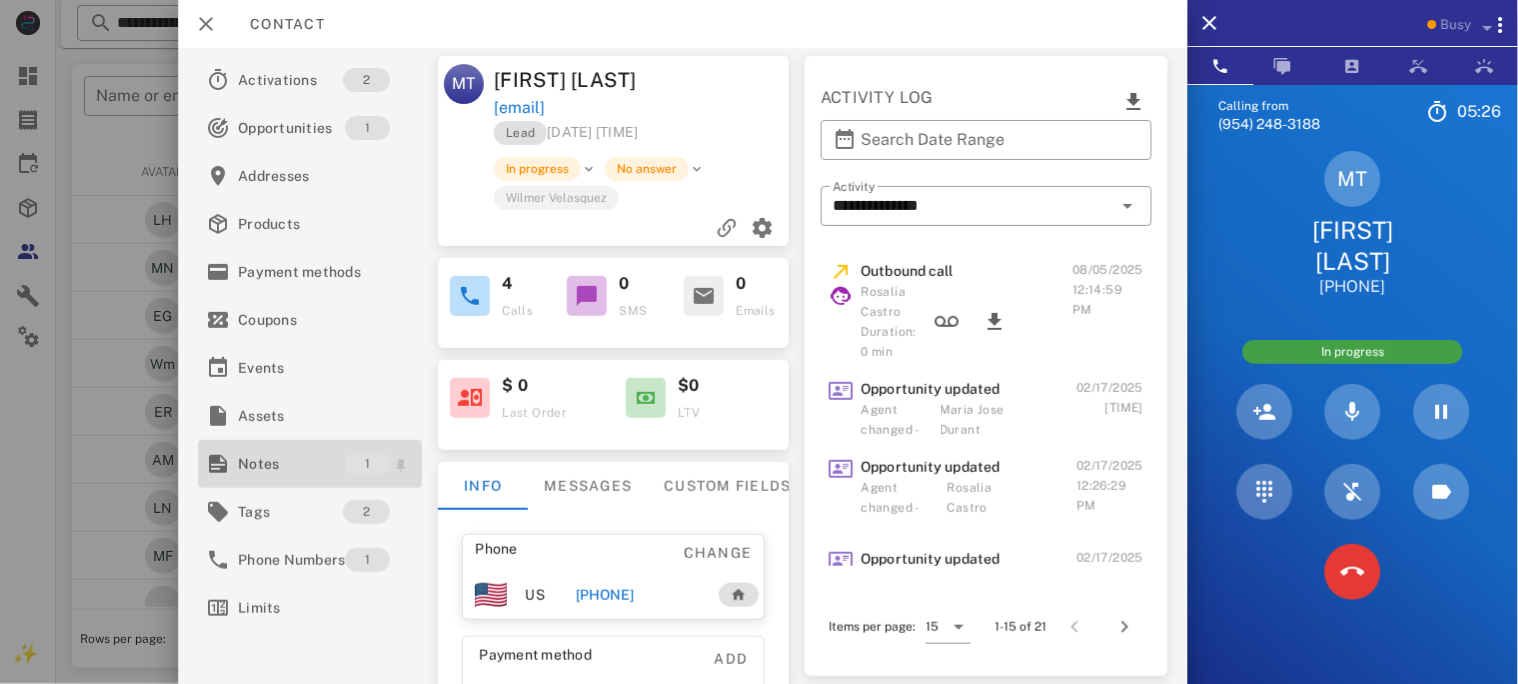 click on "Notes" at bounding box center (291, 464) 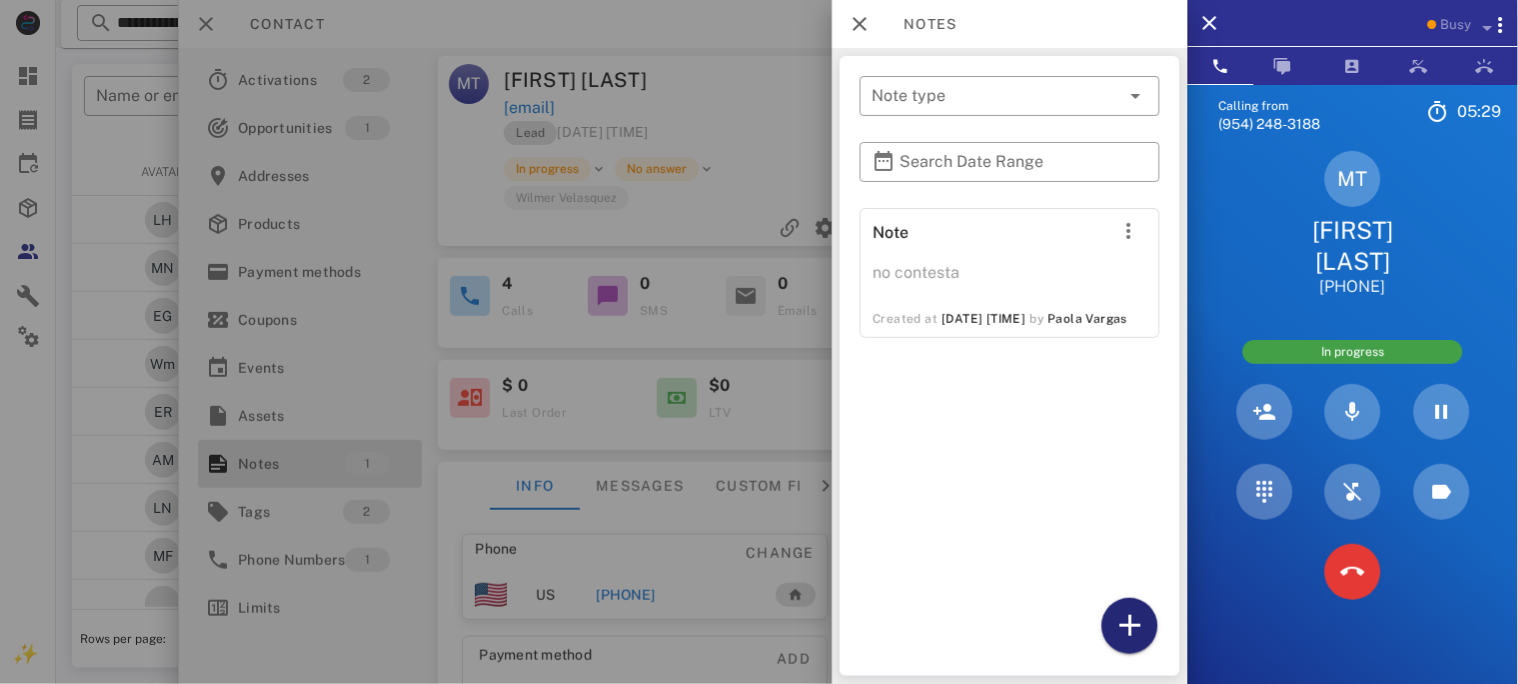 click at bounding box center (1130, 626) 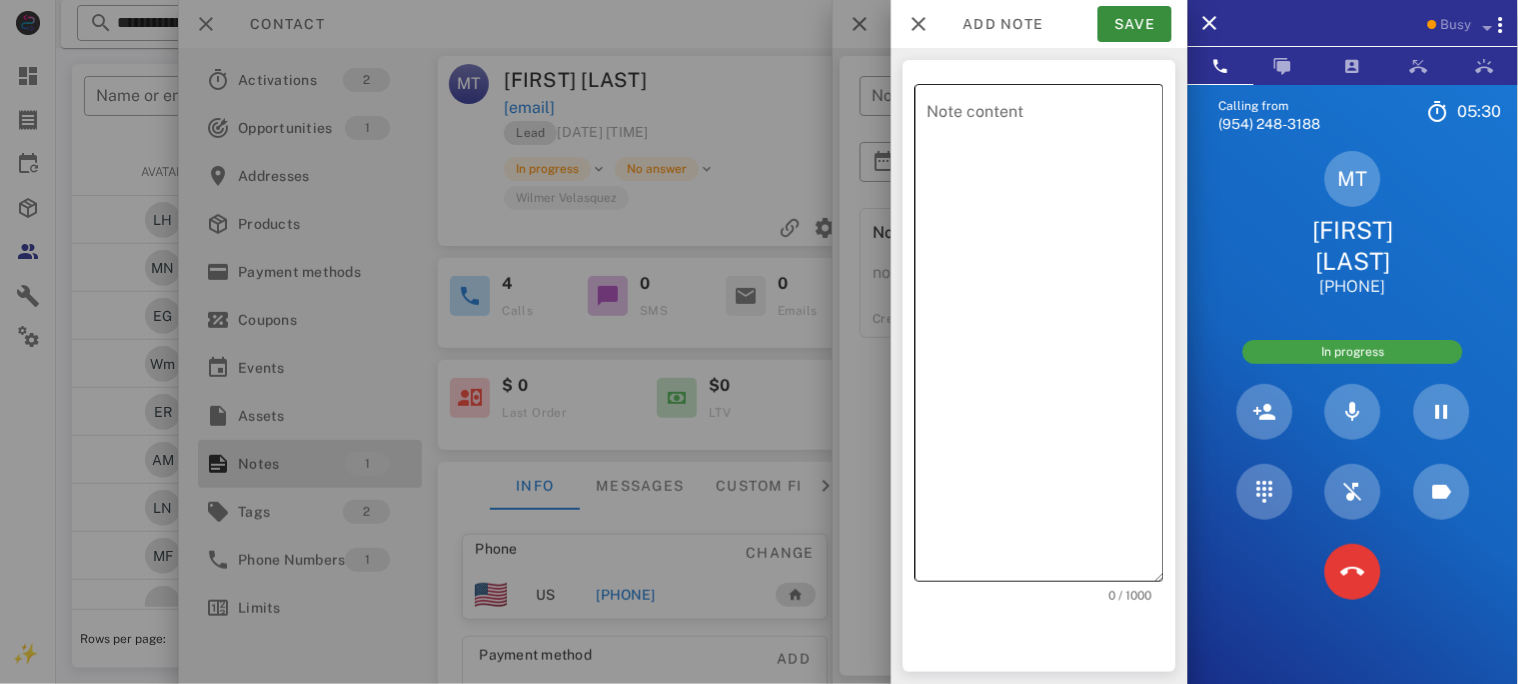 click on "Note content" at bounding box center [1045, 338] 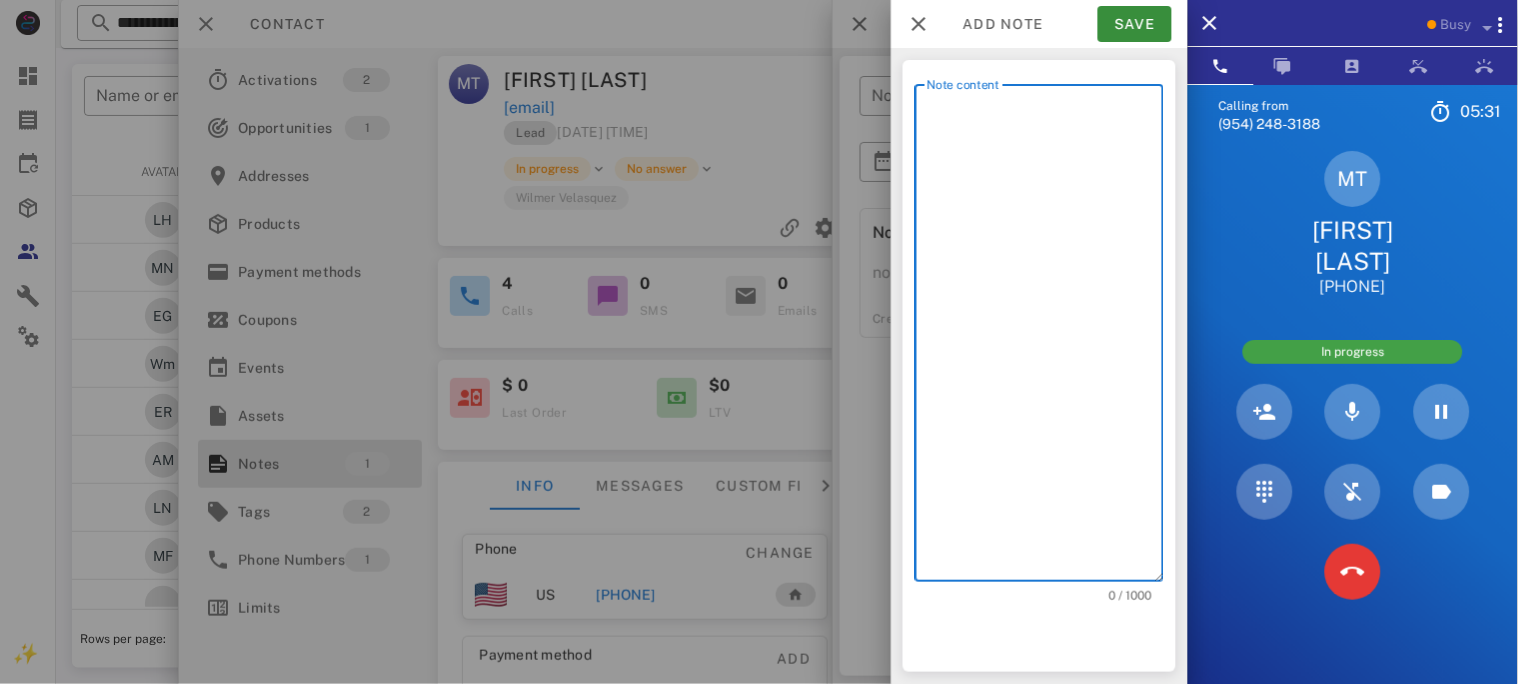 paste on "**********" 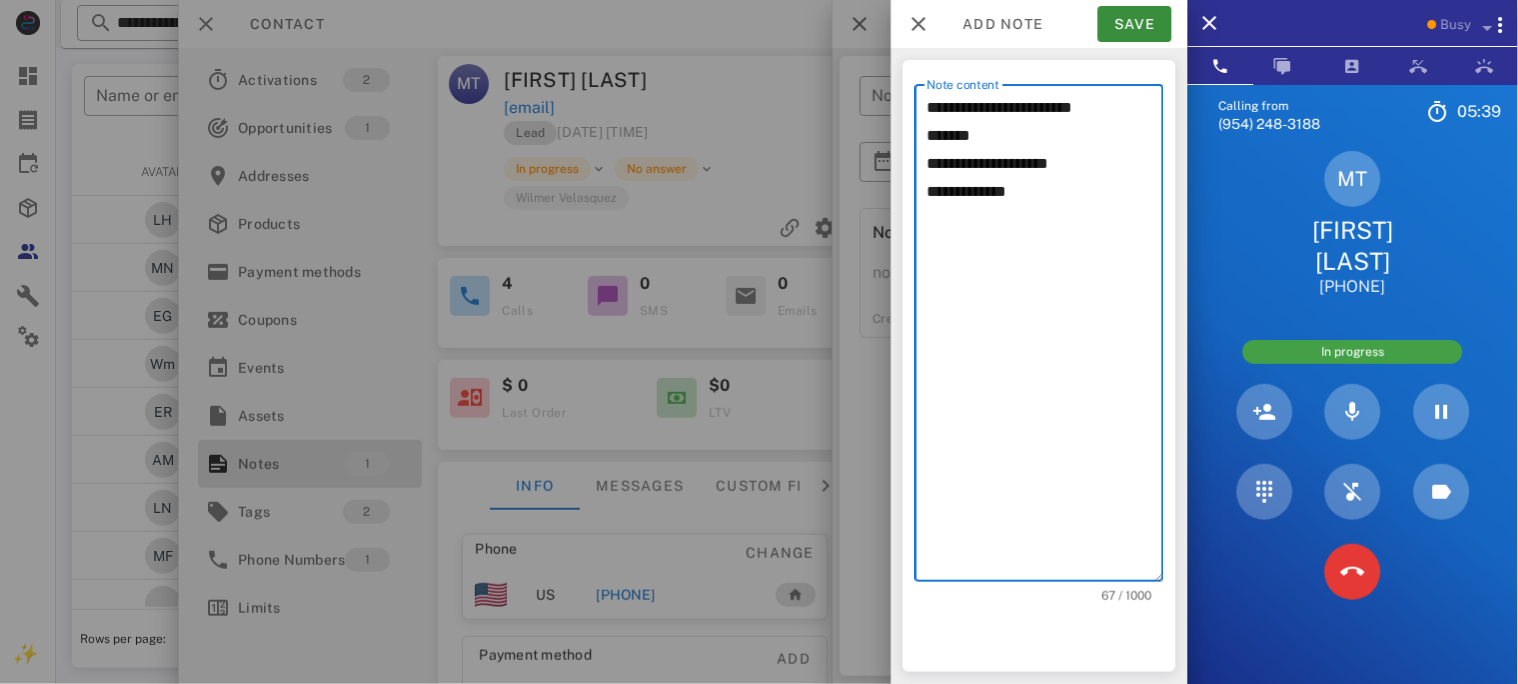 click on "**********" at bounding box center [1039, 333] 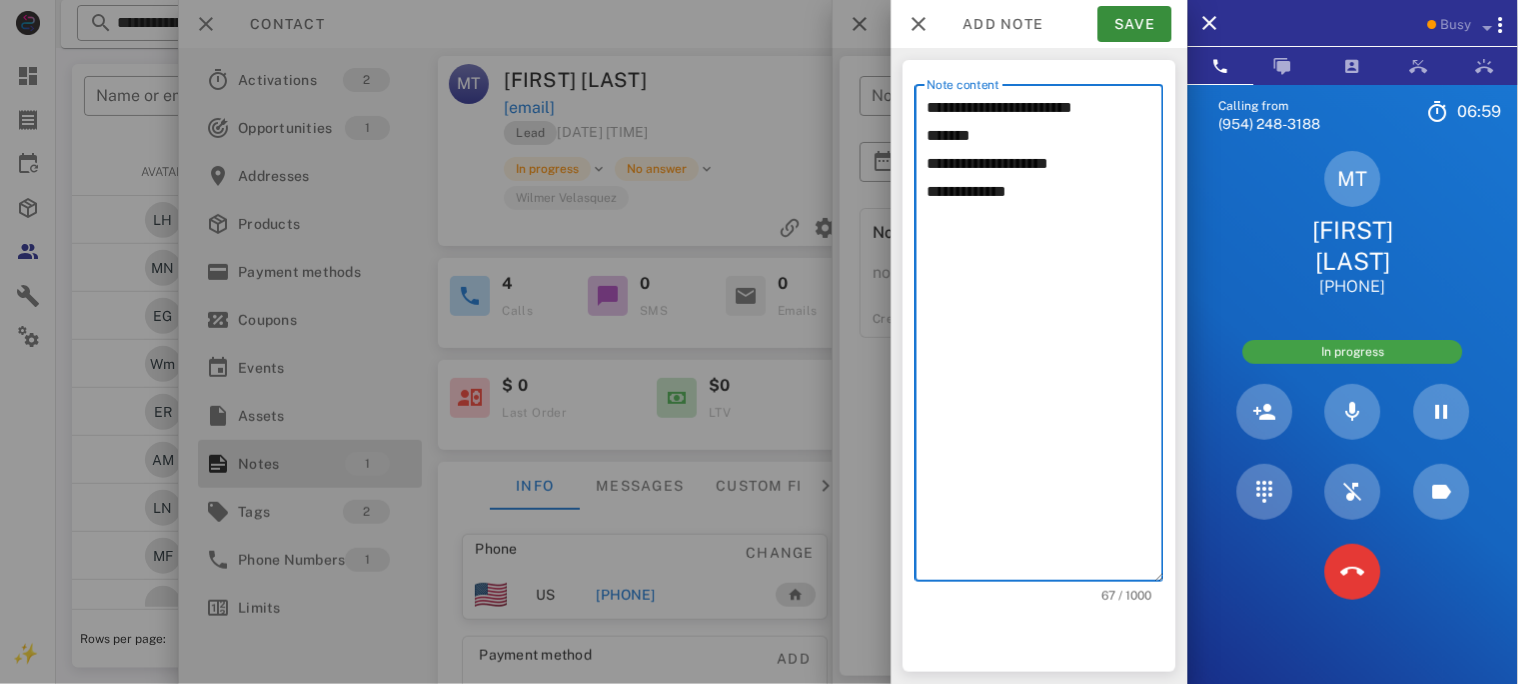 click on "**********" at bounding box center [1045, 338] 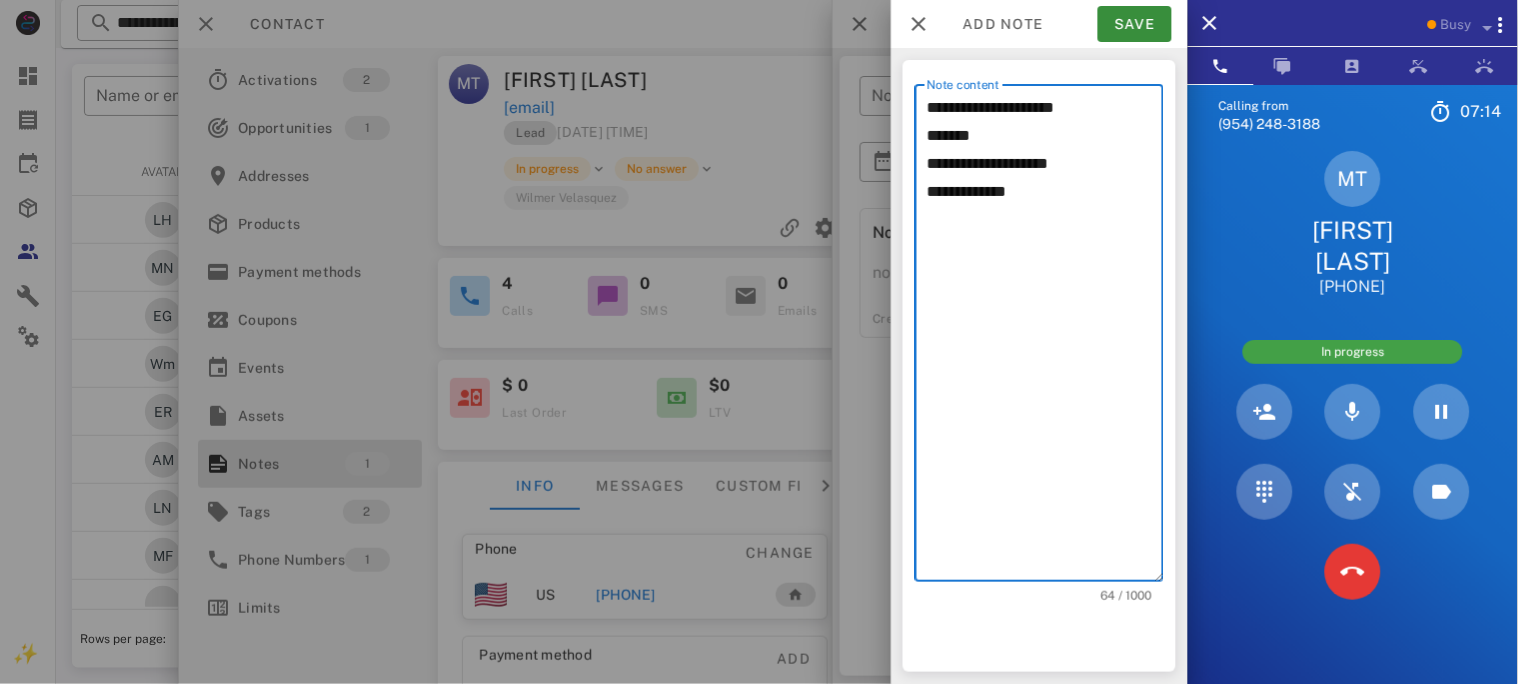 click on "**********" at bounding box center [1045, 338] 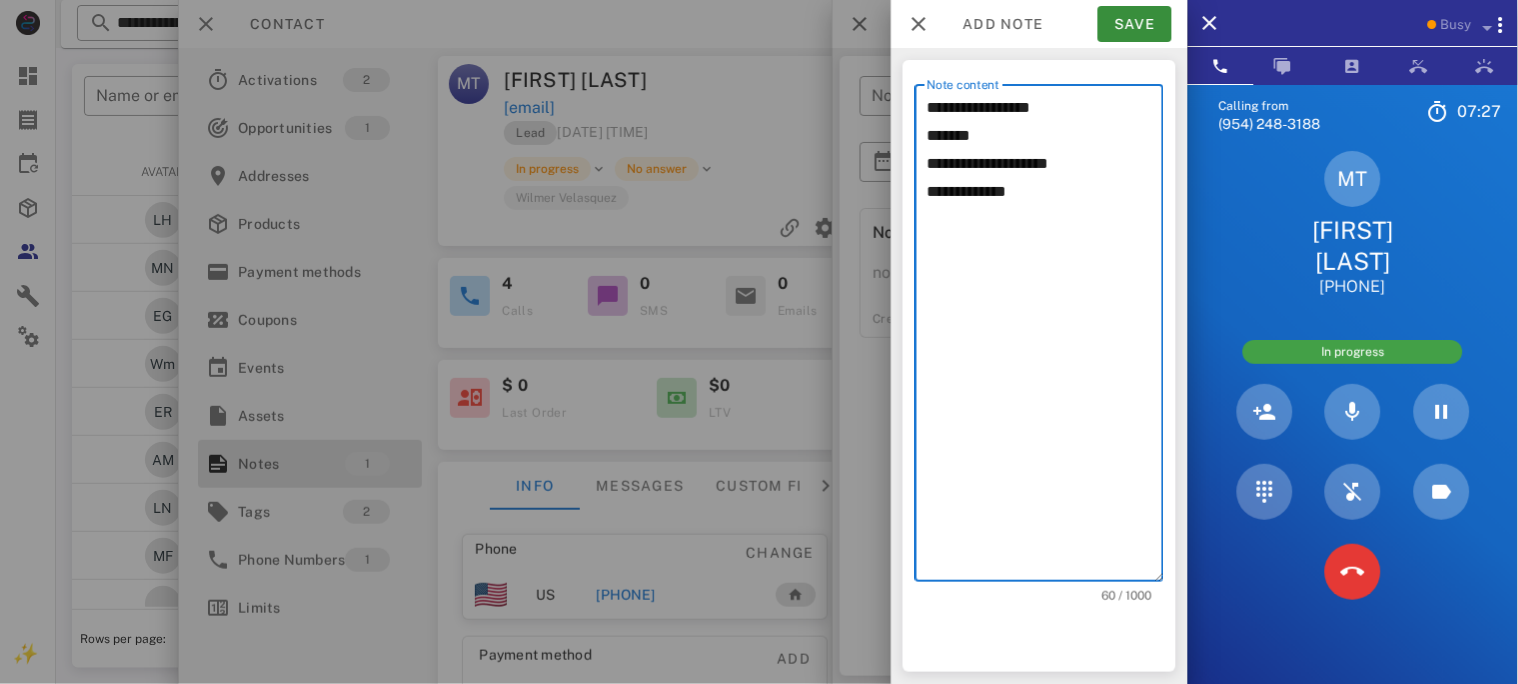 click on "**********" at bounding box center (1045, 338) 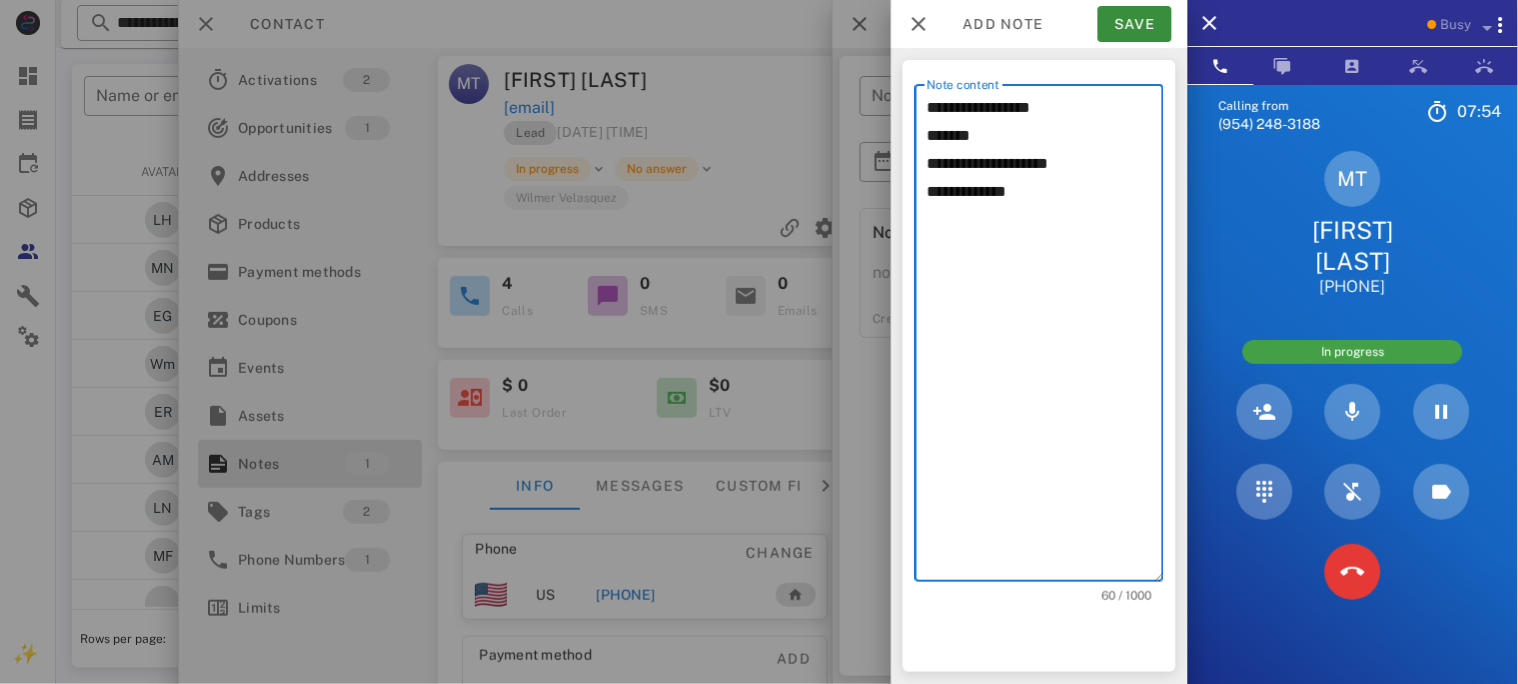 click on "**********" at bounding box center [1045, 338] 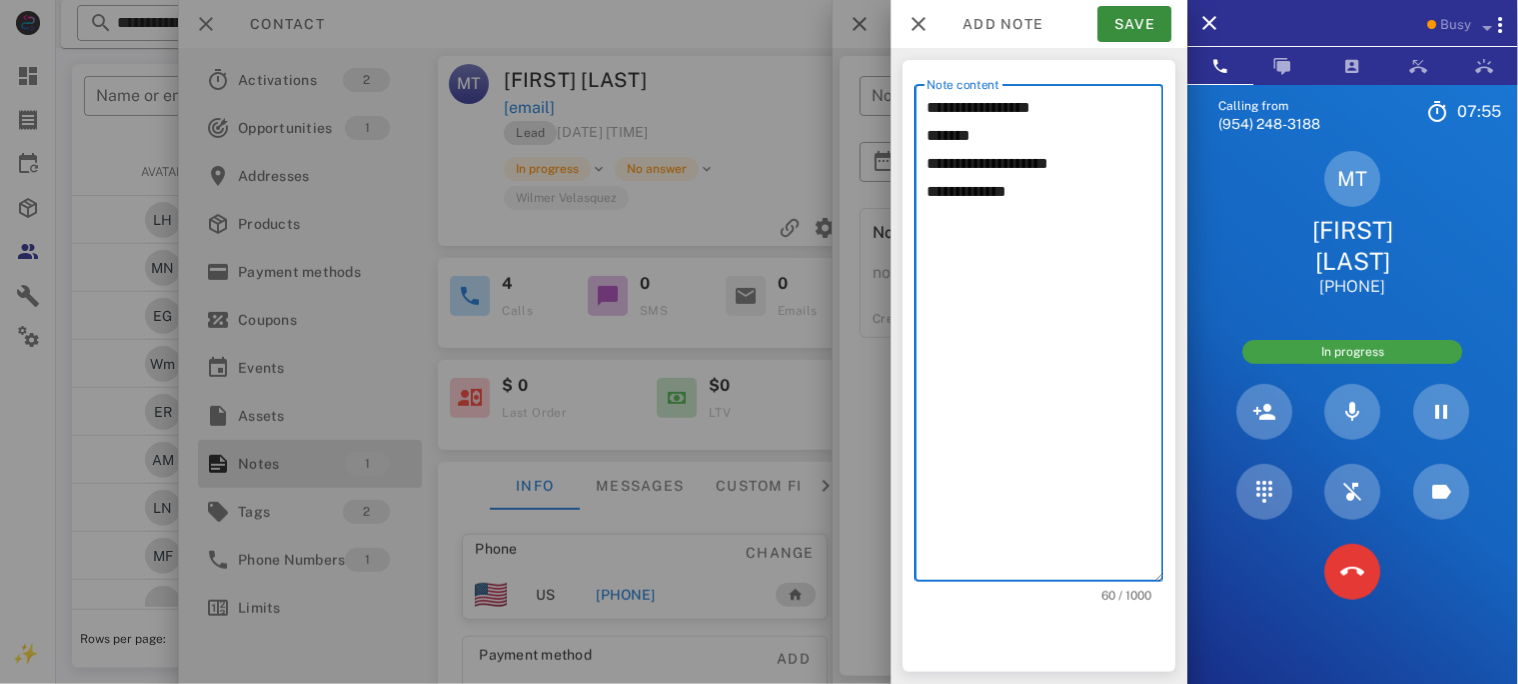 paste on "**********" 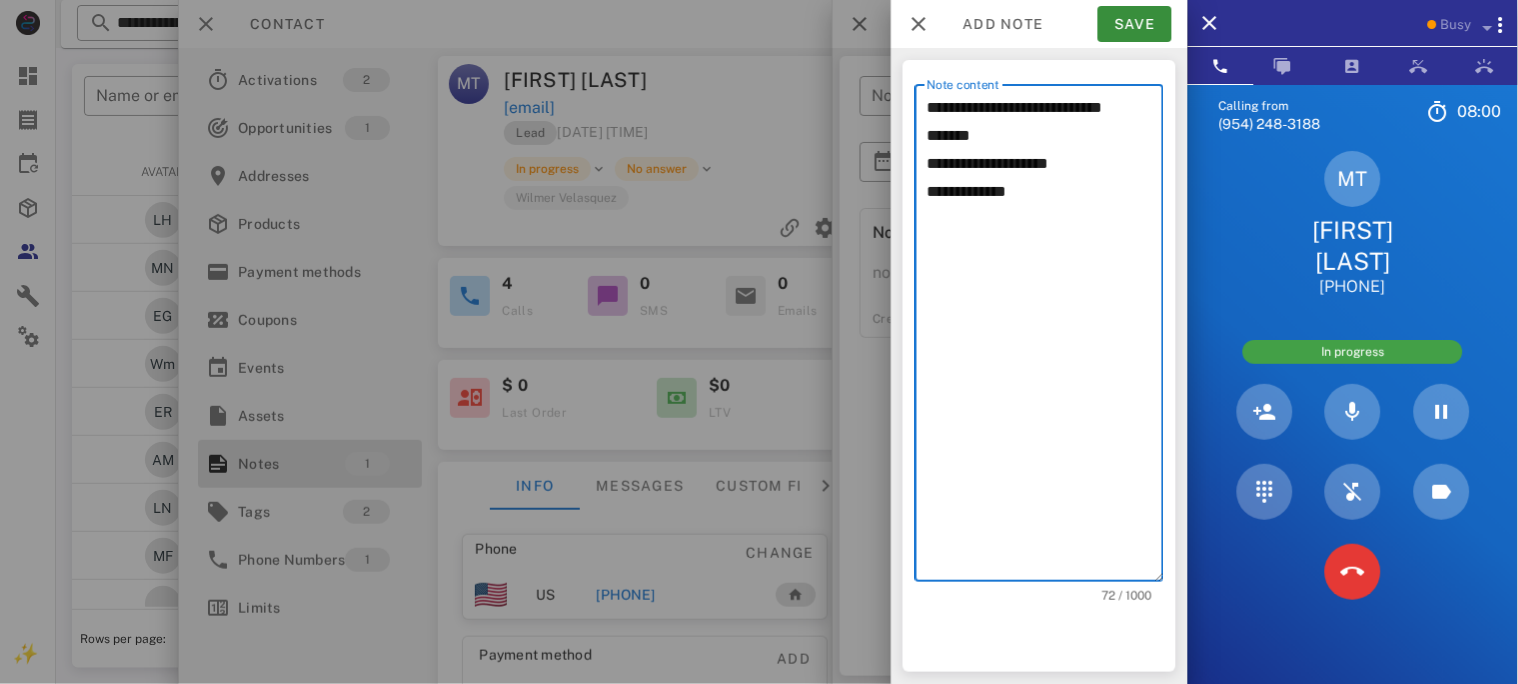 click on "**********" at bounding box center [1045, 338] 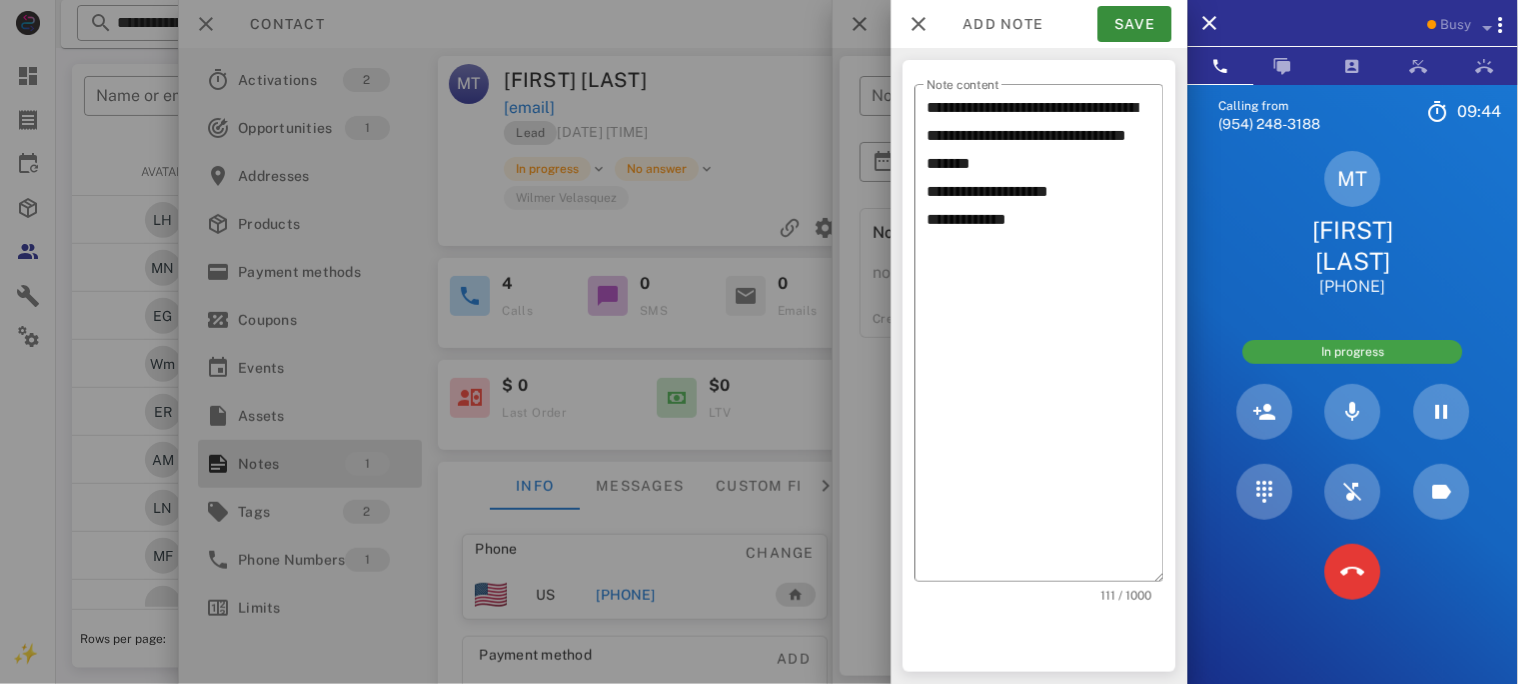 drag, startPoint x: 1268, startPoint y: 159, endPoint x: 1261, endPoint y: 170, distance: 13.038404 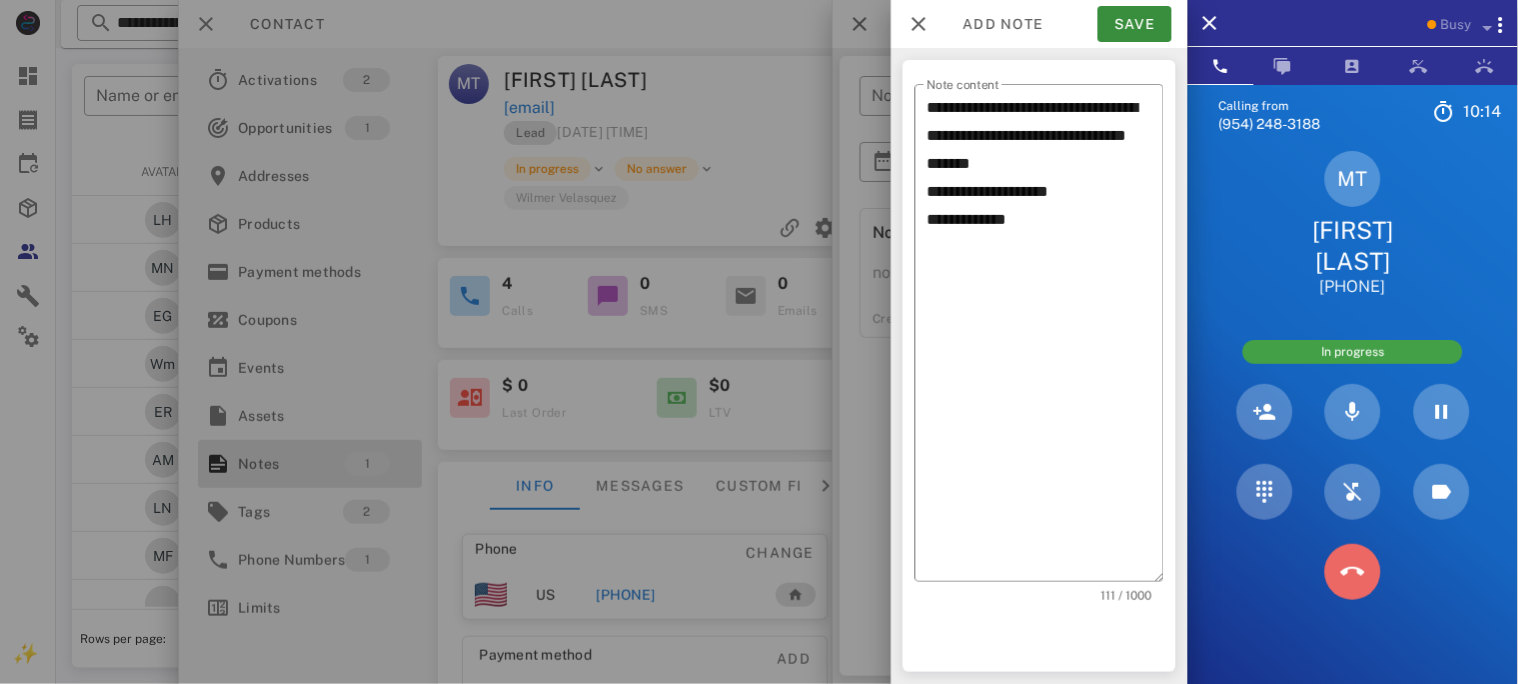 click at bounding box center (1353, 572) 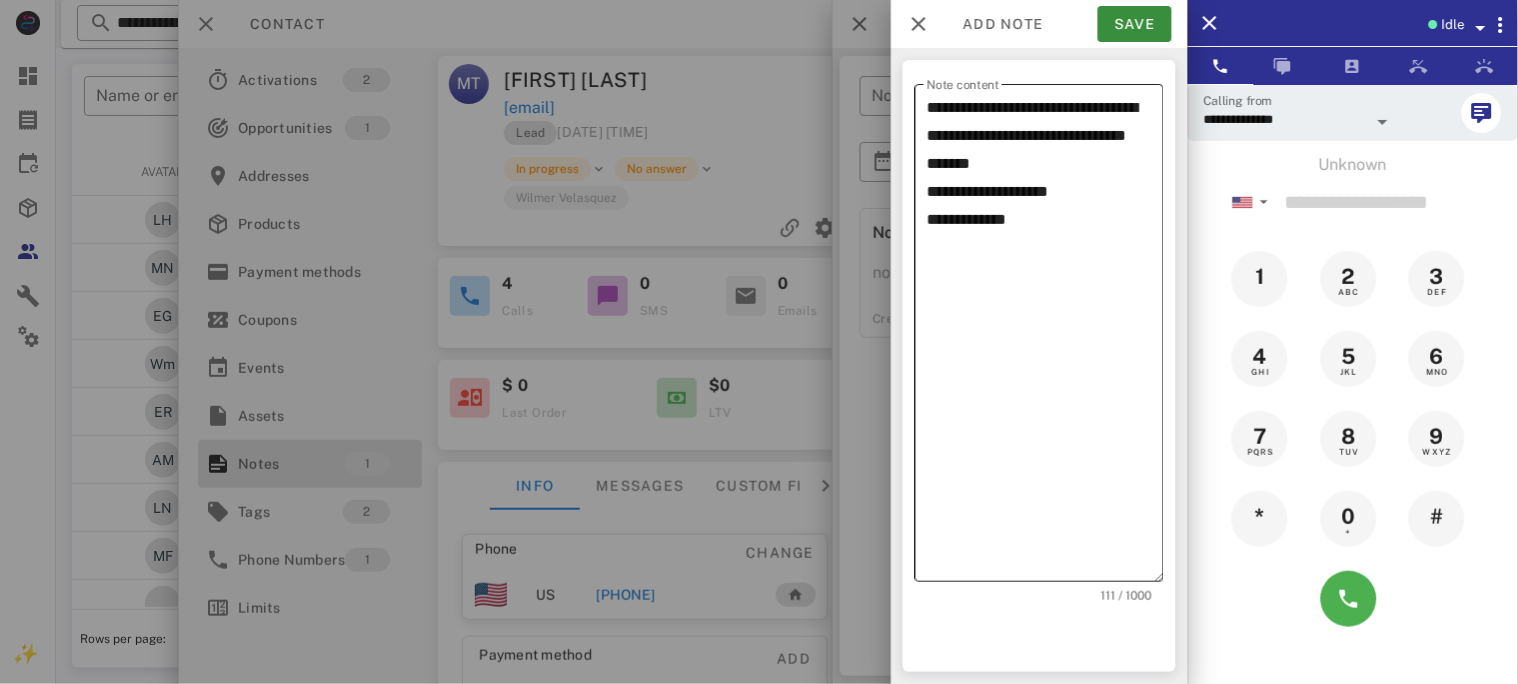 click on "**********" at bounding box center [1045, 338] 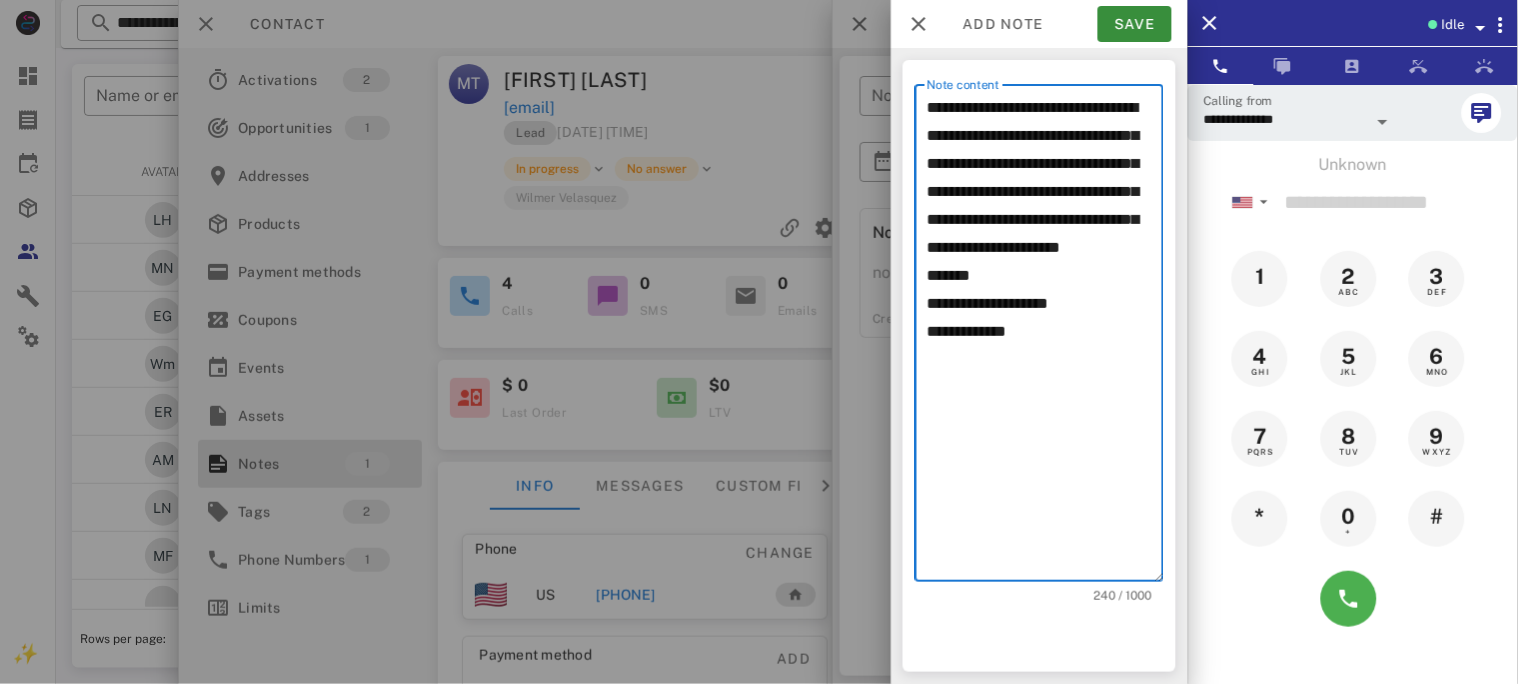 drag, startPoint x: 975, startPoint y: 272, endPoint x: 1132, endPoint y: 315, distance: 162.78206 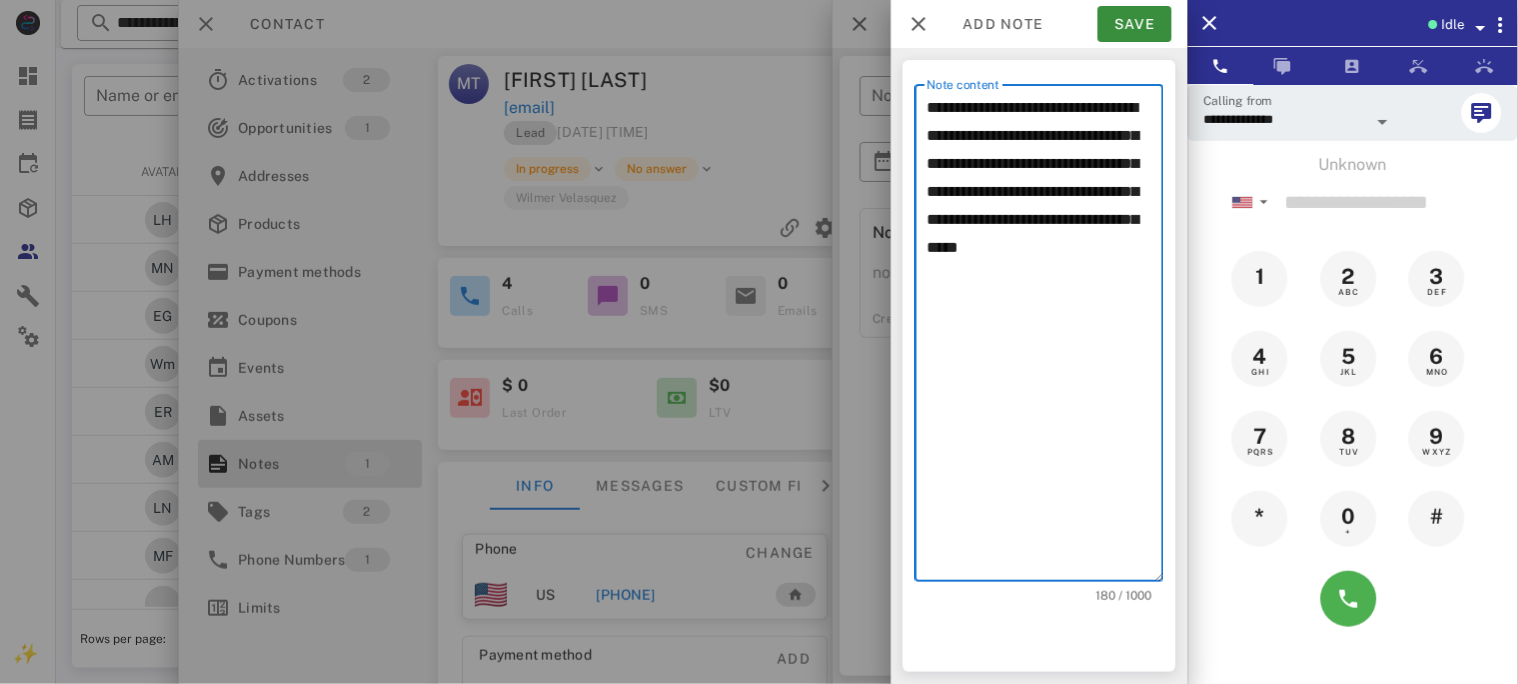 paste on "**********" 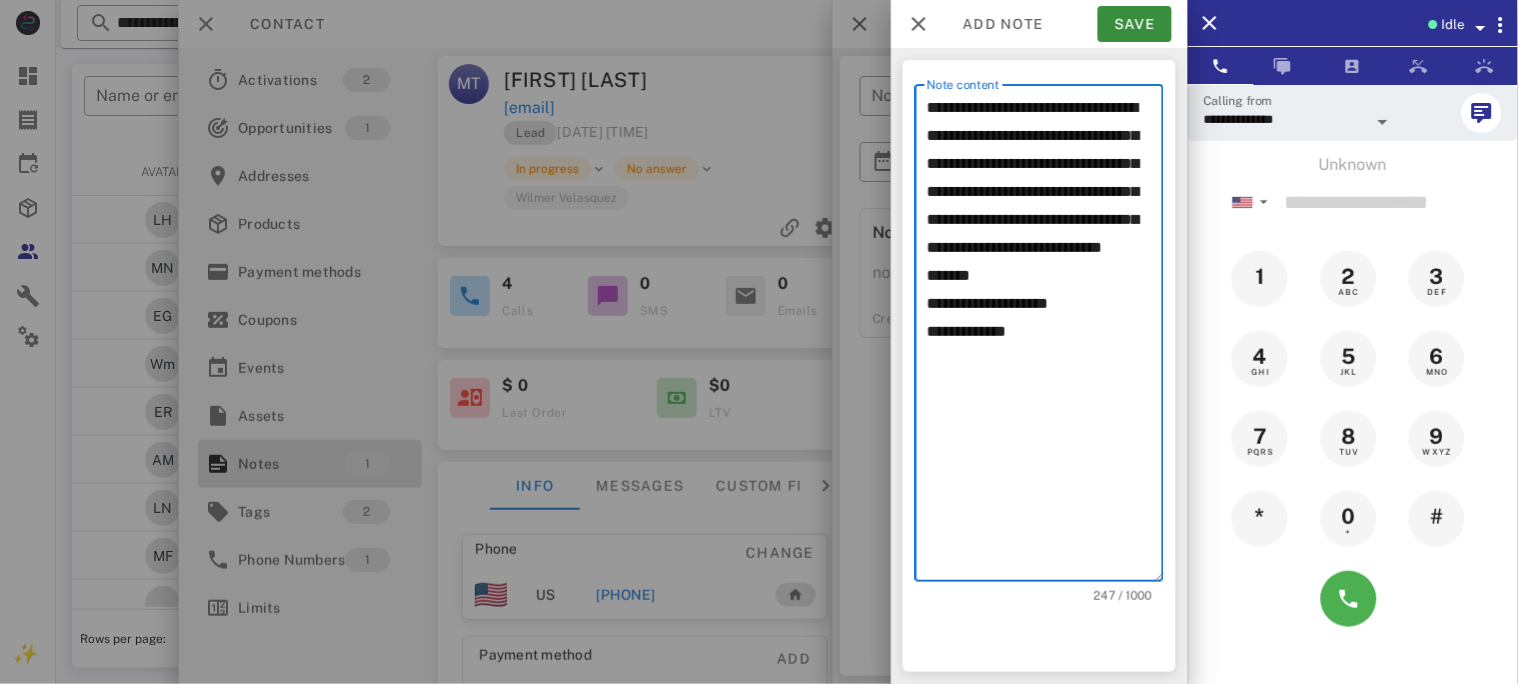 click on "**********" at bounding box center [1045, 338] 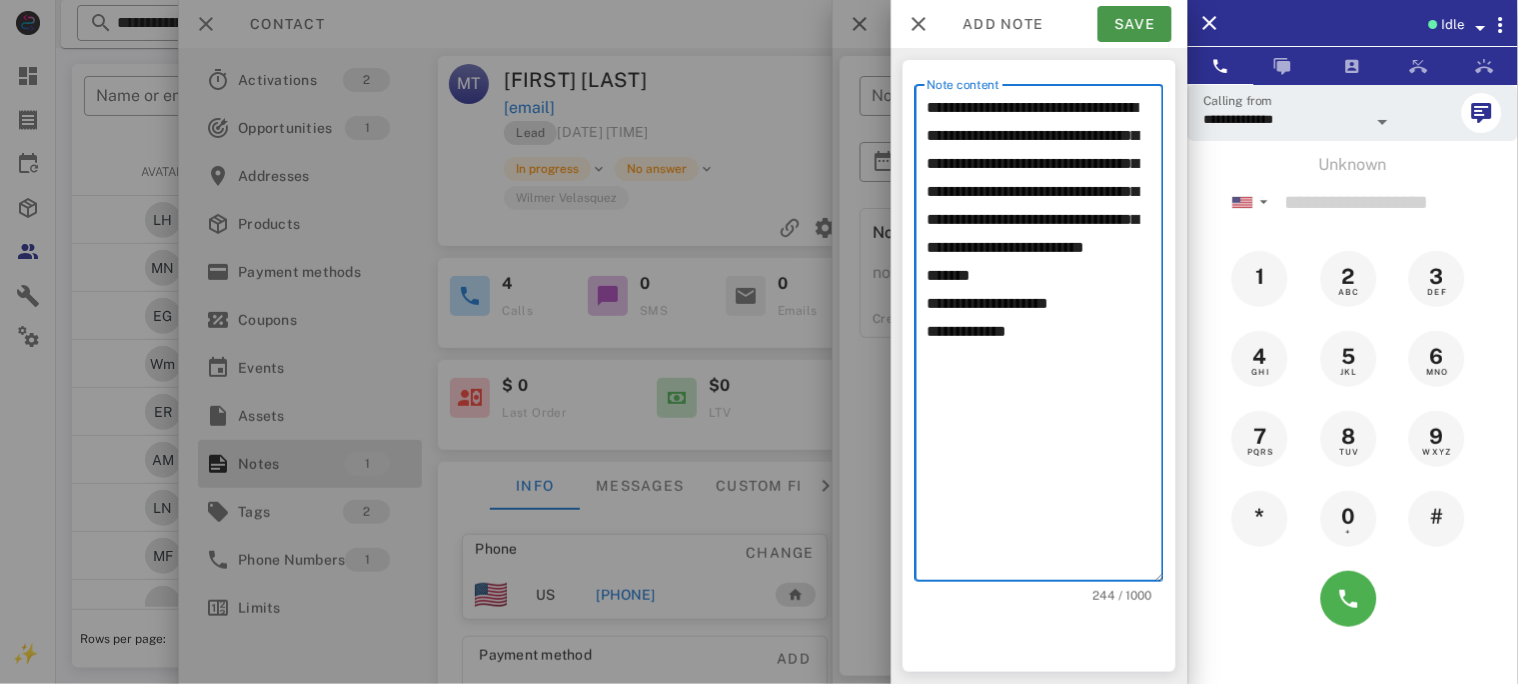 type on "**********" 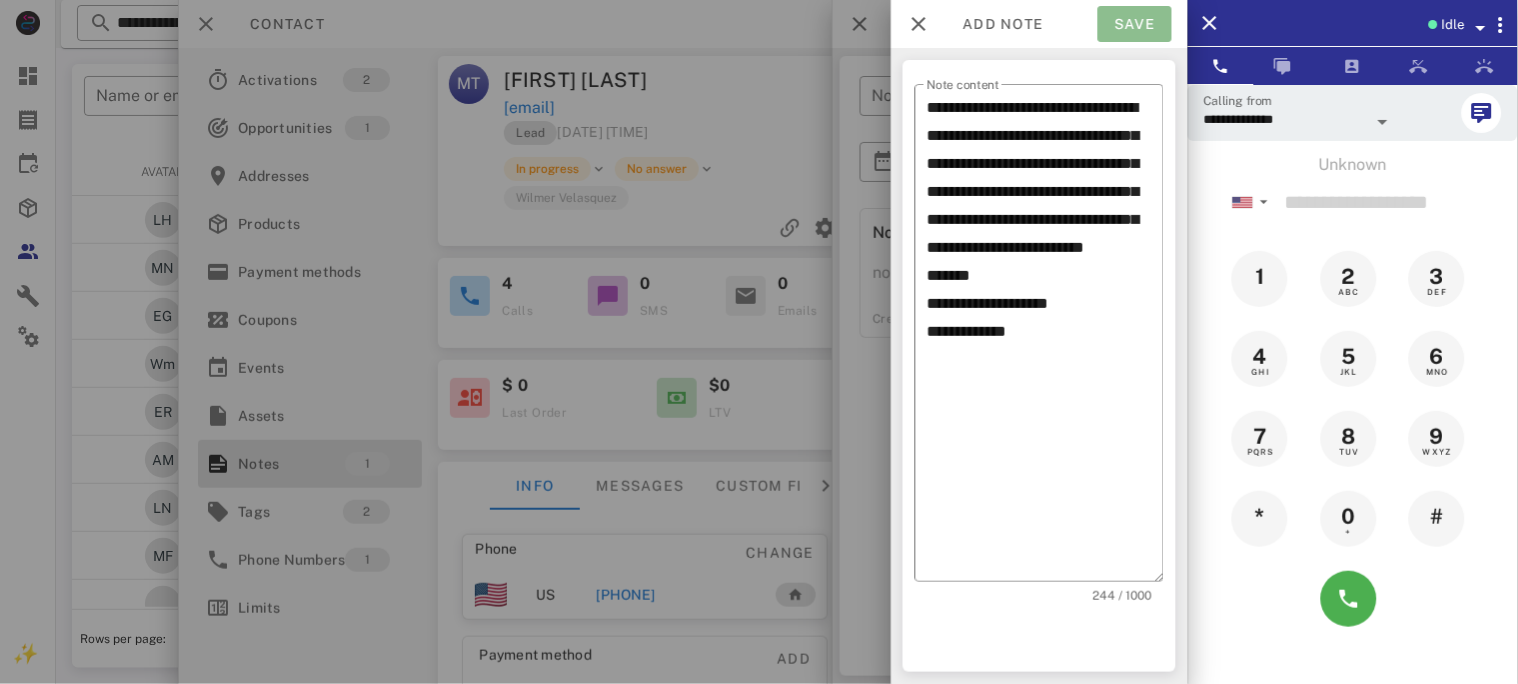 click on "Save" at bounding box center [1135, 24] 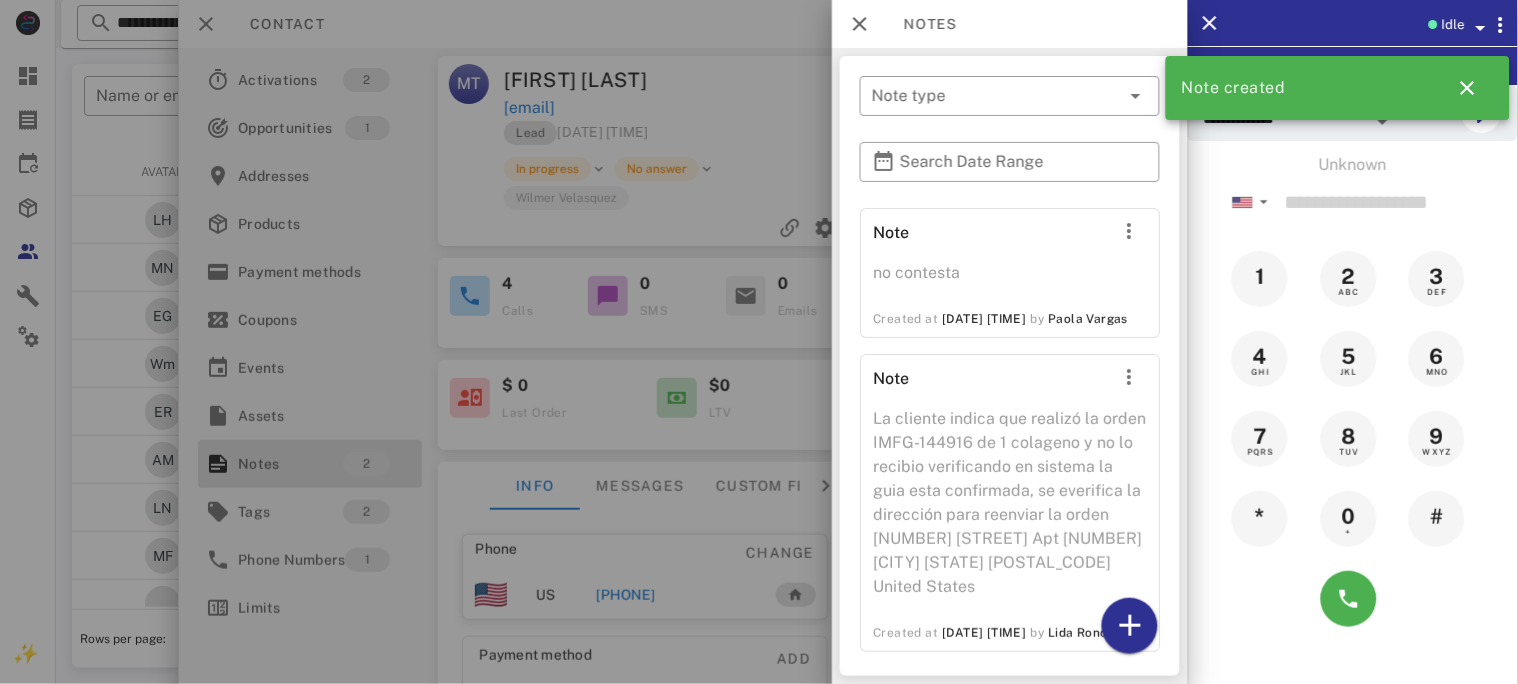 scroll, scrollTop: 52, scrollLeft: 0, axis: vertical 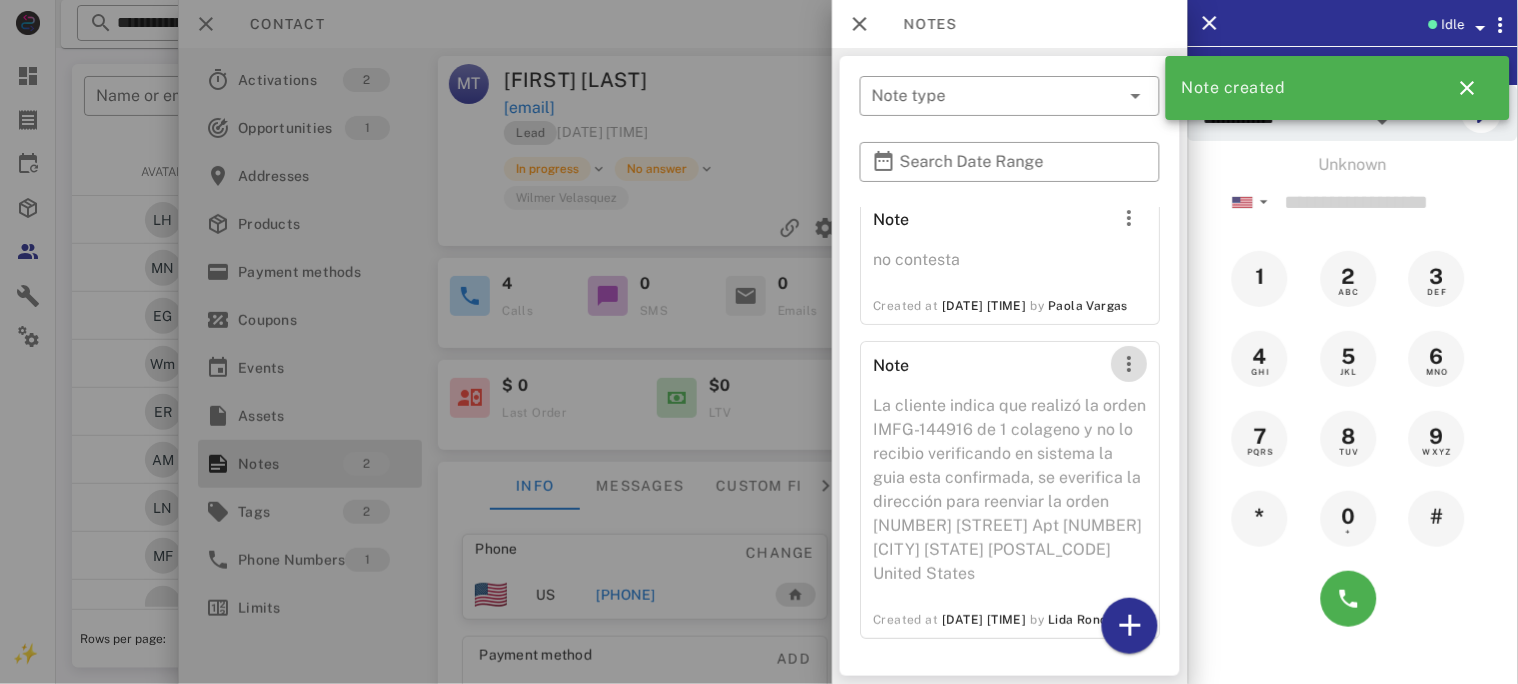 click at bounding box center [1129, 364] 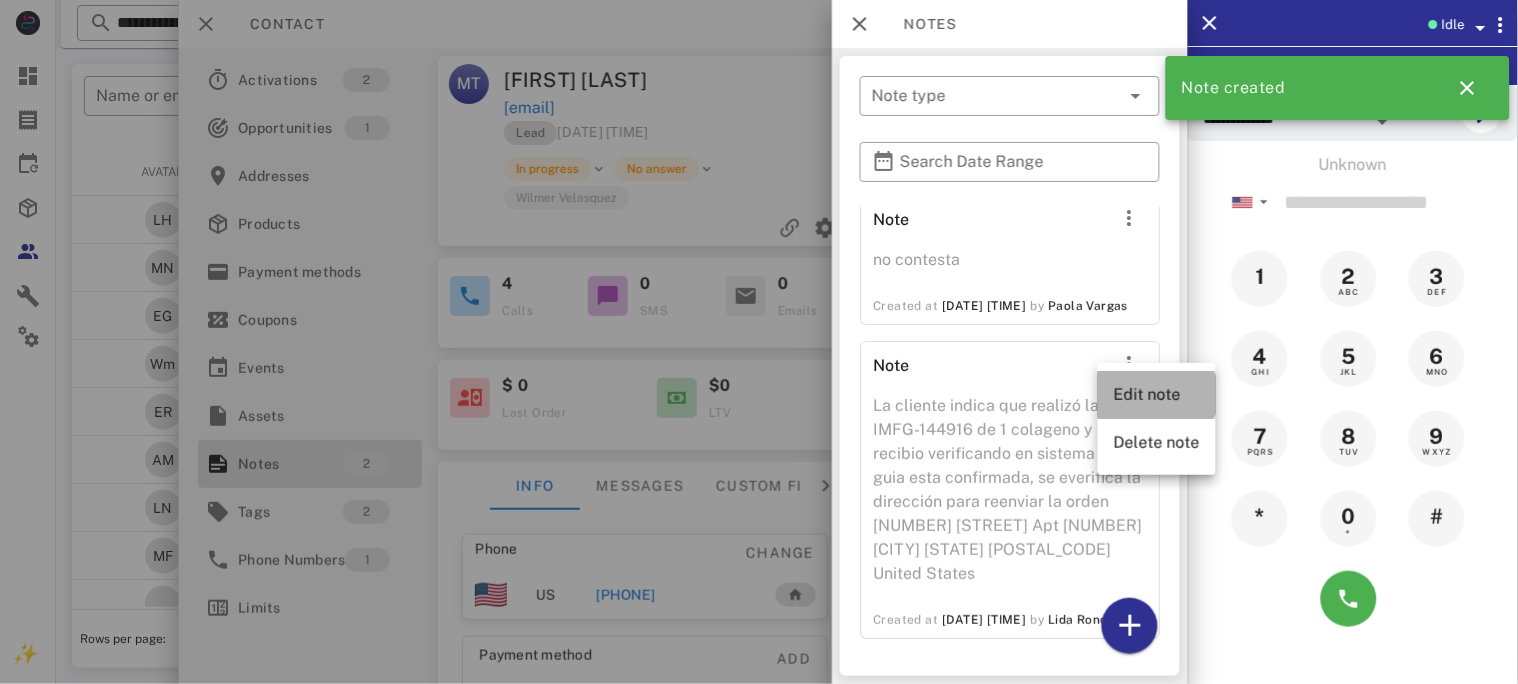 click on "Edit note" at bounding box center [1157, 394] 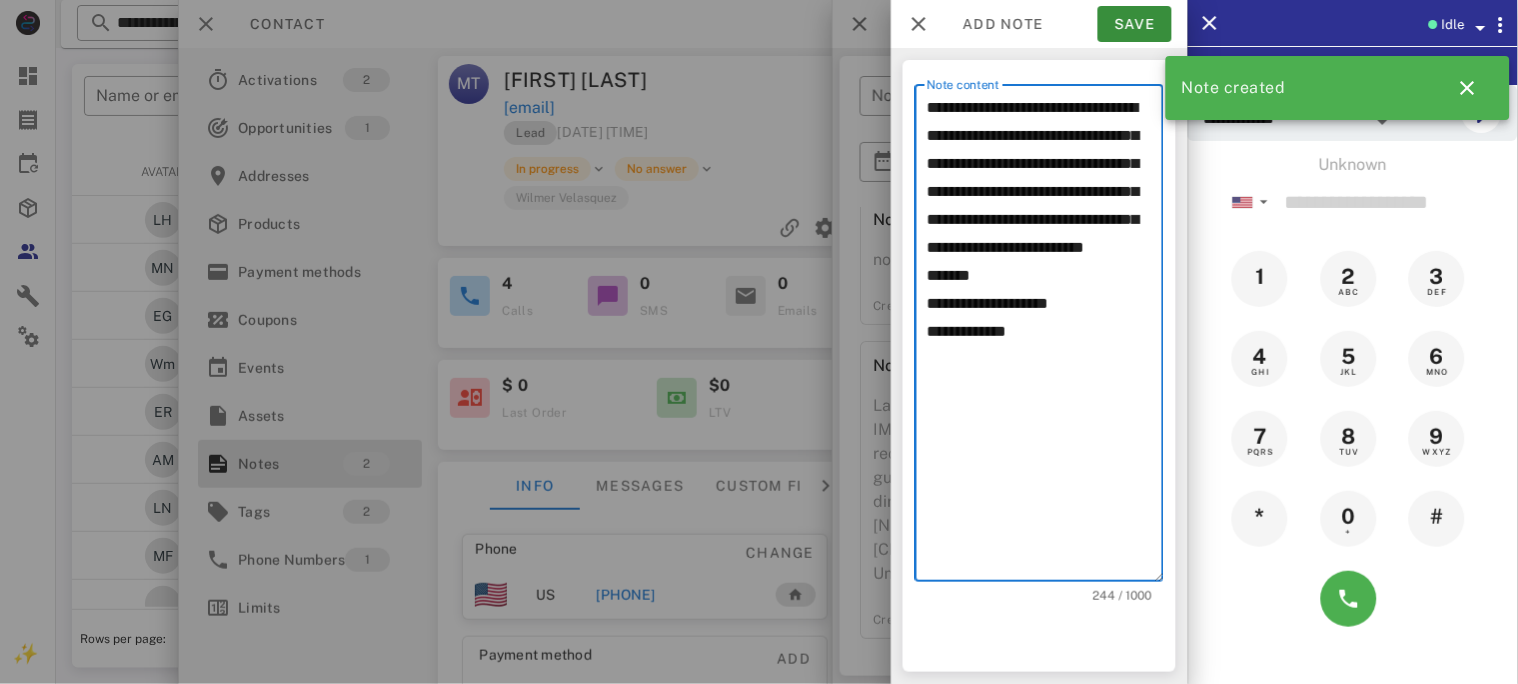 click on "**********" at bounding box center (1045, 338) 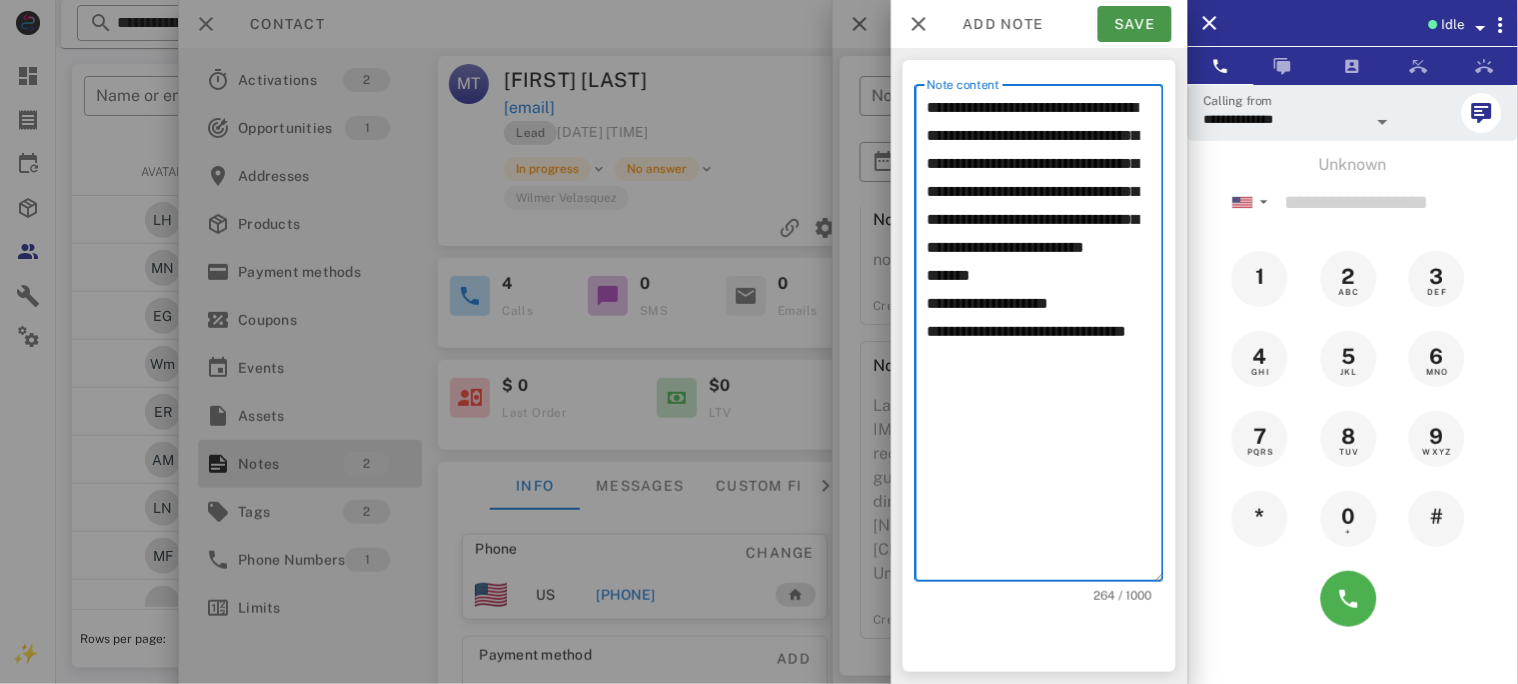 type on "**********" 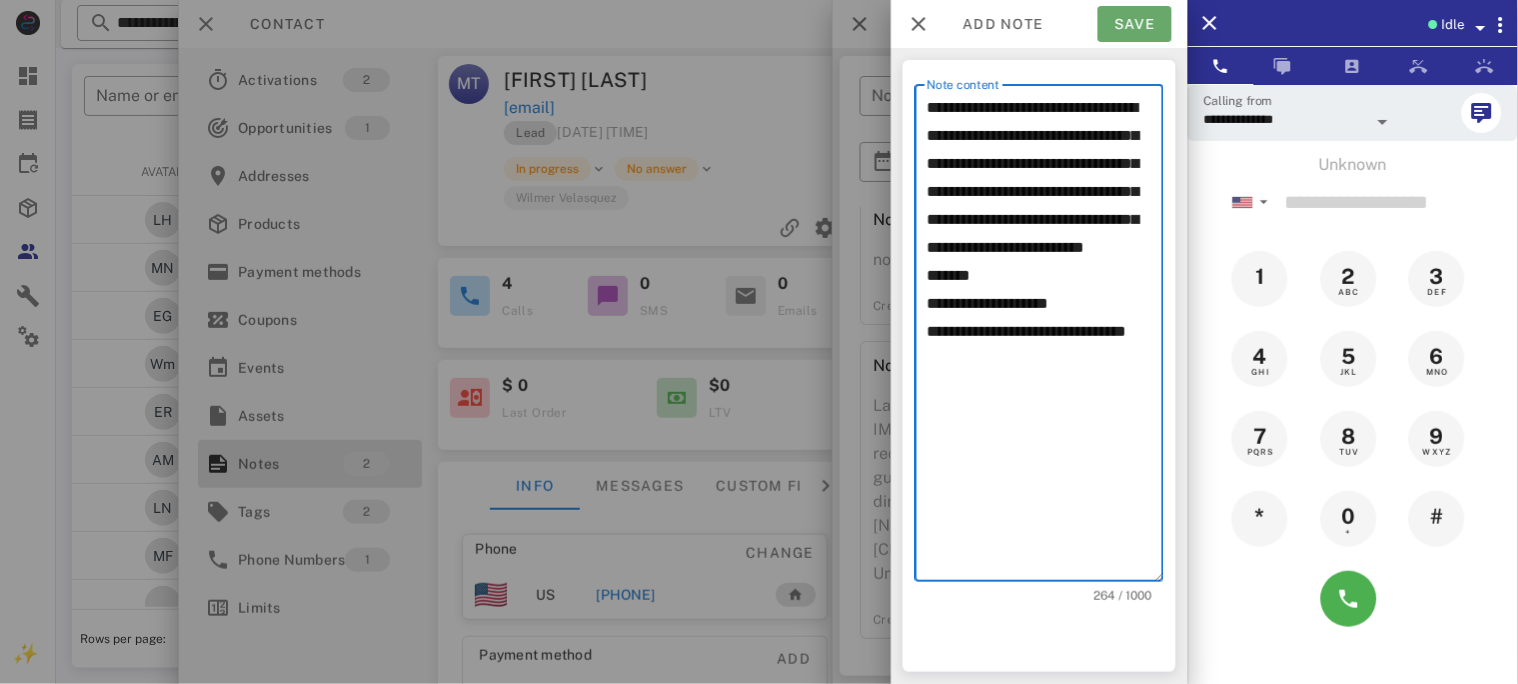 click on "Save" at bounding box center (1135, 24) 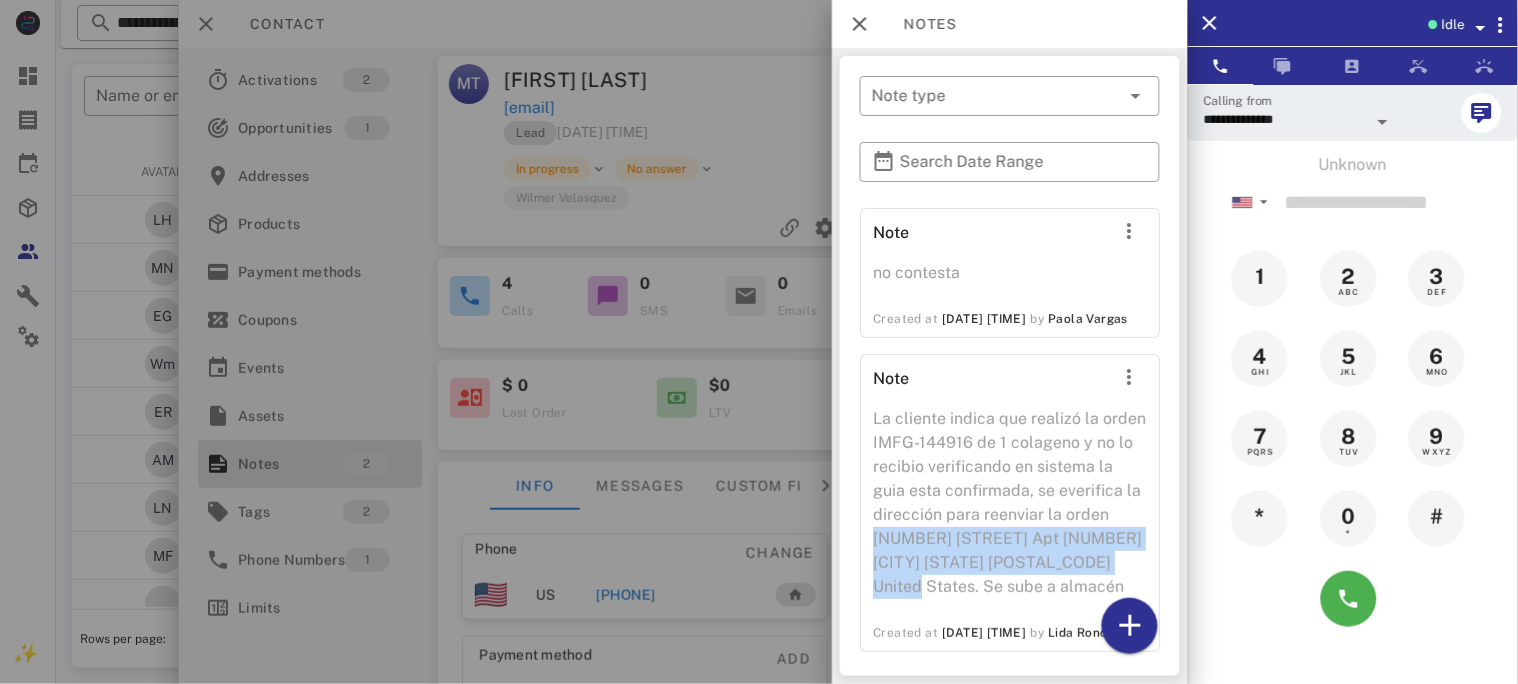drag, startPoint x: 936, startPoint y: 558, endPoint x: 930, endPoint y: 605, distance: 47.38143 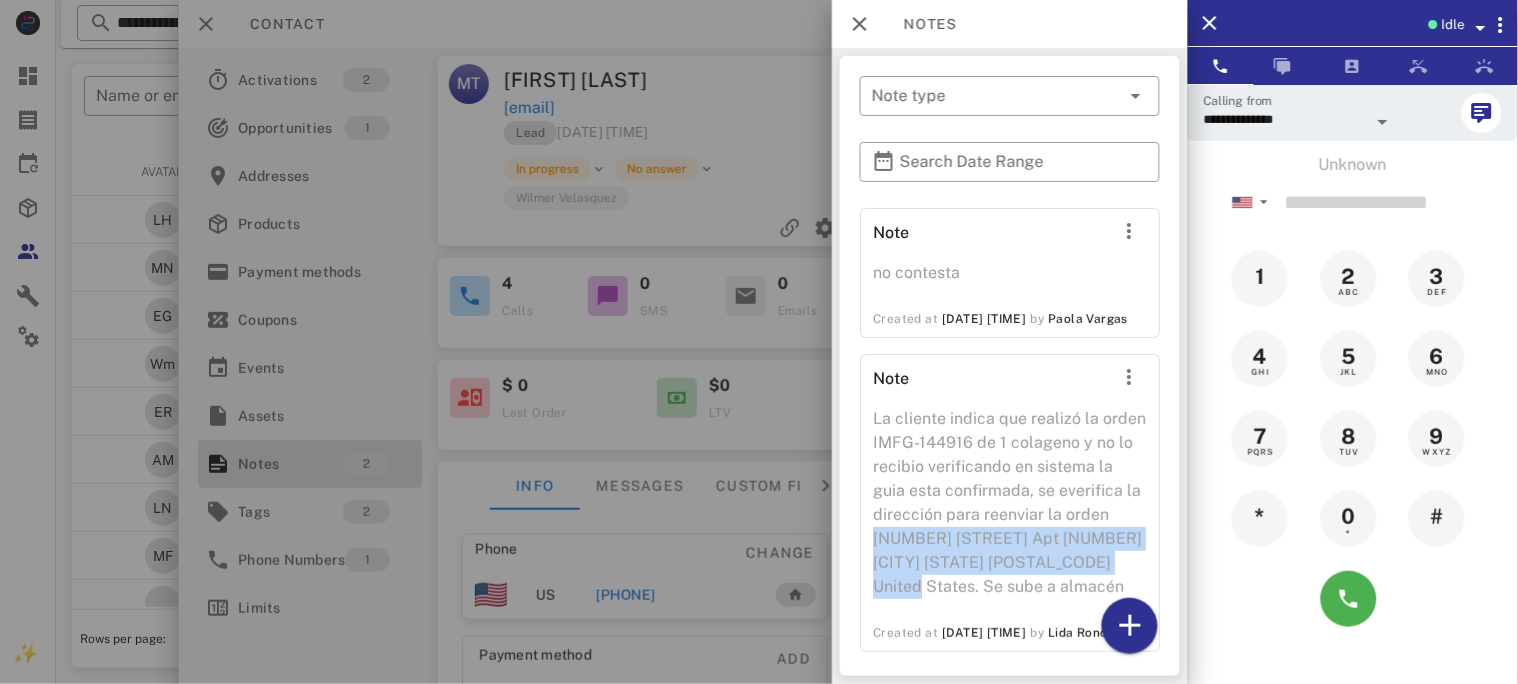 copy on "529 E Sheridan Street
Apt 107
Dania Beach FL 33004
United States." 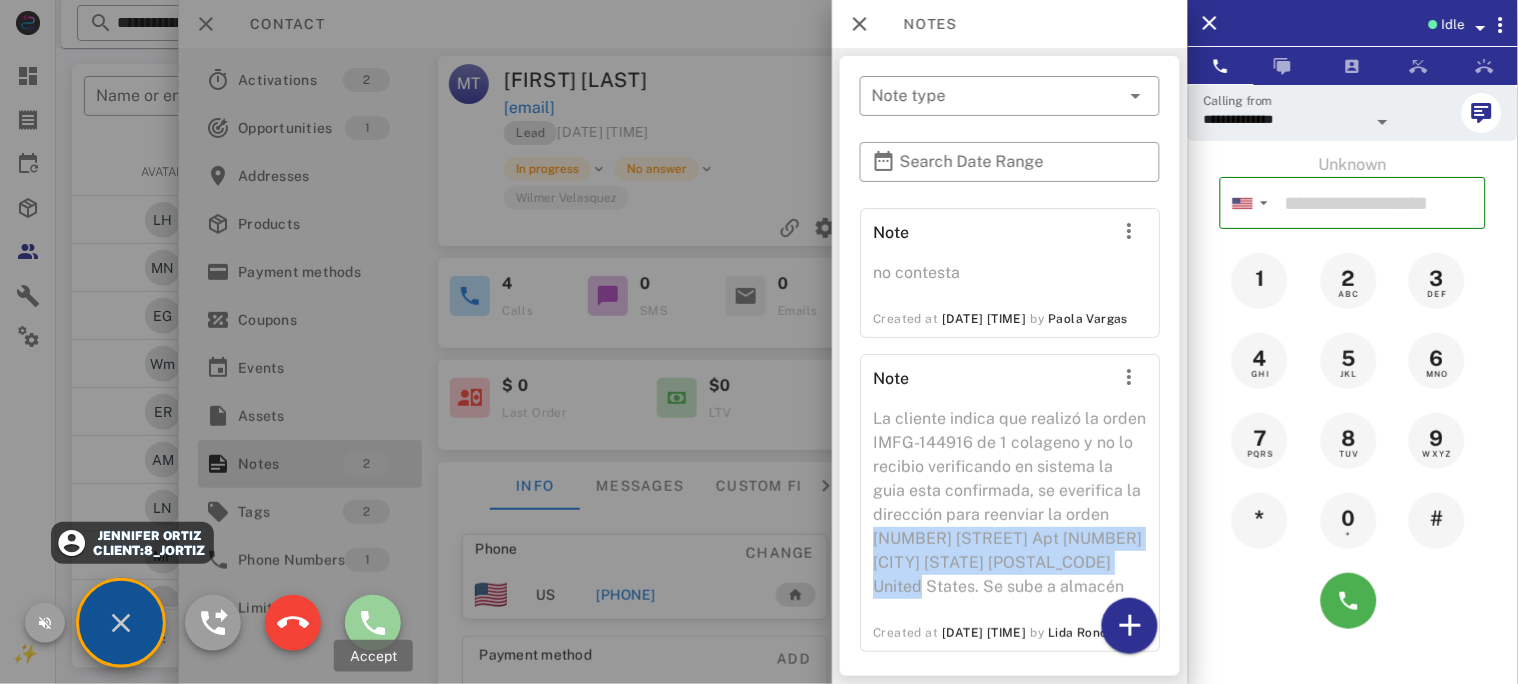 click at bounding box center [373, 623] 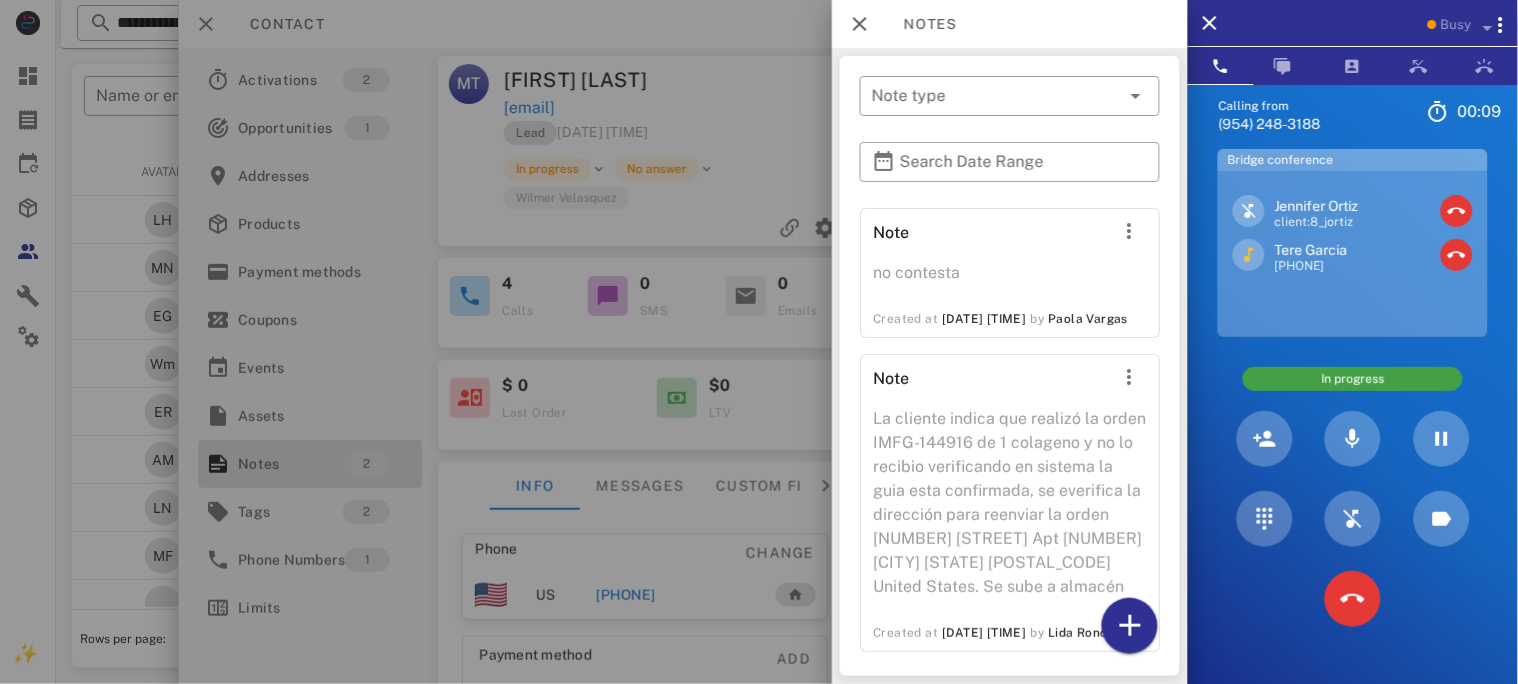 click at bounding box center [759, 342] 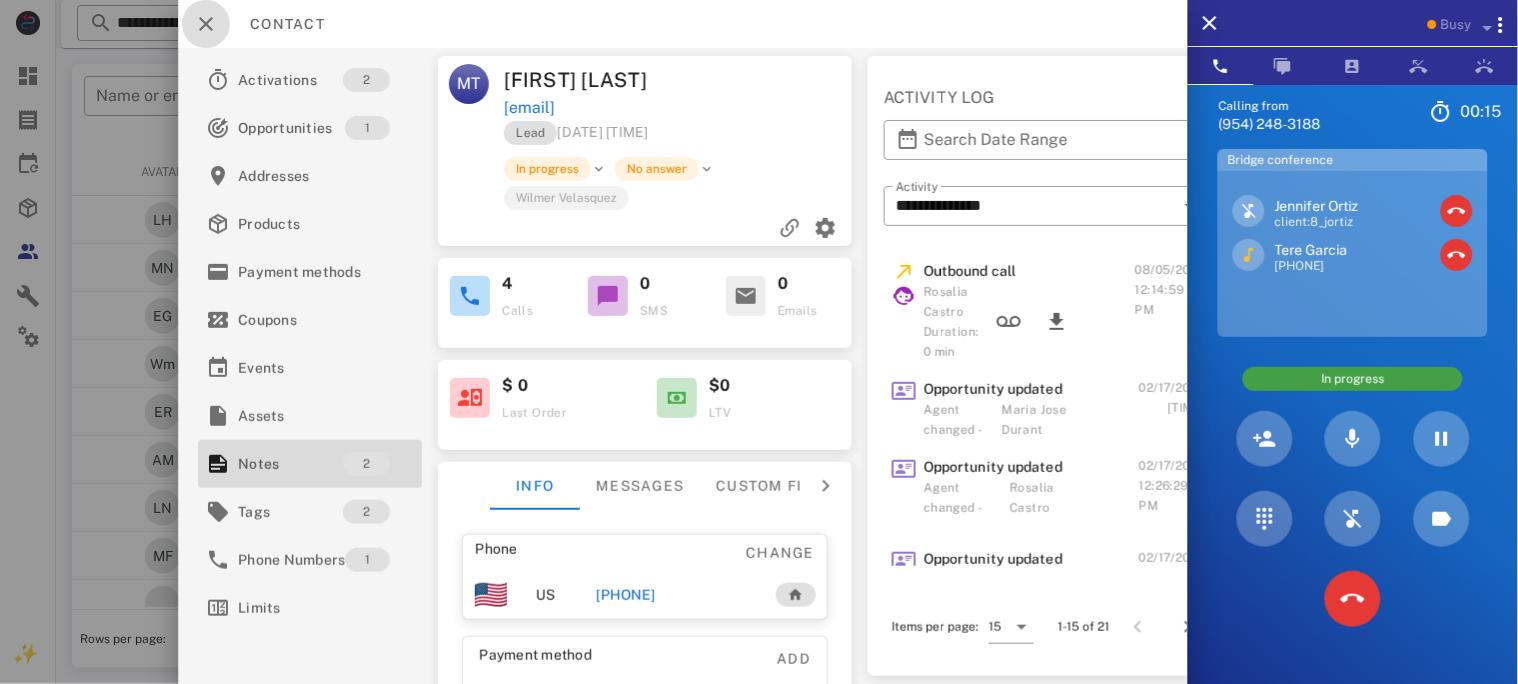 click at bounding box center (206, 24) 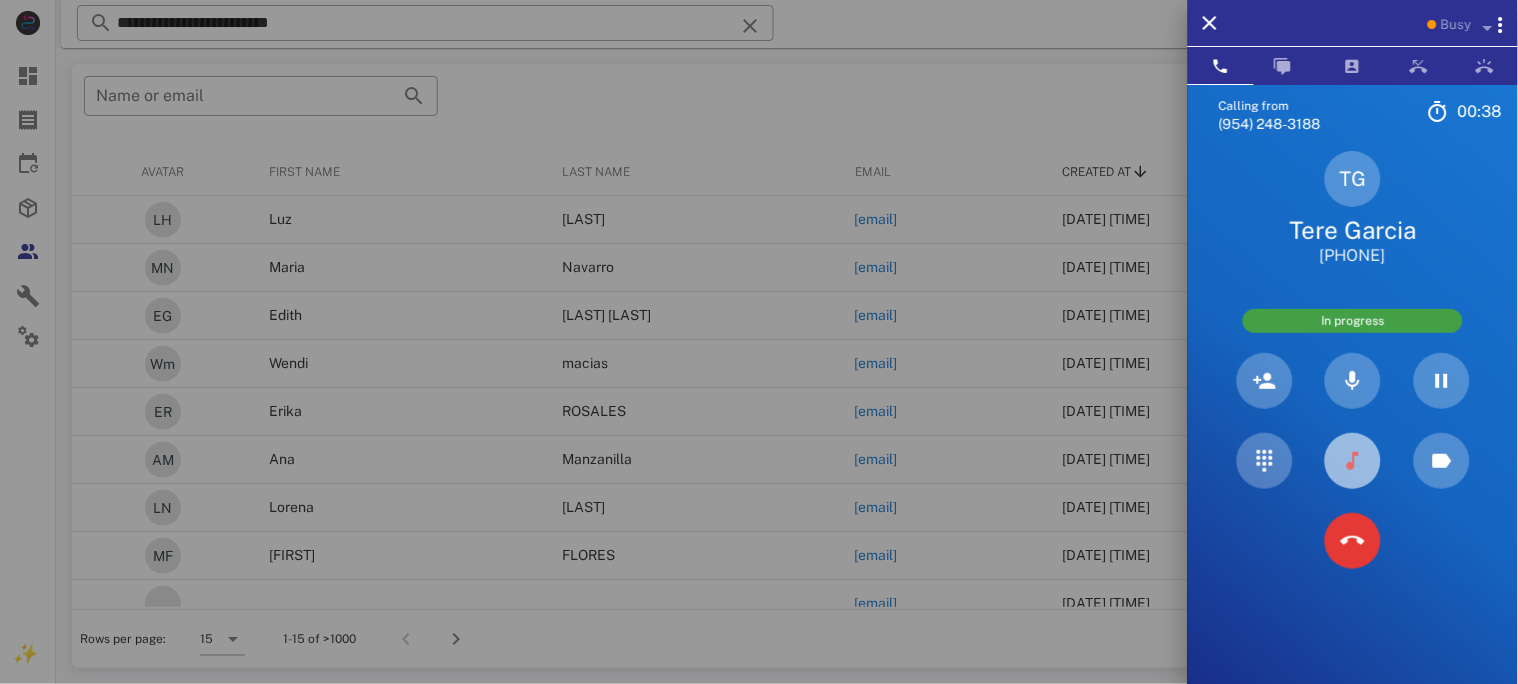 click at bounding box center (1353, 461) 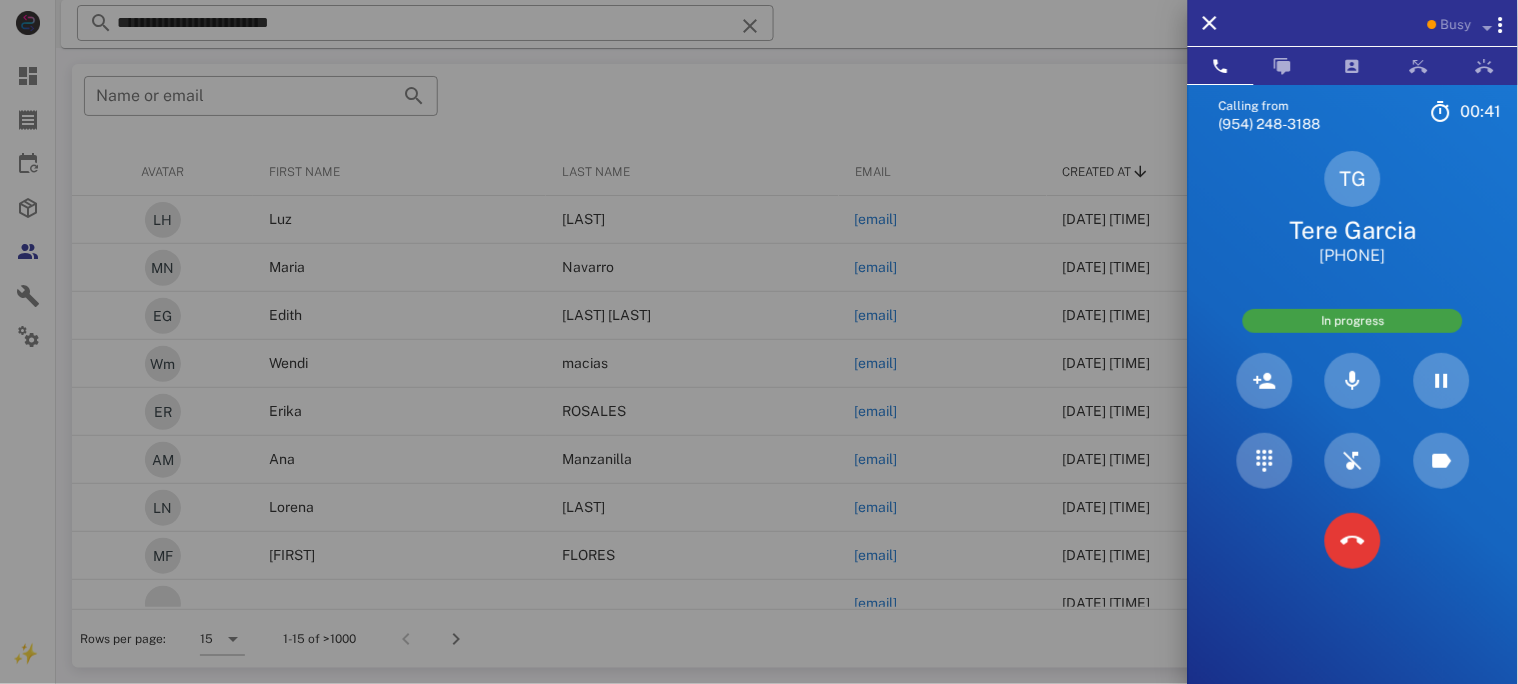 click on "Tere Garcia" at bounding box center [1353, 230] 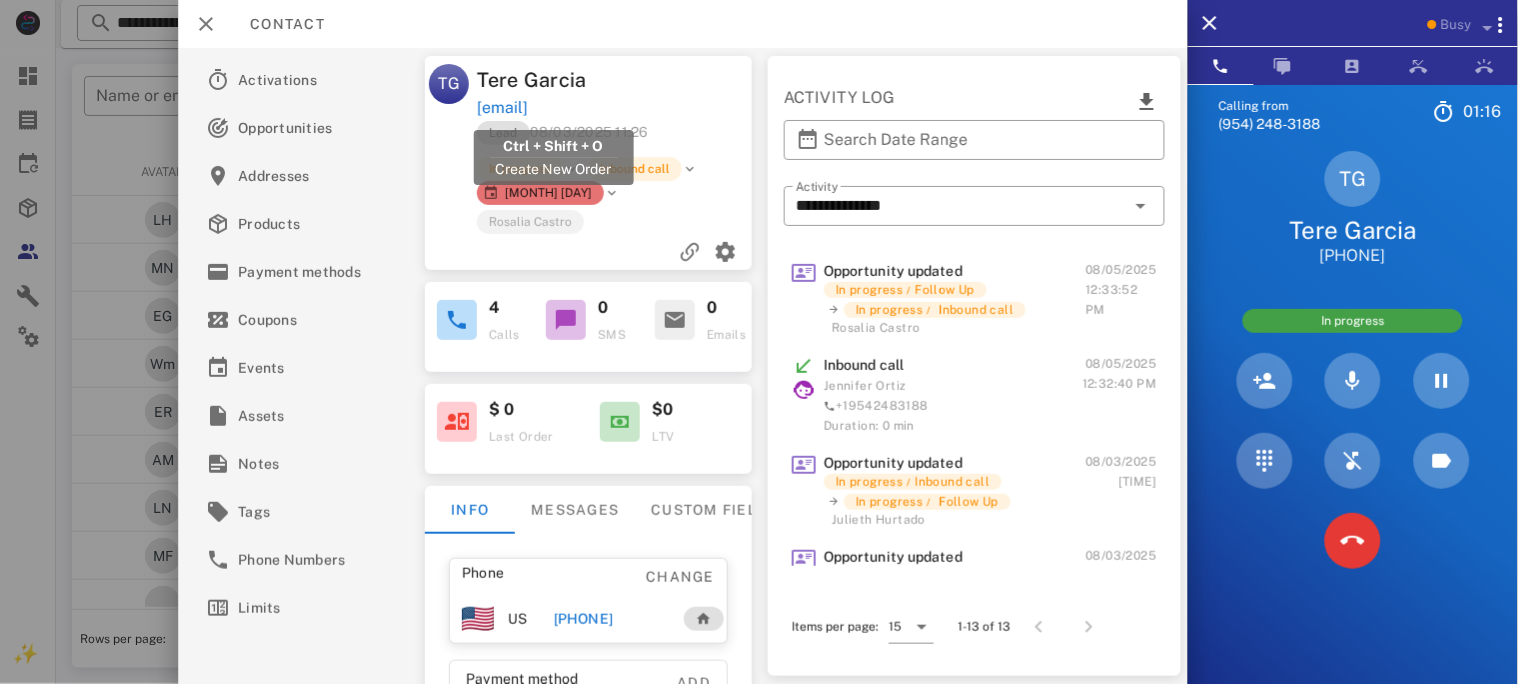drag, startPoint x: 646, startPoint y: 105, endPoint x: 476, endPoint y: 104, distance: 170.00294 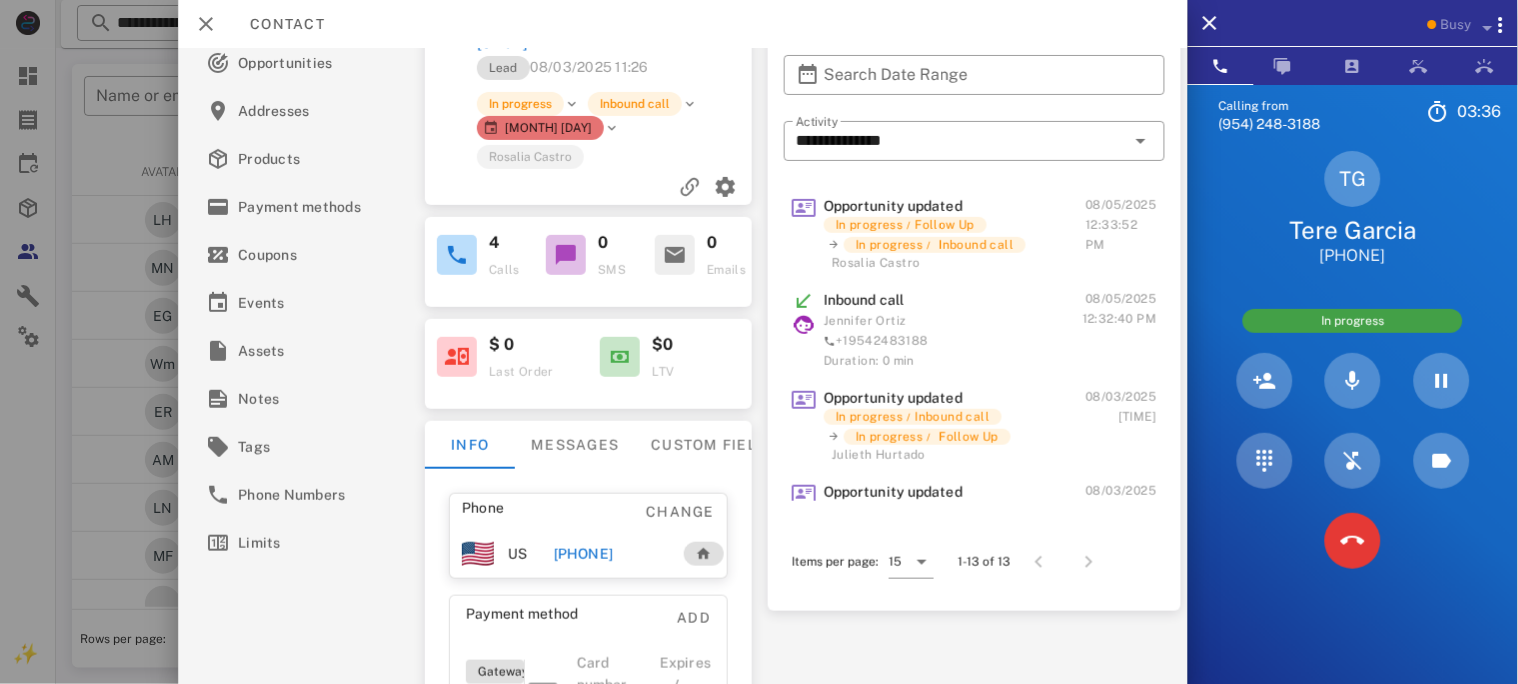 scroll, scrollTop: 0, scrollLeft: 0, axis: both 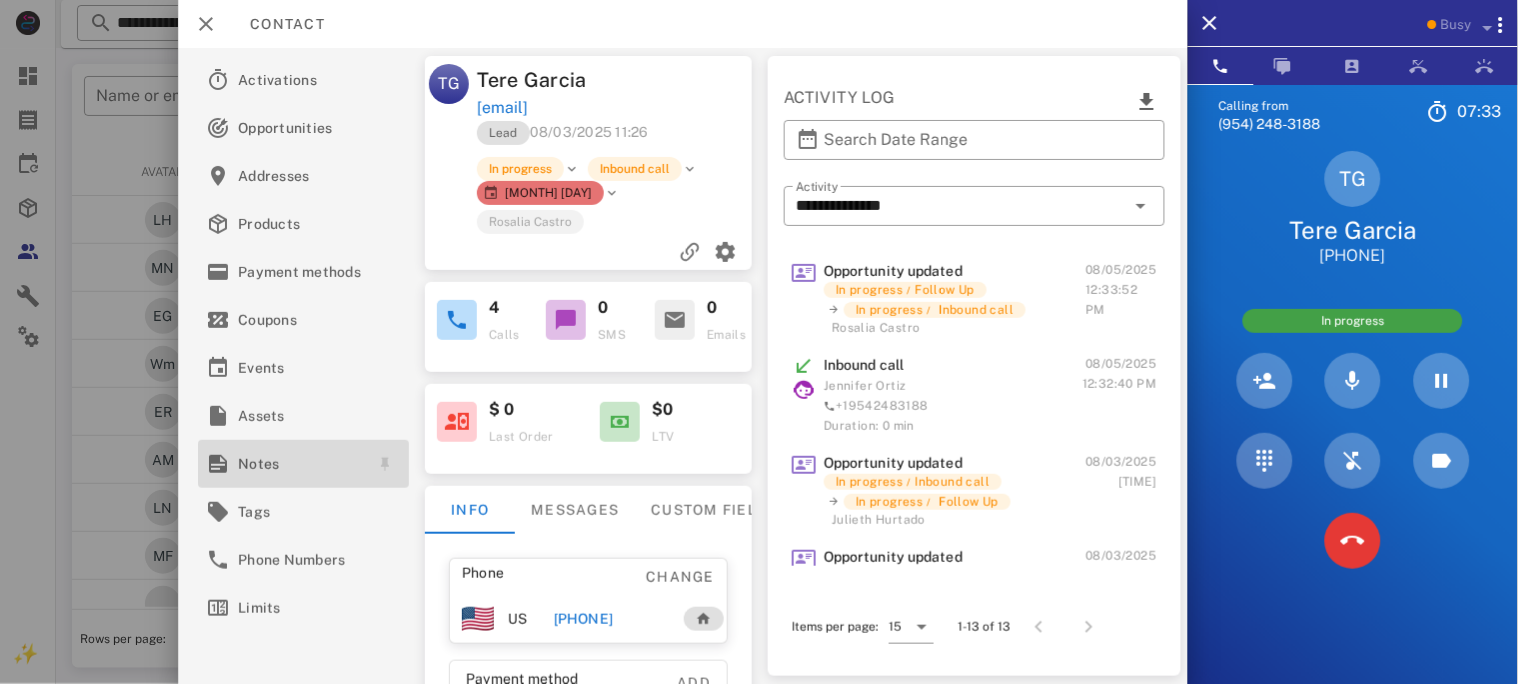 click on "Notes" at bounding box center (299, 464) 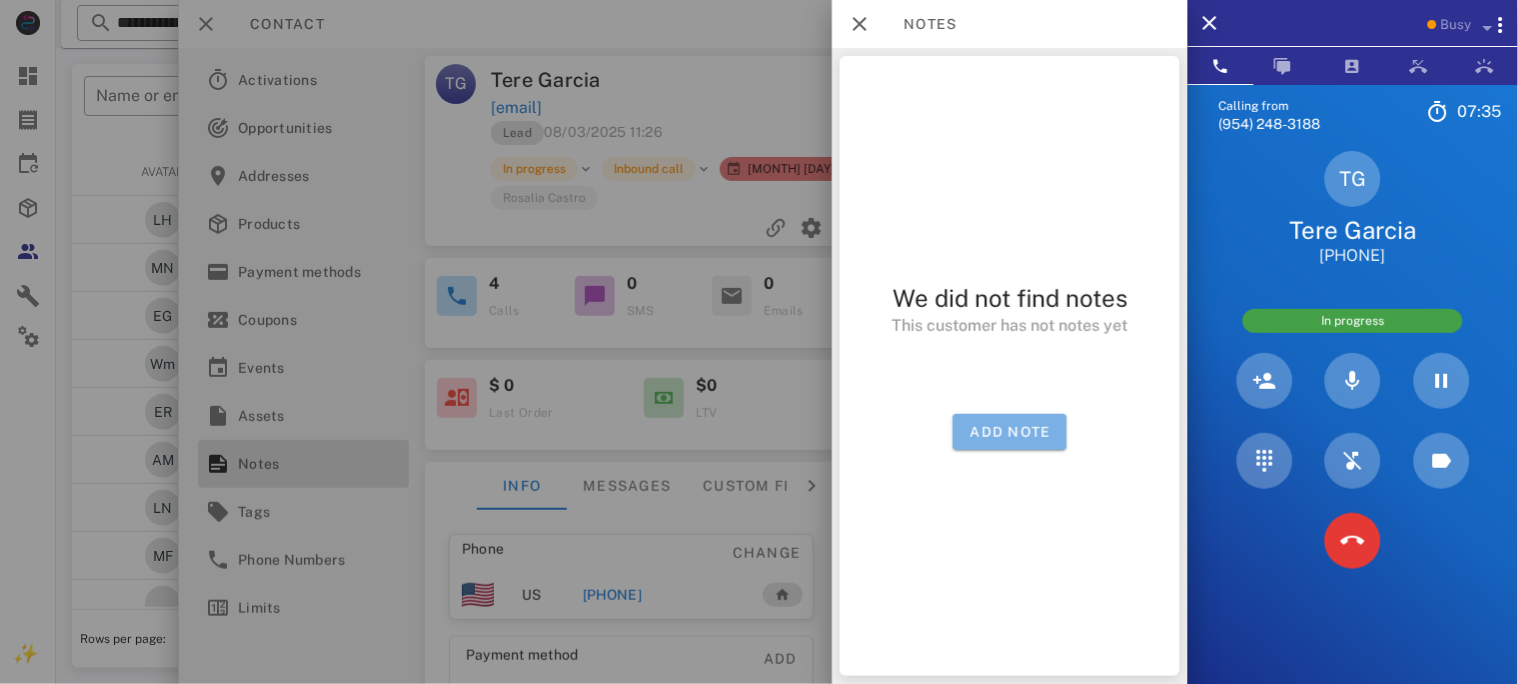 click on "Add note" at bounding box center (1010, 432) 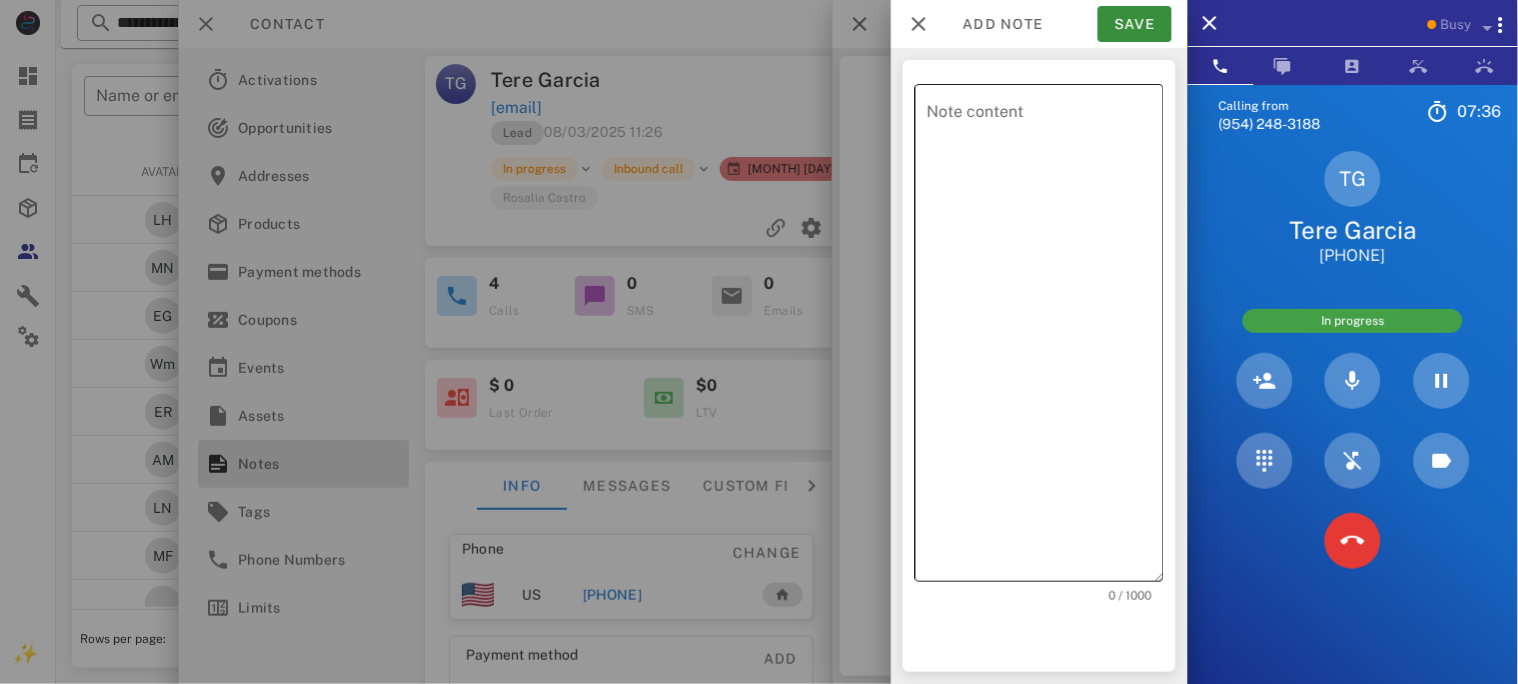 click on "Note content" at bounding box center (1045, 338) 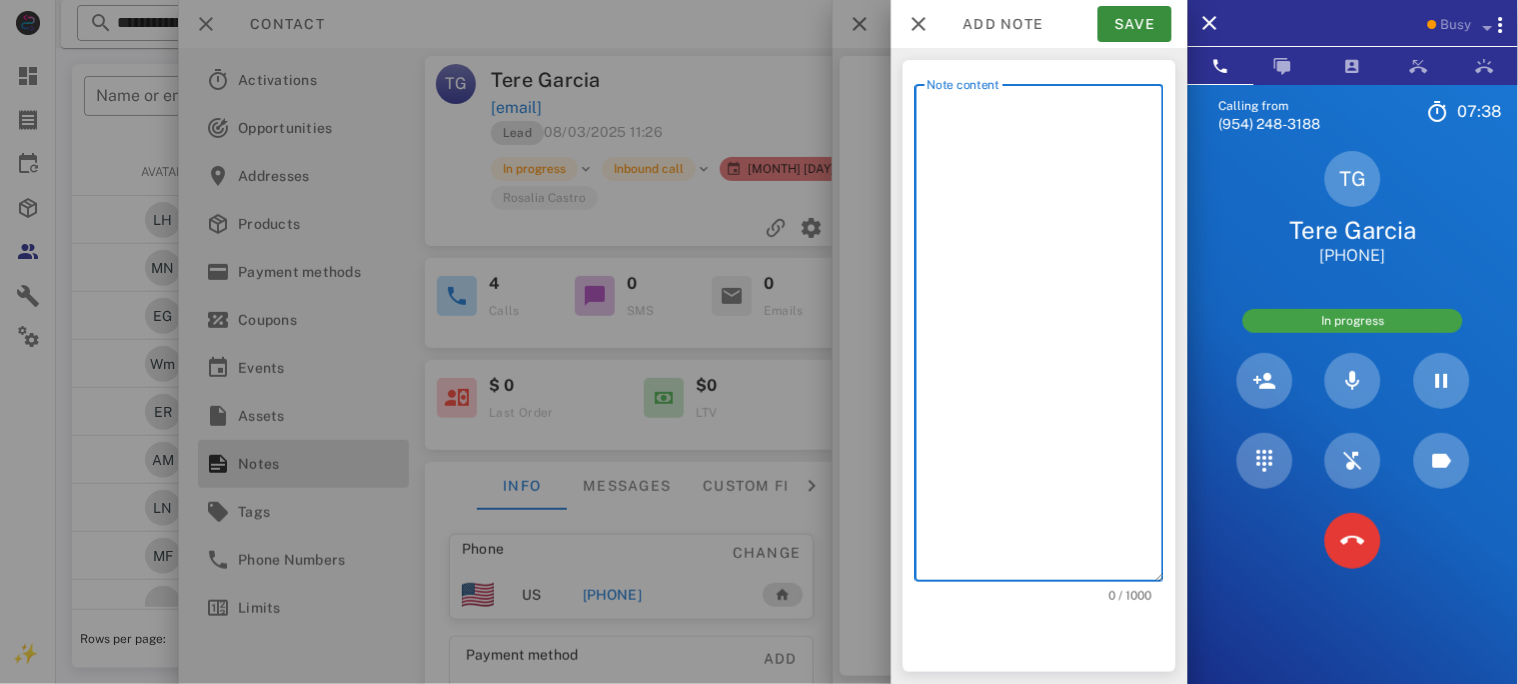 type on "*" 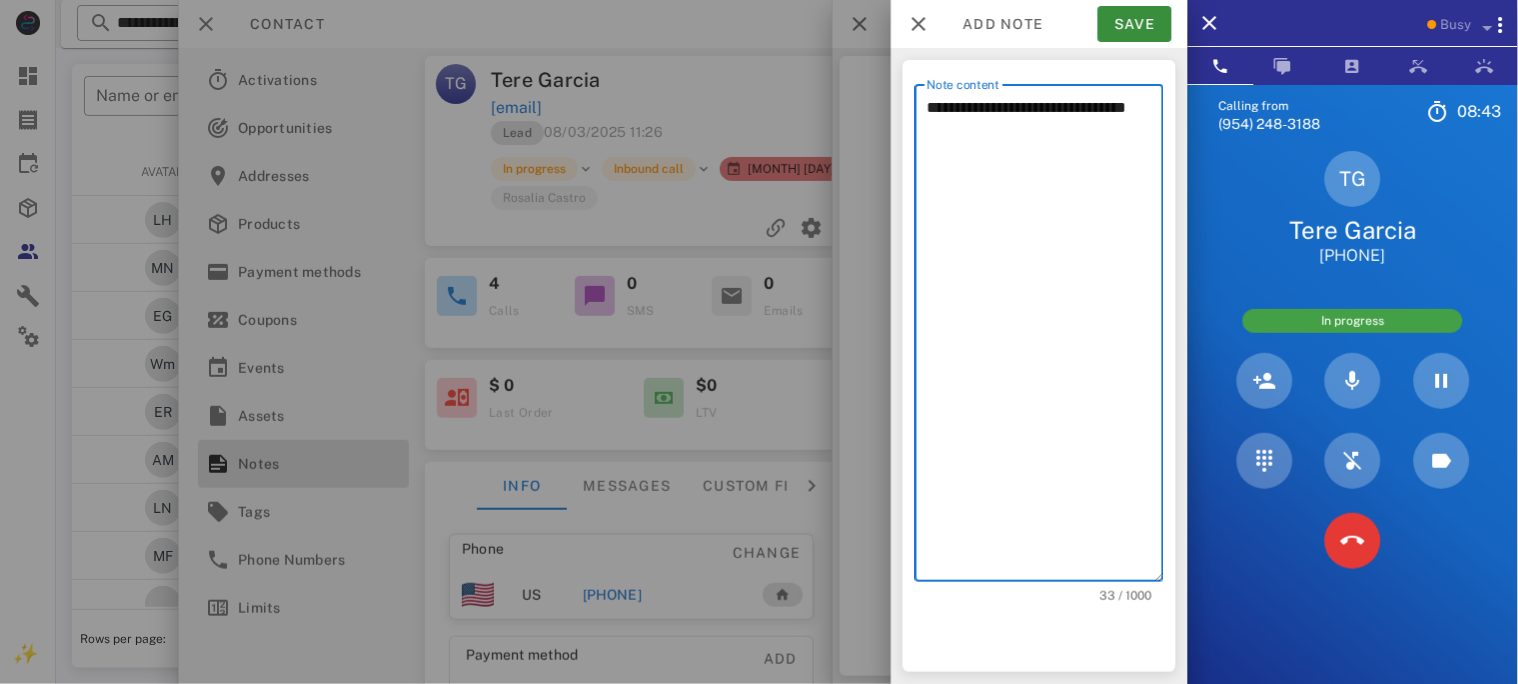 paste on "**********" 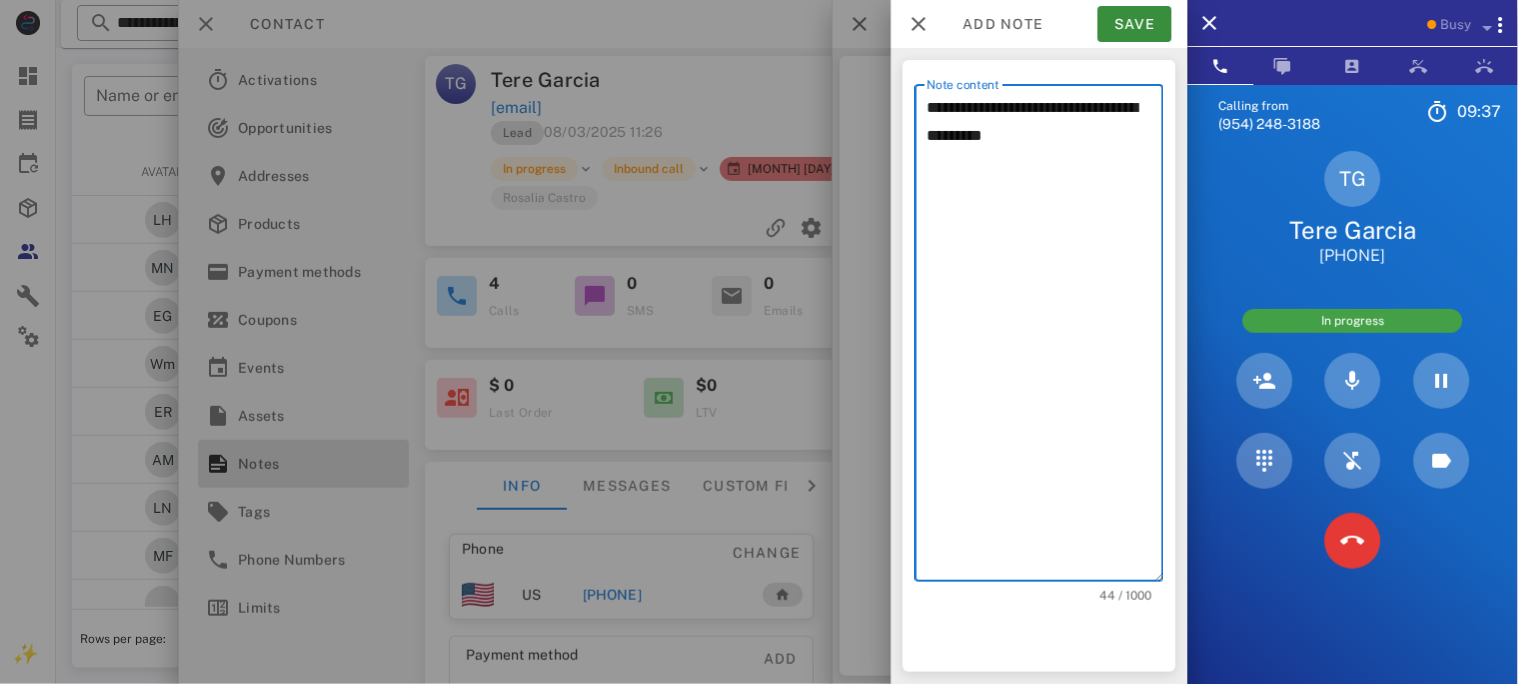 click on "**********" at bounding box center [1045, 338] 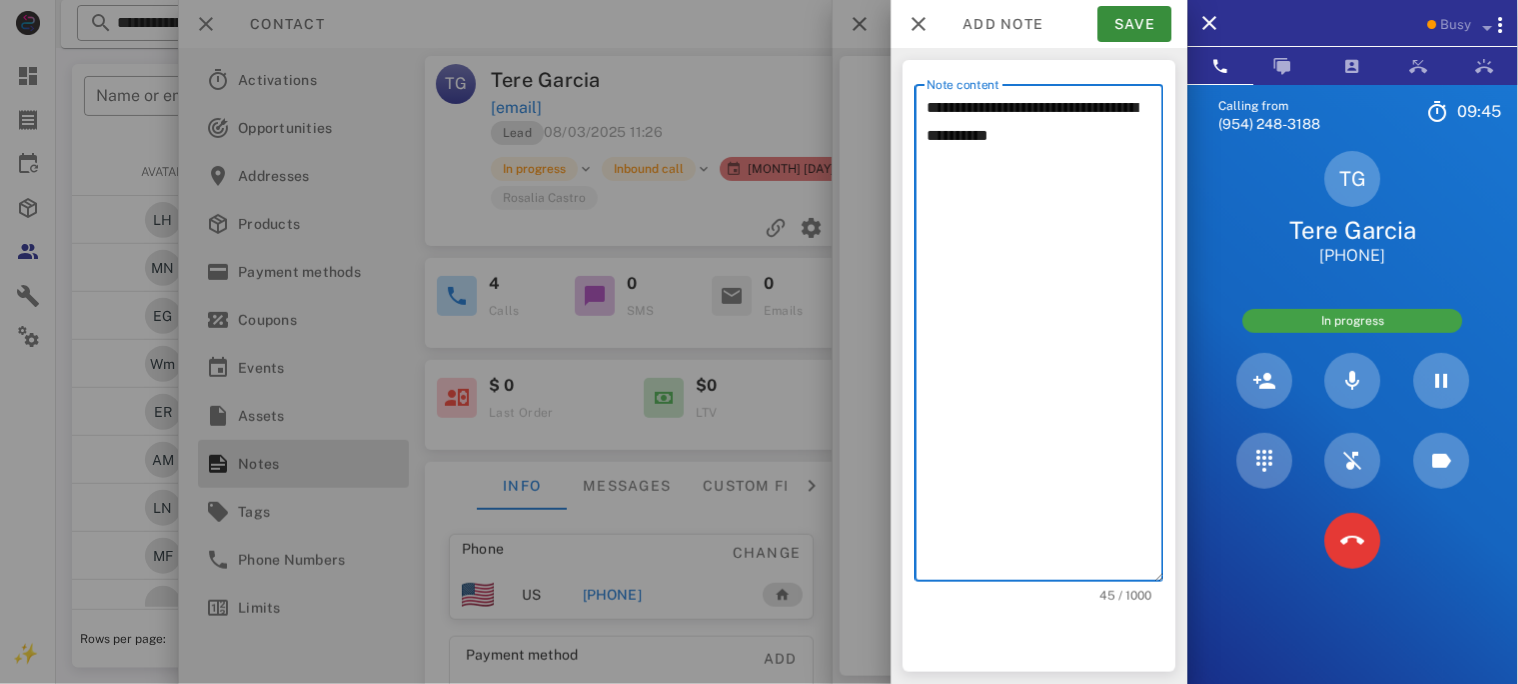 click on "**********" at bounding box center [1045, 338] 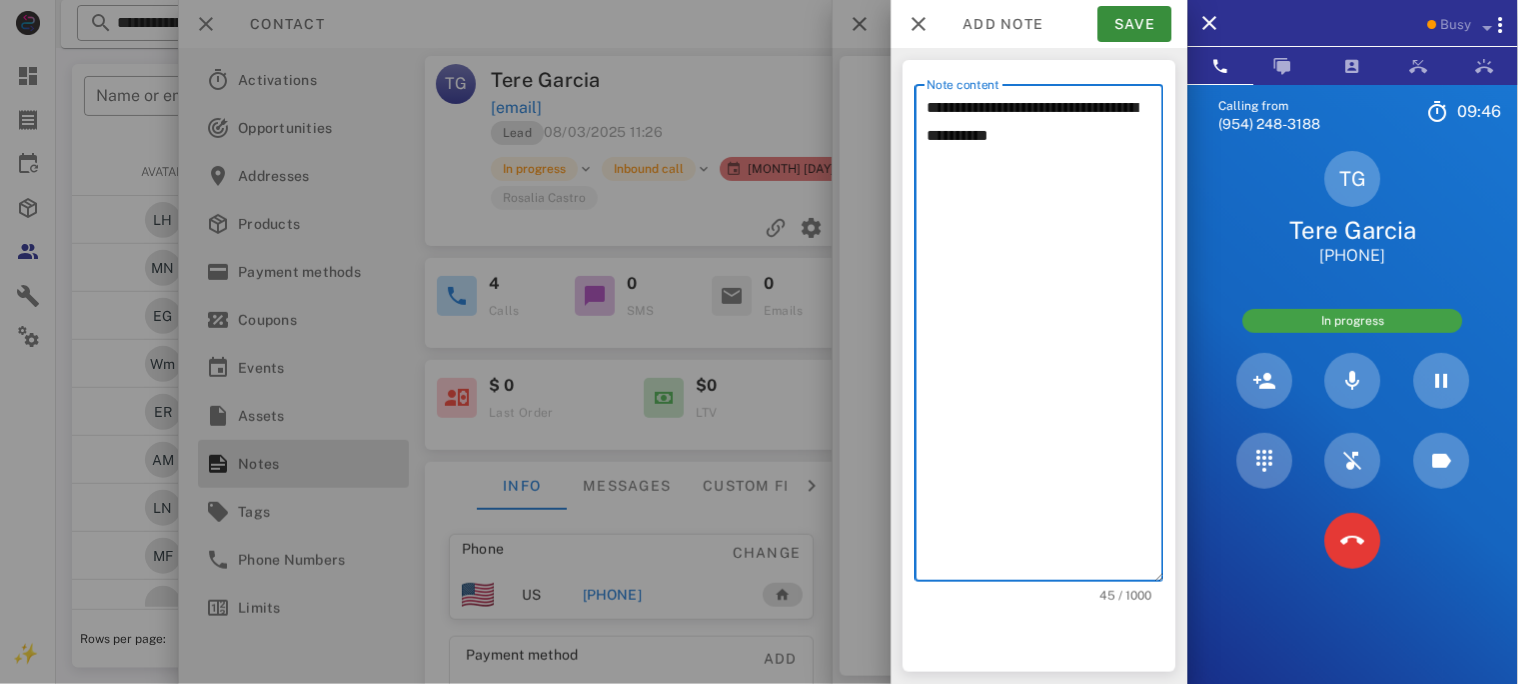 click on "**********" at bounding box center [1045, 338] 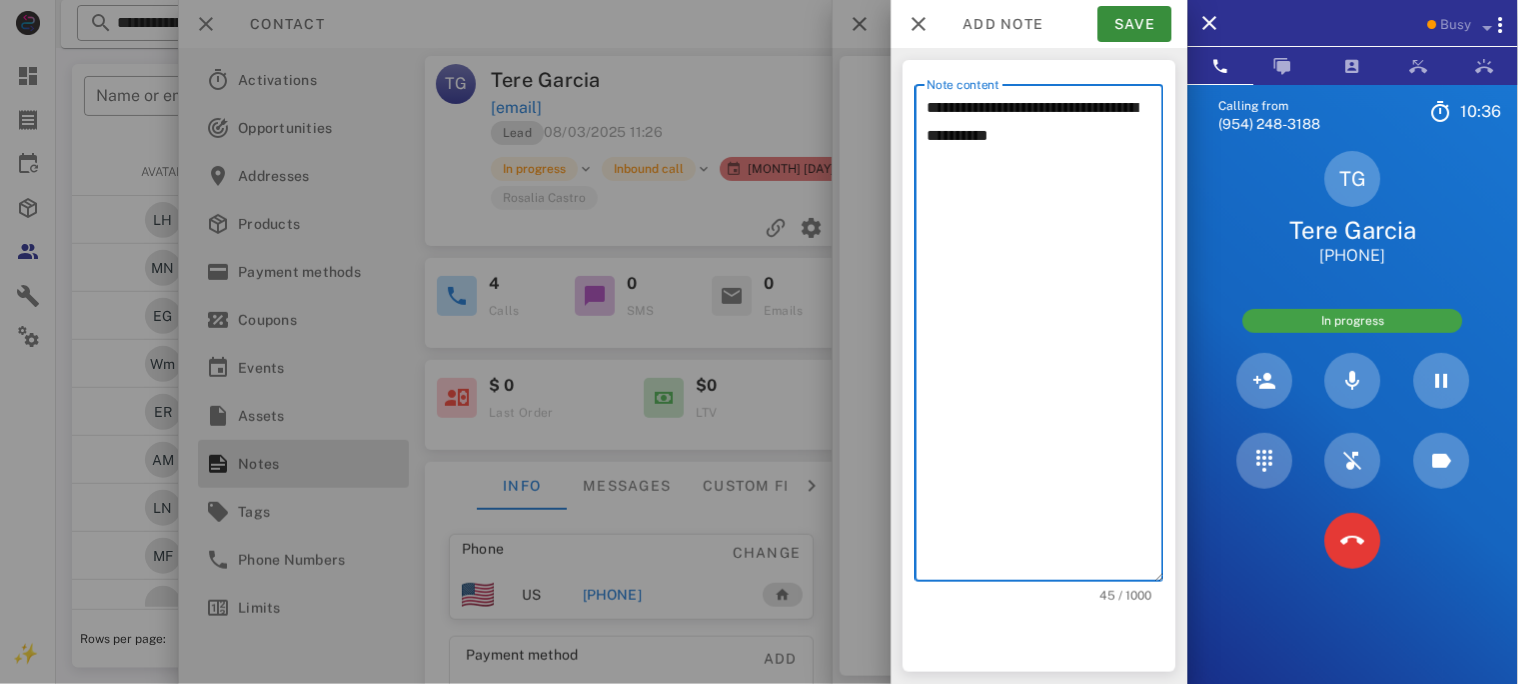 click on "**********" at bounding box center [1045, 338] 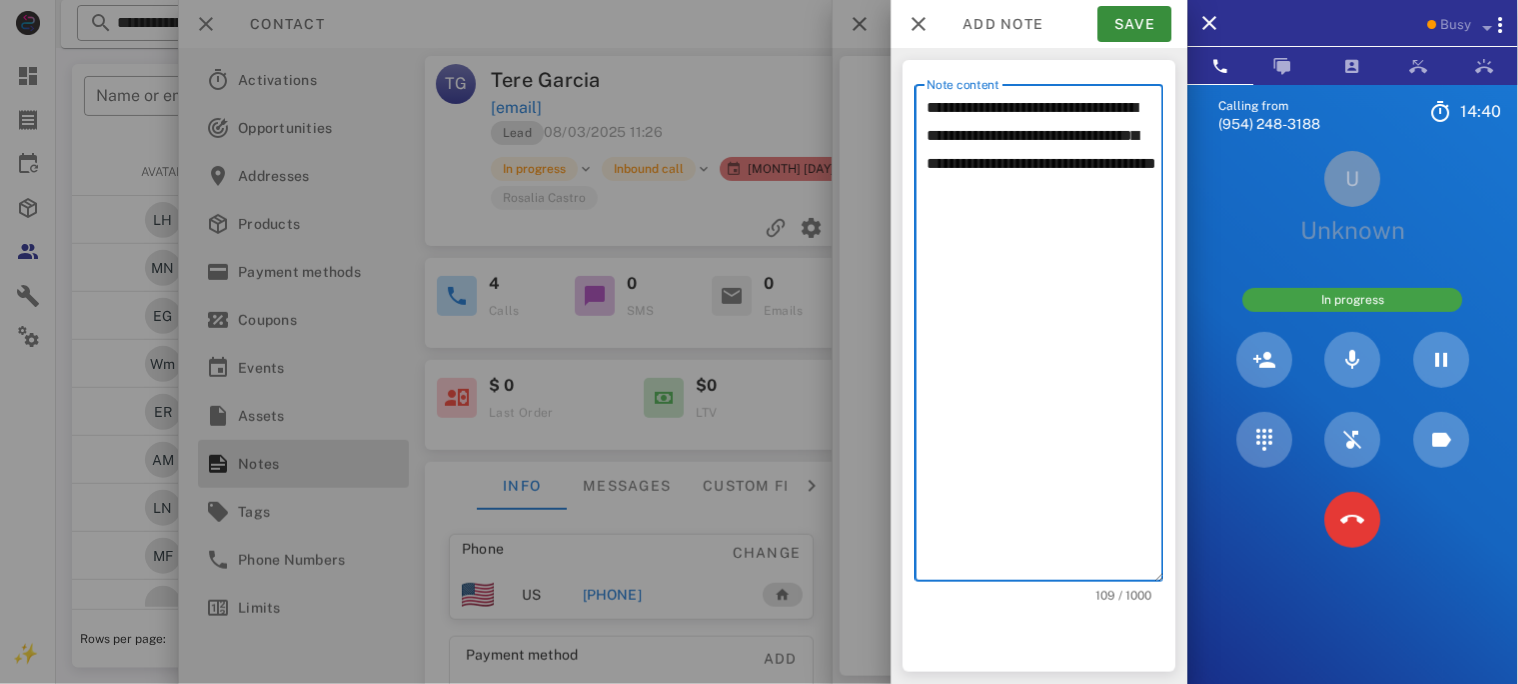 click on "**********" at bounding box center (1045, 338) 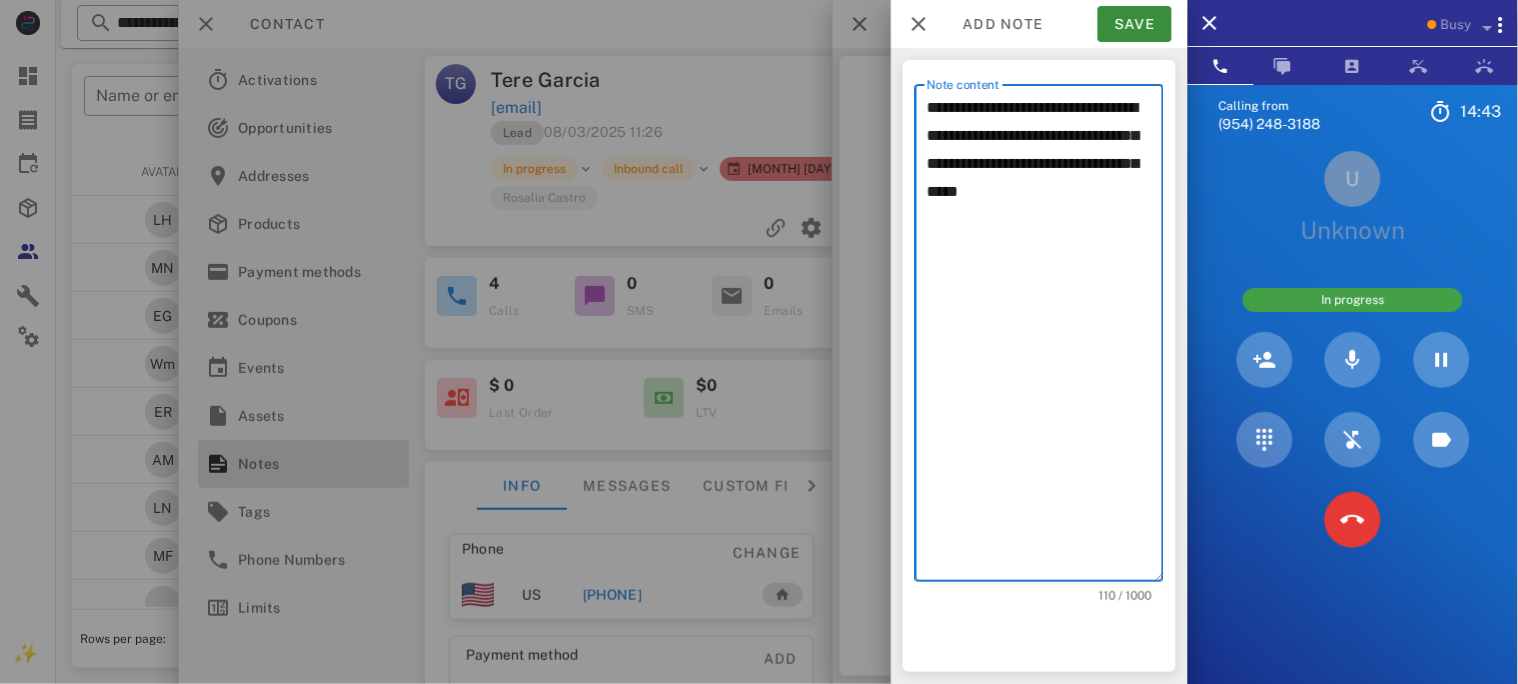 click on "**********" at bounding box center [1045, 338] 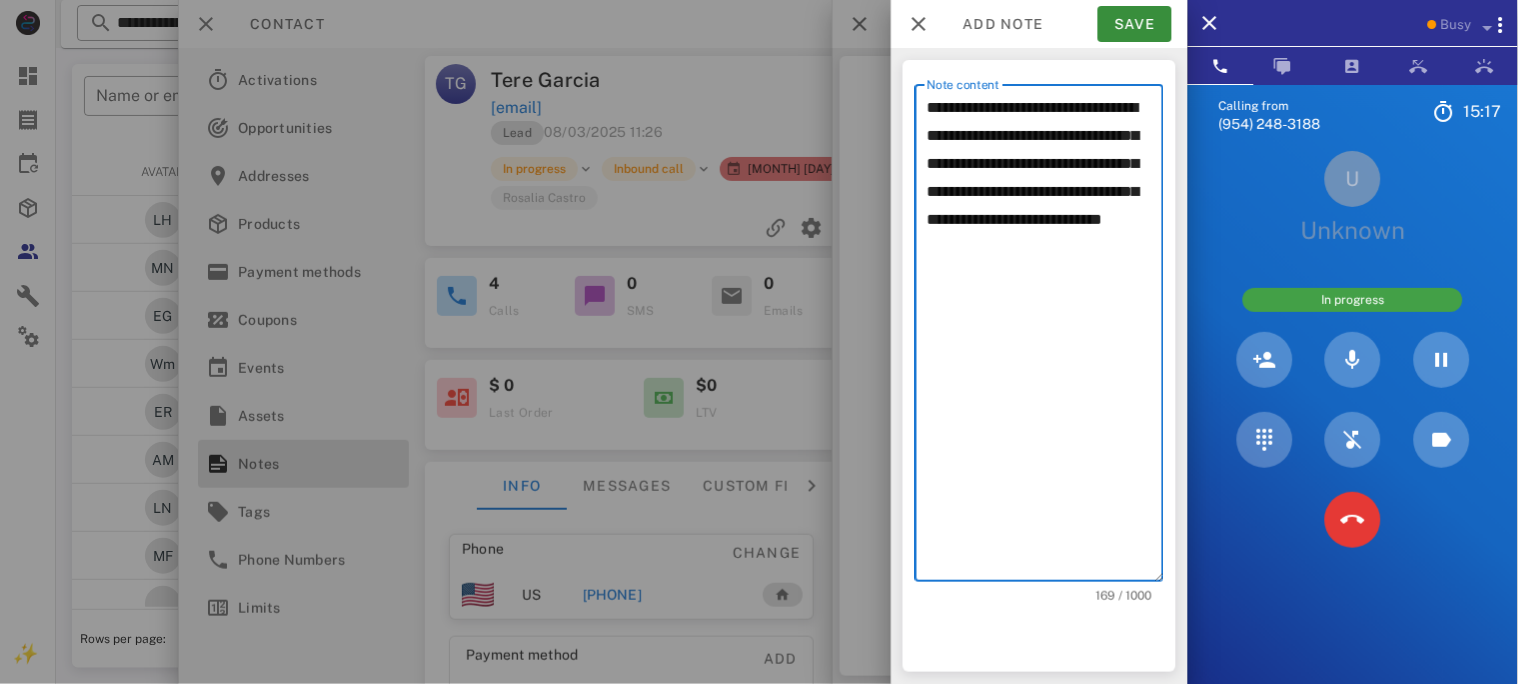 click on "**********" at bounding box center [1045, 338] 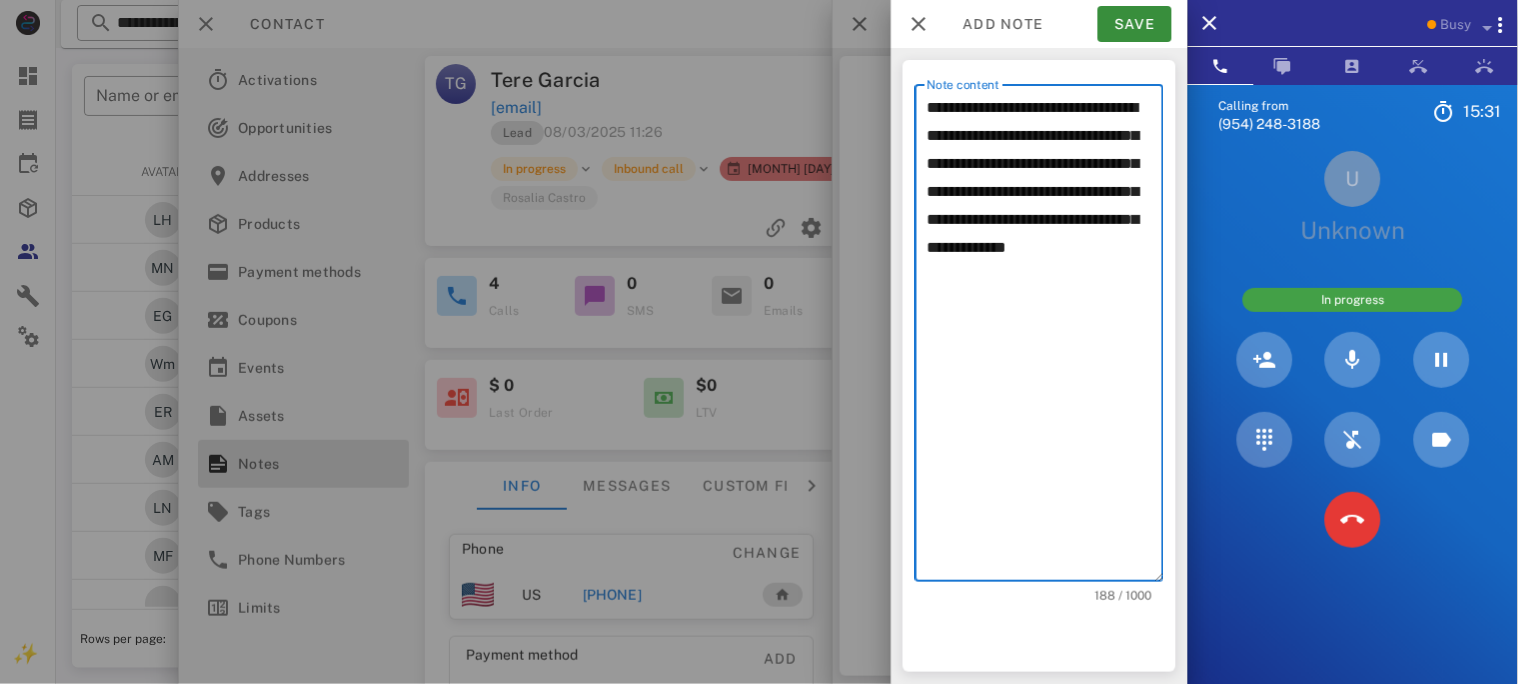 click on "**********" at bounding box center [1045, 338] 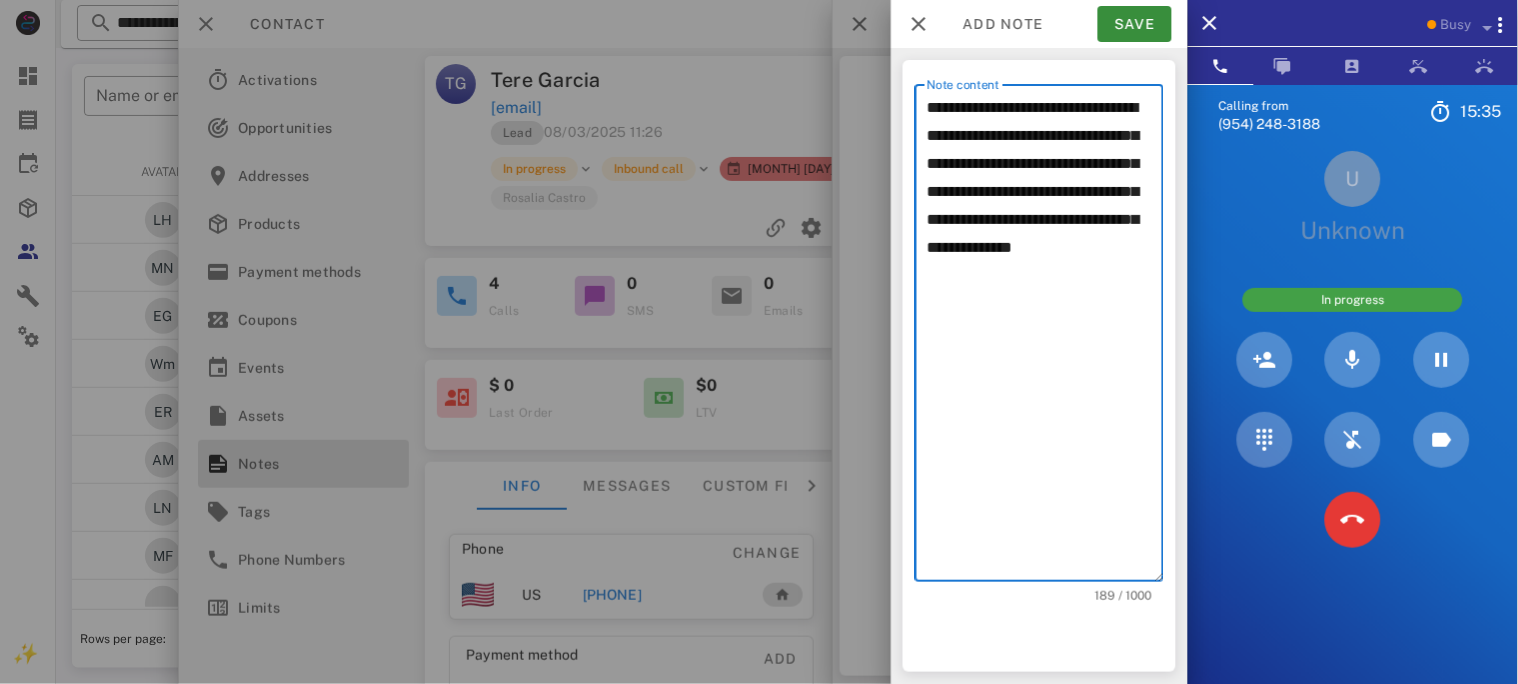 click on "**********" at bounding box center (1045, 338) 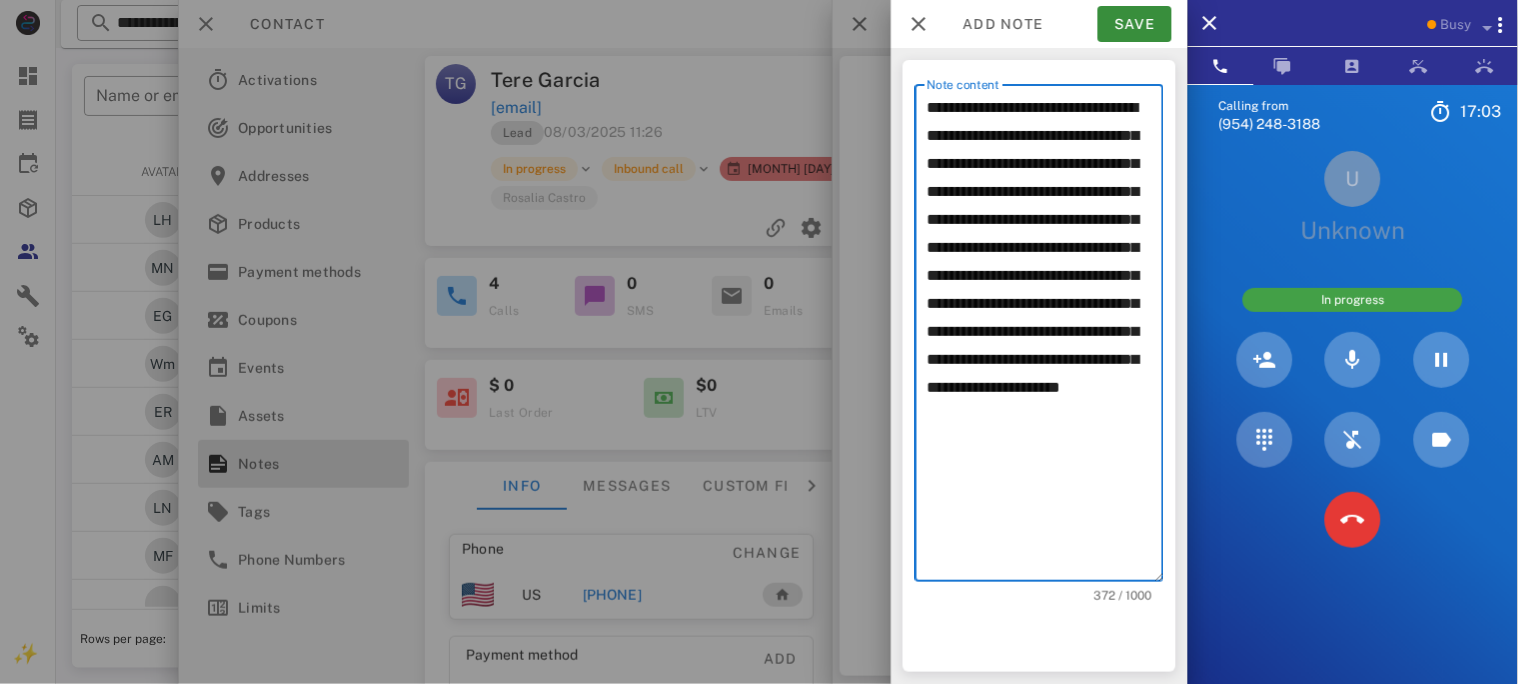 click on "**********" at bounding box center [1045, 338] 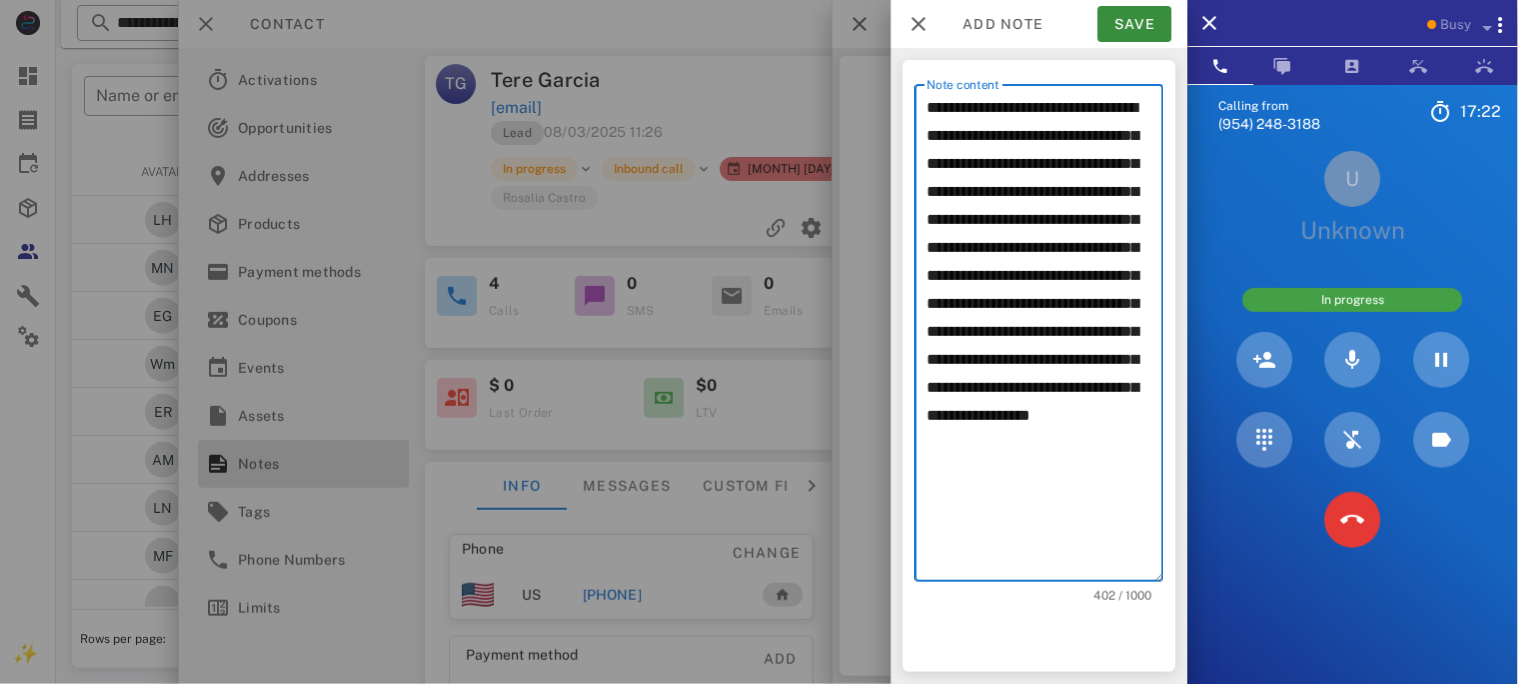 click on "**********" at bounding box center (1045, 338) 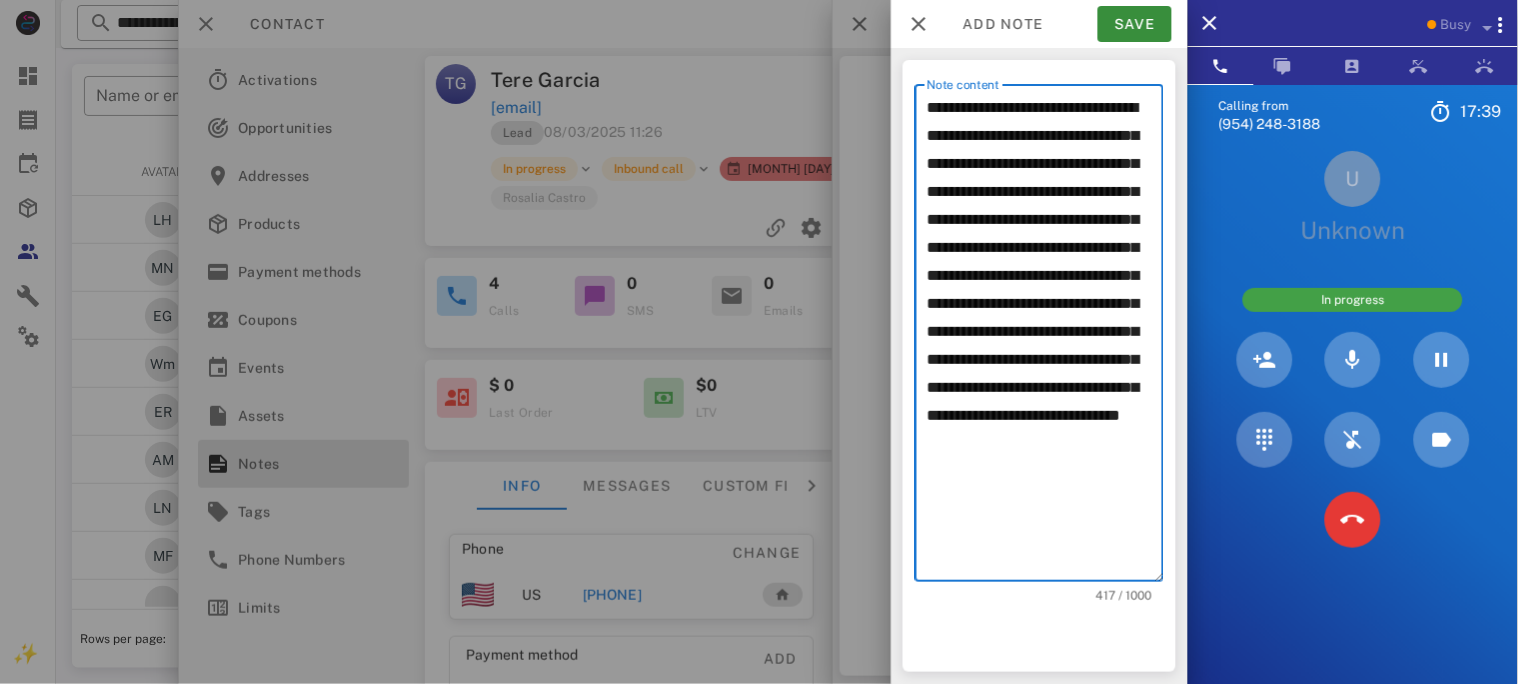 drag, startPoint x: 923, startPoint y: 108, endPoint x: 1055, endPoint y: 116, distance: 132.2422 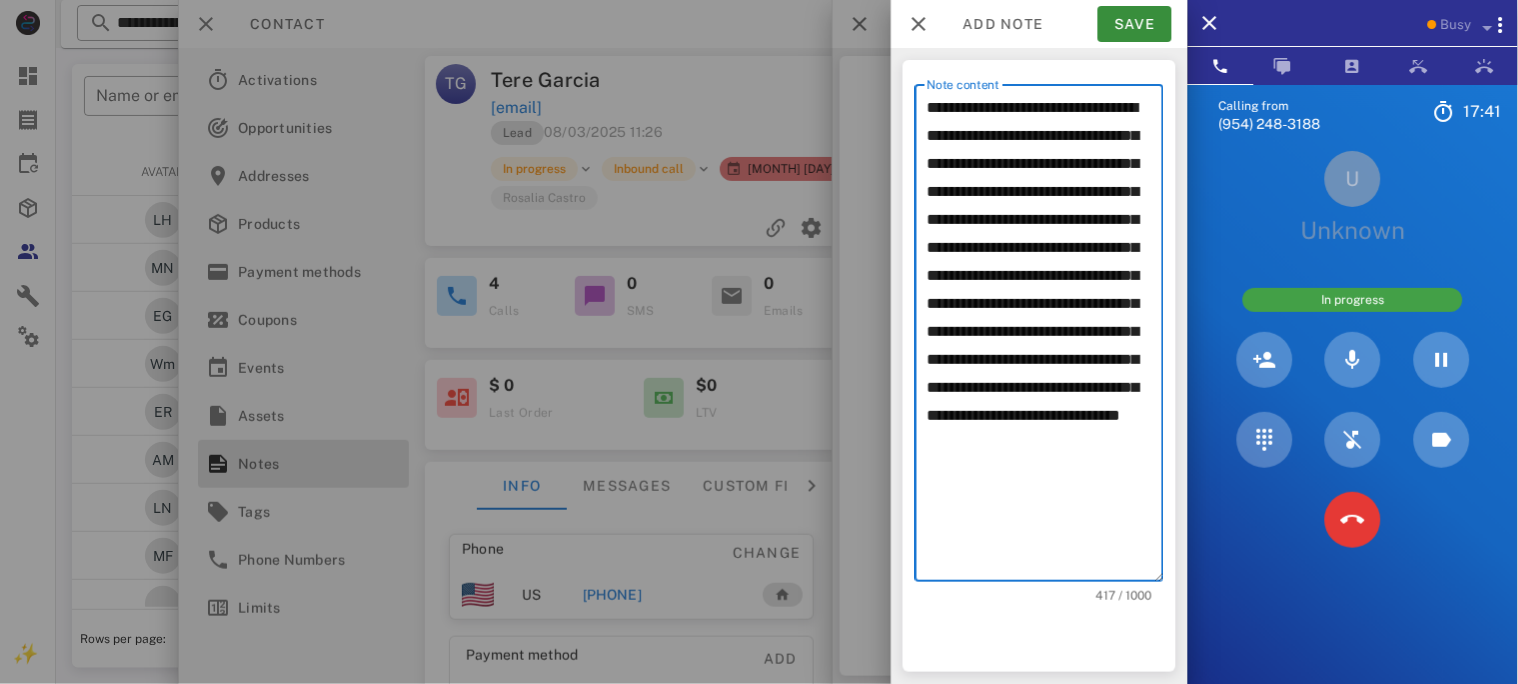 drag, startPoint x: 1017, startPoint y: 547, endPoint x: 927, endPoint y: 111, distance: 445.1921 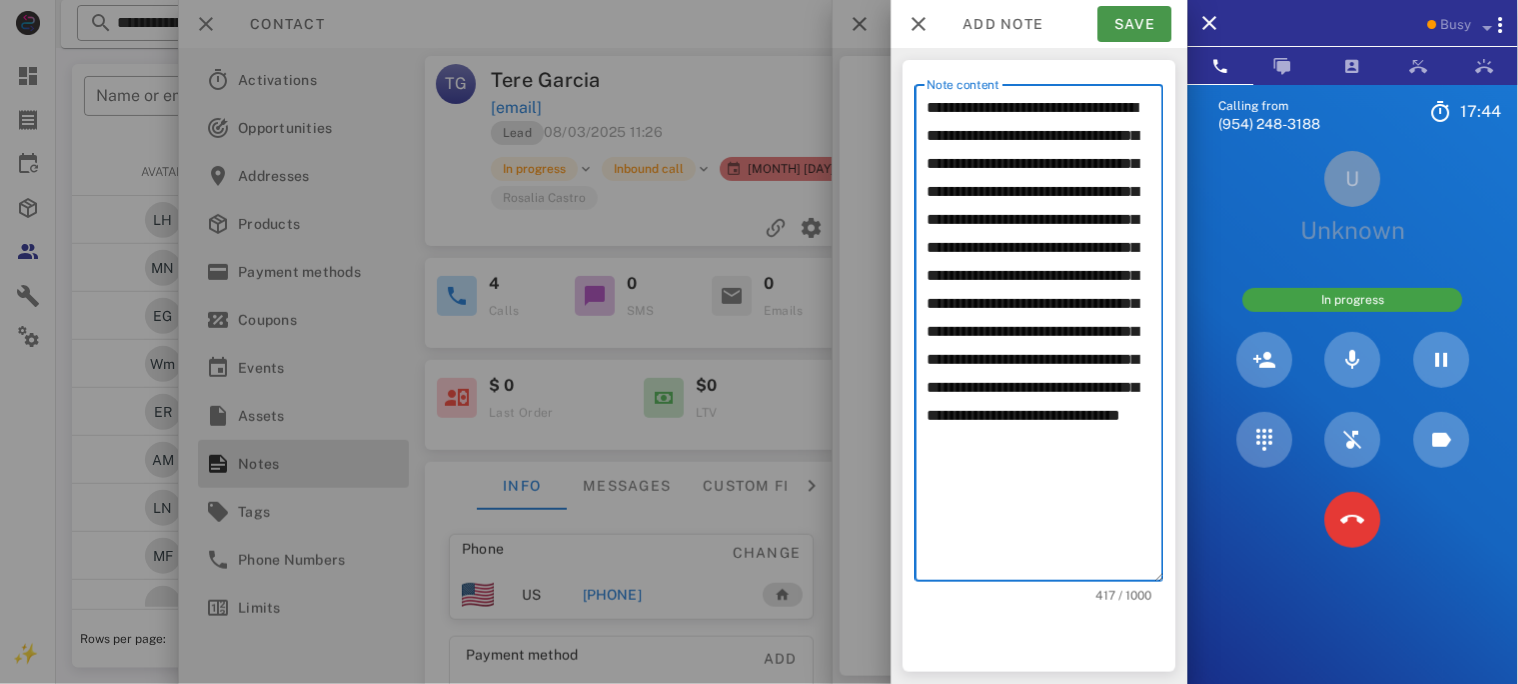 type on "**********" 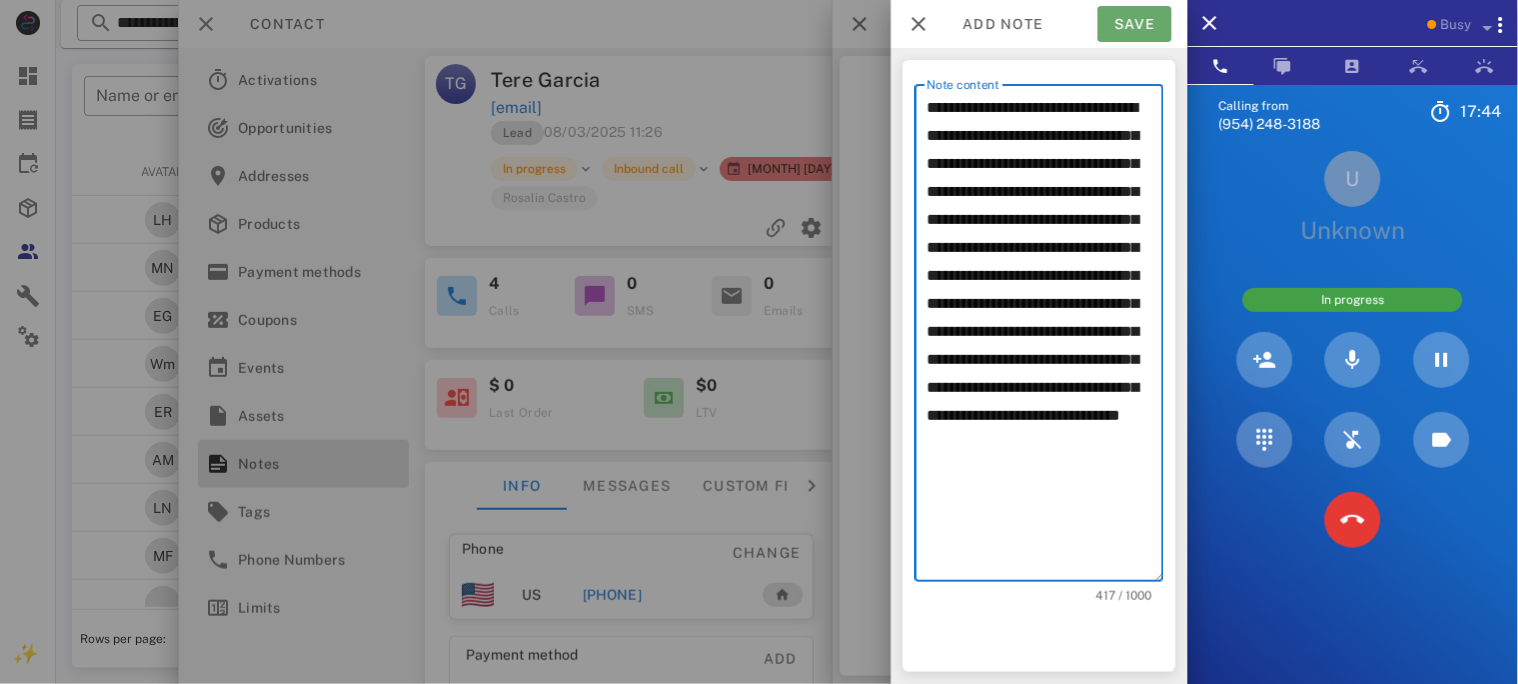 click on "Save" at bounding box center (1135, 24) 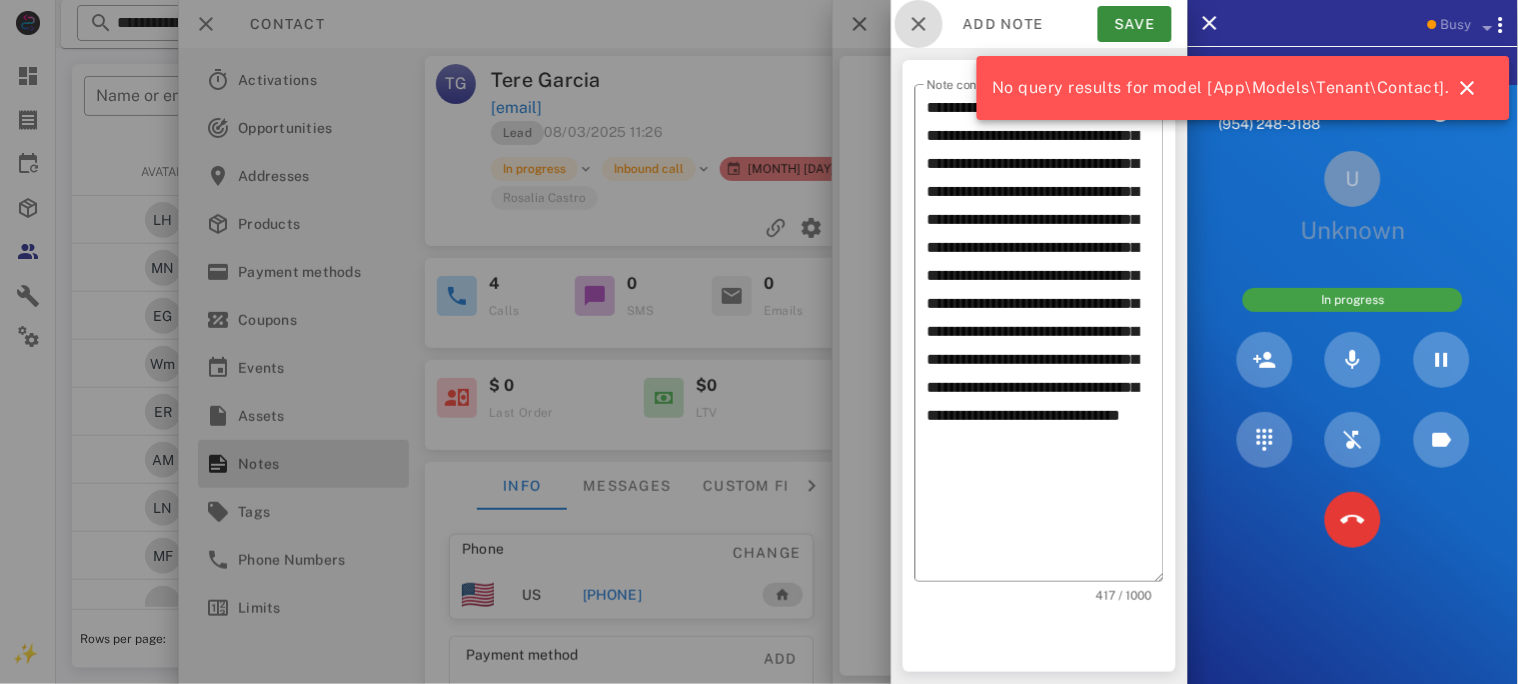 click at bounding box center (919, 24) 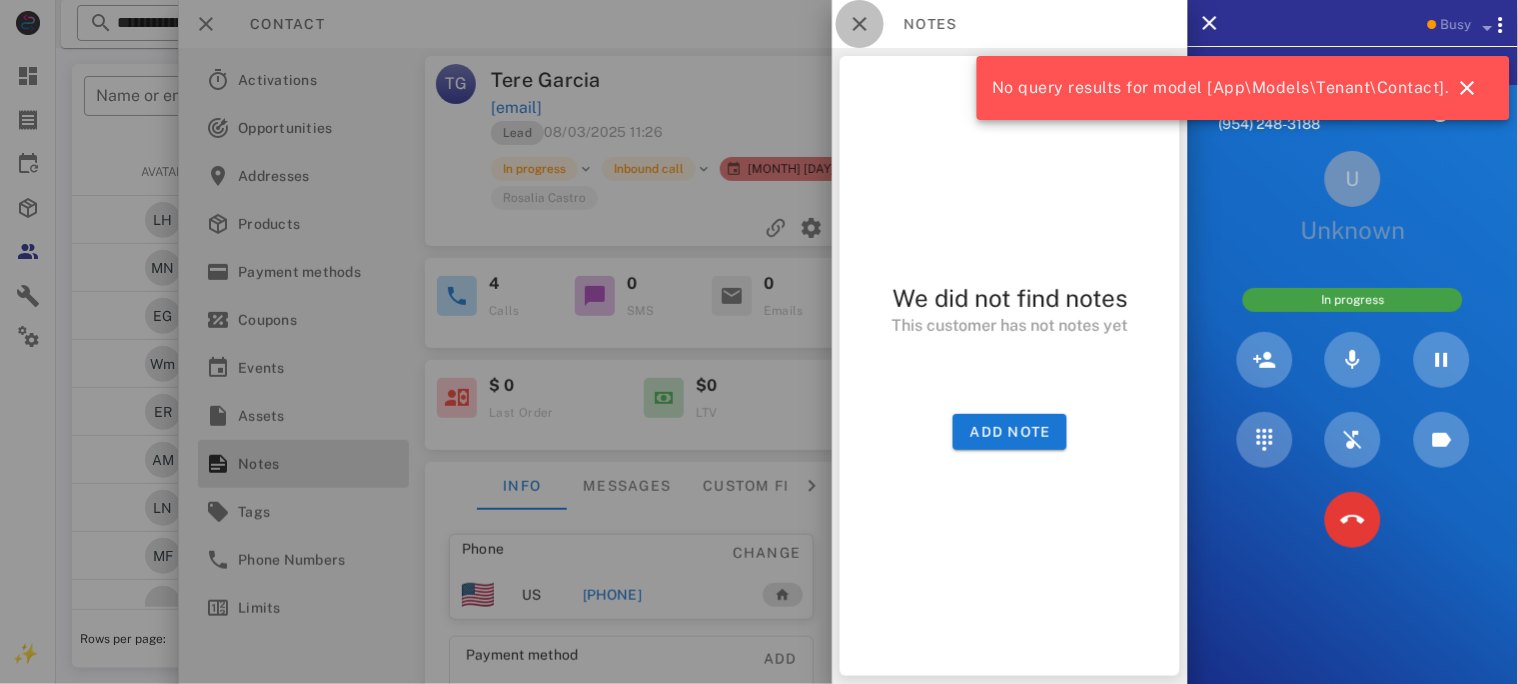 click at bounding box center [860, 24] 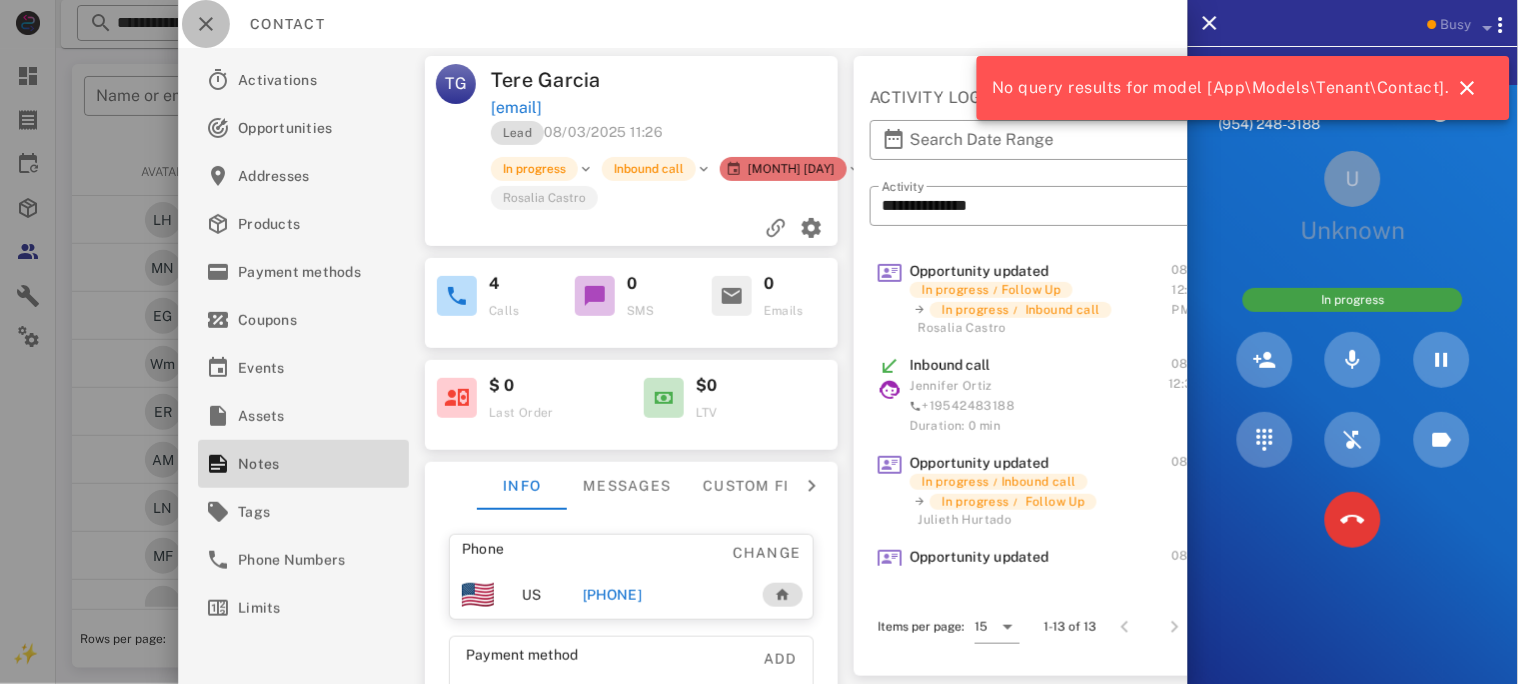 click at bounding box center (206, 24) 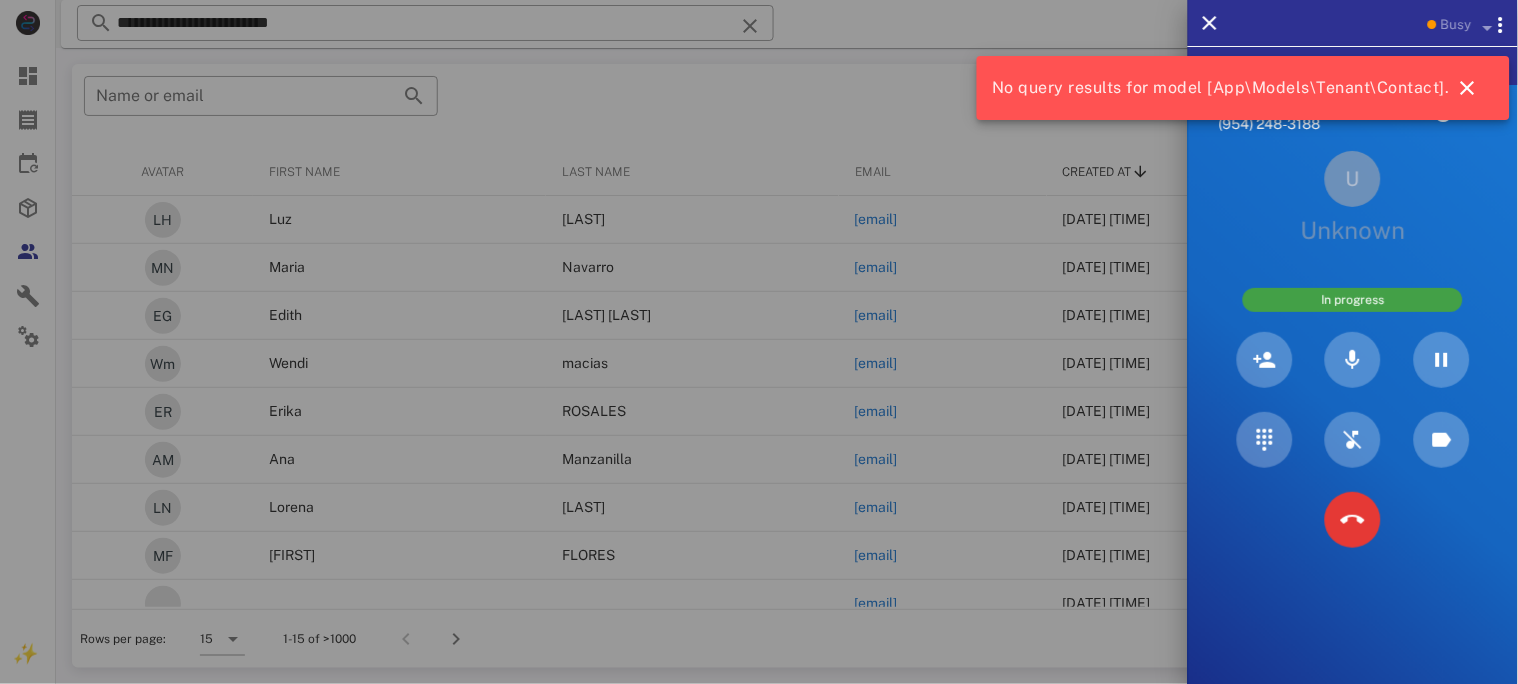 click at bounding box center [759, 342] 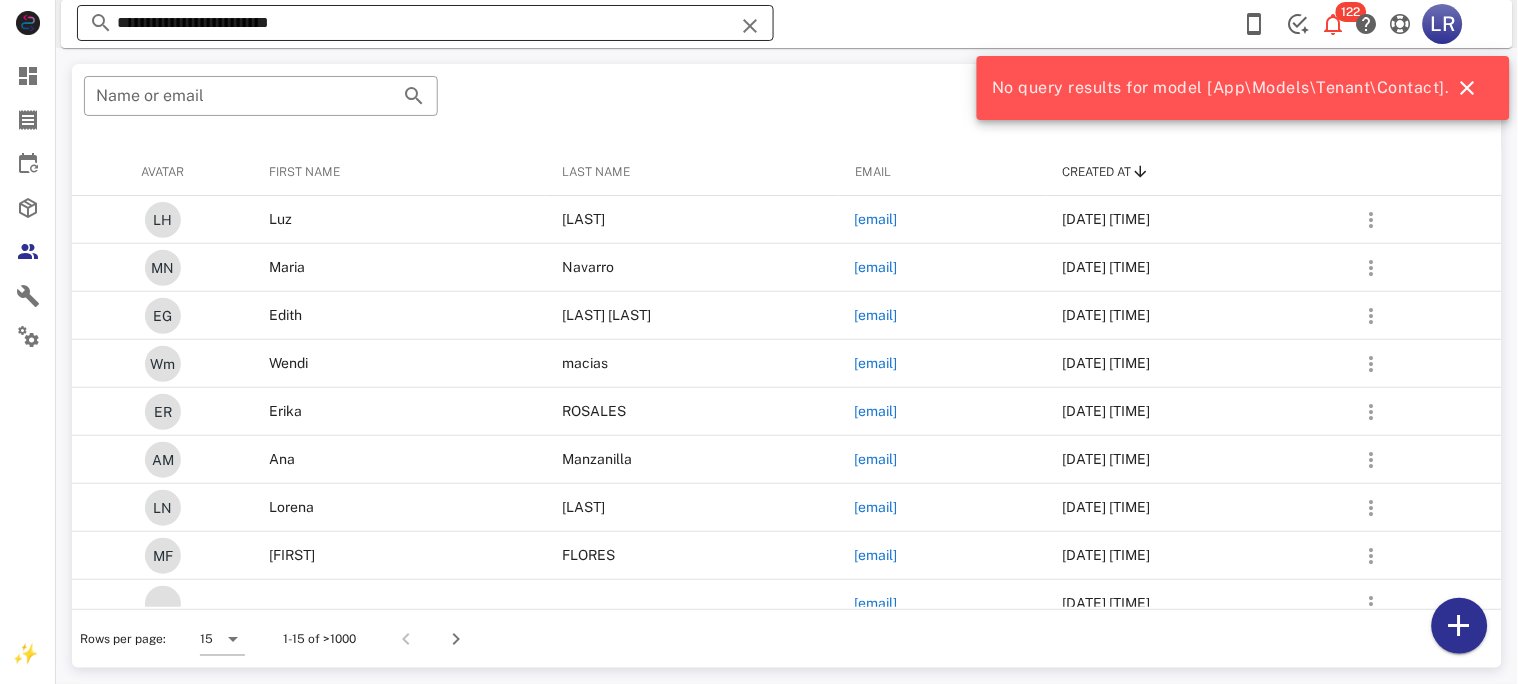 click at bounding box center (750, 26) 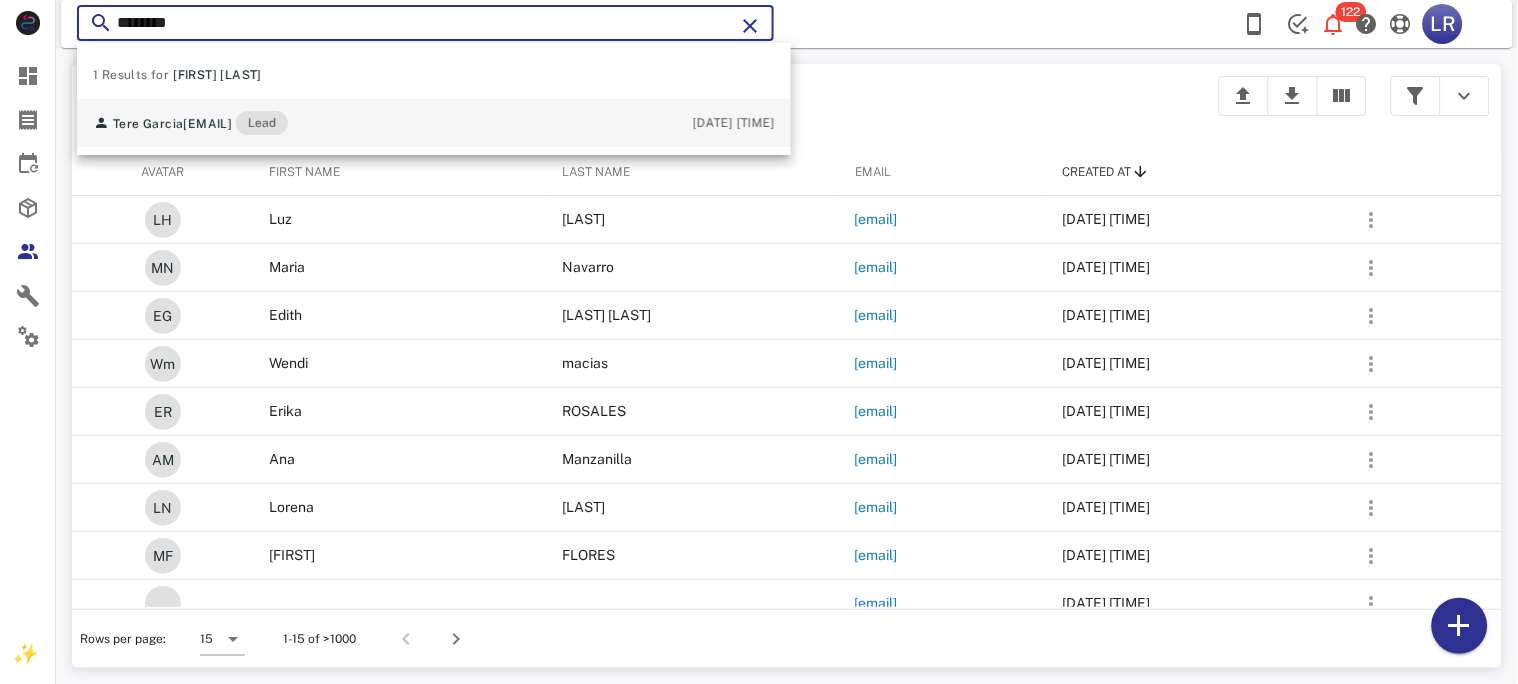 type on "********" 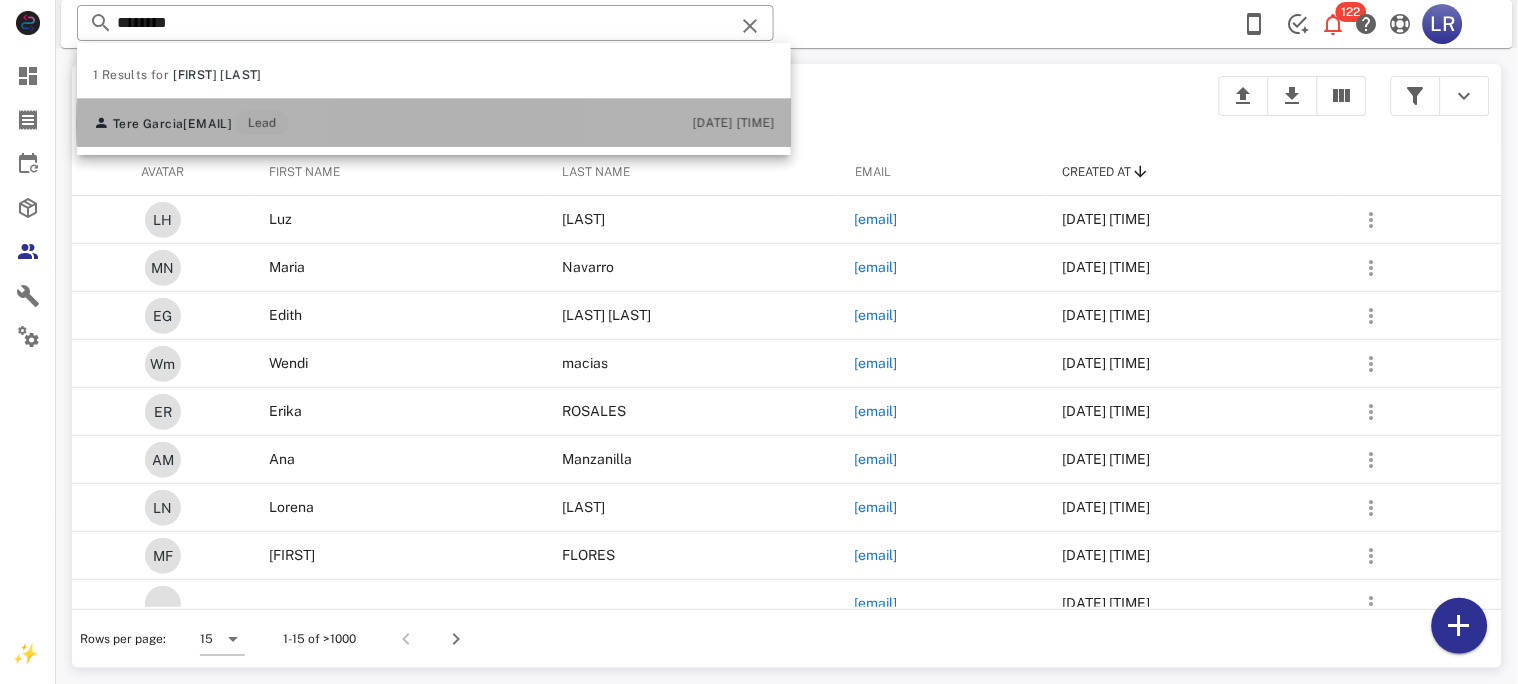 click on "telesa32@gmail.com" at bounding box center (207, 124) 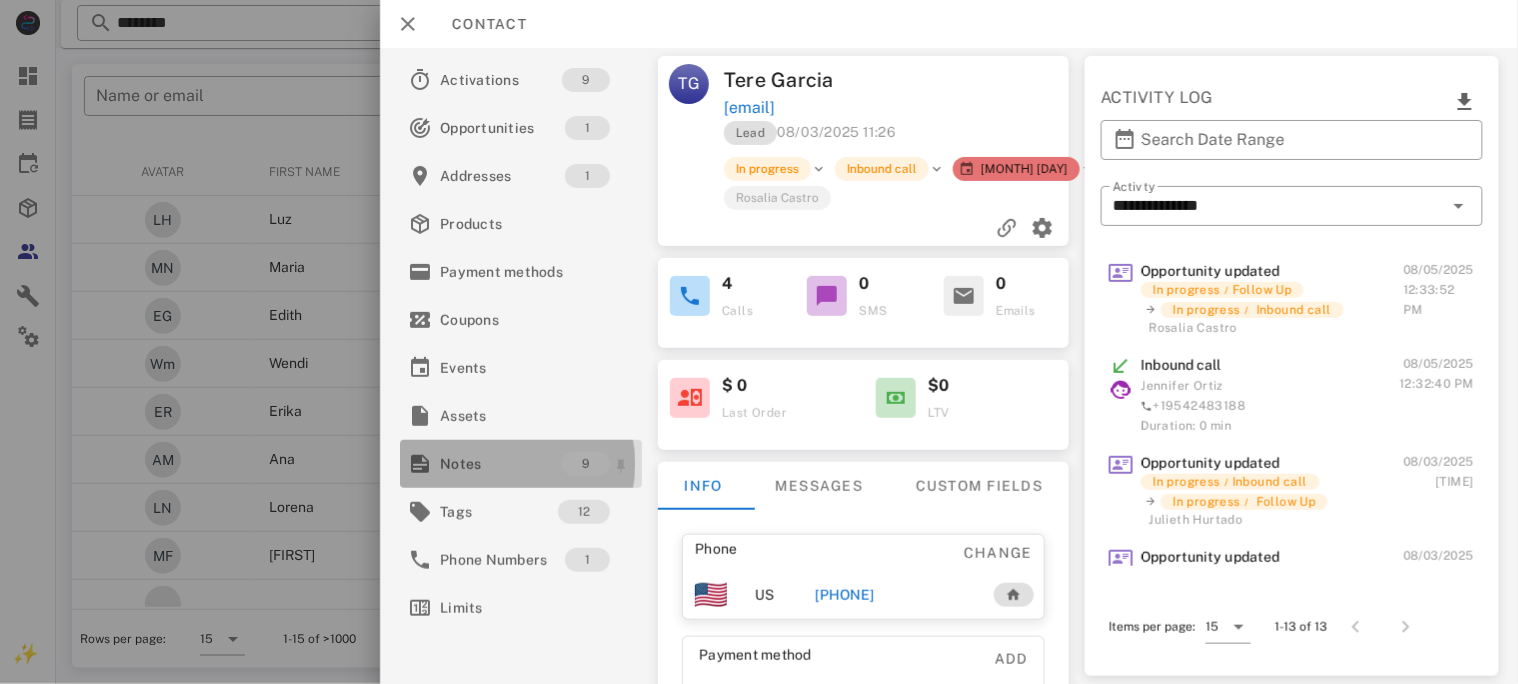 click on "Notes" at bounding box center (501, 464) 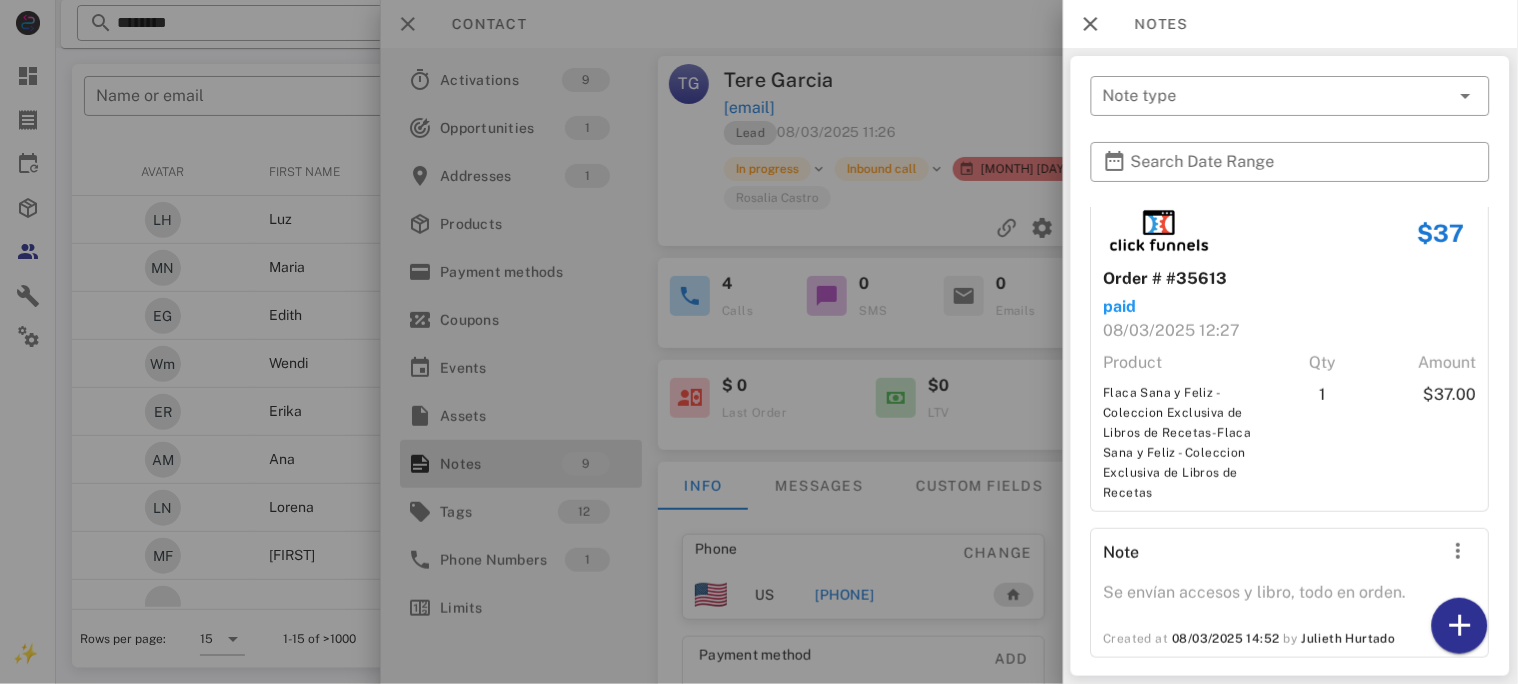 scroll, scrollTop: 1912, scrollLeft: 0, axis: vertical 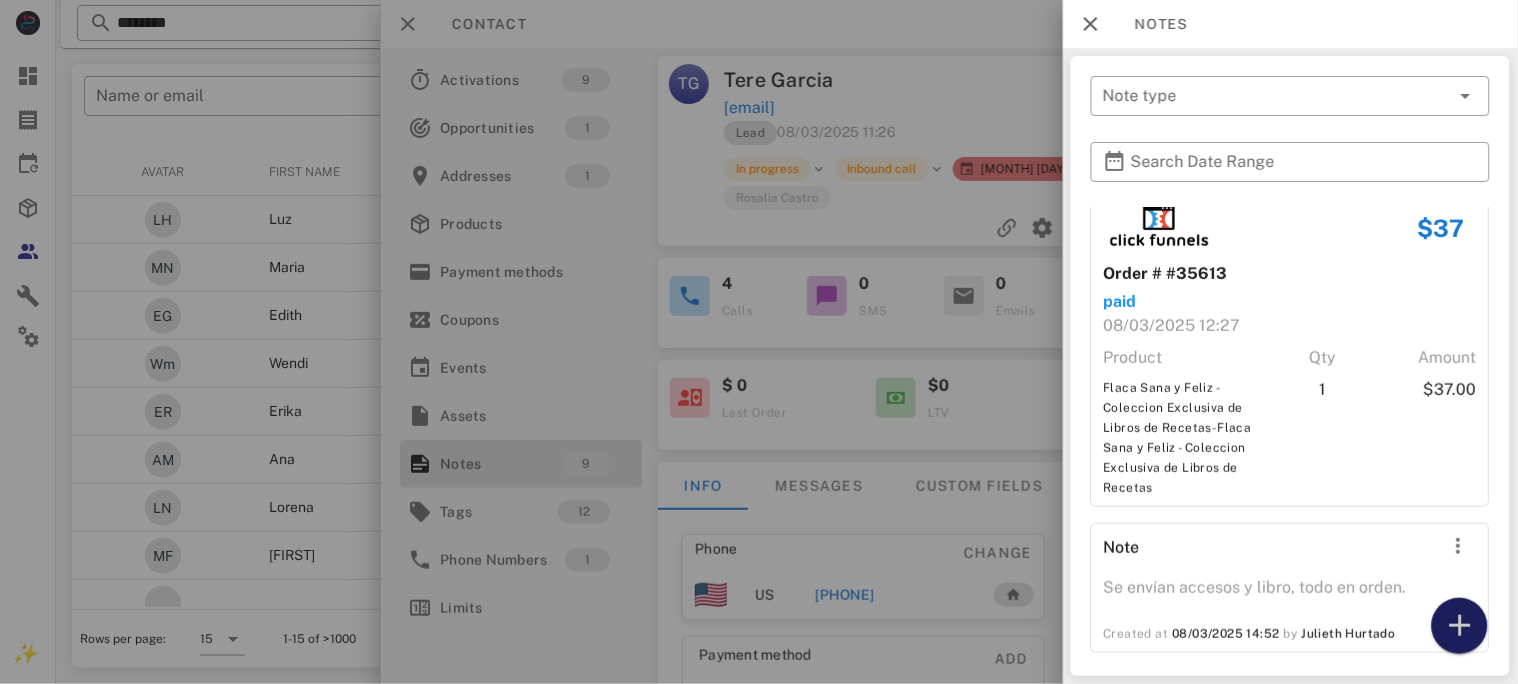 click at bounding box center (1460, 626) 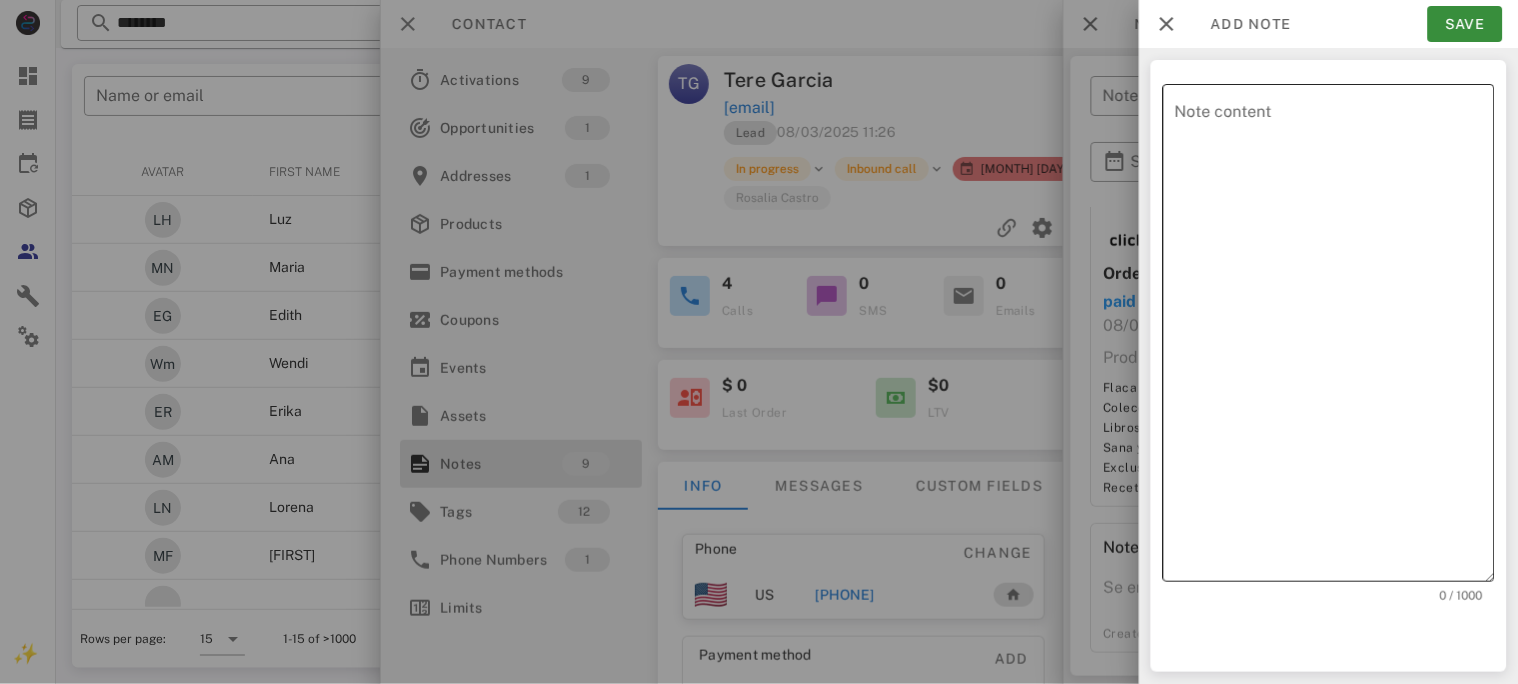 click on "Note content" at bounding box center (1335, 338) 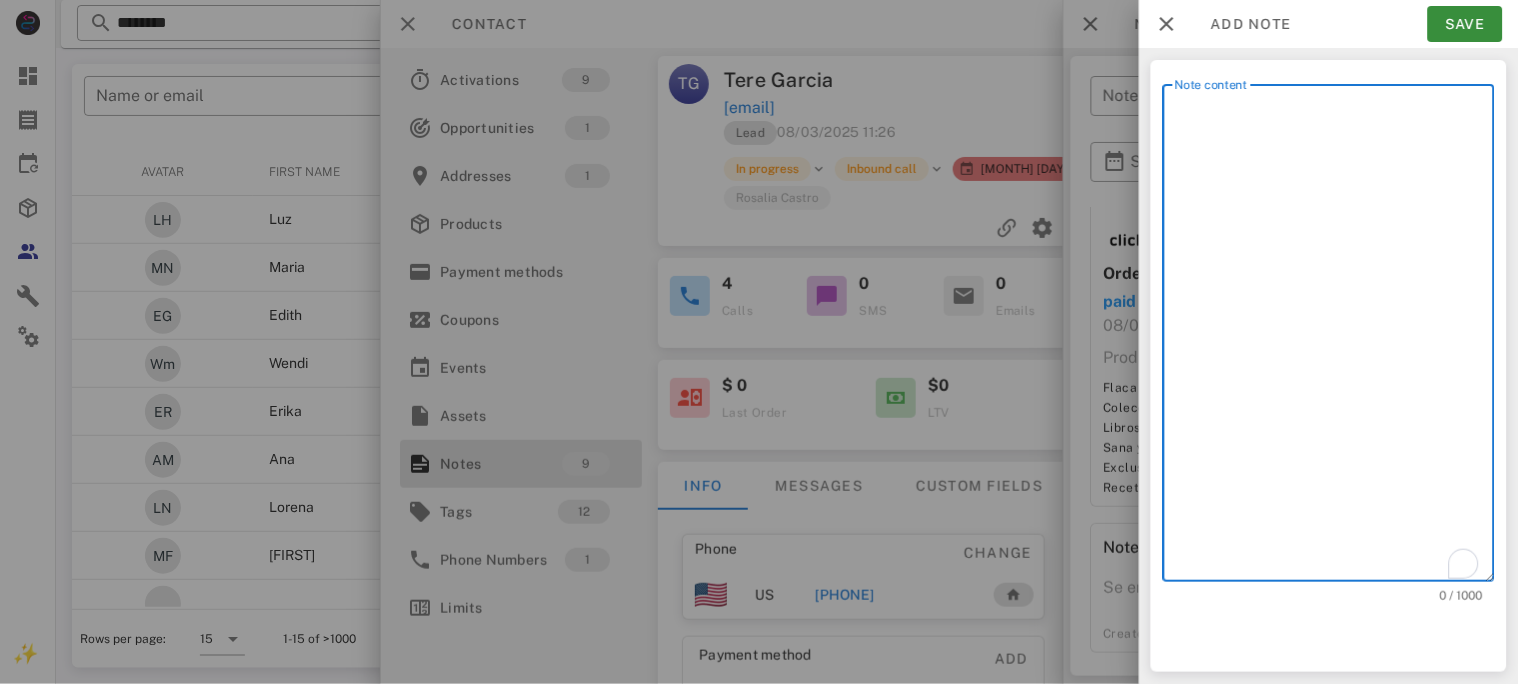 paste on "**********" 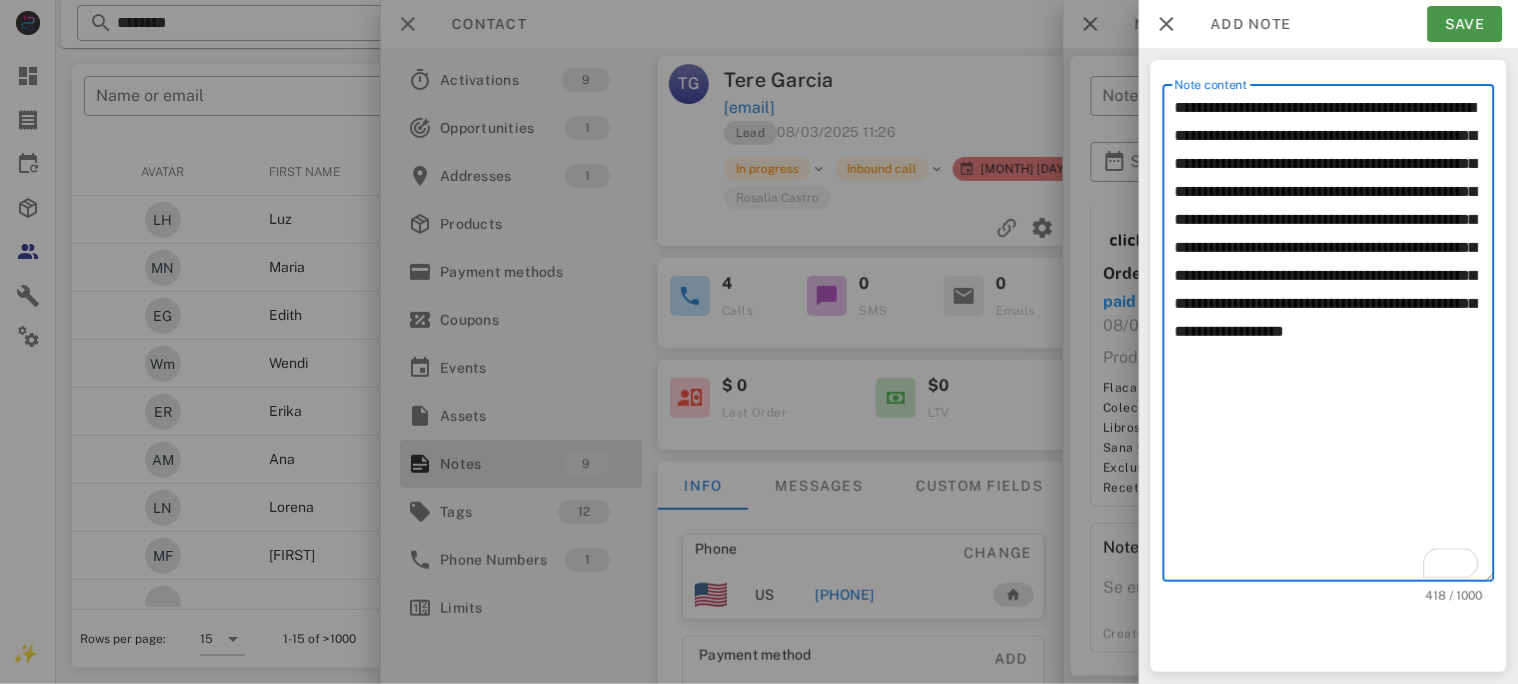 type on "**********" 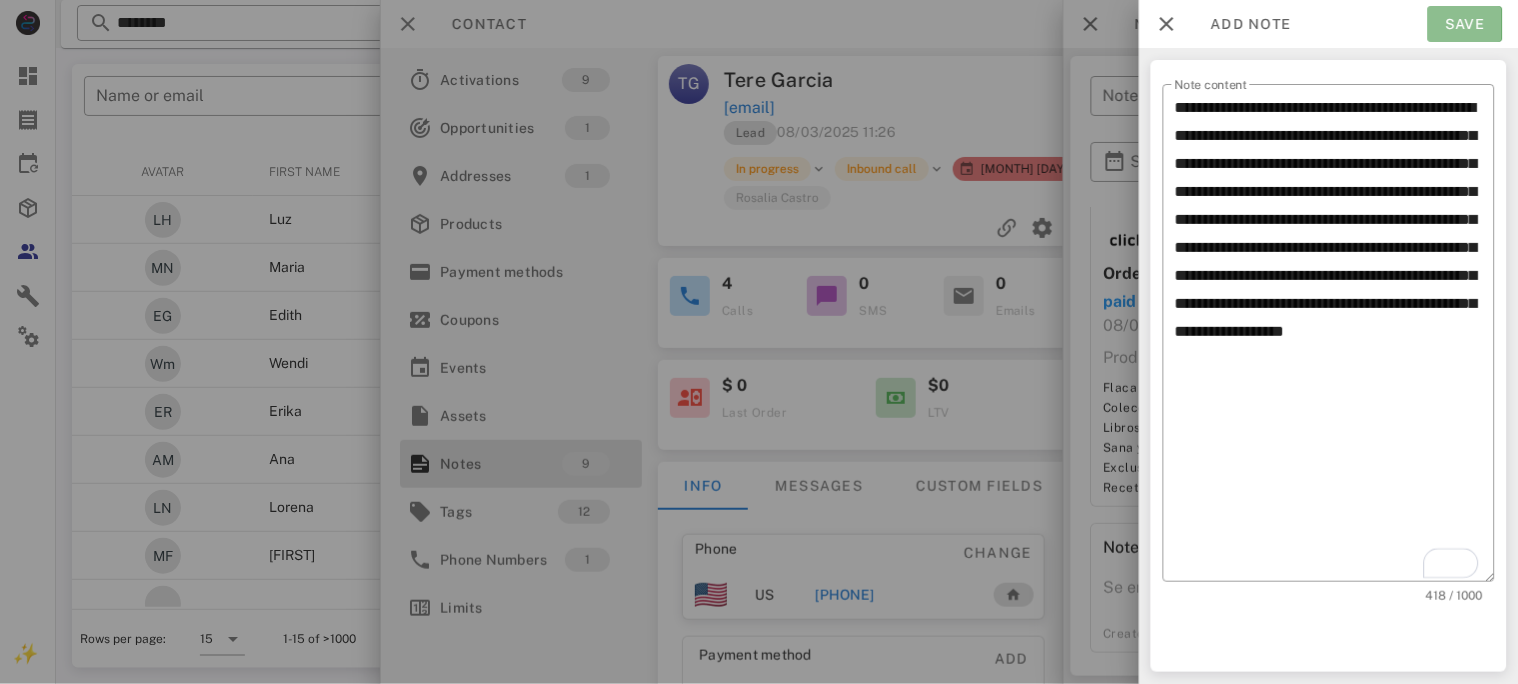 click on "Save" at bounding box center [1465, 24] 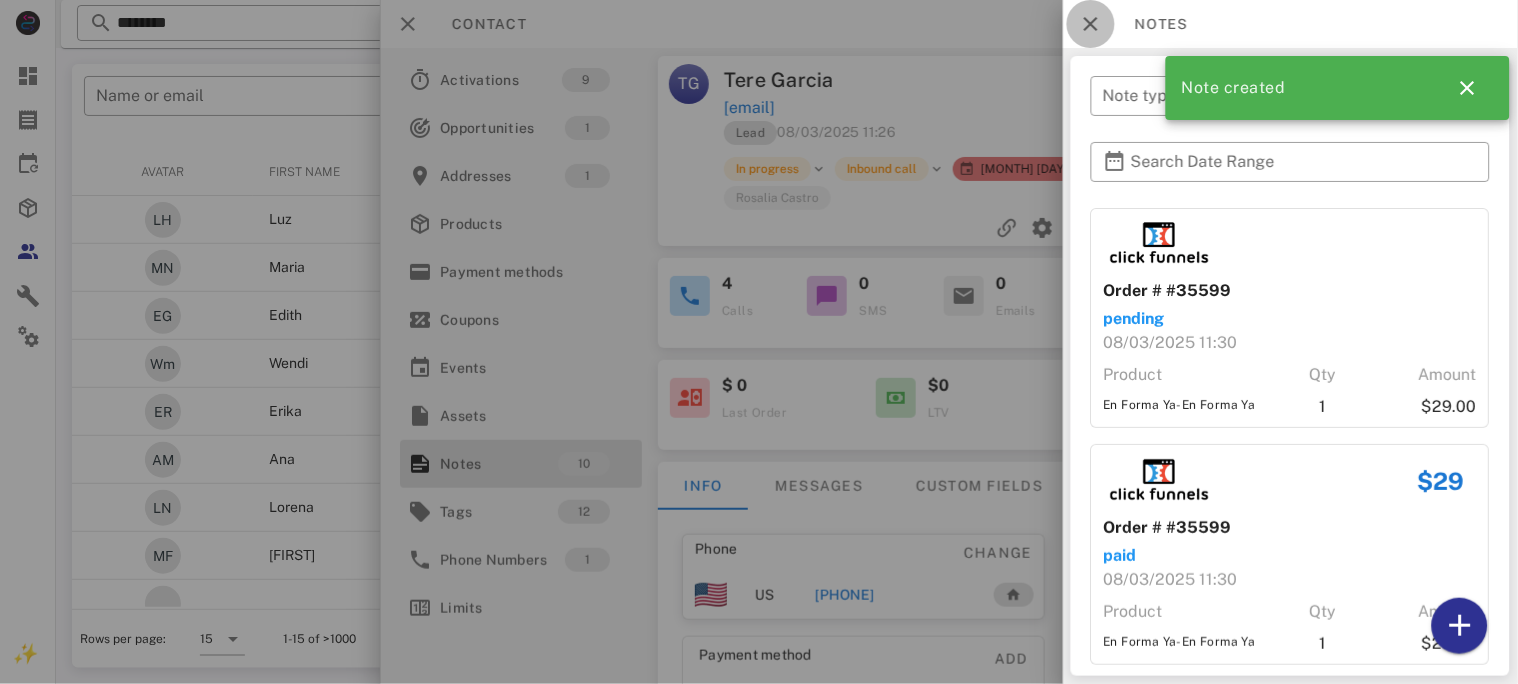 click at bounding box center [1091, 24] 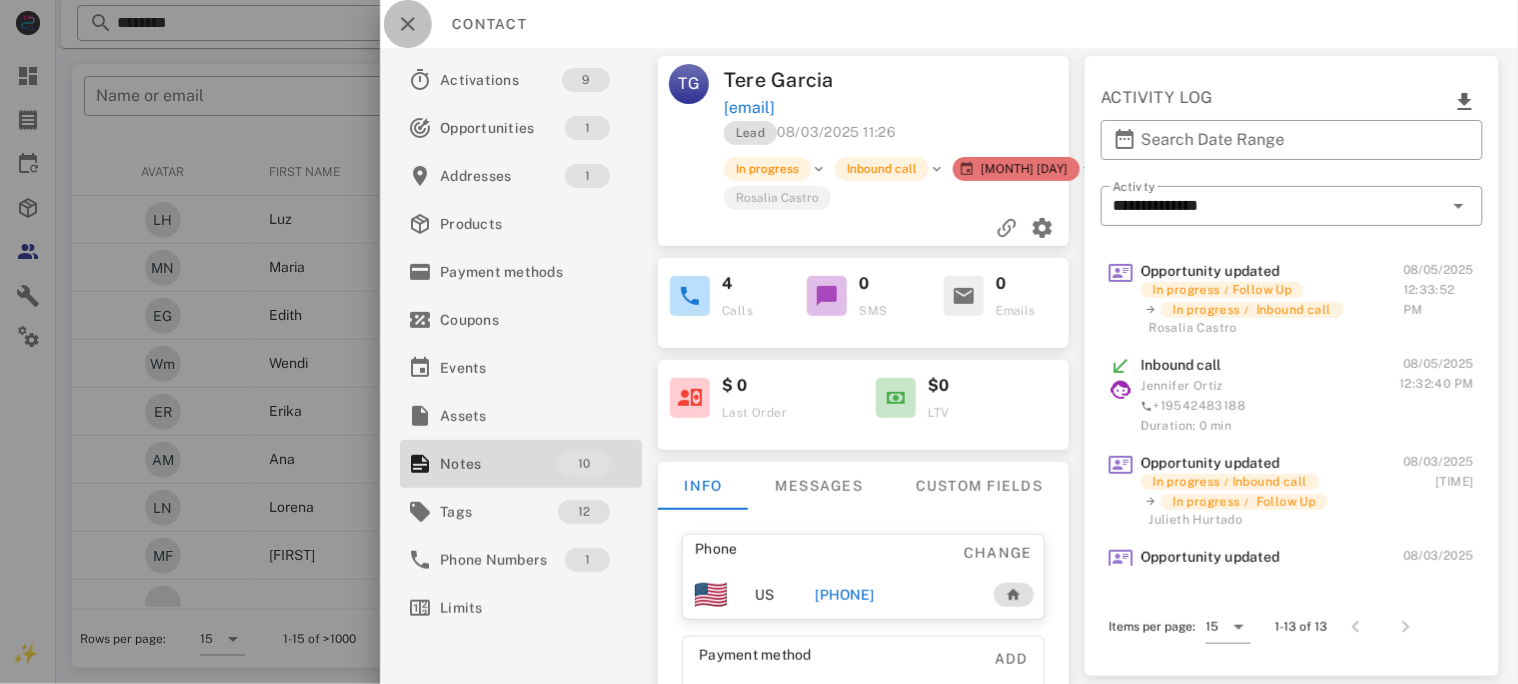 click at bounding box center (408, 24) 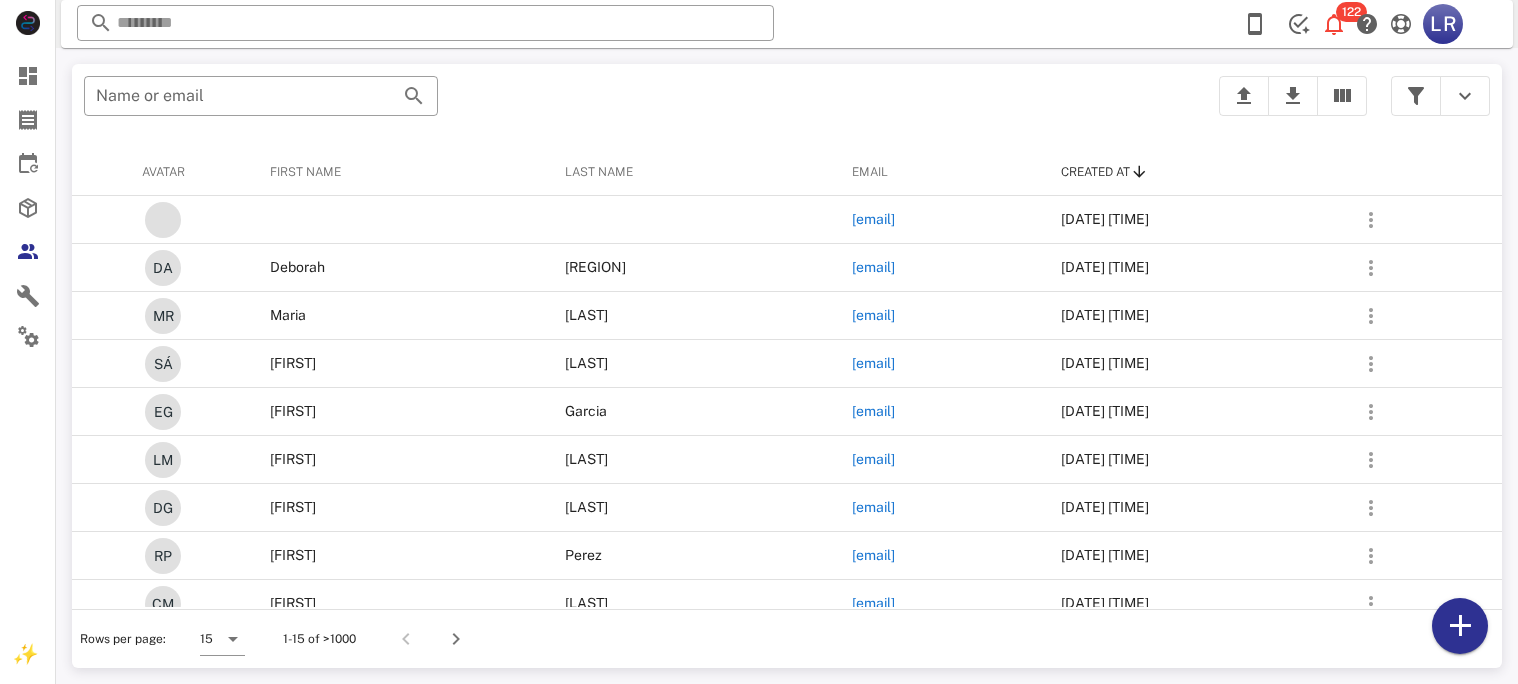 scroll, scrollTop: 0, scrollLeft: 0, axis: both 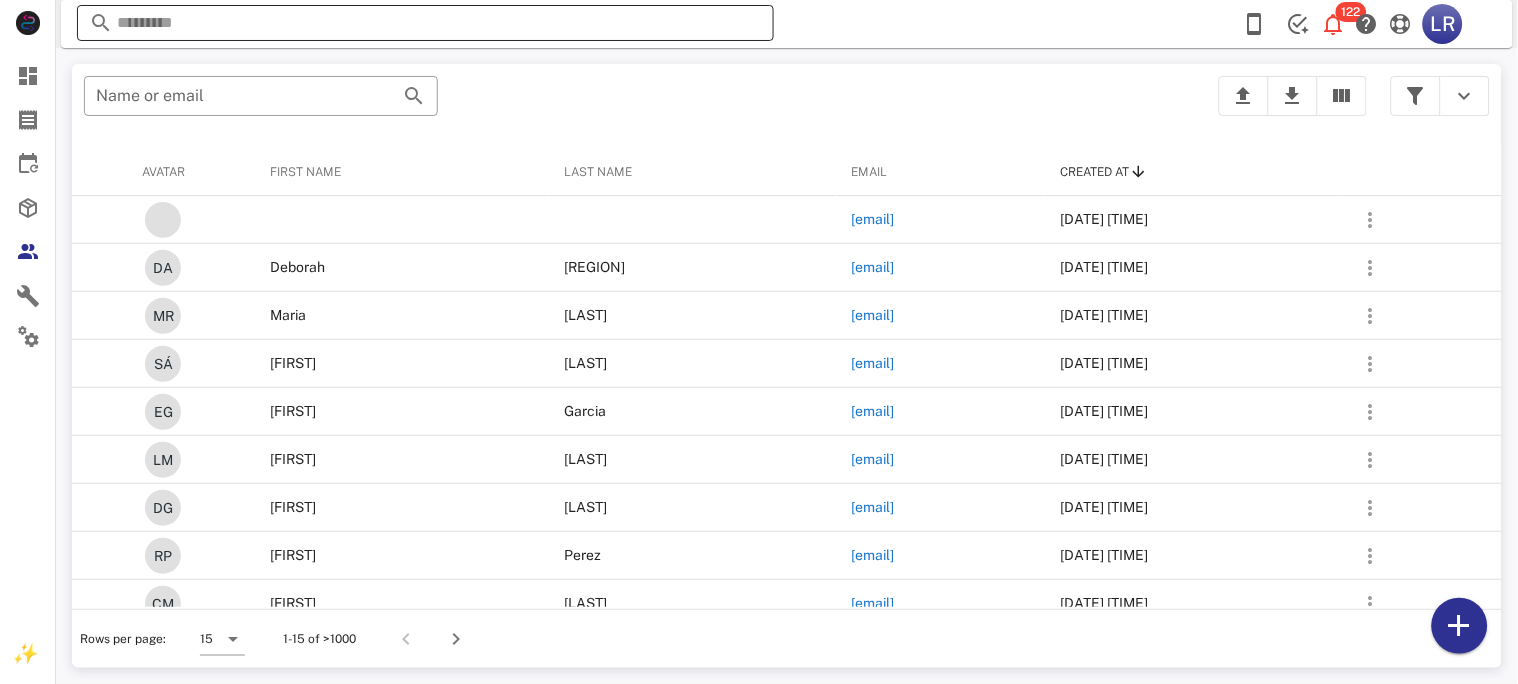 click at bounding box center [425, 23] 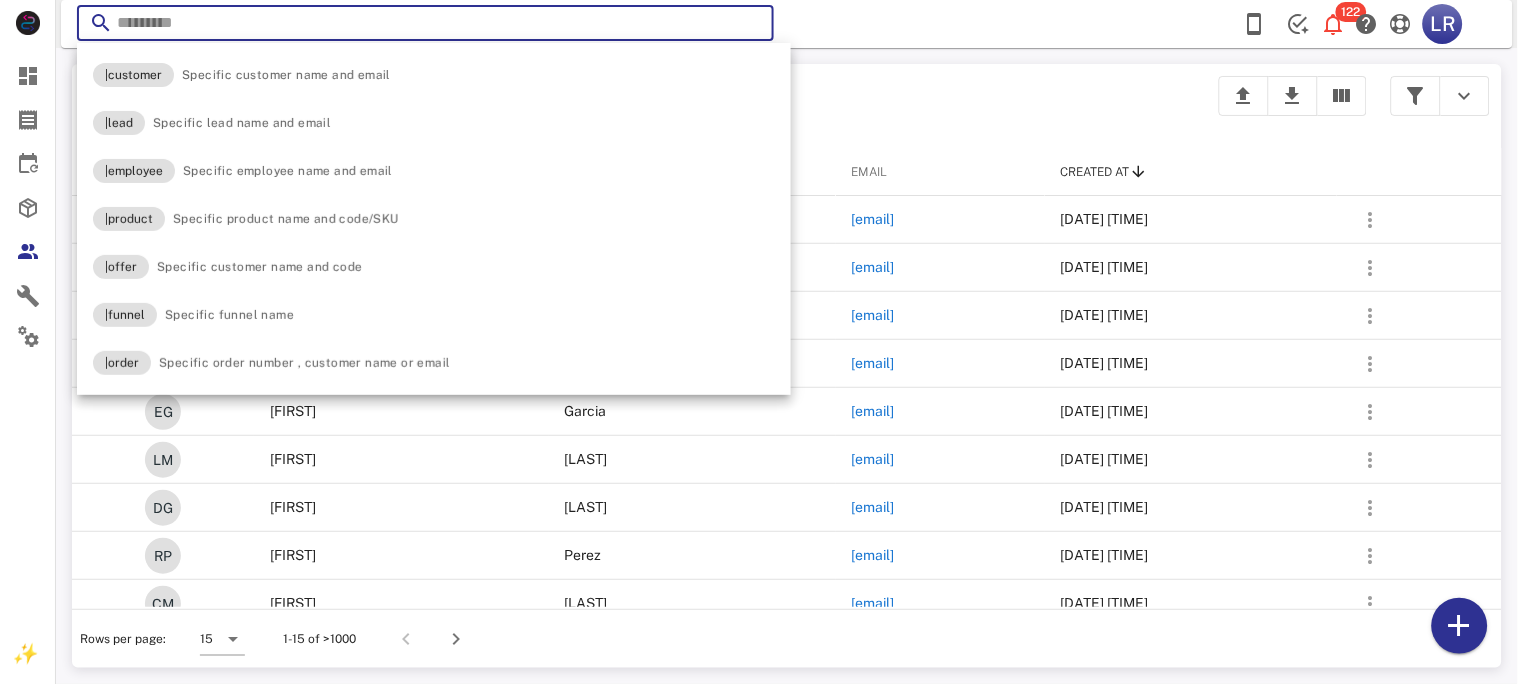 click at bounding box center (425, 23) 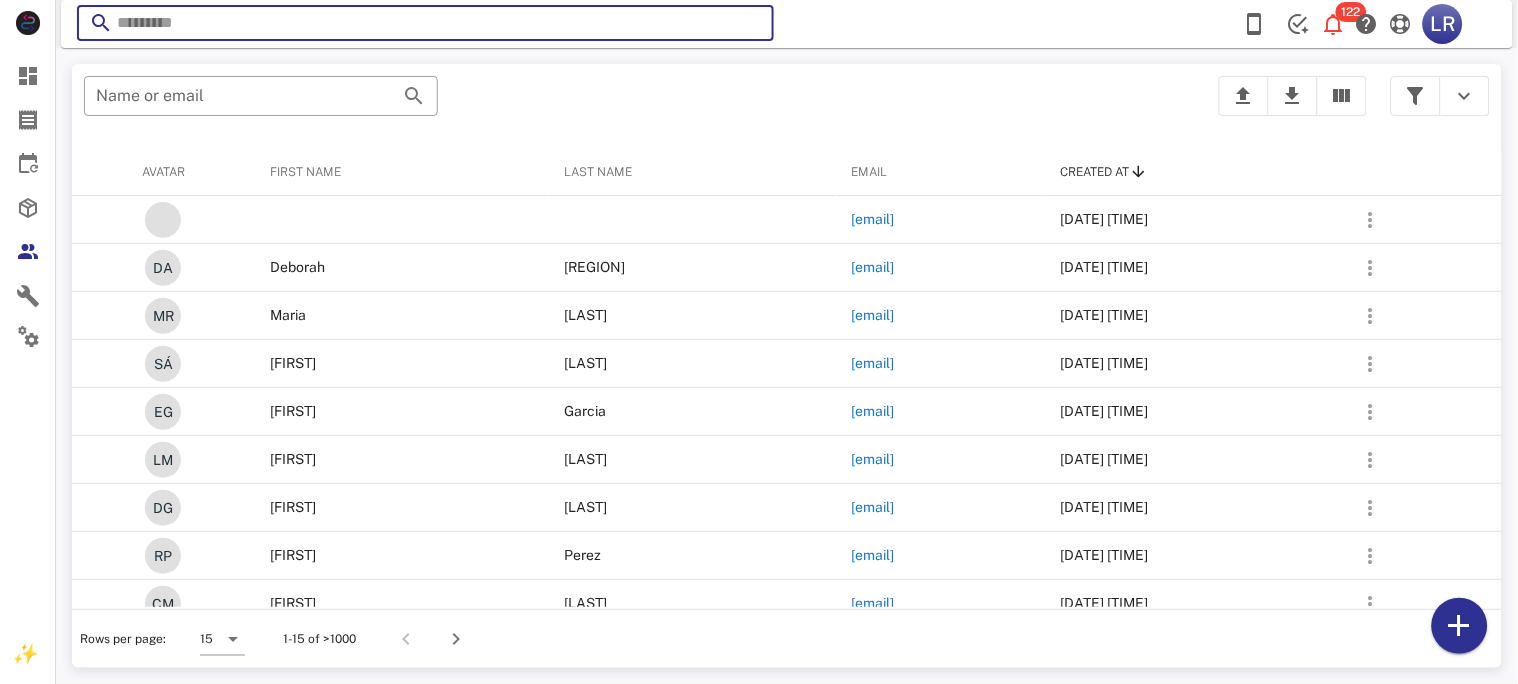 paste on "**********" 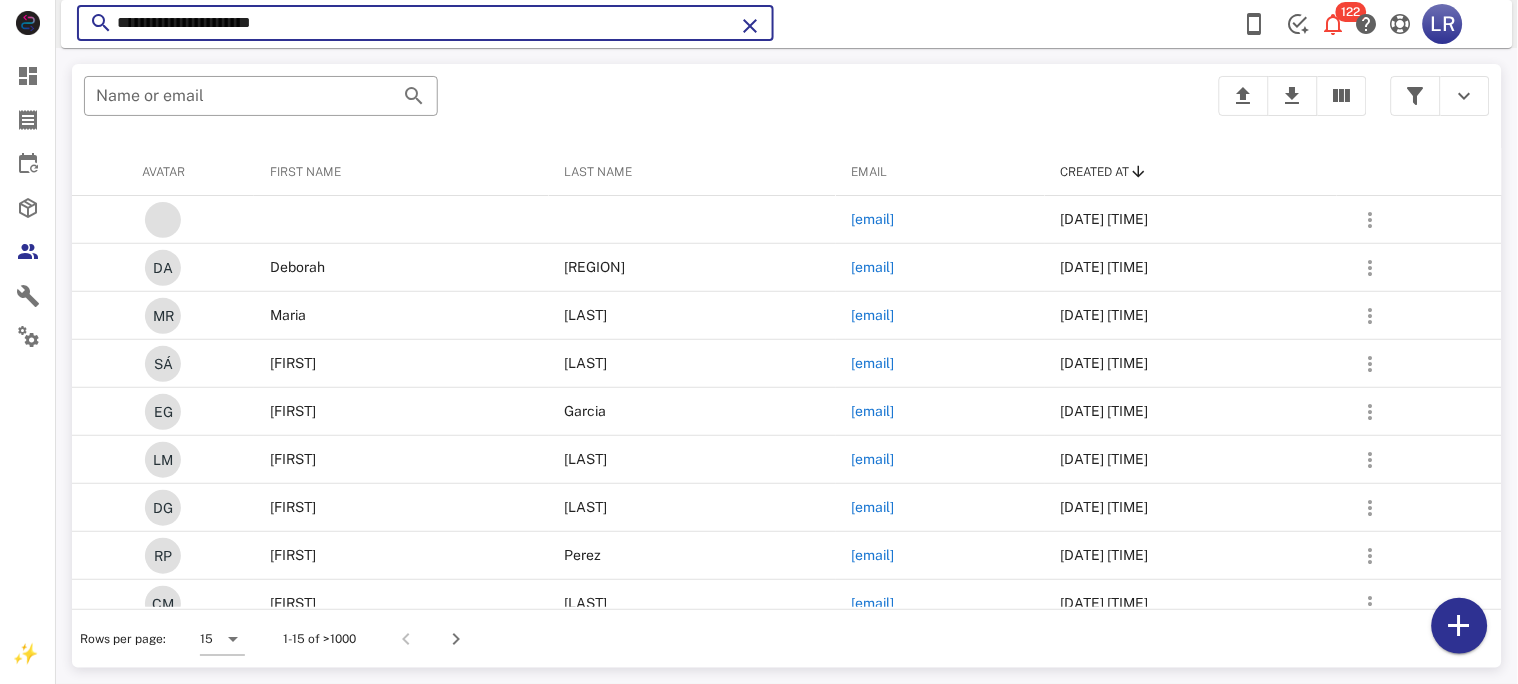 type on "**********" 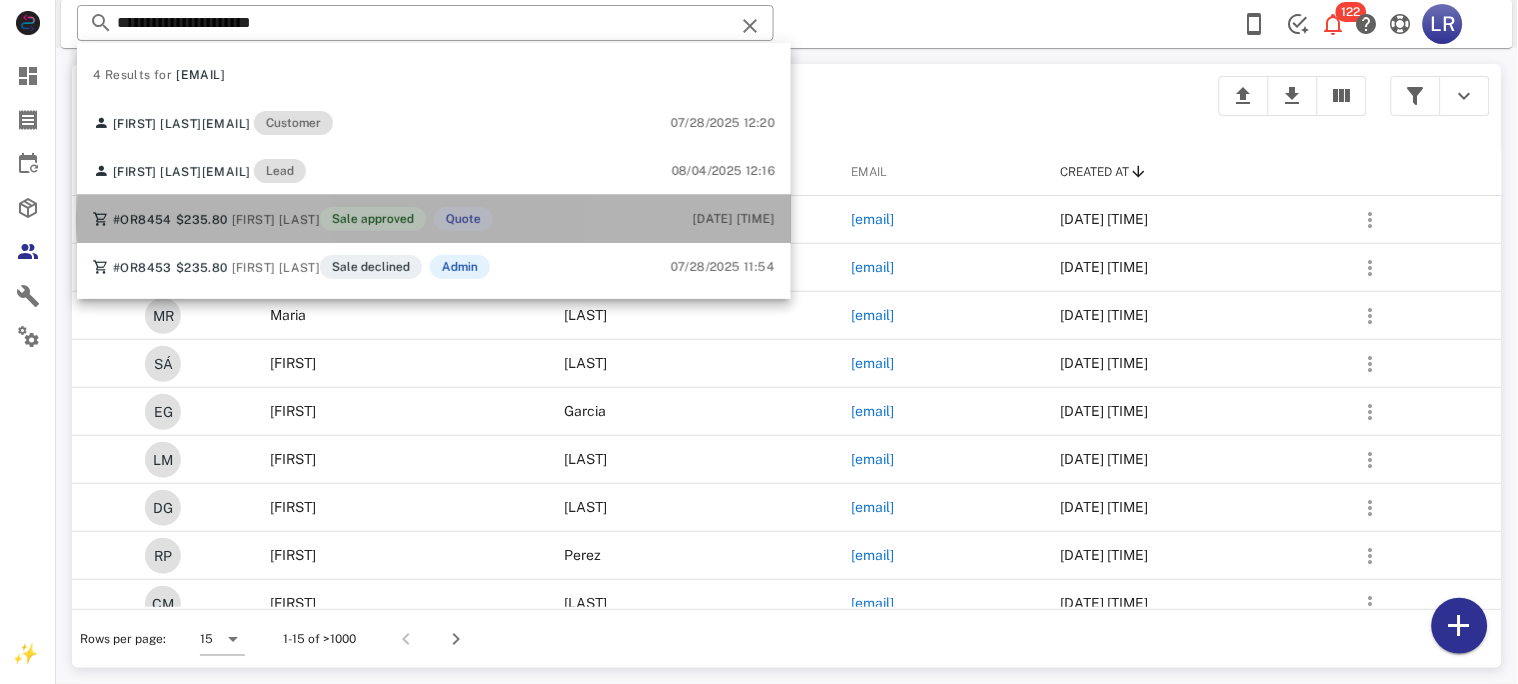 click on "[FIRST] [LAST]" at bounding box center [276, 220] 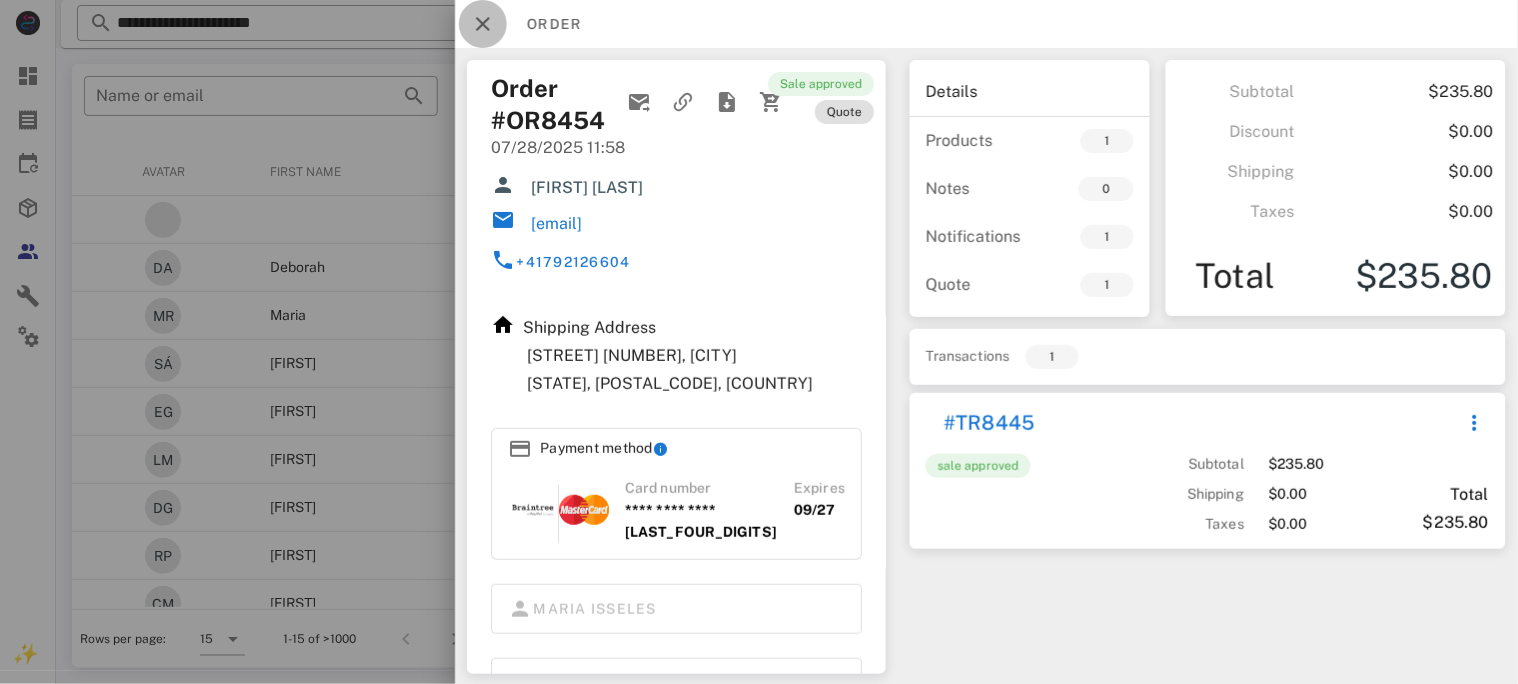 click at bounding box center [483, 24] 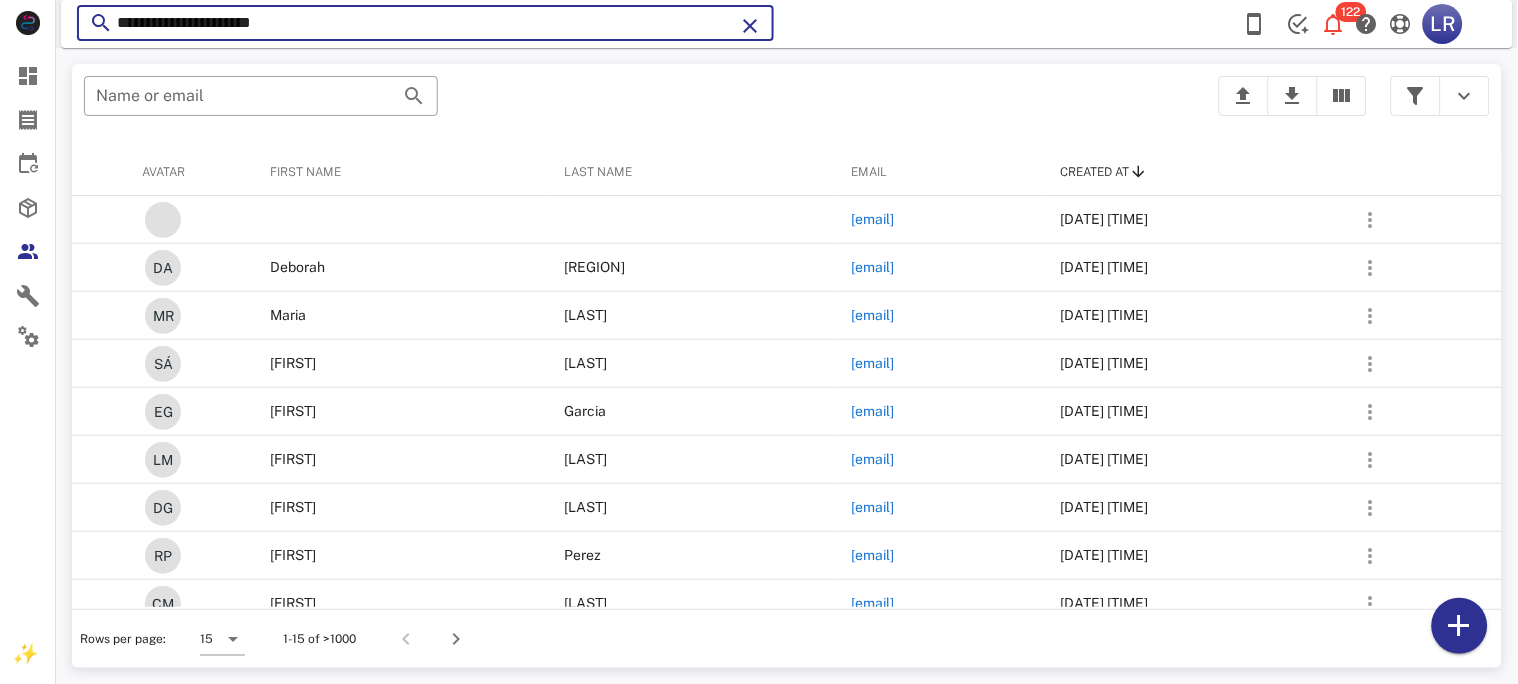 click on "**********" at bounding box center [425, 23] 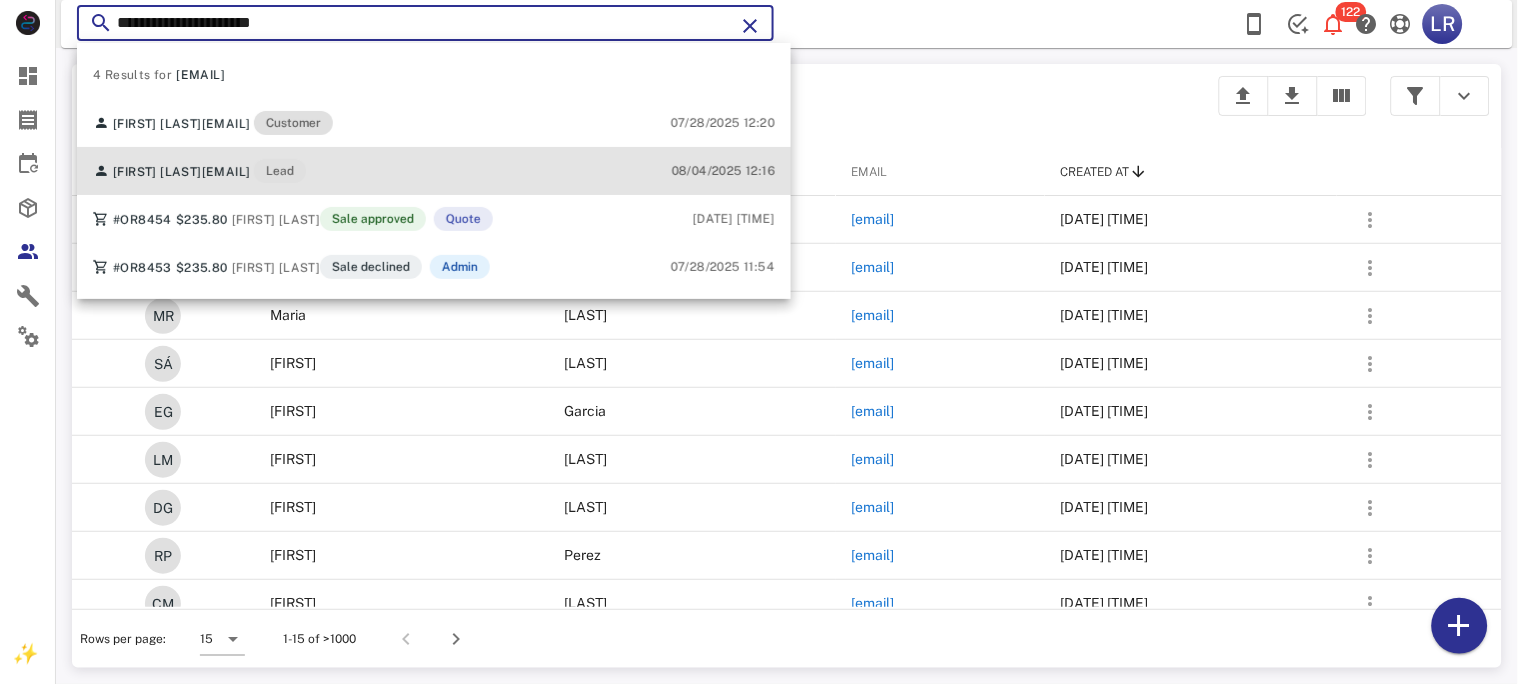 click on "jennymar3186@gmail.com" at bounding box center [226, 172] 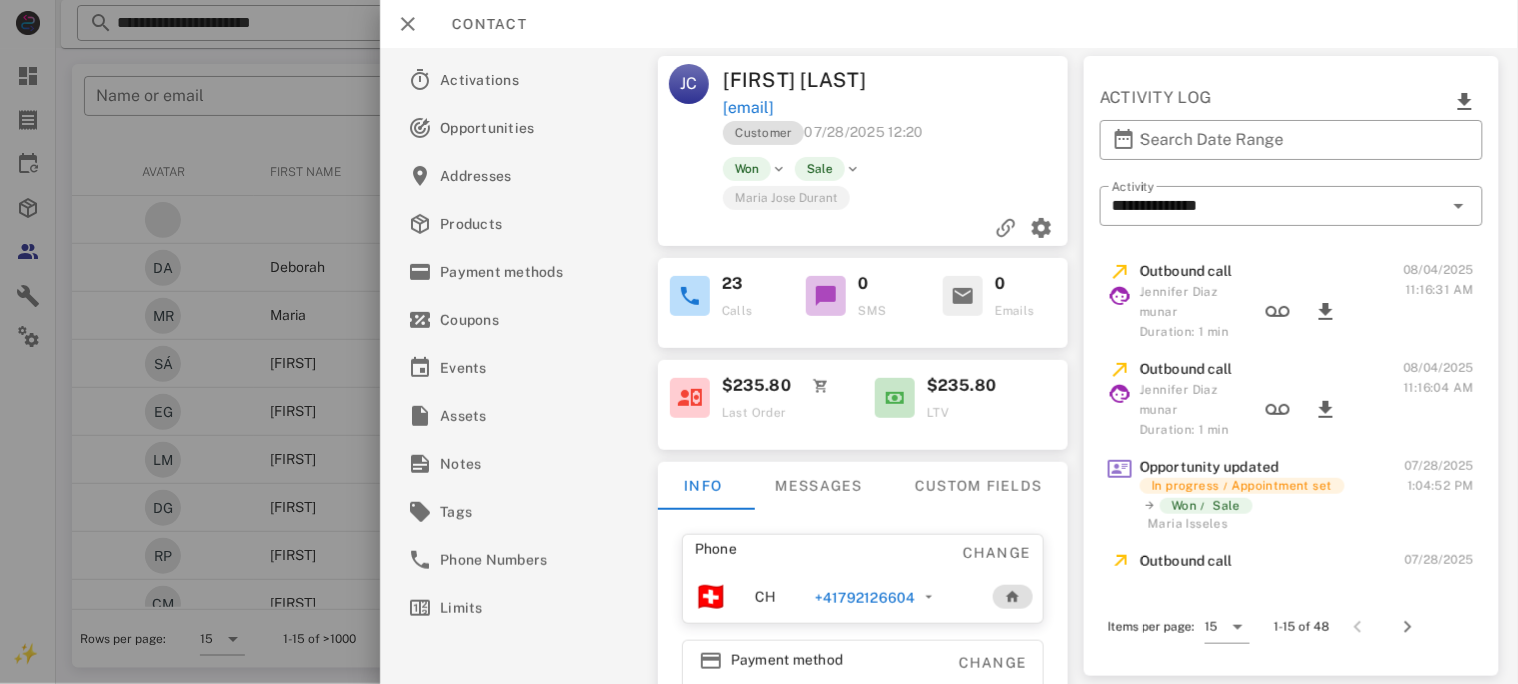 click on "+41792126604" at bounding box center [864, 598] 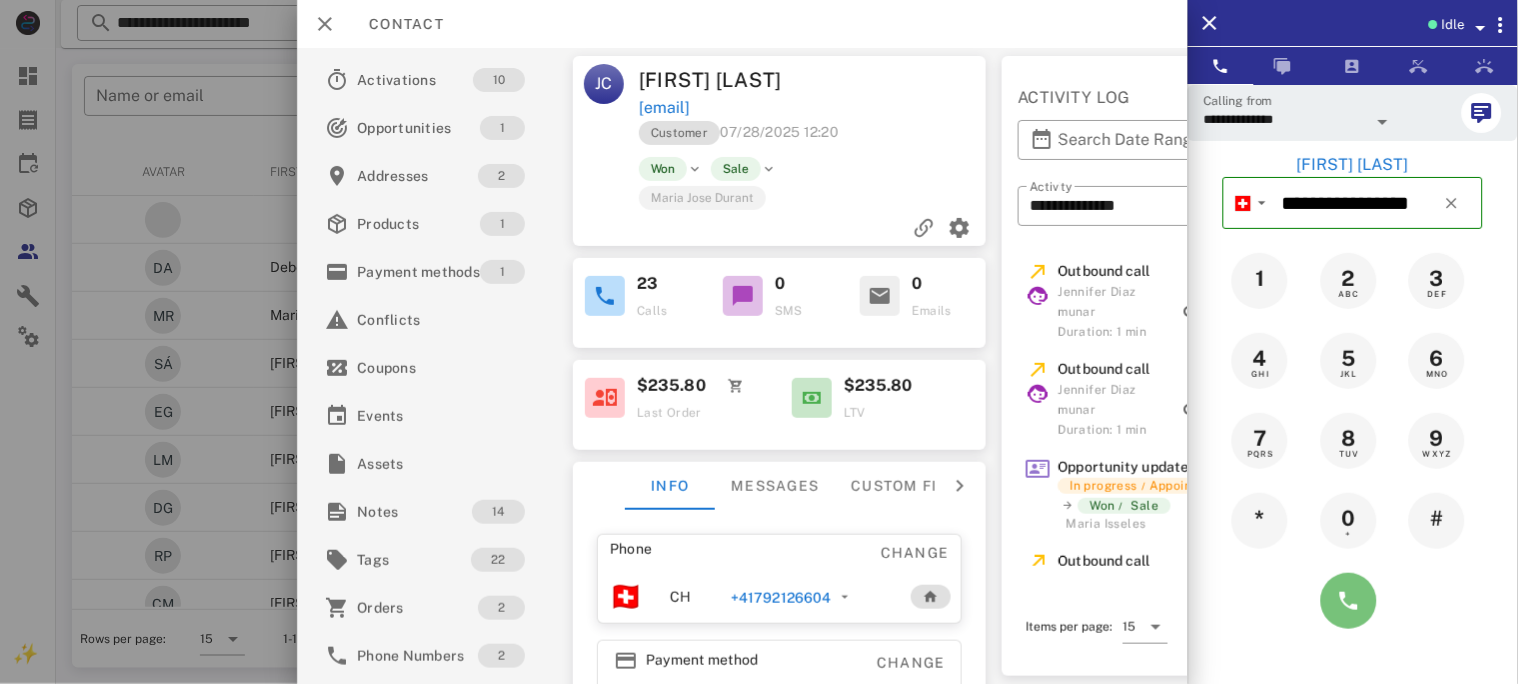 click at bounding box center [1349, 601] 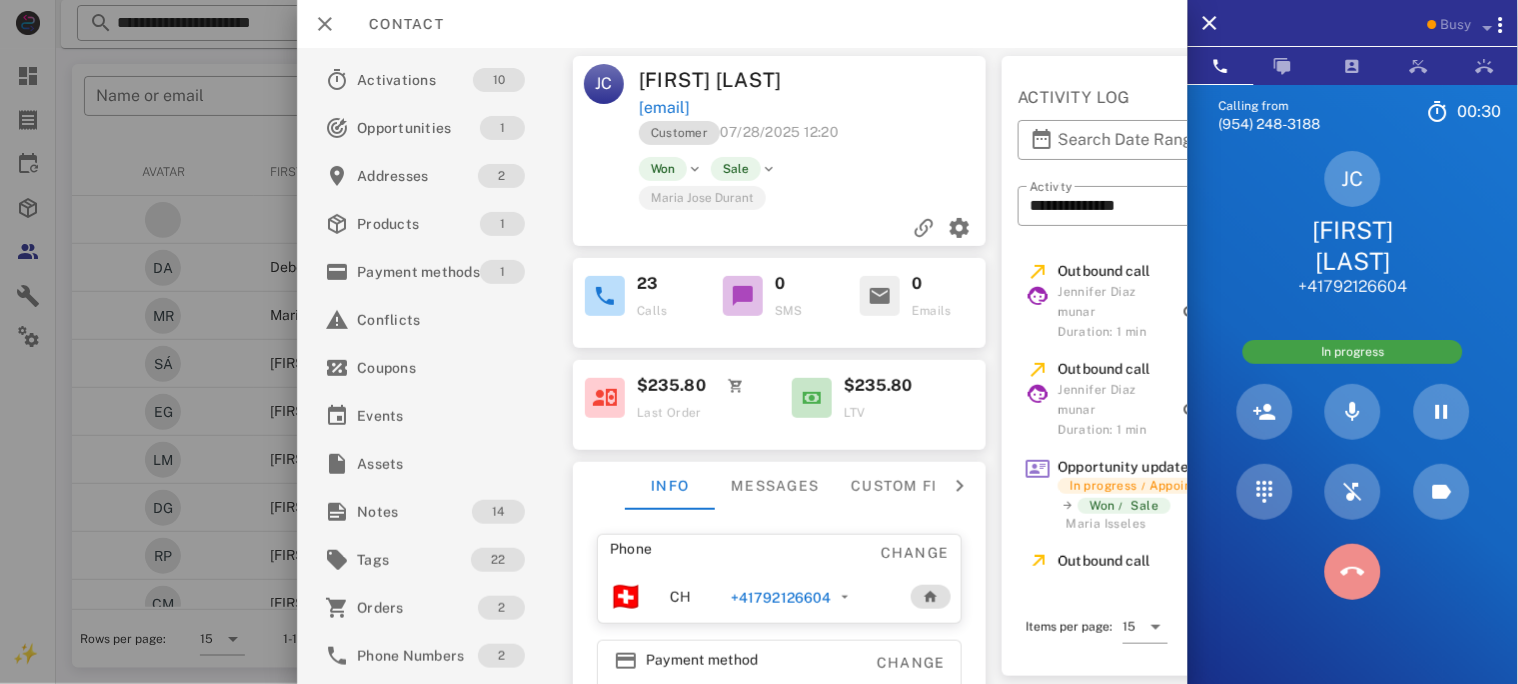 click at bounding box center (1353, 572) 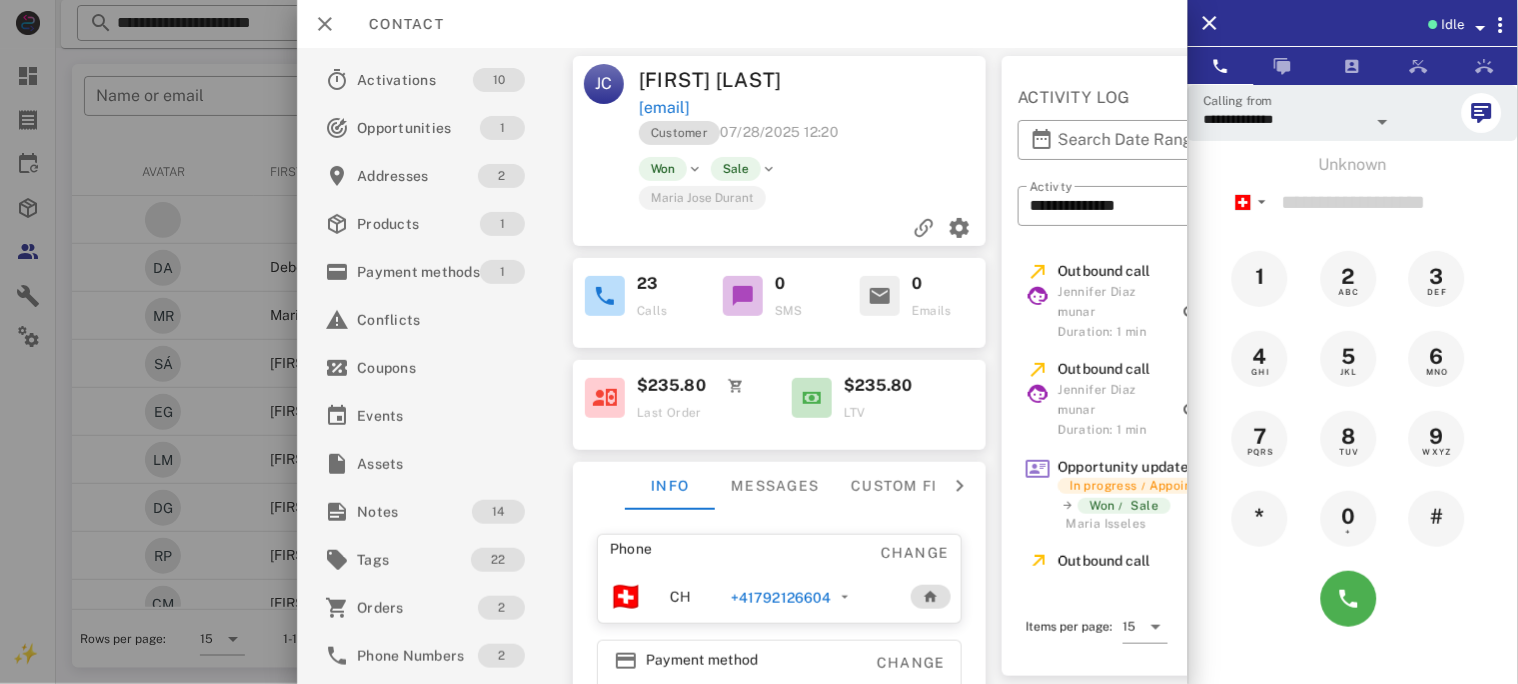 click on "+41792126604" at bounding box center [781, 598] 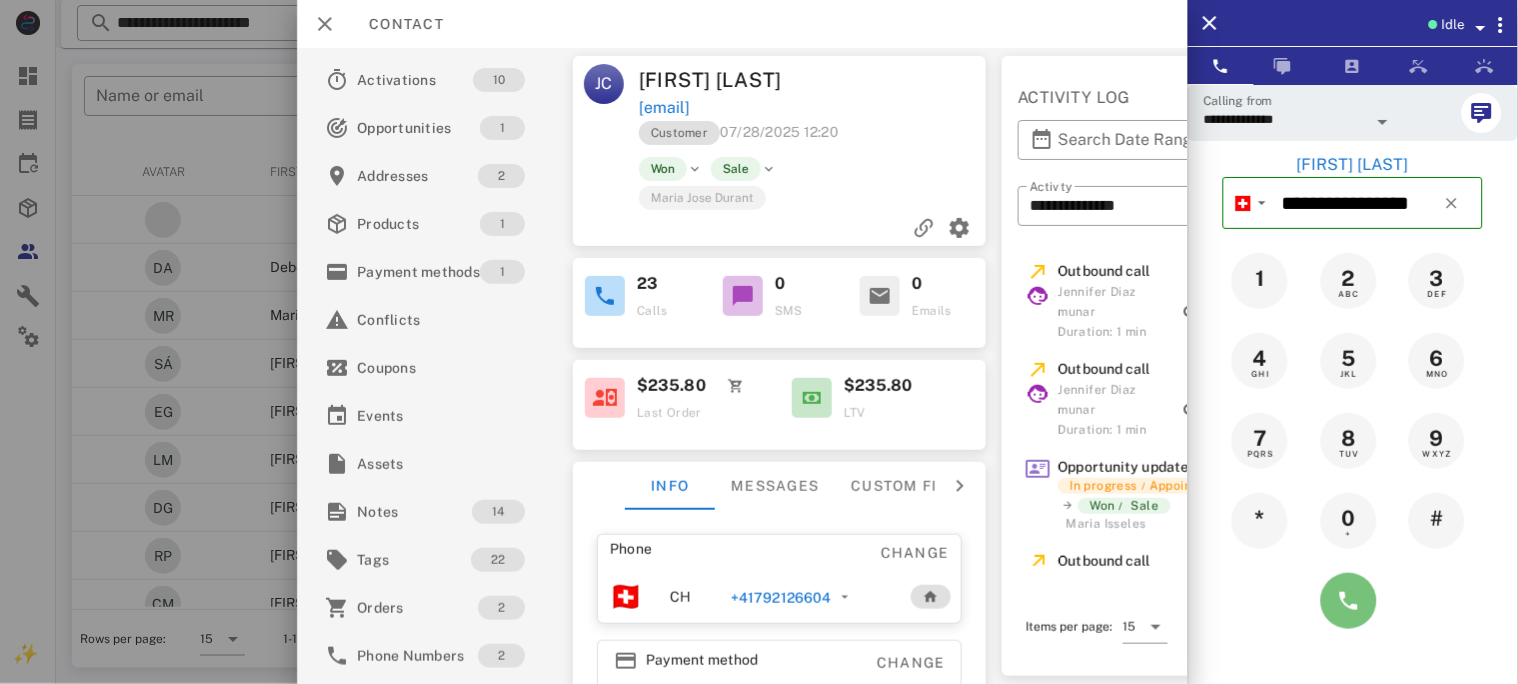 click at bounding box center [1349, 601] 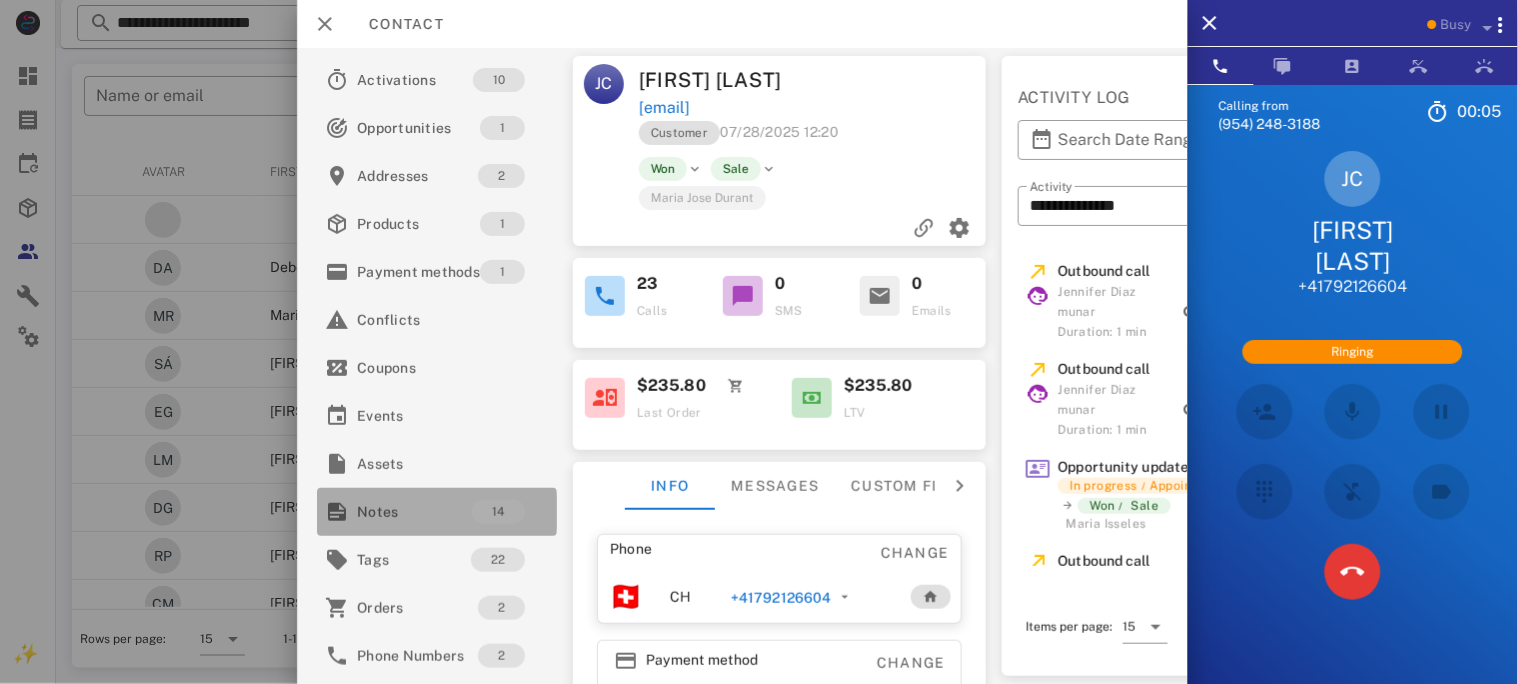 drag, startPoint x: 430, startPoint y: 517, endPoint x: 412, endPoint y: 524, distance: 19.313208 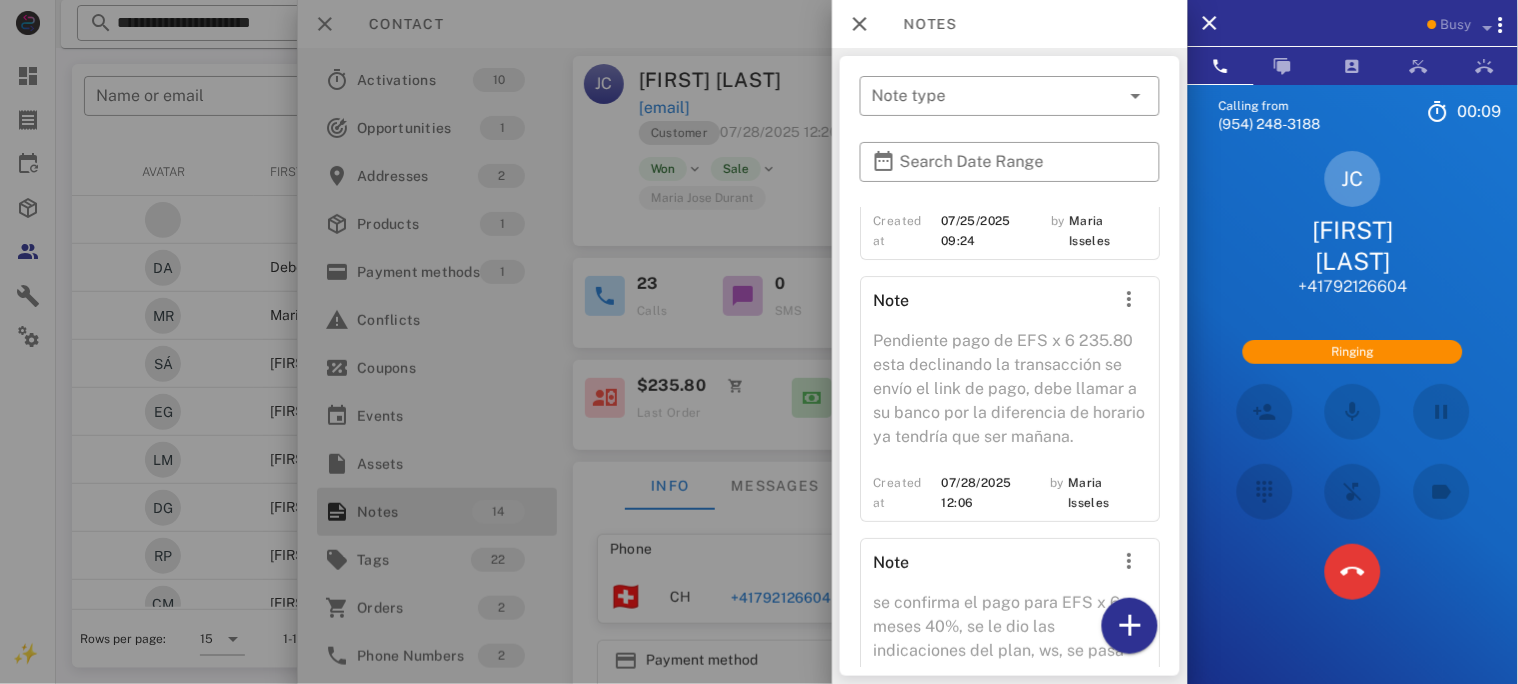 scroll, scrollTop: 3634, scrollLeft: 0, axis: vertical 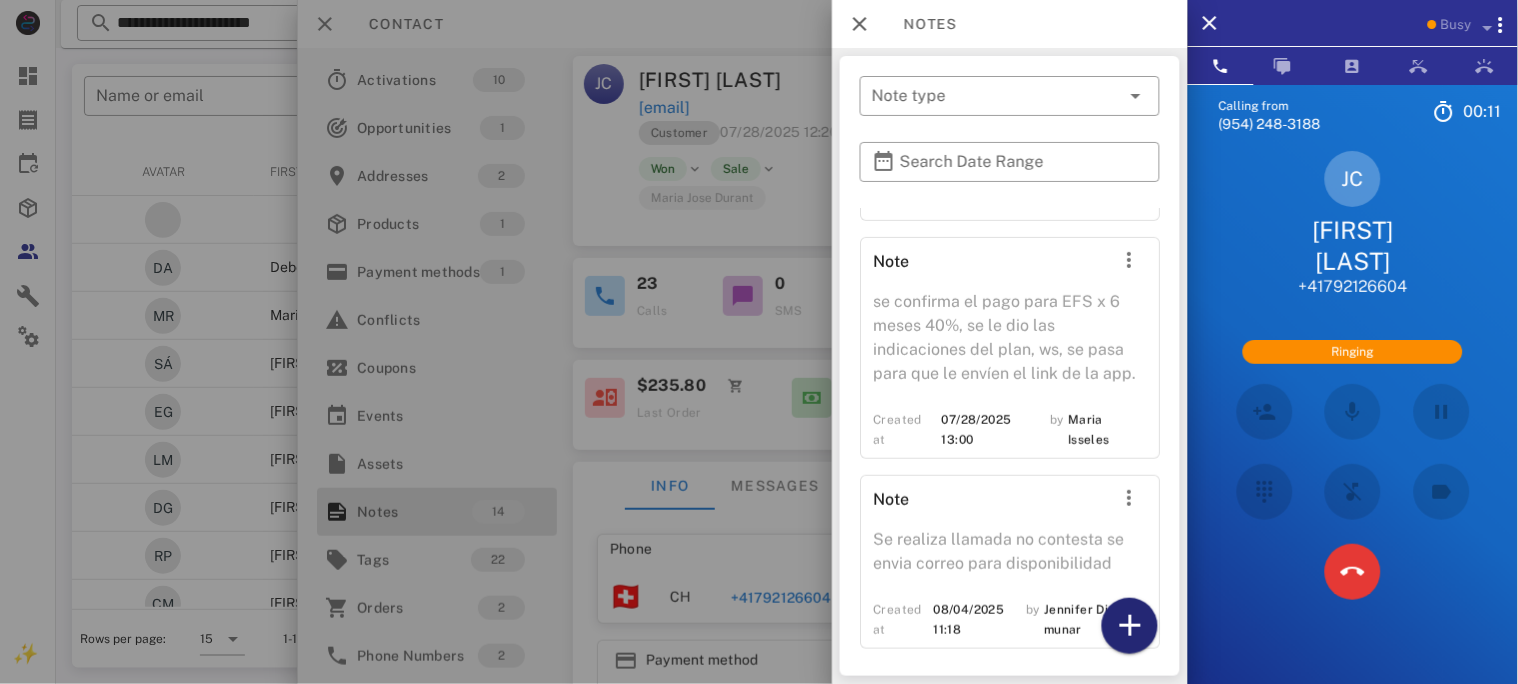 click at bounding box center (1130, 626) 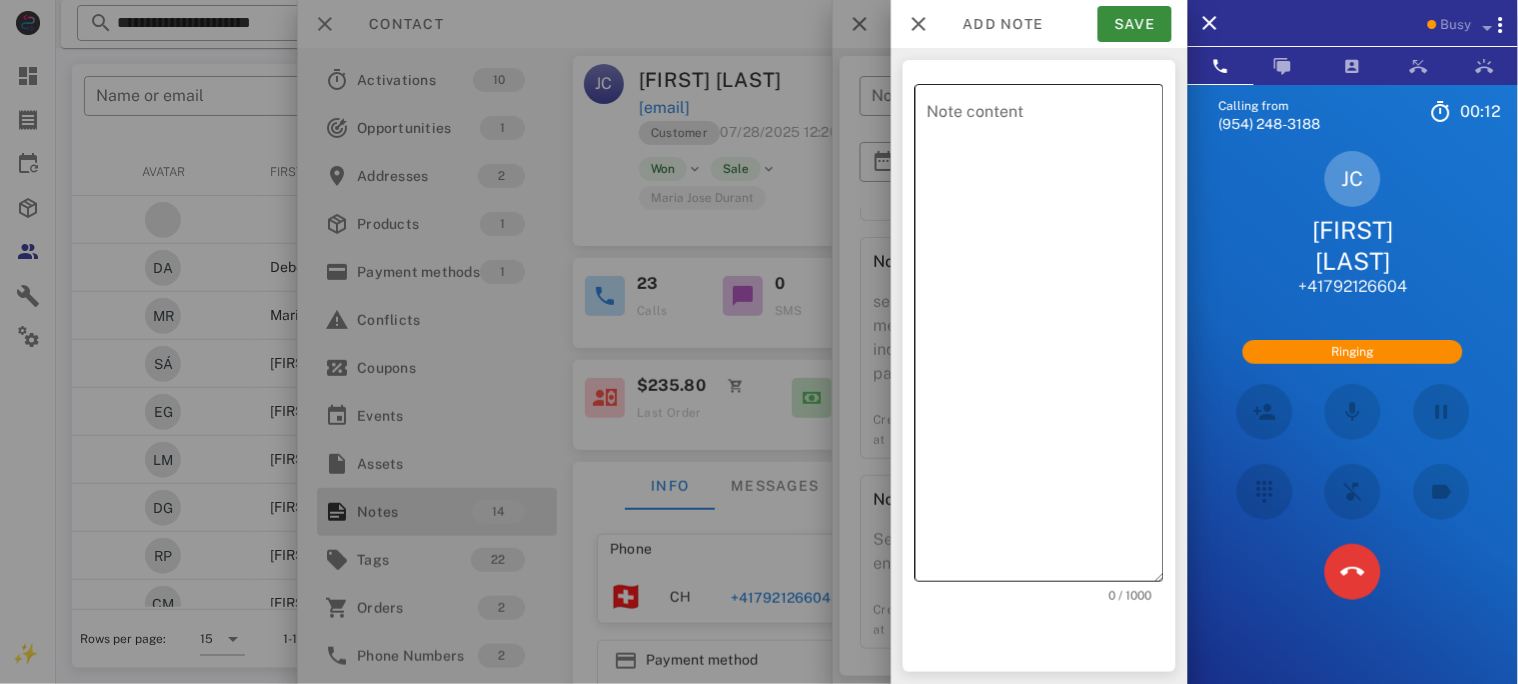 click on "Note content" at bounding box center (1045, 338) 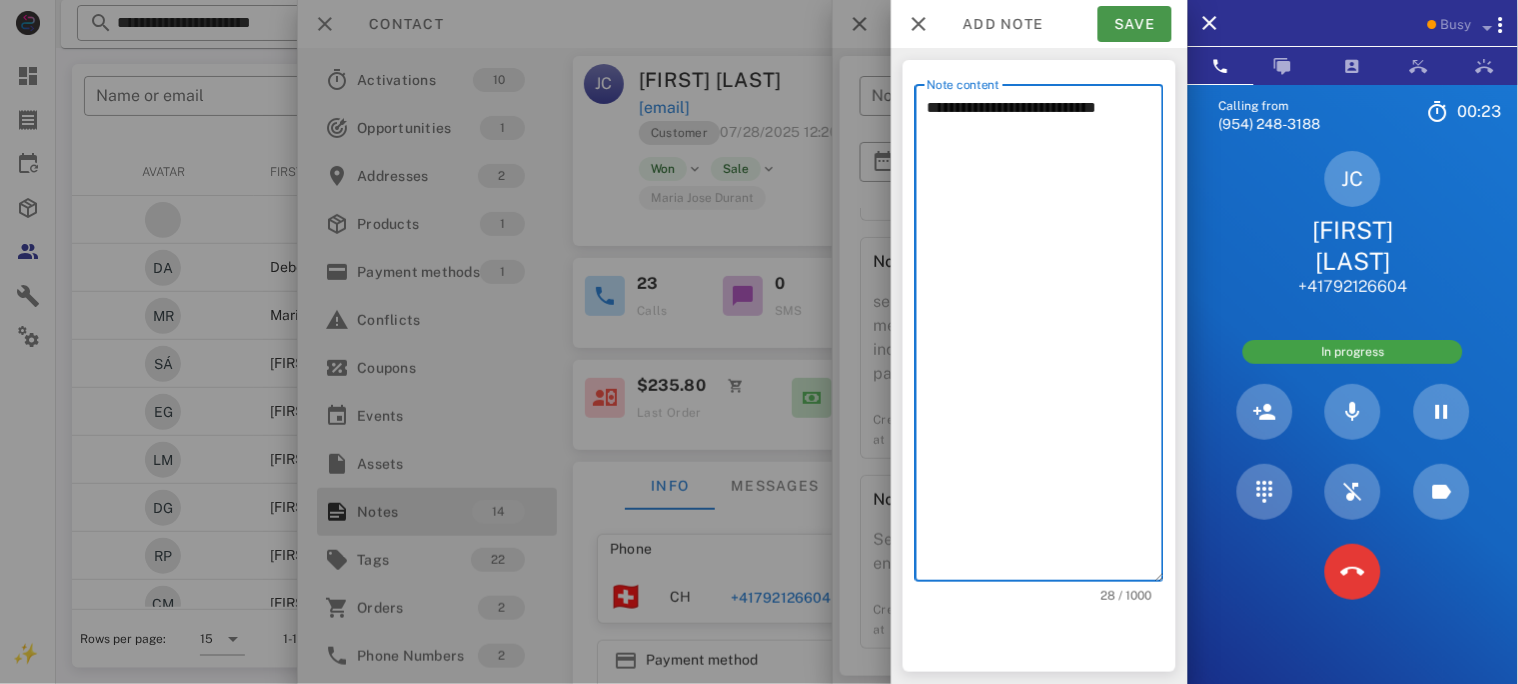 type on "**********" 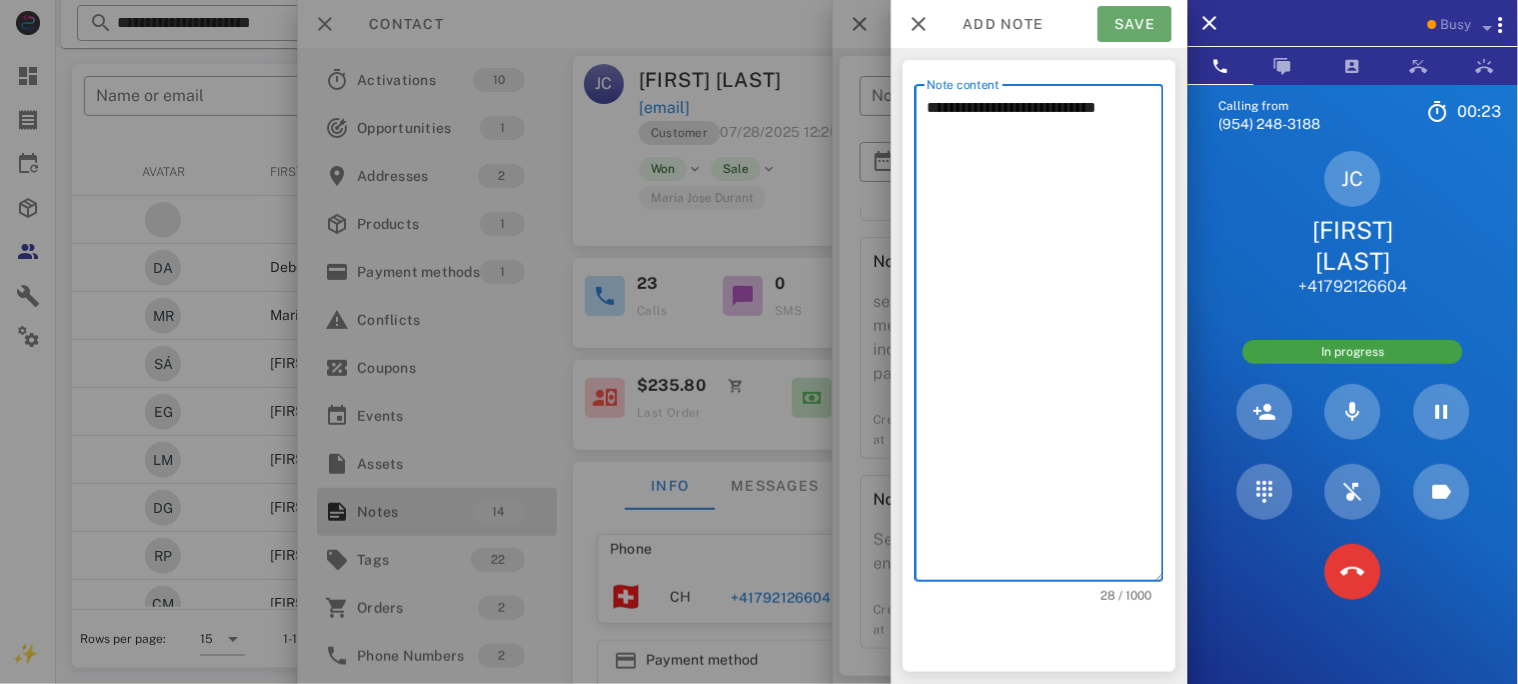 click on "Save" at bounding box center [1135, 24] 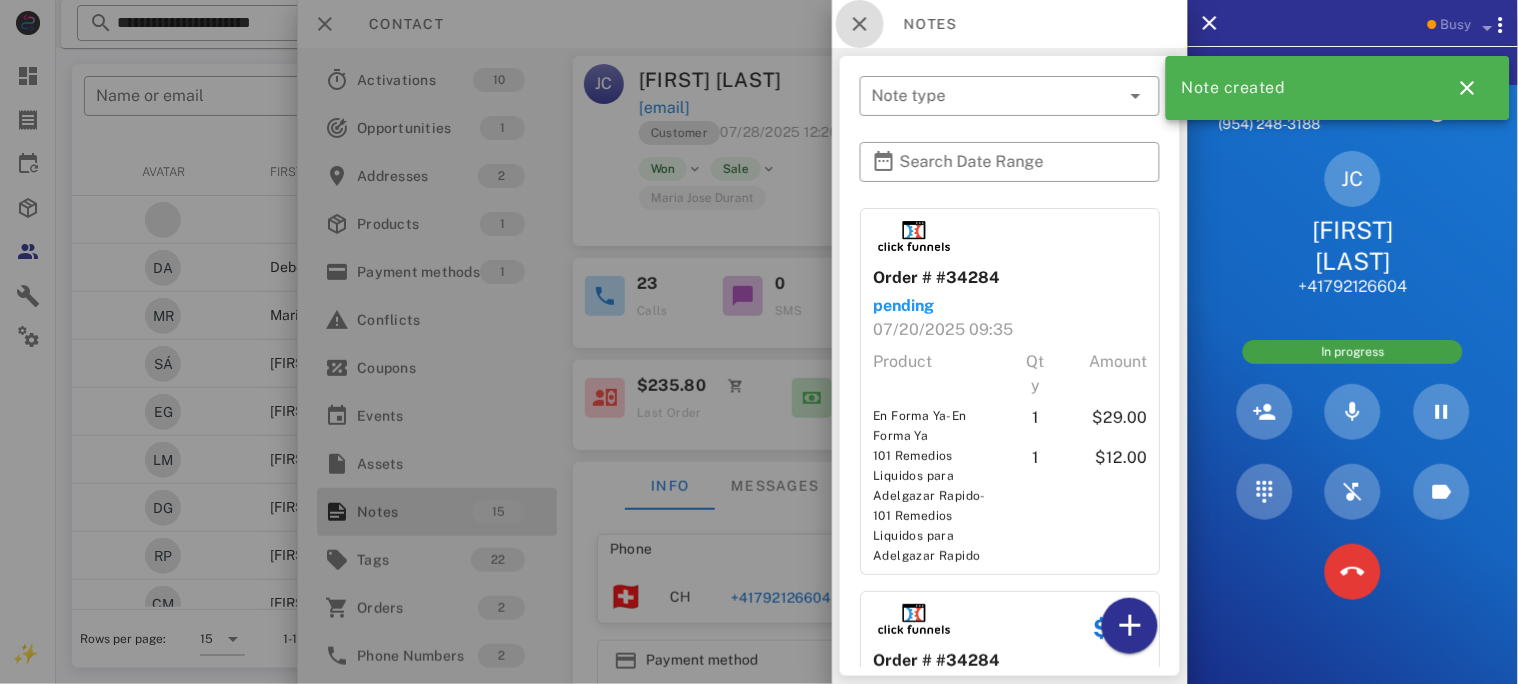 click at bounding box center [860, 24] 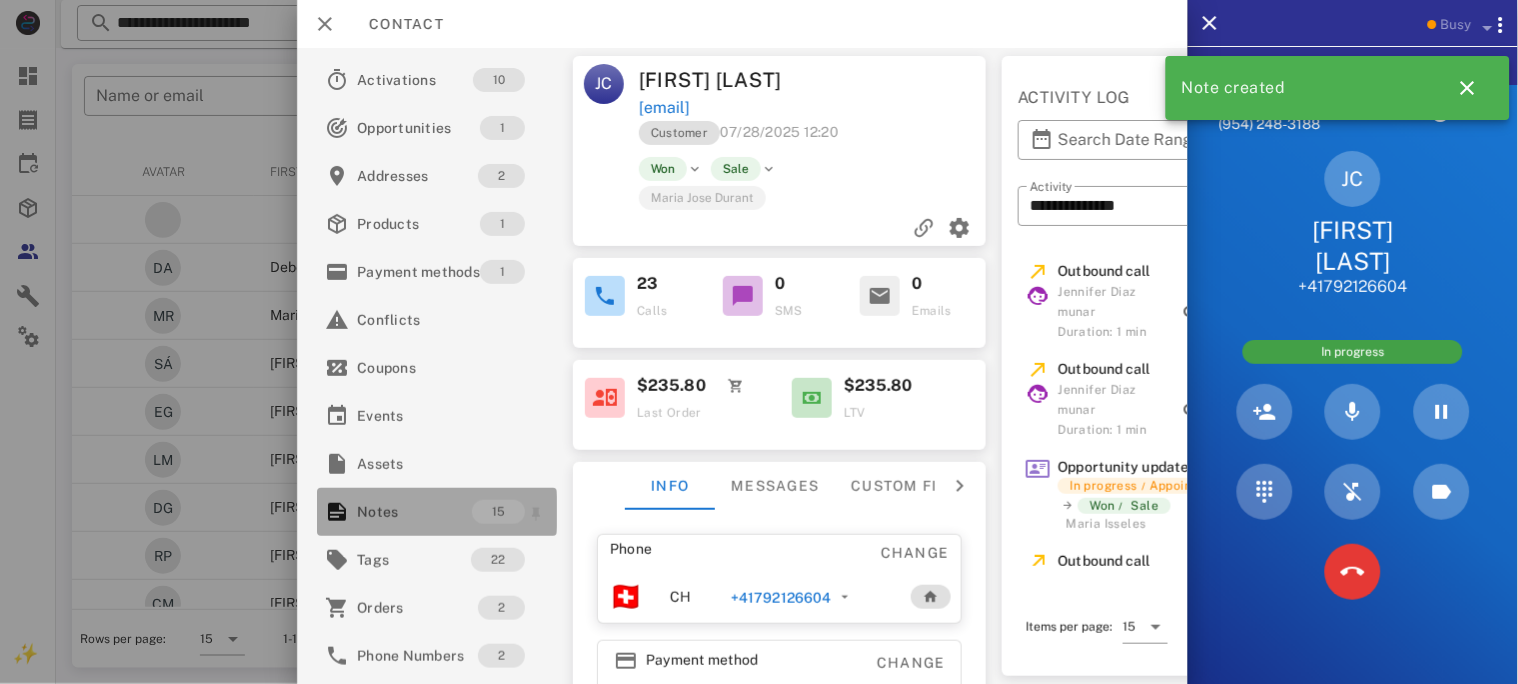 click on "Notes" at bounding box center (414, 512) 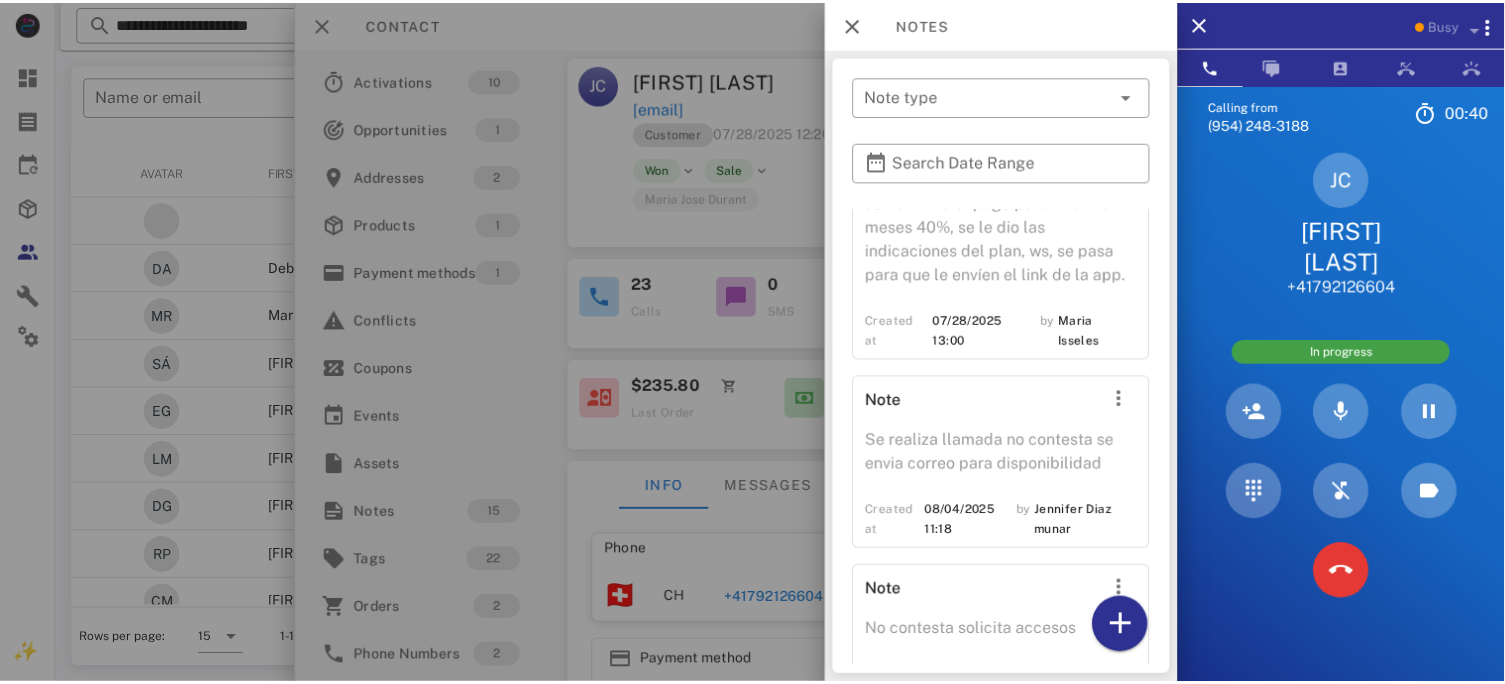 scroll, scrollTop: 3801, scrollLeft: 0, axis: vertical 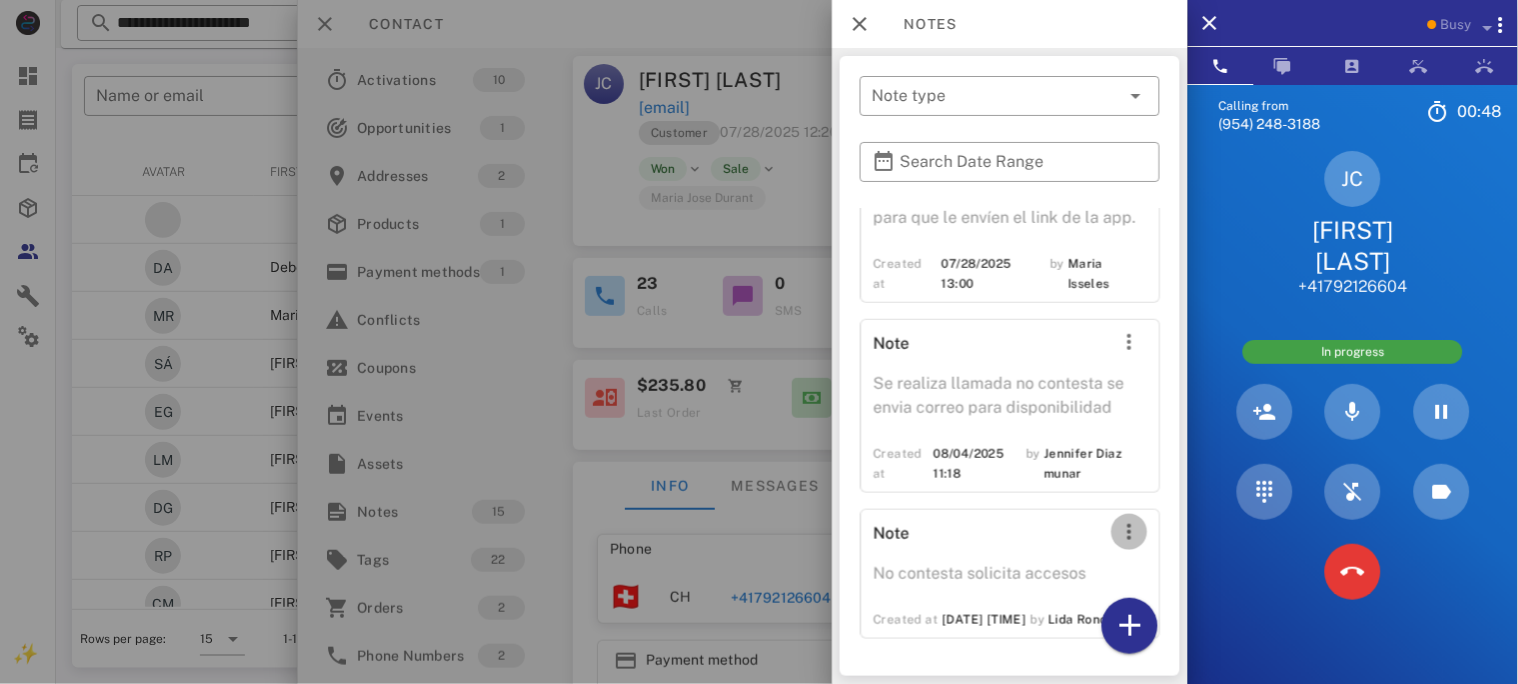 click at bounding box center [1129, 532] 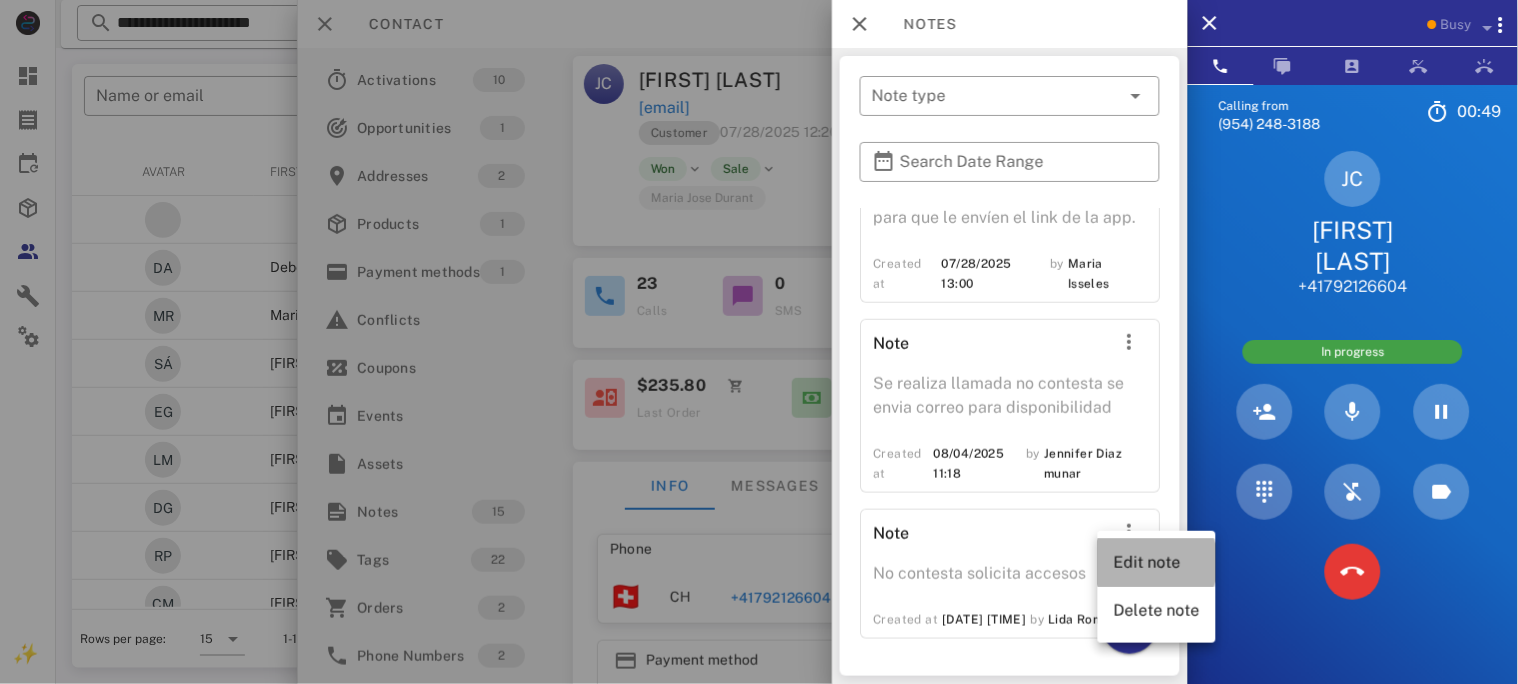click on "Edit note" at bounding box center (1157, 562) 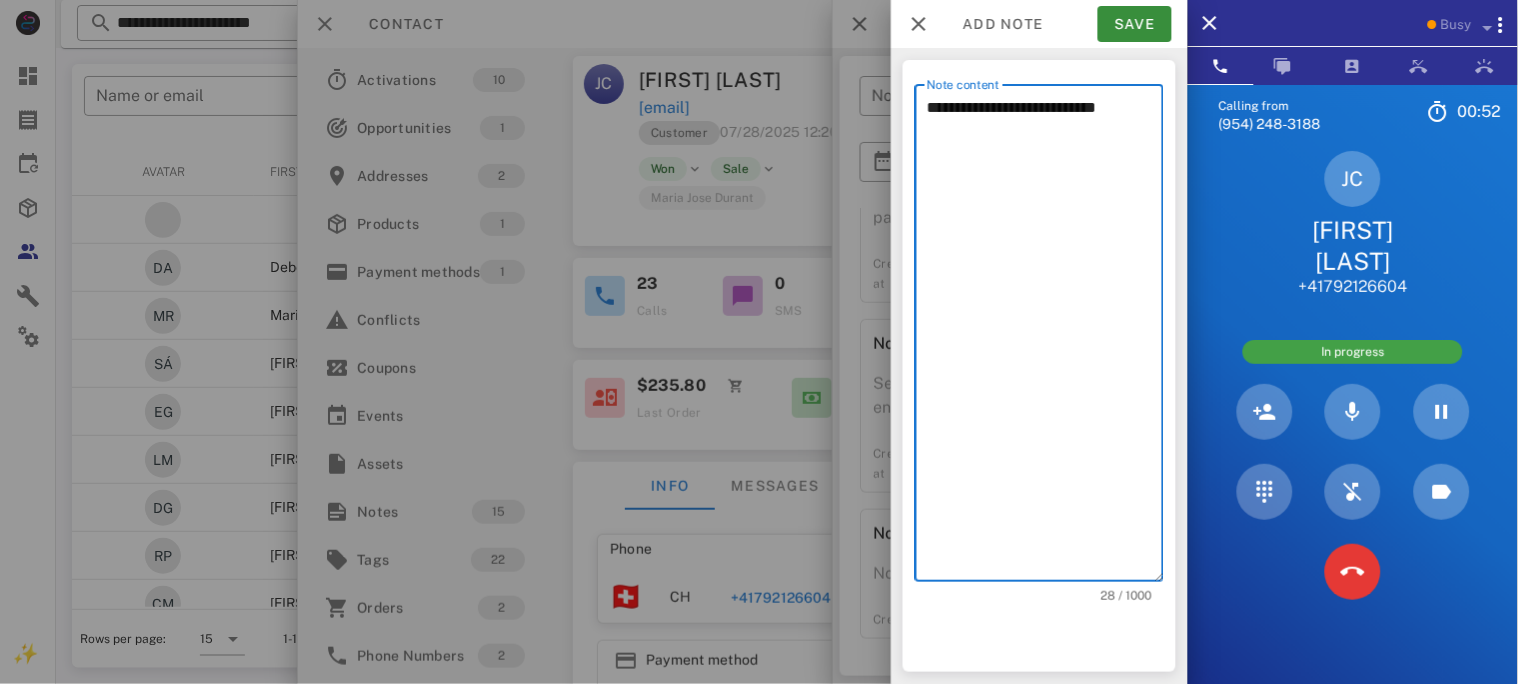 click on "**********" at bounding box center [1045, 338] 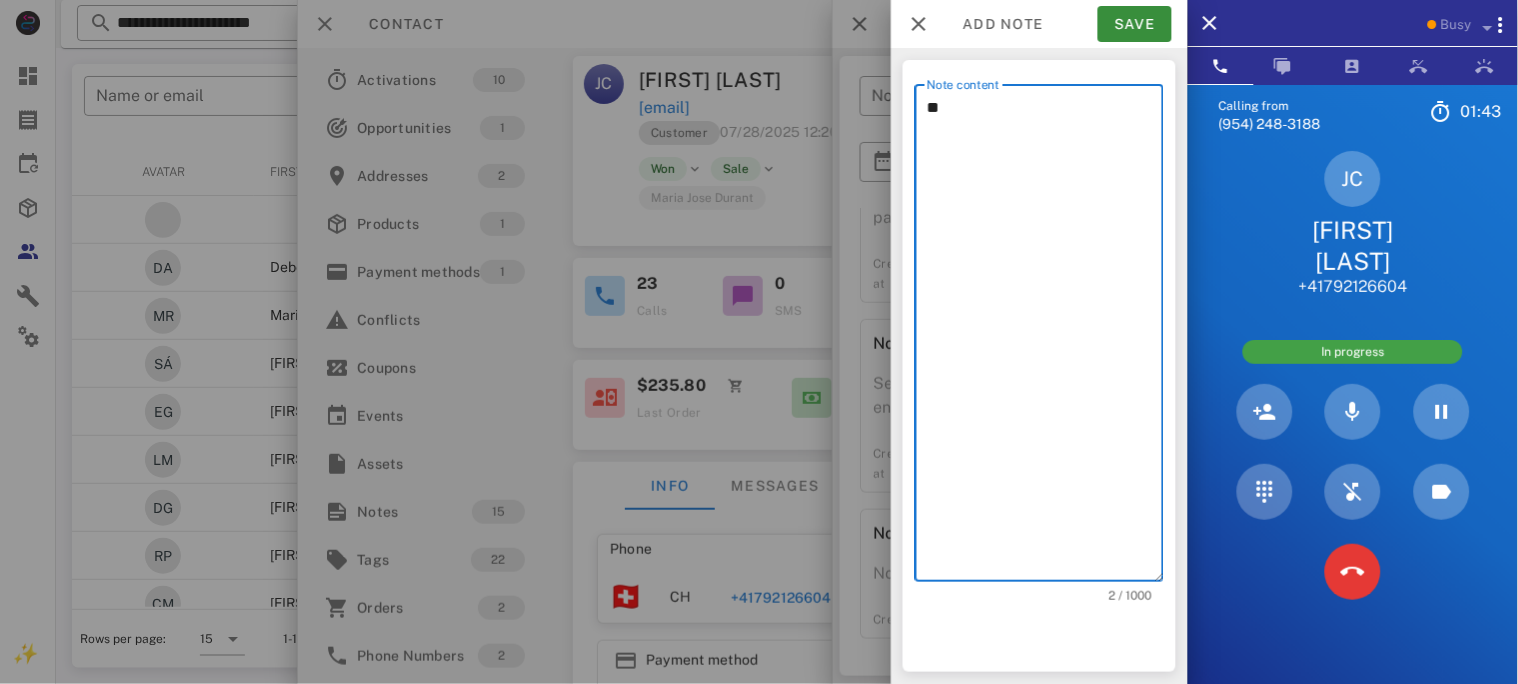 type on "*" 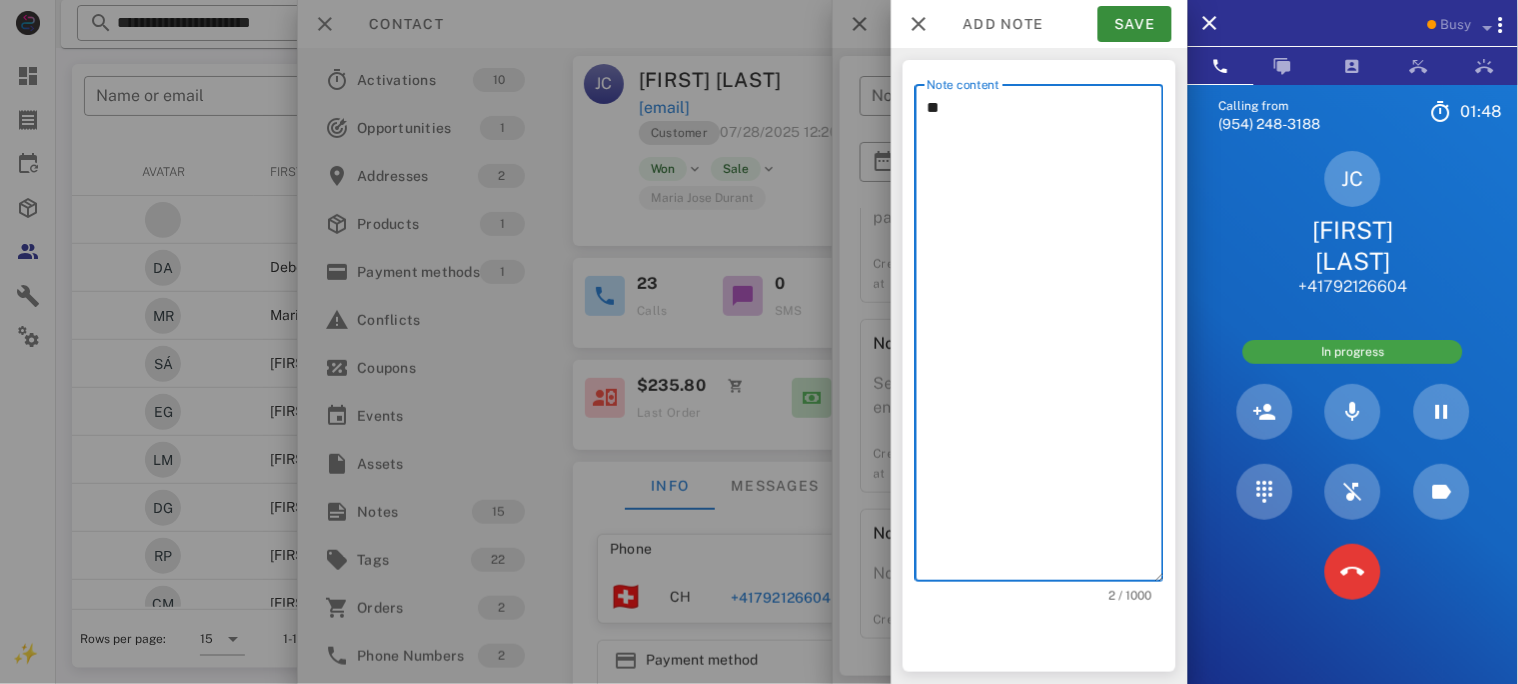 type on "*" 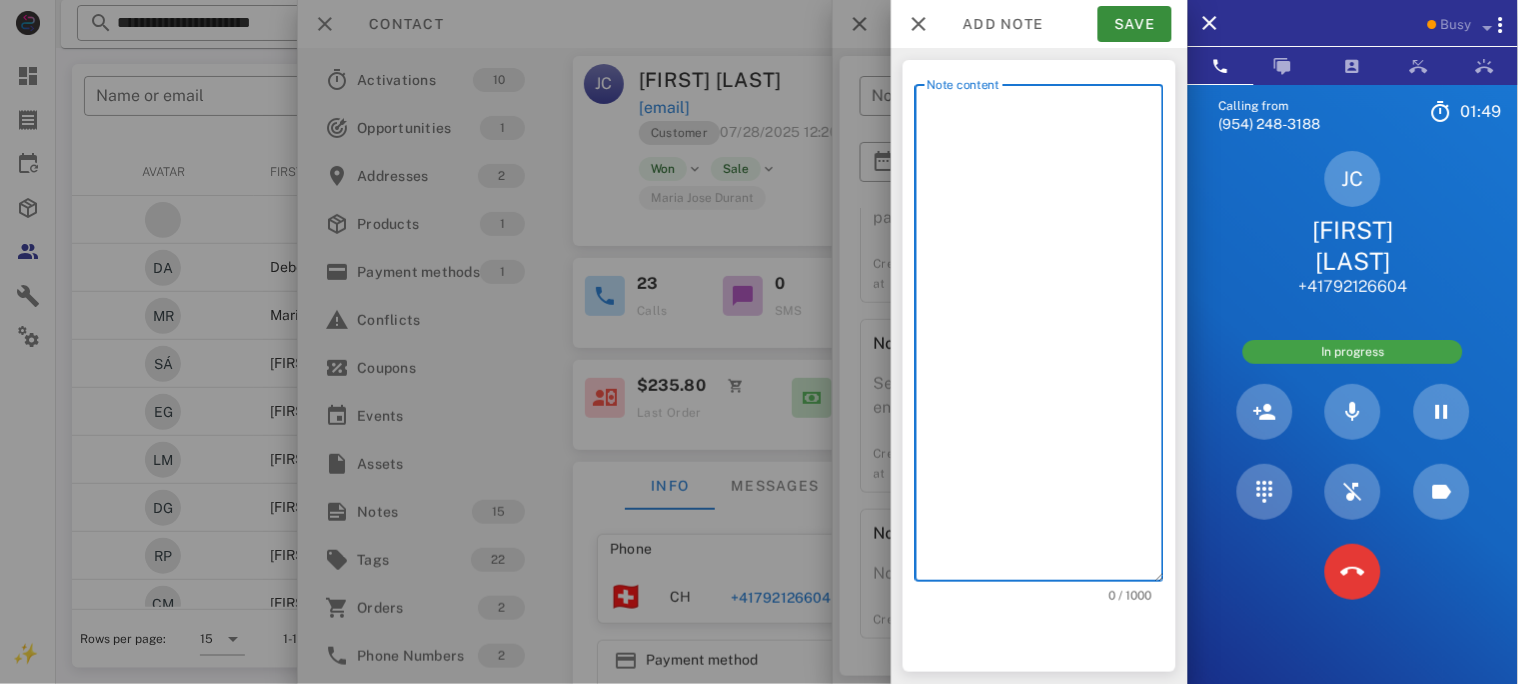 type on "*" 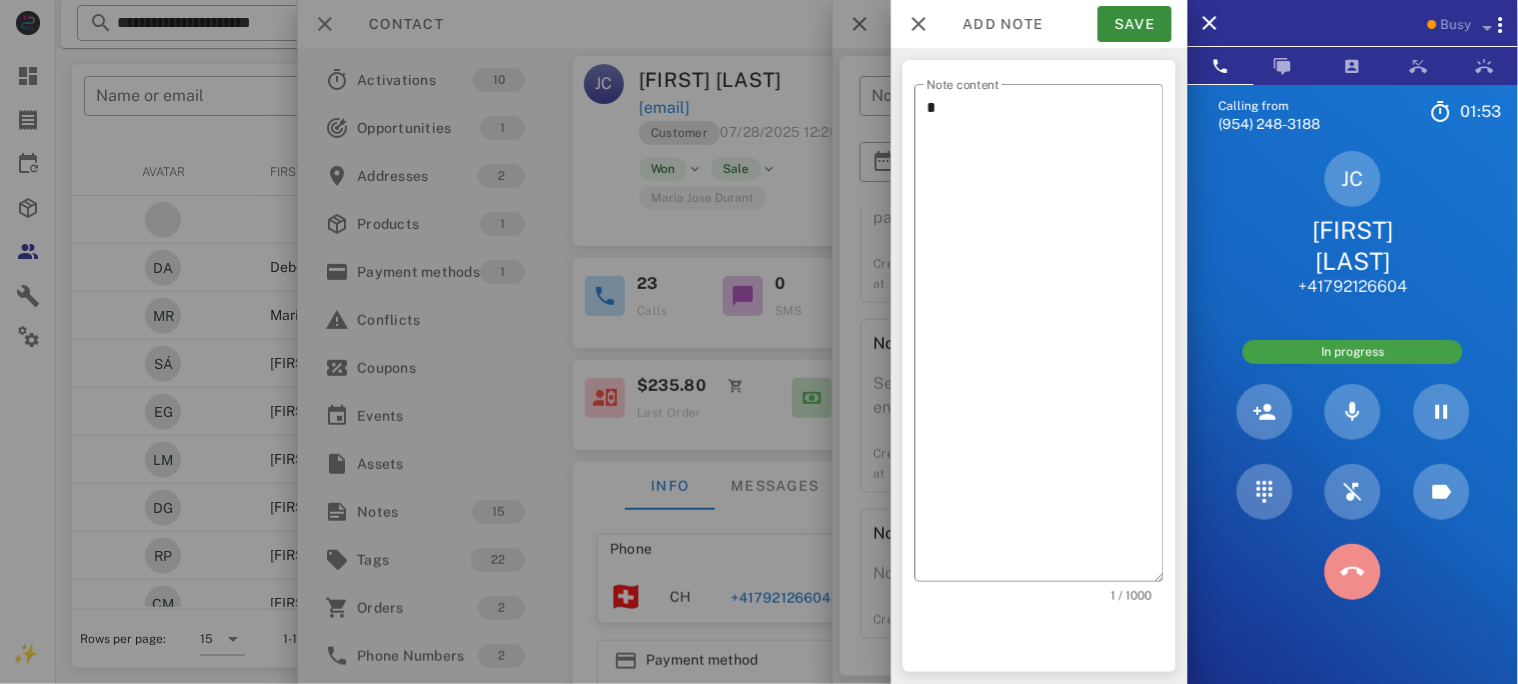 click at bounding box center [1353, 572] 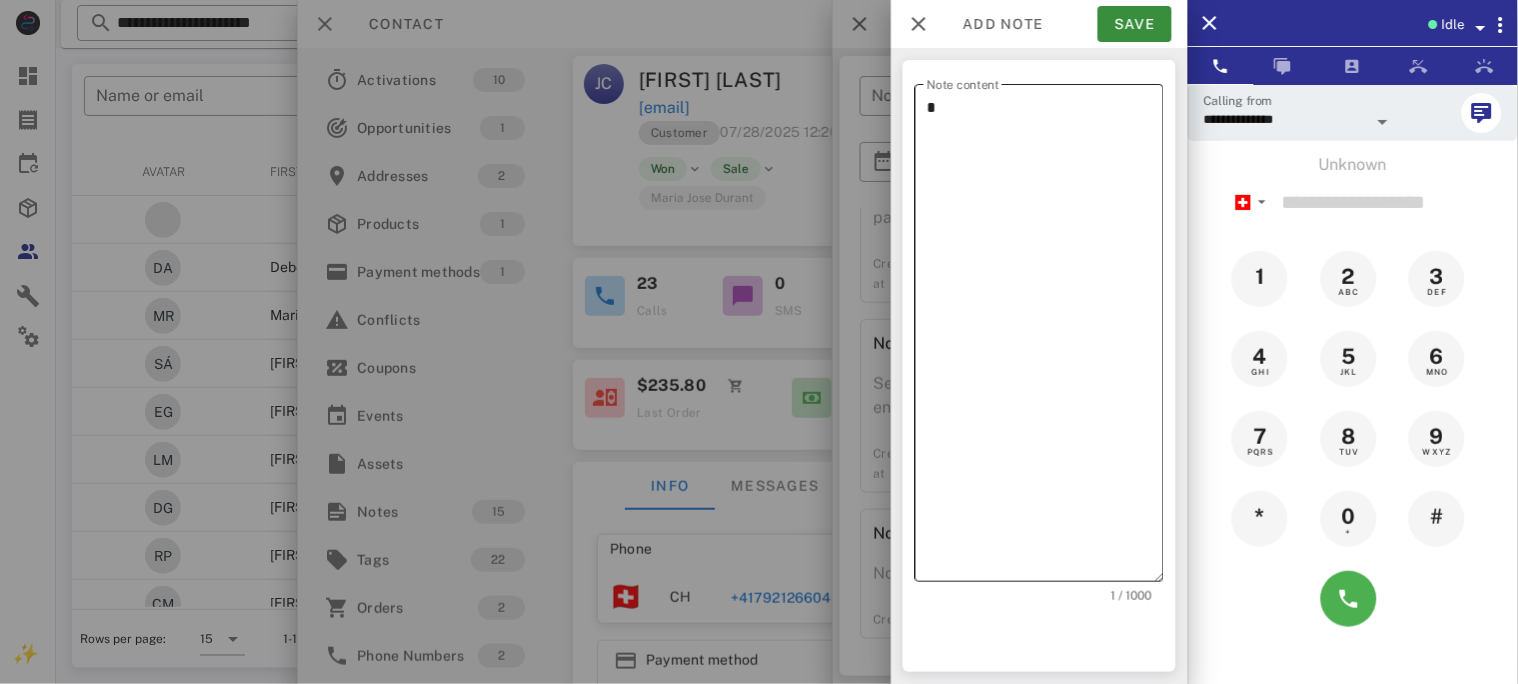 click on "*" at bounding box center [1045, 338] 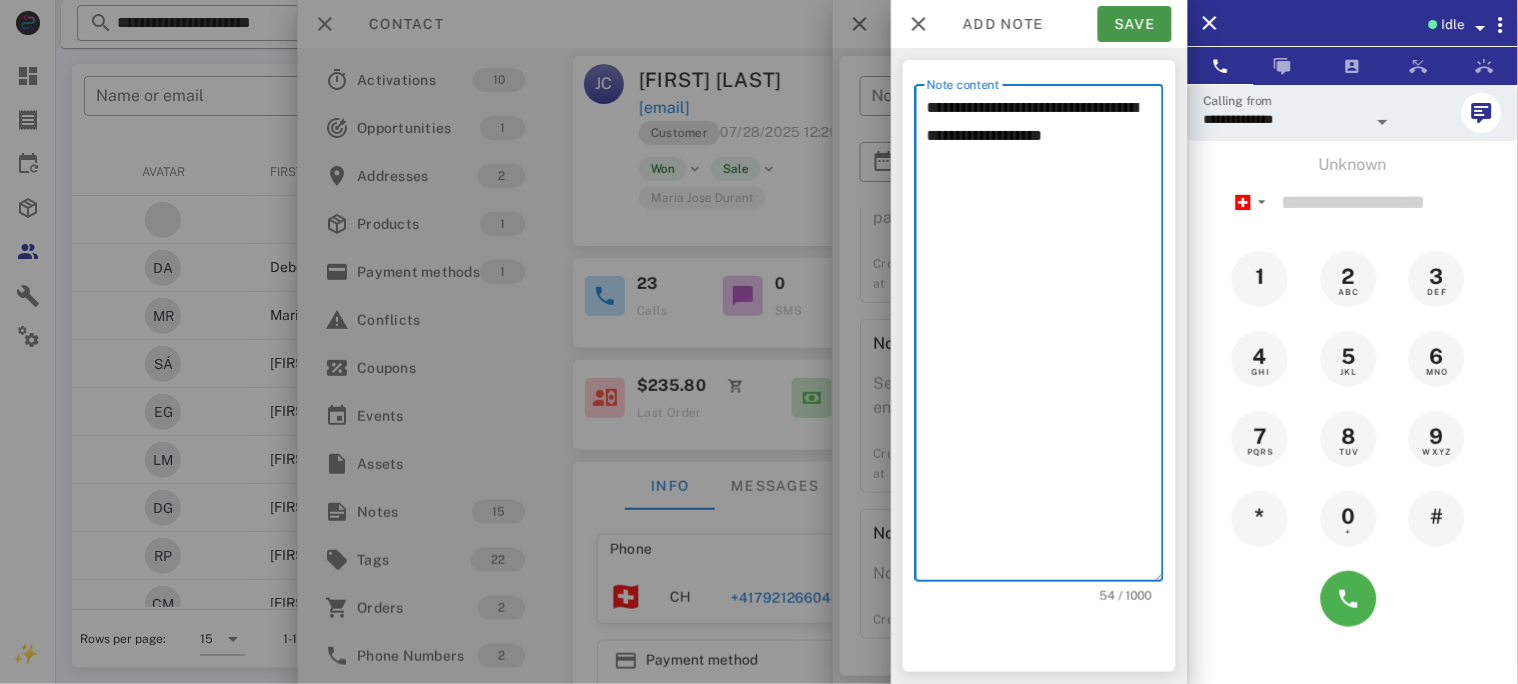 type on "**********" 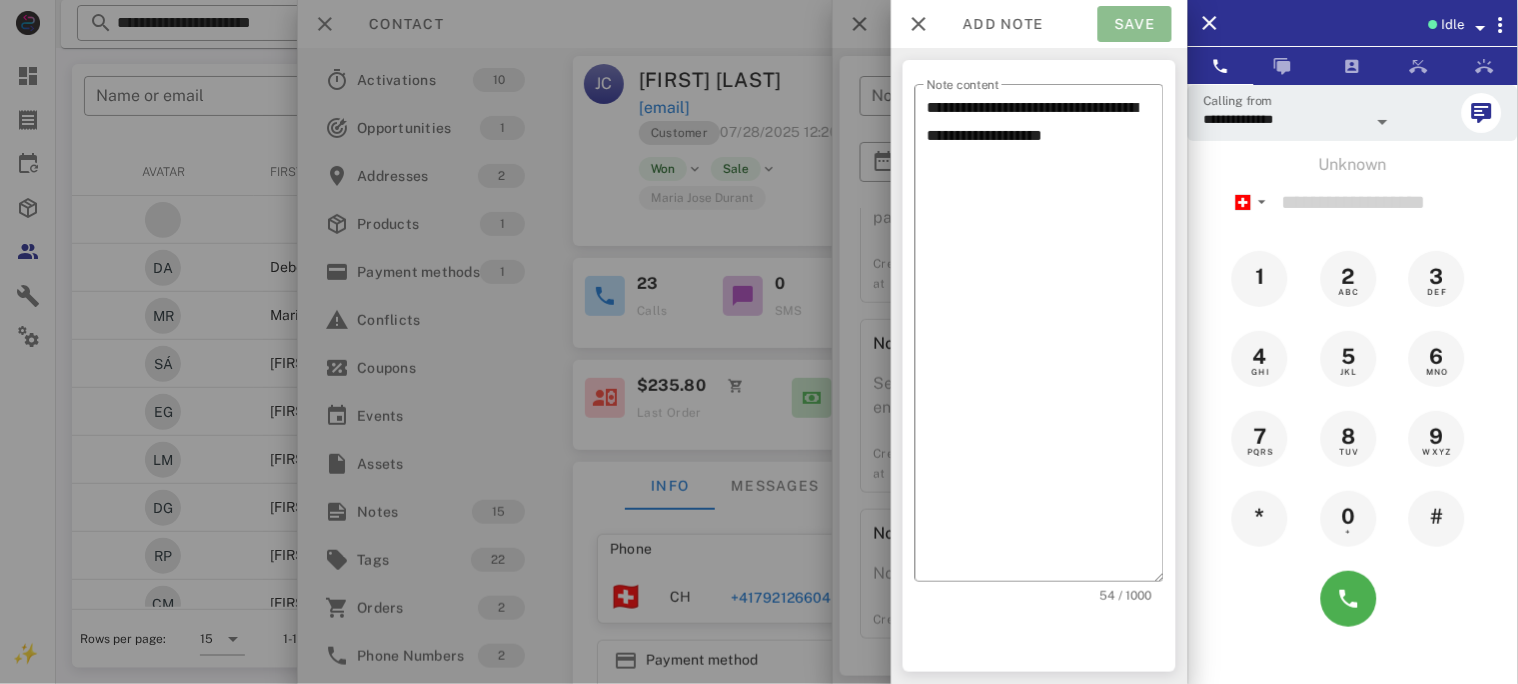 click on "Save" at bounding box center [1135, 24] 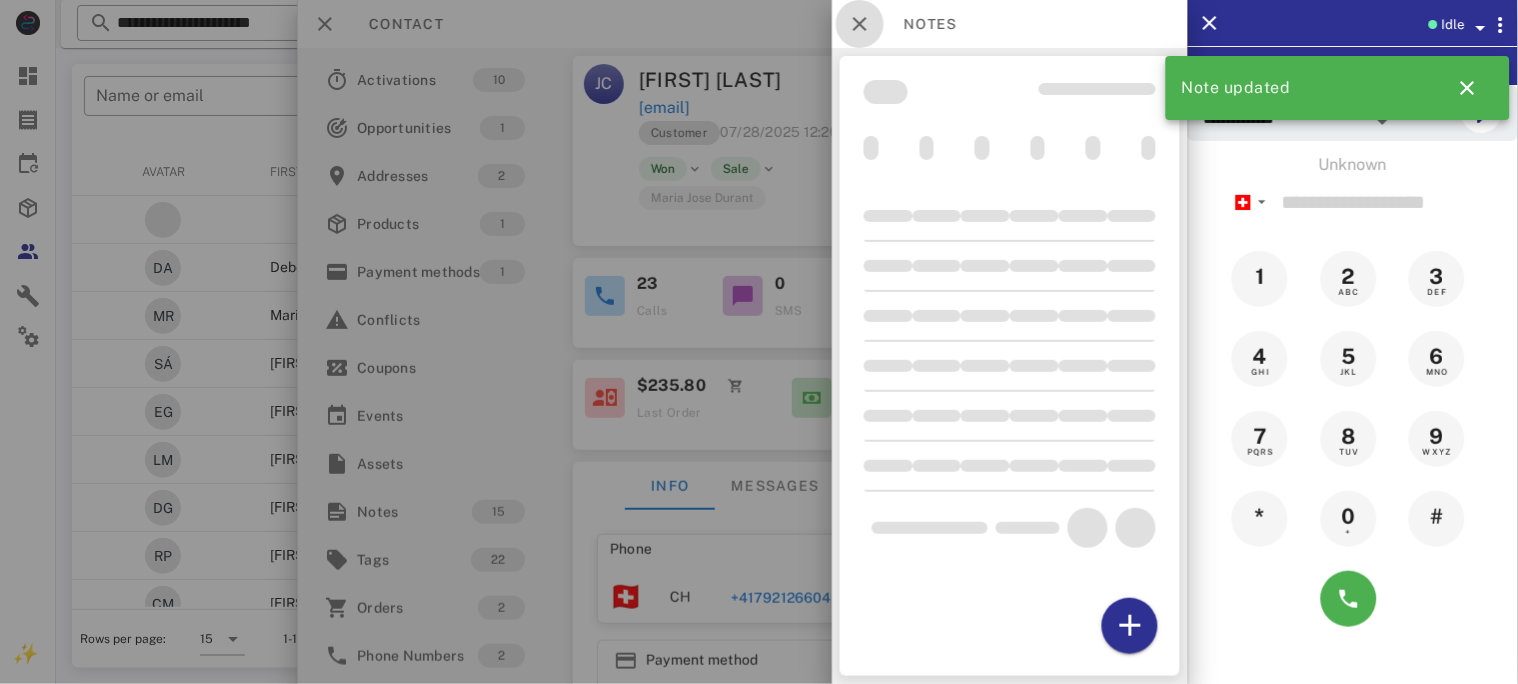 click at bounding box center (860, 24) 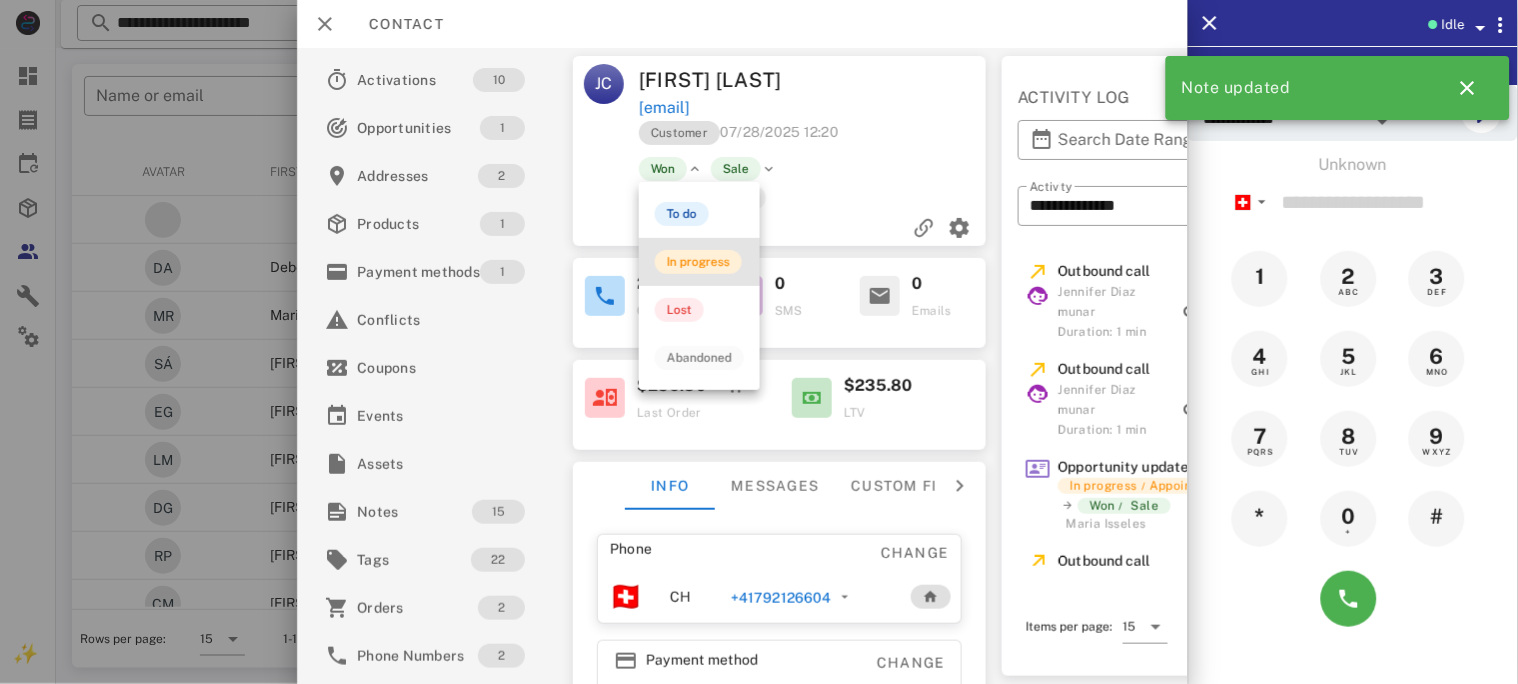 click on "In progress" at bounding box center [698, 262] 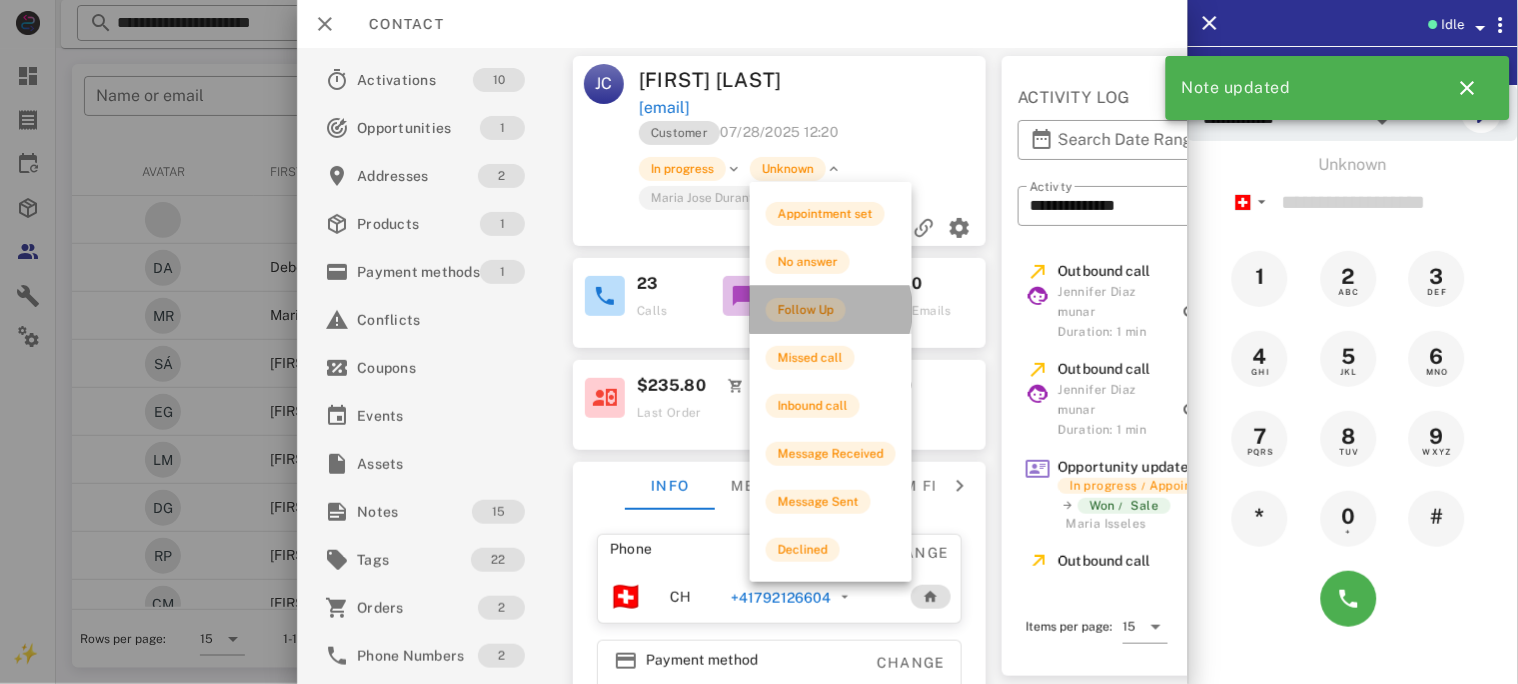click on "Follow Up" at bounding box center (806, 310) 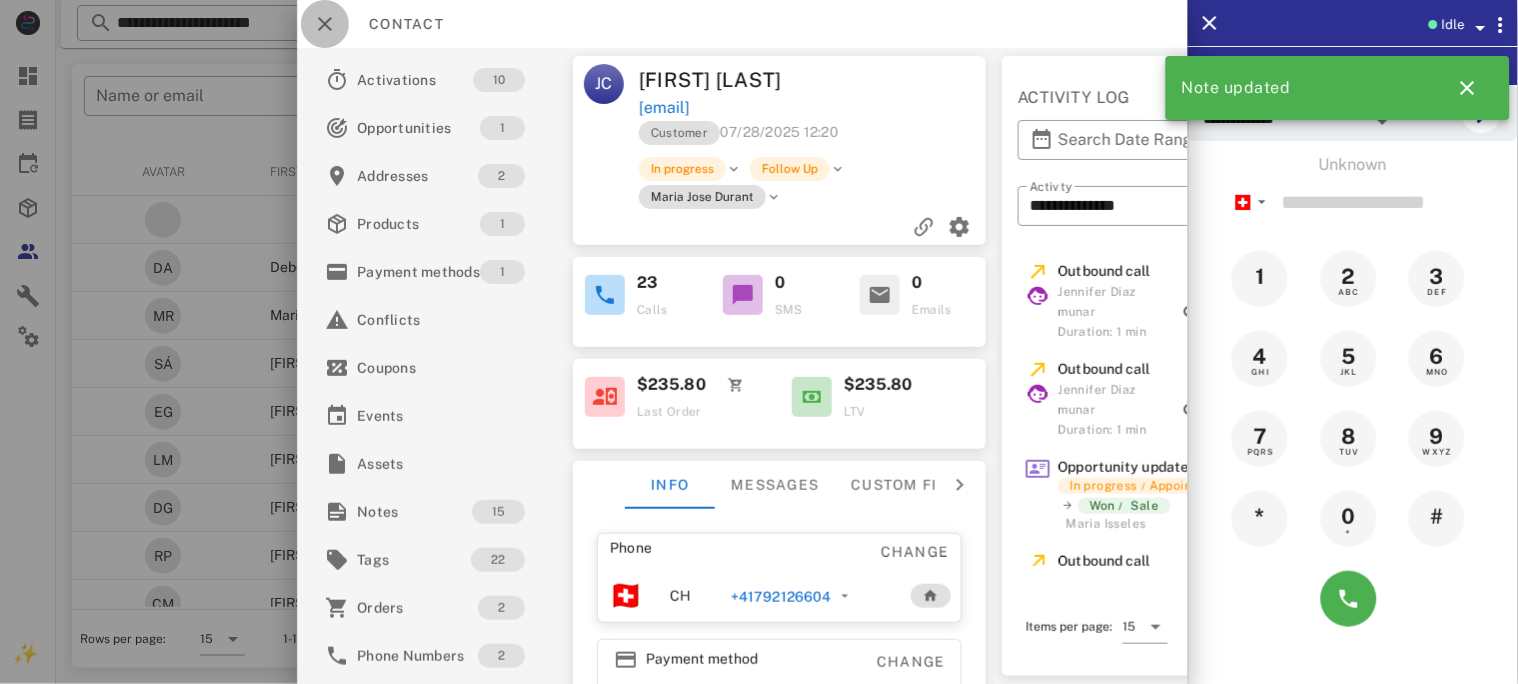 click at bounding box center [325, 24] 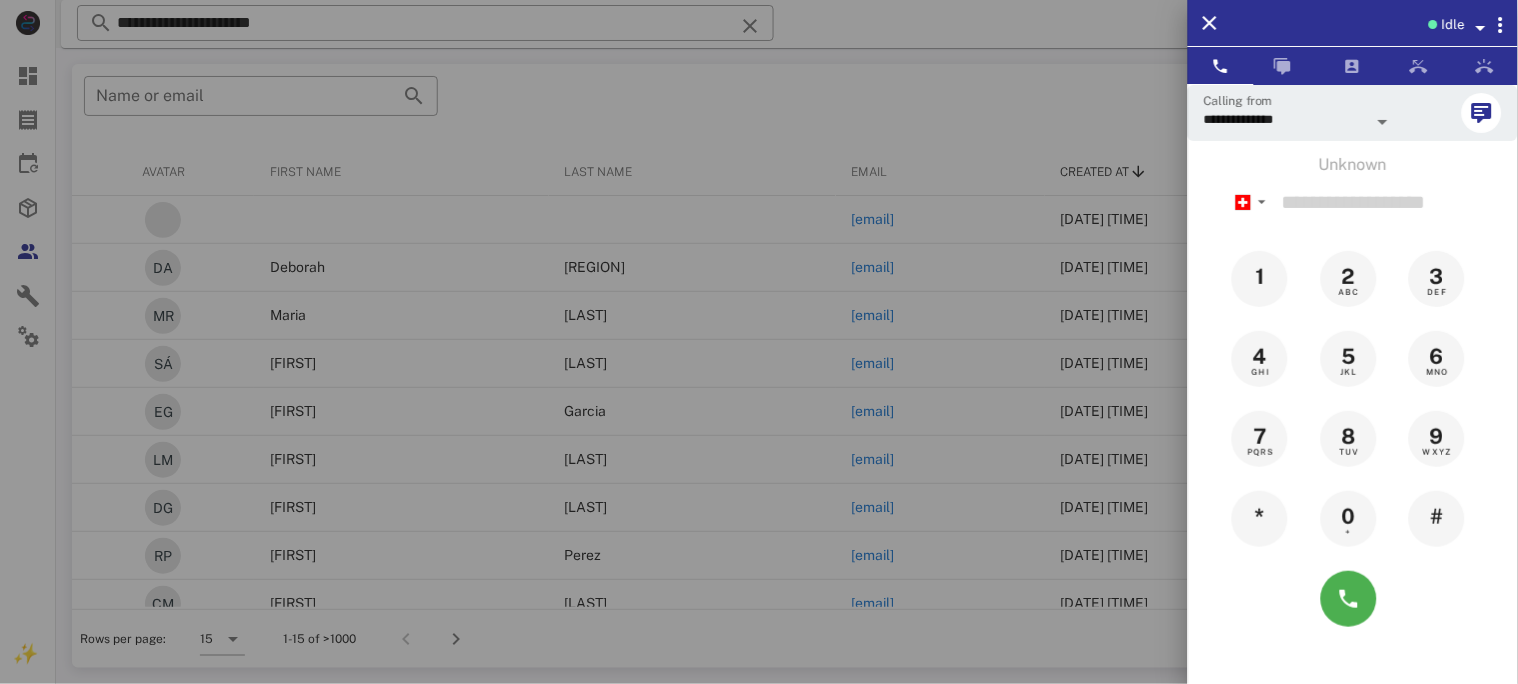 click at bounding box center (1481, 28) 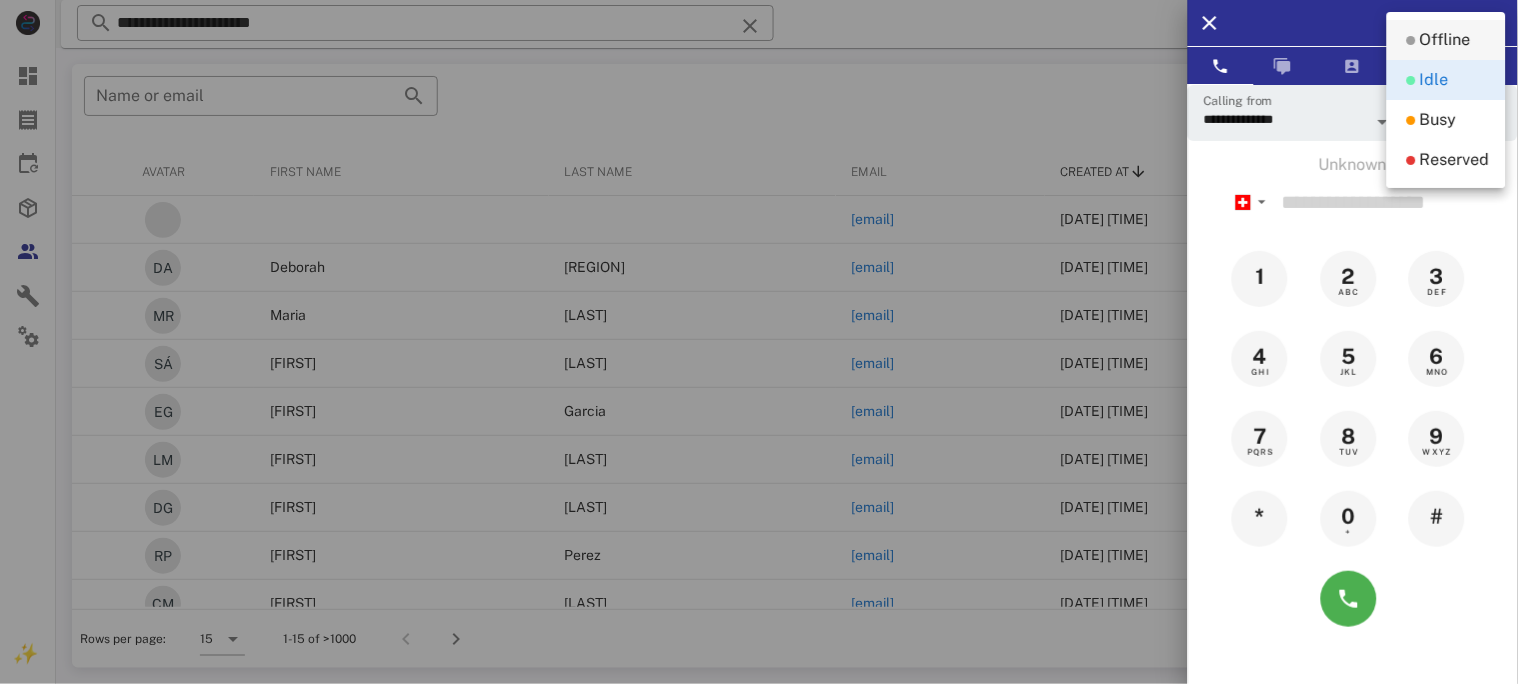 click on "Offline" at bounding box center (1445, 40) 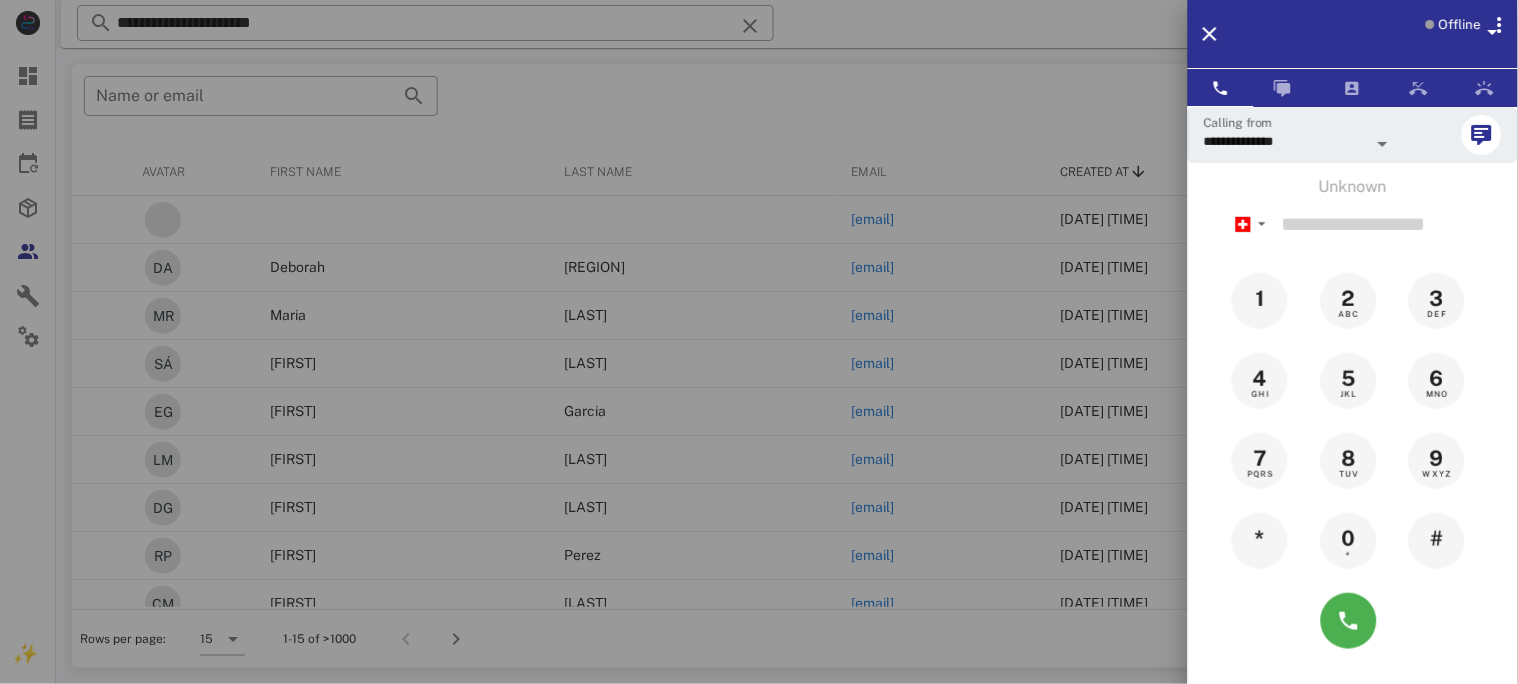 click at bounding box center (759, 342) 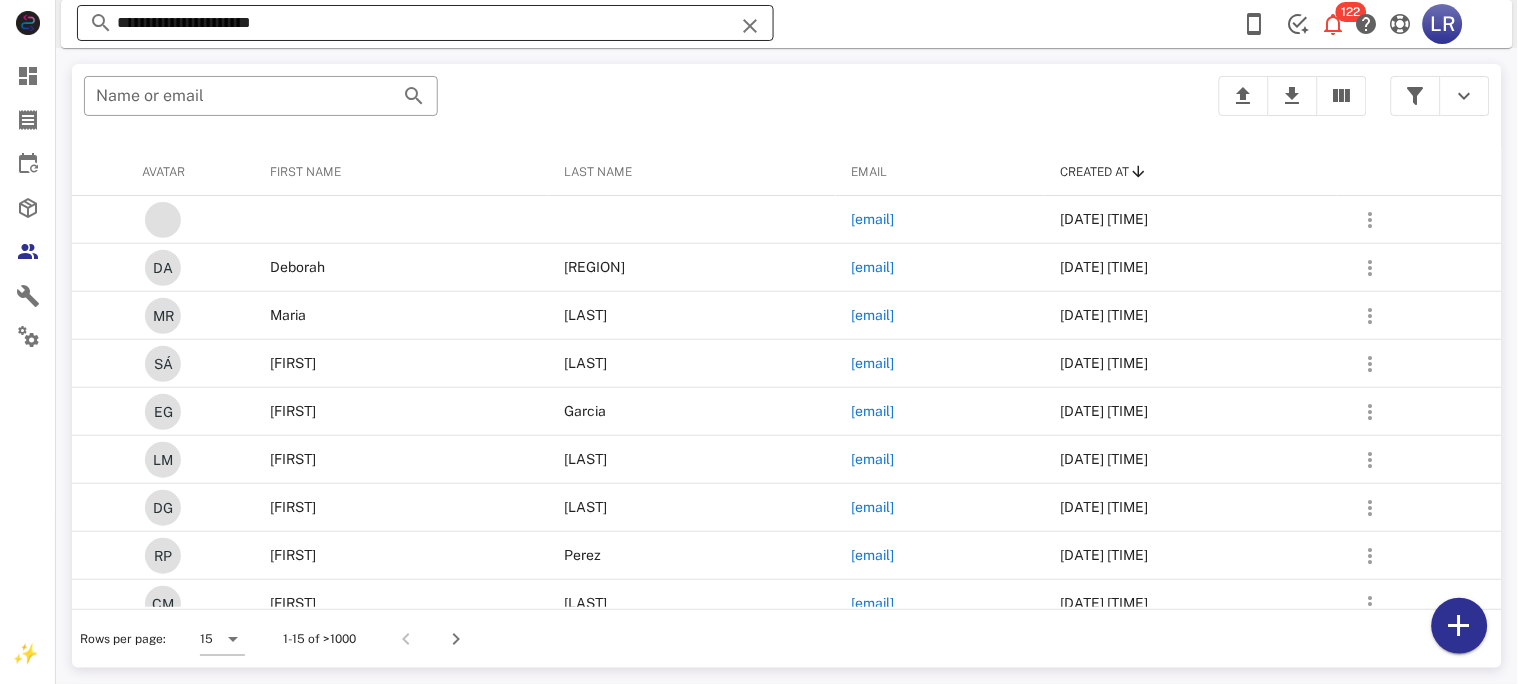 click at bounding box center (750, 26) 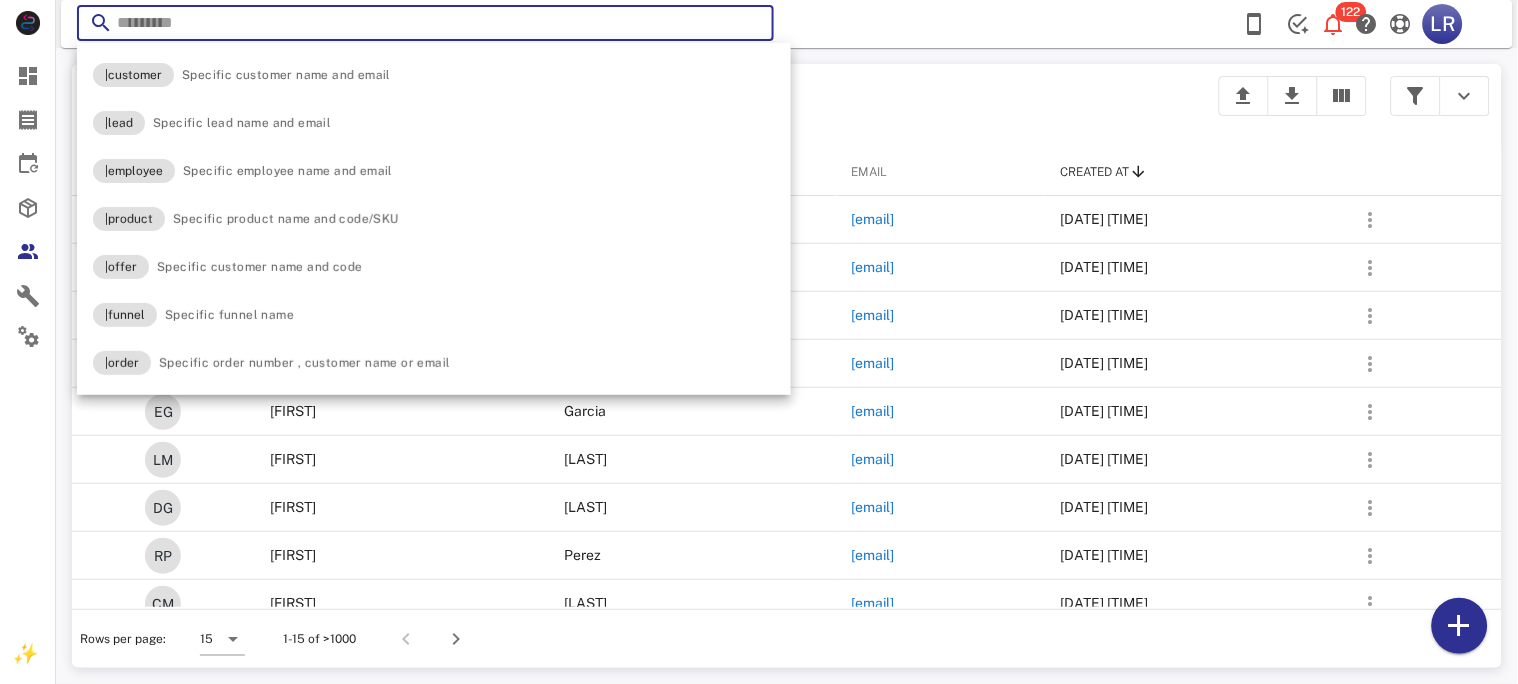 paste on "**********" 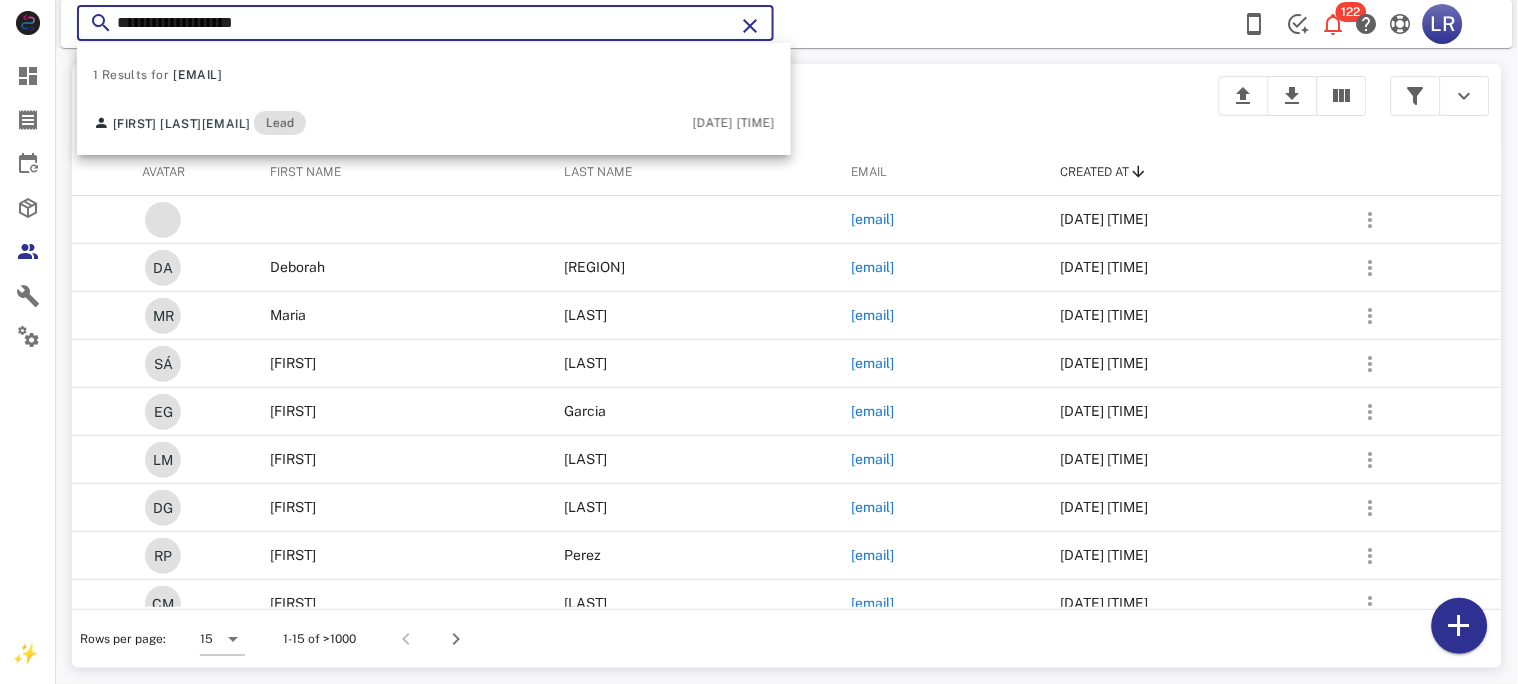 type on "**********" 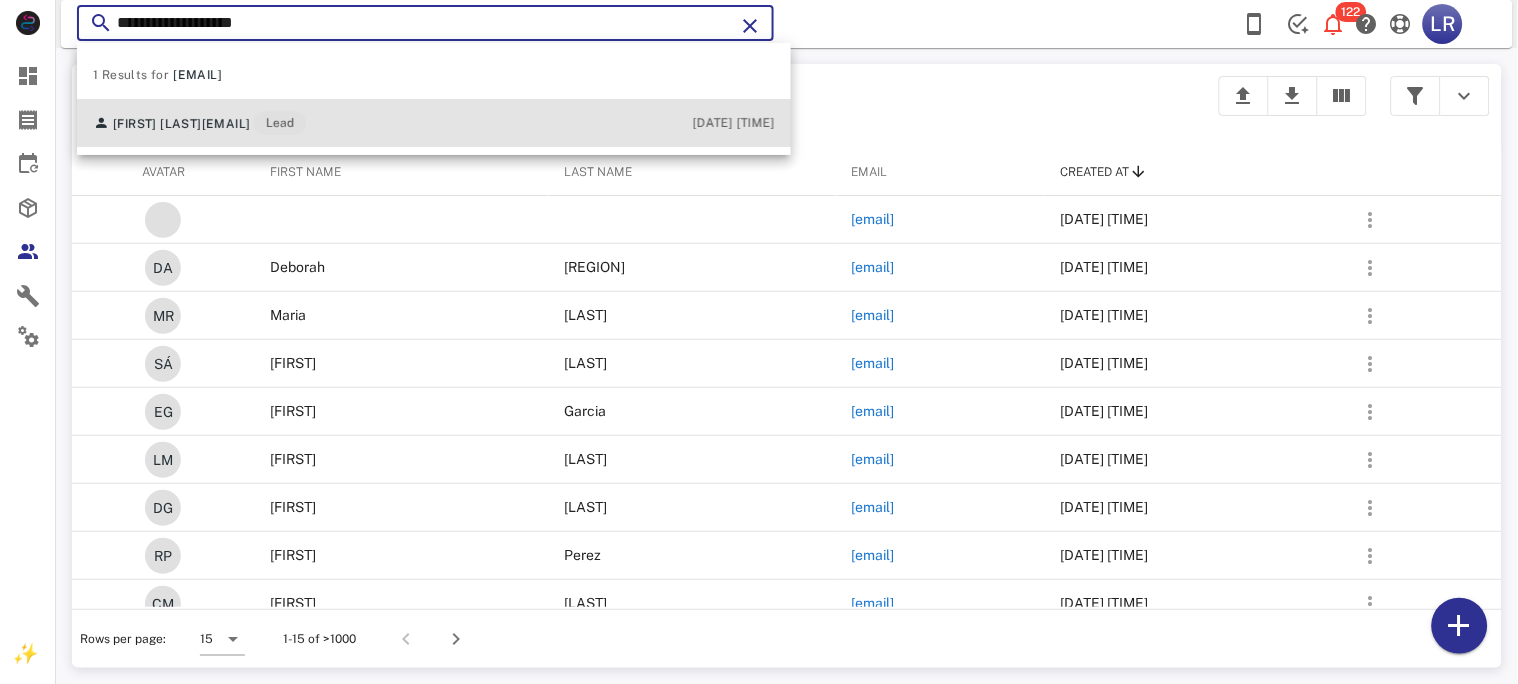 click on "marucabaj@gmail.com" at bounding box center (226, 124) 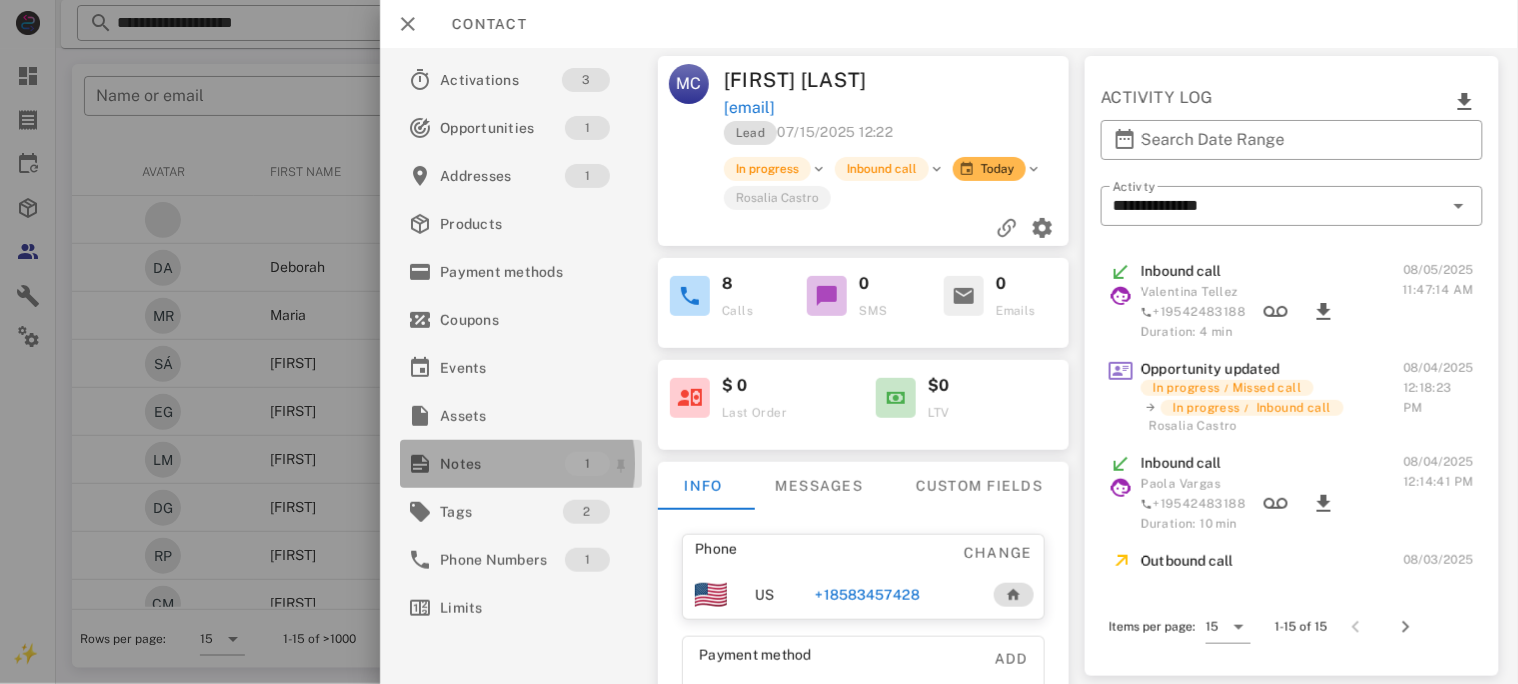 click on "Notes" at bounding box center [502, 464] 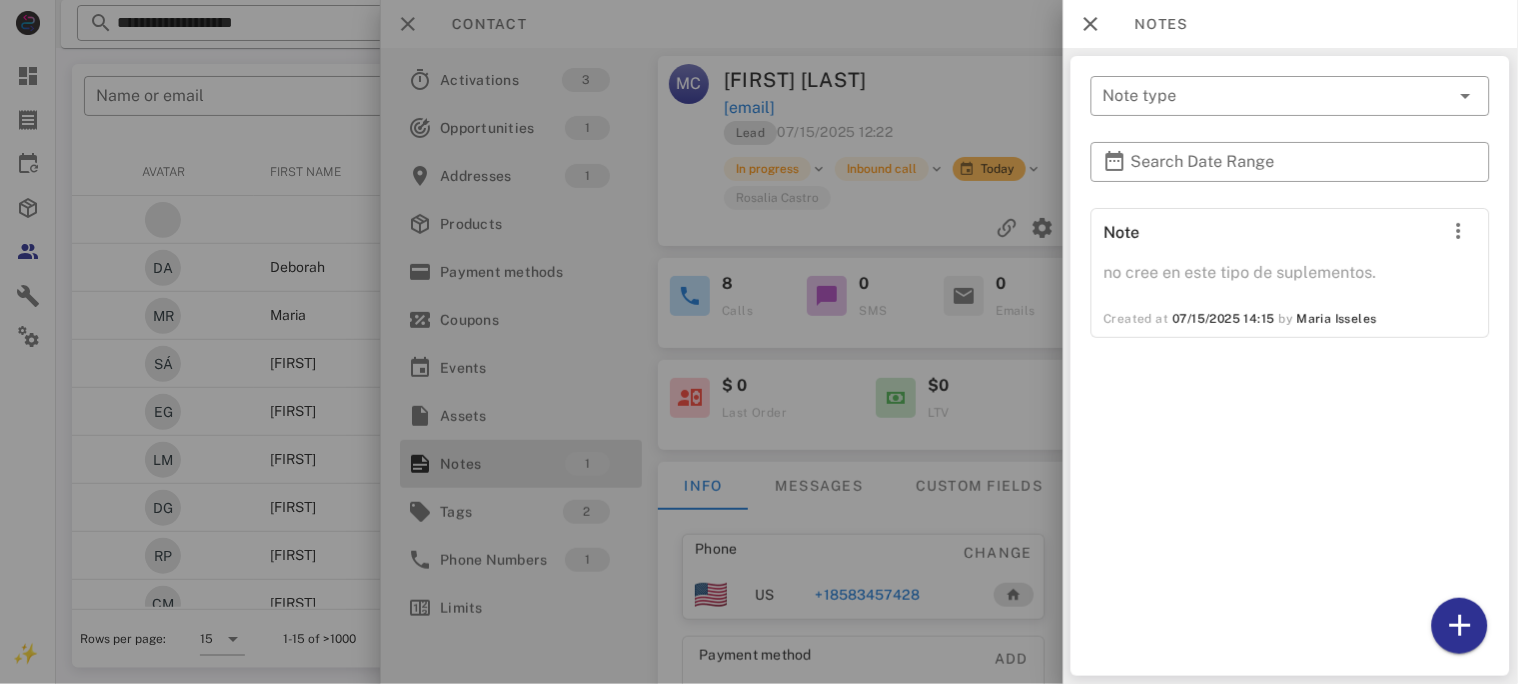 click at bounding box center (759, 342) 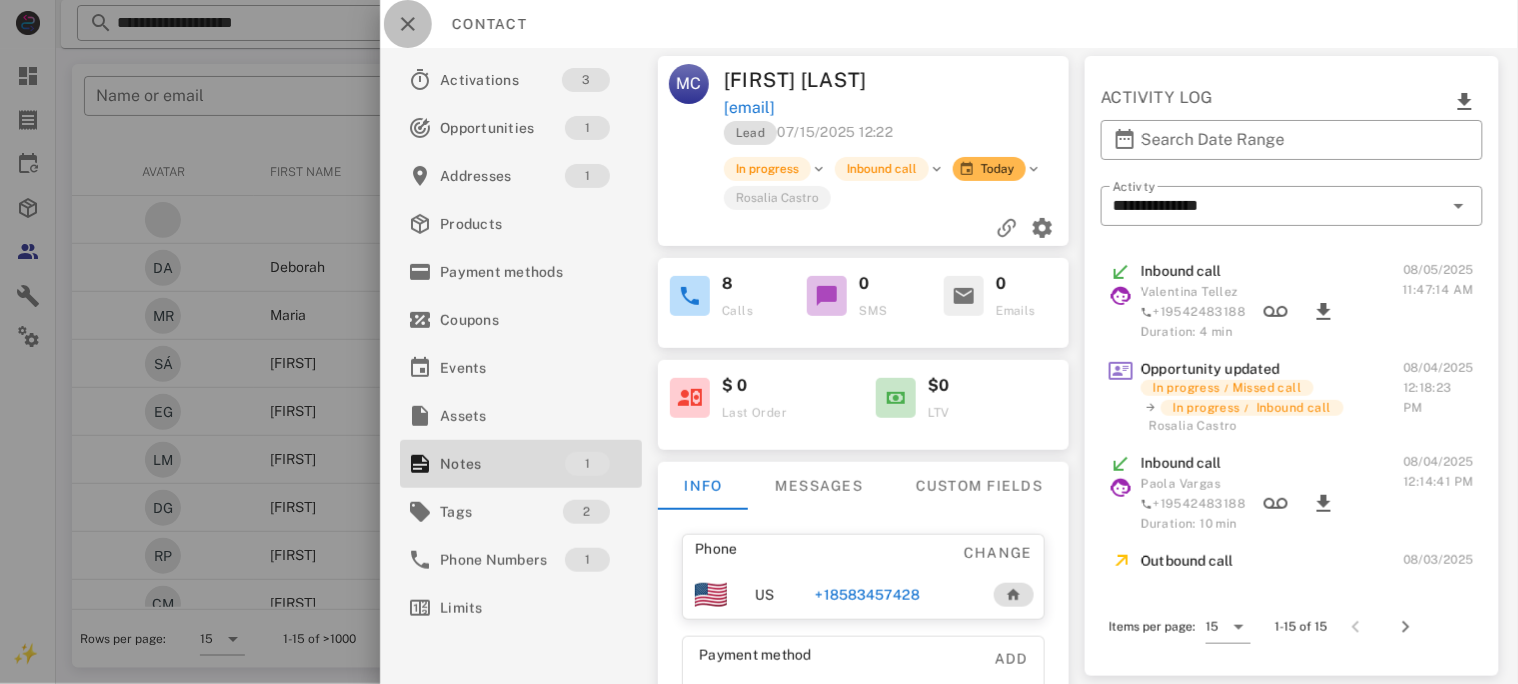 click at bounding box center [408, 24] 